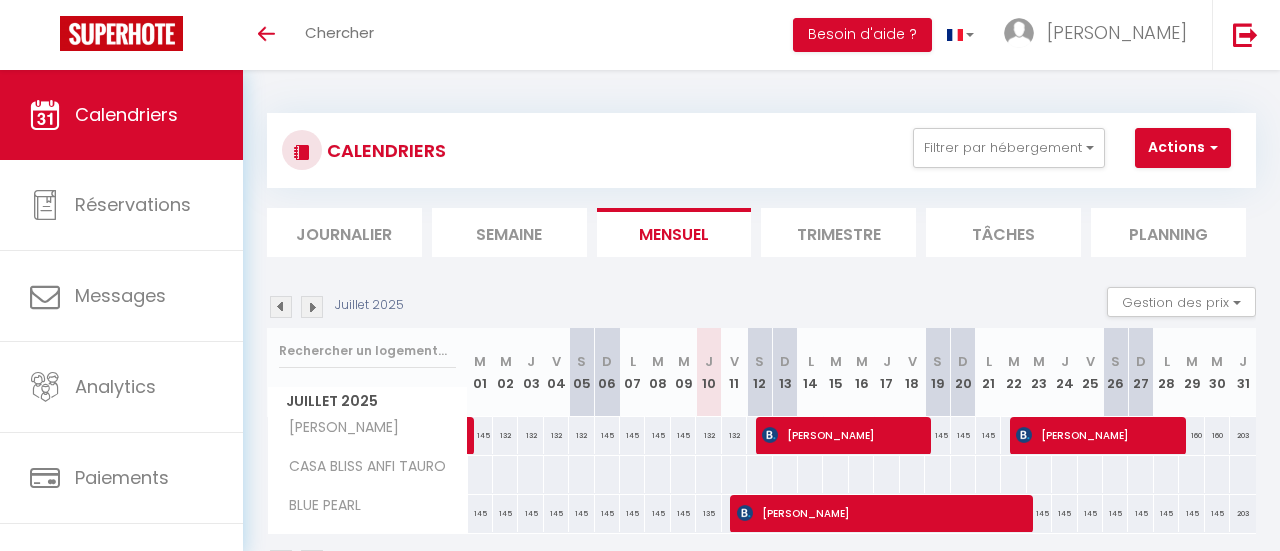 select 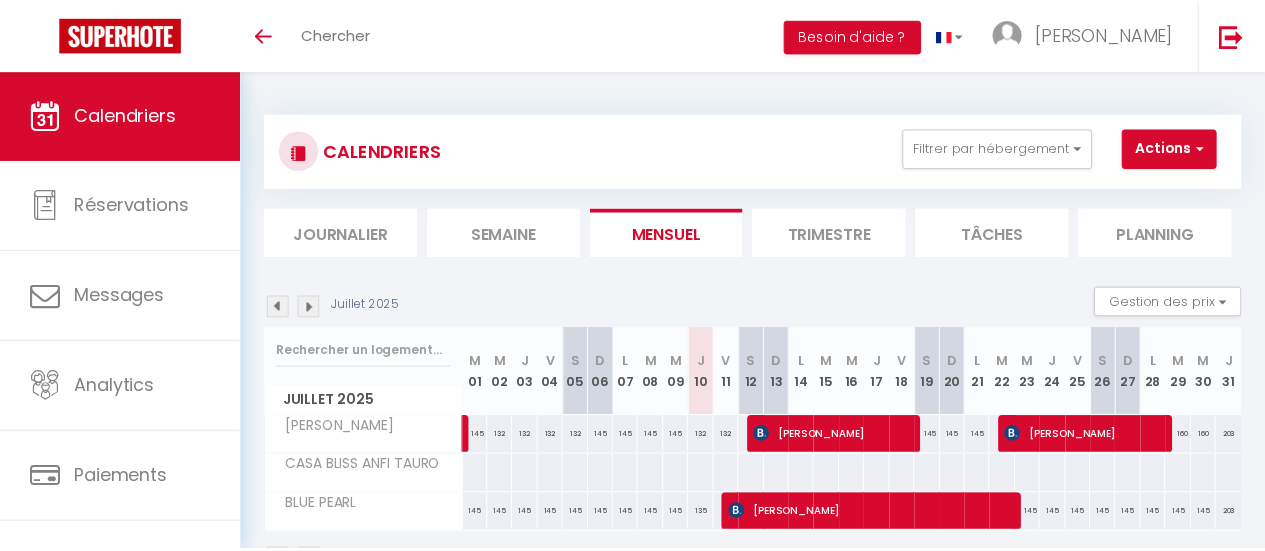 scroll, scrollTop: 0, scrollLeft: 0, axis: both 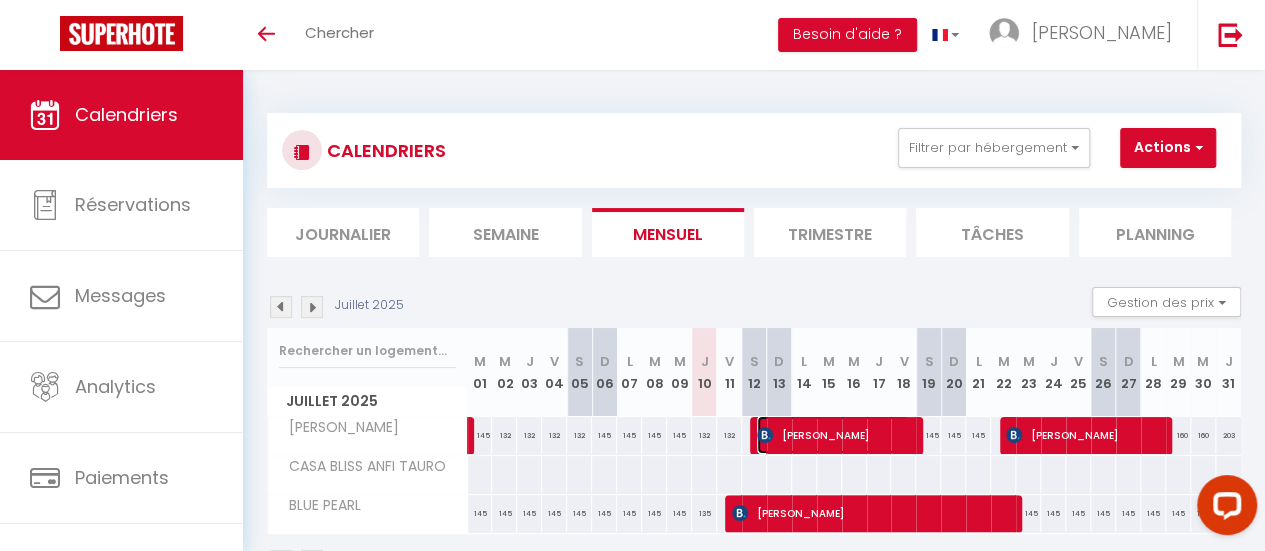 click at bounding box center [765, 435] 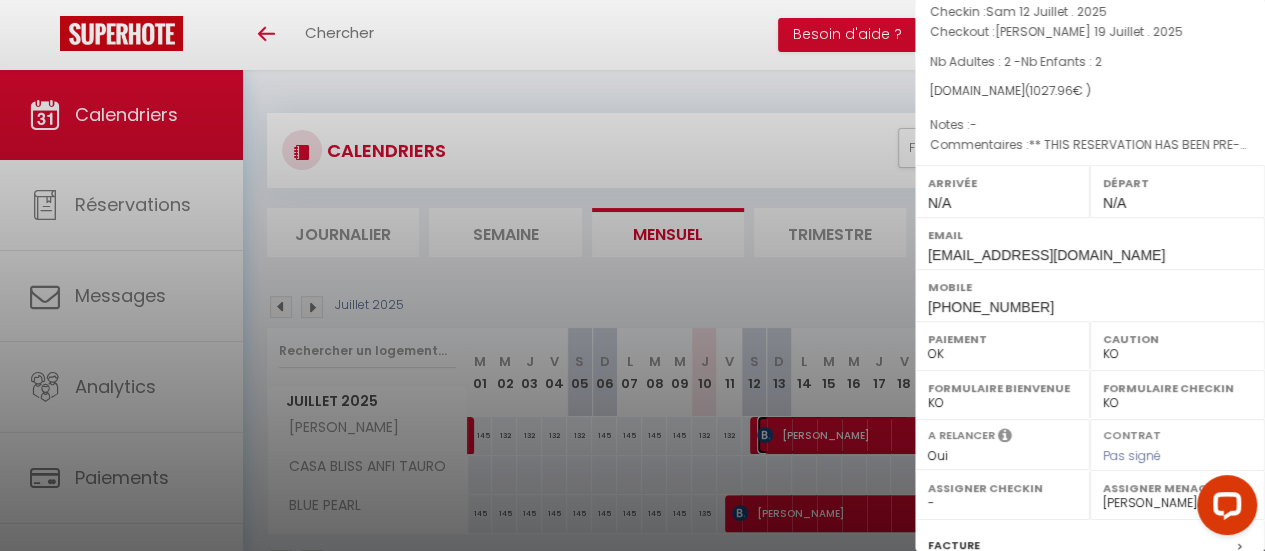 scroll, scrollTop: 0, scrollLeft: 0, axis: both 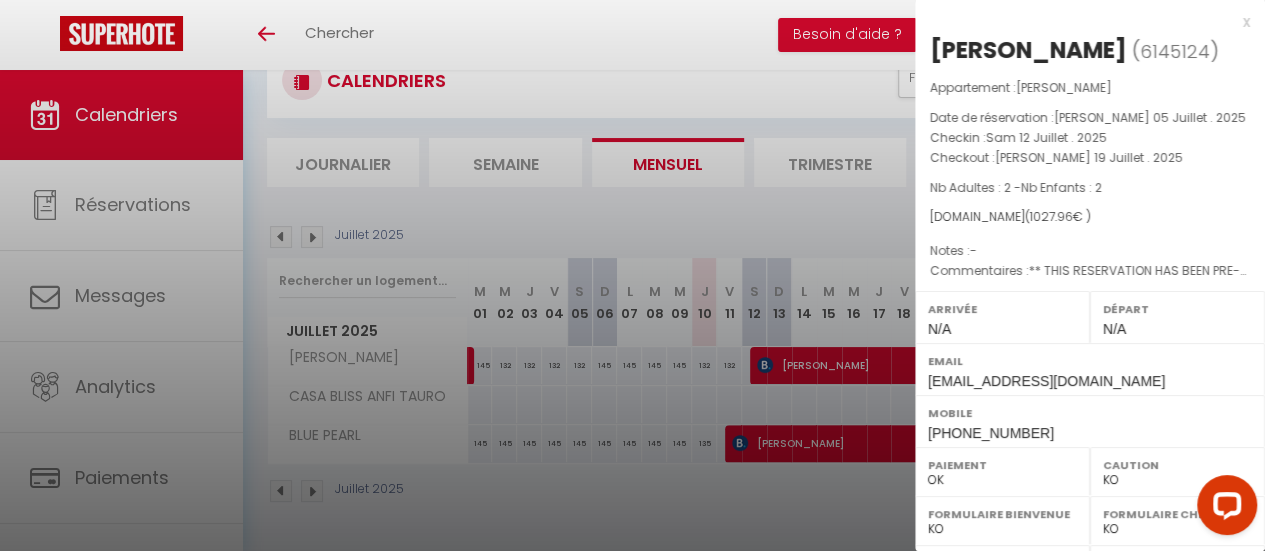 click at bounding box center (632, 275) 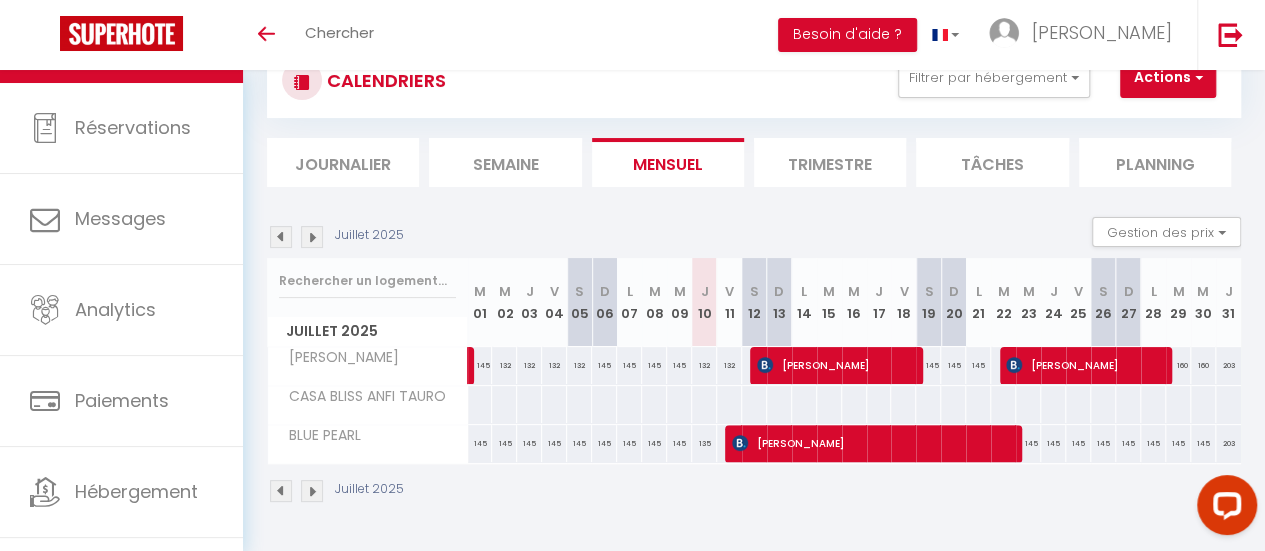 scroll, scrollTop: 149, scrollLeft: 0, axis: vertical 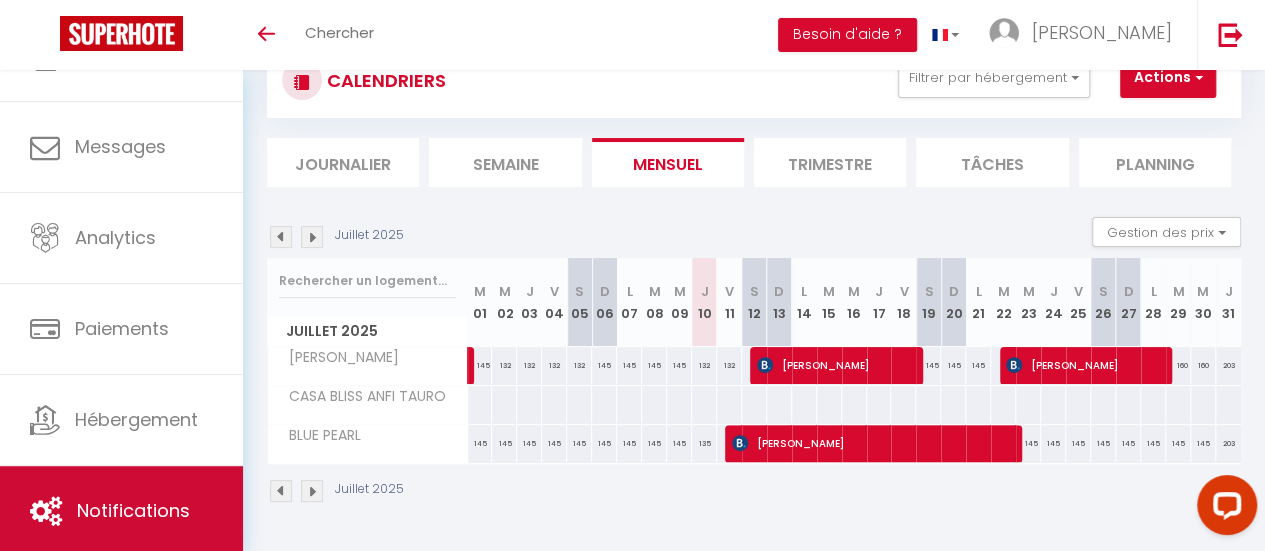 click on "Notifications" at bounding box center [133, 510] 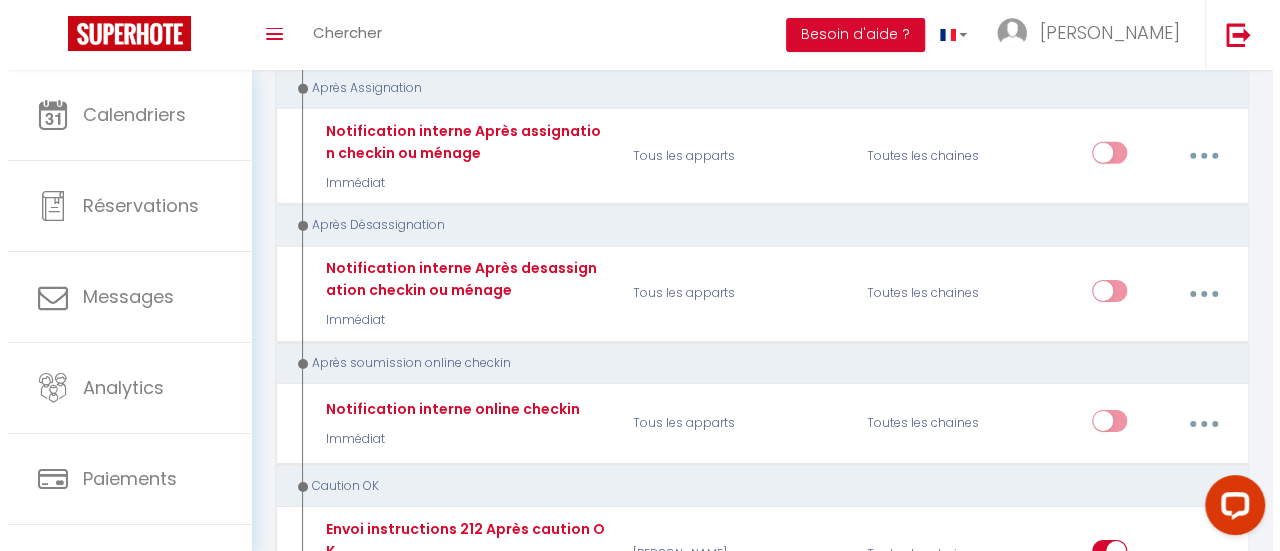 scroll, scrollTop: 3264, scrollLeft: 0, axis: vertical 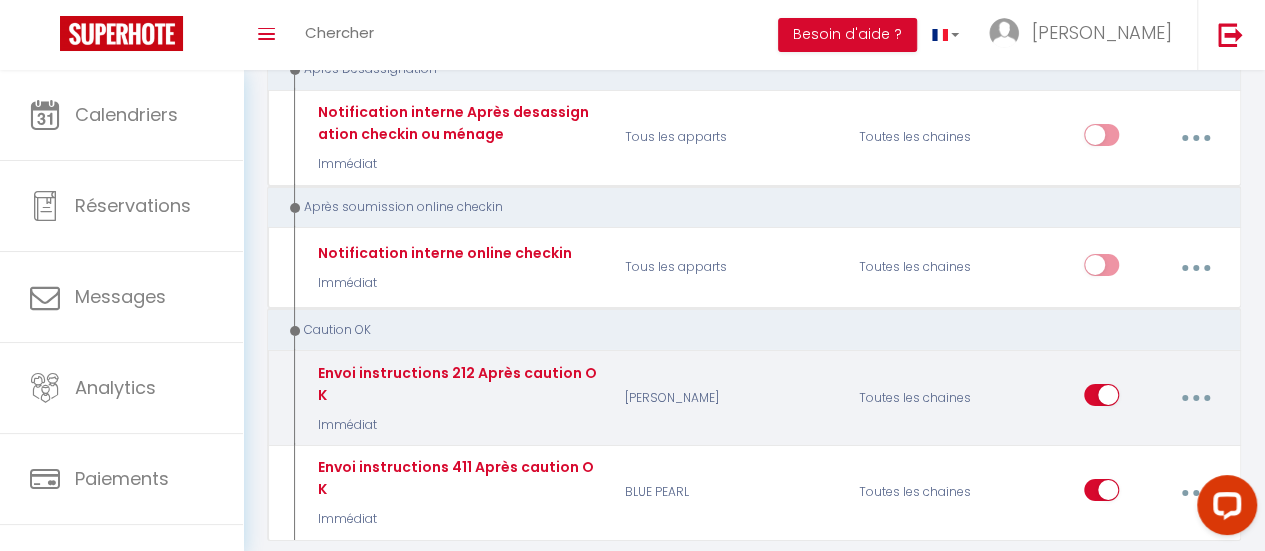 click at bounding box center [1195, 398] 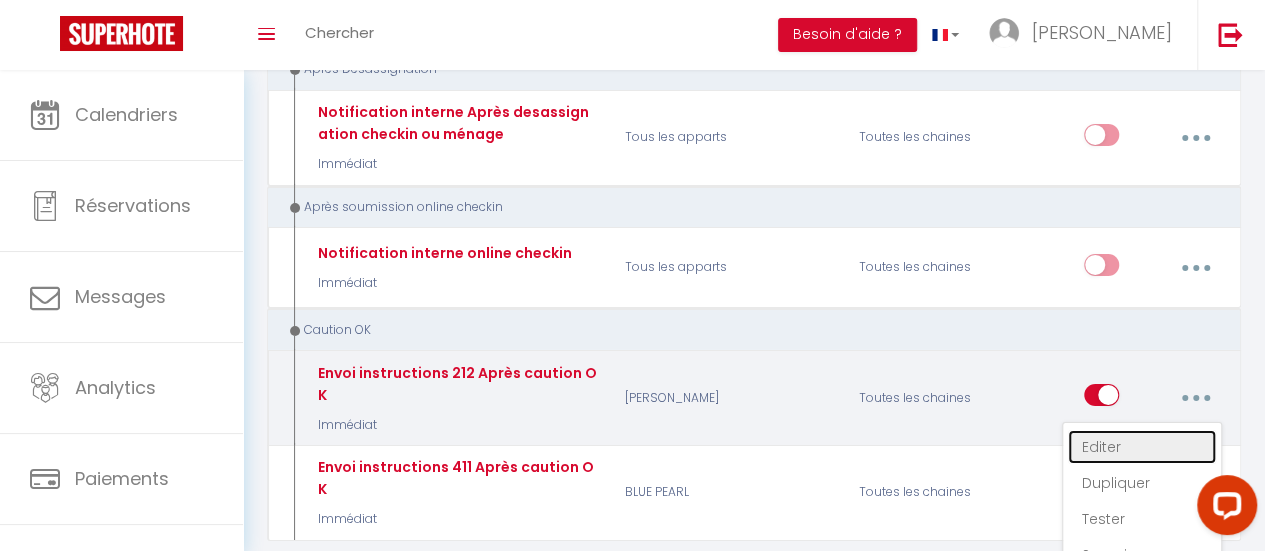 click on "Editer" at bounding box center (1142, 447) 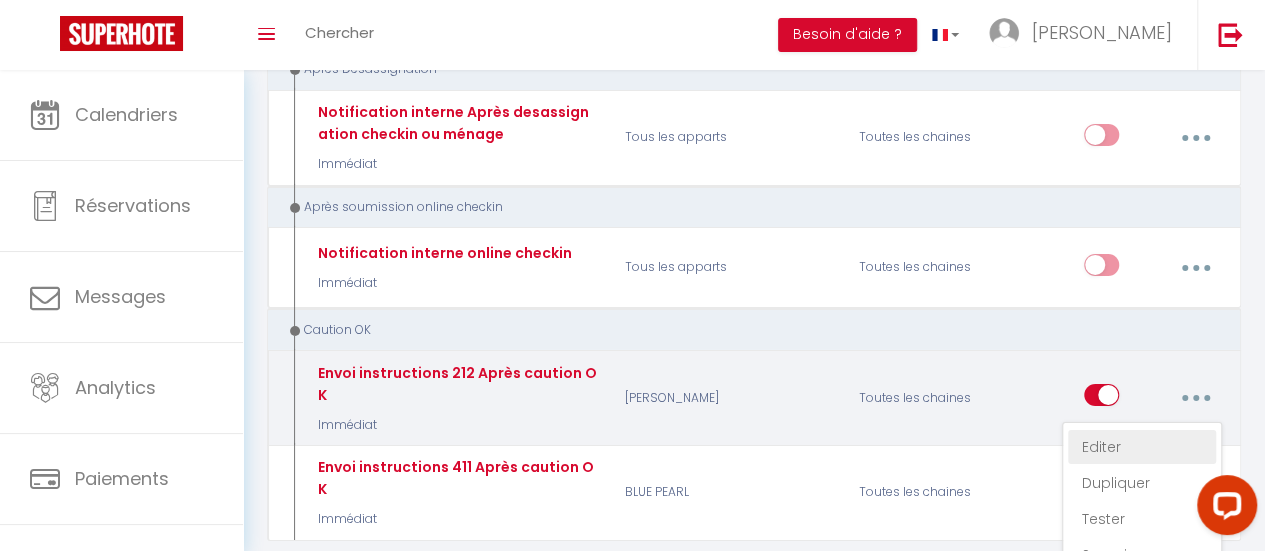 type on "Envoi  instructions 212 Après caution OK" 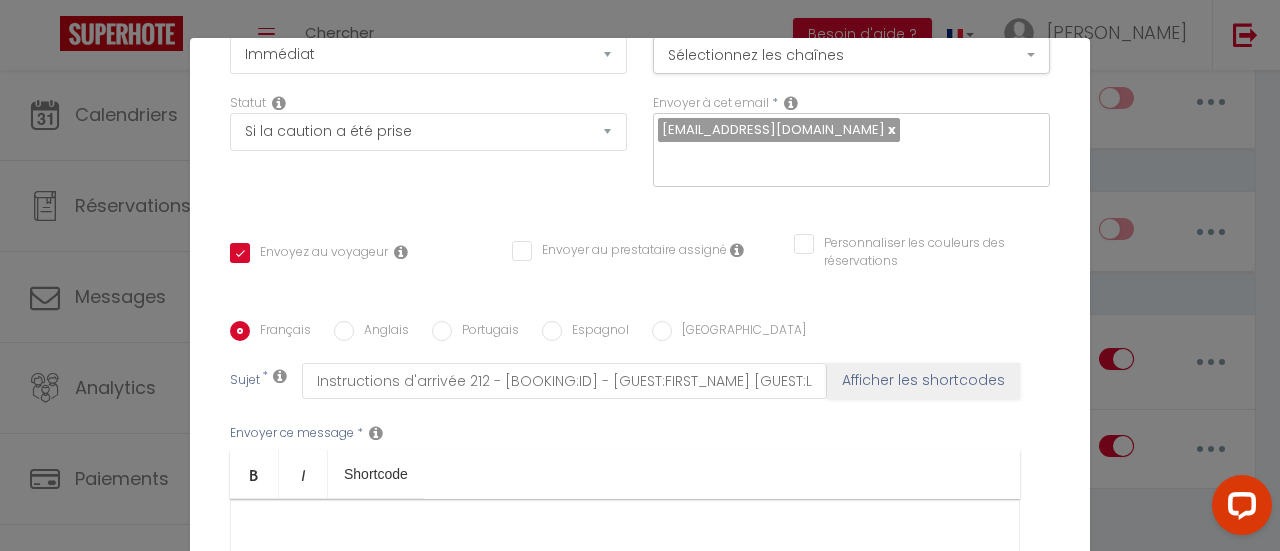 scroll, scrollTop: 300, scrollLeft: 0, axis: vertical 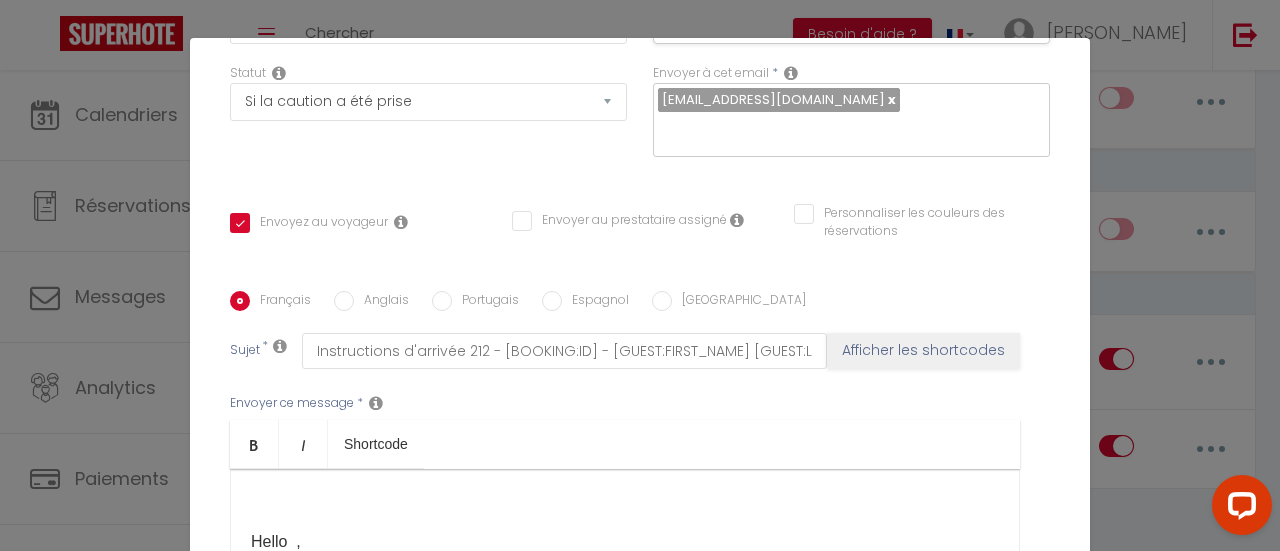 click on "Anglais" at bounding box center [344, 301] 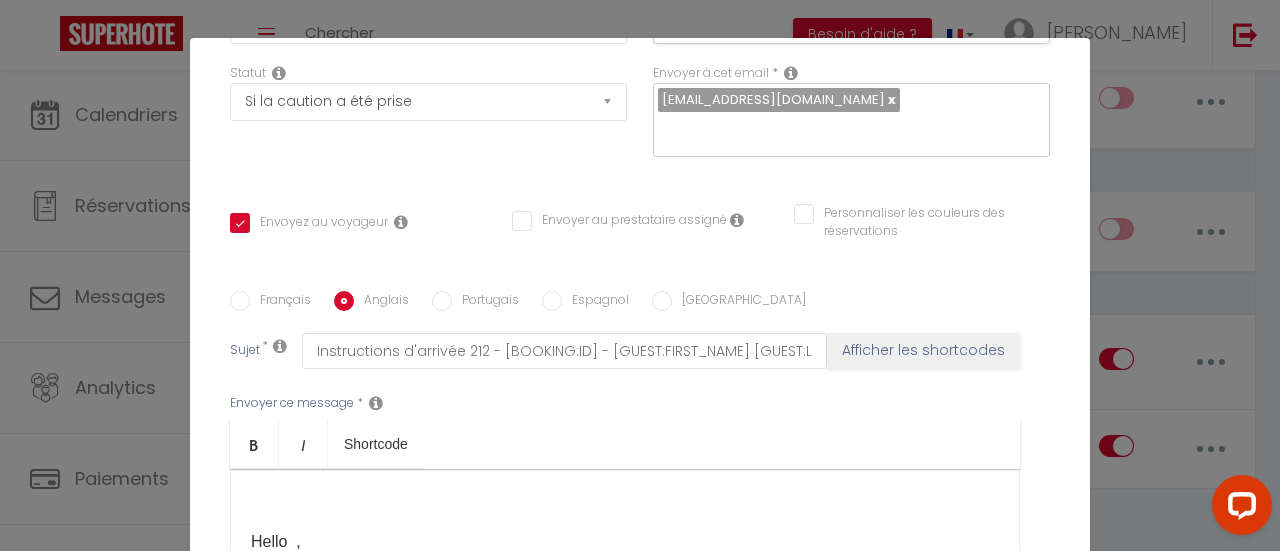 checkbox on "true" 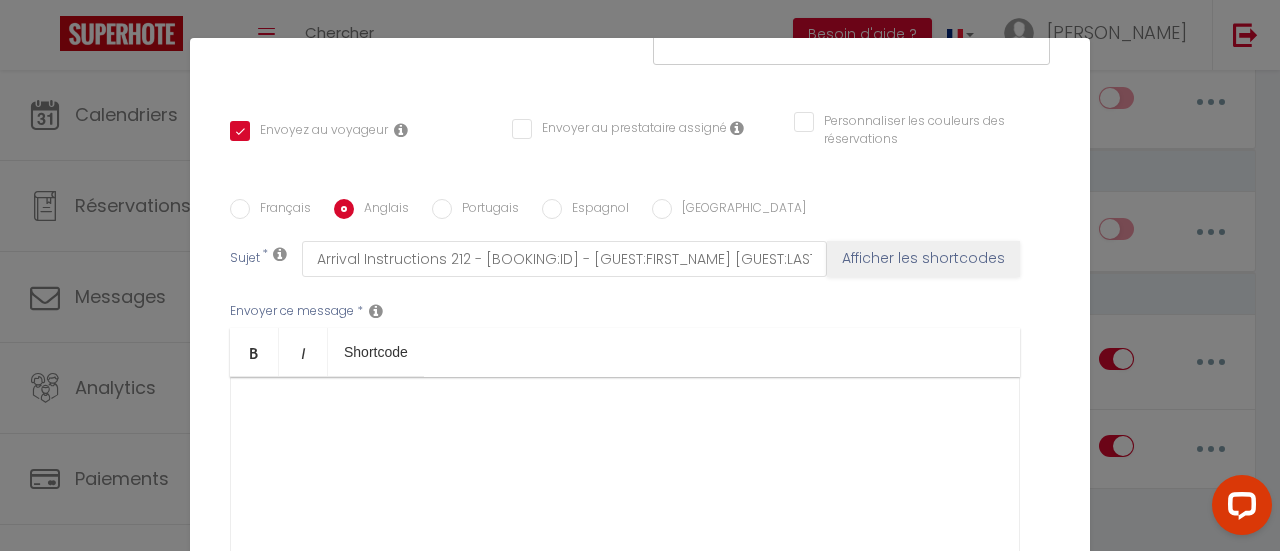 scroll, scrollTop: 538, scrollLeft: 0, axis: vertical 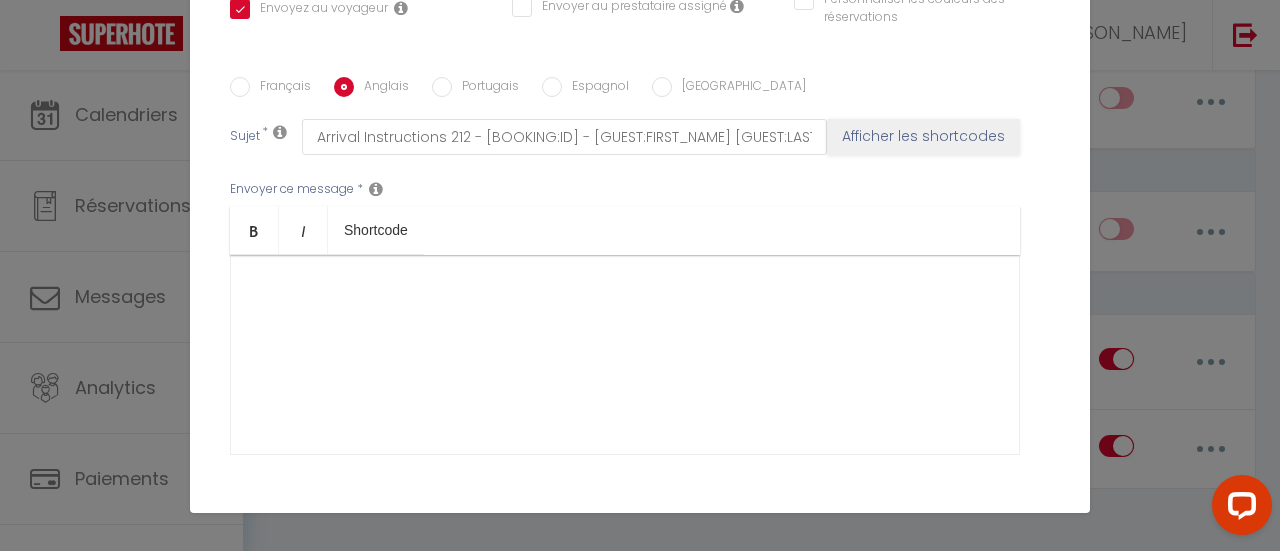 click at bounding box center (625, 355) 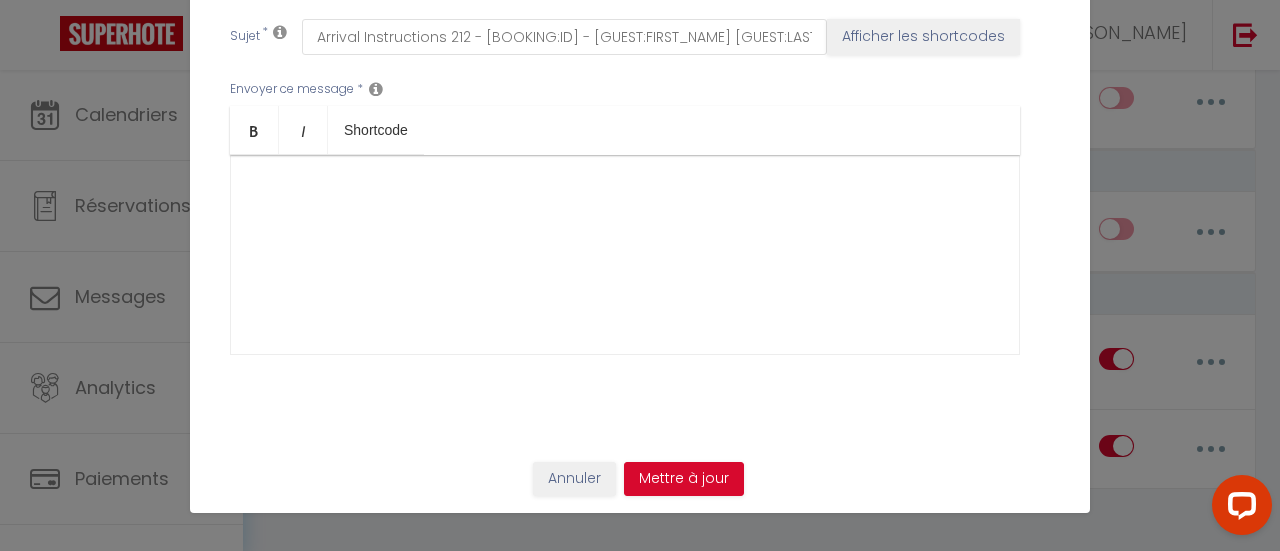 click at bounding box center (625, 255) 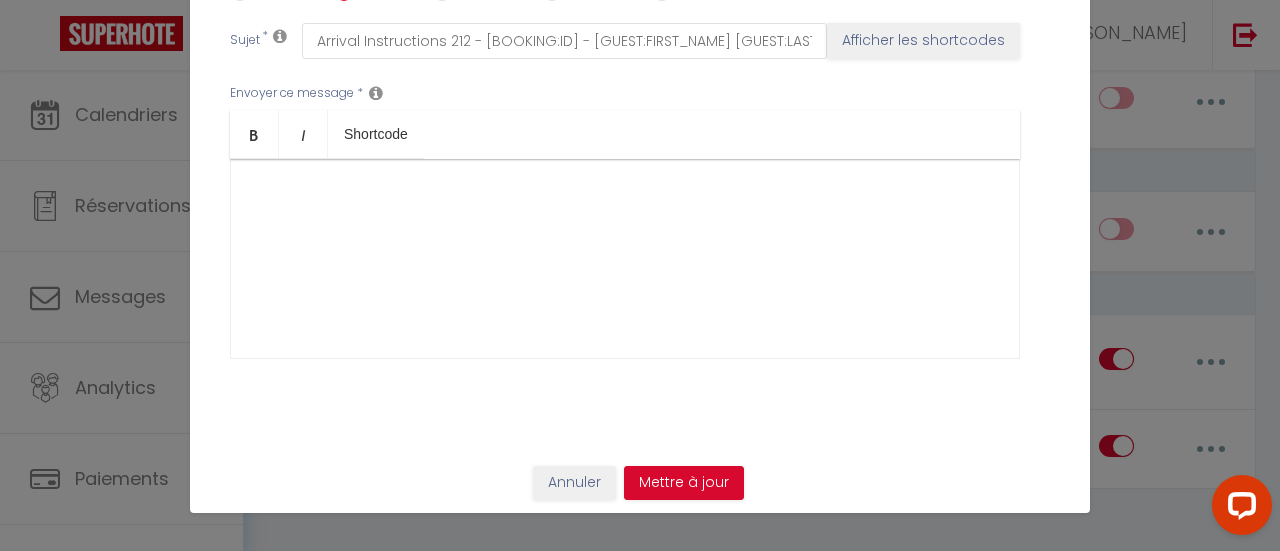 scroll, scrollTop: 538, scrollLeft: 0, axis: vertical 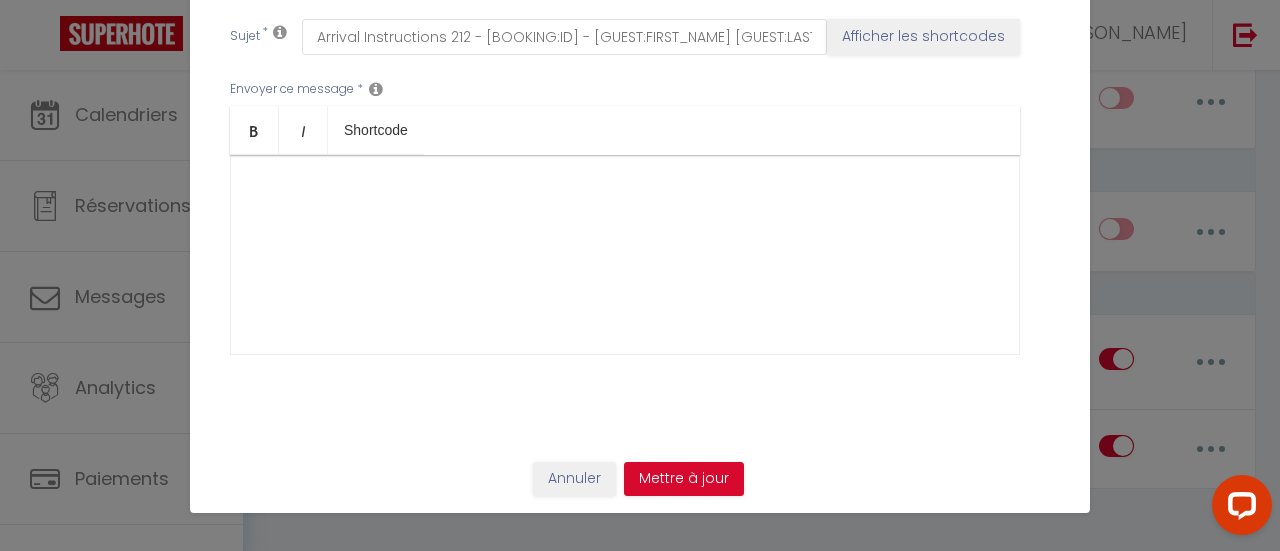 click at bounding box center (625, 255) 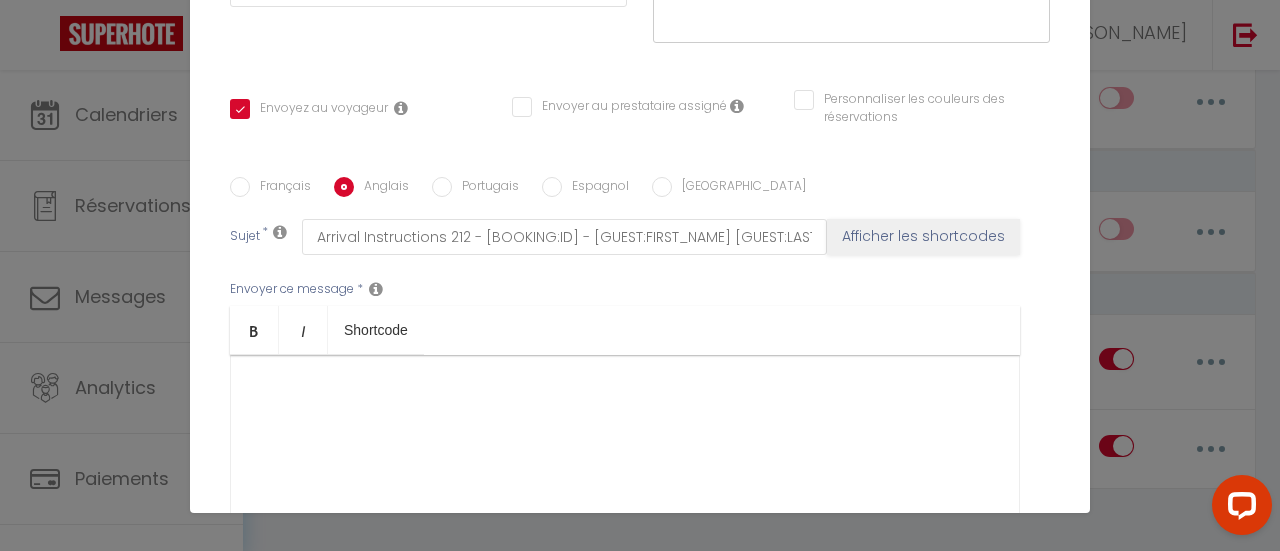 click on "Français" at bounding box center (240, 187) 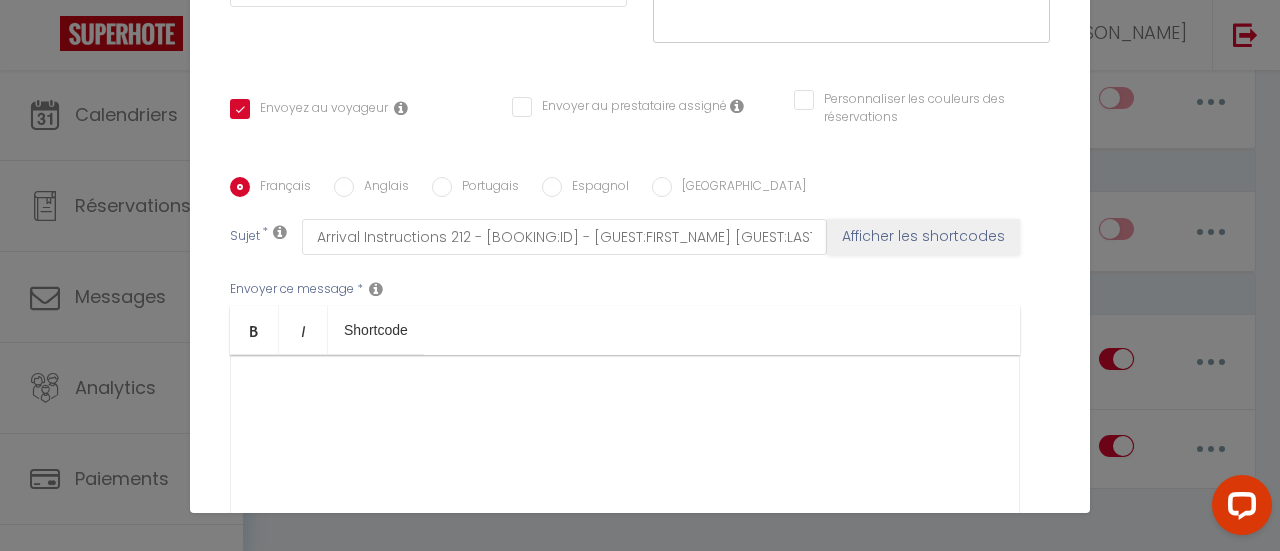 checkbox on "true" 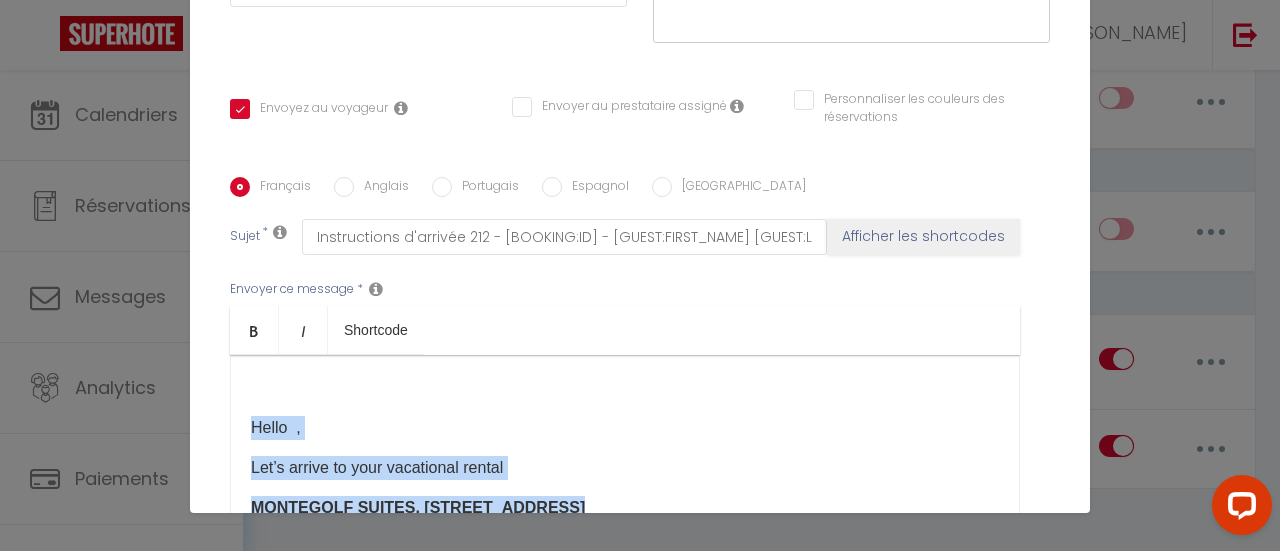 scroll, scrollTop: 377, scrollLeft: 0, axis: vertical 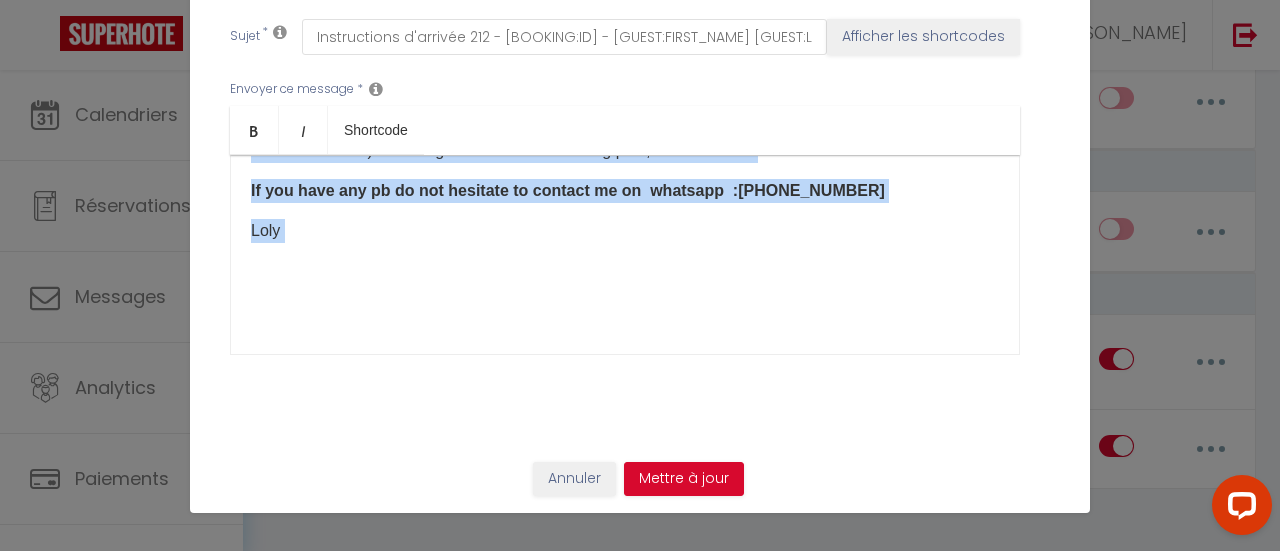 drag, startPoint x: 240, startPoint y: 386, endPoint x: 247, endPoint y: 546, distance: 160.15305 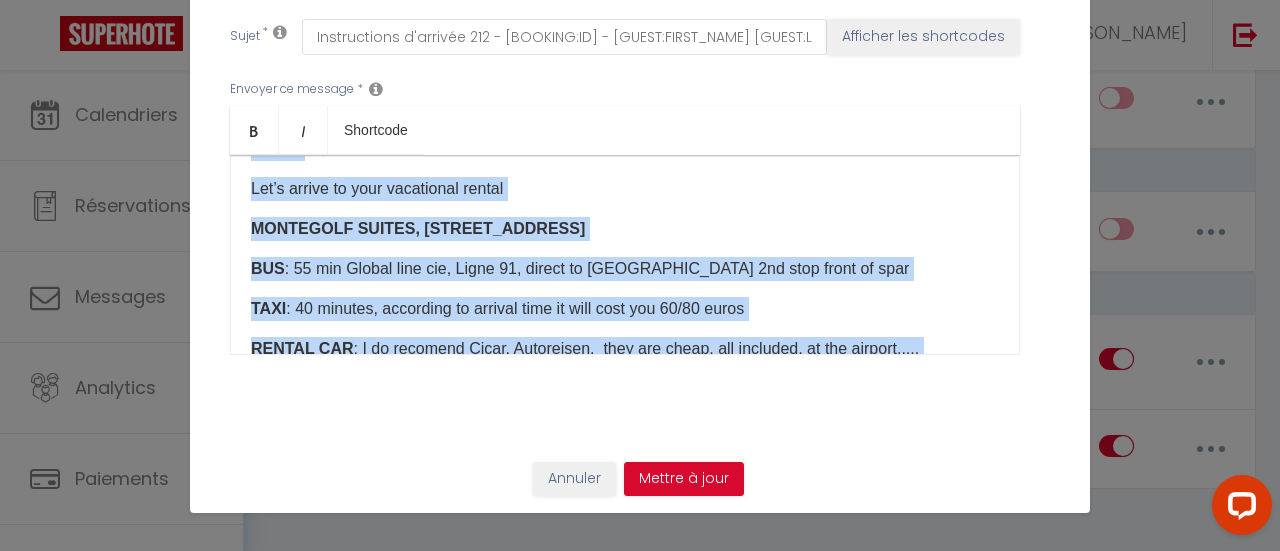 scroll, scrollTop: 0, scrollLeft: 0, axis: both 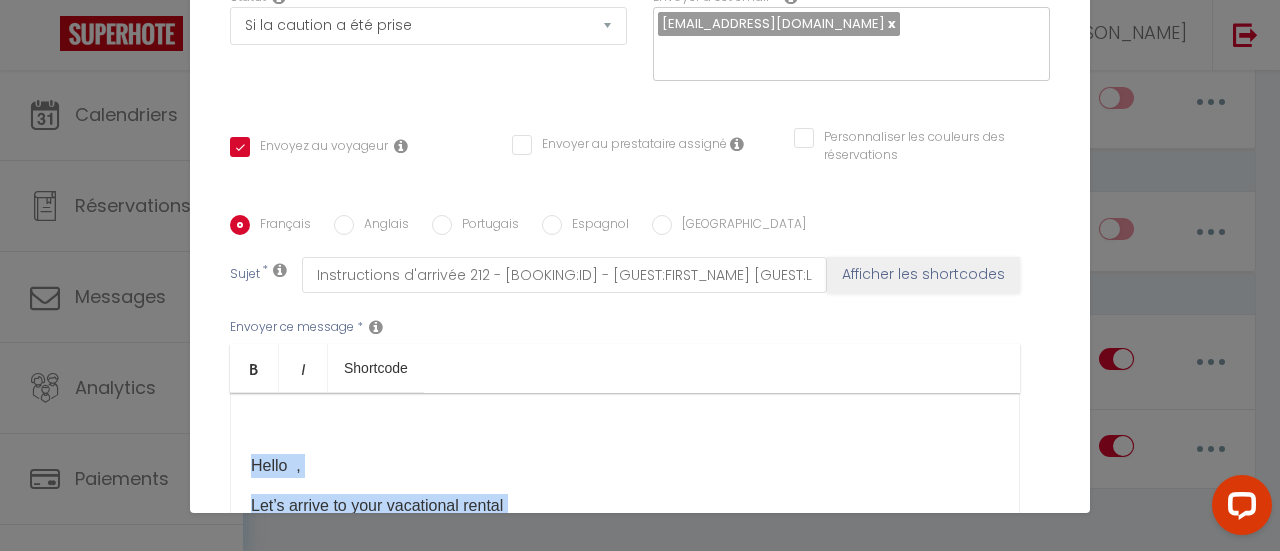 click on "Anglais" at bounding box center [344, 225] 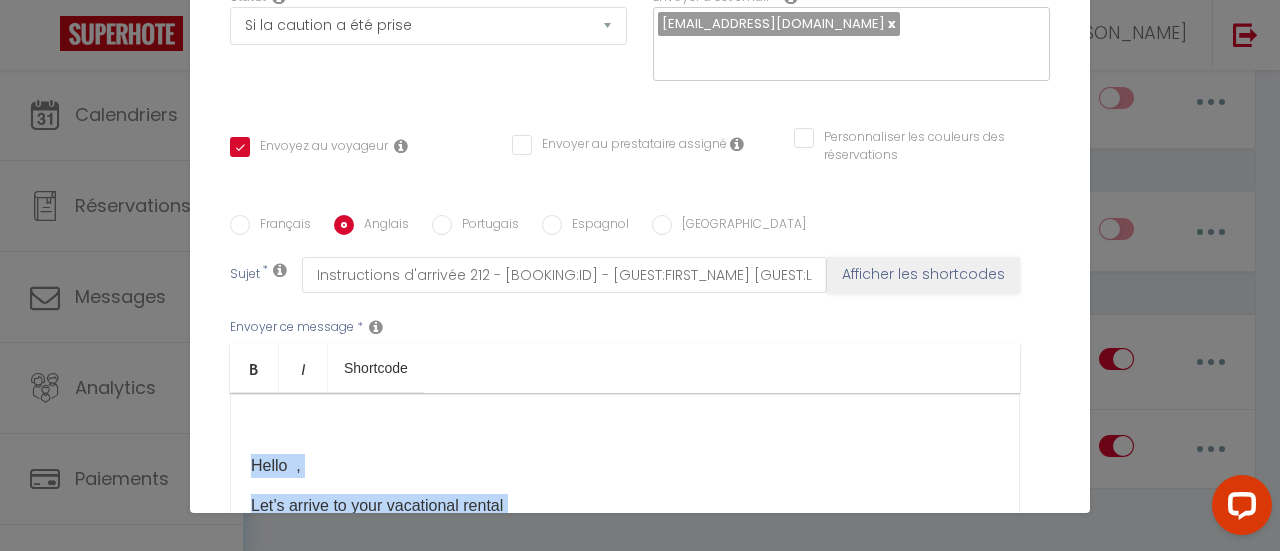 checkbox on "true" 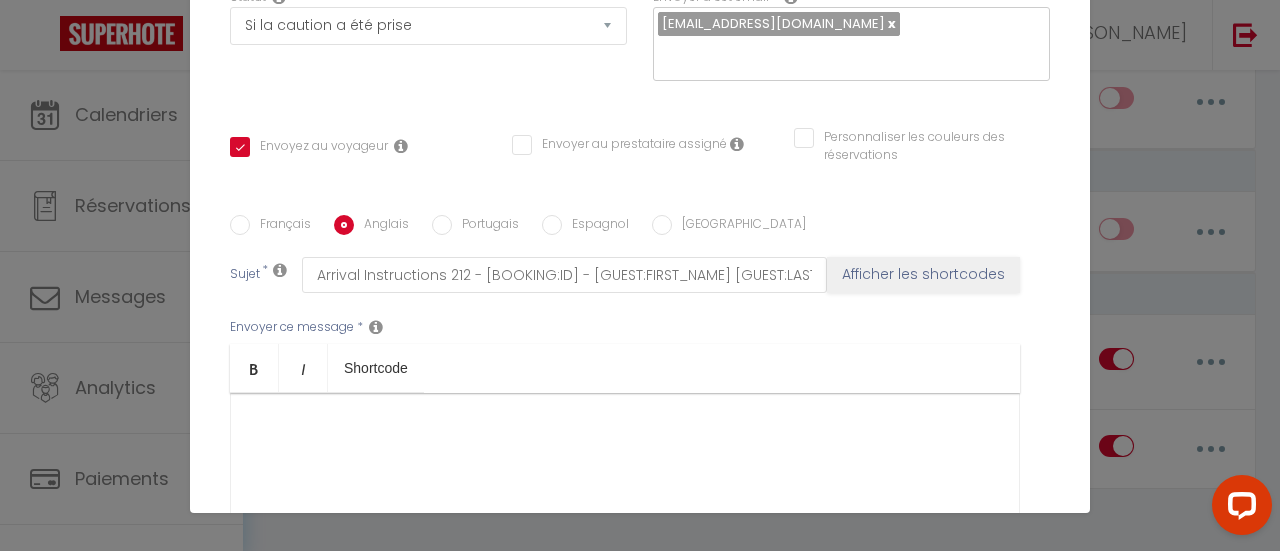 click at bounding box center (625, 493) 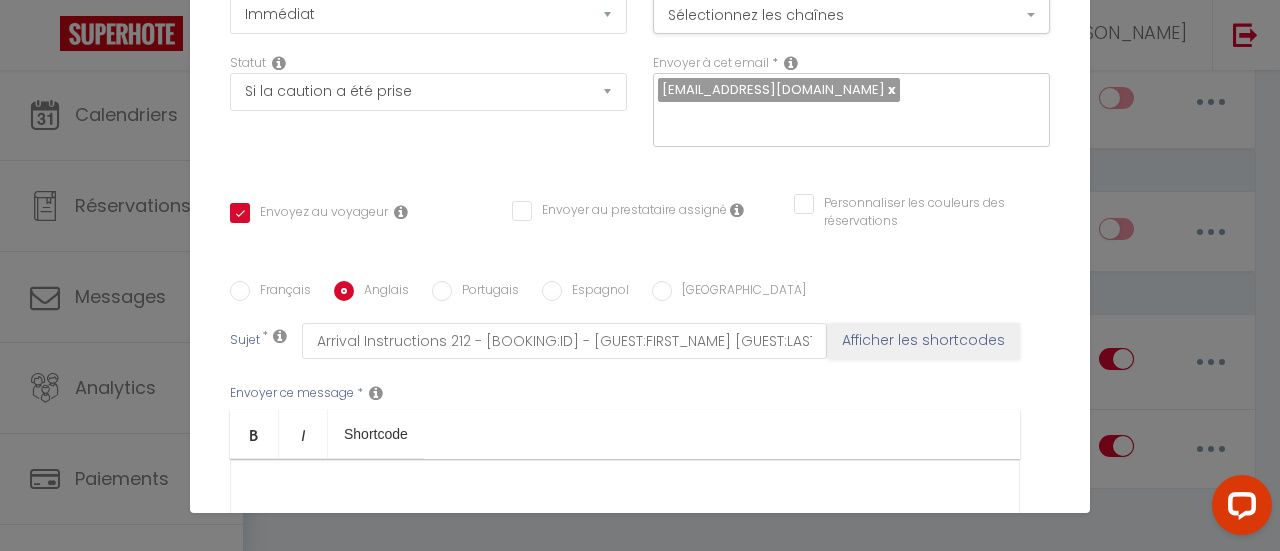 scroll, scrollTop: 300, scrollLeft: 0, axis: vertical 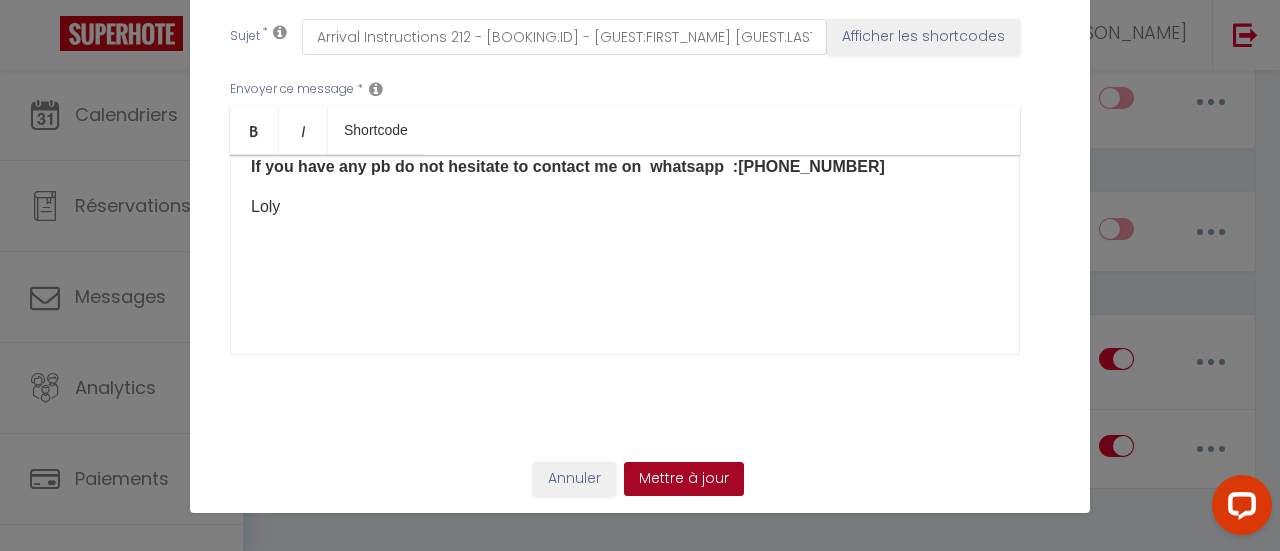 click on "Mettre à jour" at bounding box center (684, 479) 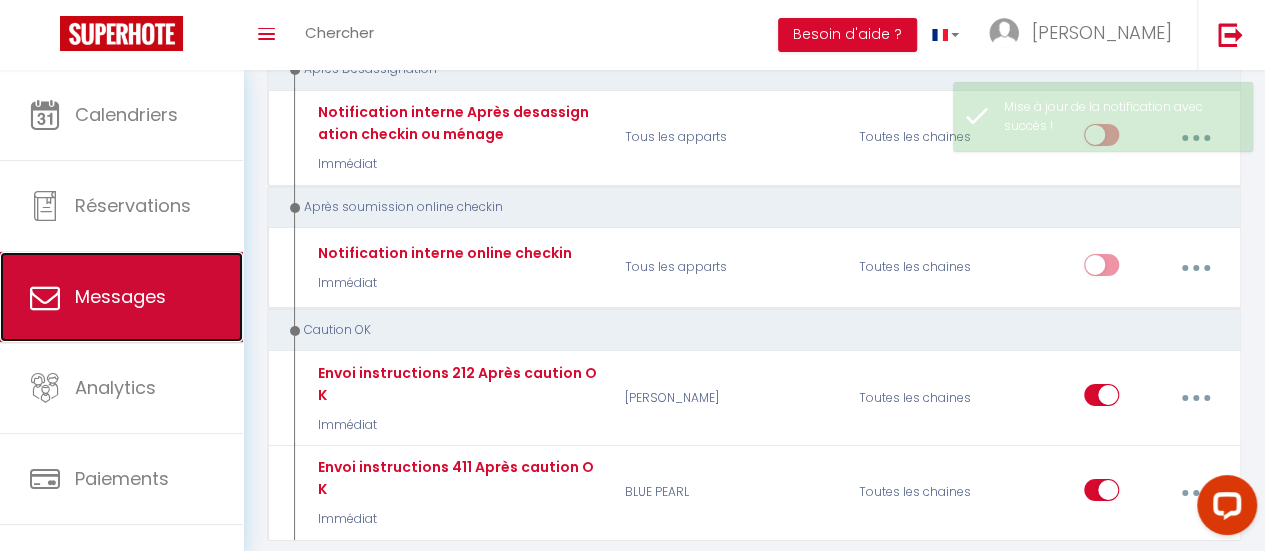 click on "Messages" at bounding box center [120, 296] 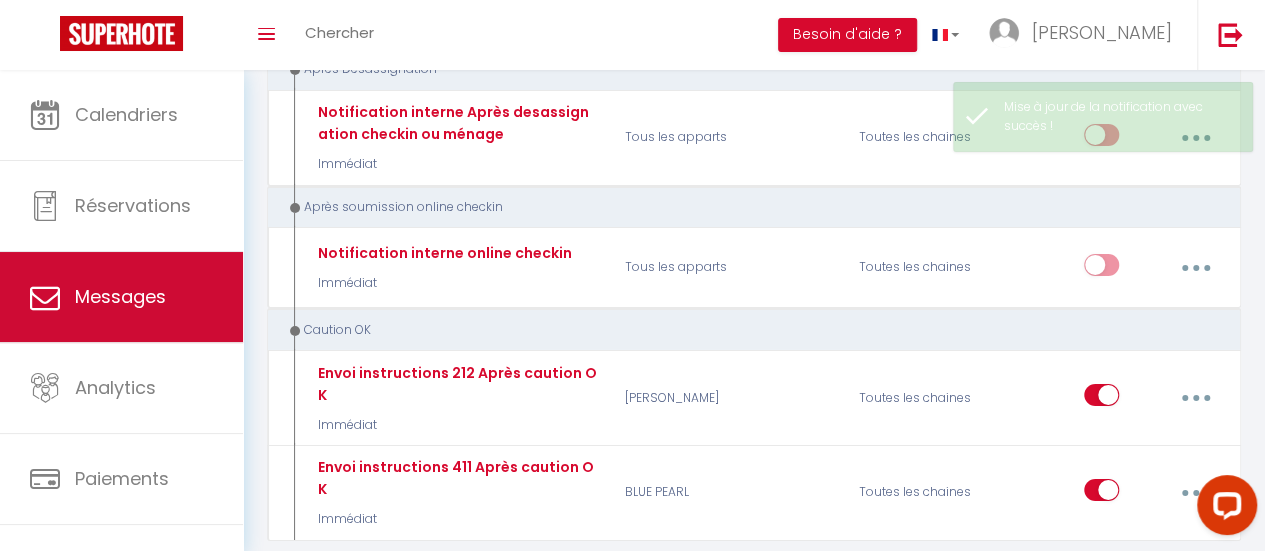 select on "message" 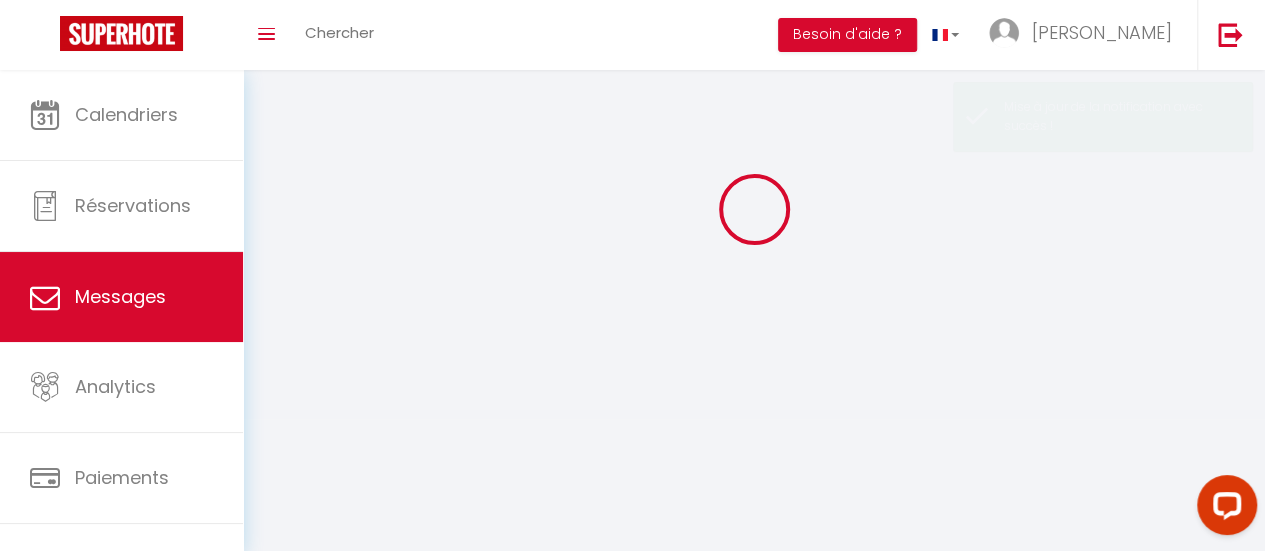 scroll, scrollTop: 0, scrollLeft: 0, axis: both 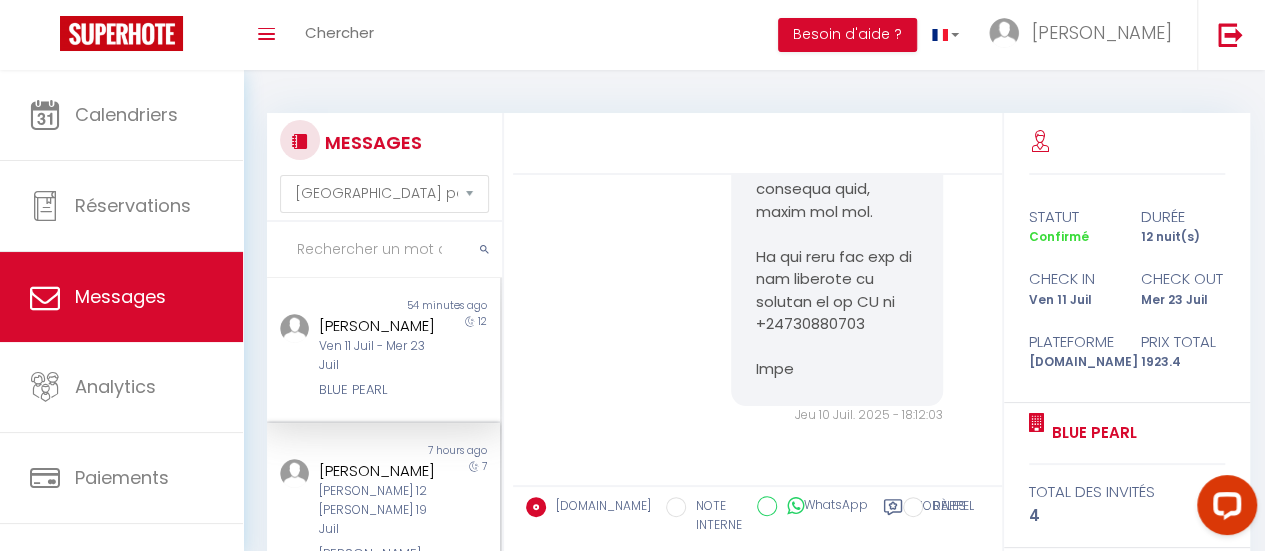 click on "Thomas Johnsen" at bounding box center [380, 471] 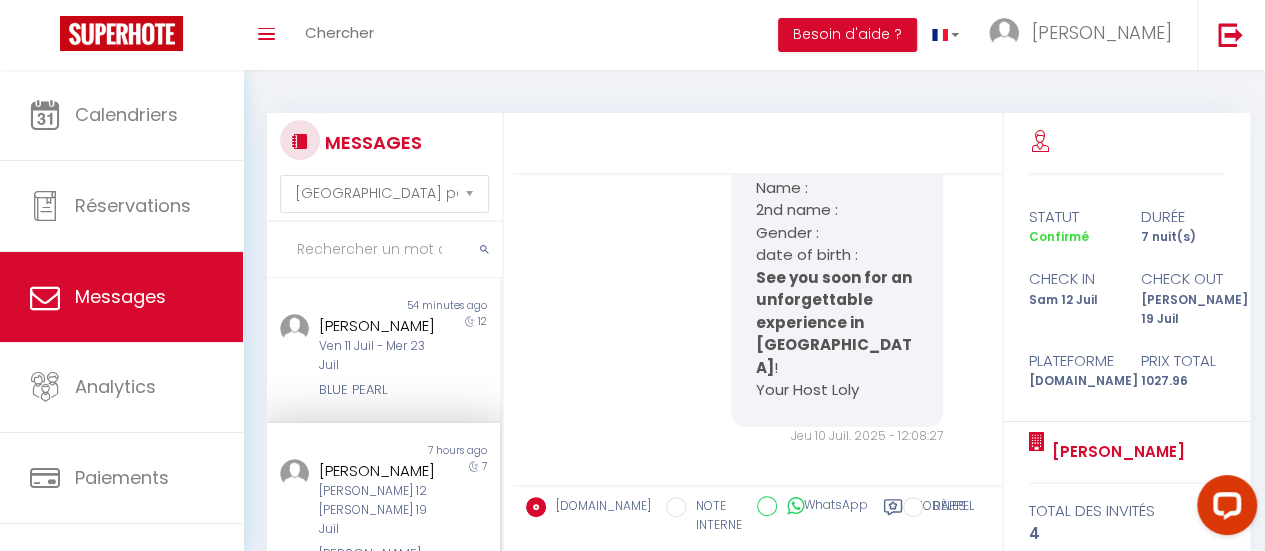 scroll, scrollTop: 5187, scrollLeft: 0, axis: vertical 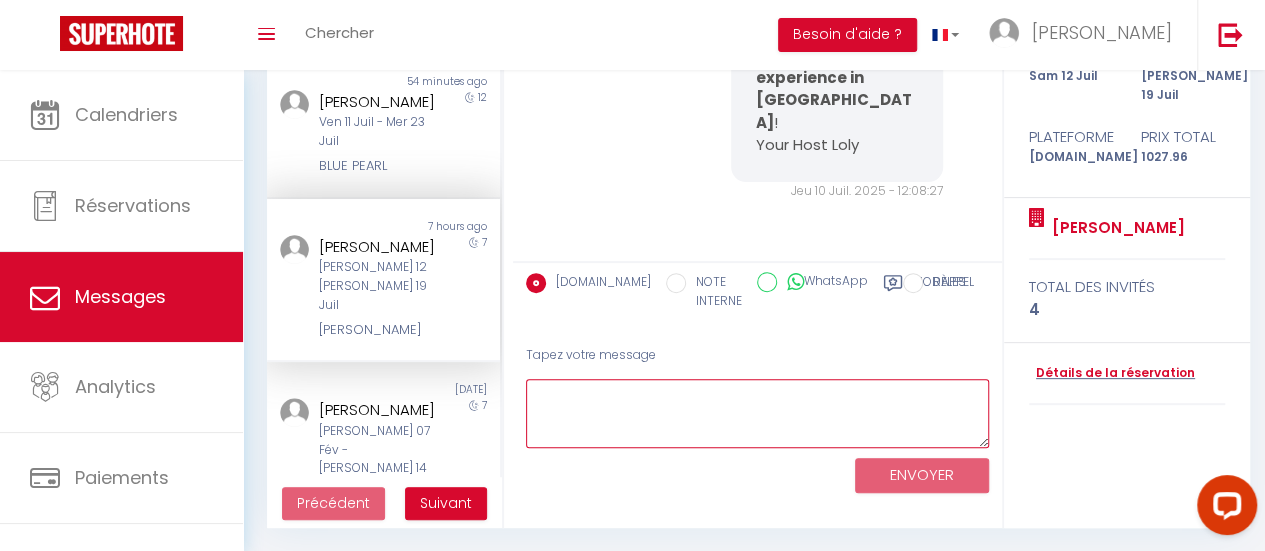 click at bounding box center [757, 413] 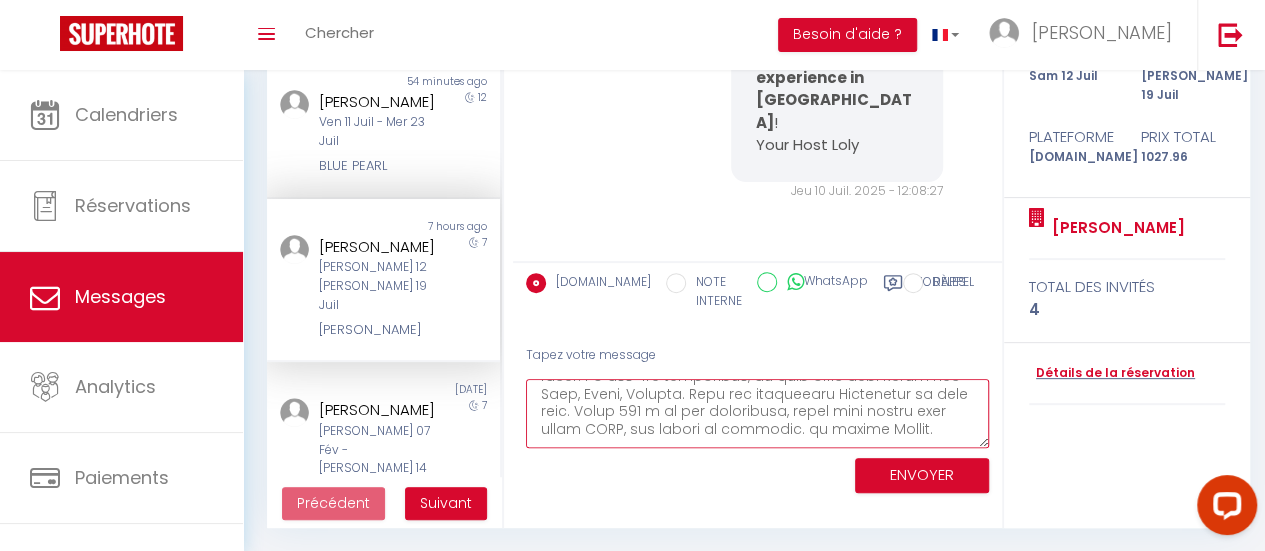 scroll, scrollTop: 338, scrollLeft: 0, axis: vertical 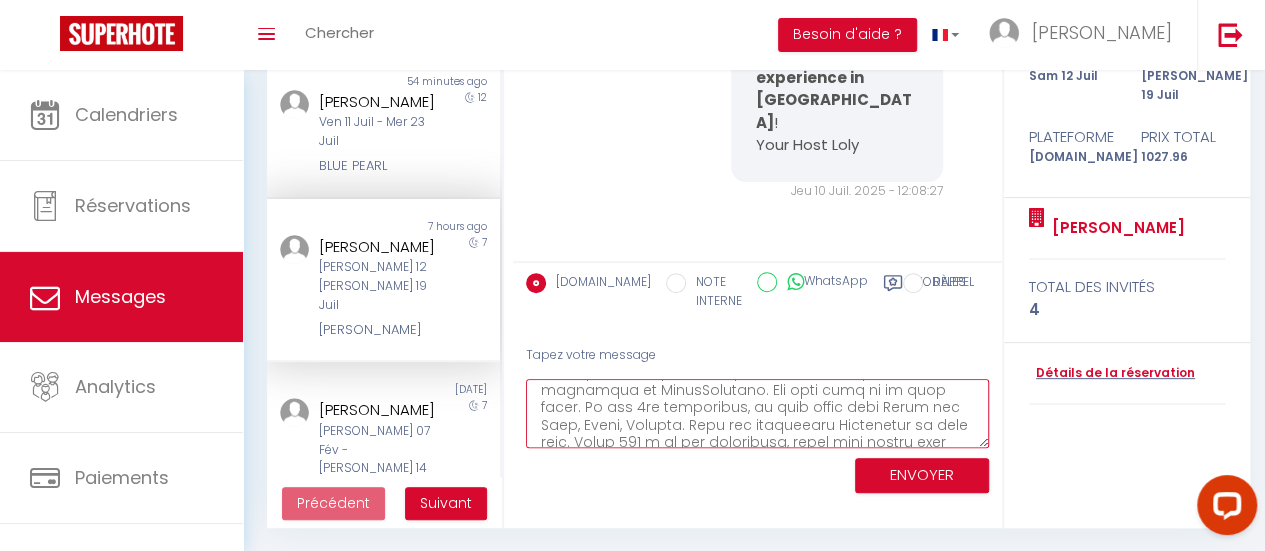 type on "Hello  ,
Let’s arrive to your vacational rental
MONTEGOLF SUITES, CALLE PETREL 3, APT 212, 35138 PLAYA DEL CURA (MOGAN)
BUS : 55 min Global line cie, Ligne 91, direct to Playa del cura 2nd stop front of spar
TAXI : 40 minutes, according to arrival time it will cost you 60/80 euros
RENTAL CAR : I do recomend Cicar, Autoreisen,  they are cheap, all included, at the airport.....
From The airport, direction GC SUR1 , direction Maspalomas, Playa del Ingles, you are at about 40 minutes, exit « Puerto Rico –Tauro » (exit 62). pass on your right, direction of TauroAmadores. The golf will be on your right. At the 2nd roundabout, on your right till Playa del Cura, Mogan, Taurito. Pass the restaurant Guantanamo on your left. After 500 m at the roundabout, right then direct left after SPAR, the street is climbing. it scalle Petrel.
At 200 m, you will see Residence Monsenor in Yellow on your right, our residence is with the blue gate on your left. Suites Monte Golf .
From now you are going to make and indepe..." 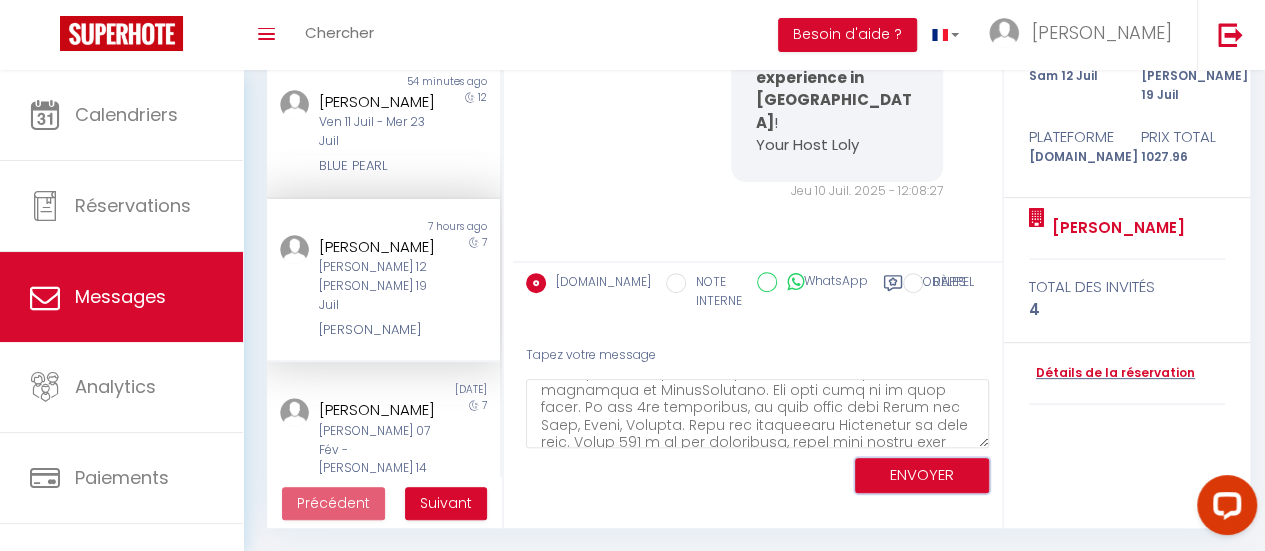 click on "ENVOYER" at bounding box center [922, 475] 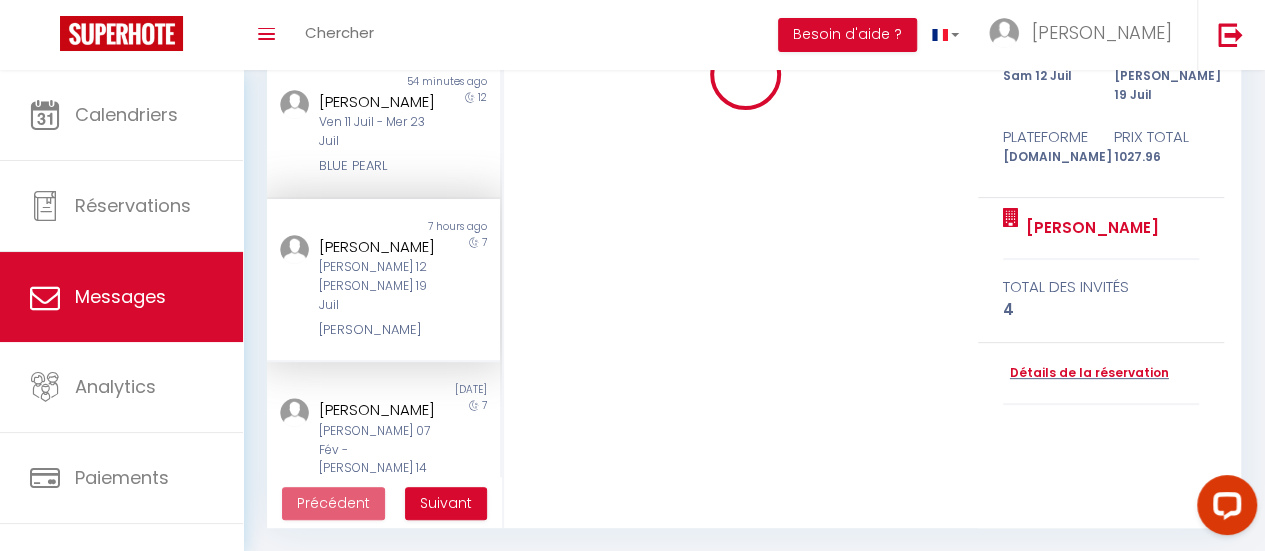 type 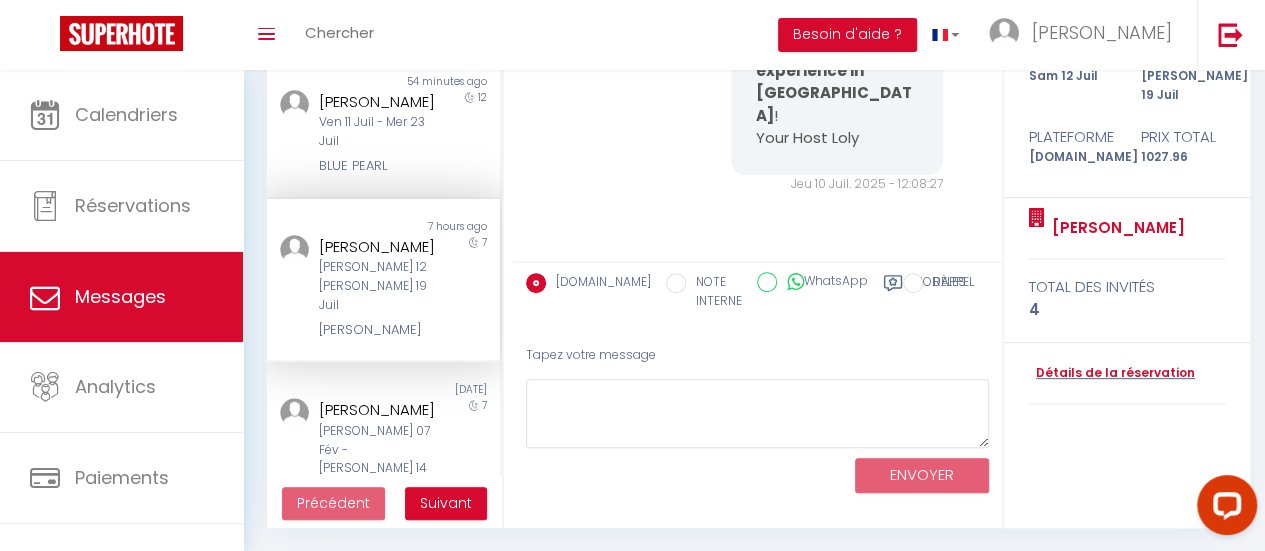 scroll, scrollTop: 7968, scrollLeft: 0, axis: vertical 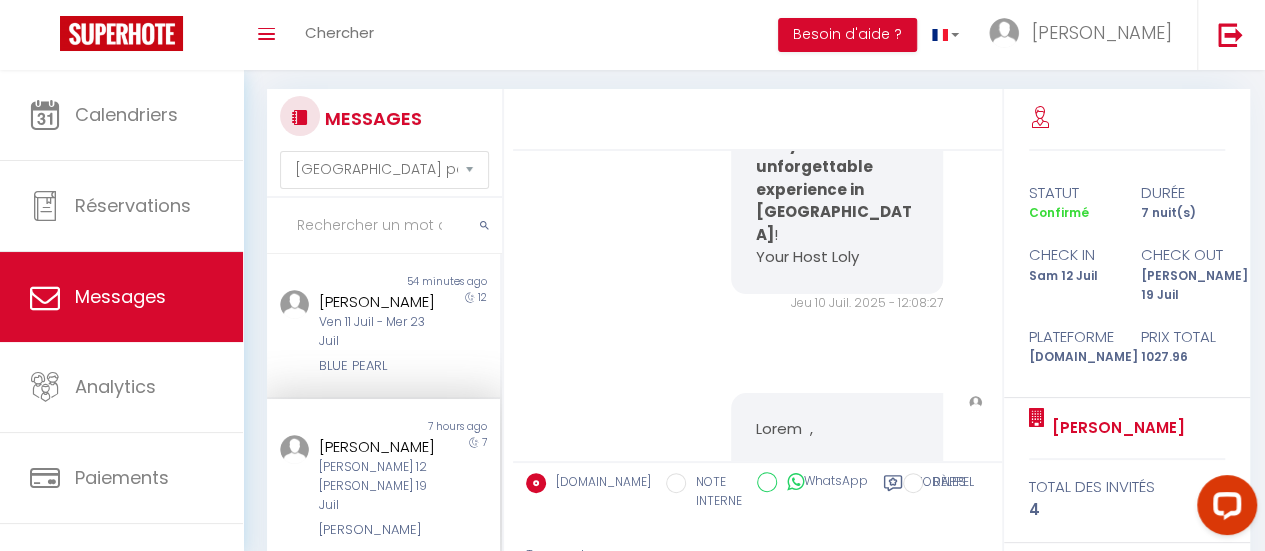 click on "Sam 12 Juil - Sam 19 Juil" at bounding box center [380, 486] 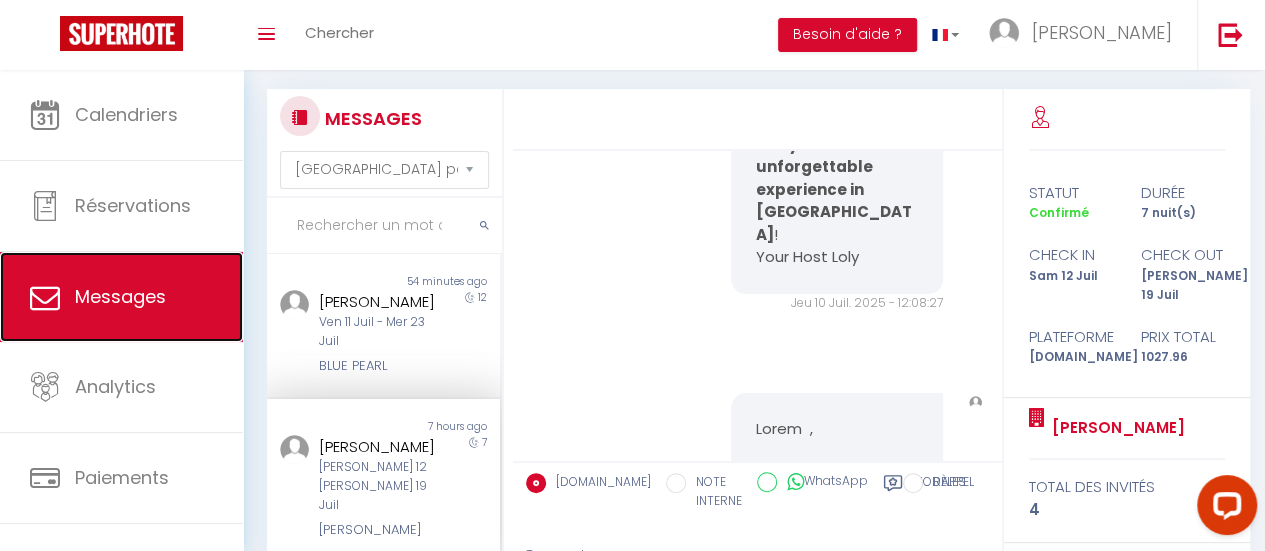 click on "Messages" at bounding box center [120, 296] 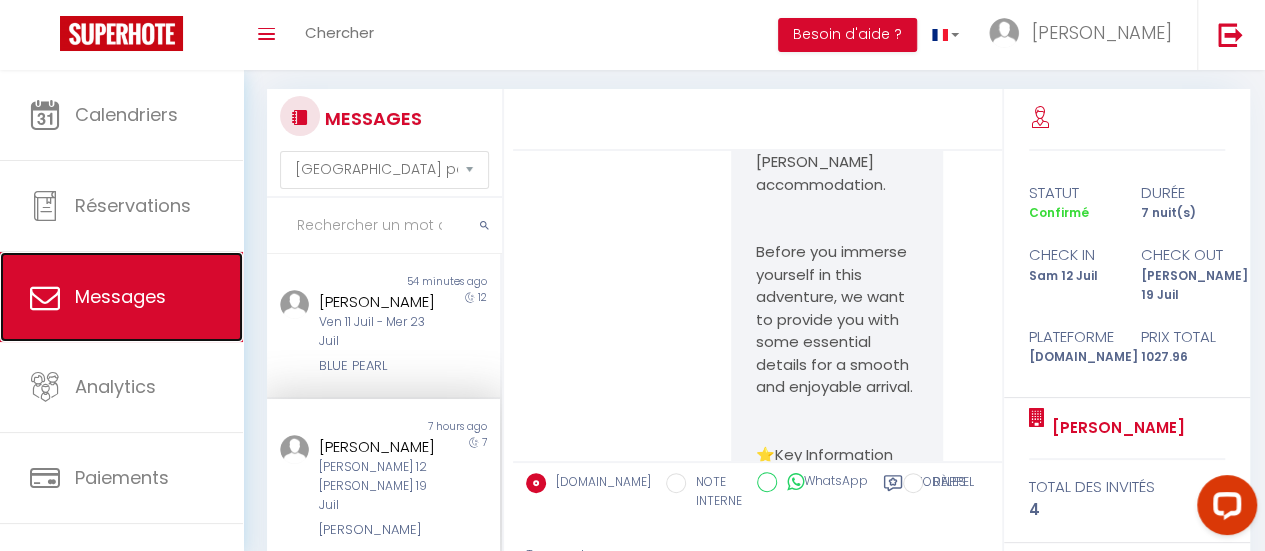 scroll, scrollTop: 3268, scrollLeft: 0, axis: vertical 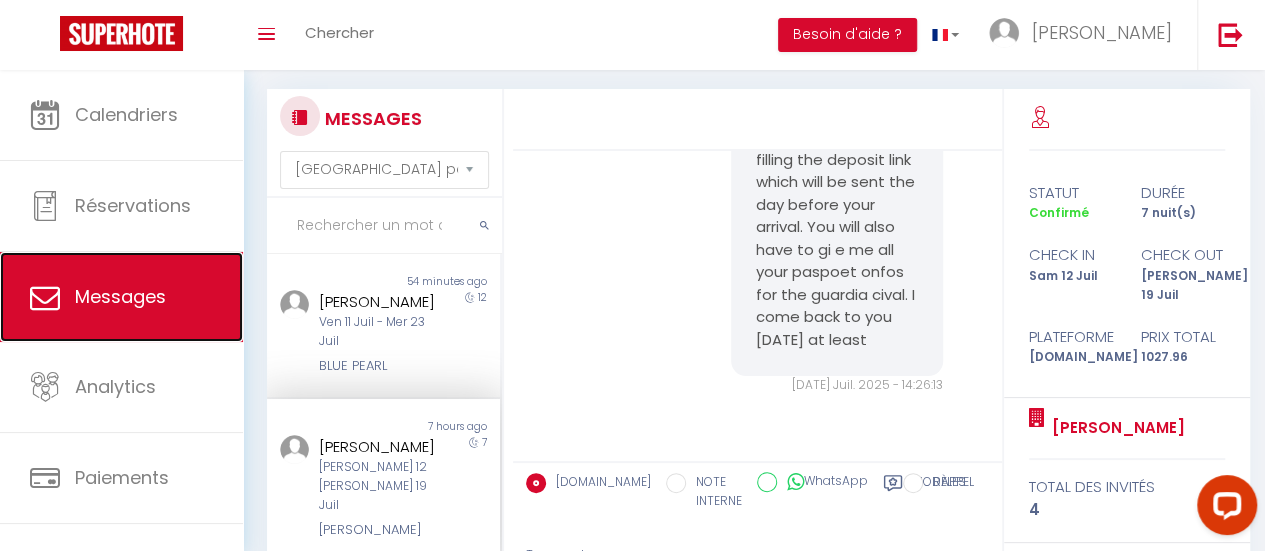 click on "Messages" at bounding box center [120, 296] 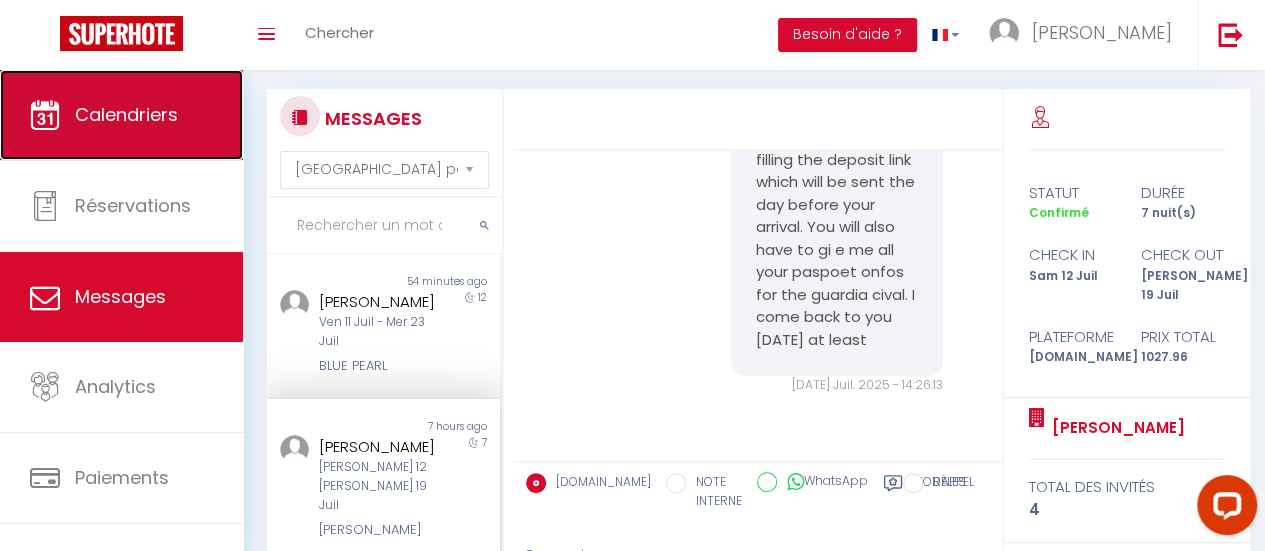 click on "Calendriers" at bounding box center [121, 115] 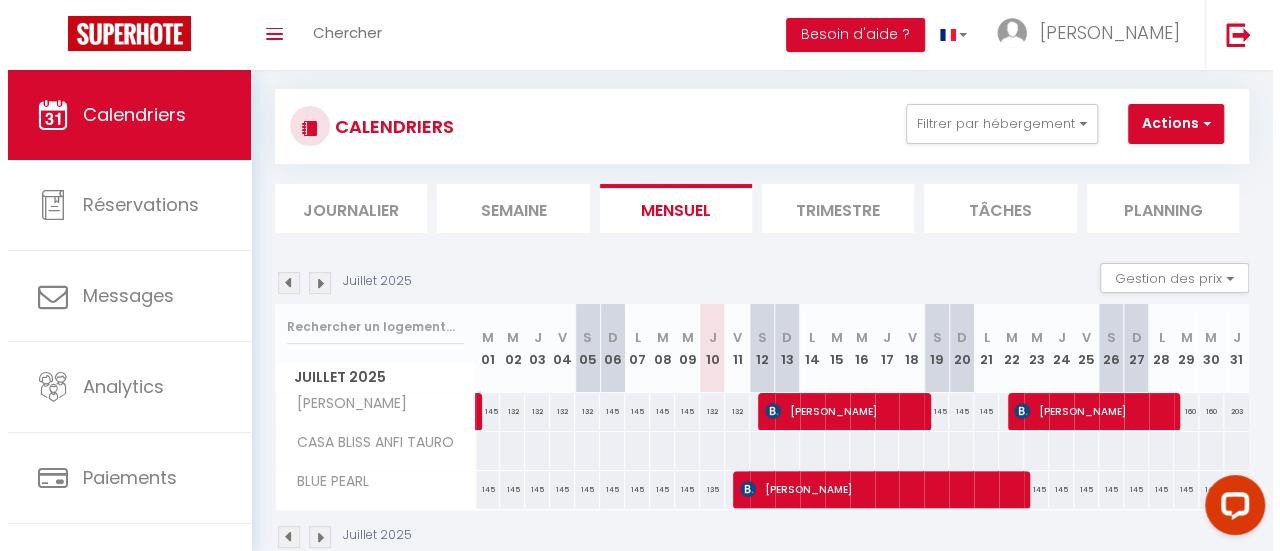 scroll, scrollTop: 0, scrollLeft: 0, axis: both 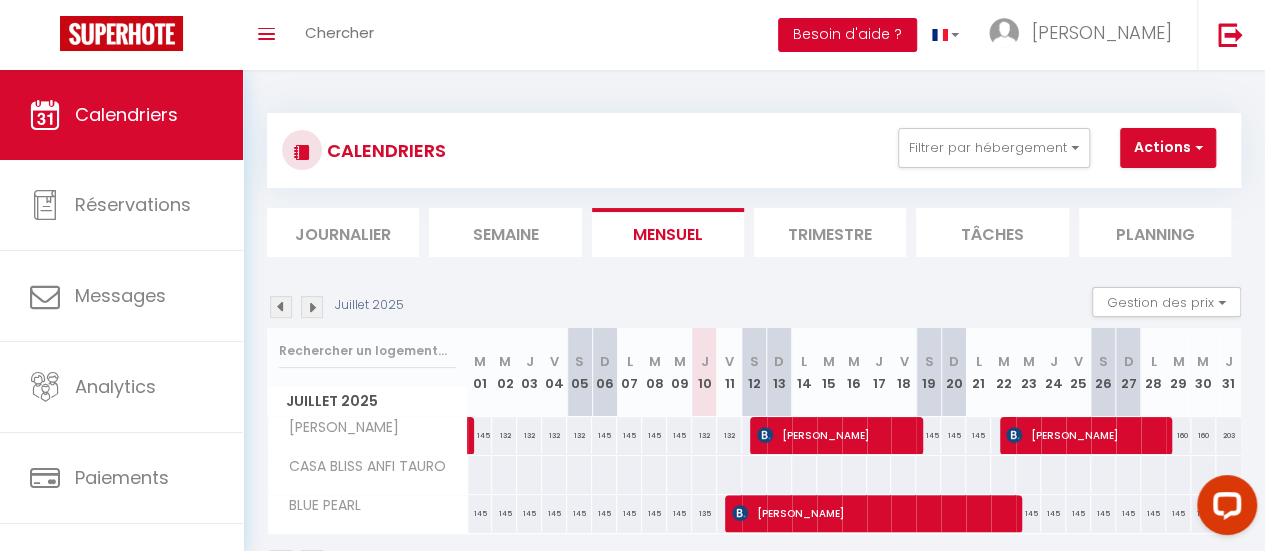 click on "Besoin d'aide ?" at bounding box center (847, 35) 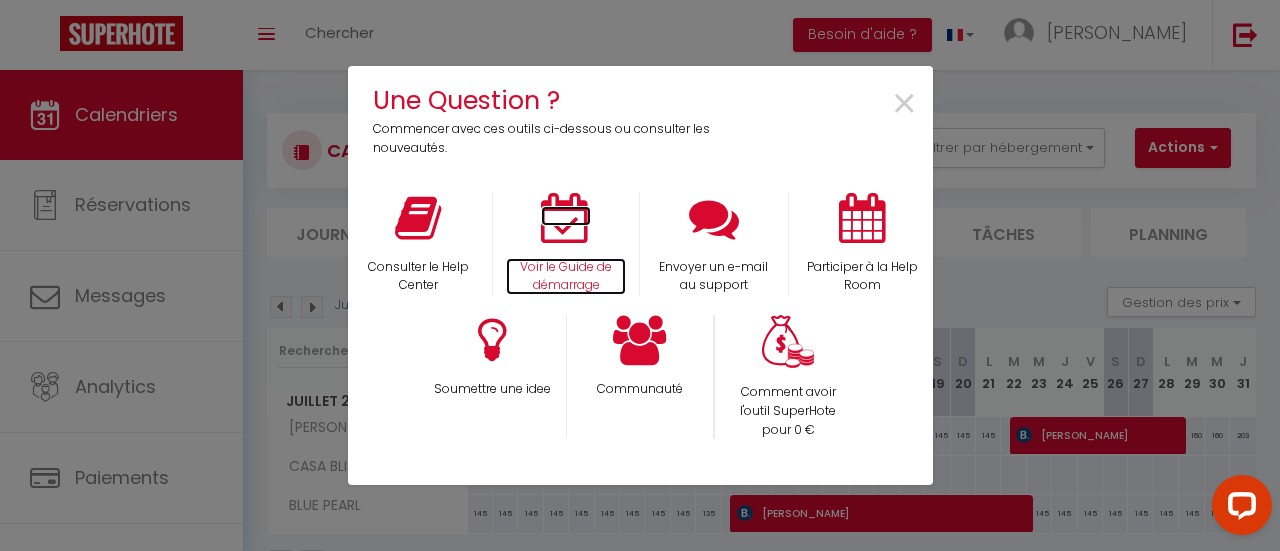 click at bounding box center [566, 218] 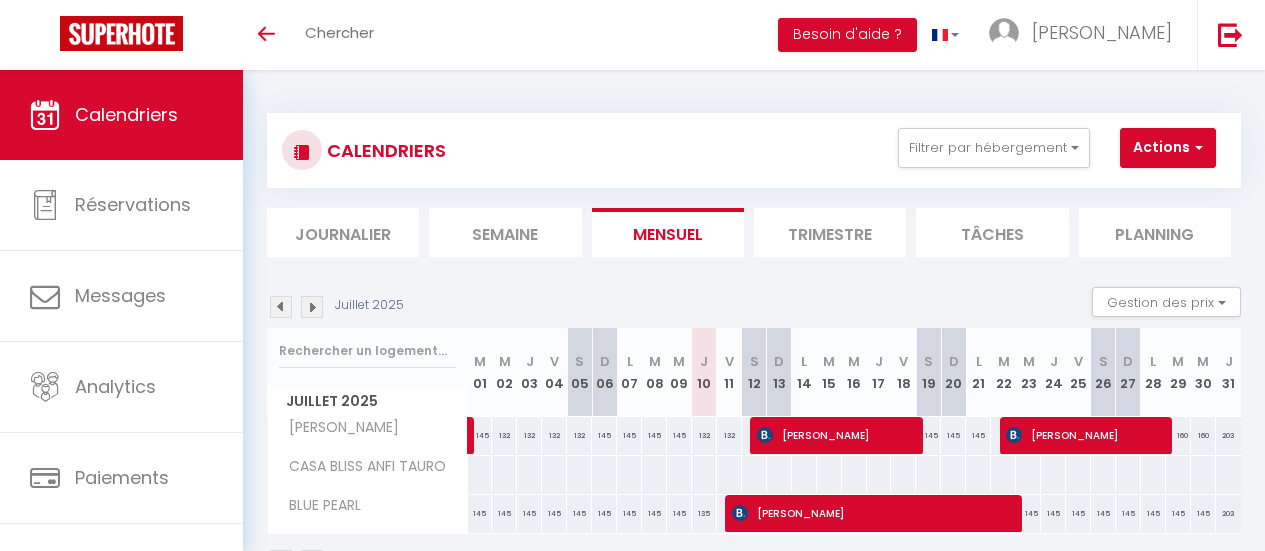 scroll, scrollTop: 0, scrollLeft: 0, axis: both 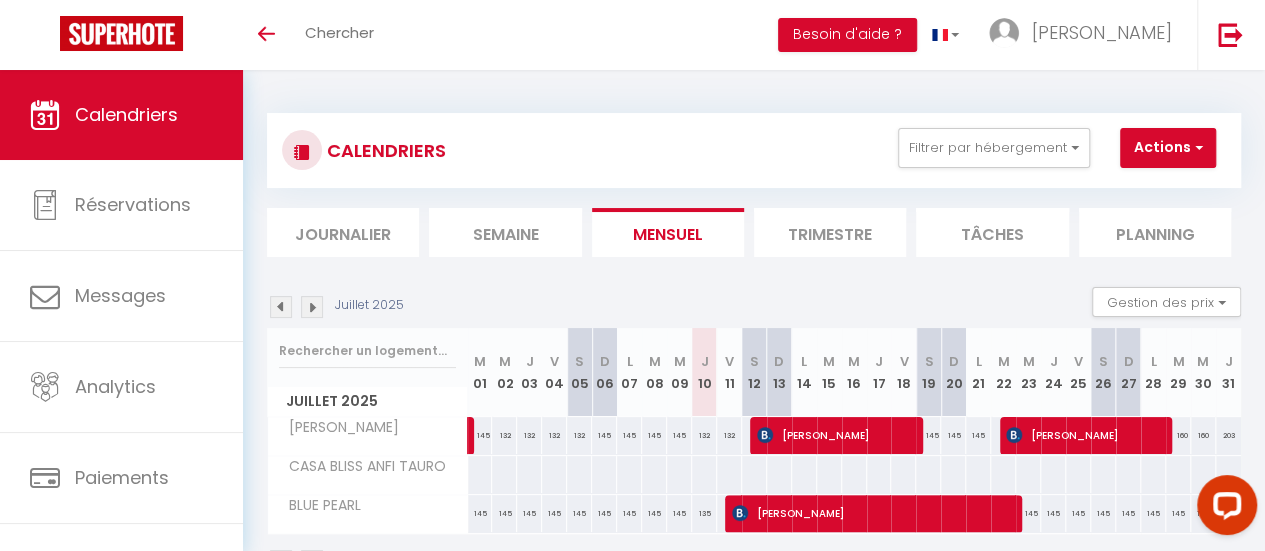 click on "CALENDRIERS
Filtrer par hébergement
Tous       [PERSON_NAME]     BLUE PEARL     CASA BLISS ANFI TAURO    Effacer   Sauvegarder
Actions
Nouvelle réservation   Exporter les réservations   Importer les réservations
Journalier
[GEOGRAPHIC_DATA]
Mensuel
Trimestre
Tâches
Planning
Juillet 2025
Gestion des prix
Nb Nuits minimum   Règles   Disponibilité           Juillet 2025
M
01
M
02
J
03
V   S   D   L   M   M   J   V   S   D" at bounding box center [754, 343] 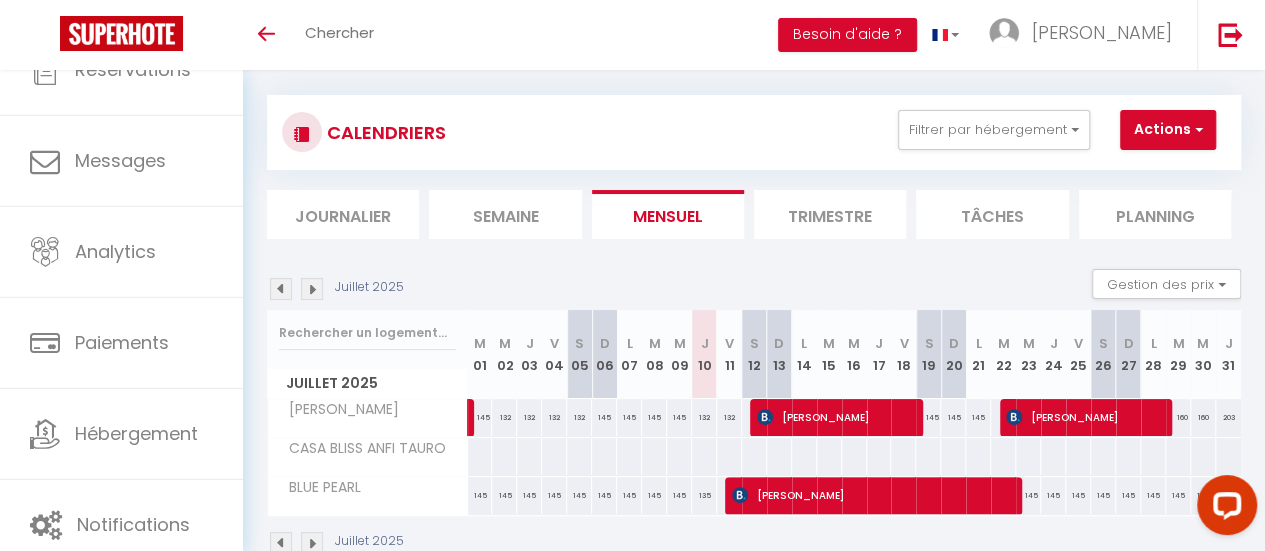 scroll, scrollTop: 0, scrollLeft: 0, axis: both 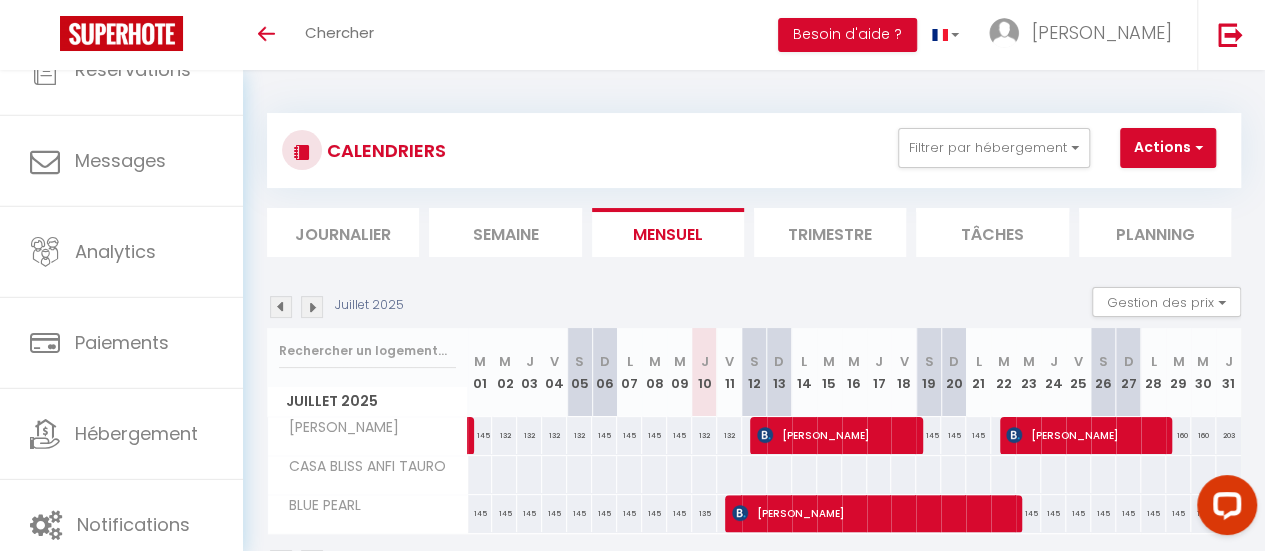 click on "160" at bounding box center [1178, 435] 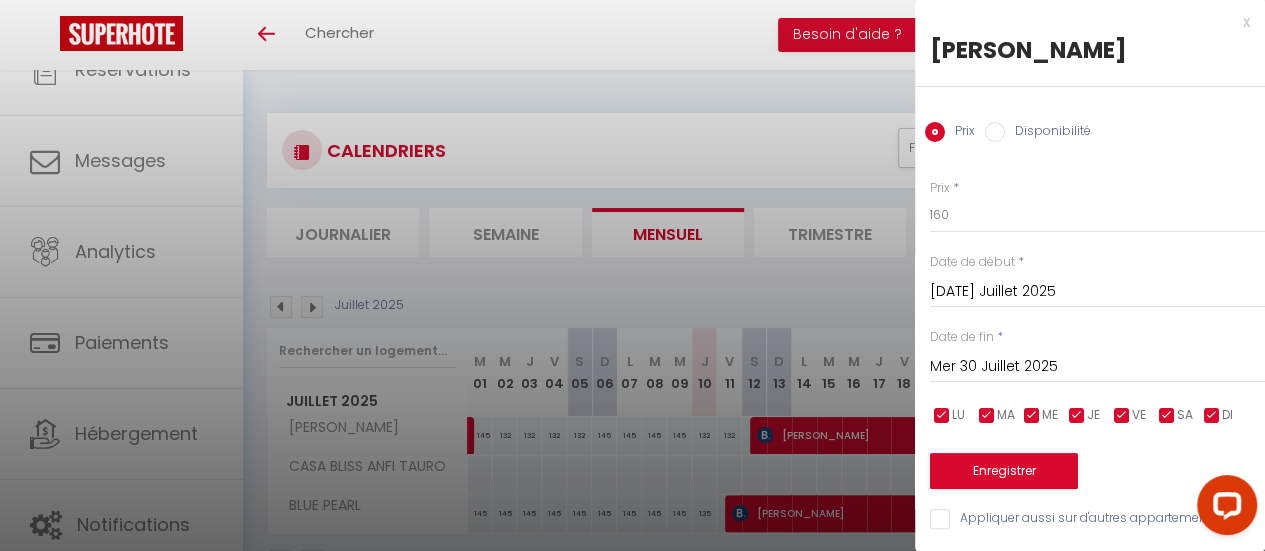 click at bounding box center (632, 275) 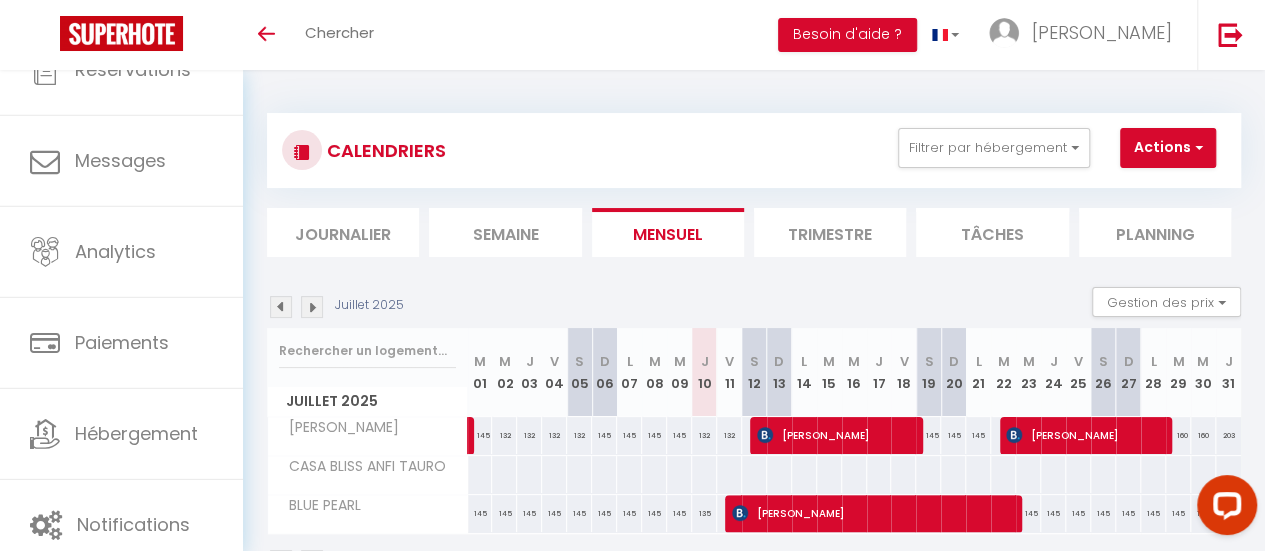 click on "Trimestre" at bounding box center [830, 232] 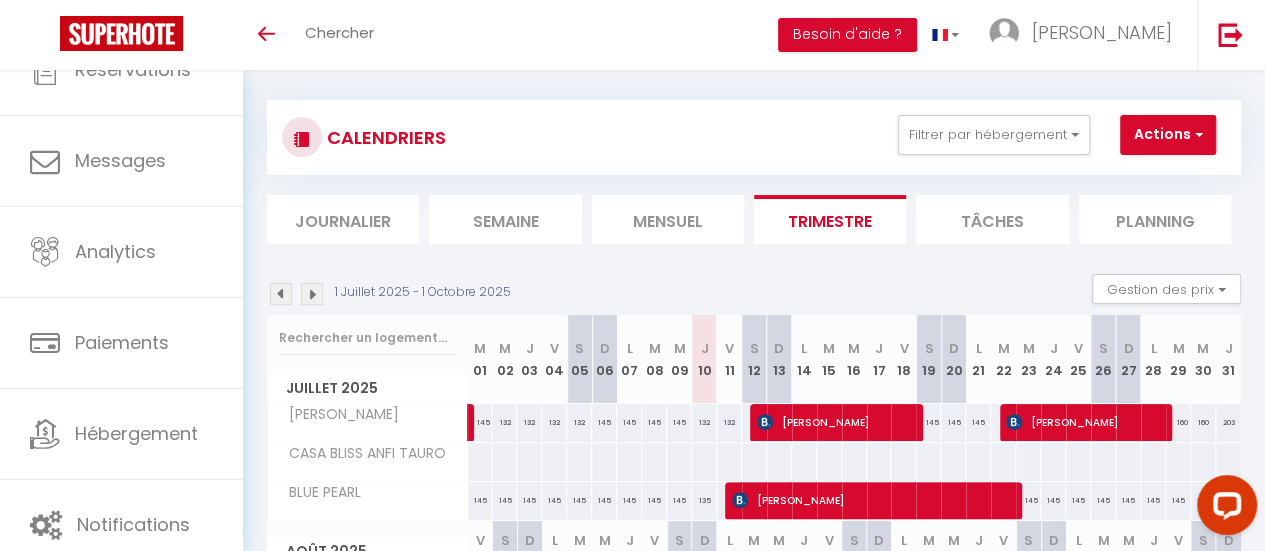 scroll, scrollTop: 0, scrollLeft: 0, axis: both 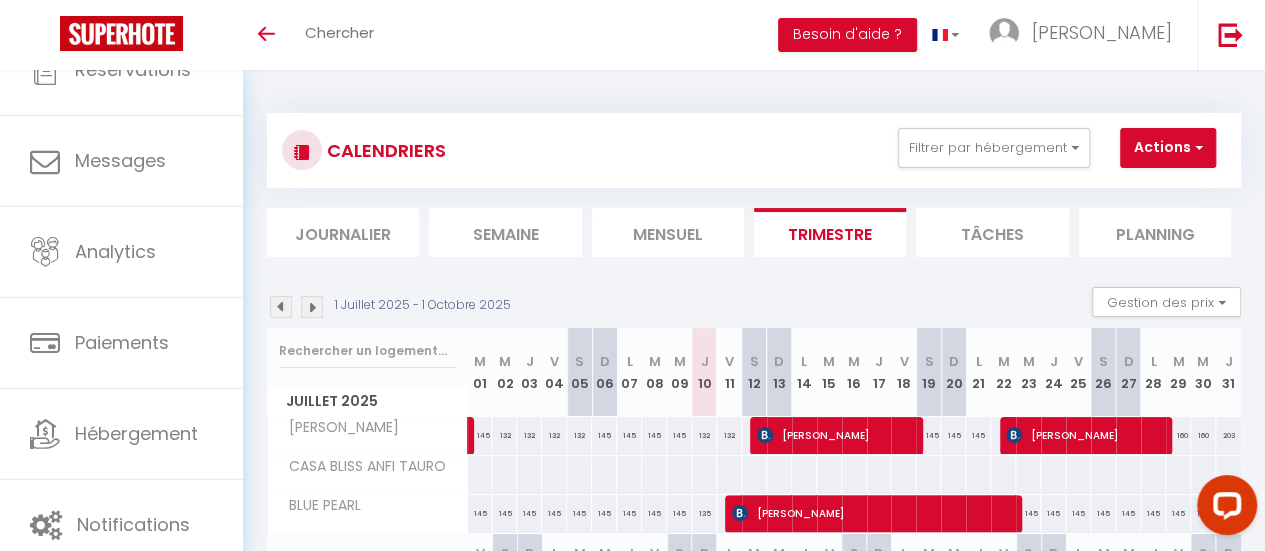 click on "1 Juillet 2025 - 1 Octobre 2025
Gestion des prix
Nb Nuits minimum   Règles   Disponibilité           Juillet 2025
M
01
M
02
J
03
V
04
S
05
D
06
L
07
M
08
M
09
J
10
V
11
S
12
D" at bounding box center [754, 608] 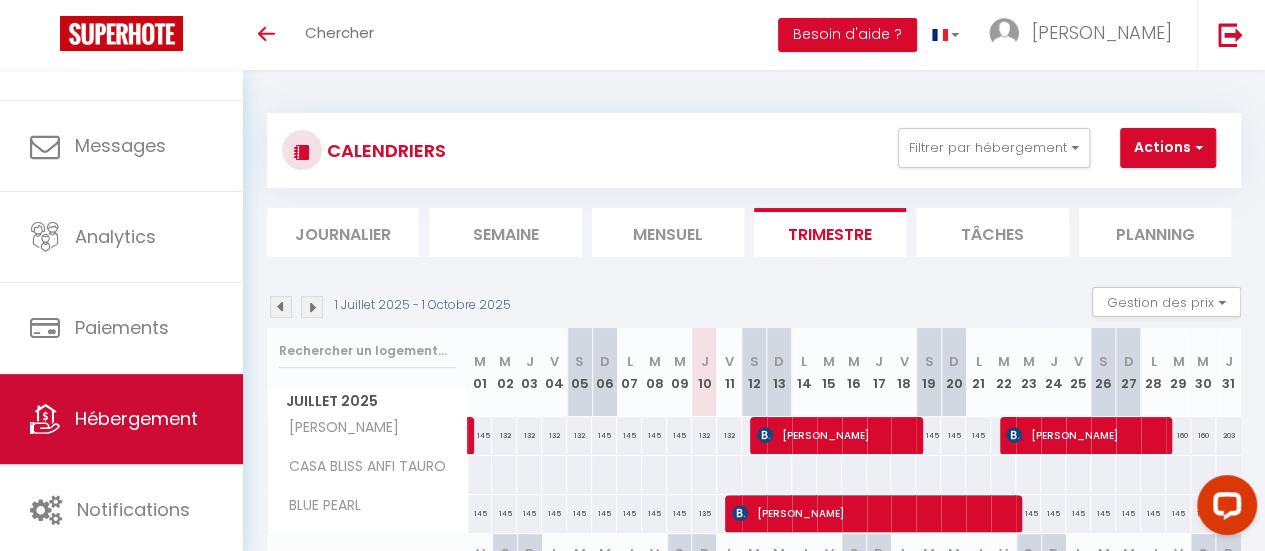 click on "Hébergement" at bounding box center (136, 418) 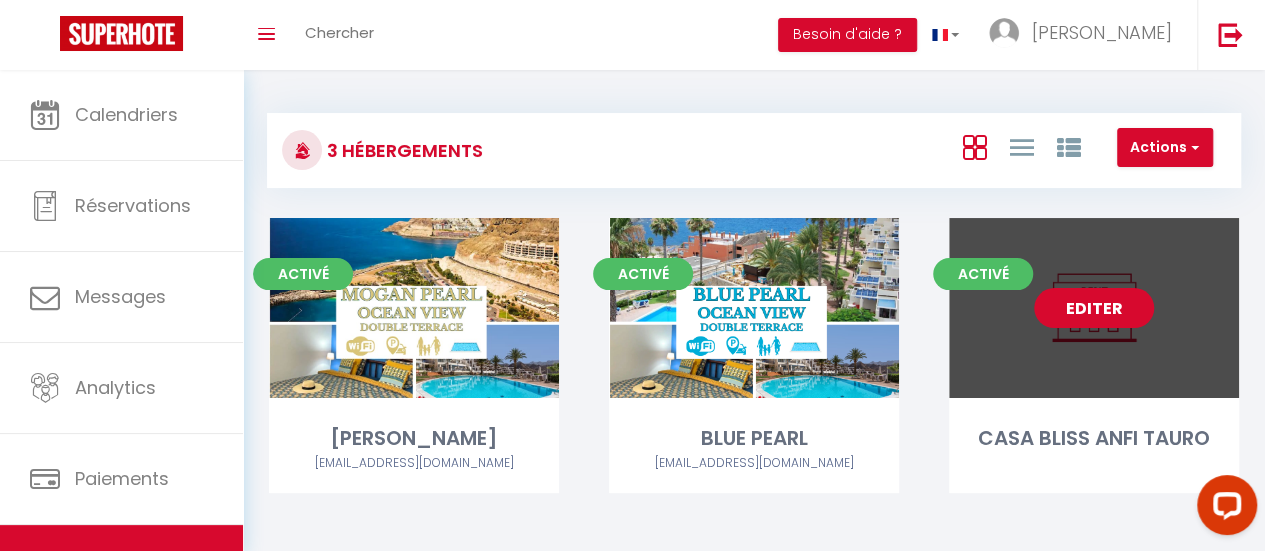 click on "Editer" at bounding box center (1094, 308) 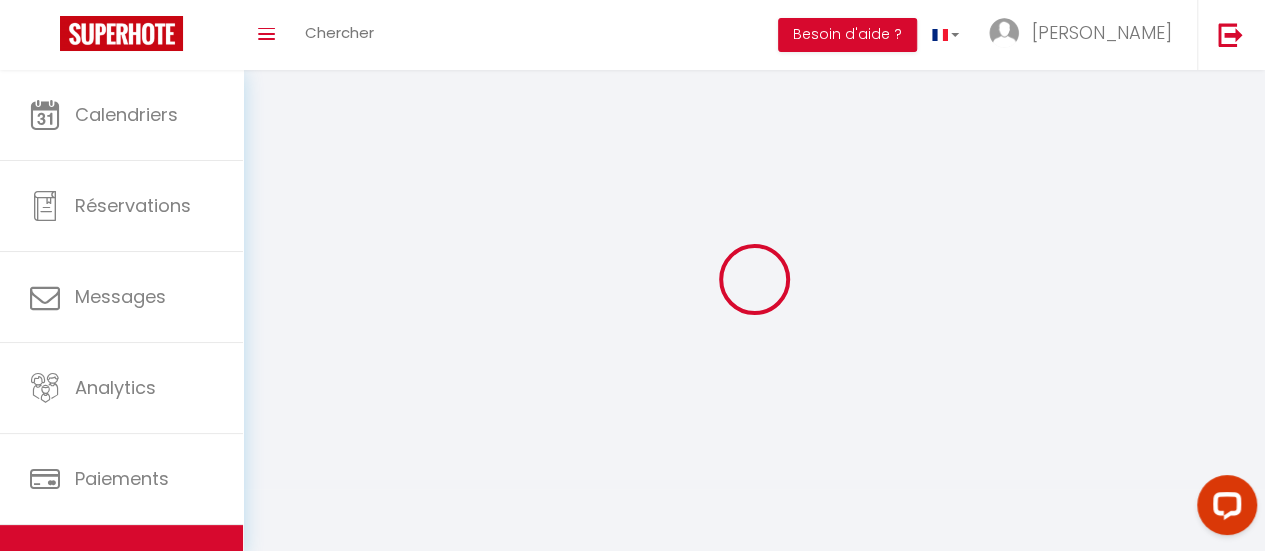 select on "1" 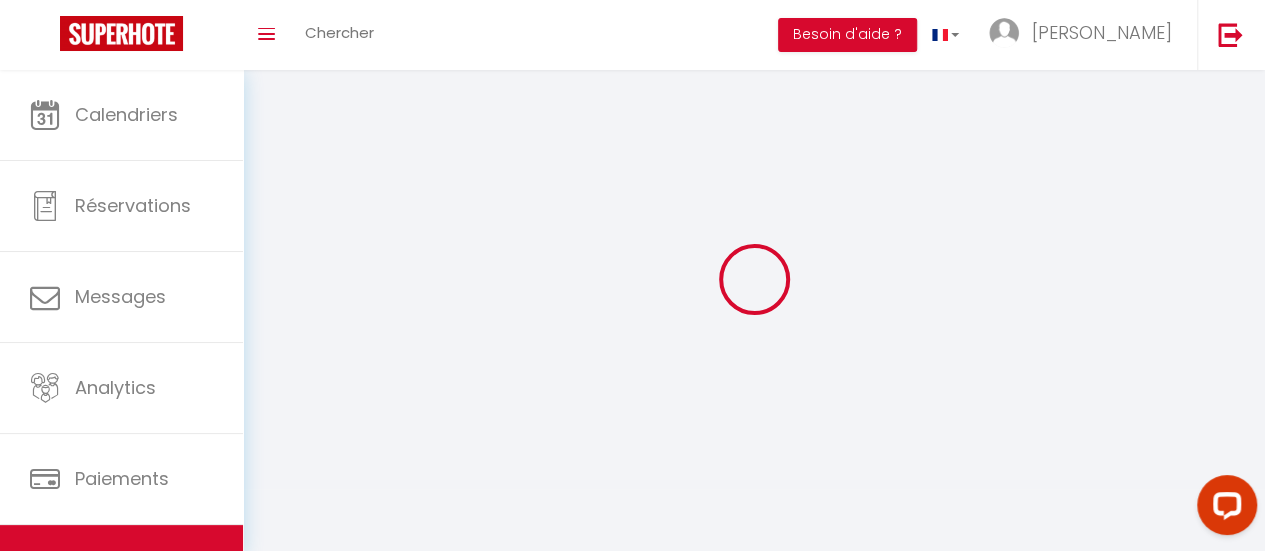 select 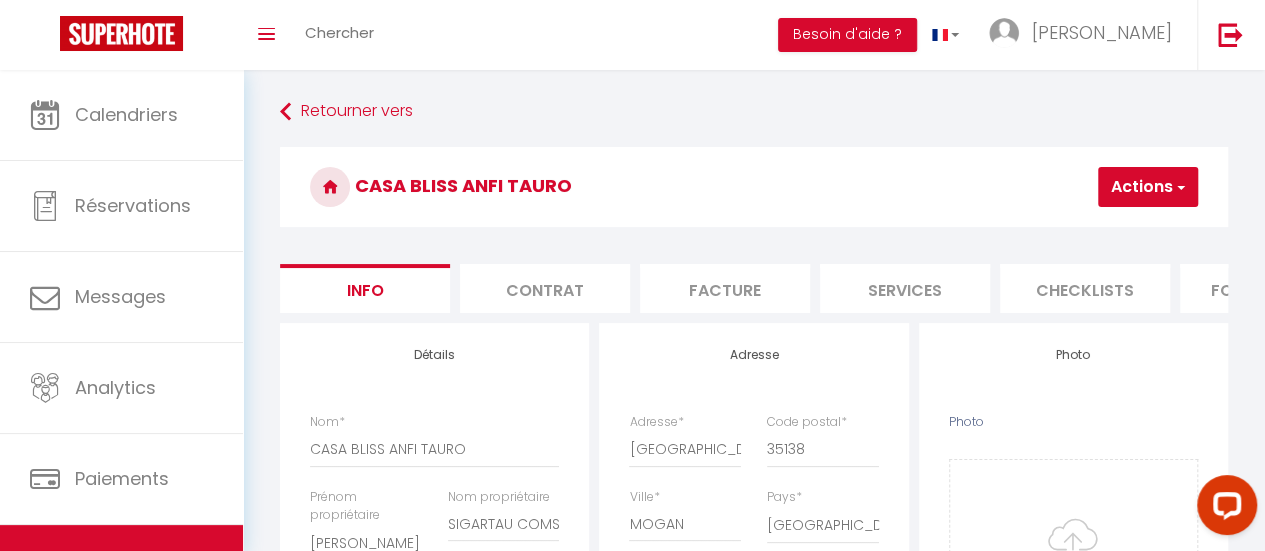 select 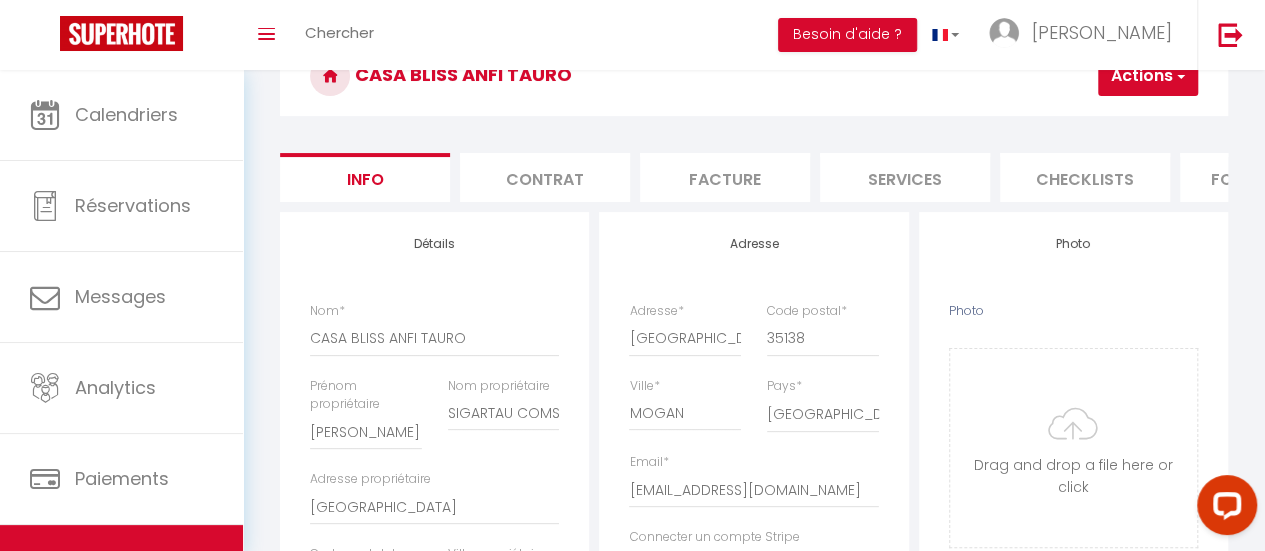 scroll, scrollTop: 86, scrollLeft: 0, axis: vertical 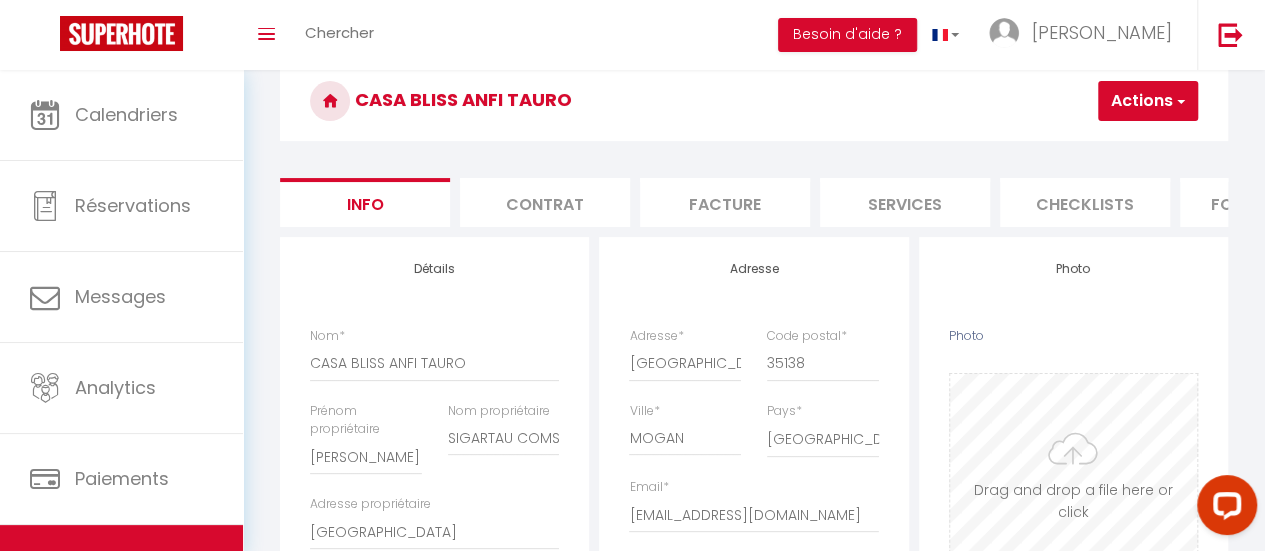click on "Photo" at bounding box center [1073, 473] 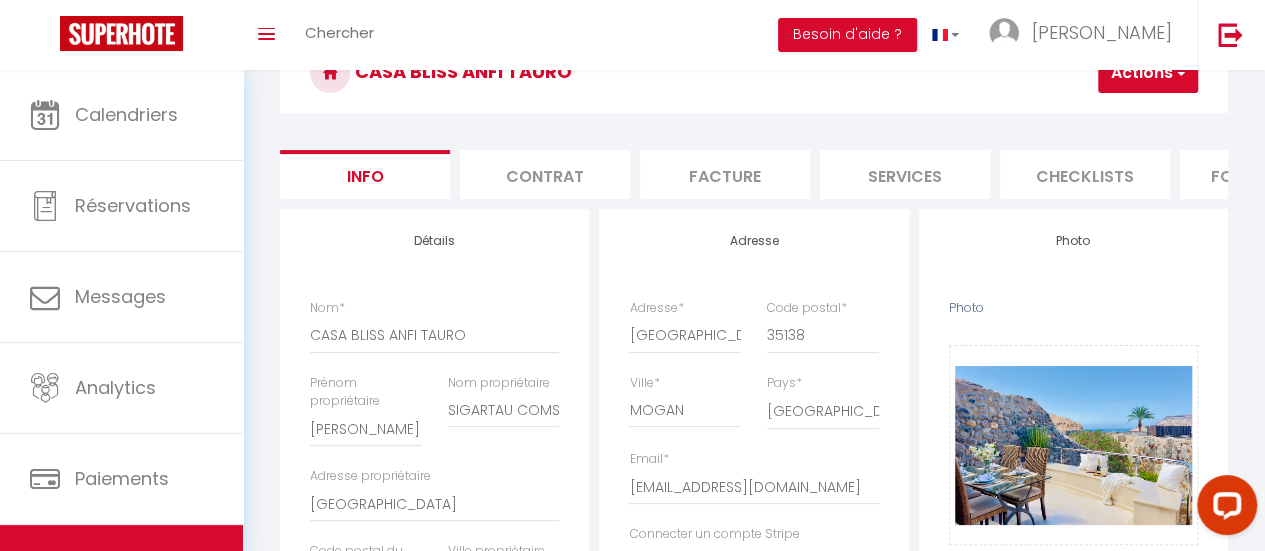 scroll, scrollTop: 0, scrollLeft: 0, axis: both 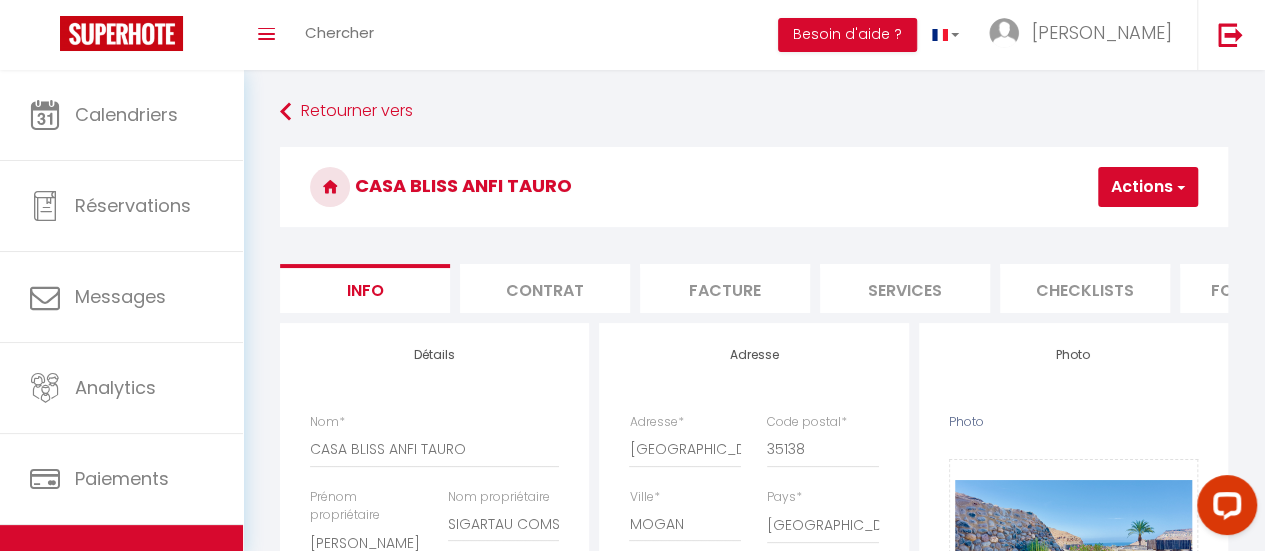 click on "Contrat" at bounding box center [545, 288] 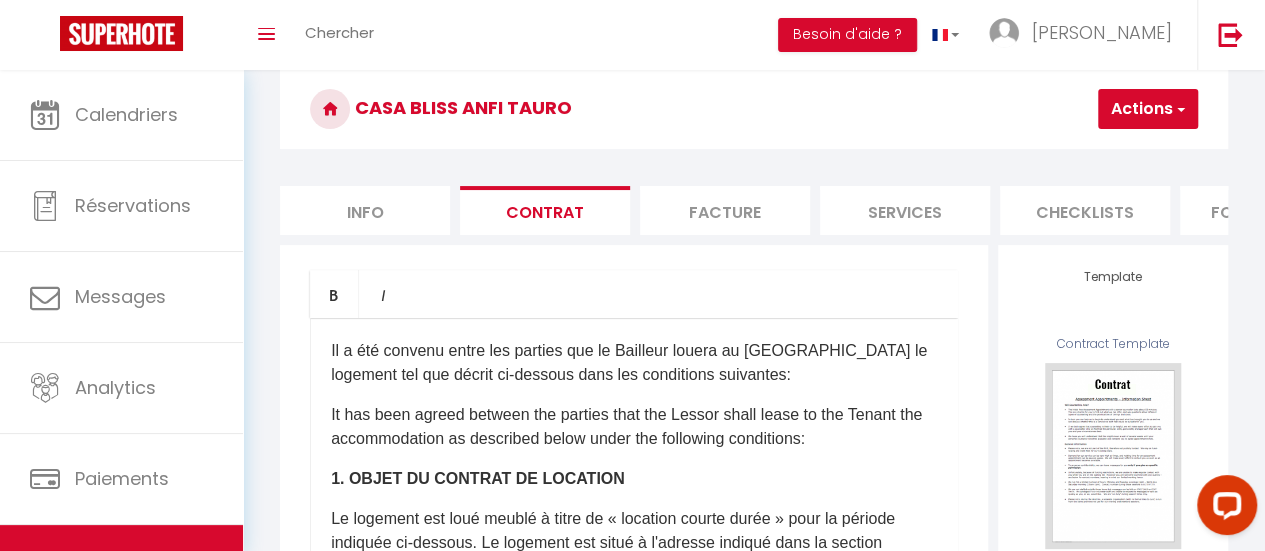 scroll, scrollTop: 200, scrollLeft: 0, axis: vertical 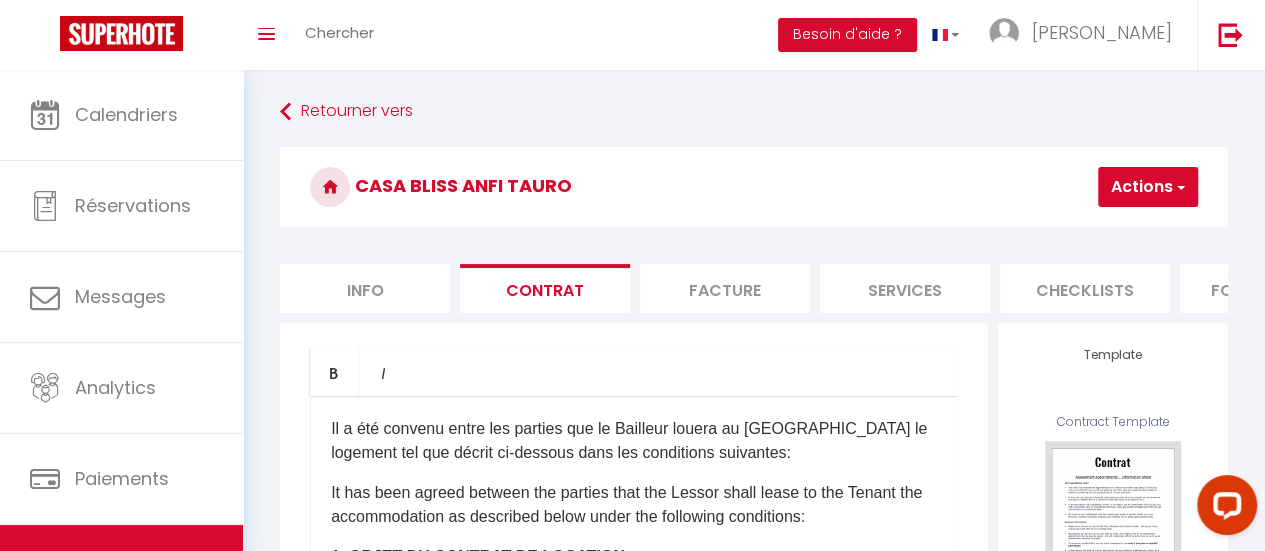 click on "Facture" at bounding box center [725, 288] 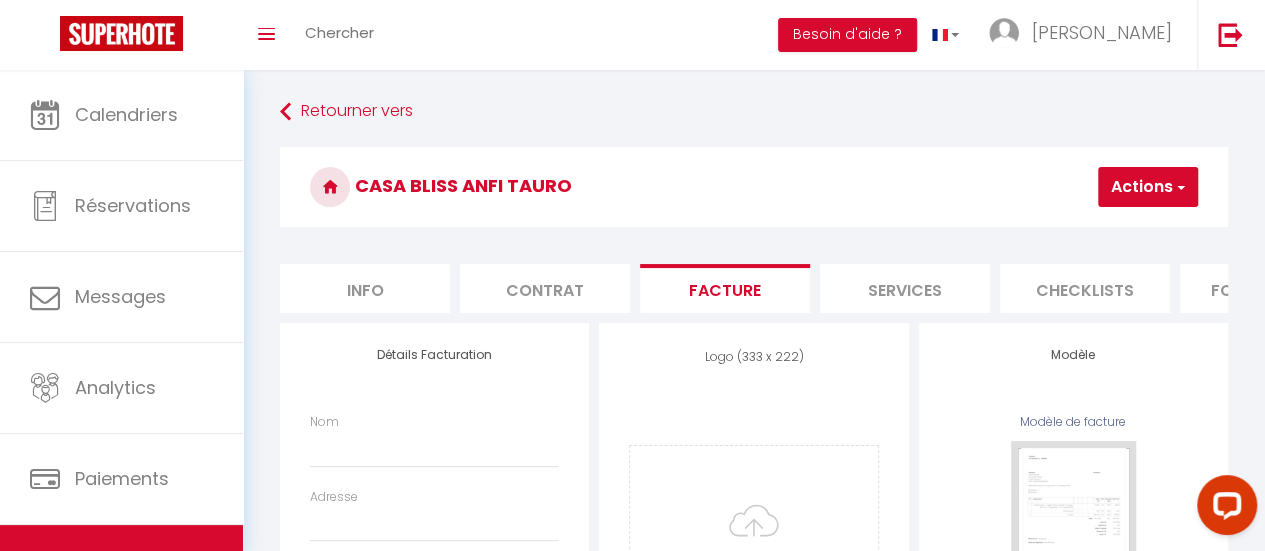 select 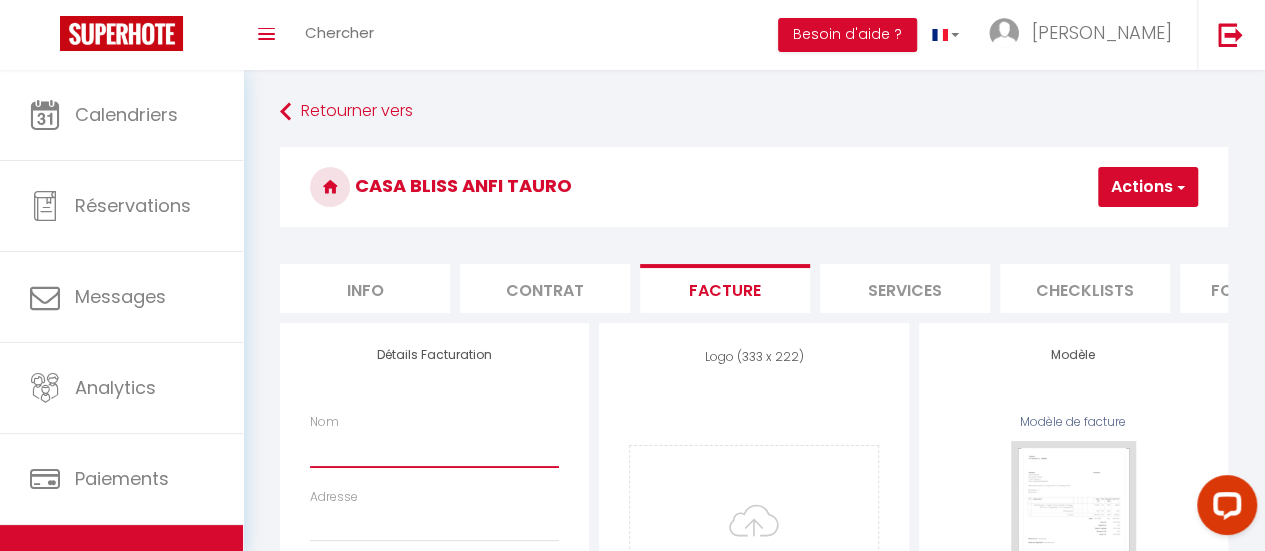 click on "Nom" at bounding box center [434, 449] 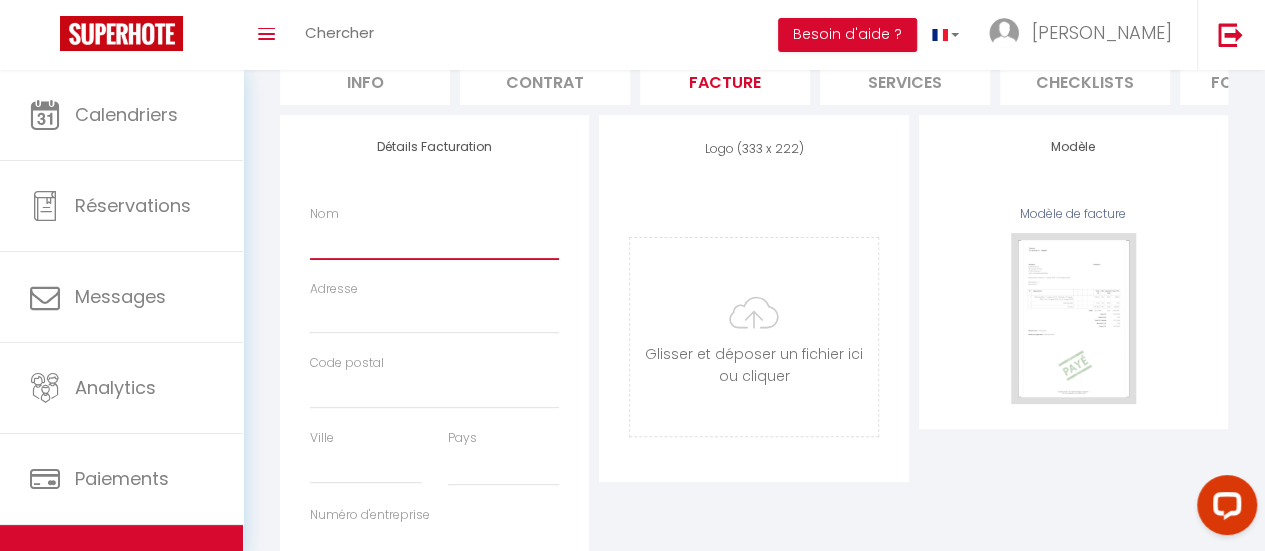 scroll, scrollTop: 202, scrollLeft: 0, axis: vertical 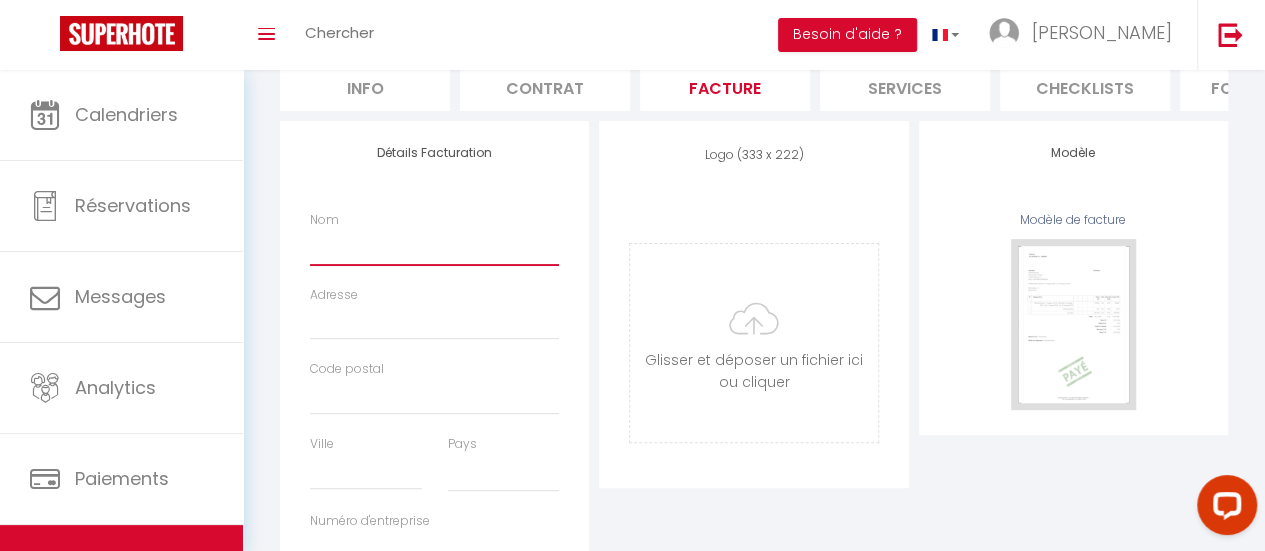 click on "Nom" at bounding box center [434, 247] 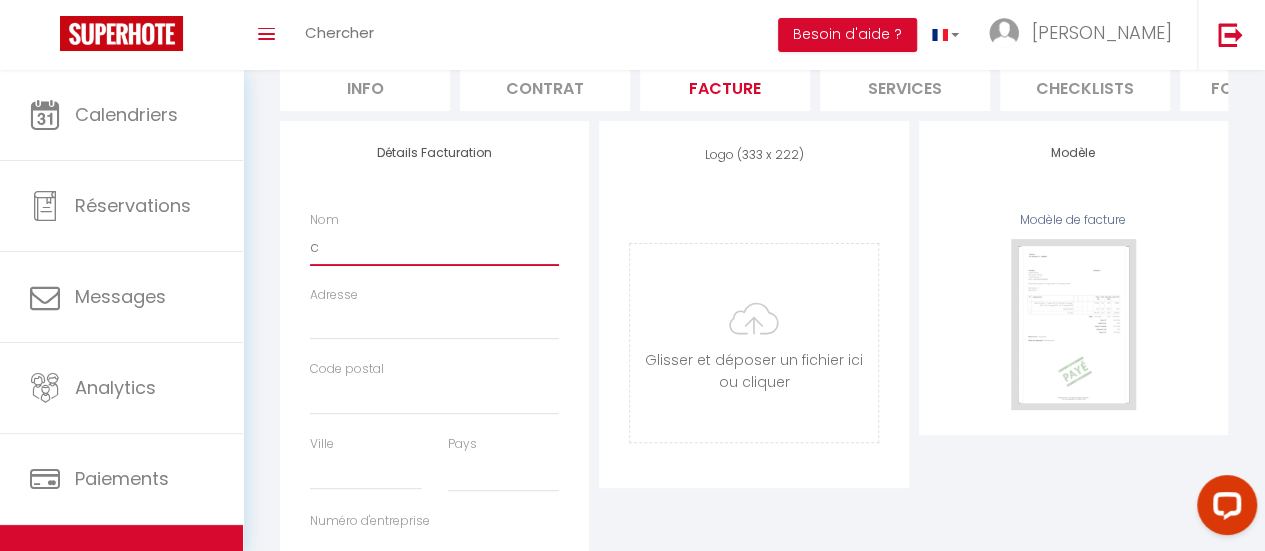 select 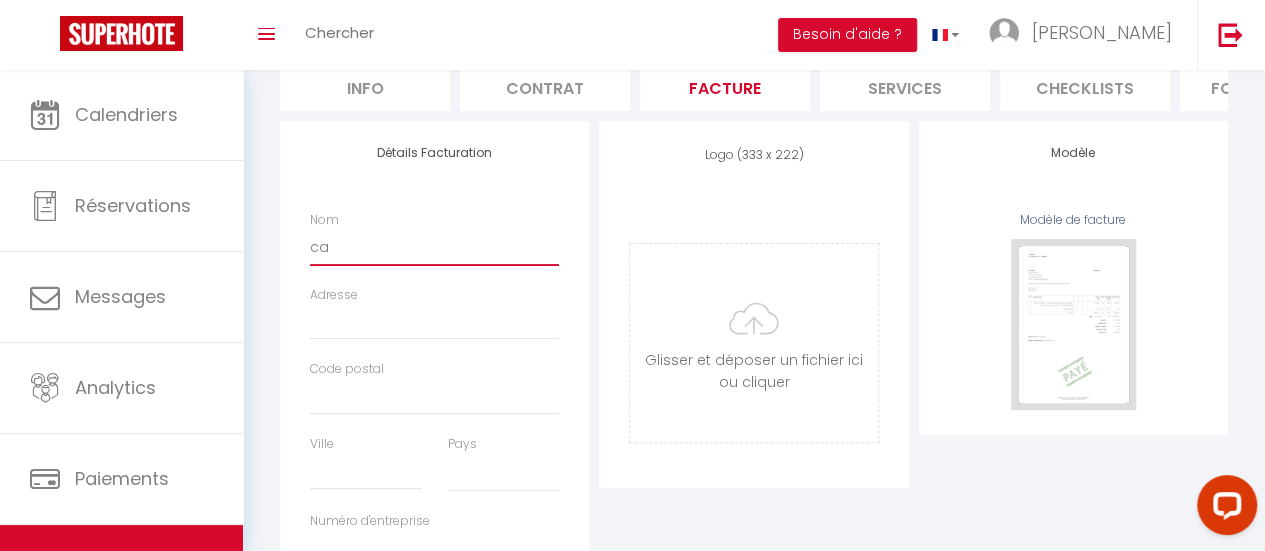select 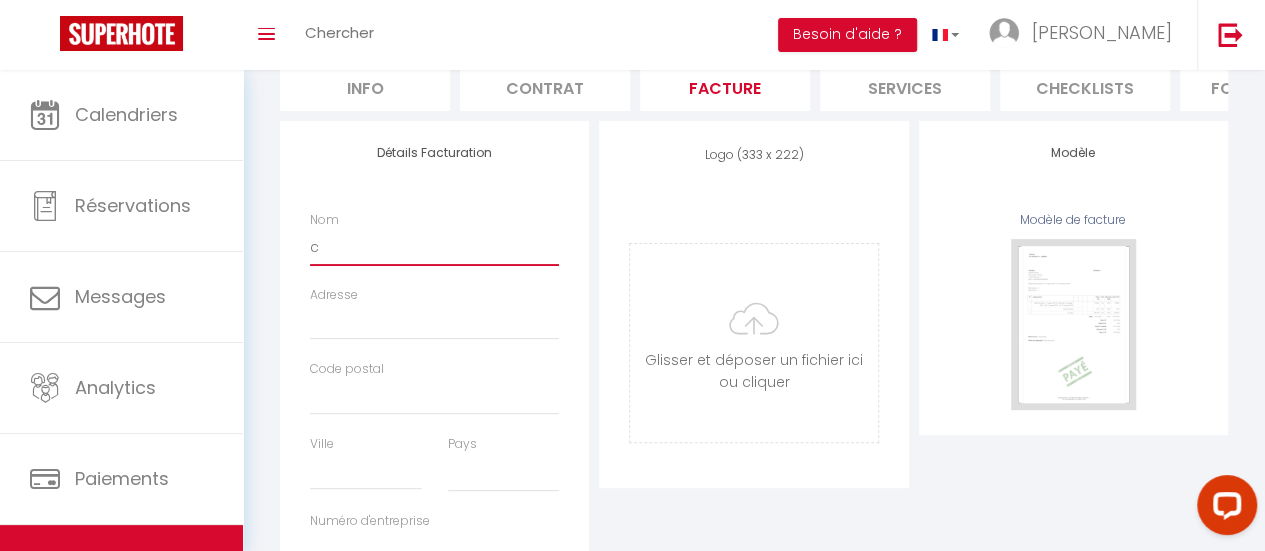 select 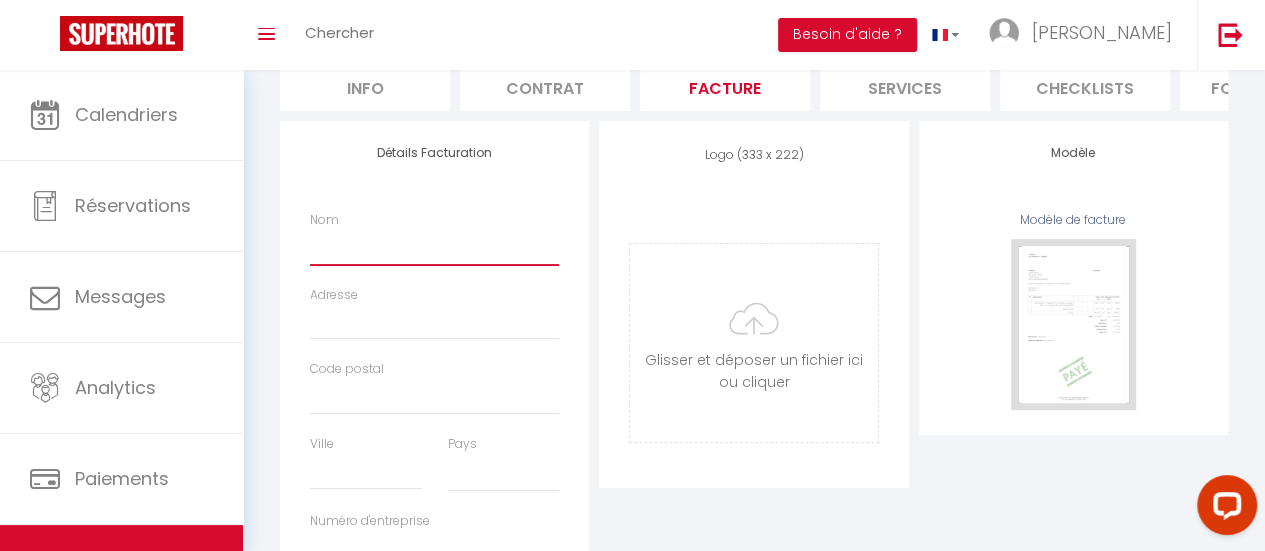 select 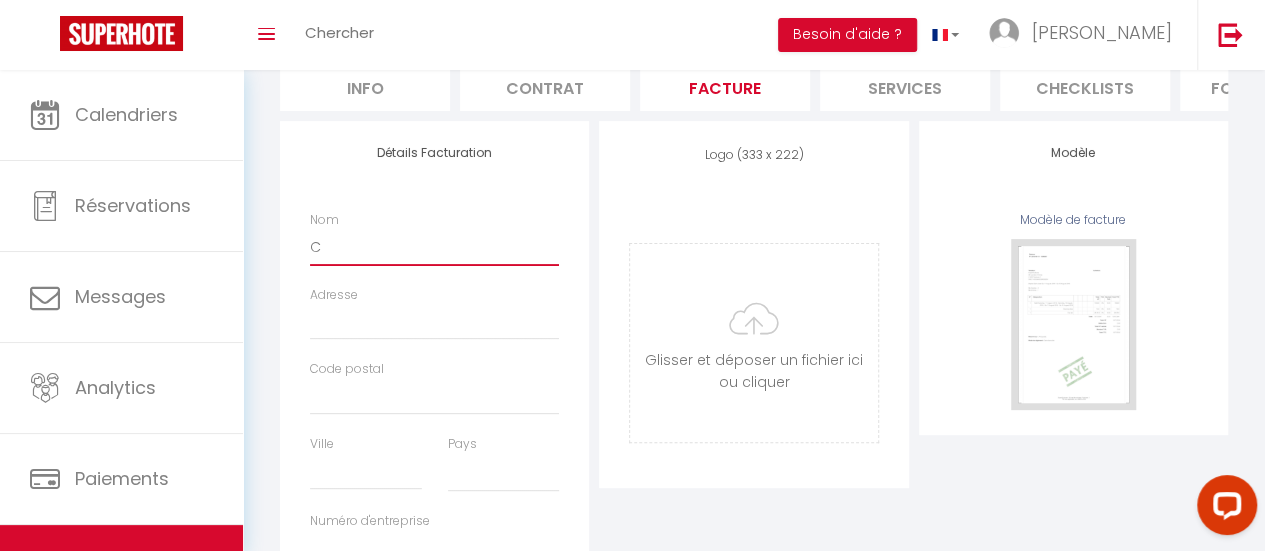select 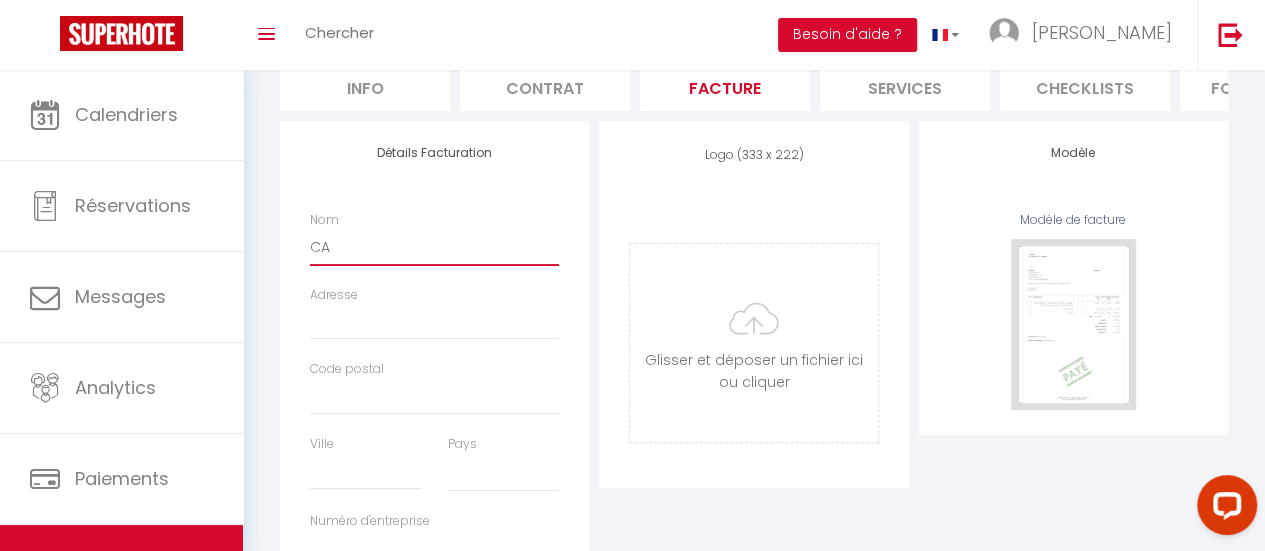 select 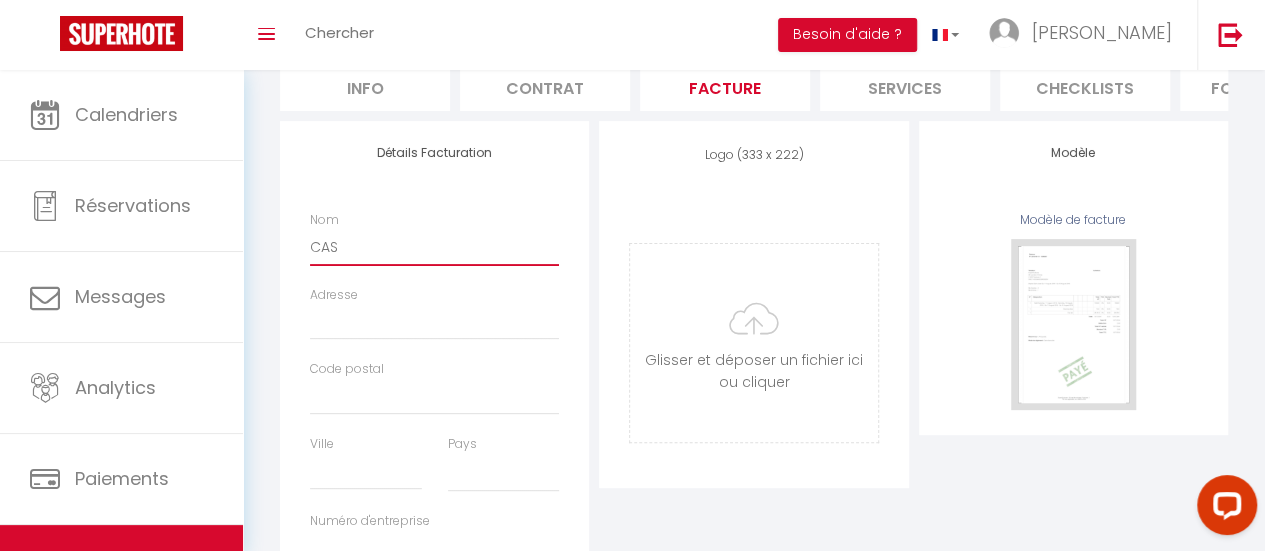 select 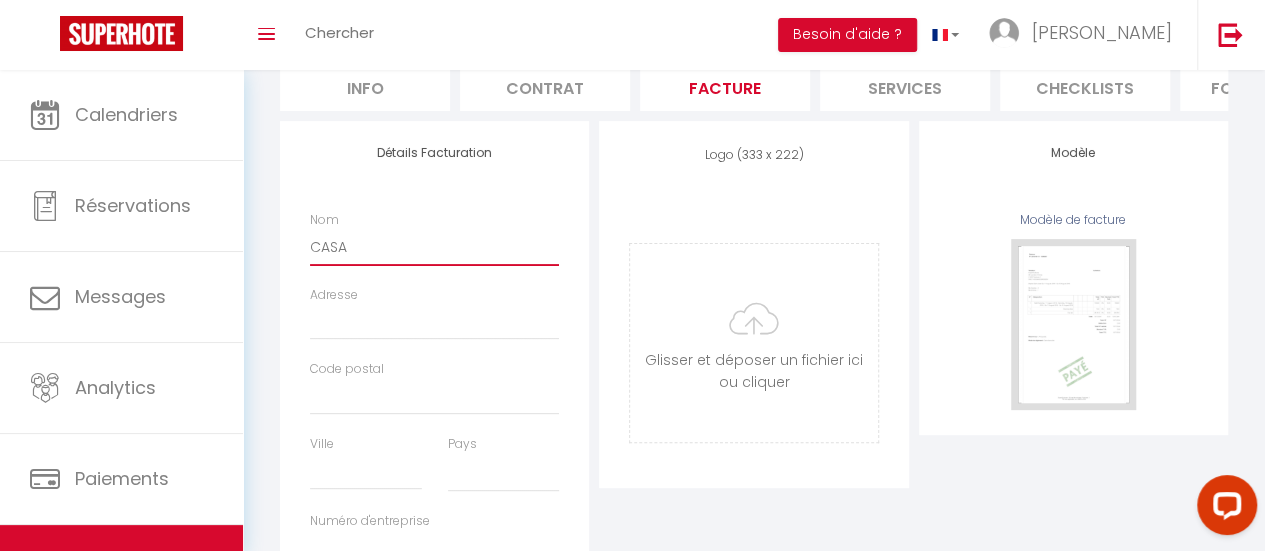 select 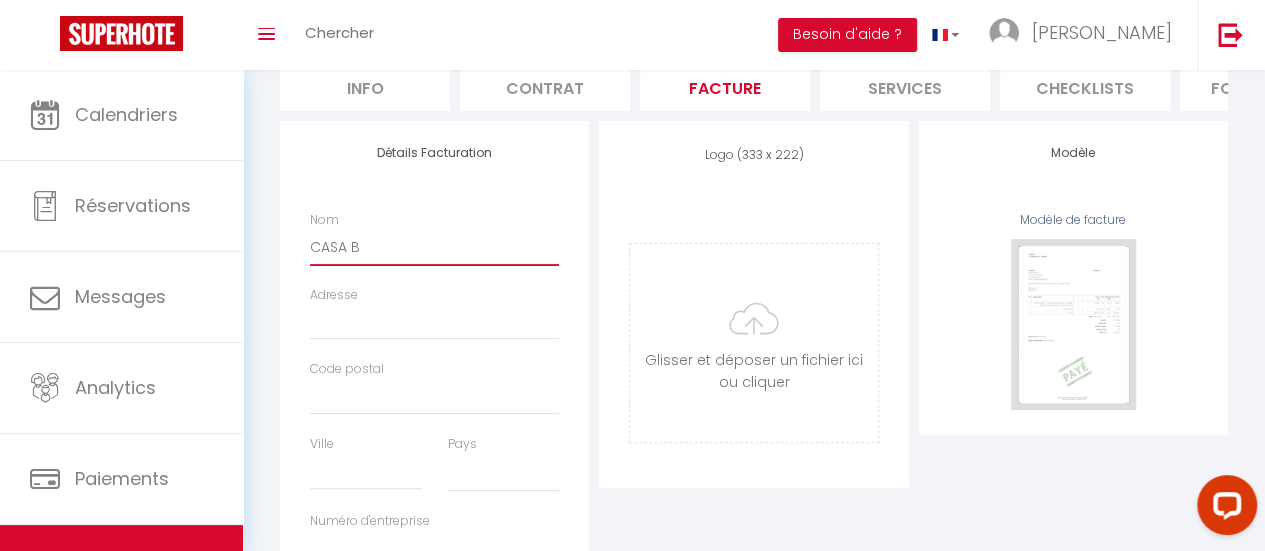 select 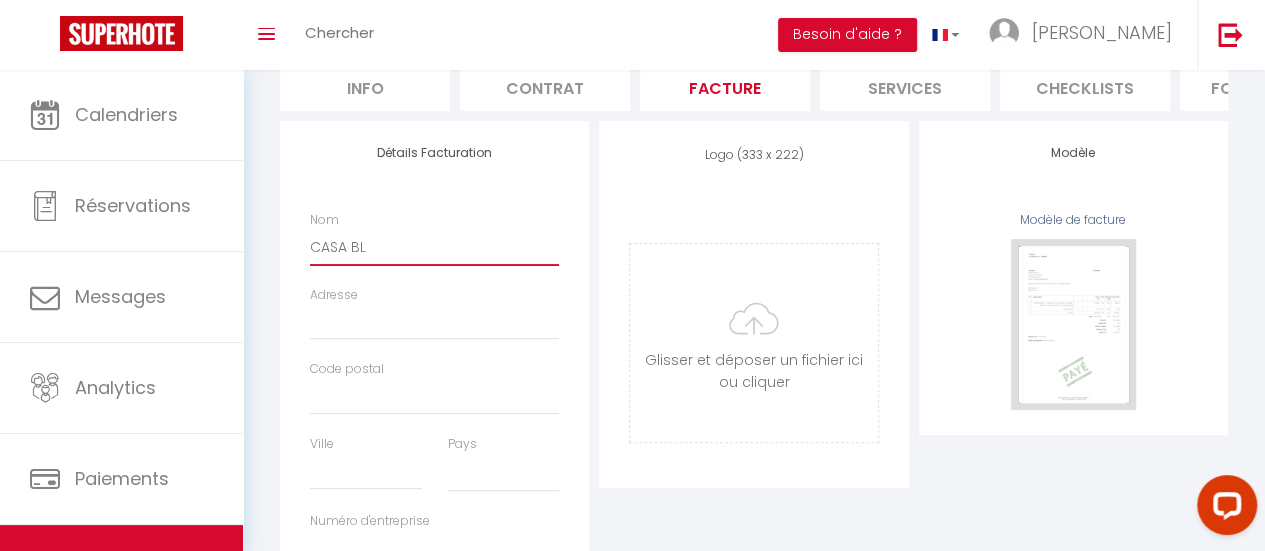 select 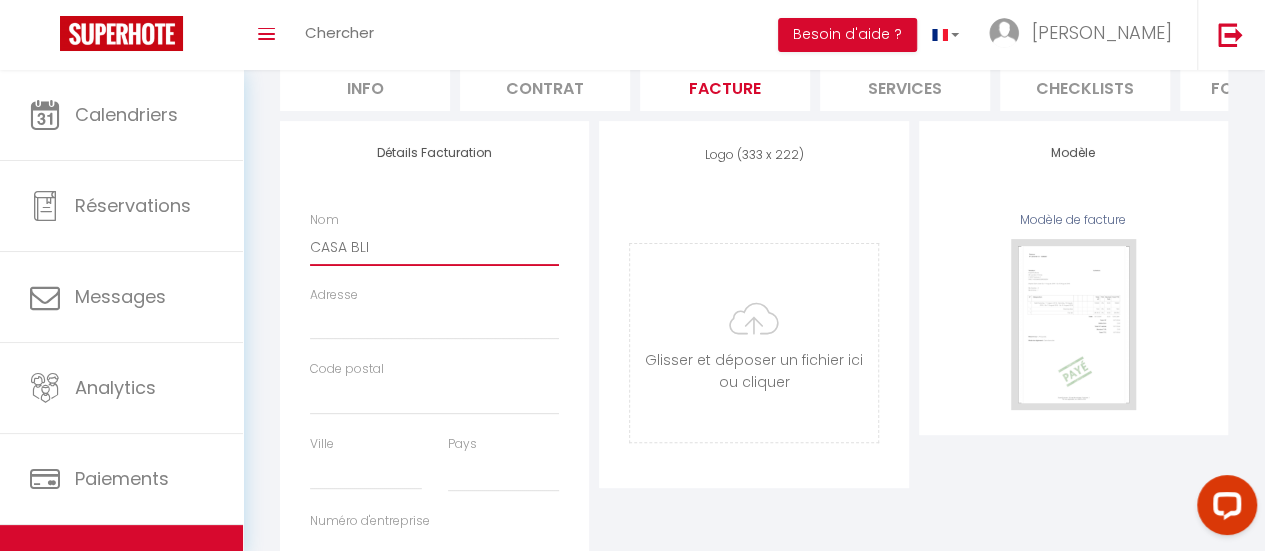 select 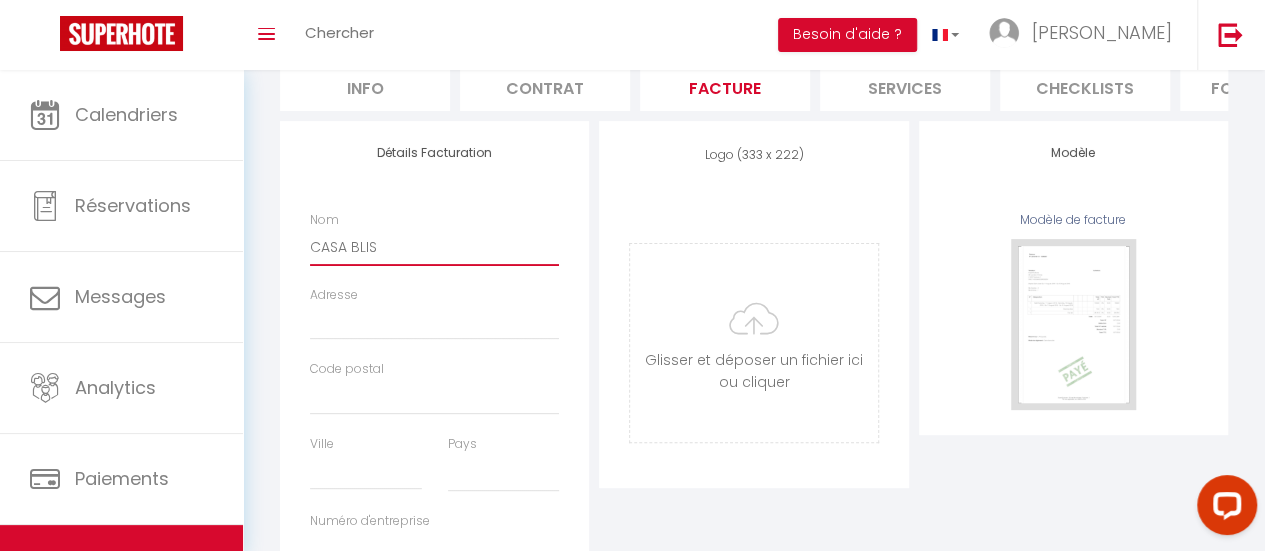 select 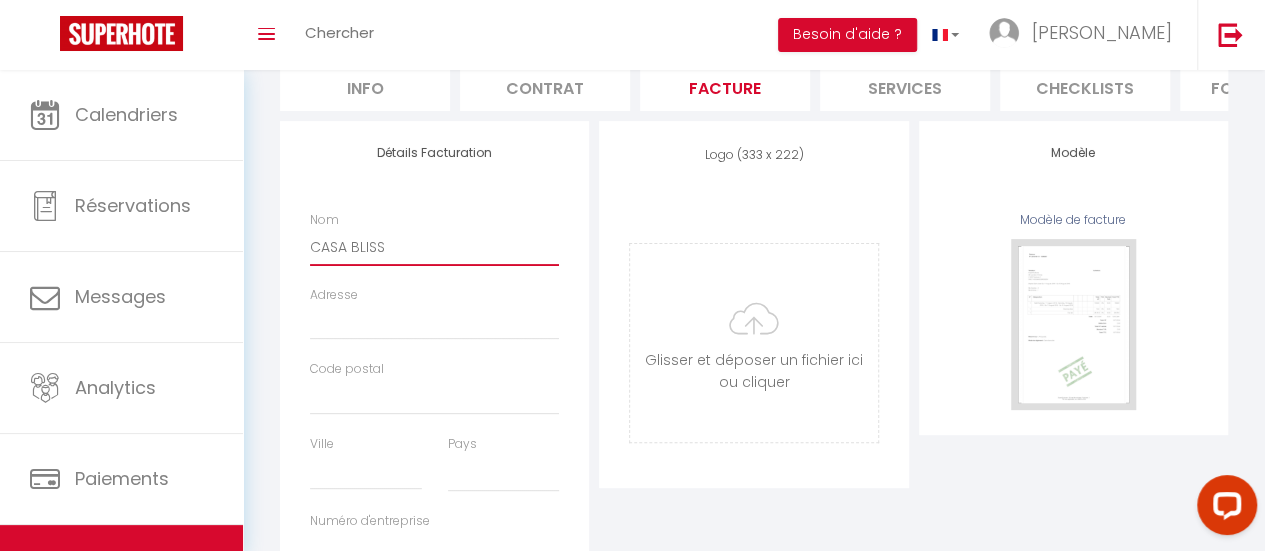 select 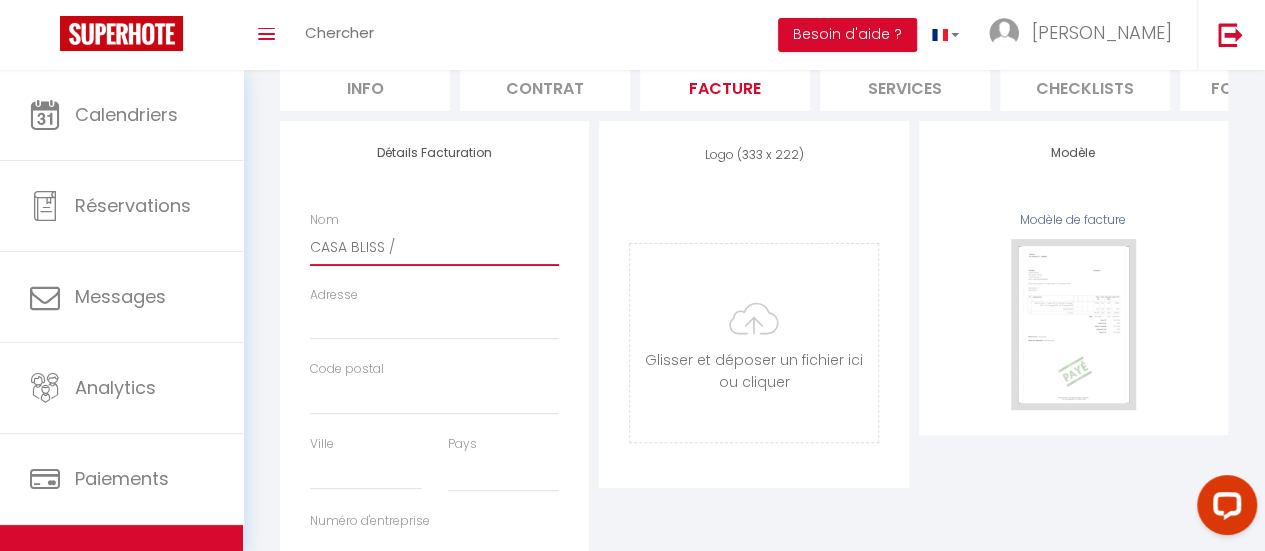 select 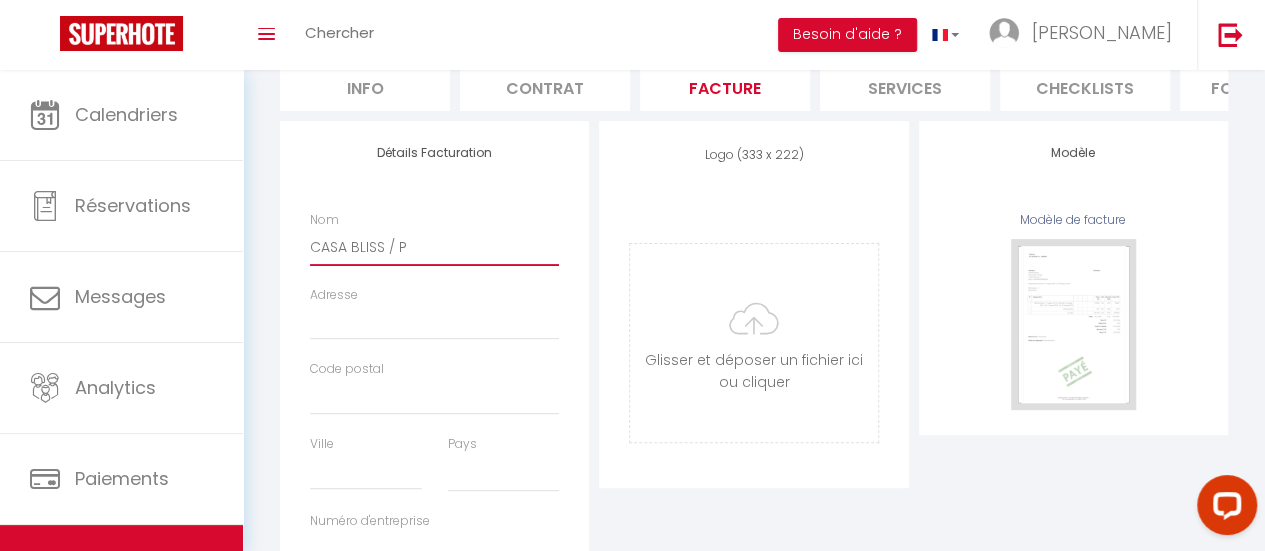 select 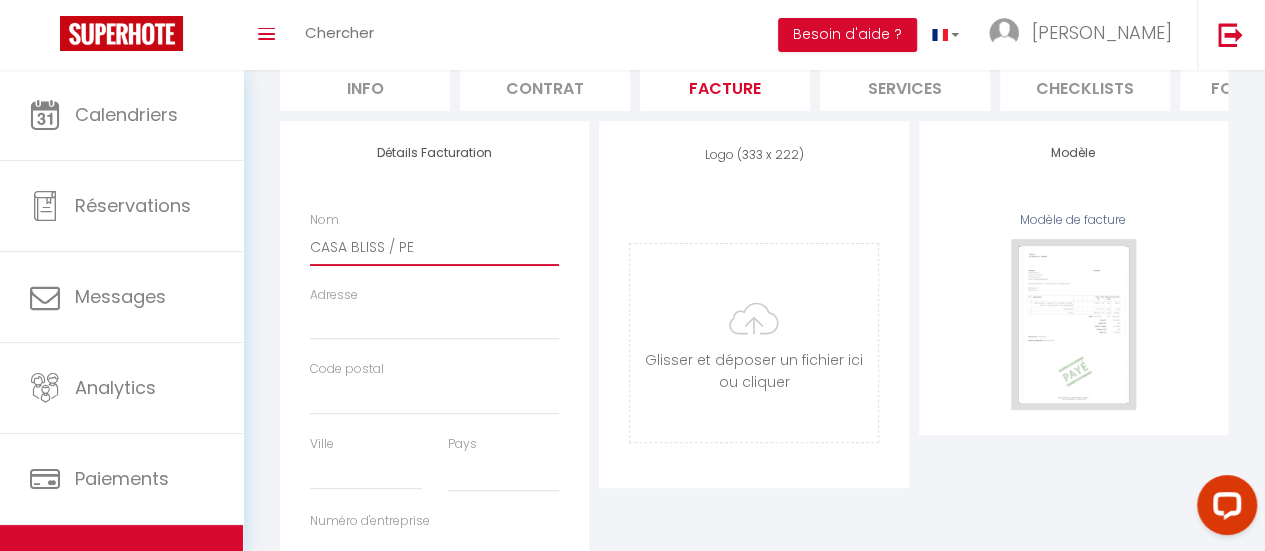 select 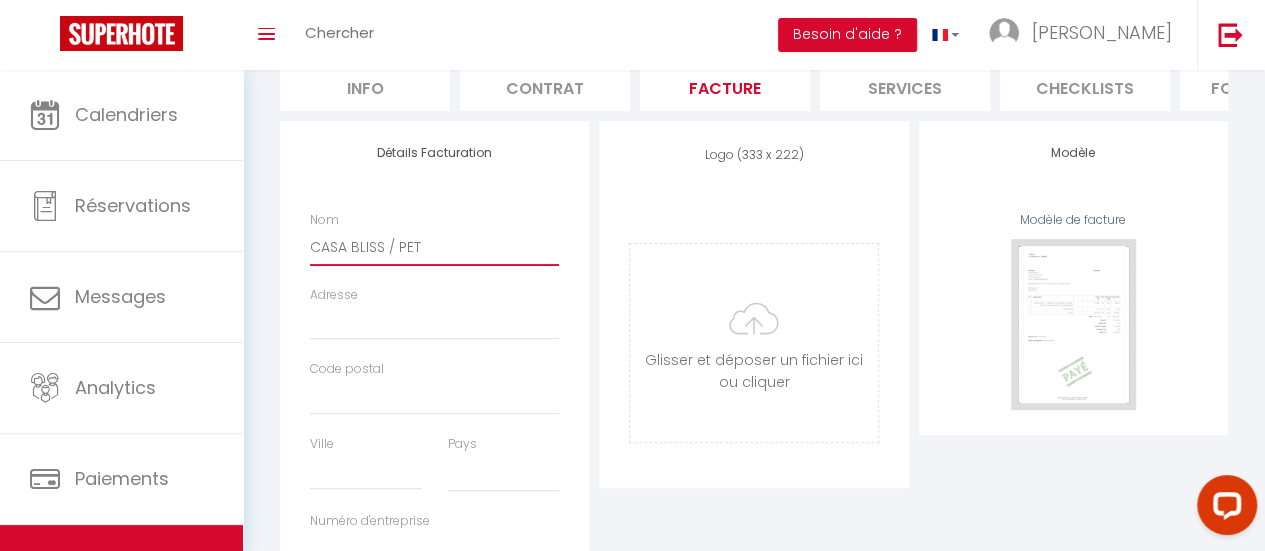 select 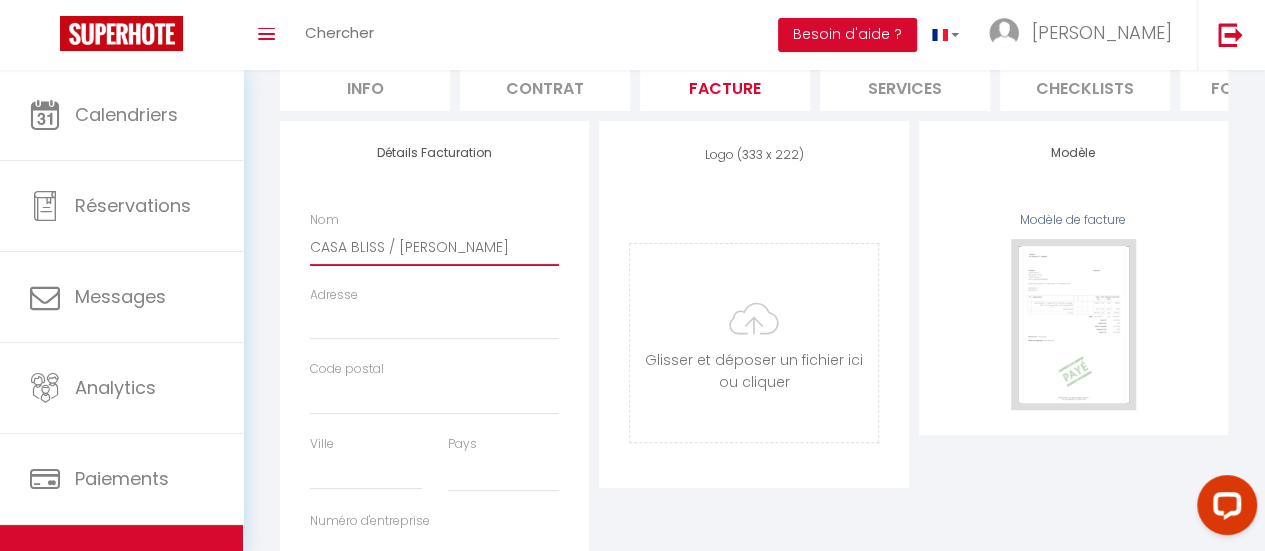 select 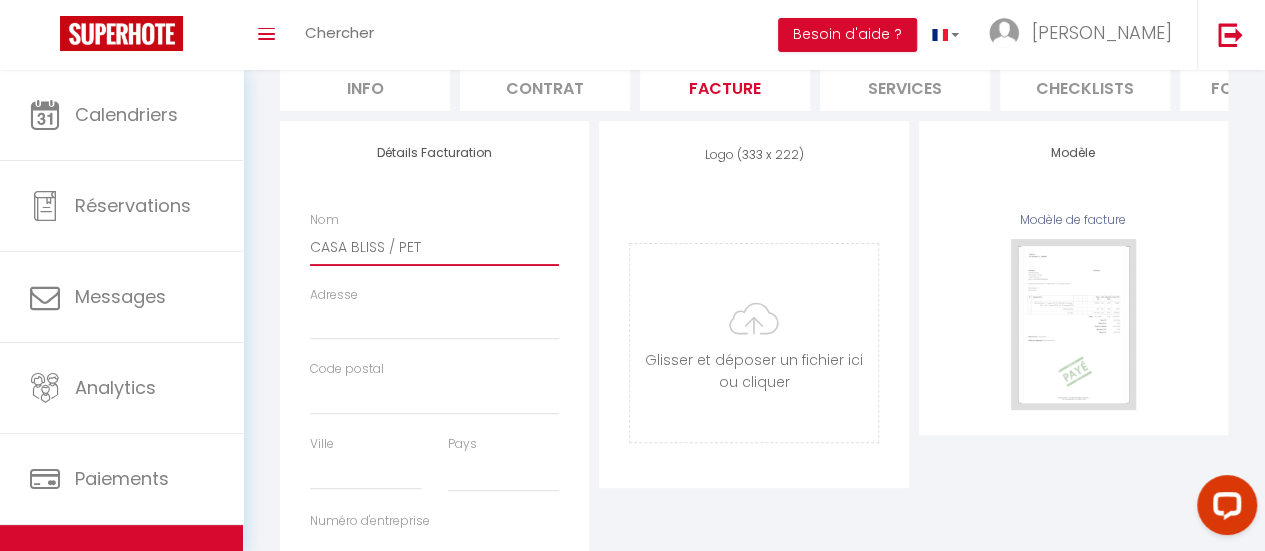select 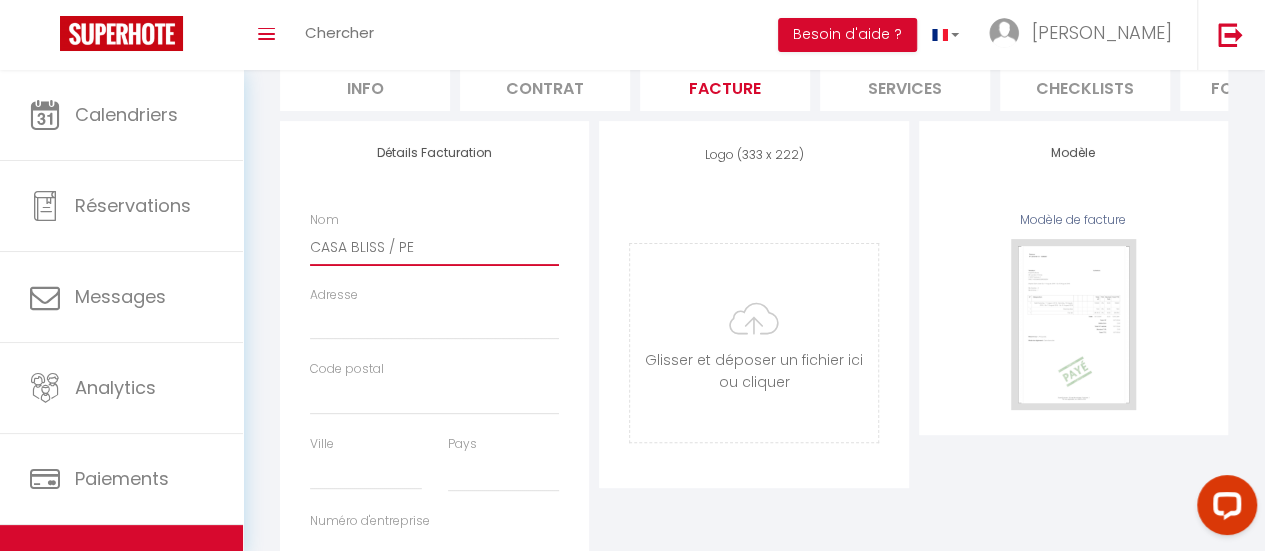 select 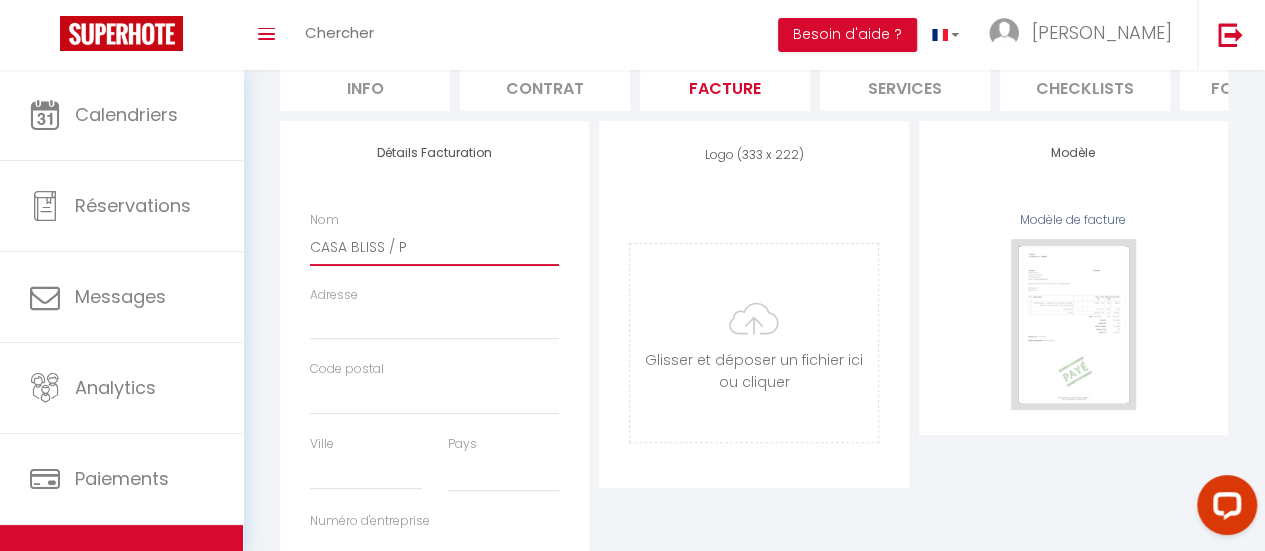 select 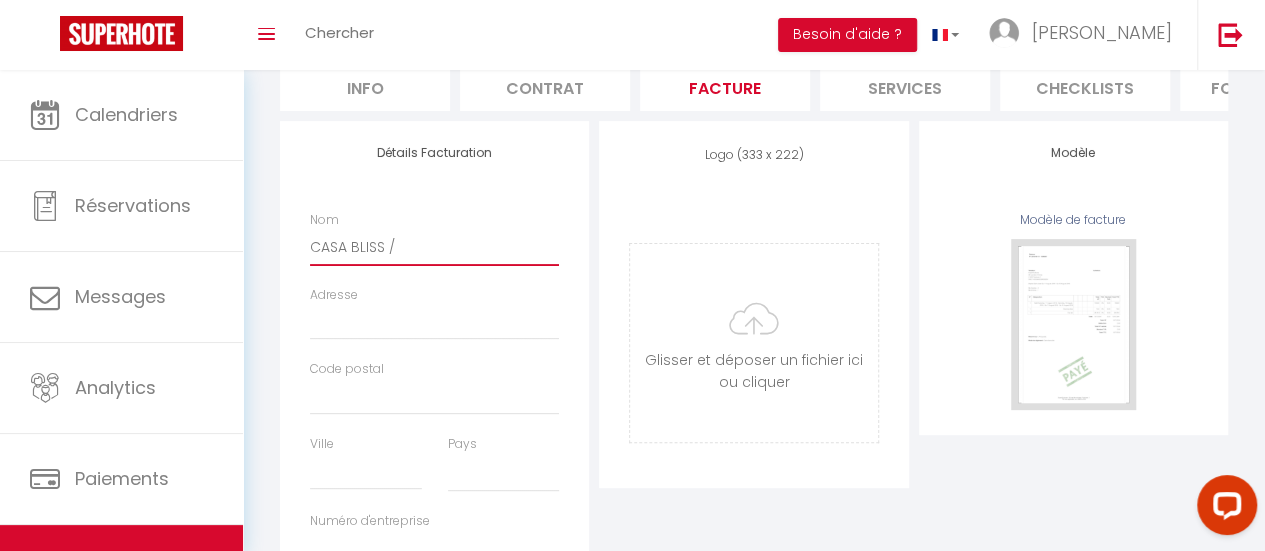 select 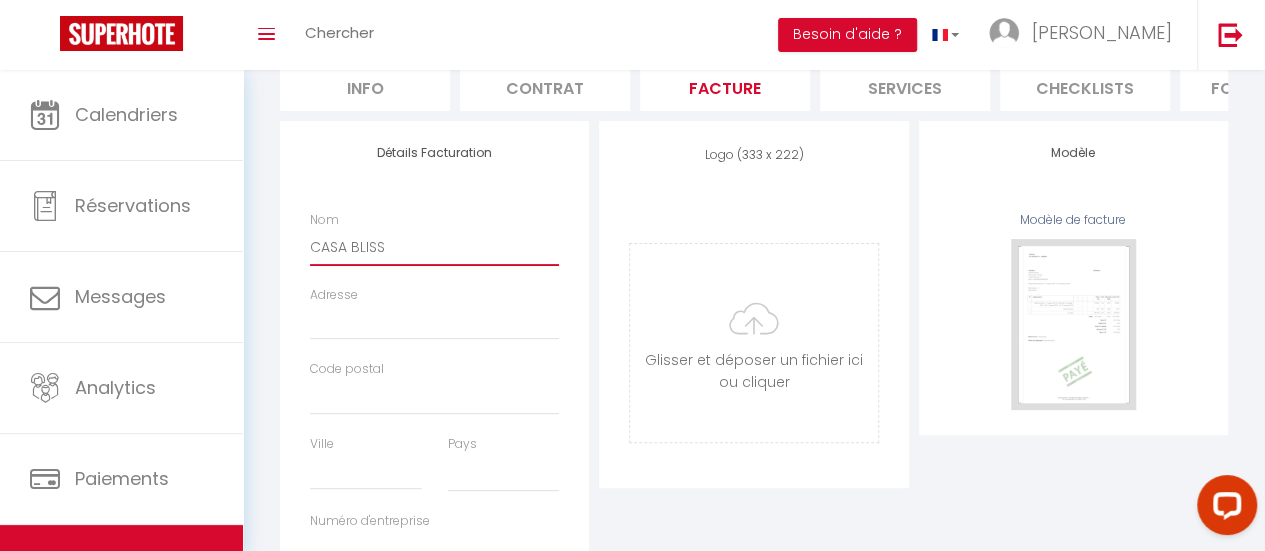 select 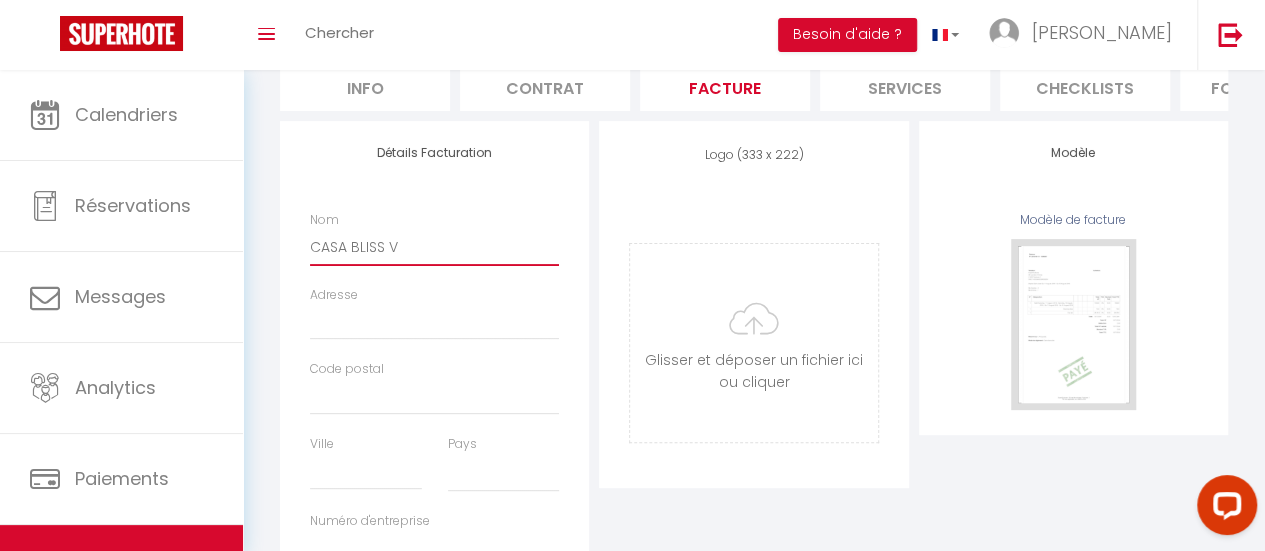 select 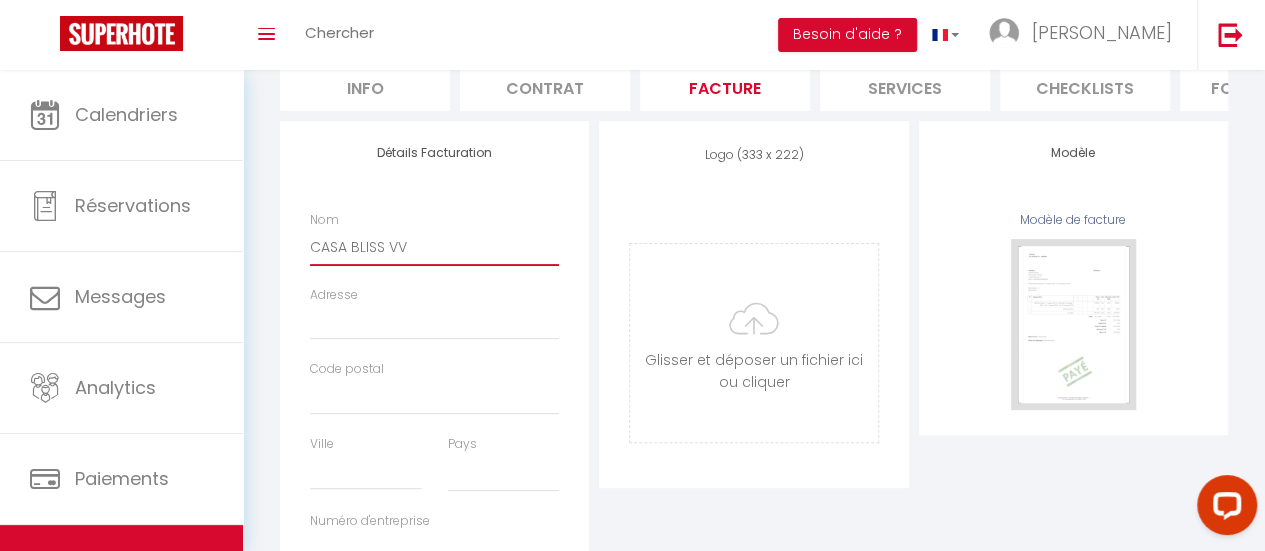 select 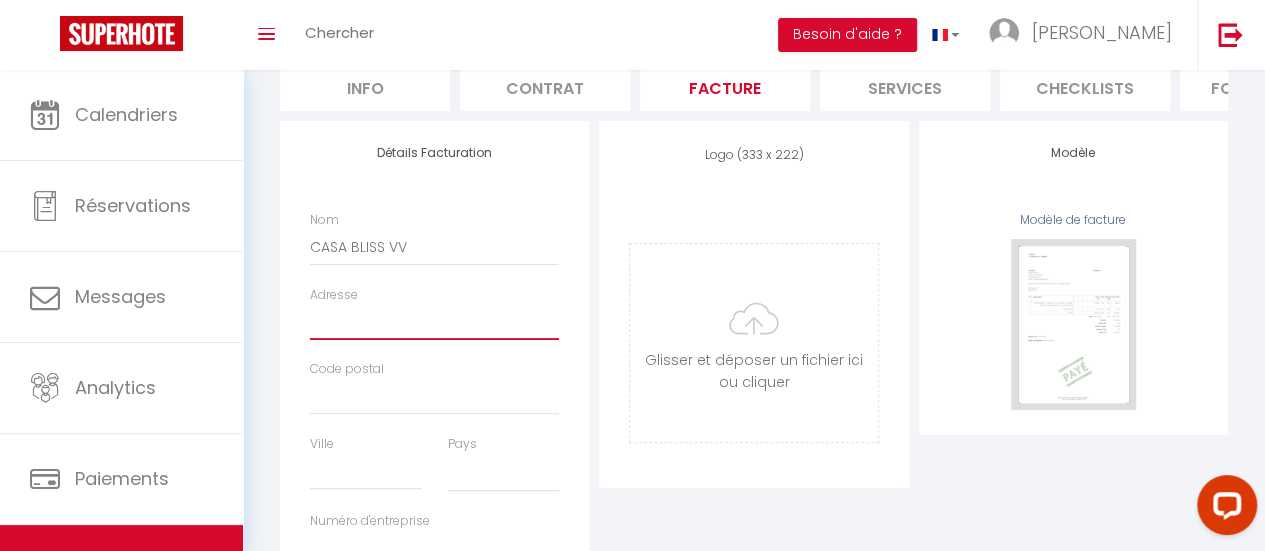 click on "Adresse" at bounding box center [434, 322] 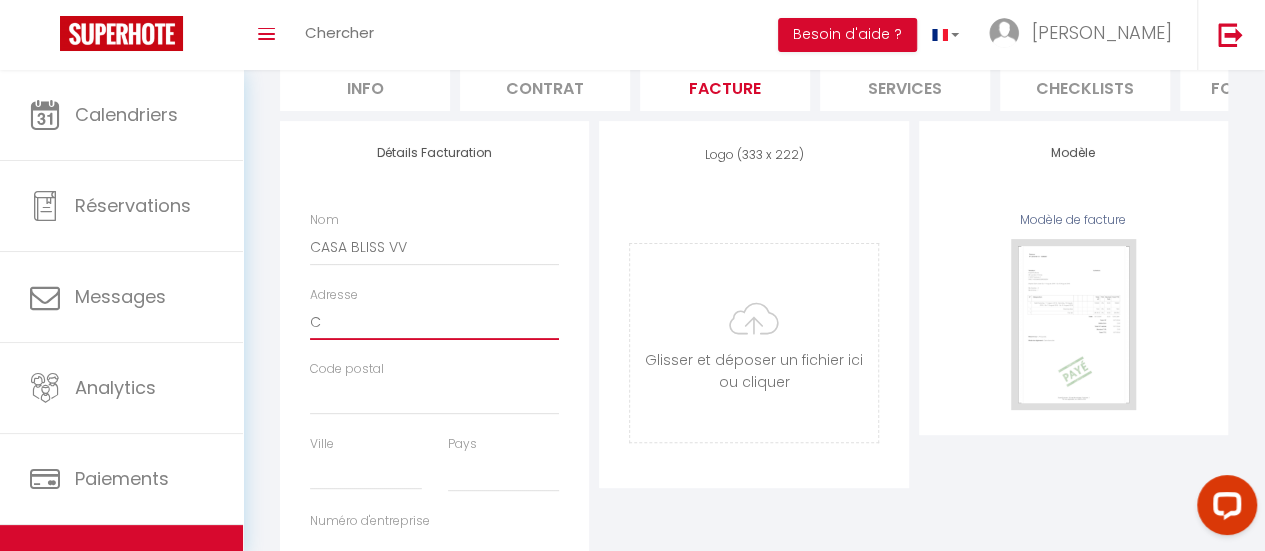 select 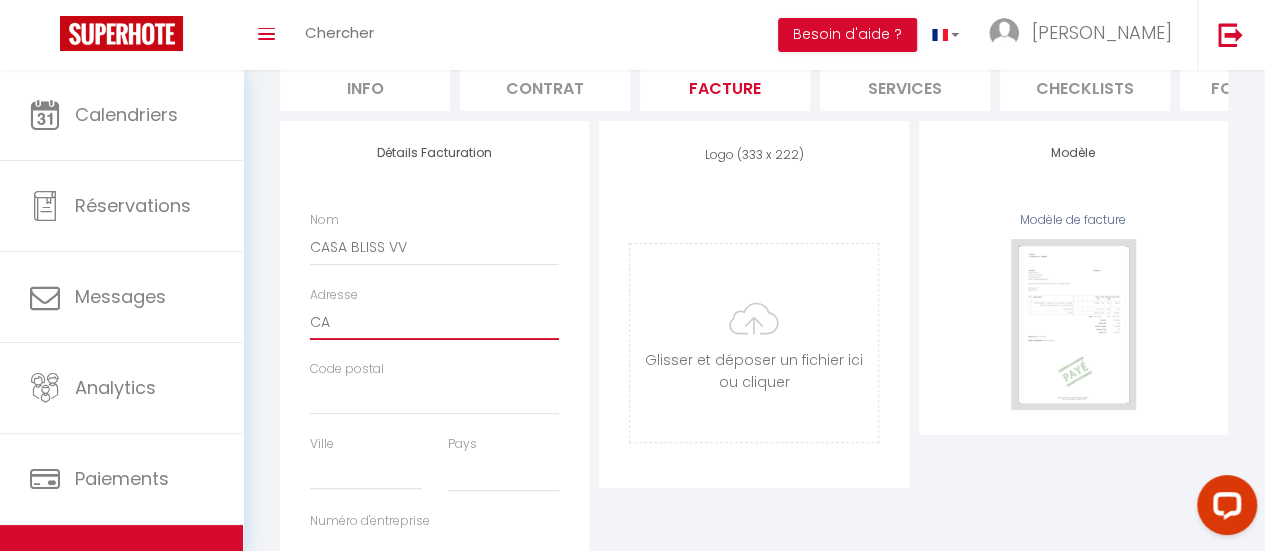 select 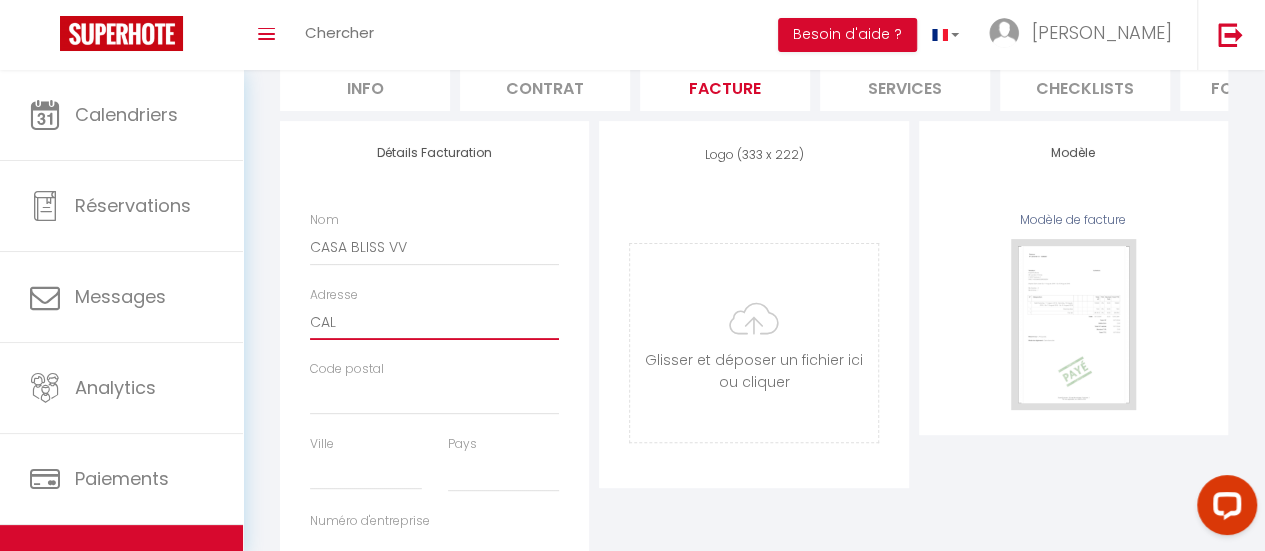 select 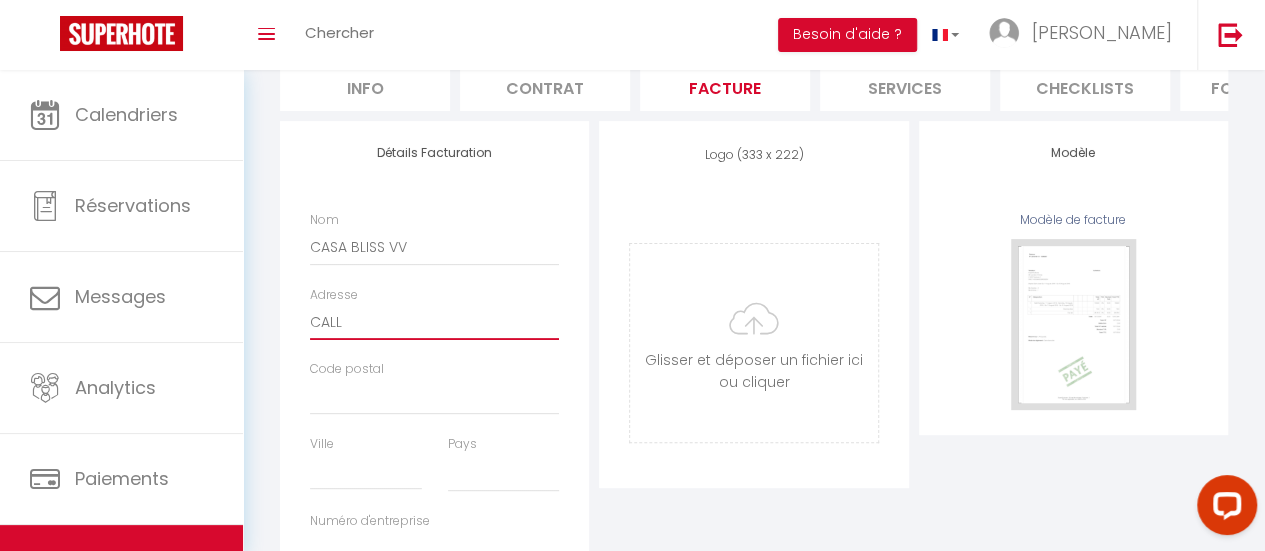 type 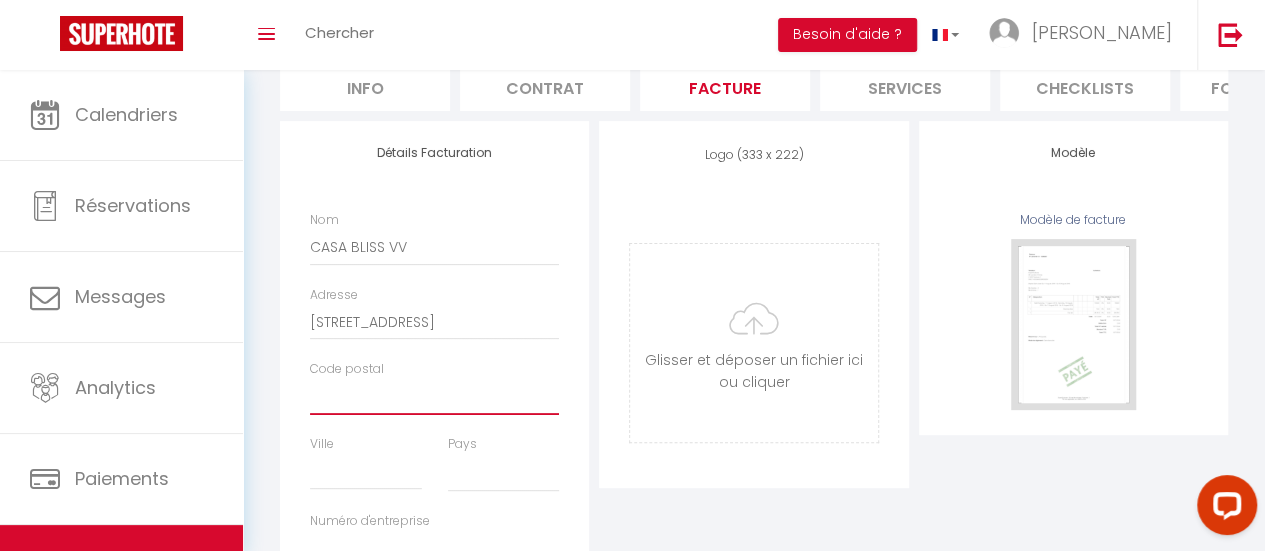 click on "Code postal" at bounding box center (434, 397) 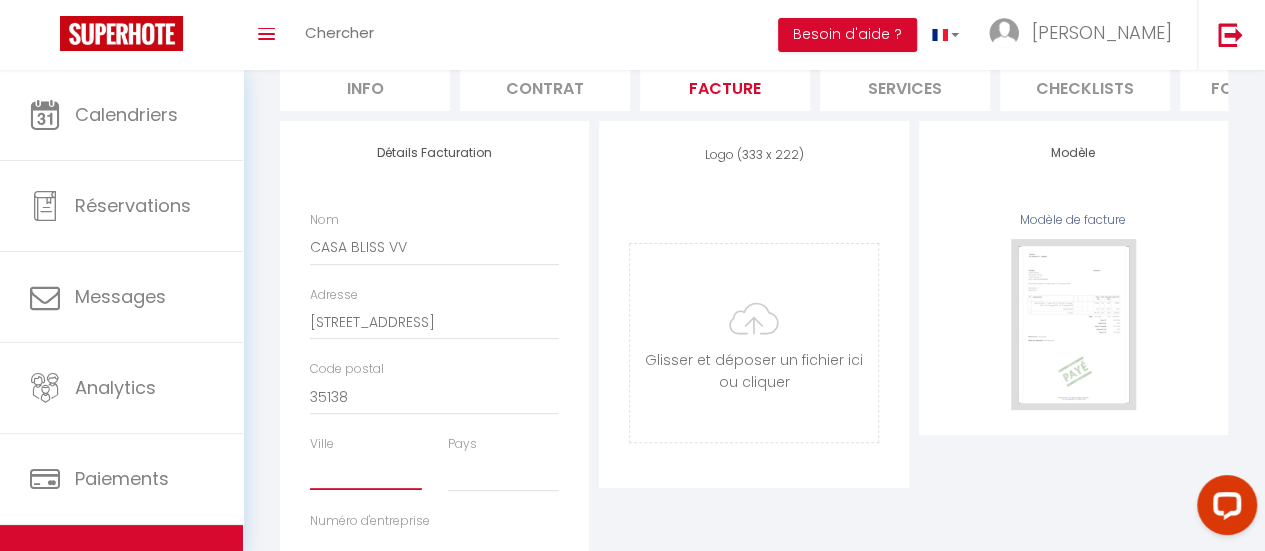 click on "Ville" at bounding box center (365, 472) 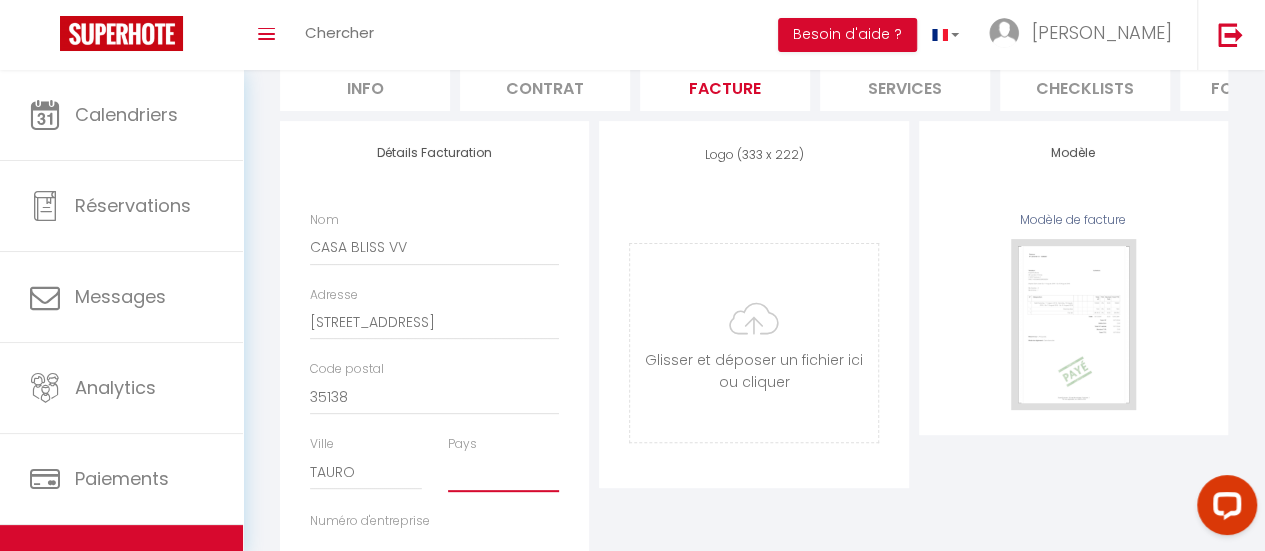 click on "France
Portugal
Afghanistan
Albania
Algeria
American Samoa
Andorra
Angola
Anguilla
Antarctica
Antigua and Barbuda
Argentina
Armenia" at bounding box center [503, 473] 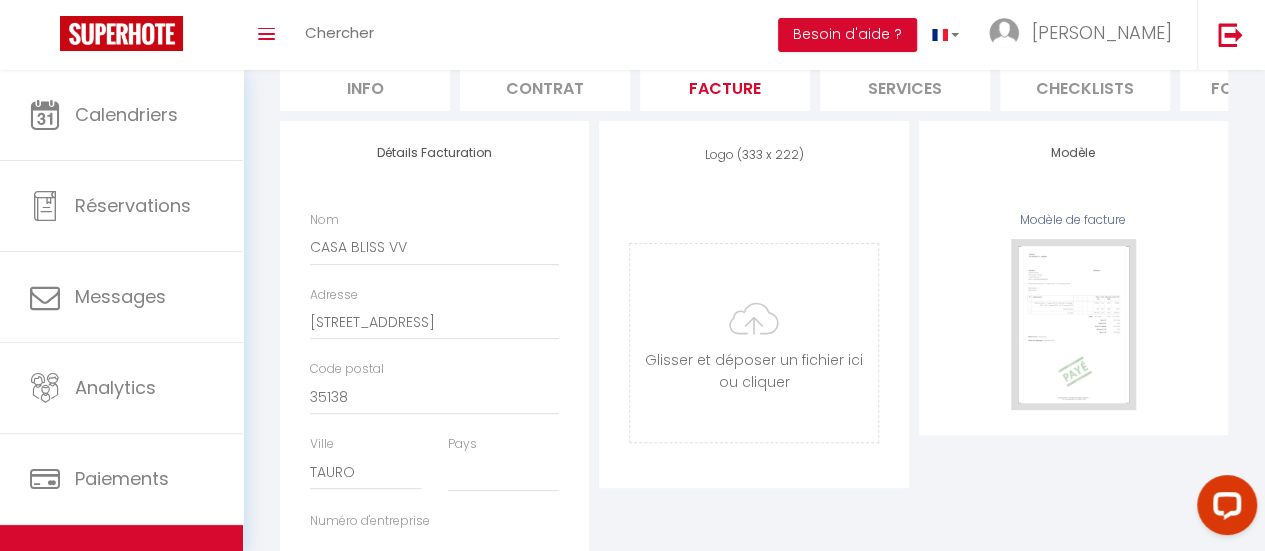 click on "Numéro d'entreprise" at bounding box center [434, 539] 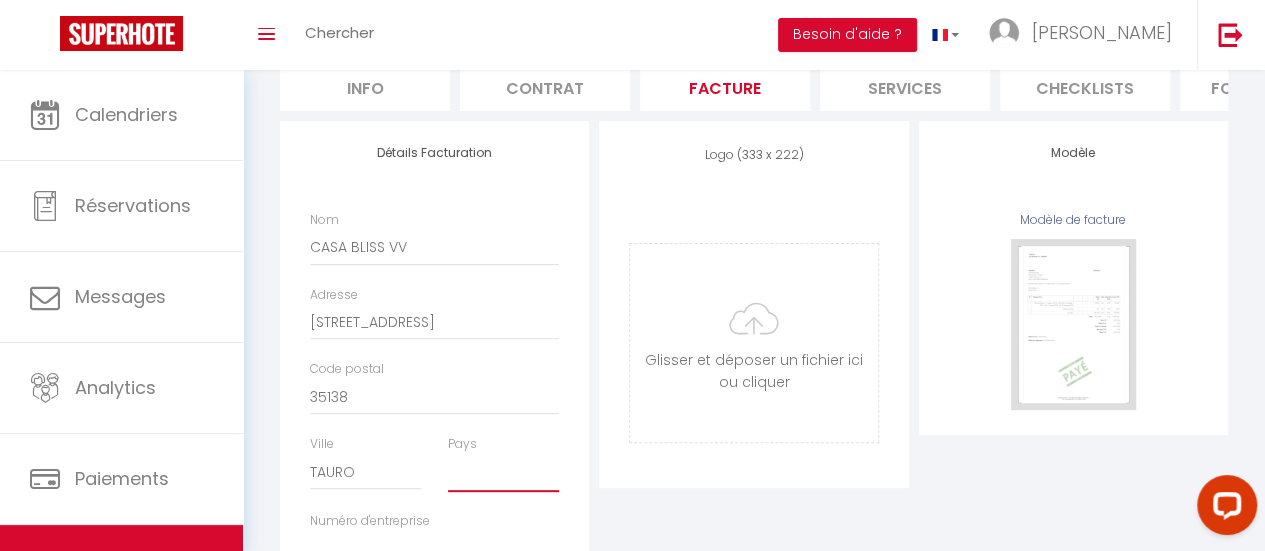 click on "France
Portugal
Afghanistan
Albania
Algeria
American Samoa
Andorra
Angola
Anguilla
Antarctica
Antigua and Barbuda
Argentina
Armenia" at bounding box center (503, 473) 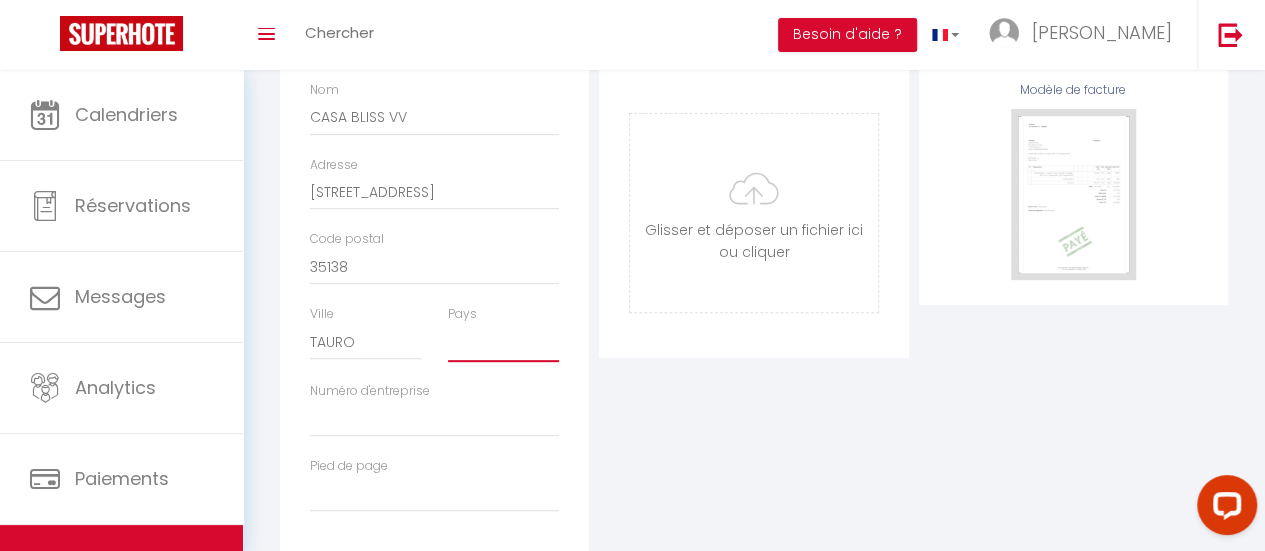 scroll, scrollTop: 302, scrollLeft: 0, axis: vertical 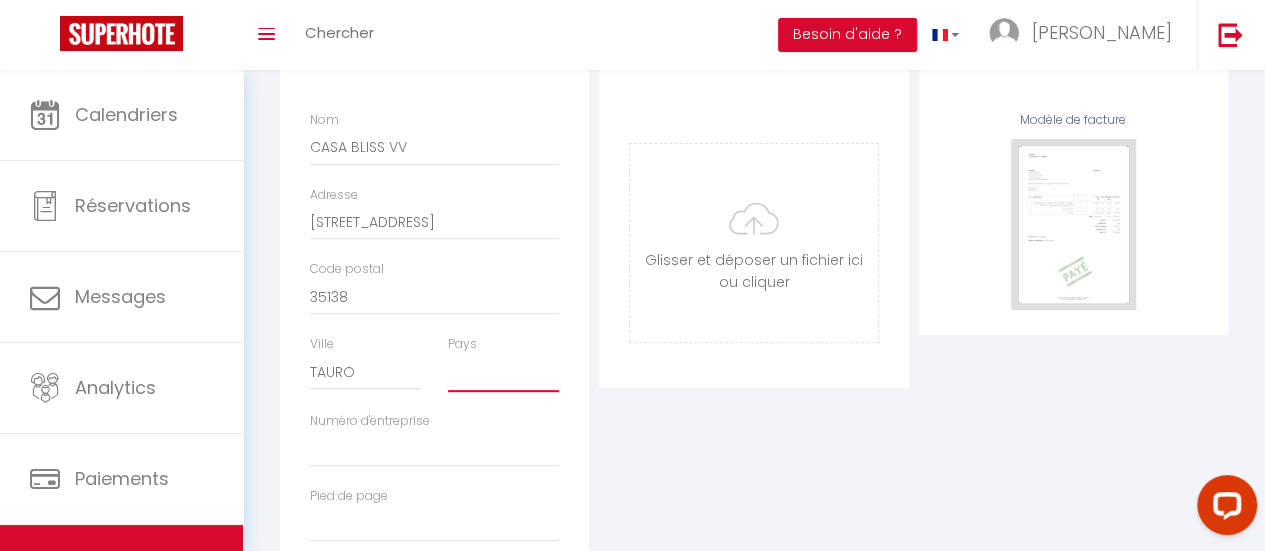 click on "France
Portugal
Afghanistan
Albania
Algeria
American Samoa
Andorra
Angola
Anguilla
Antarctica
Antigua and Barbuda
Argentina
Armenia" at bounding box center [503, 373] 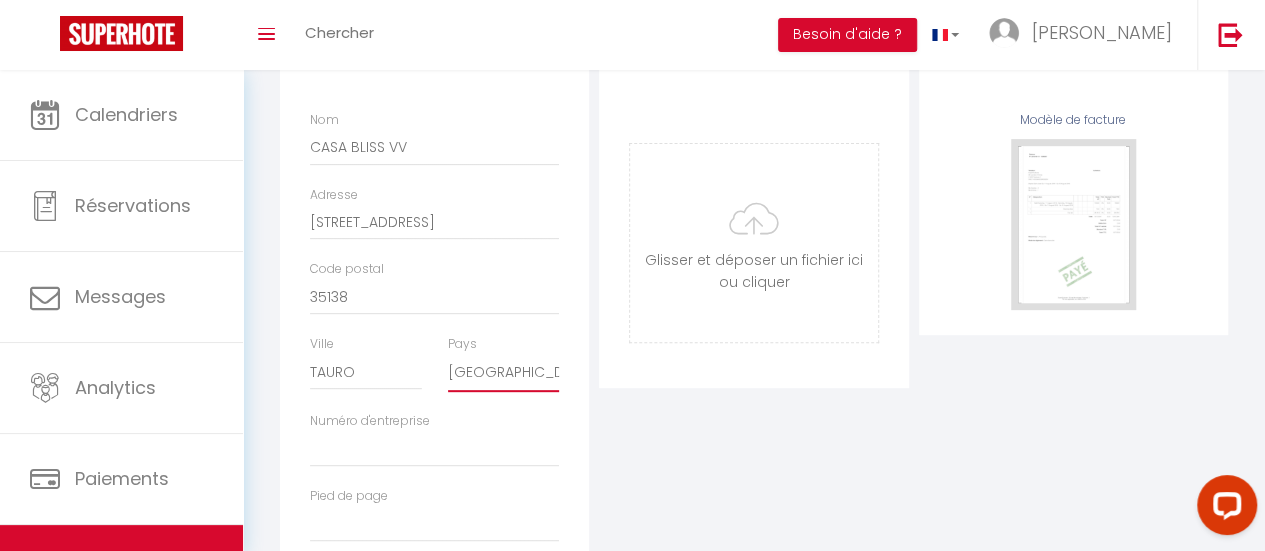 click on "France
Portugal
Afghanistan
Albania
Algeria
American Samoa
Andorra
Angola
Anguilla
Antarctica
Antigua and Barbuda
Argentina
Armenia" at bounding box center [503, 373] 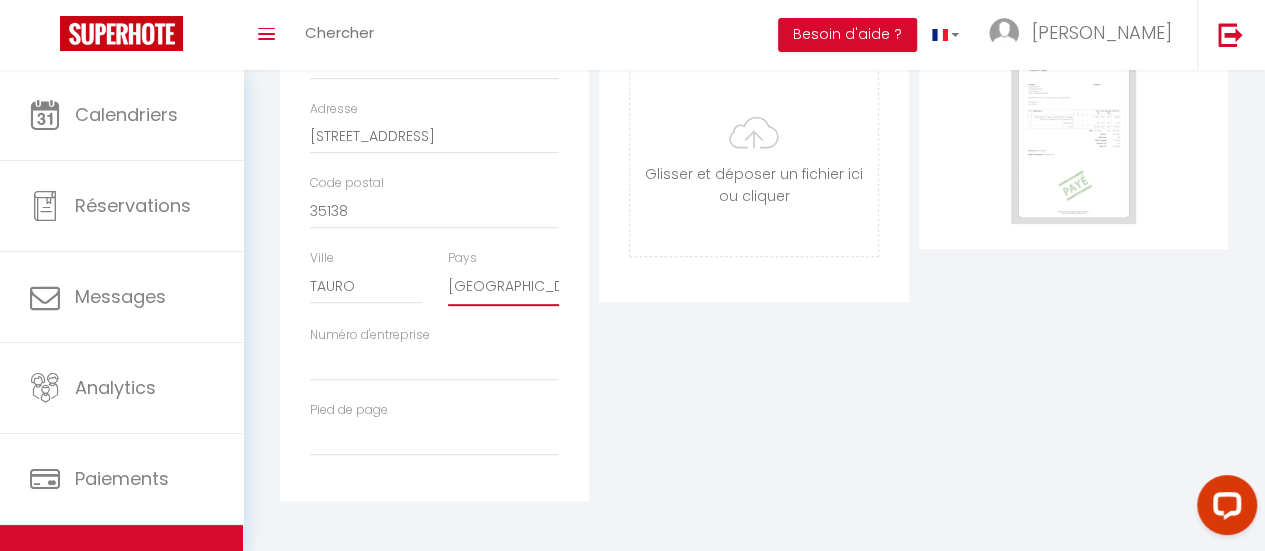 scroll, scrollTop: 102, scrollLeft: 0, axis: vertical 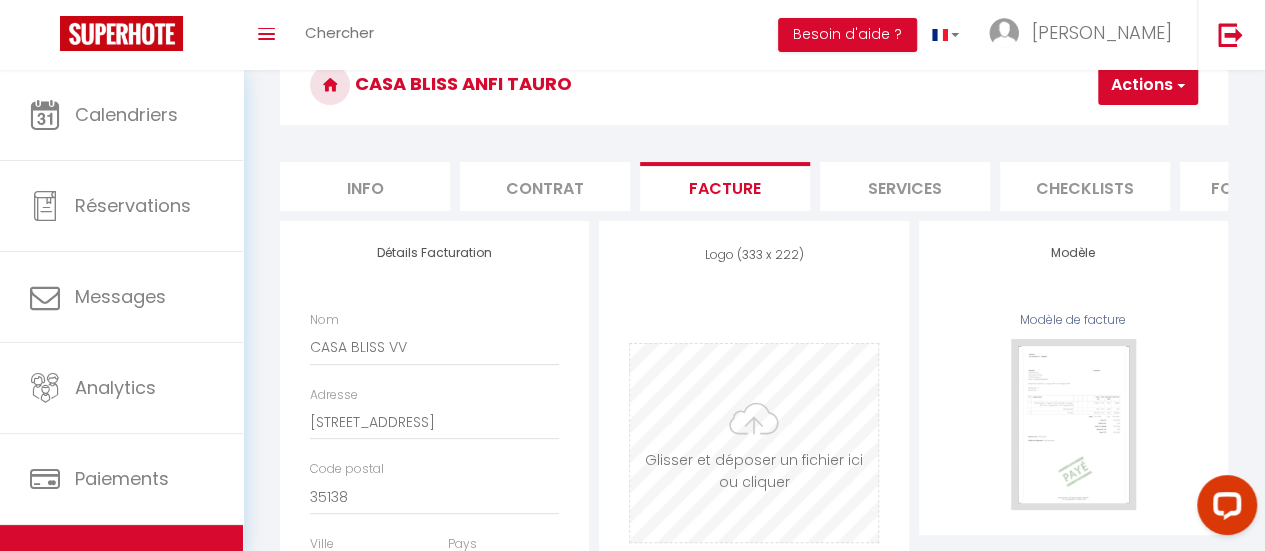 click at bounding box center [753, 443] 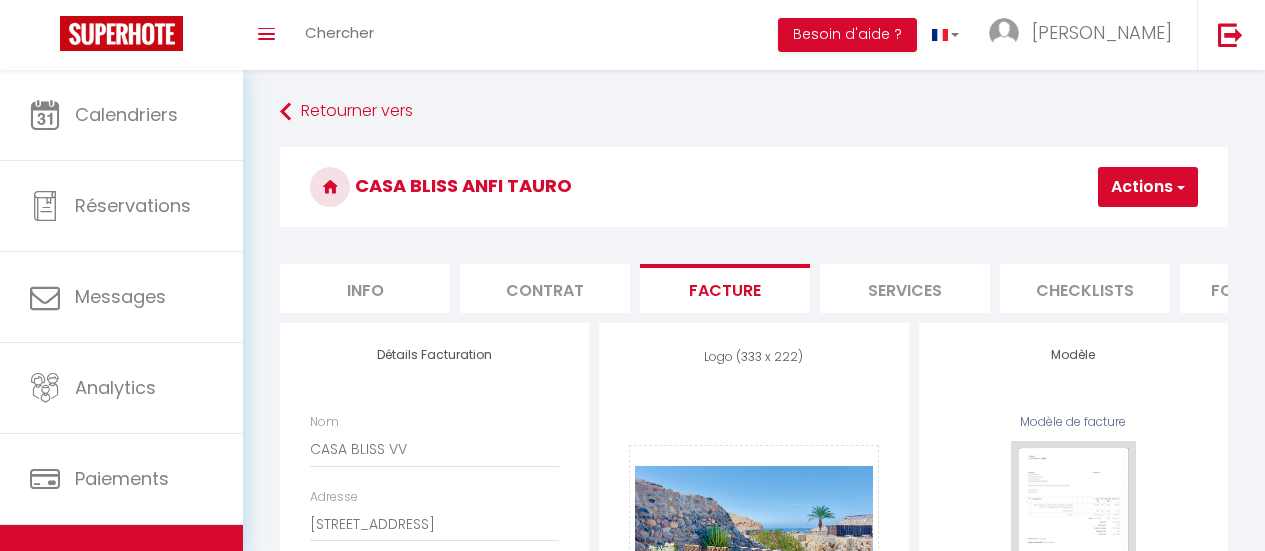 select on "201" 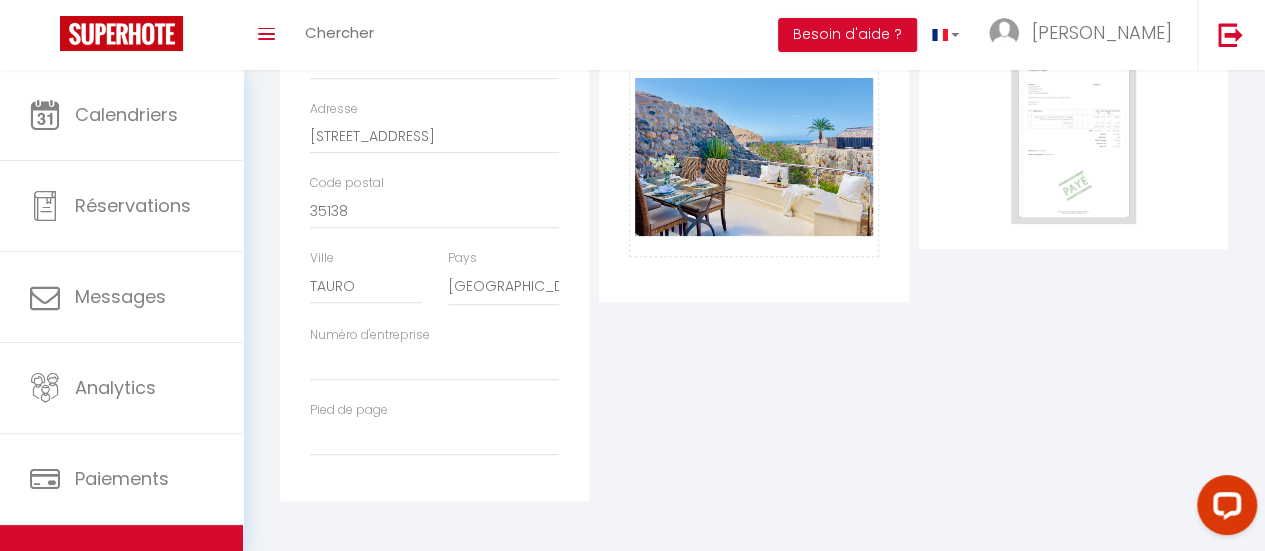 scroll, scrollTop: 0, scrollLeft: 0, axis: both 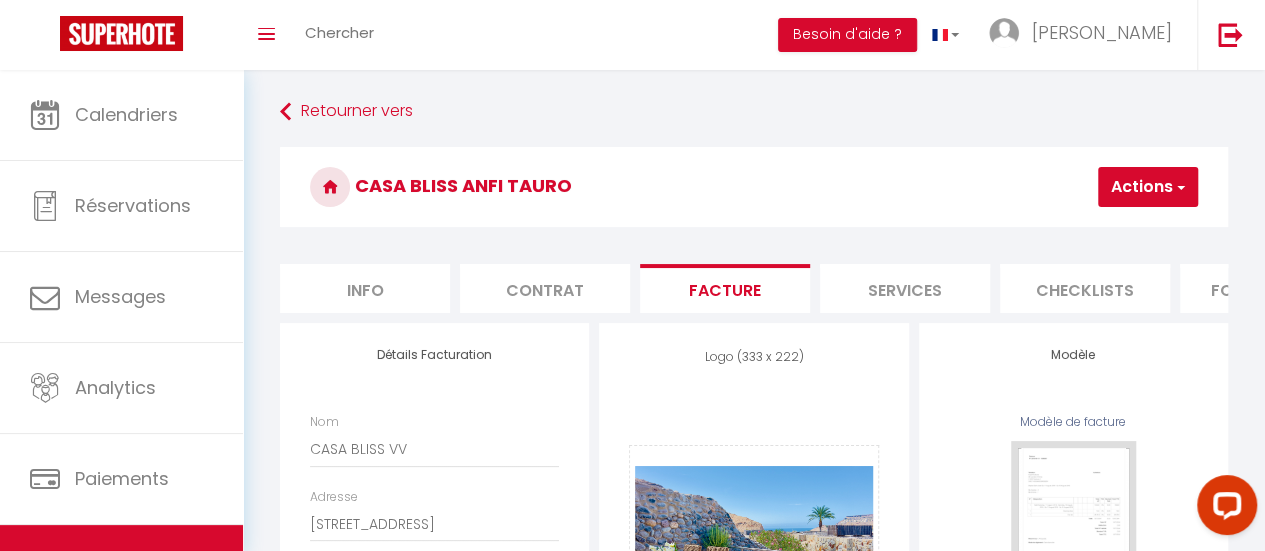 click on "Services" at bounding box center [905, 288] 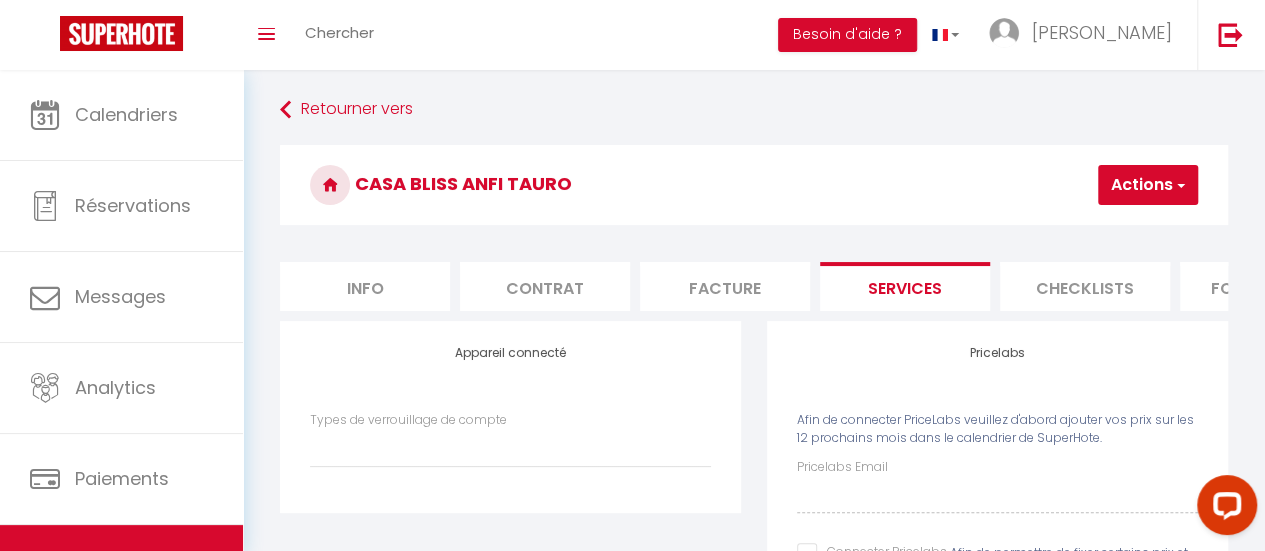 scroll, scrollTop: 0, scrollLeft: 0, axis: both 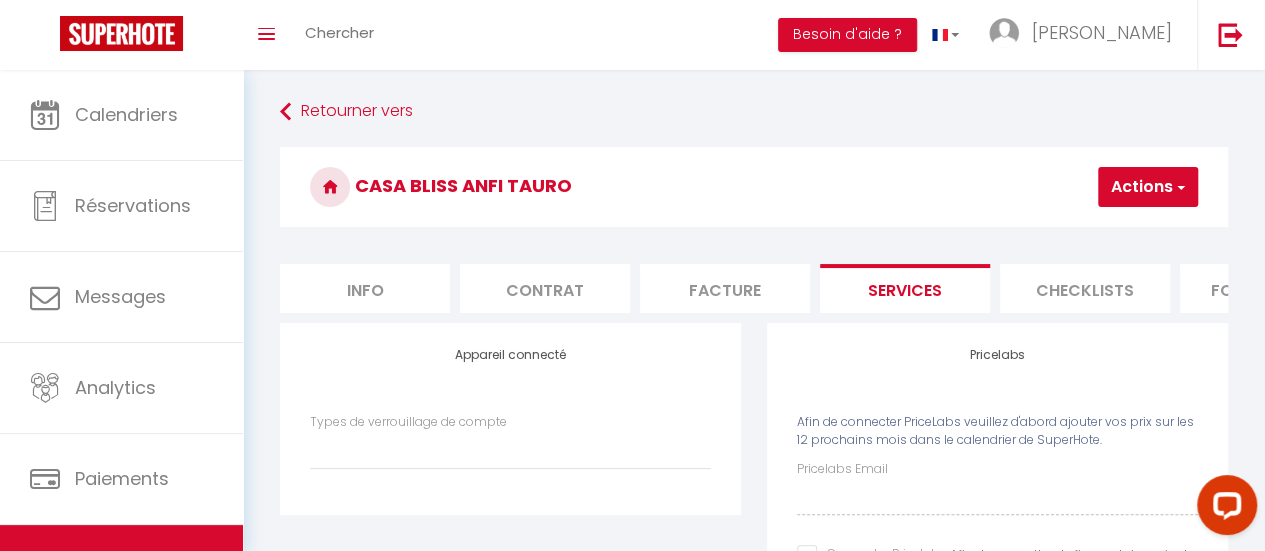 click on "Checklists" at bounding box center (1085, 288) 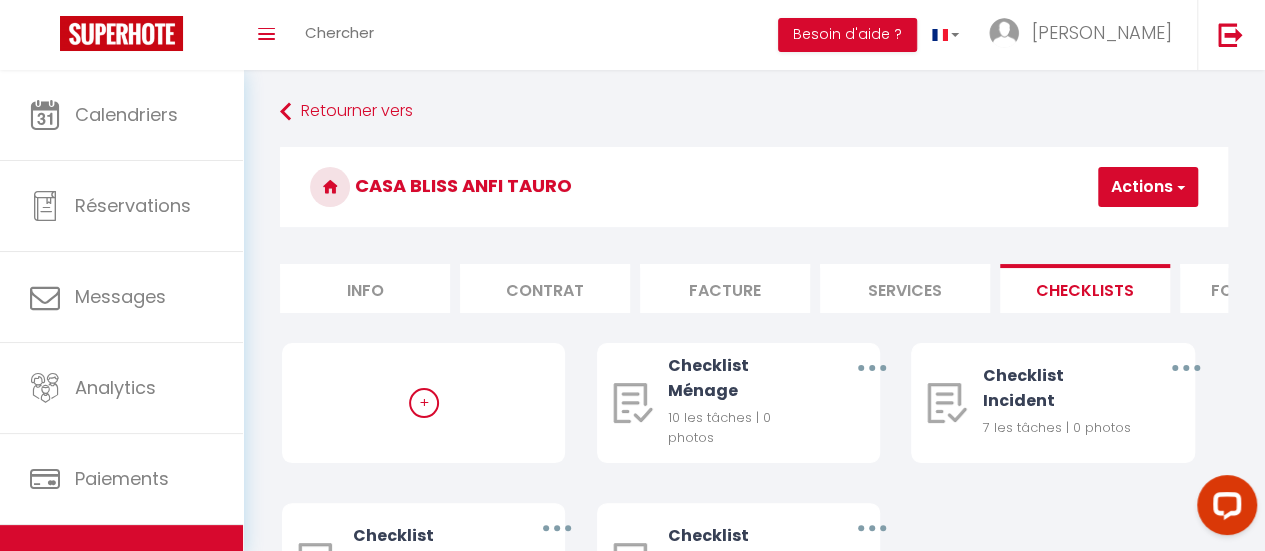 click on "Formulaires" at bounding box center (1265, 288) 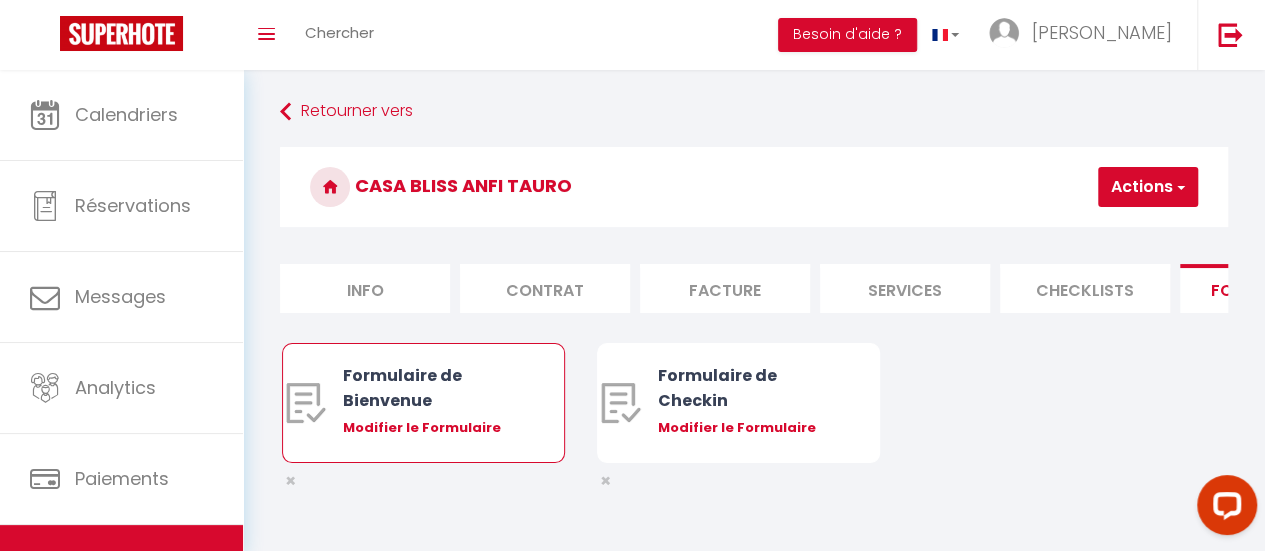 click on "Formulaire de Bienvenue" at bounding box center (435, 388) 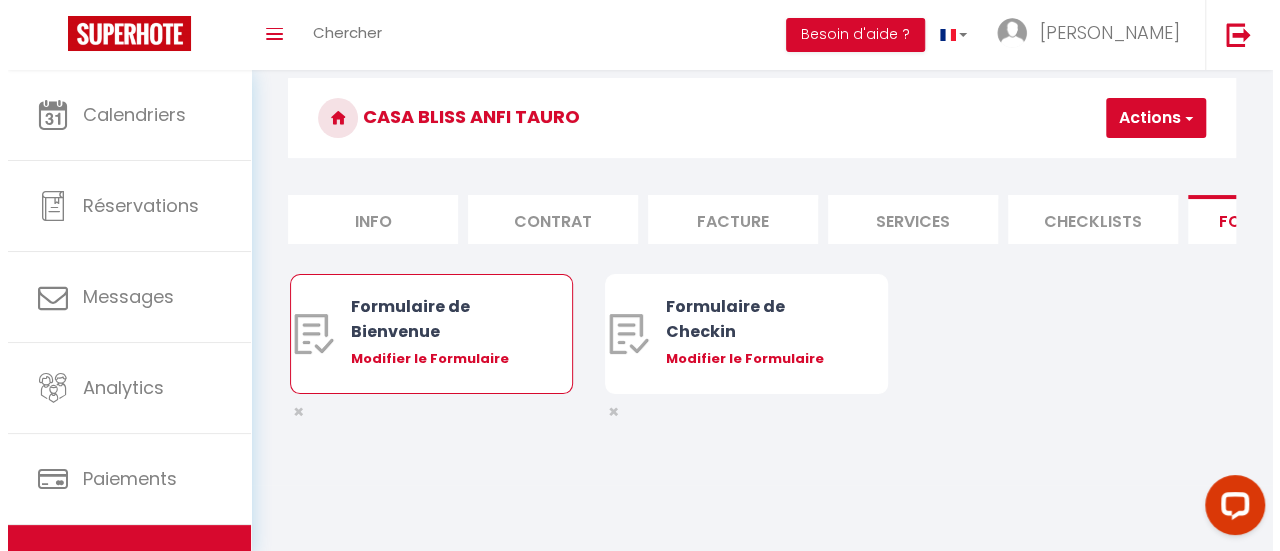 scroll, scrollTop: 70, scrollLeft: 0, axis: vertical 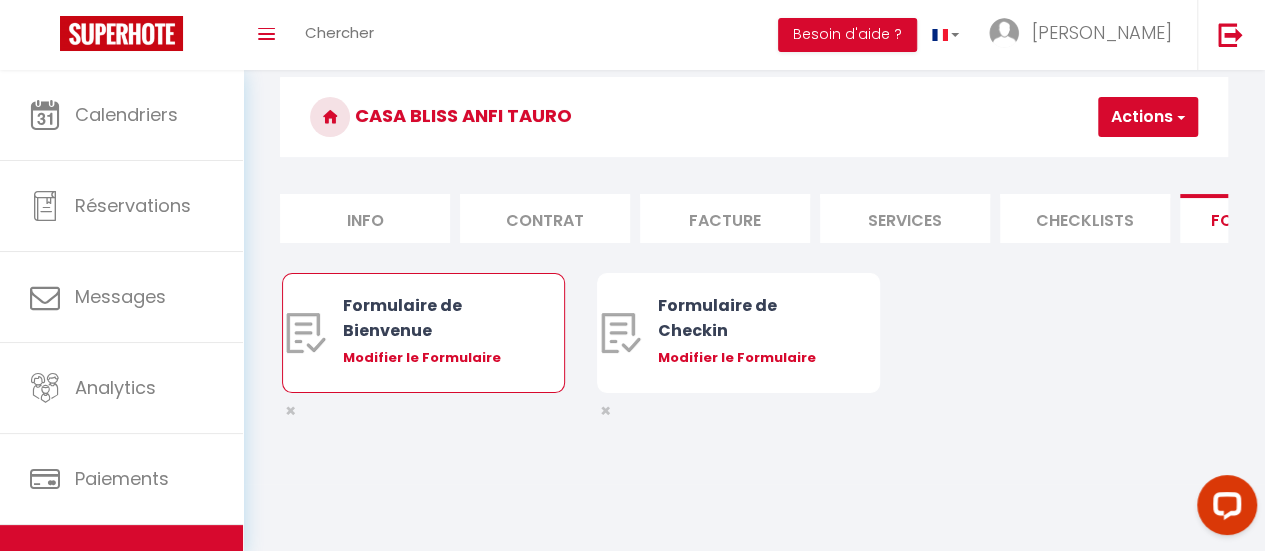 click on "Modifier le Formulaire" at bounding box center (435, 358) 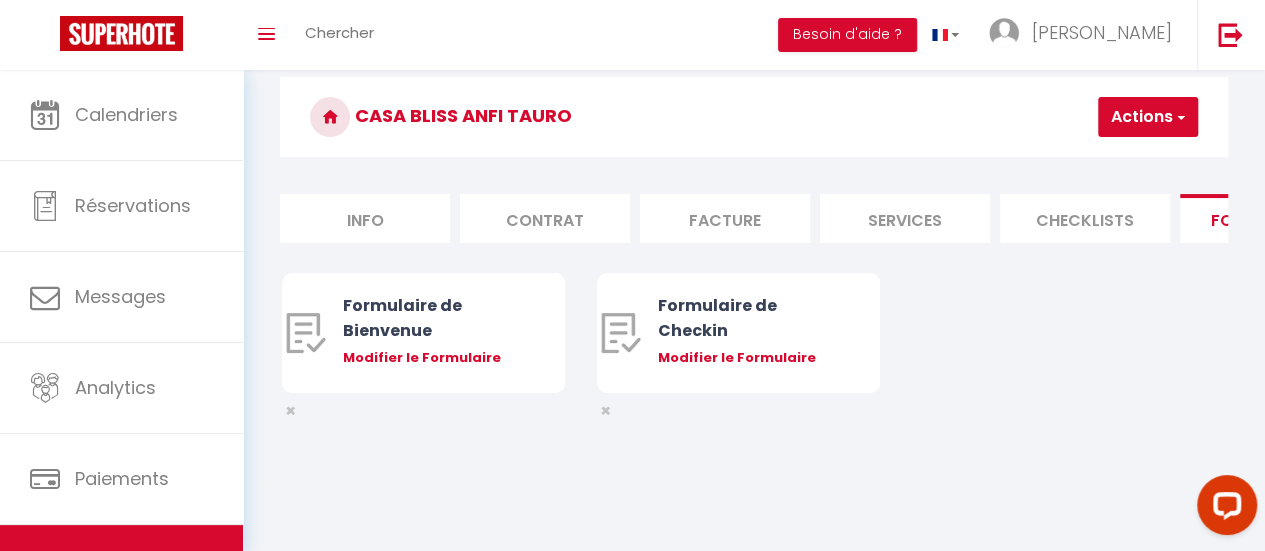 select 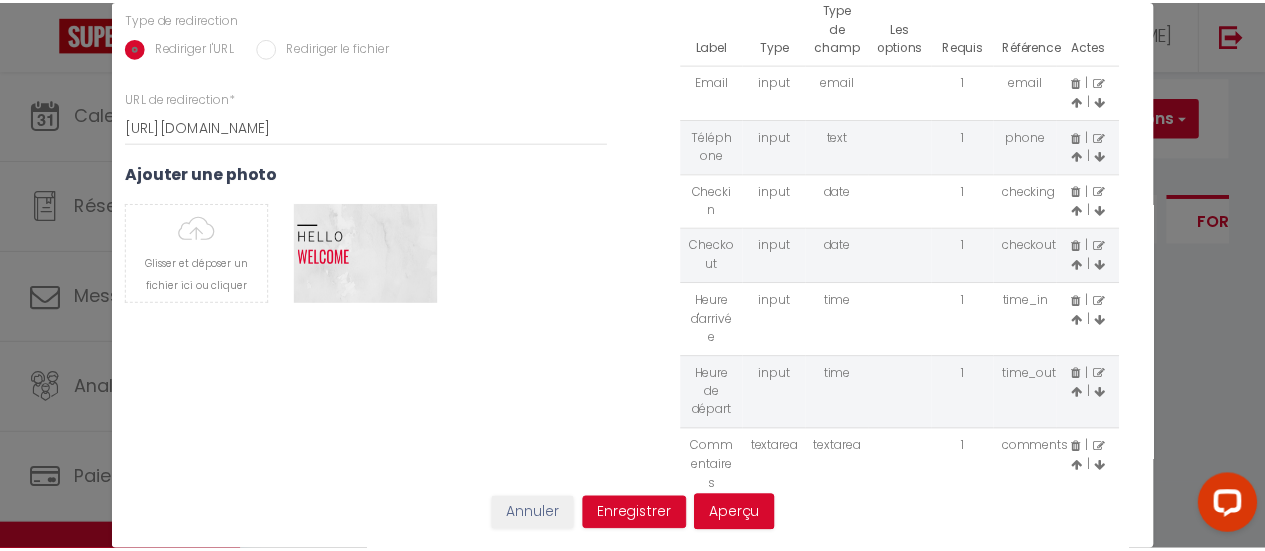 scroll, scrollTop: 0, scrollLeft: 0, axis: both 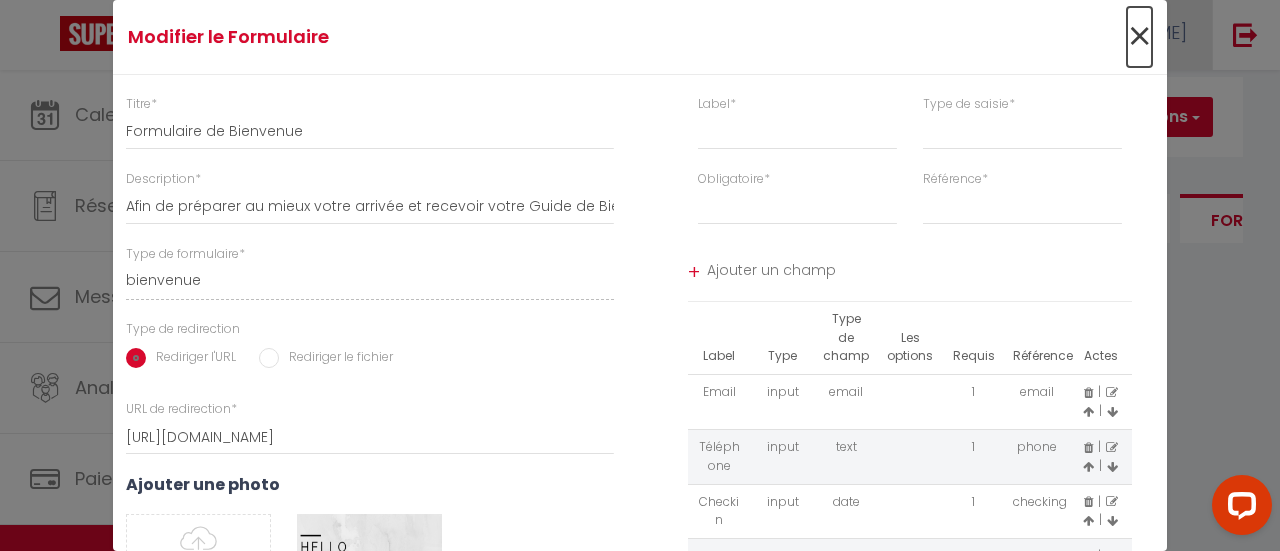 click on "×" at bounding box center (1139, 37) 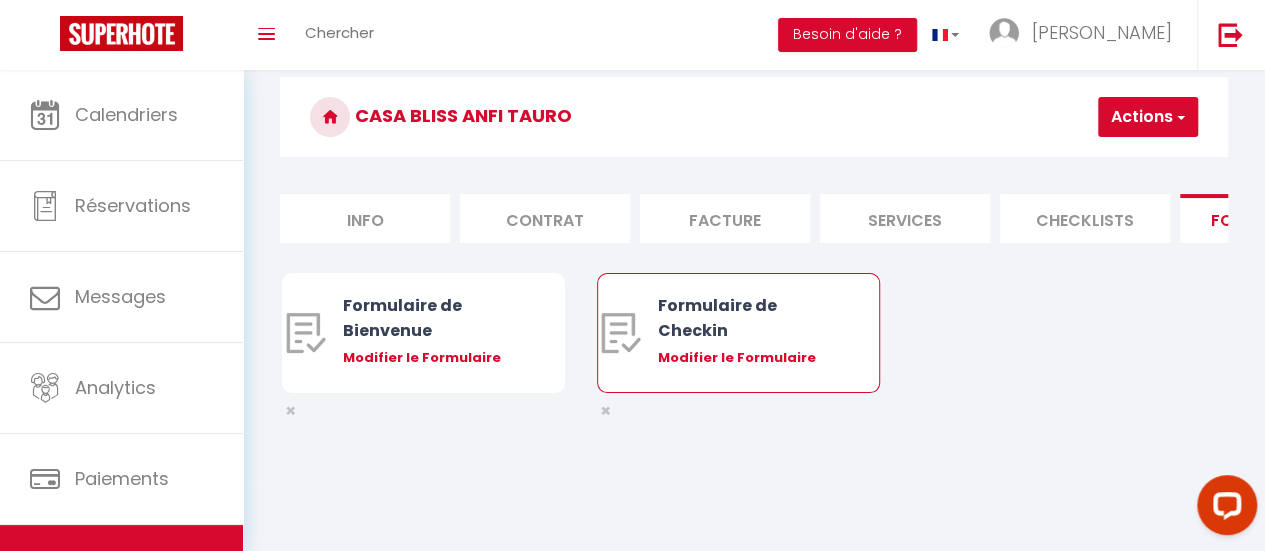 click on "Formulaire de Checkin" at bounding box center (750, 318) 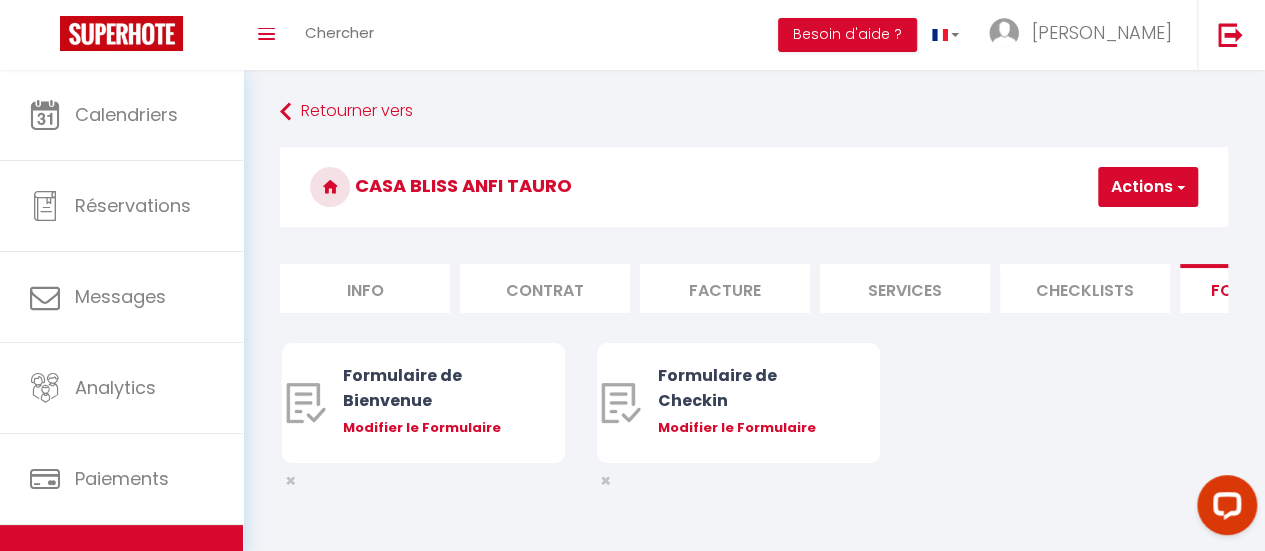 click on "Formulaire de Bienvenue
Modifier le Formulaire
×   Formulaire de Checkin
Modifier le Formulaire
×" at bounding box center (754, 423) 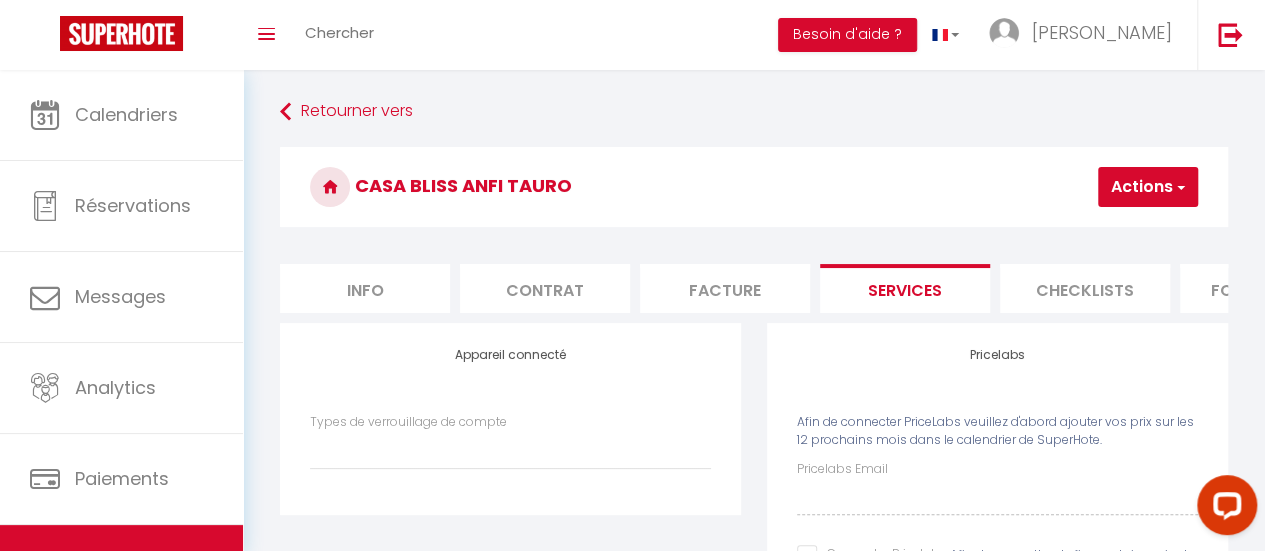 click on "Checklists" at bounding box center (1085, 288) 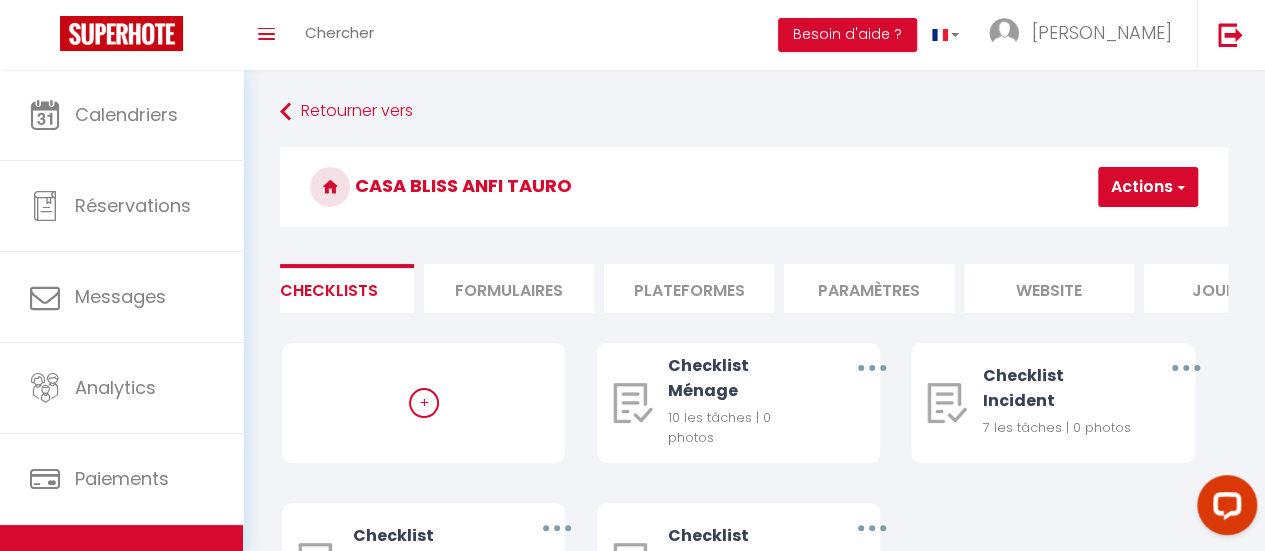 scroll, scrollTop: 0, scrollLeft: 760, axis: horizontal 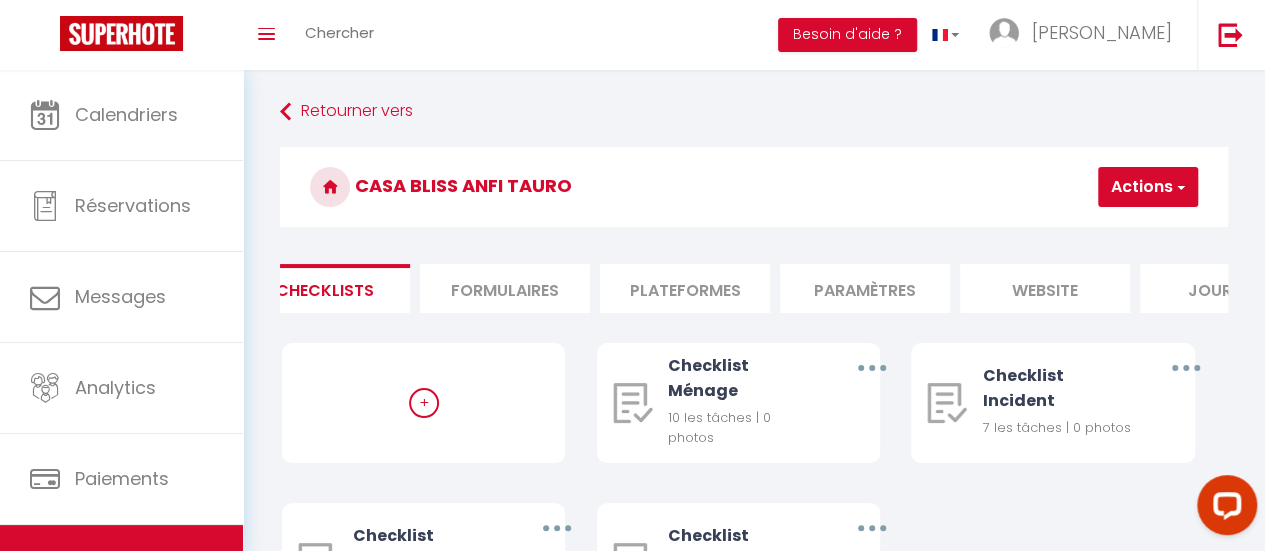 click on "Formulaires" at bounding box center [505, 288] 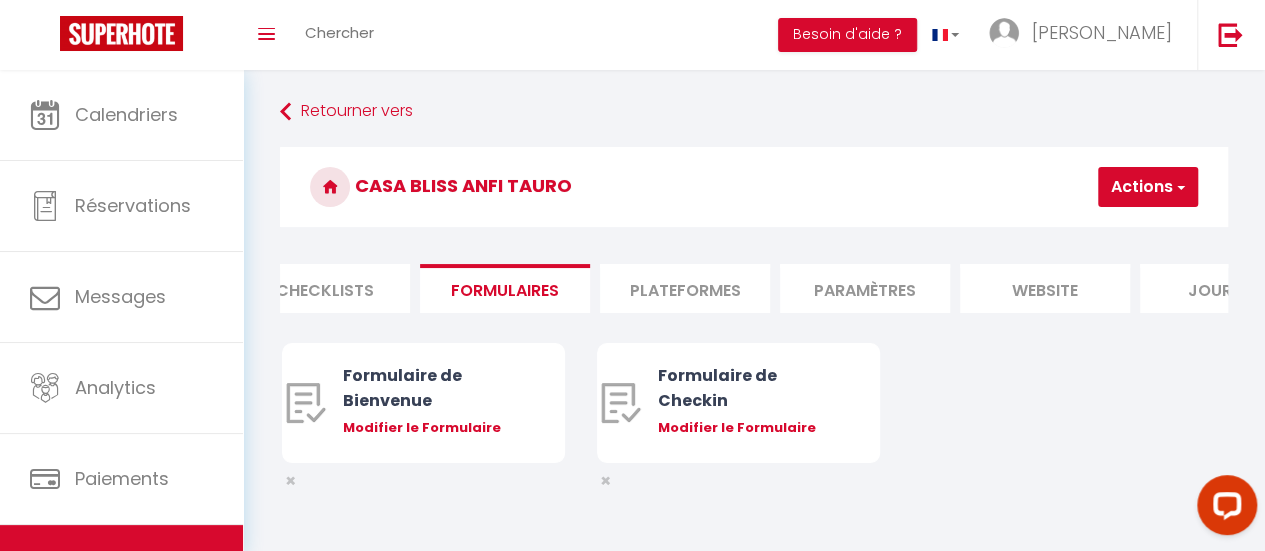 click on "Plateformes" at bounding box center (685, 288) 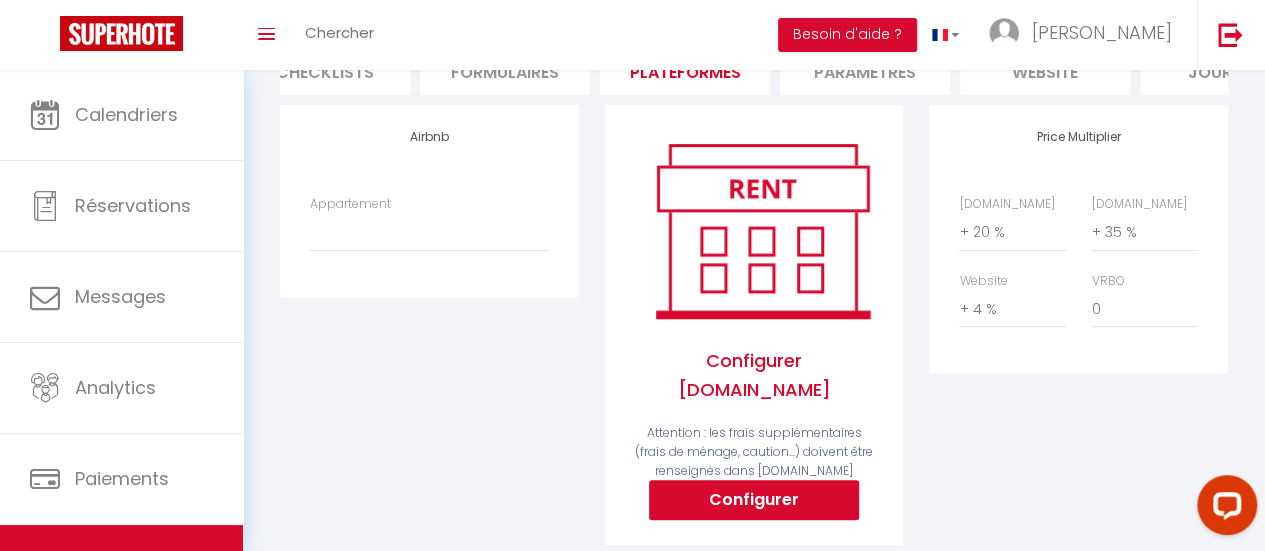 scroll, scrollTop: 200, scrollLeft: 0, axis: vertical 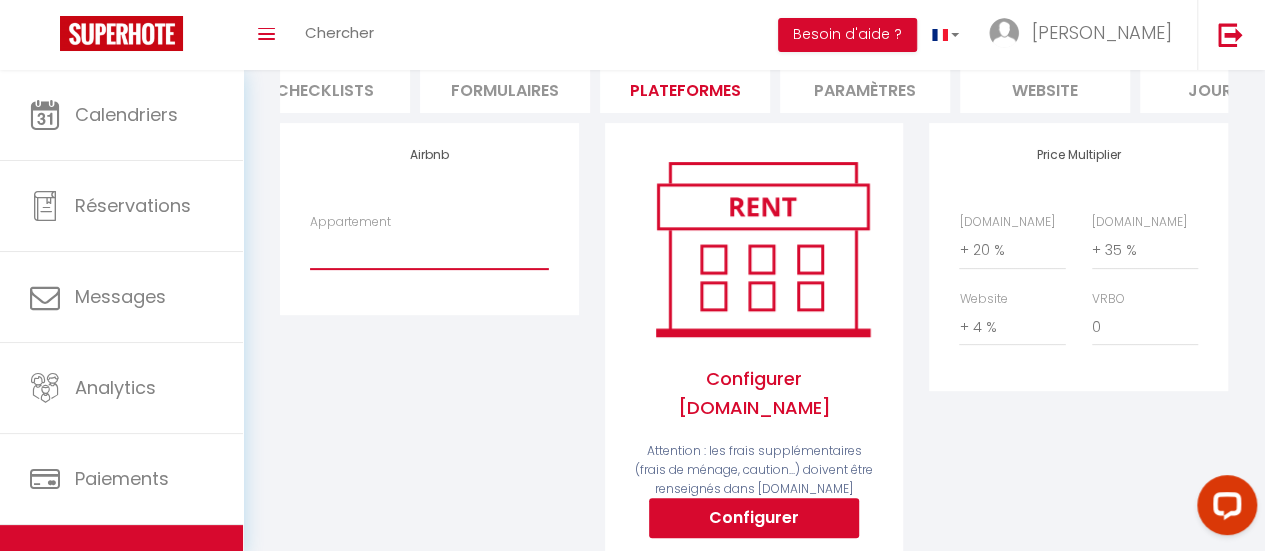click on "BLUE PEARL · BLUE [PERSON_NAME] Océan Plage Terrasse Confort Wifi - [EMAIL_ADDRESS][DOMAIN_NAME]" at bounding box center [429, 250] 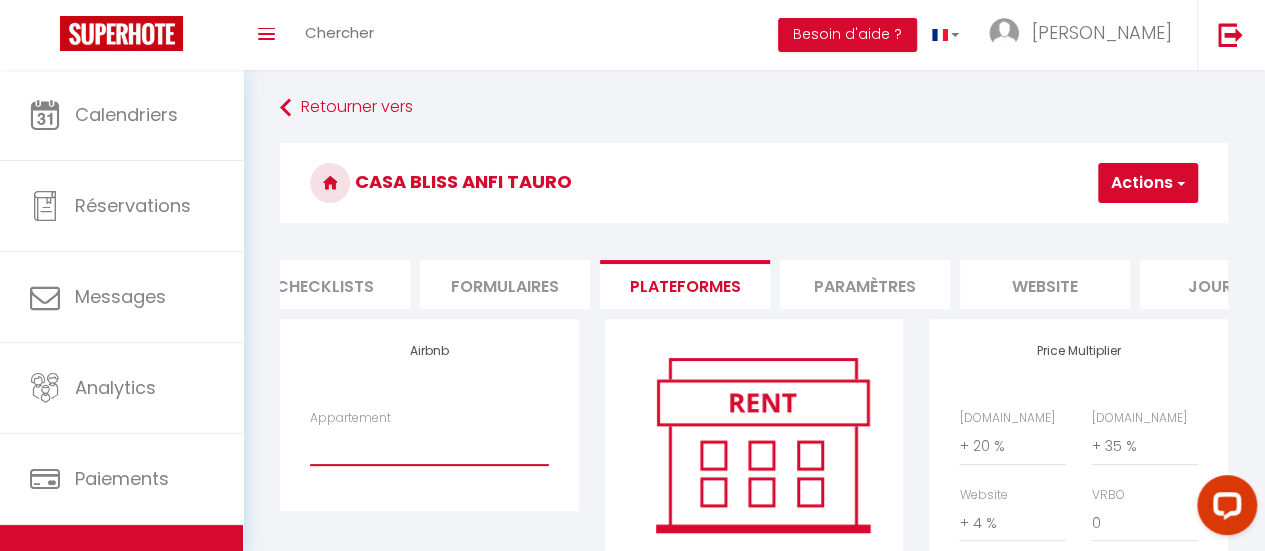 scroll, scrollTop: 0, scrollLeft: 0, axis: both 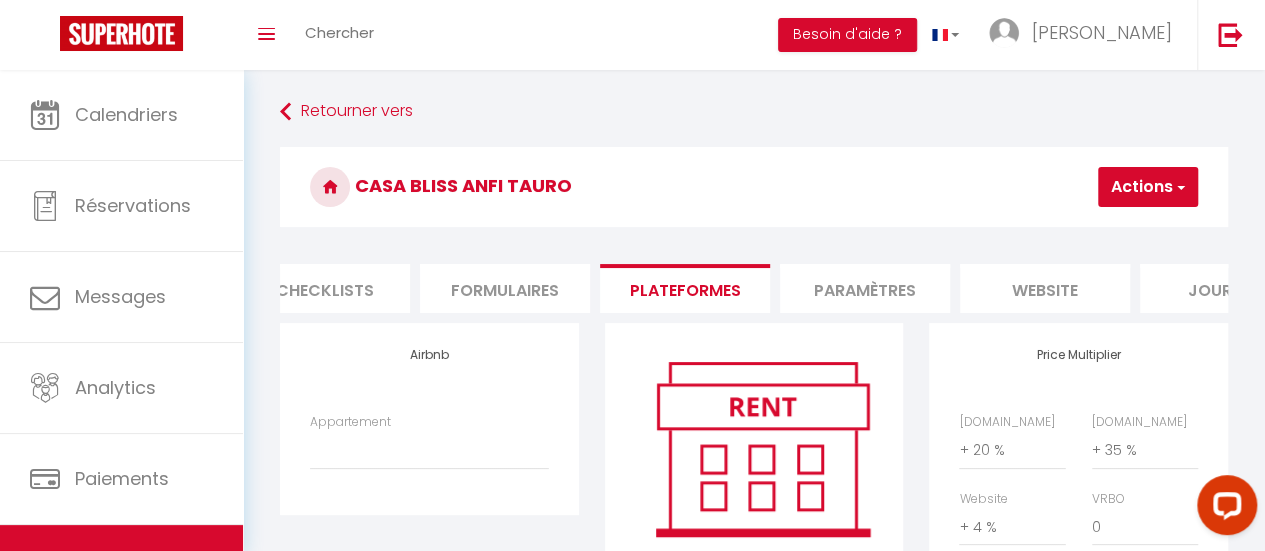 click on "Paramètres" at bounding box center (865, 288) 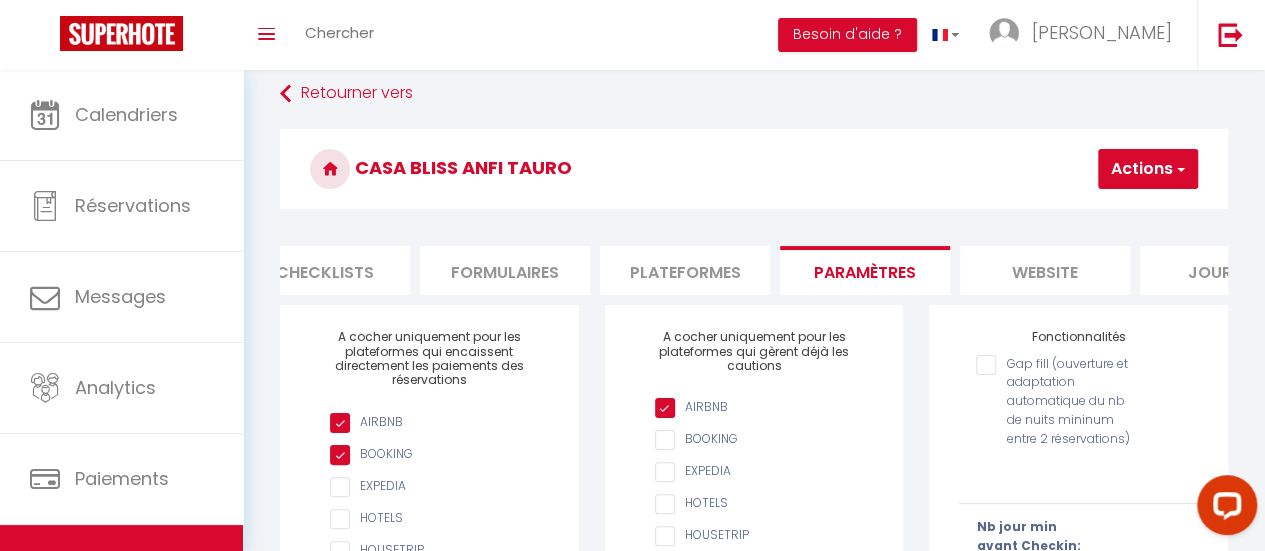 scroll, scrollTop: 0, scrollLeft: 0, axis: both 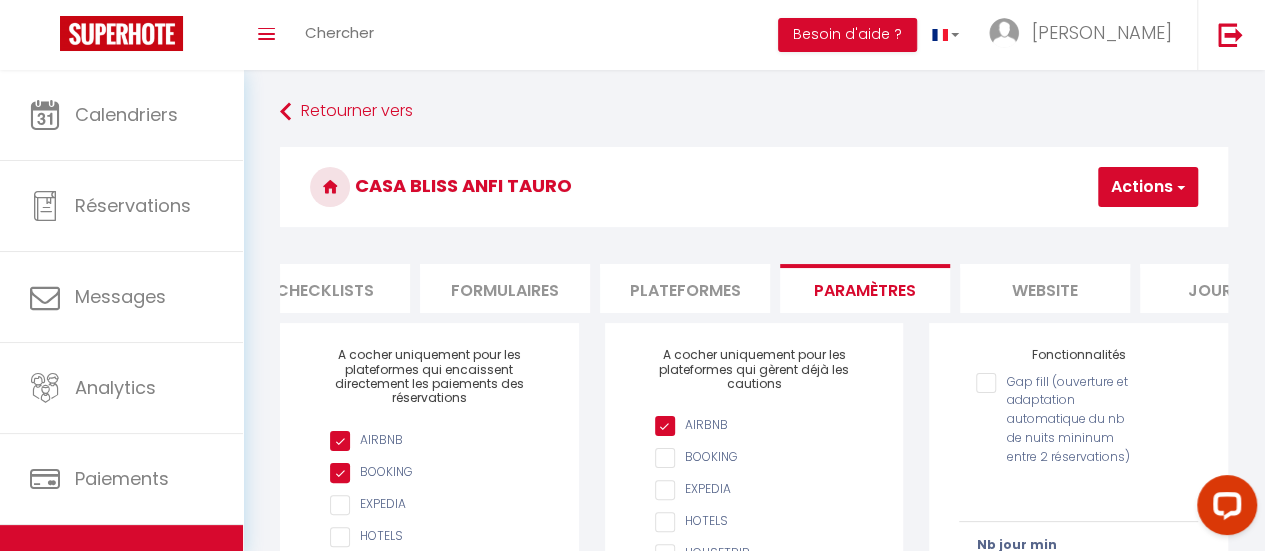 click on "website" at bounding box center (1045, 288) 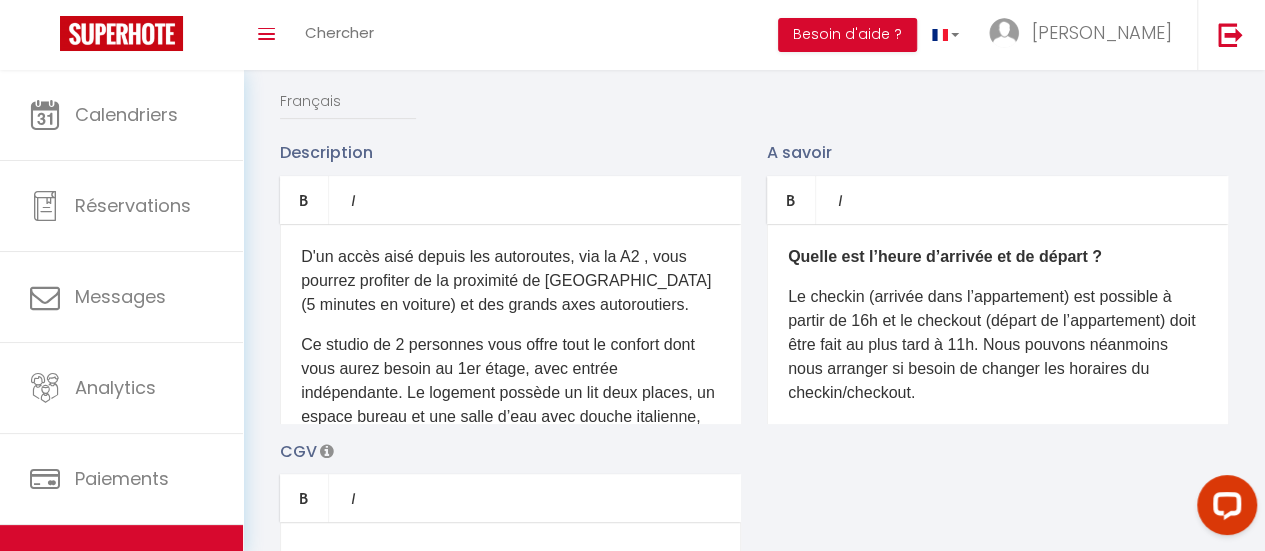 scroll, scrollTop: 300, scrollLeft: 0, axis: vertical 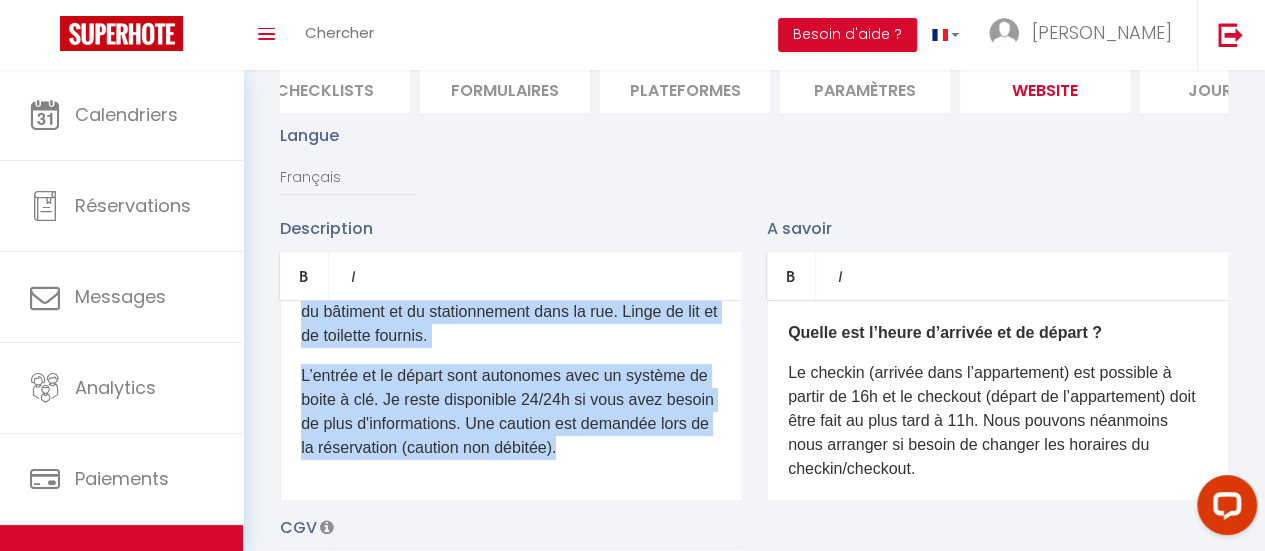 drag, startPoint x: 299, startPoint y: 343, endPoint x: 705, endPoint y: 496, distance: 433.8721 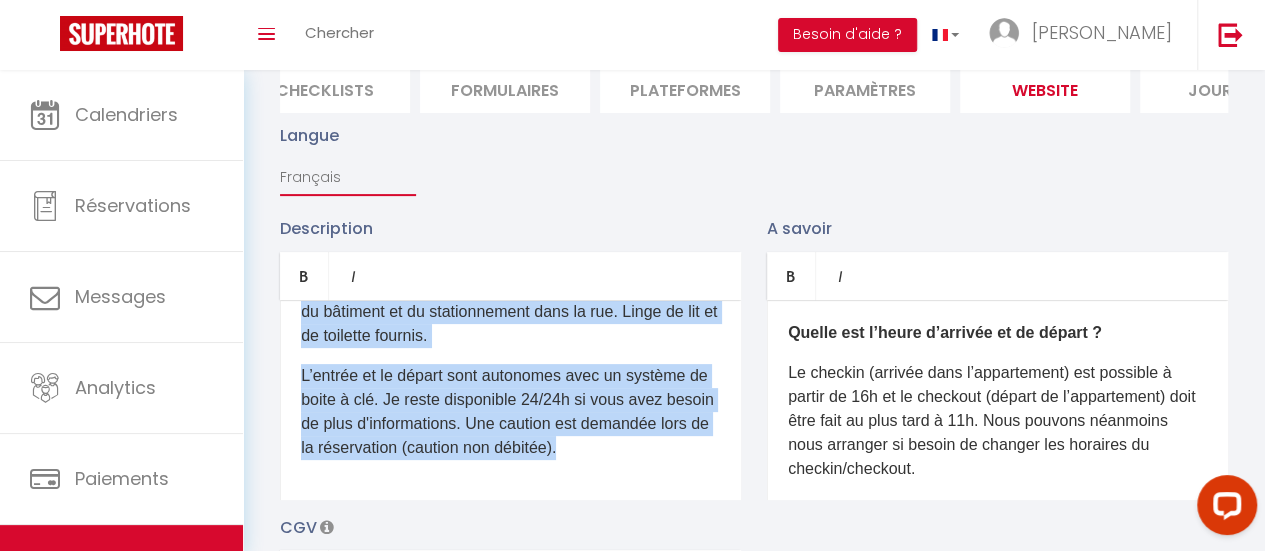 click on "Français Anglais Portugais Espagnol [GEOGRAPHIC_DATA]" at bounding box center [348, 177] 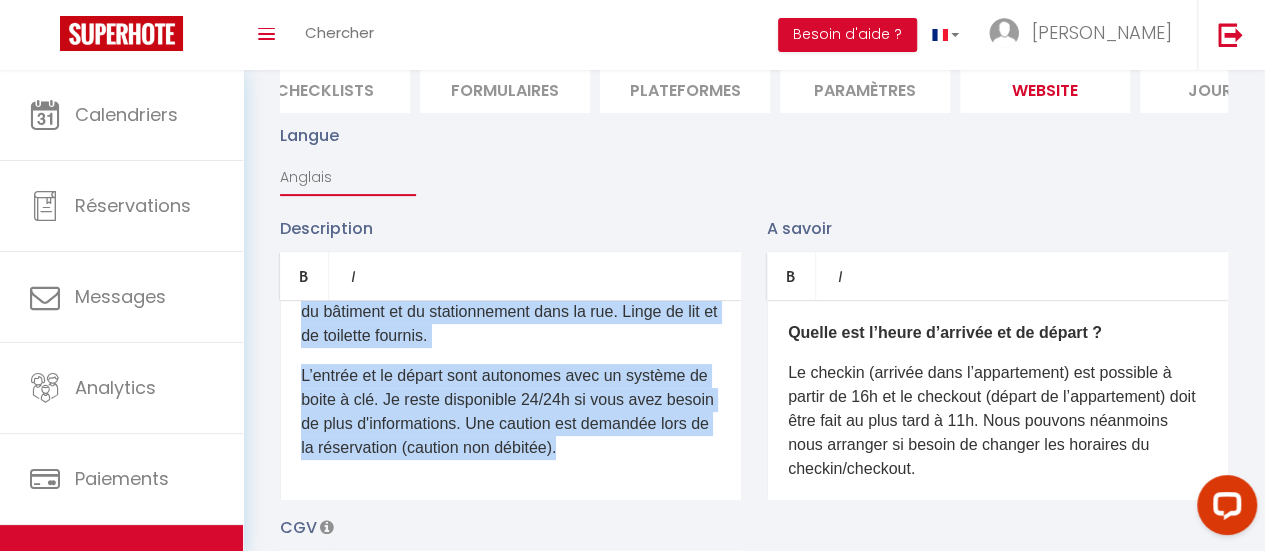 click on "Français Anglais Portugais Espagnol [GEOGRAPHIC_DATA]" at bounding box center [348, 177] 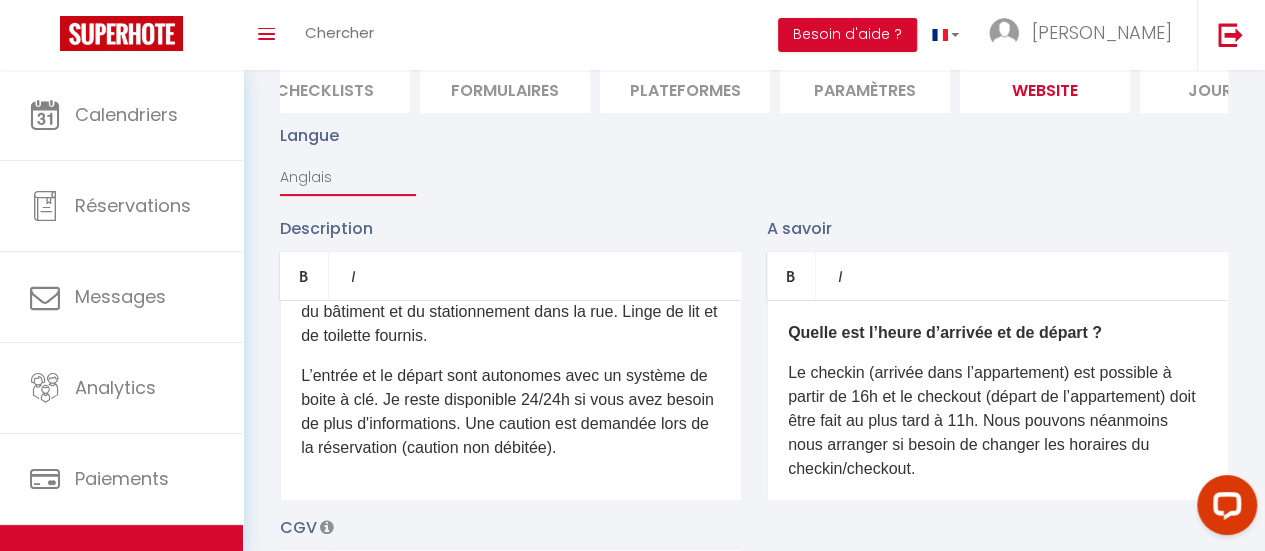 scroll, scrollTop: 0, scrollLeft: 0, axis: both 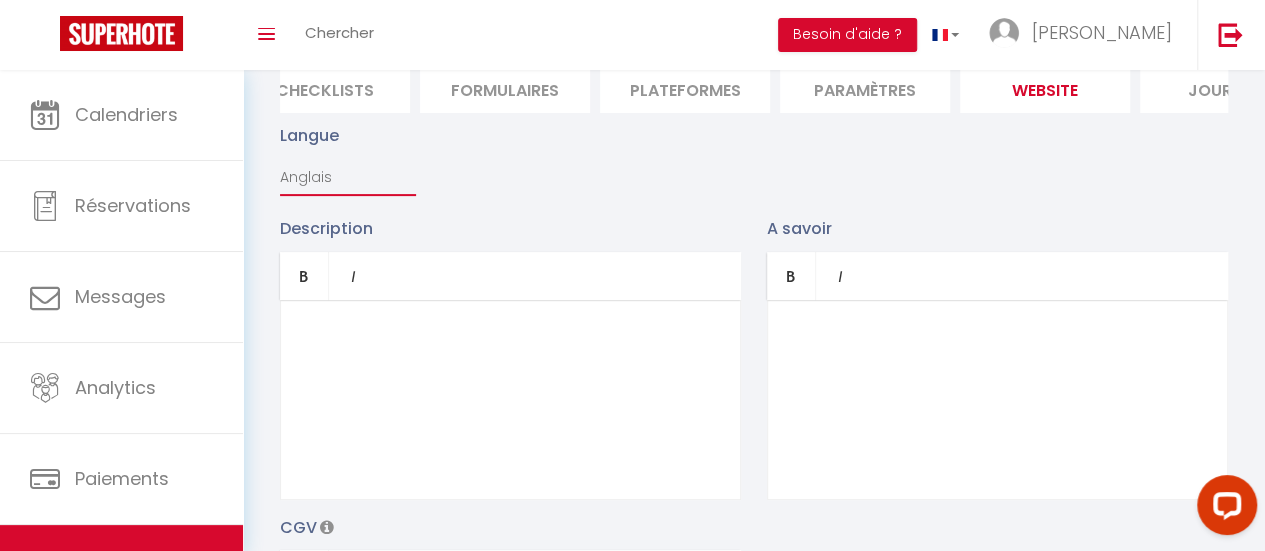 click on "Français Anglais Portugais Espagnol [GEOGRAPHIC_DATA]" at bounding box center [348, 177] 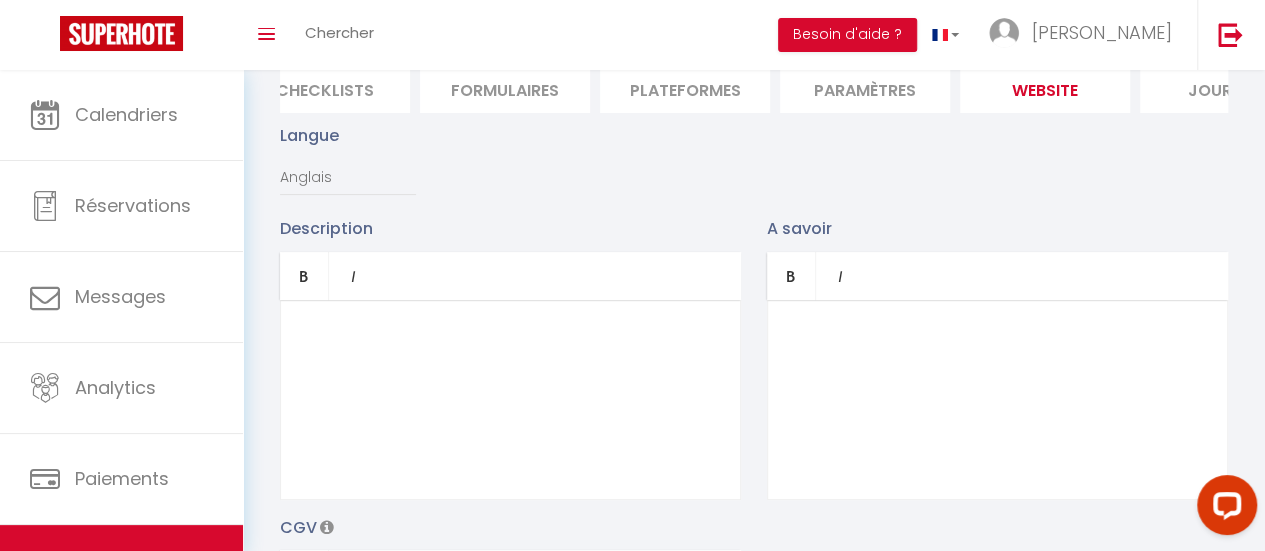 click on "Langue   Français Anglais Portugais Espagnol [GEOGRAPHIC_DATA]" at bounding box center [754, 169] 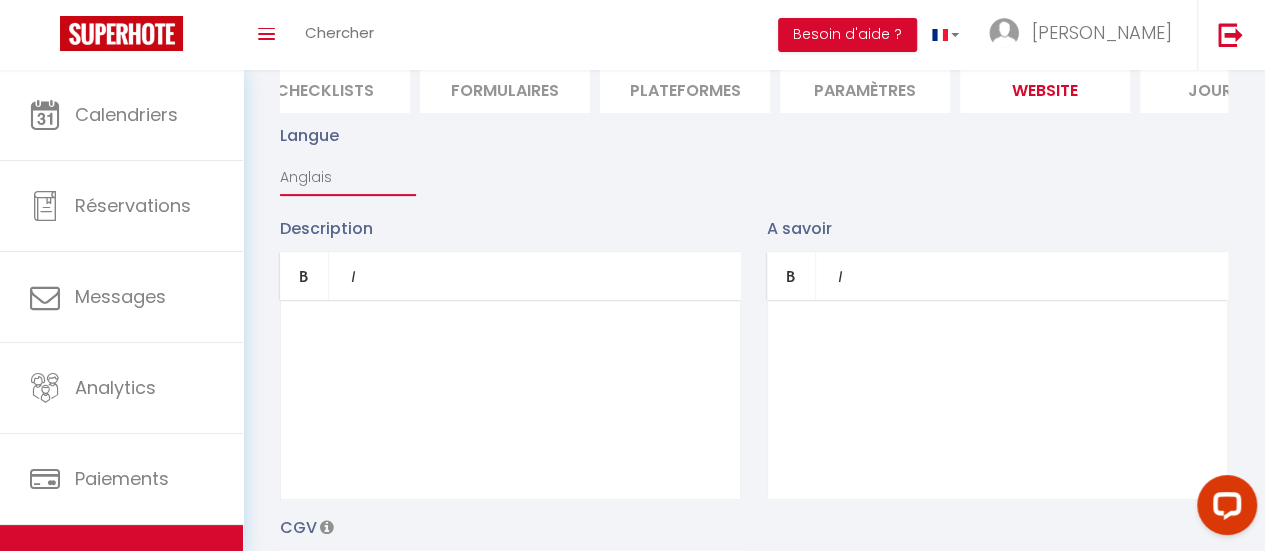 click on "Français Anglais Portugais Espagnol [GEOGRAPHIC_DATA]" at bounding box center (348, 177) 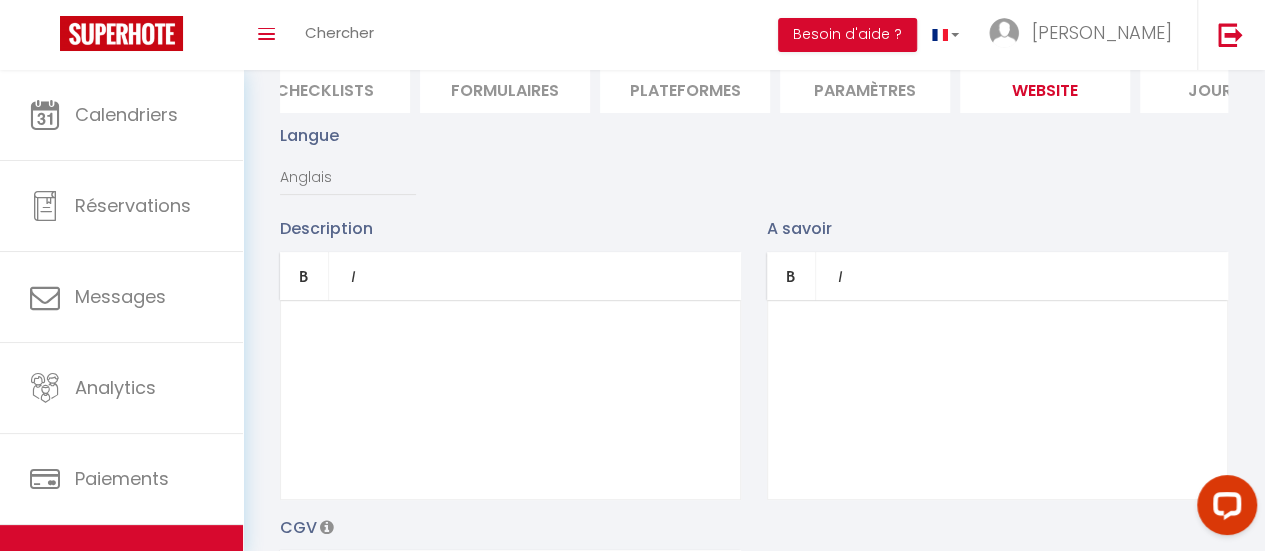 click on "Langue   Français Anglais Portugais Espagnol [GEOGRAPHIC_DATA]" at bounding box center [754, 169] 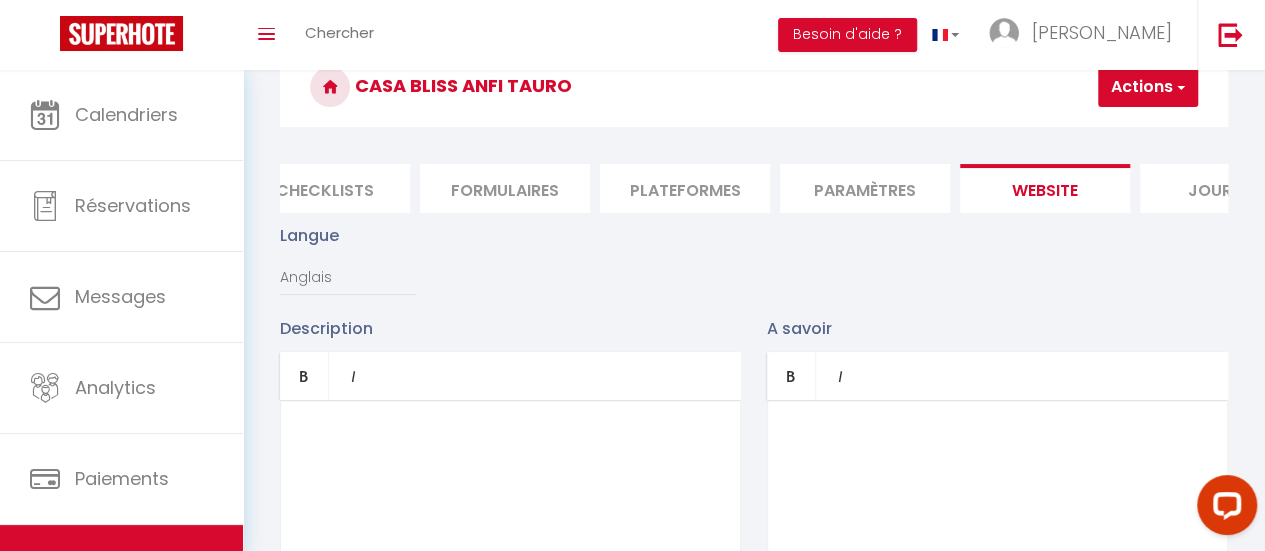 click on "Journal" at bounding box center [1225, 188] 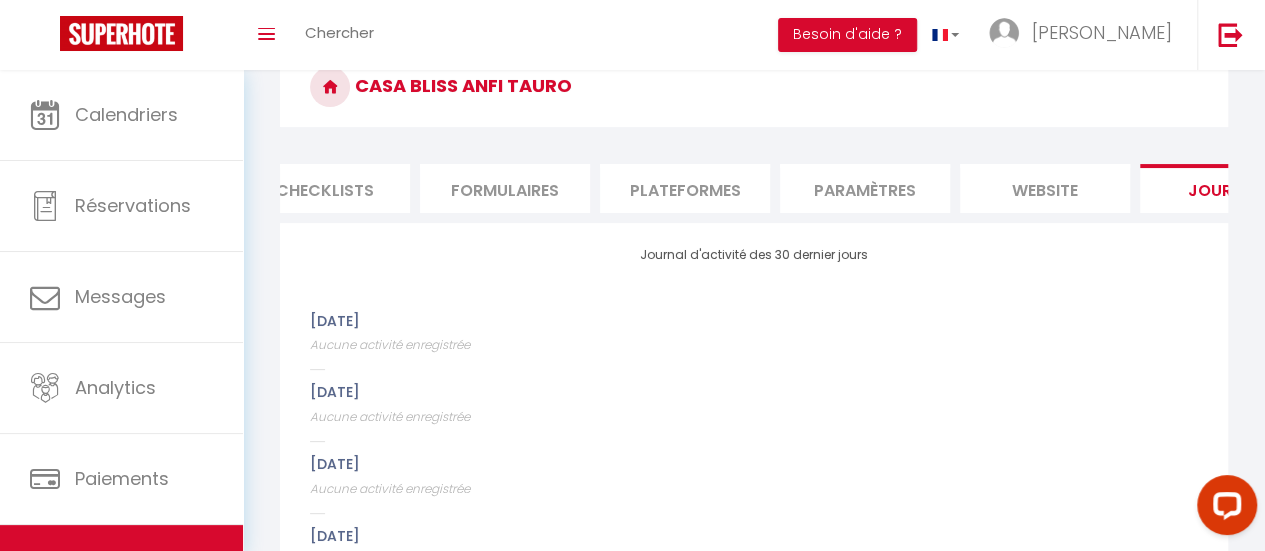 scroll, scrollTop: 0, scrollLeft: 852, axis: horizontal 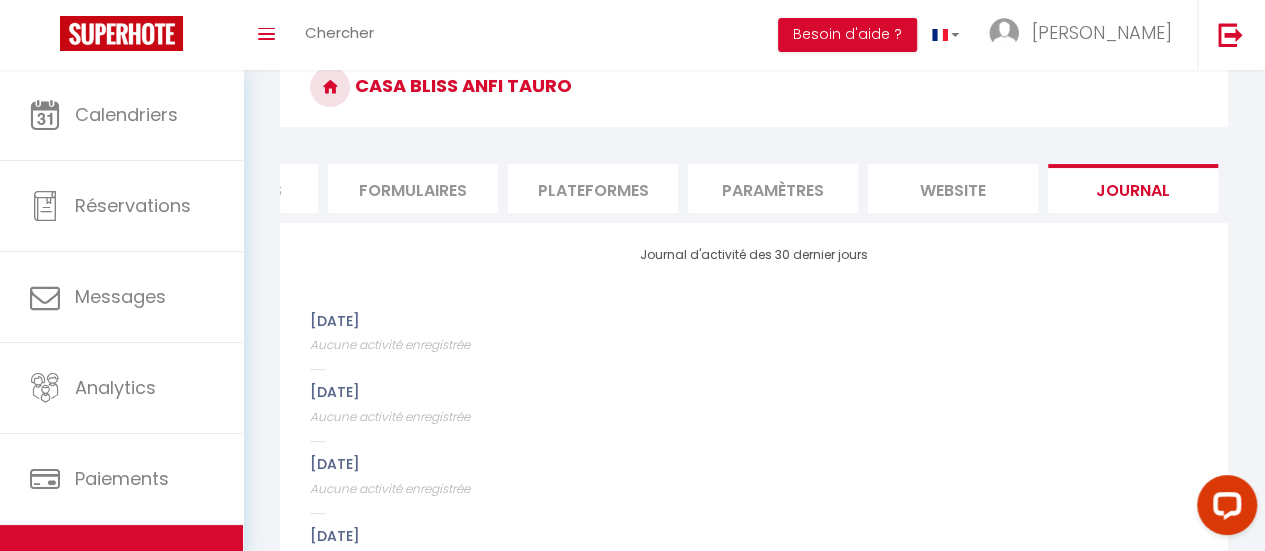 click on "website" at bounding box center (953, 188) 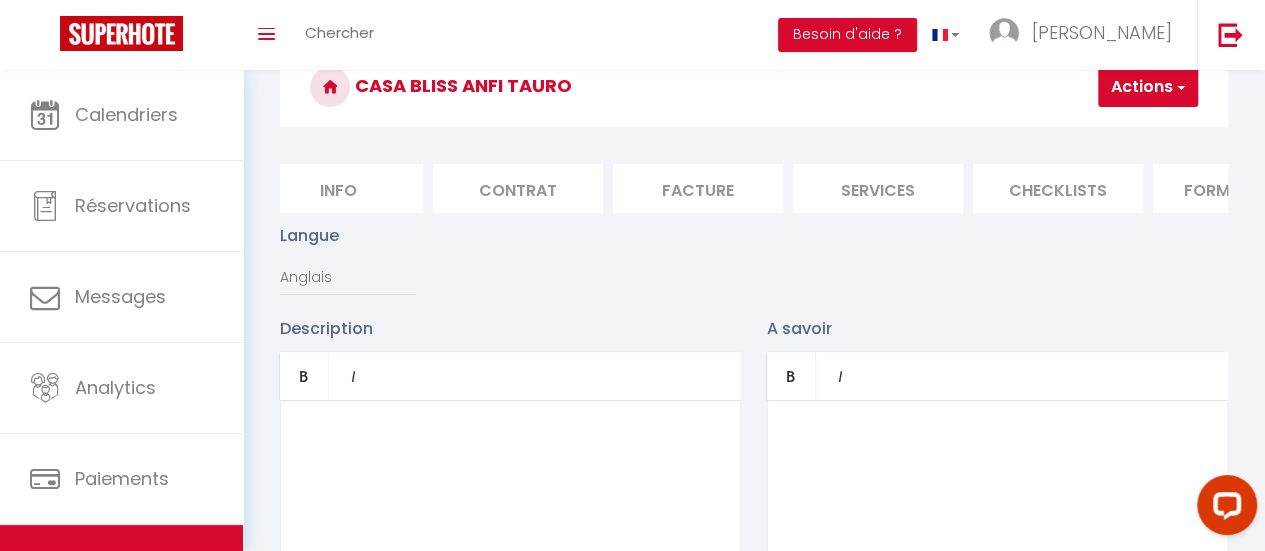scroll, scrollTop: 0, scrollLeft: 0, axis: both 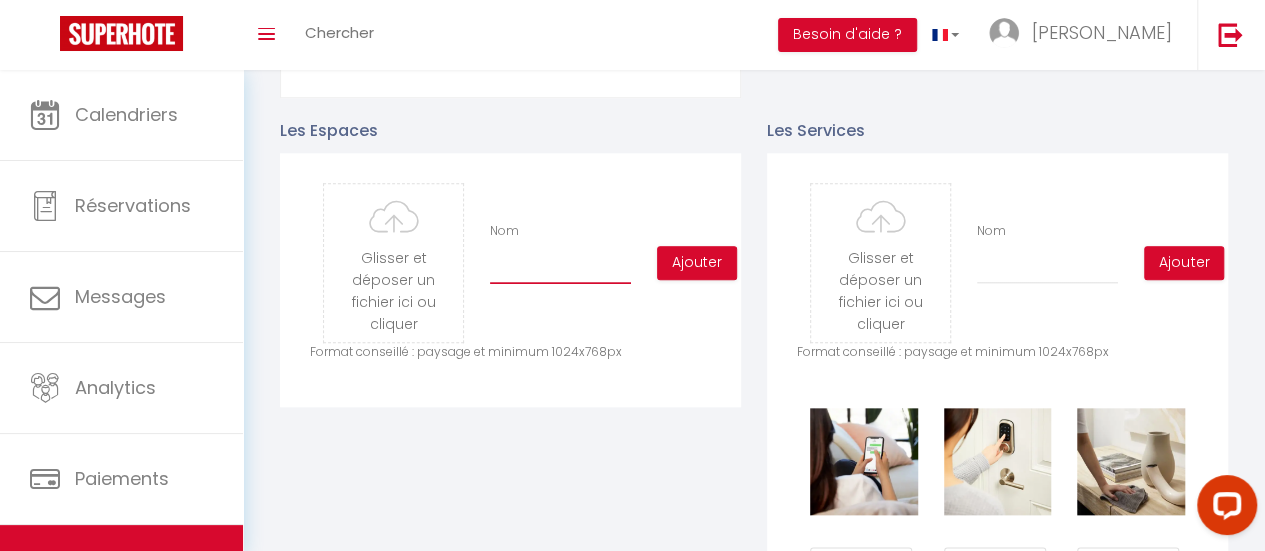 click on "Nom" at bounding box center (560, 266) 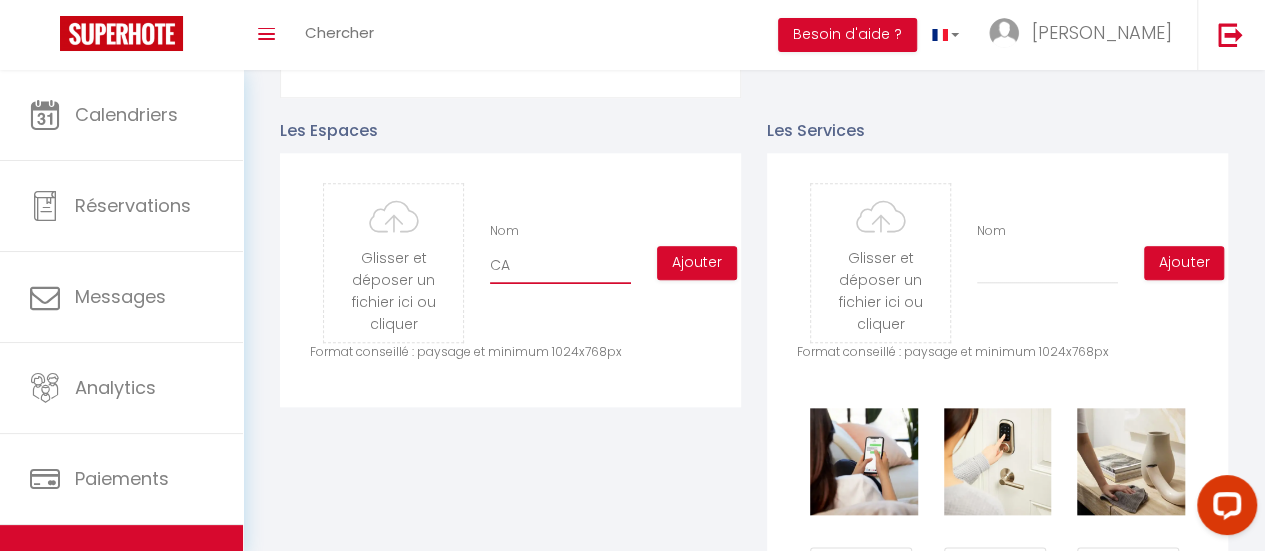 type on "C" 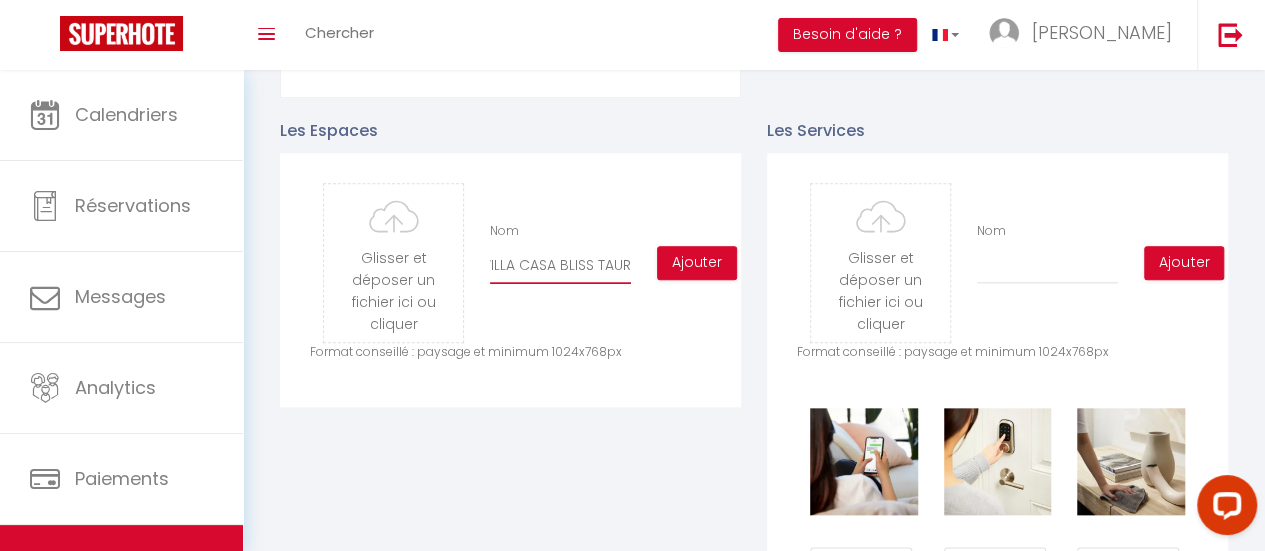 scroll, scrollTop: 0, scrollLeft: 19, axis: horizontal 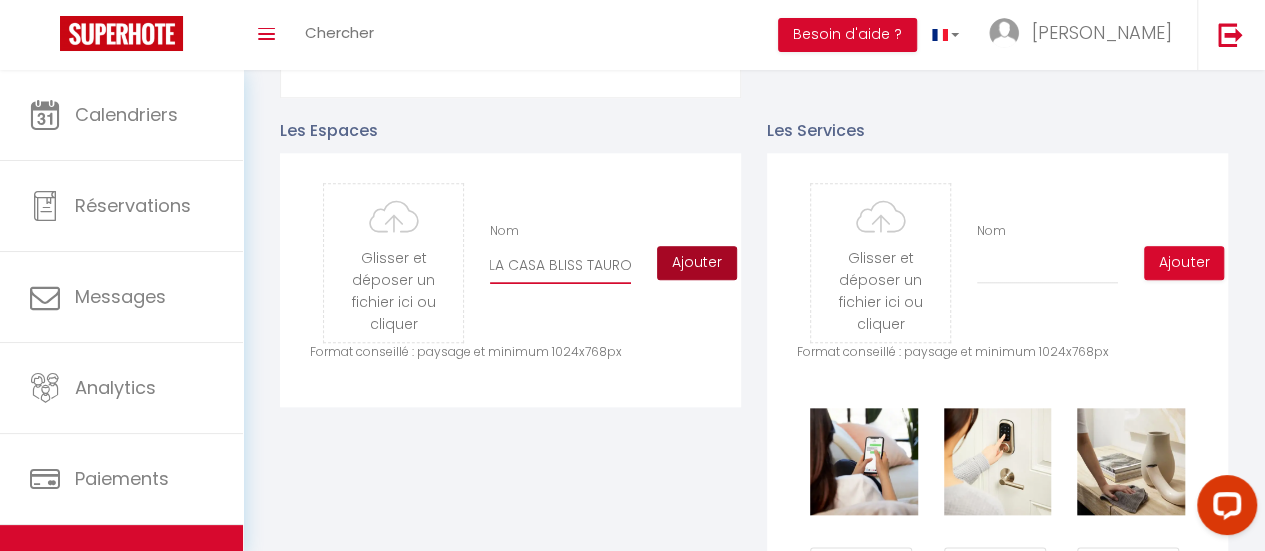 type on "VILLA CASA BLISS TAURO" 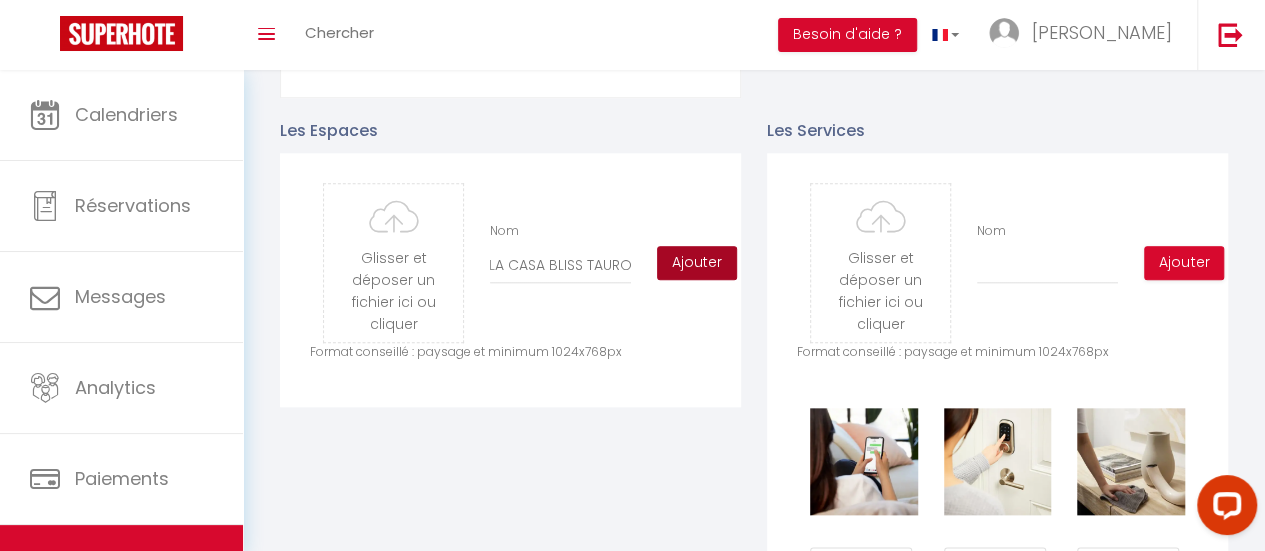 click on "Ajouter" at bounding box center (697, 263) 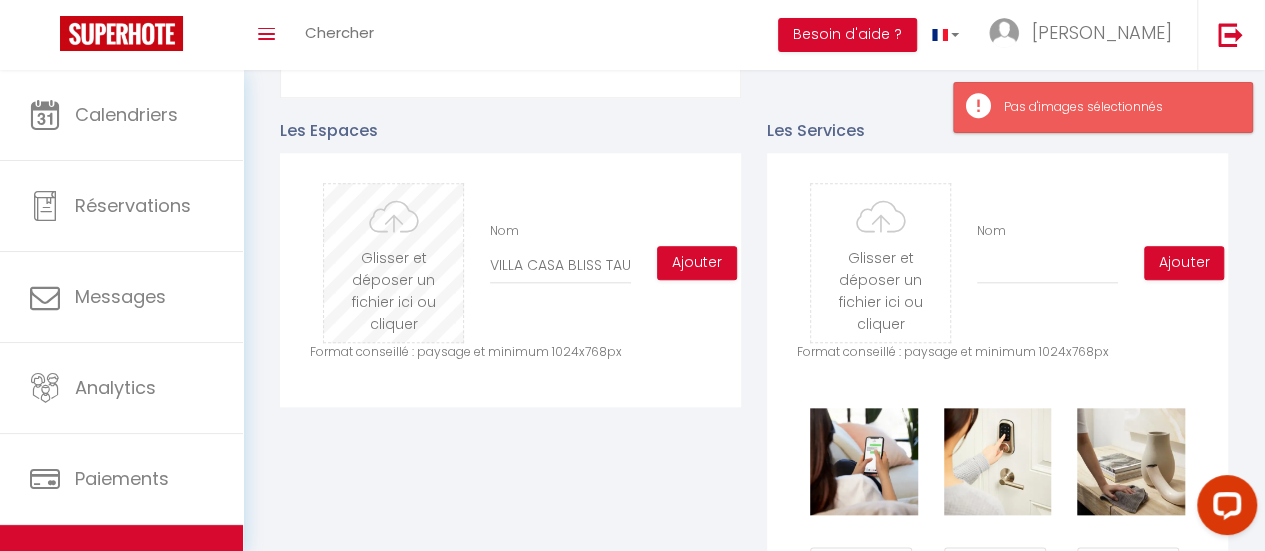 click at bounding box center (393, 263) 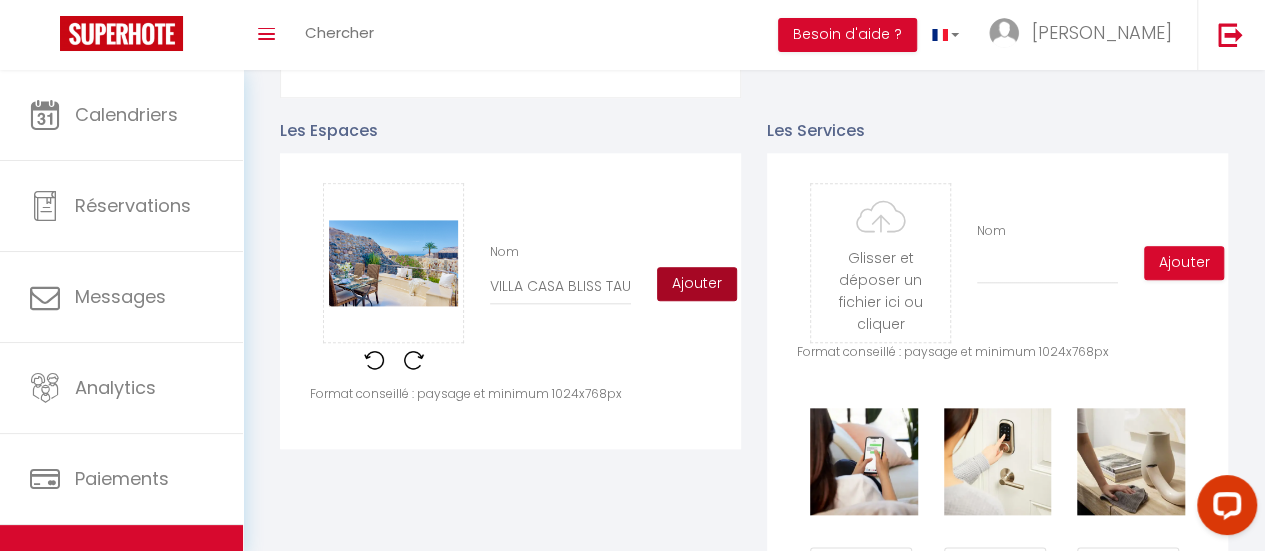 click on "Ajouter" at bounding box center [697, 284] 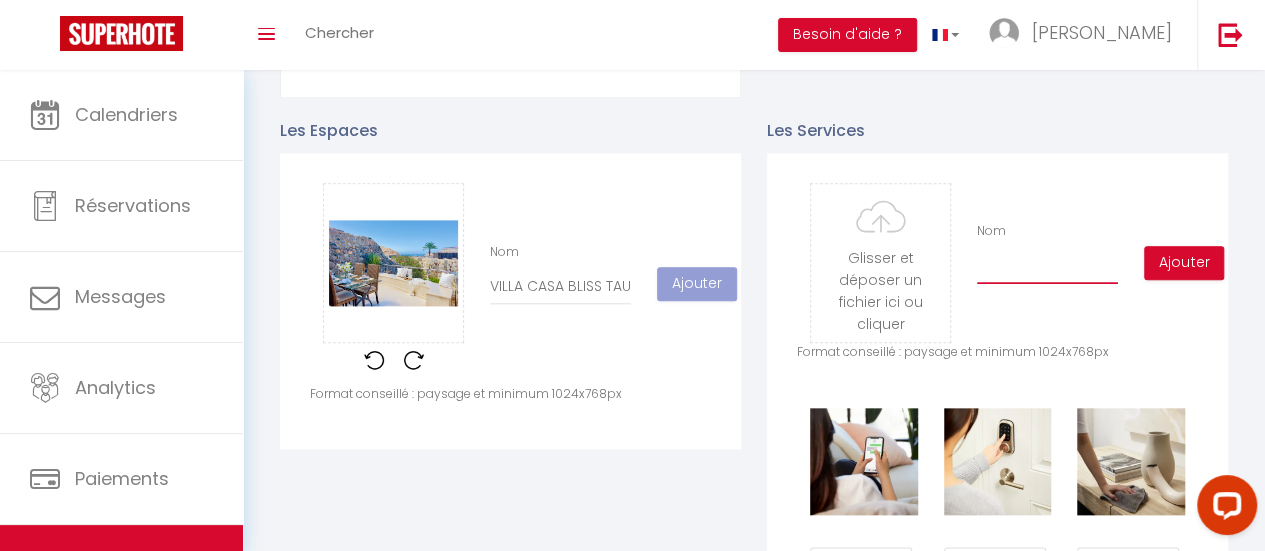 click on "Nom" at bounding box center [1047, 266] 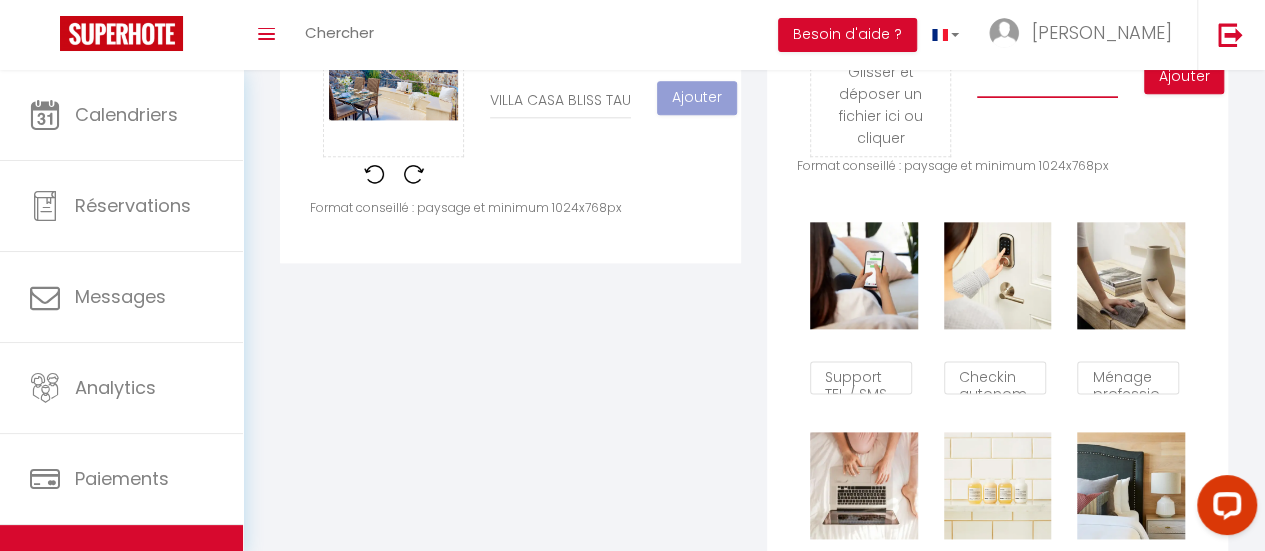 scroll, scrollTop: 1100, scrollLeft: 0, axis: vertical 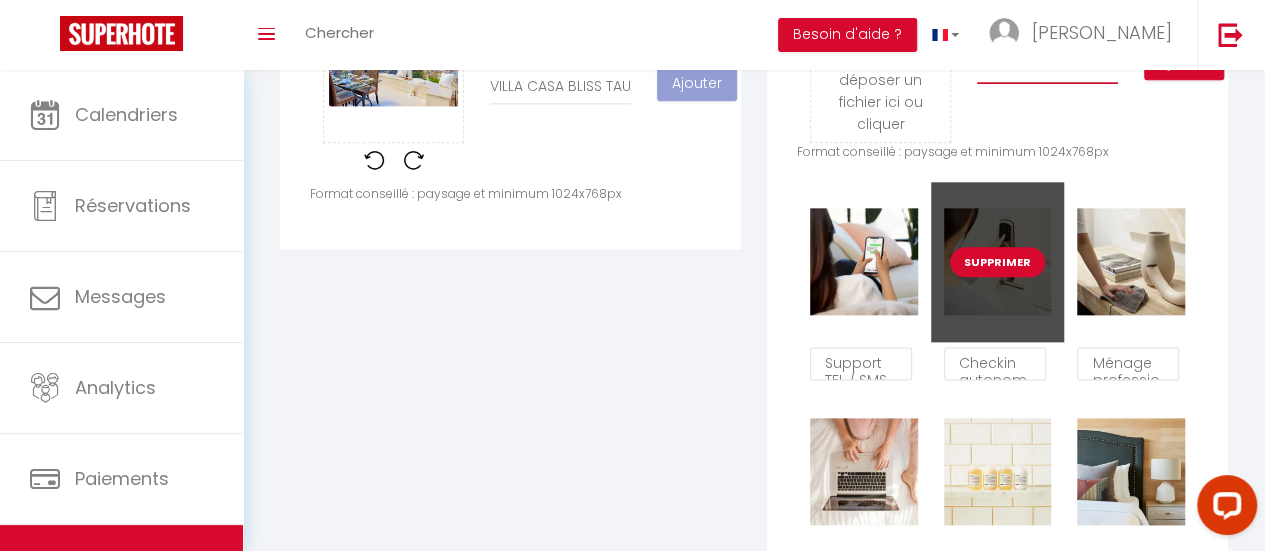 type 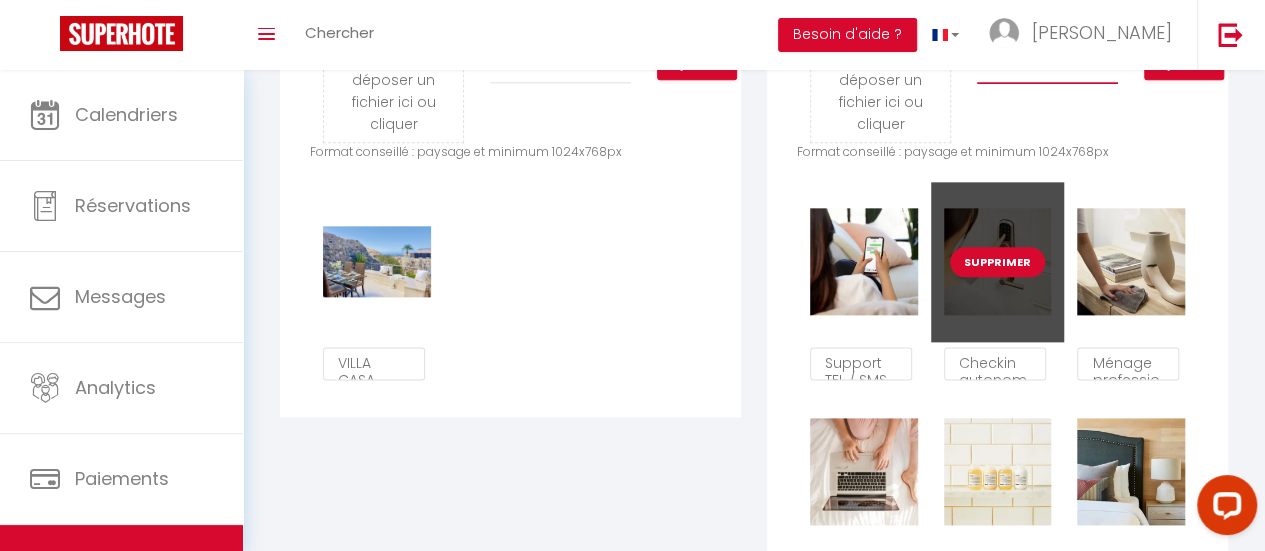 scroll, scrollTop: 1400, scrollLeft: 0, axis: vertical 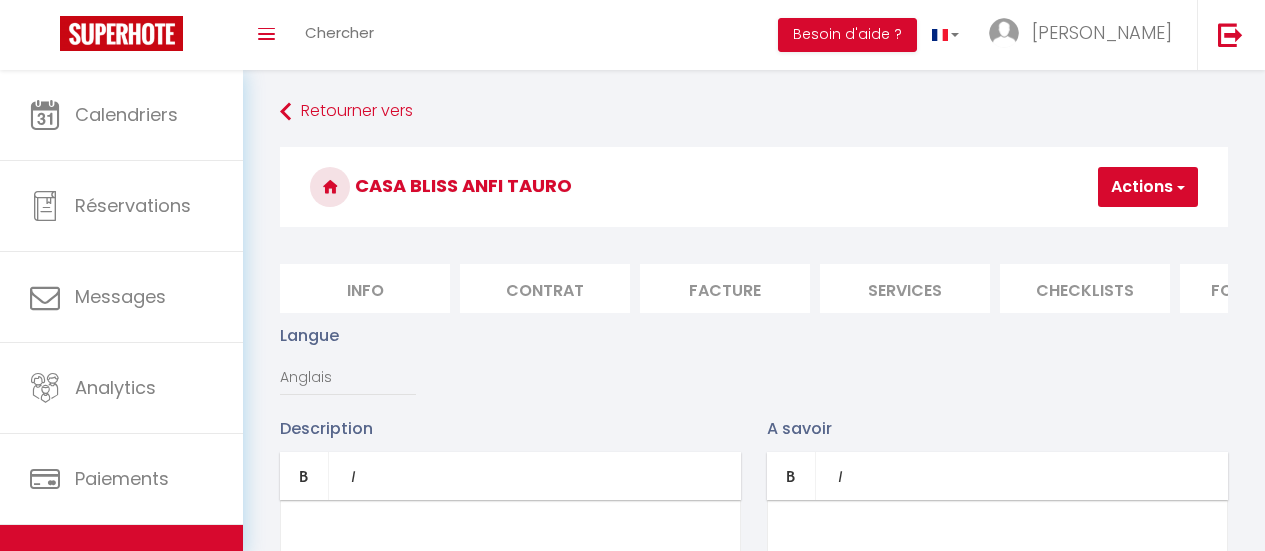 select on "en" 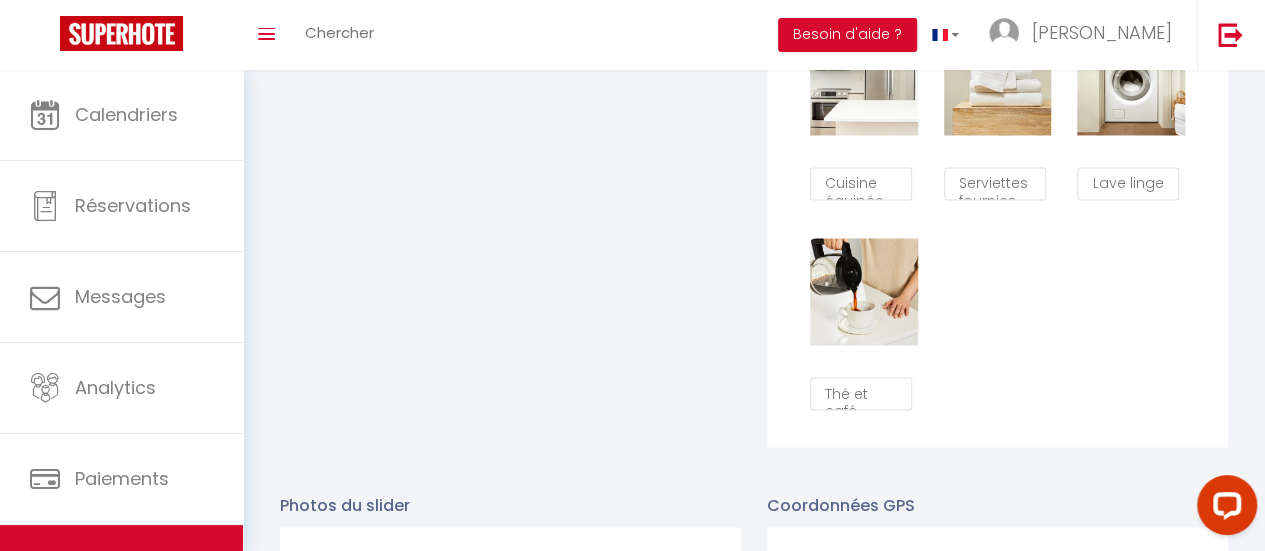 scroll, scrollTop: 0, scrollLeft: 0, axis: both 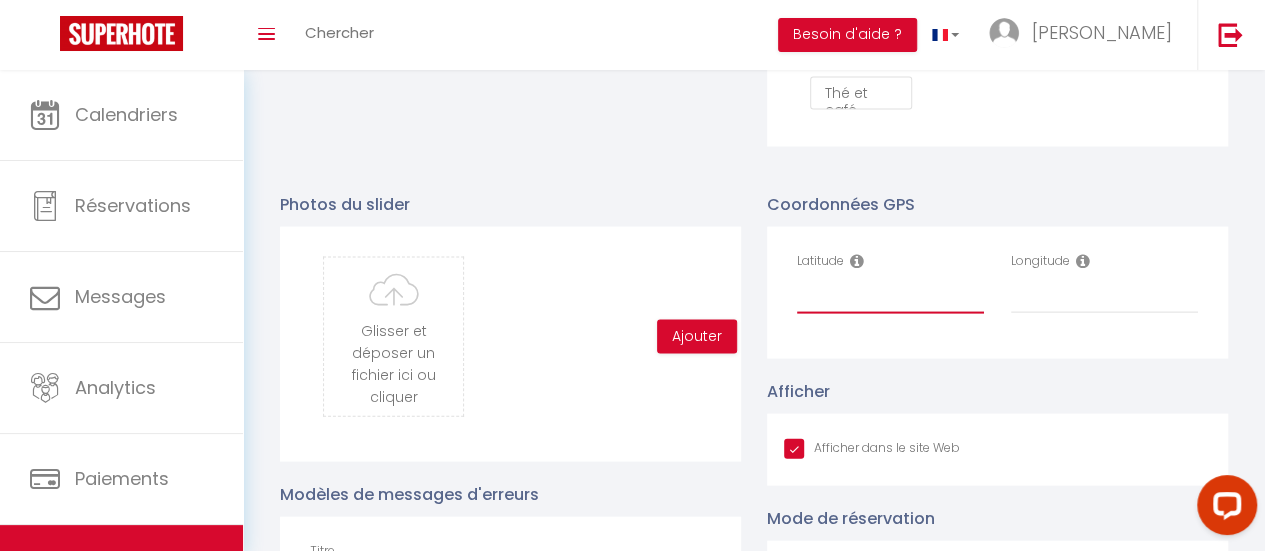 click on "Latitude" at bounding box center (890, 296) 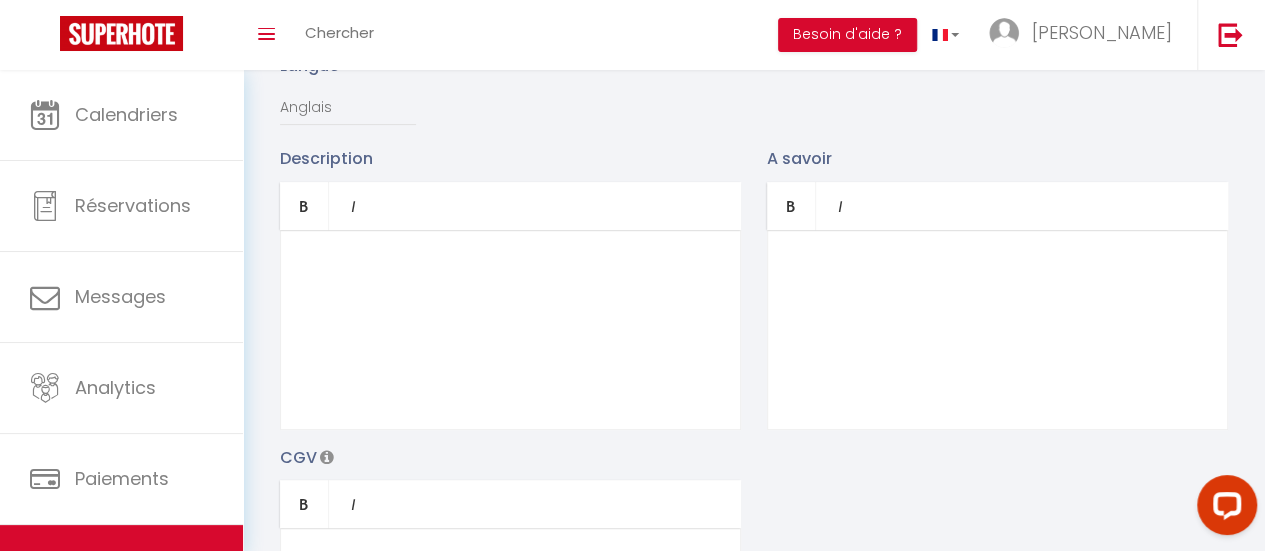 scroll, scrollTop: 0, scrollLeft: 0, axis: both 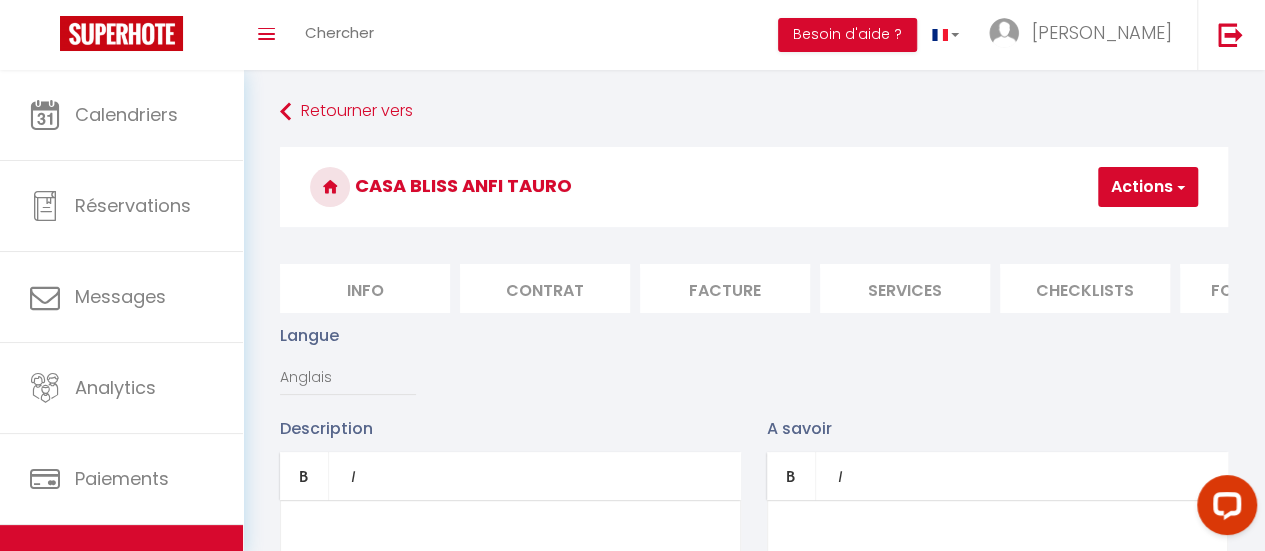 click on "Actions" at bounding box center (1148, 187) 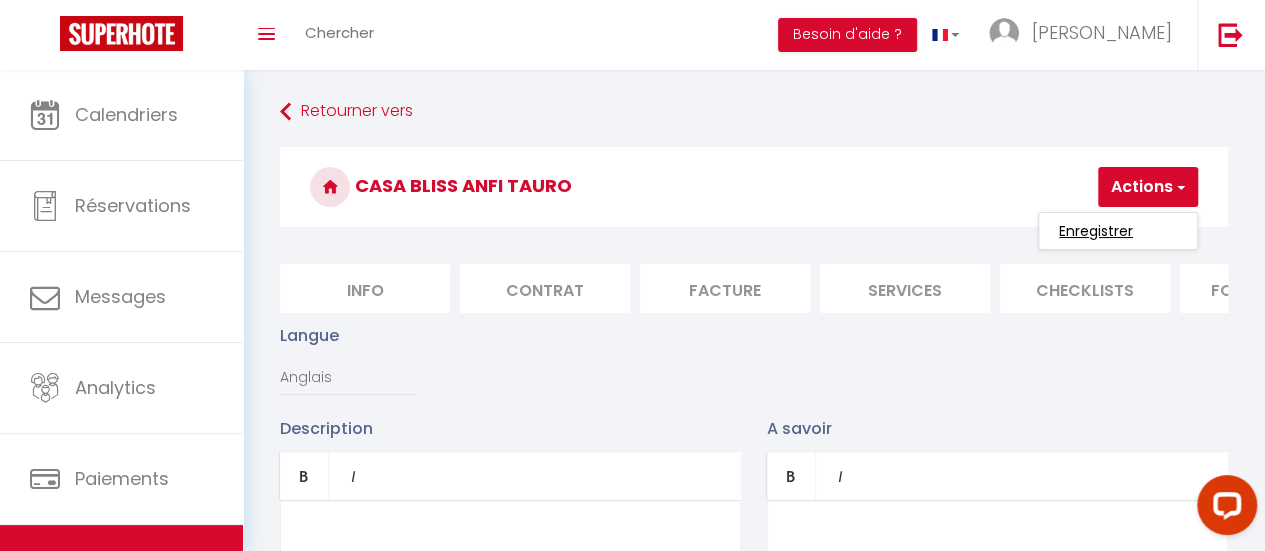click on "Enregistrer" at bounding box center (1096, 231) 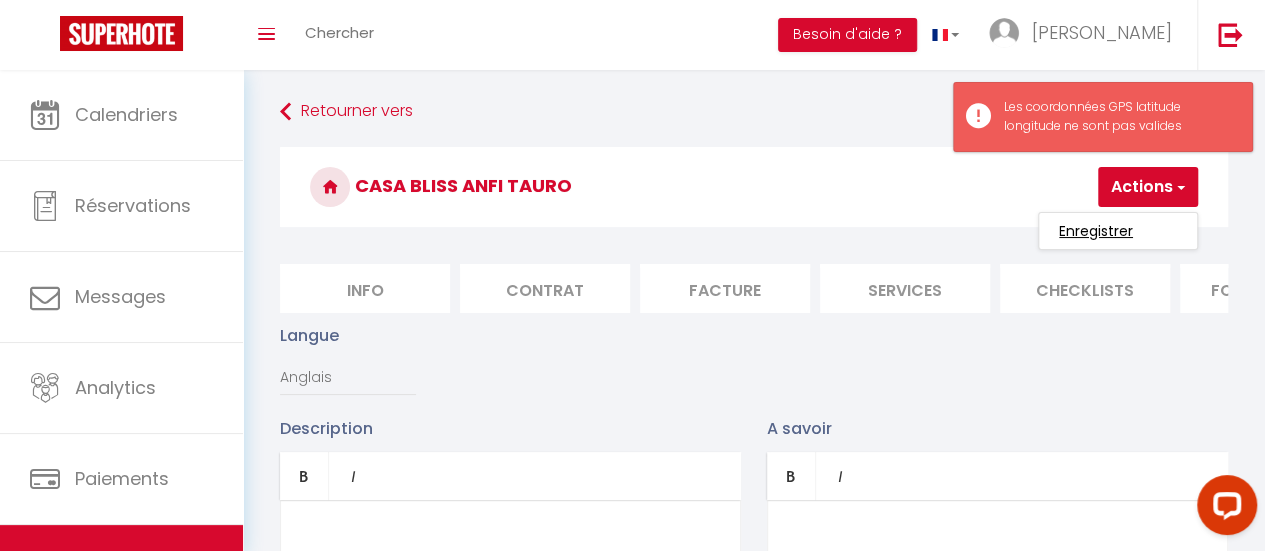 click on "Enregistrer" at bounding box center (1096, 231) 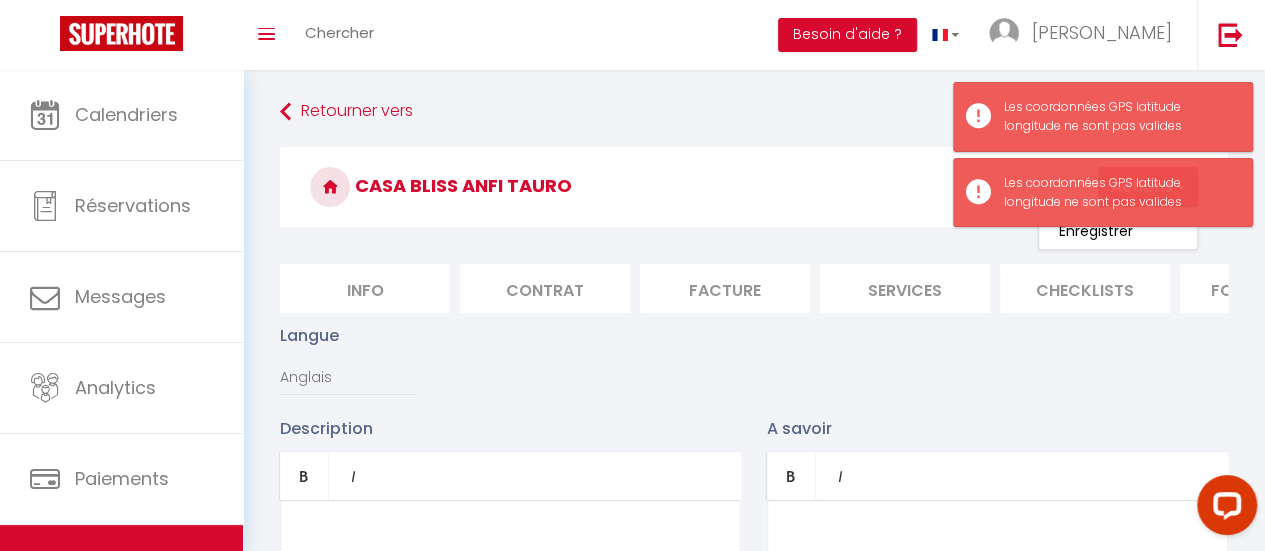 click on "CASA BLISS ANFI TAURO" at bounding box center (754, 187) 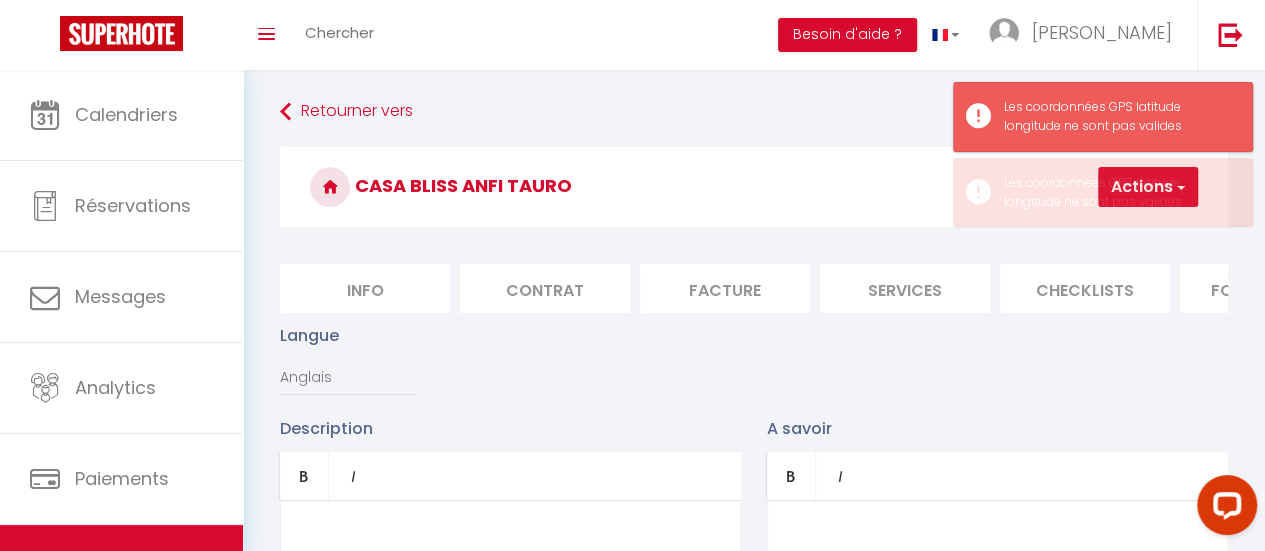 click on "CASA BLISS ANFI TAURO
Actions
Enregistrer
Info
Contrat
Facture
Services
Checklists
Formulaires
Plateformes
Paramètres
website
Journal
Modèle personnalisé
×         Titre Modèle
Annuler
Enregistrer
Liste de checklist
×
Titre
*     *" at bounding box center [754, 1515] 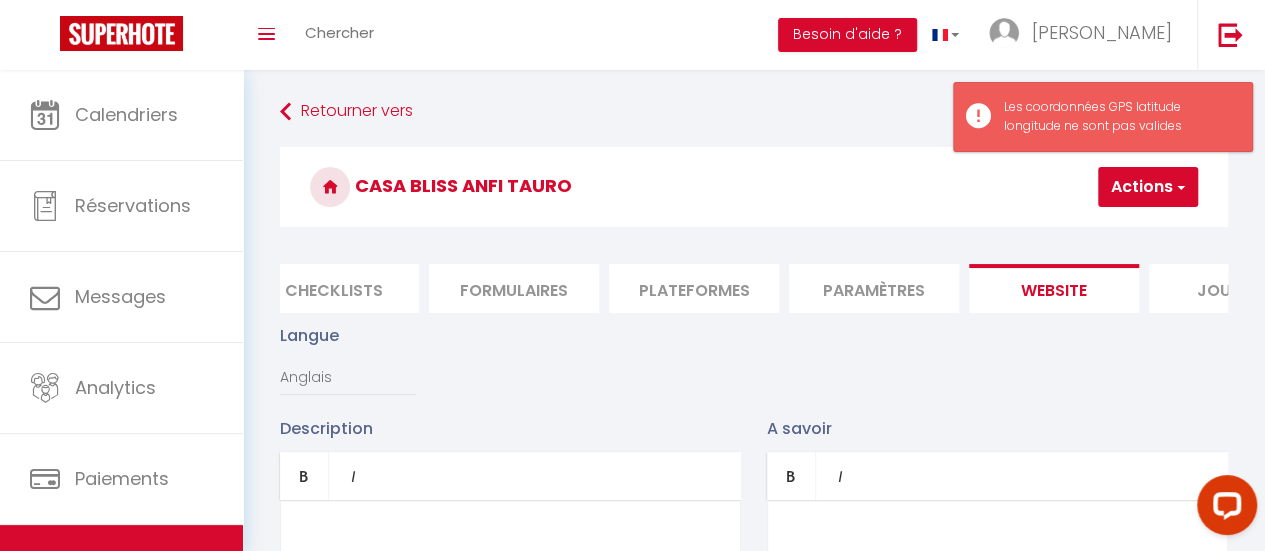 scroll, scrollTop: 0, scrollLeft: 852, axis: horizontal 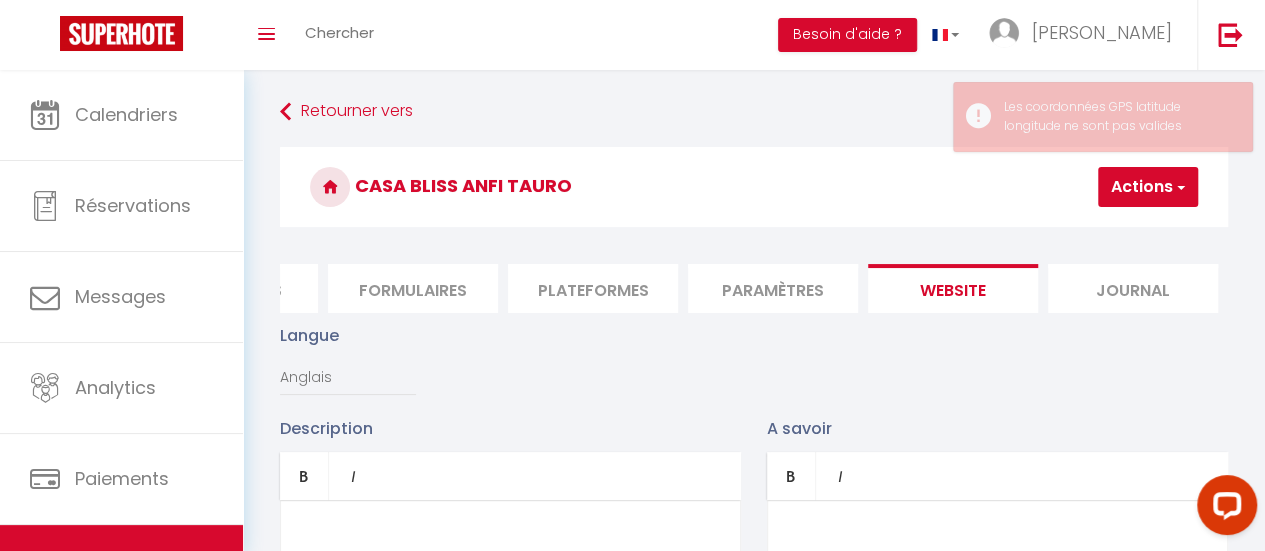 click on "Langue   Français Anglais Portugais Espagnol Italien" at bounding box center (754, 369) 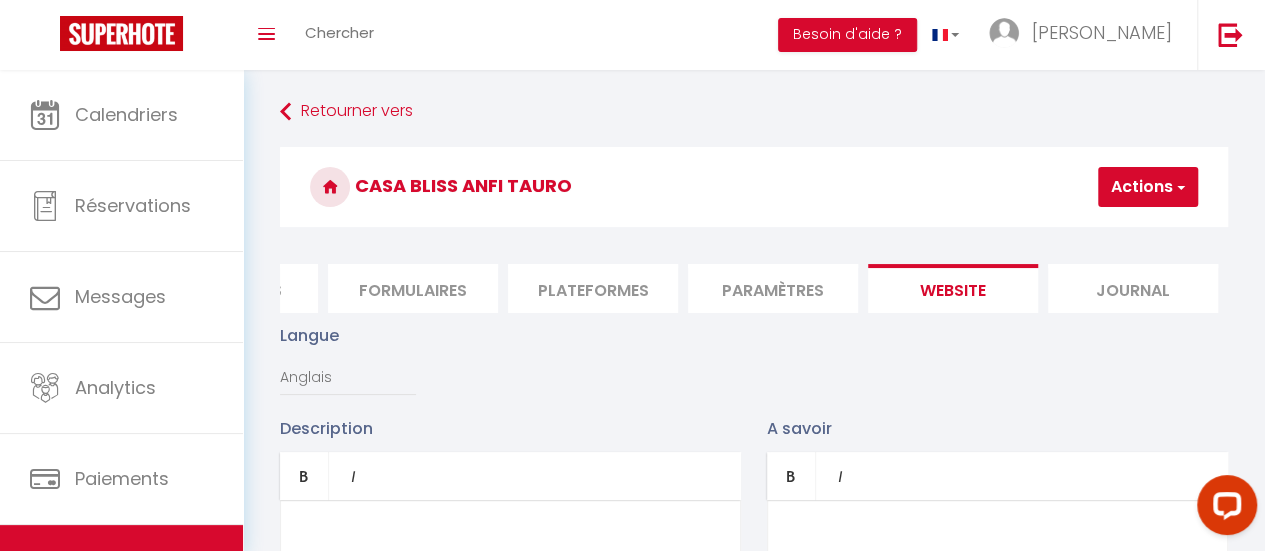 click on "Langue   Français Anglais Portugais Espagnol Italien" at bounding box center [754, 369] 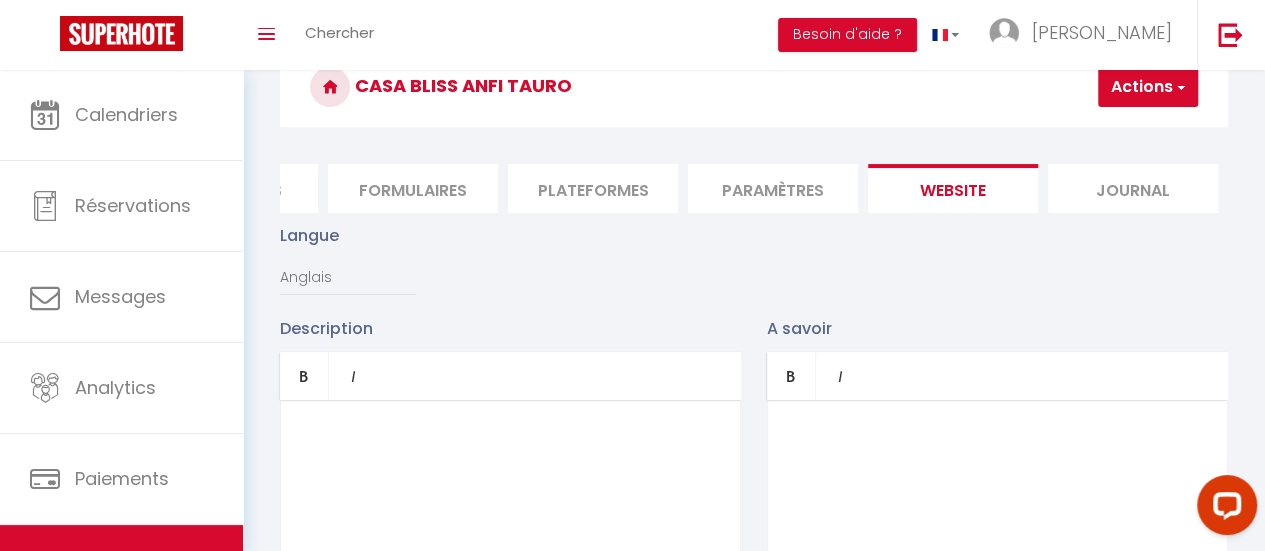 click on "Langue   Français Anglais Portugais Espagnol Italien" at bounding box center (754, 269) 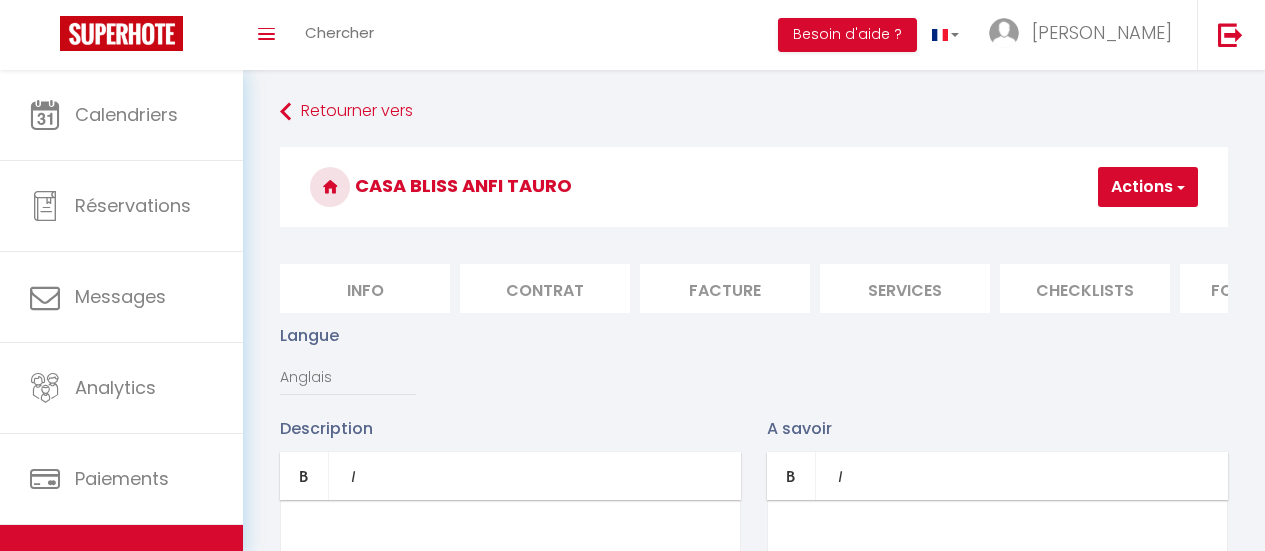 select on "en" 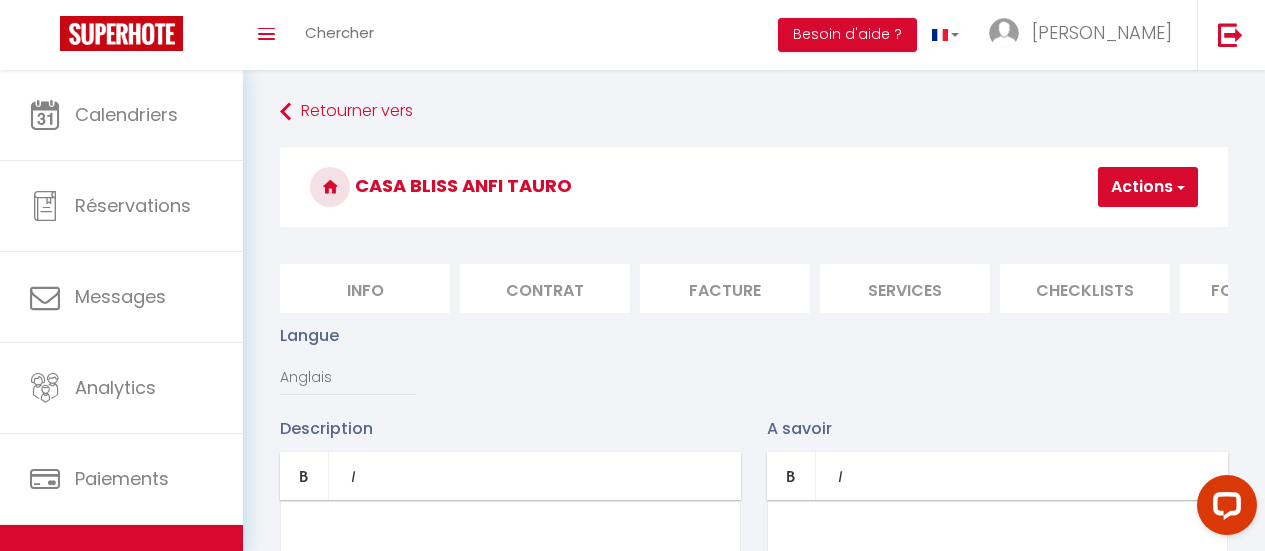 scroll, scrollTop: 100, scrollLeft: 0, axis: vertical 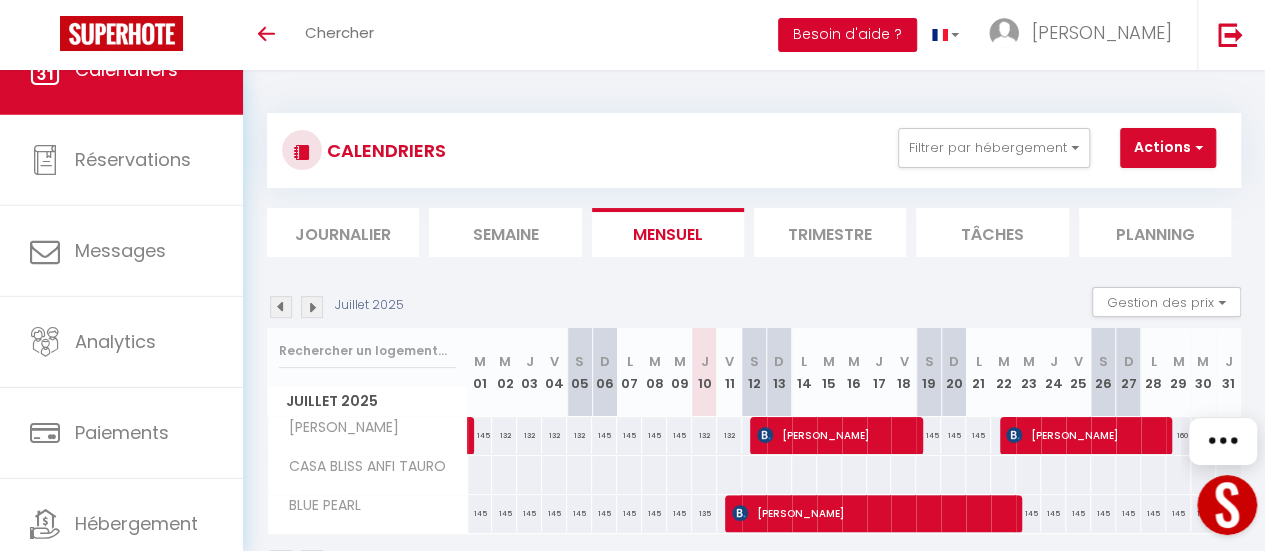 click on "Besoin d'aide ?" at bounding box center (847, 35) 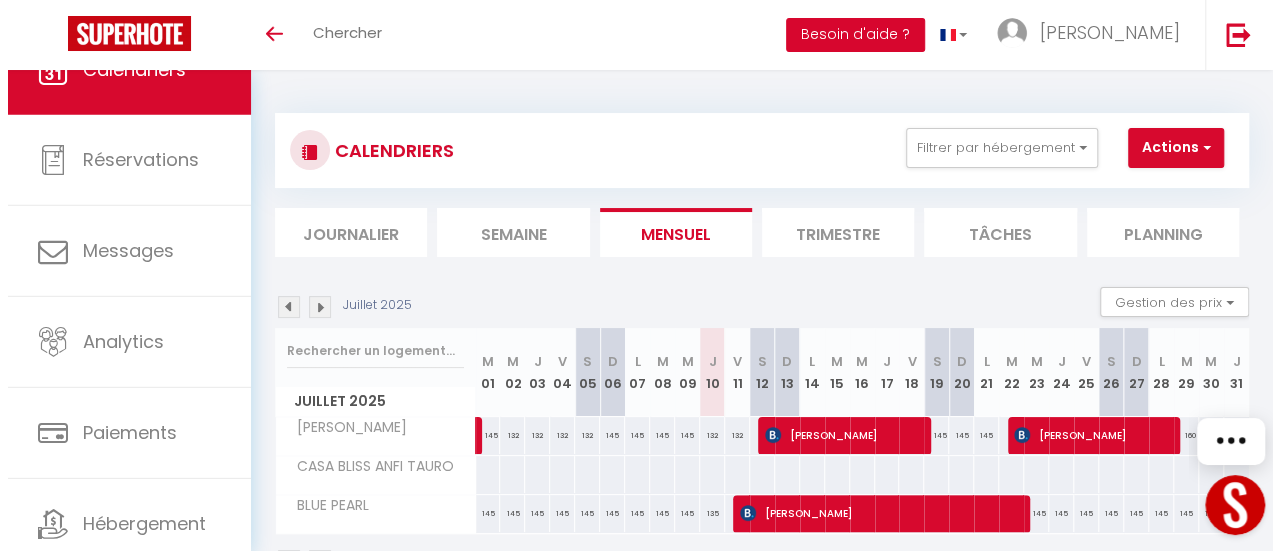 scroll, scrollTop: 0, scrollLeft: 0, axis: both 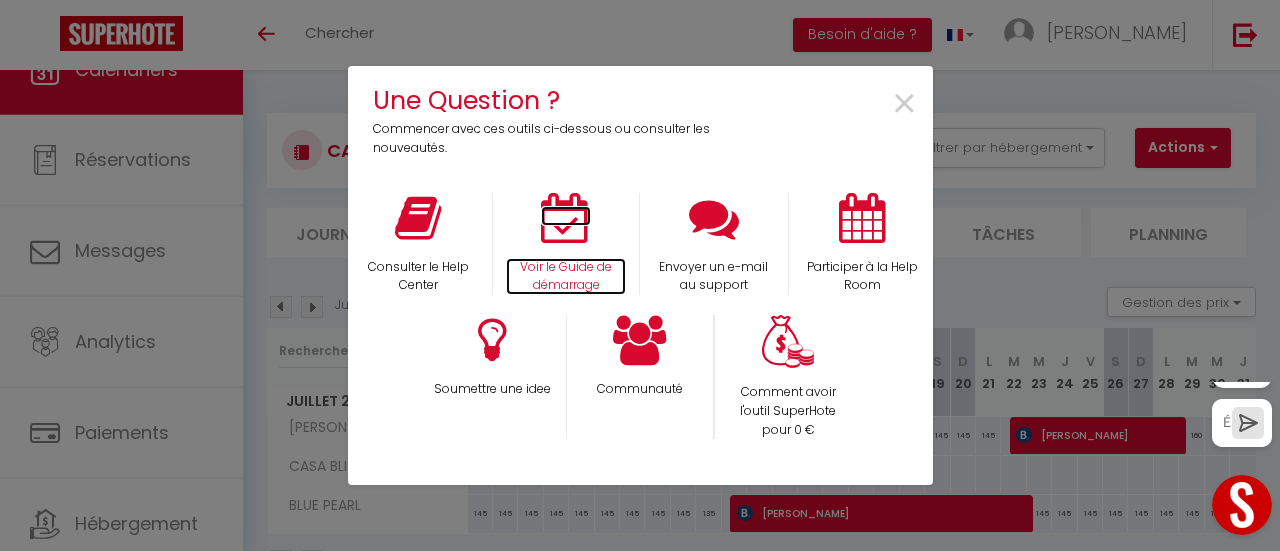 click at bounding box center [566, 218] 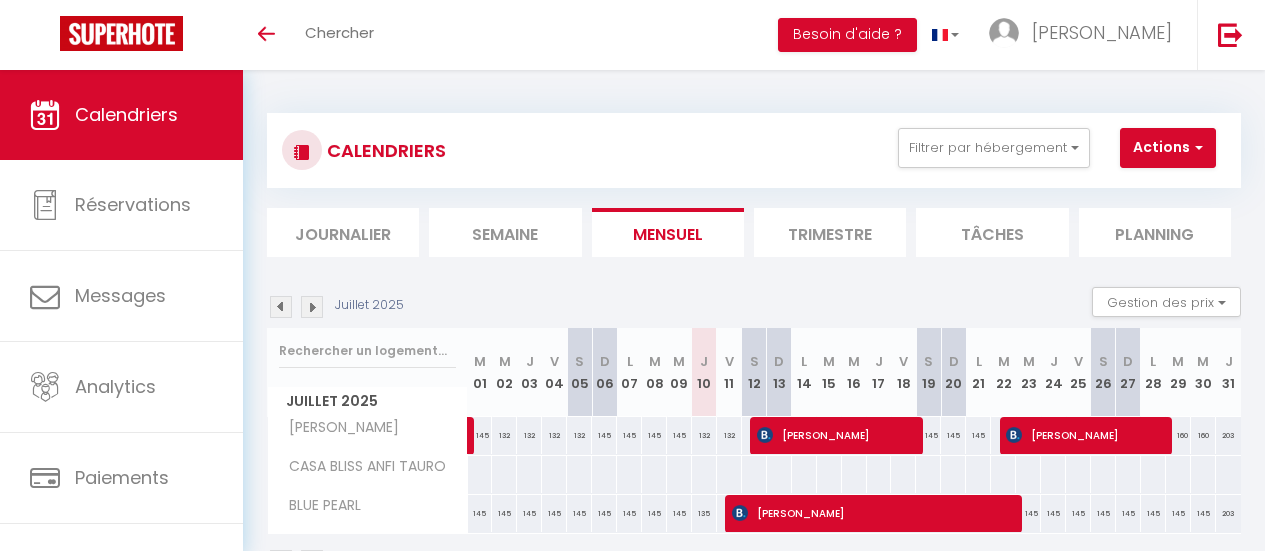 scroll, scrollTop: 0, scrollLeft: 0, axis: both 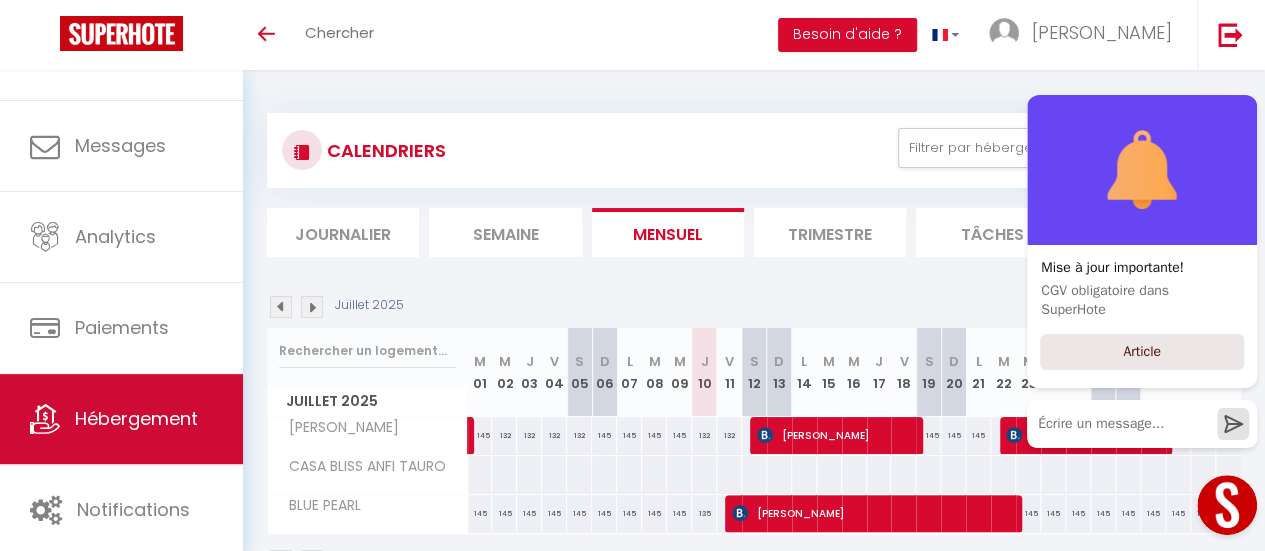 click on "Hébergement" at bounding box center [136, 418] 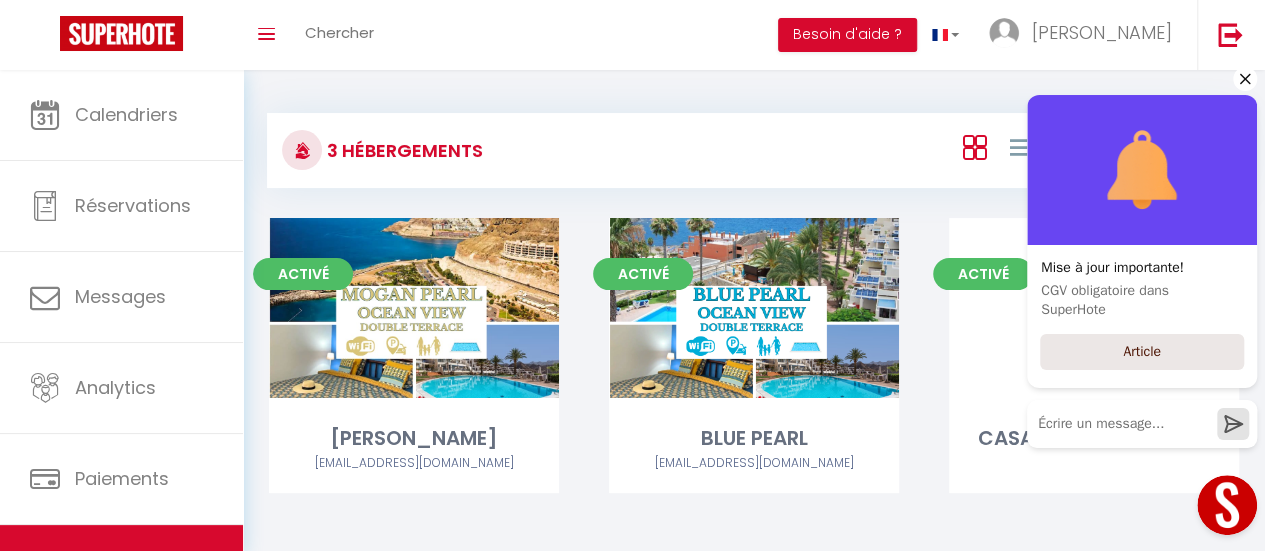 click 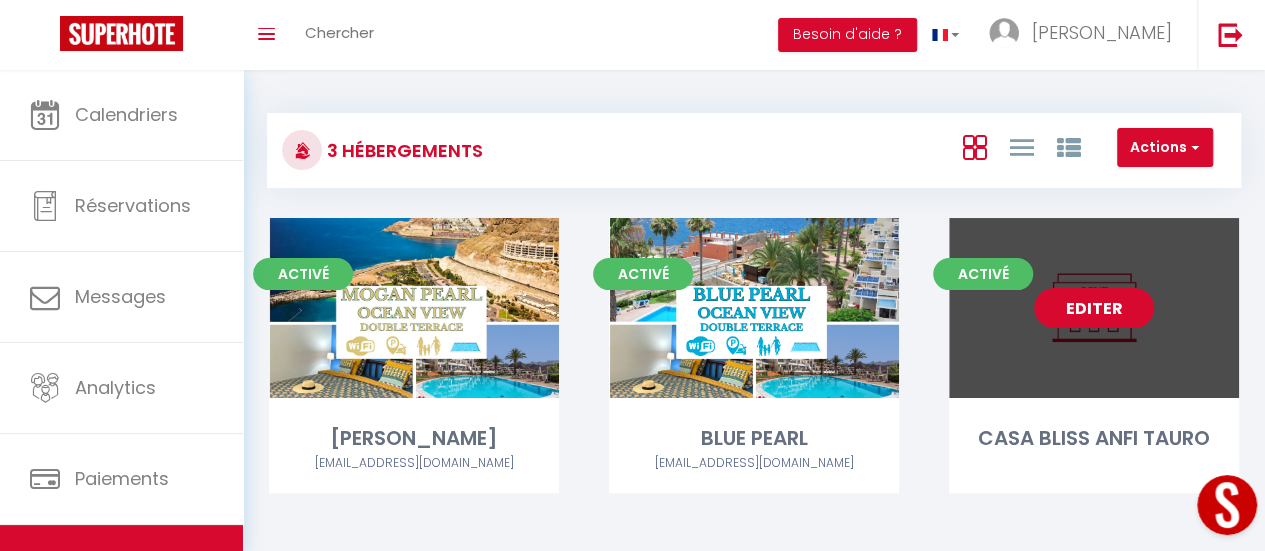 click on "Editer" at bounding box center [1094, 308] 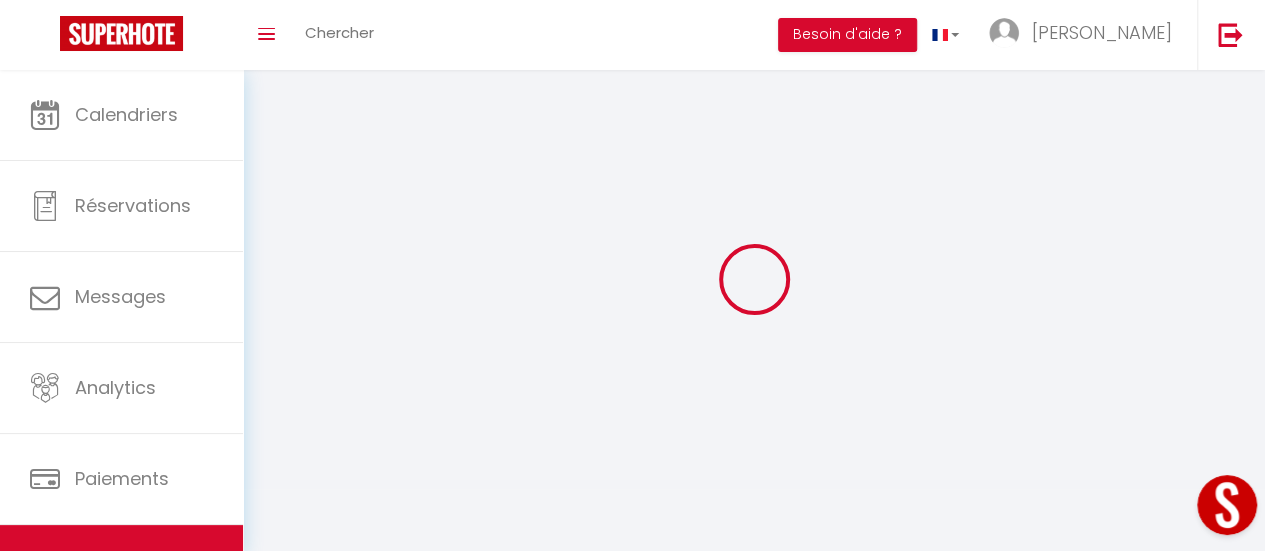 select 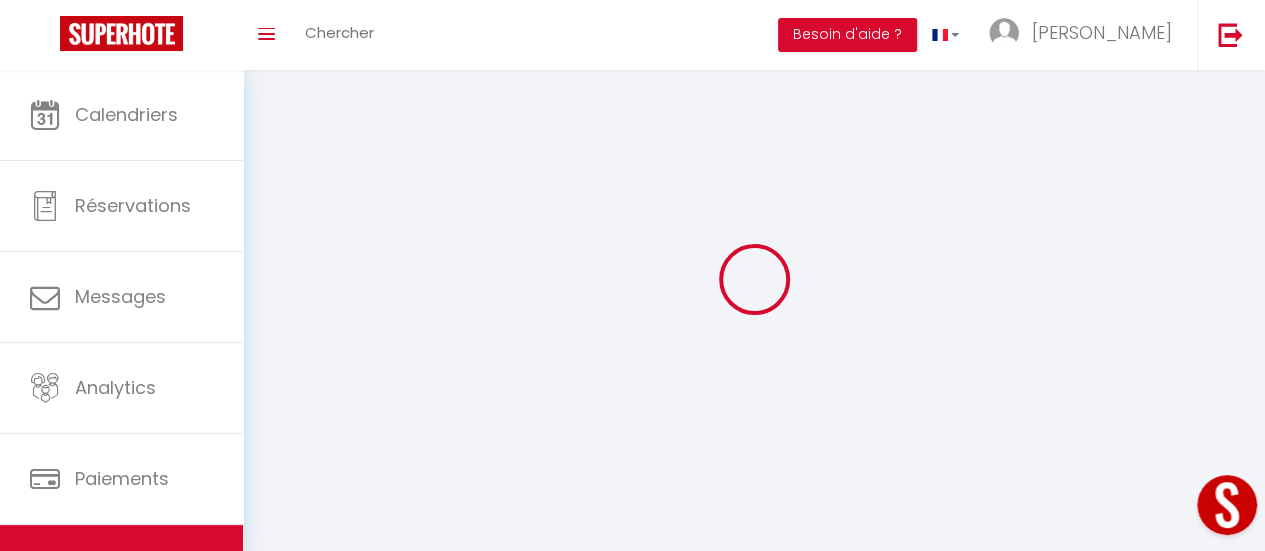 select 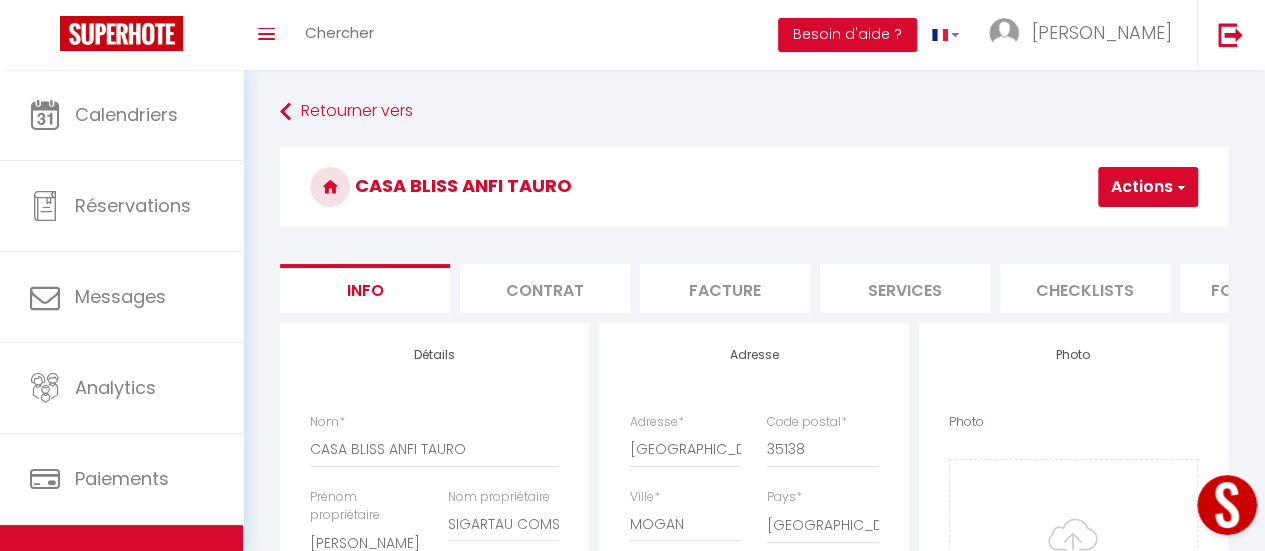 select 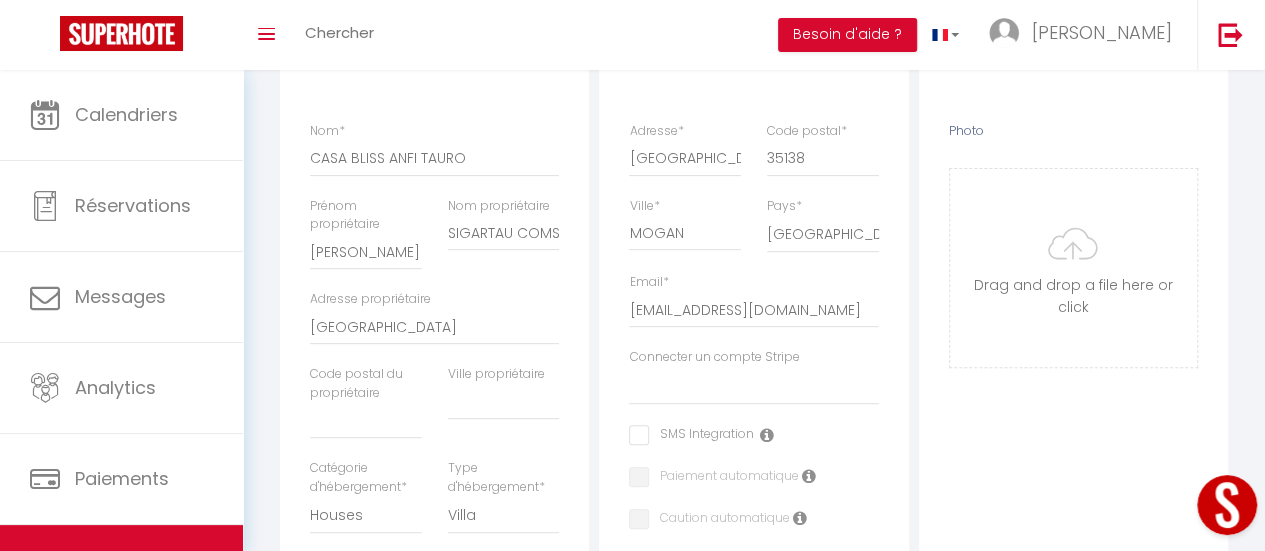 scroll, scrollTop: 300, scrollLeft: 0, axis: vertical 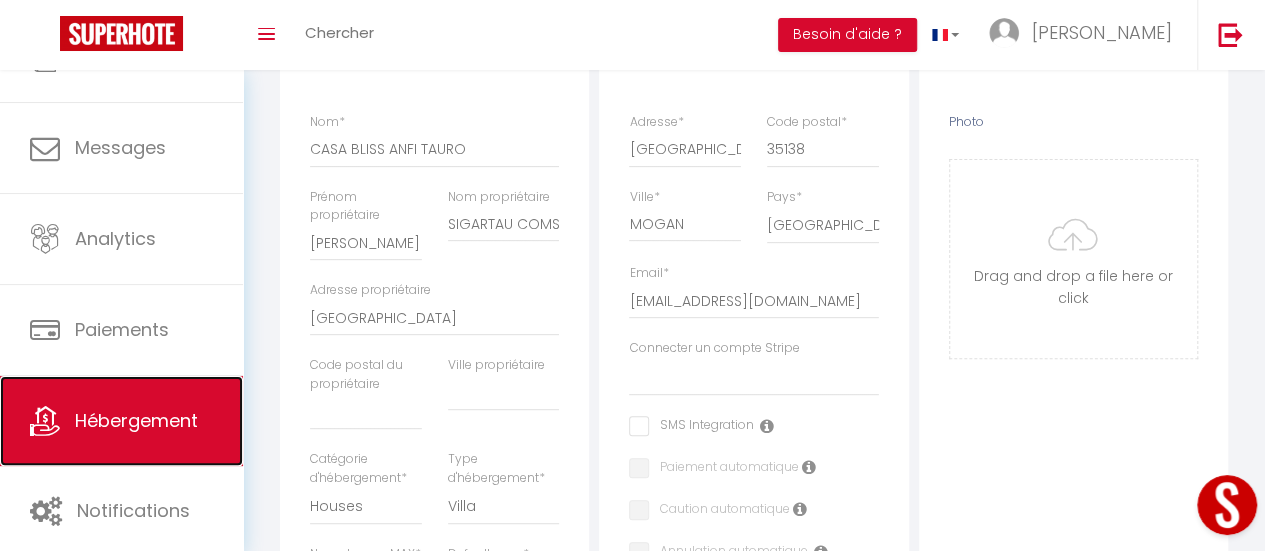 click on "Hébergement" at bounding box center [136, 420] 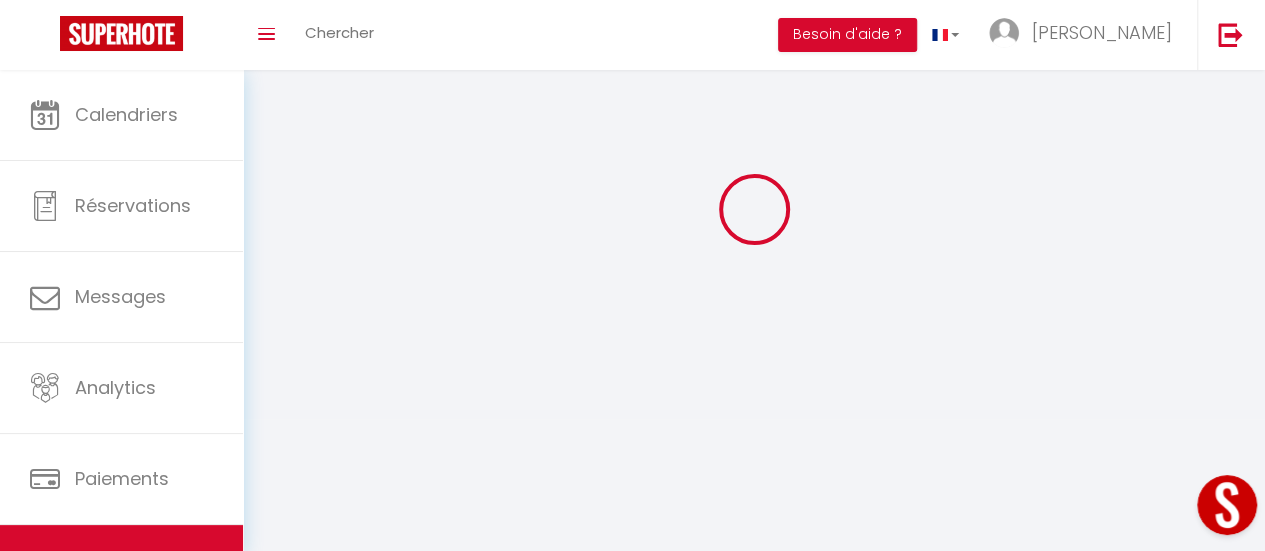 scroll, scrollTop: 0, scrollLeft: 0, axis: both 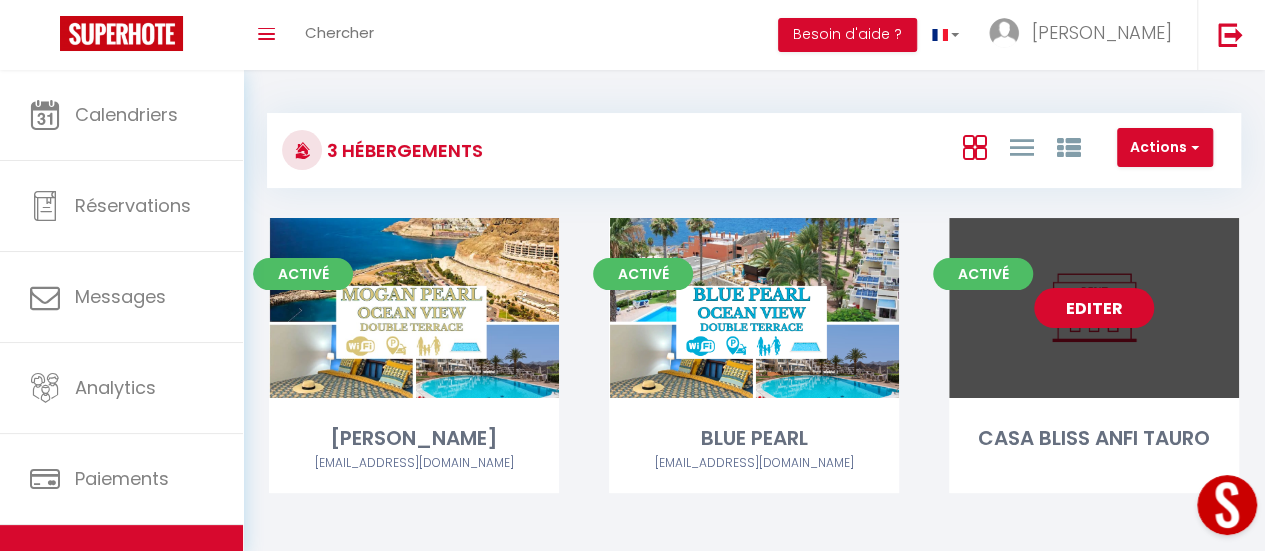 click on "Editer" at bounding box center (1094, 308) 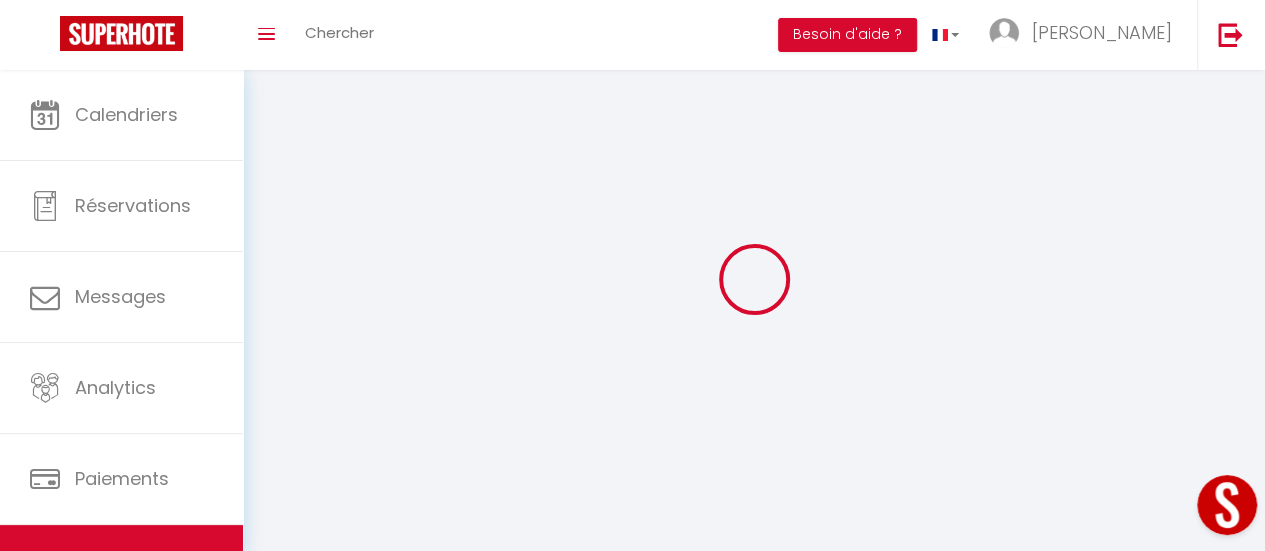 select 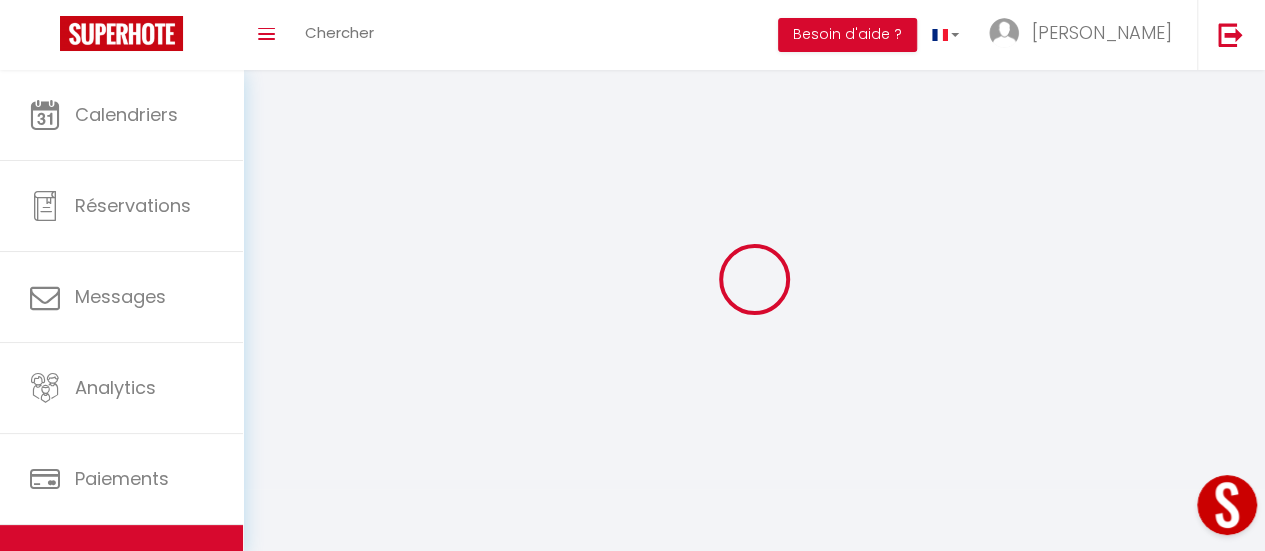 select 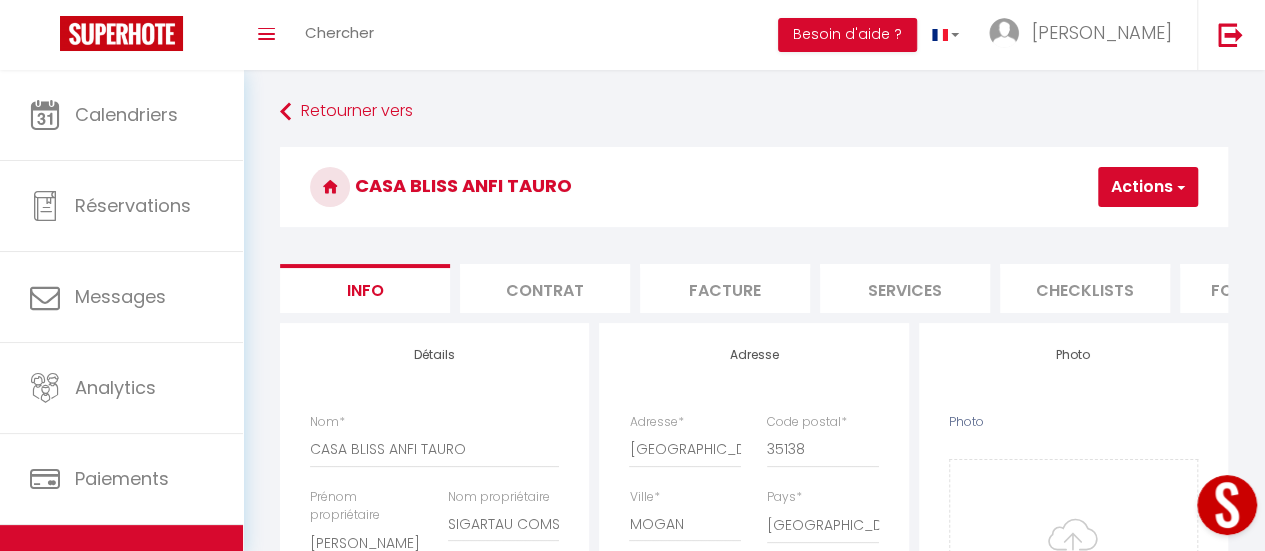 select 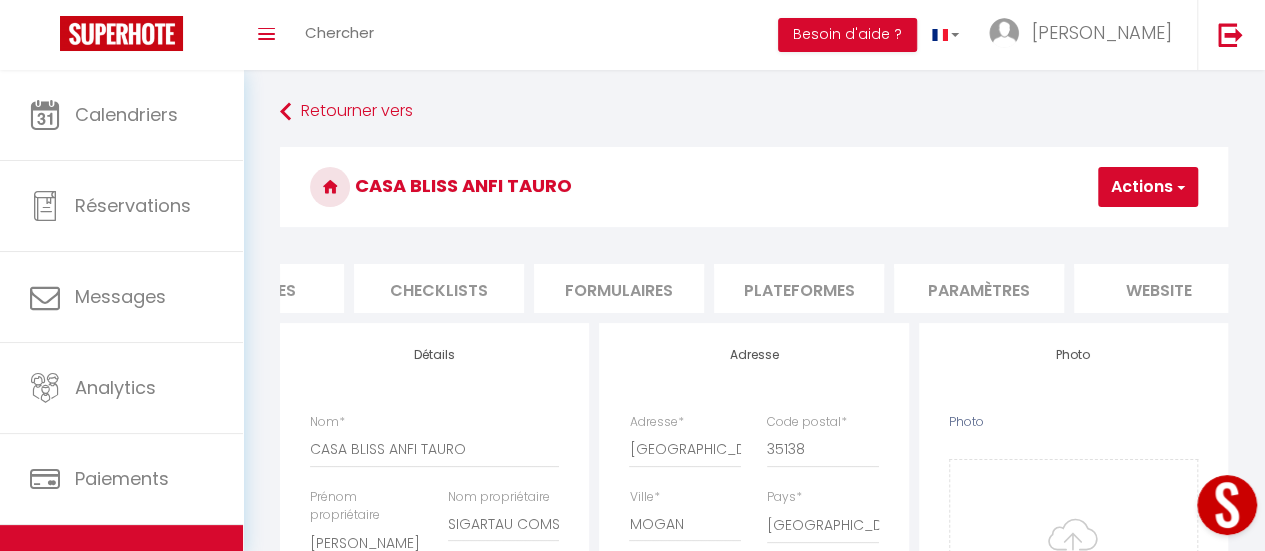 scroll, scrollTop: 0, scrollLeft: 666, axis: horizontal 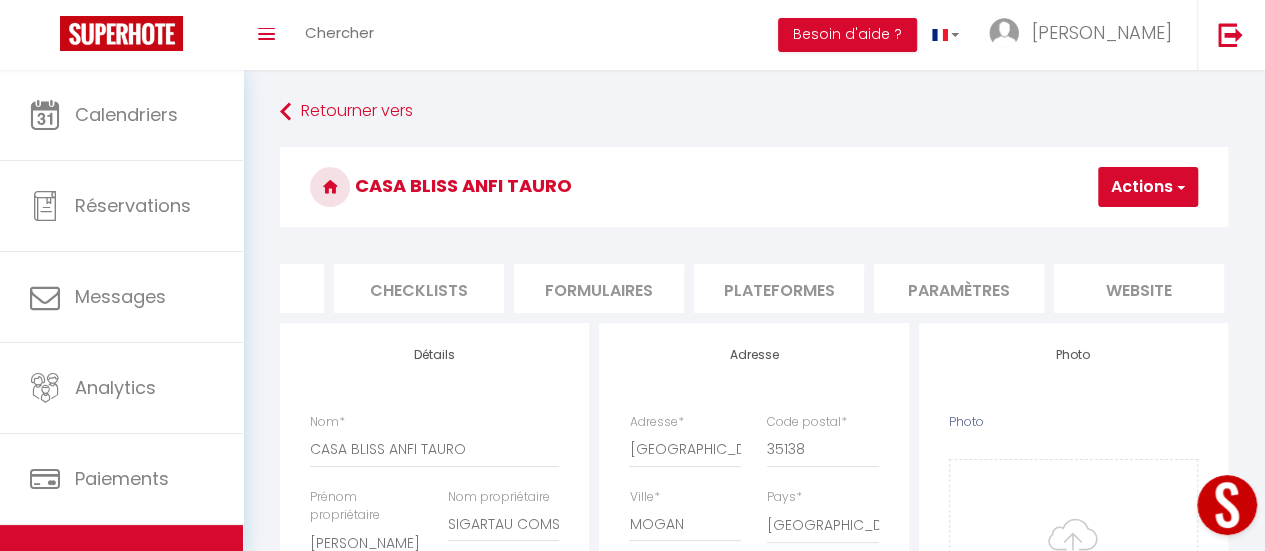 click on "Plateformes" at bounding box center [779, 288] 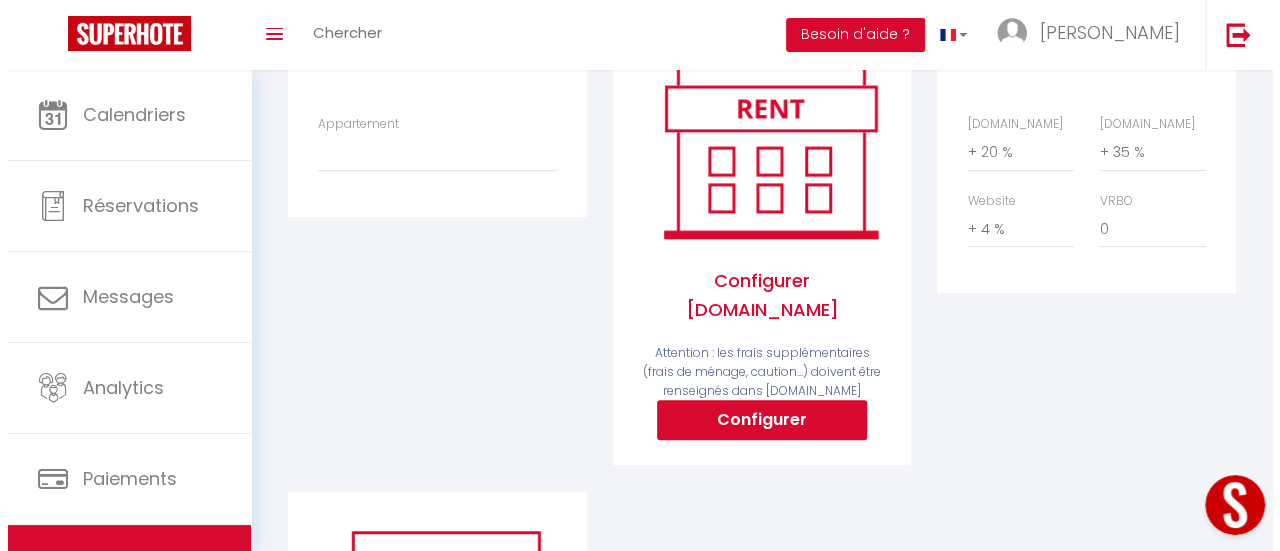 scroll, scrollTop: 300, scrollLeft: 0, axis: vertical 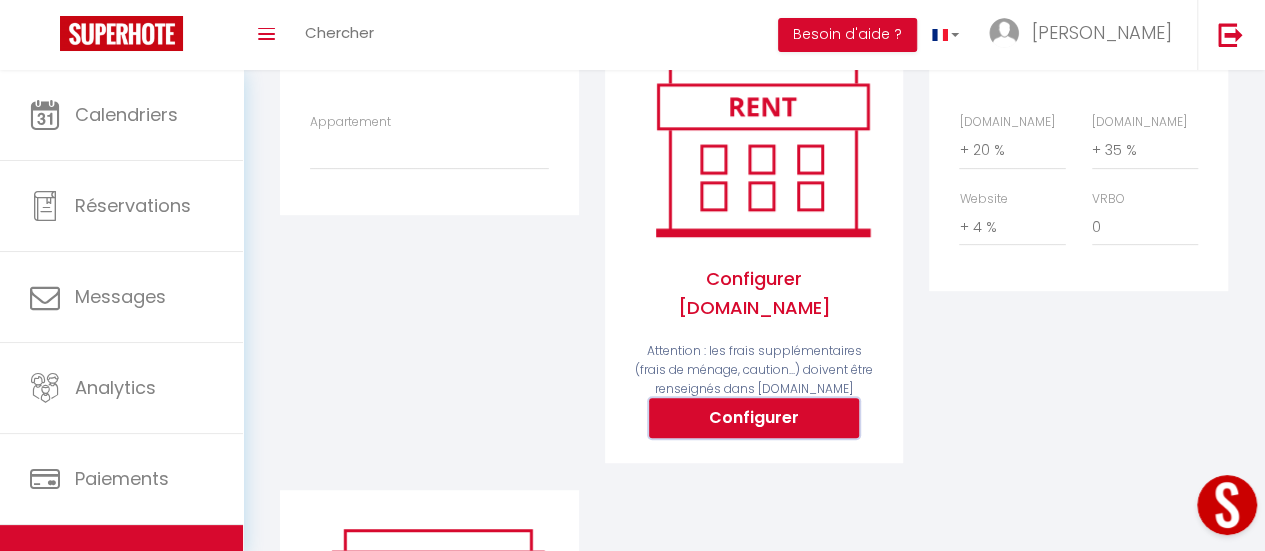 click on "Configurer" at bounding box center [754, 418] 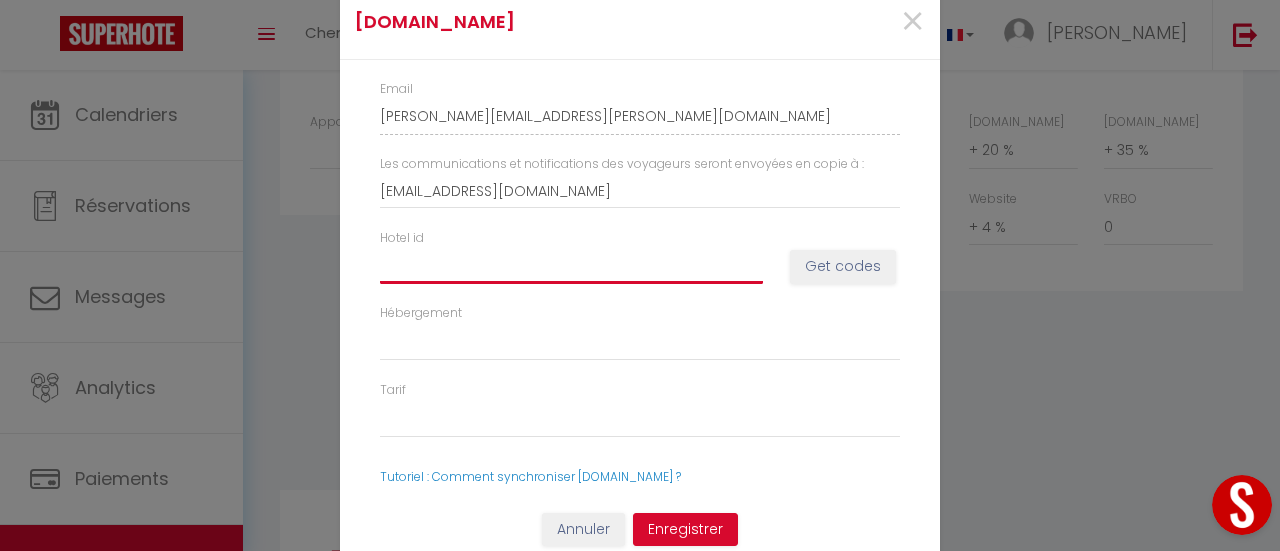 click on "Hotel id" at bounding box center [571, 266] 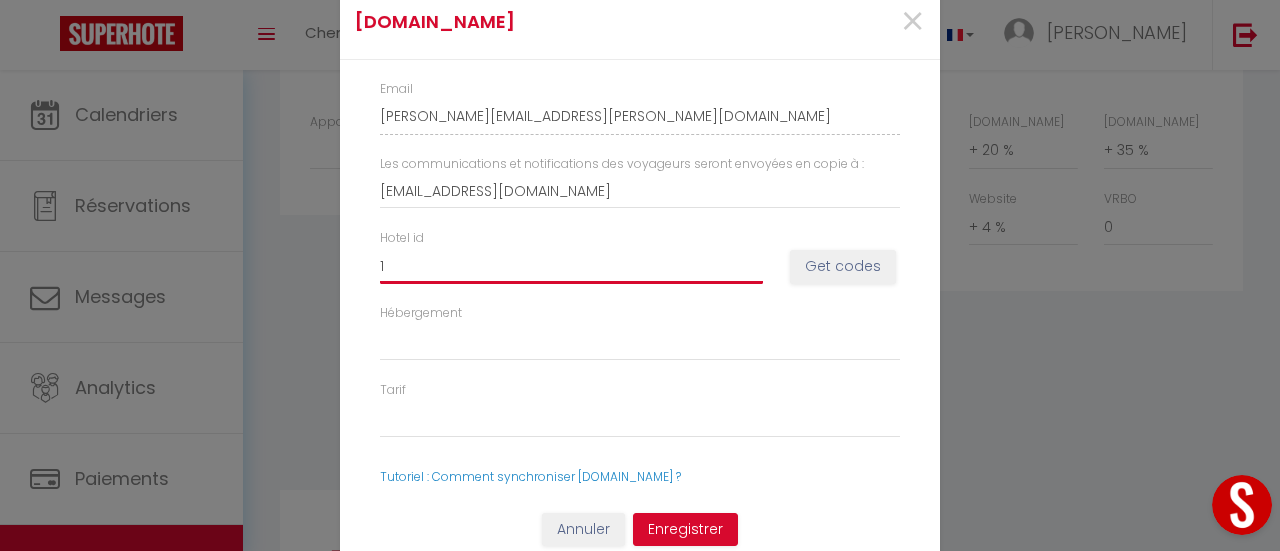 select 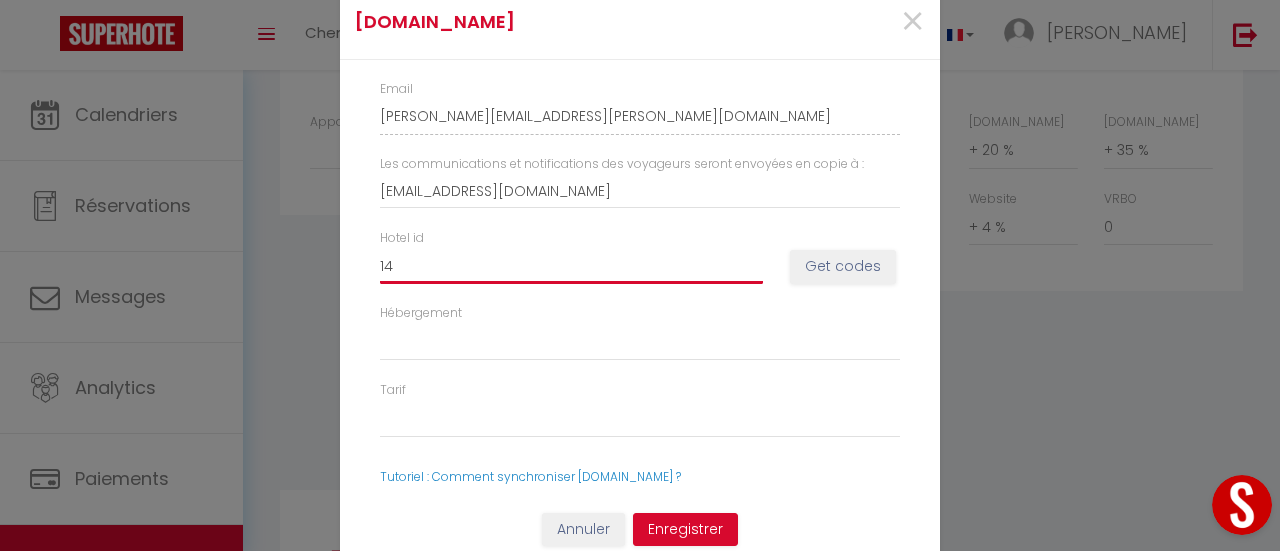 select 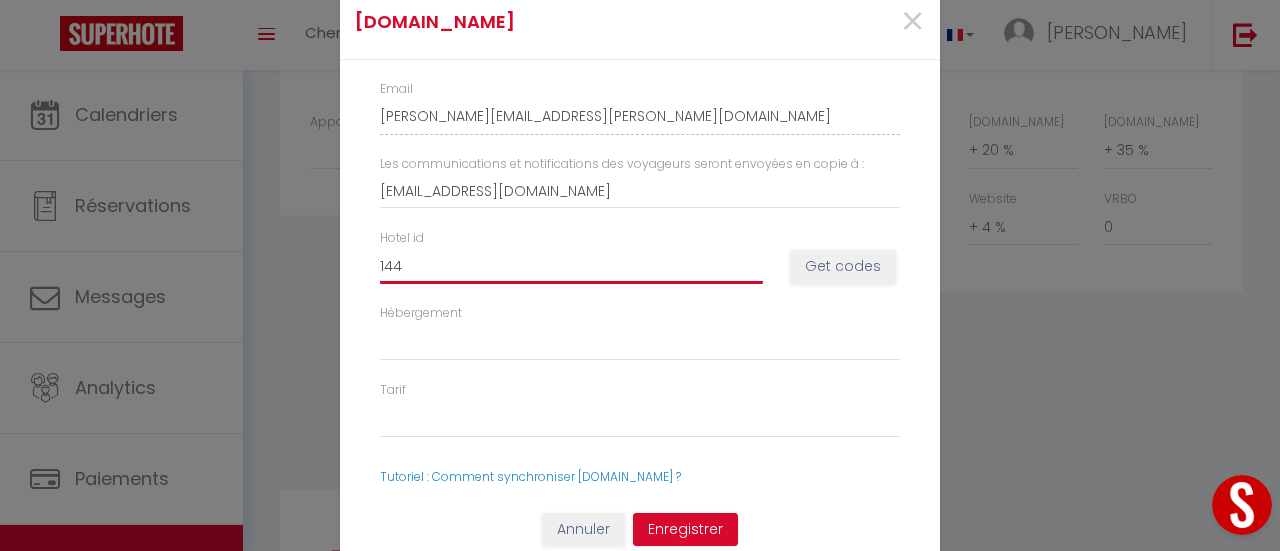 select 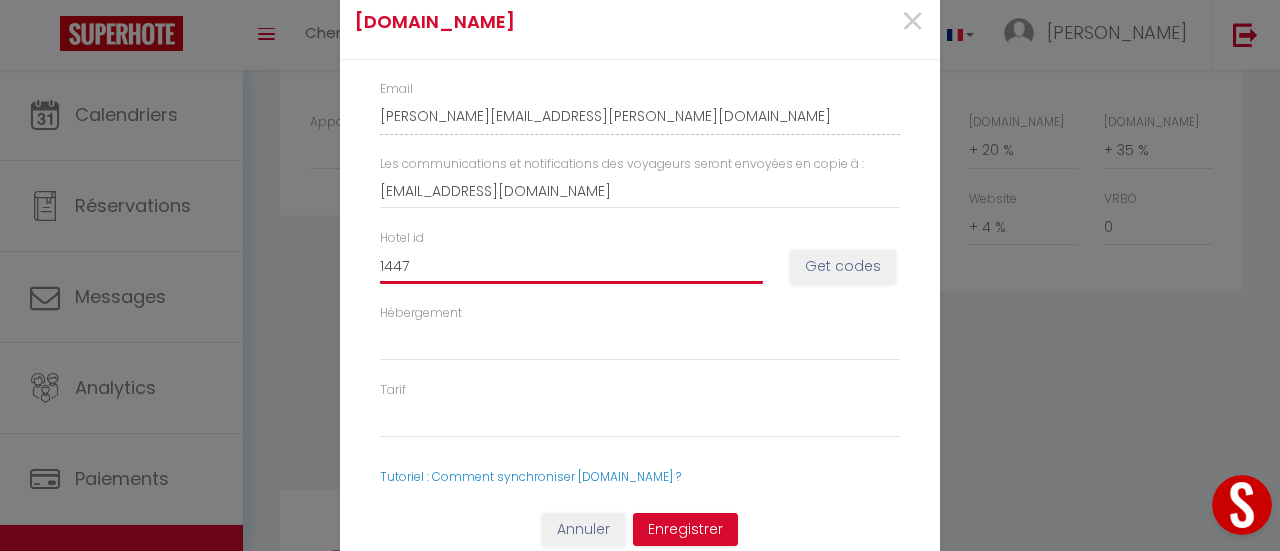 select 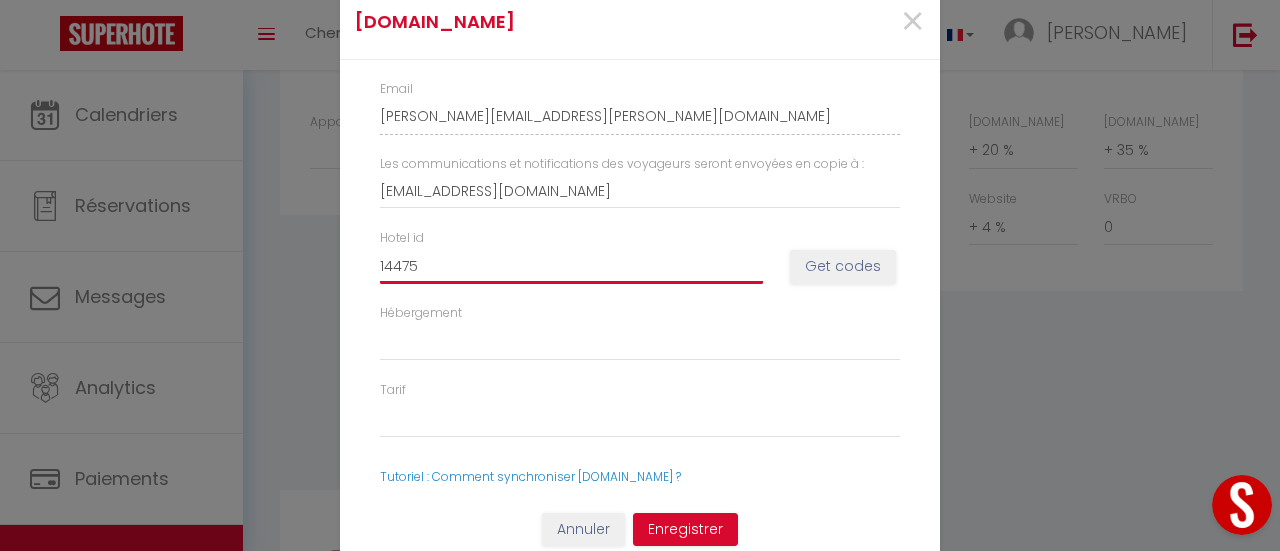 select 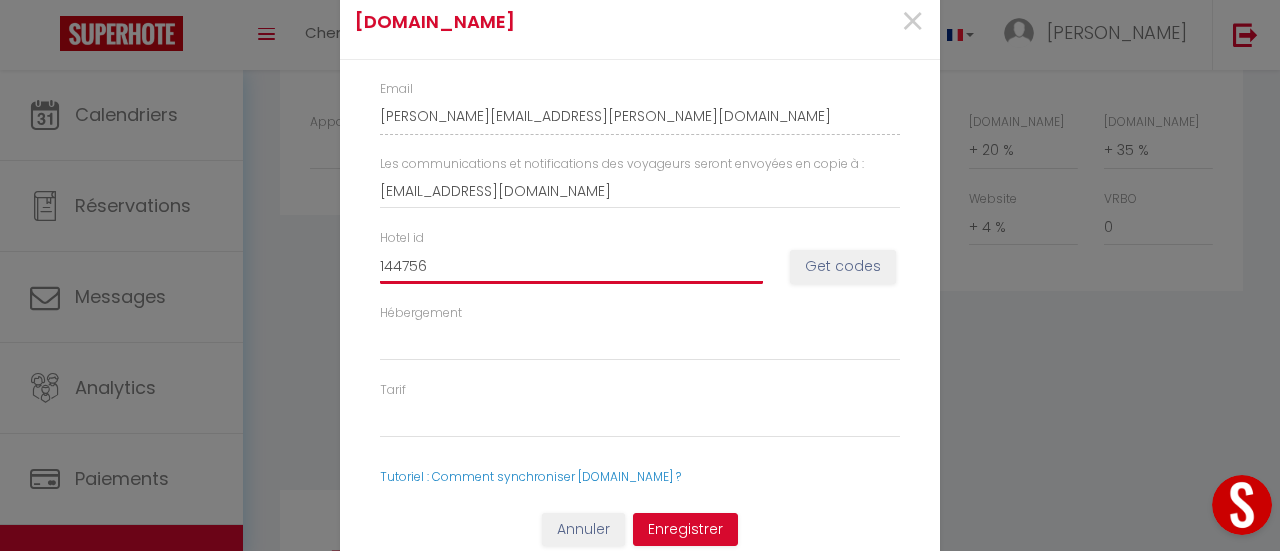 select 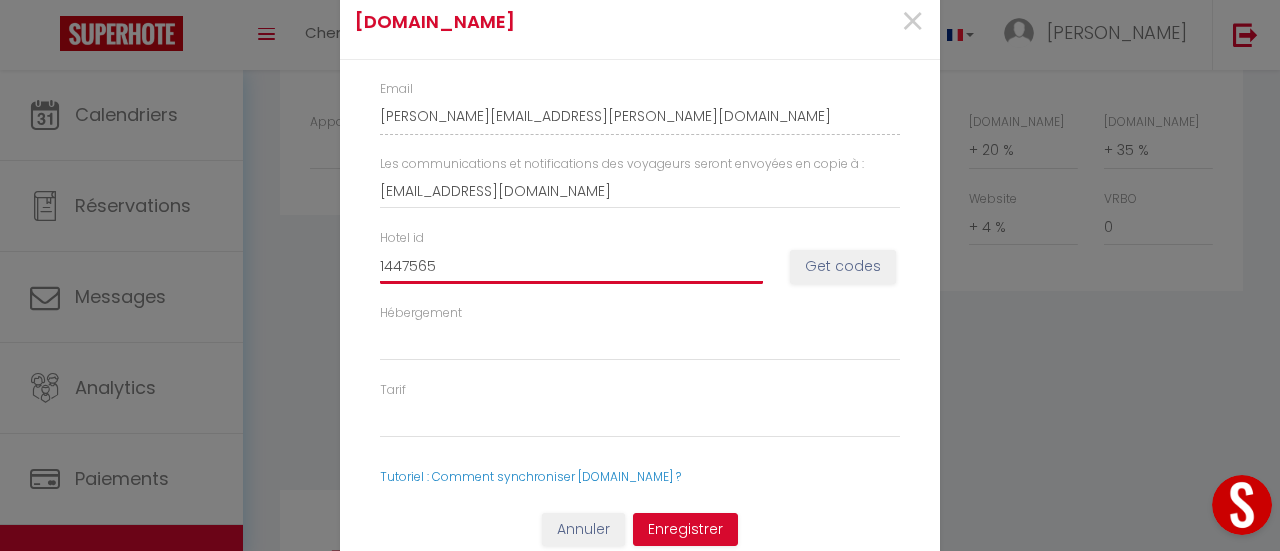 select 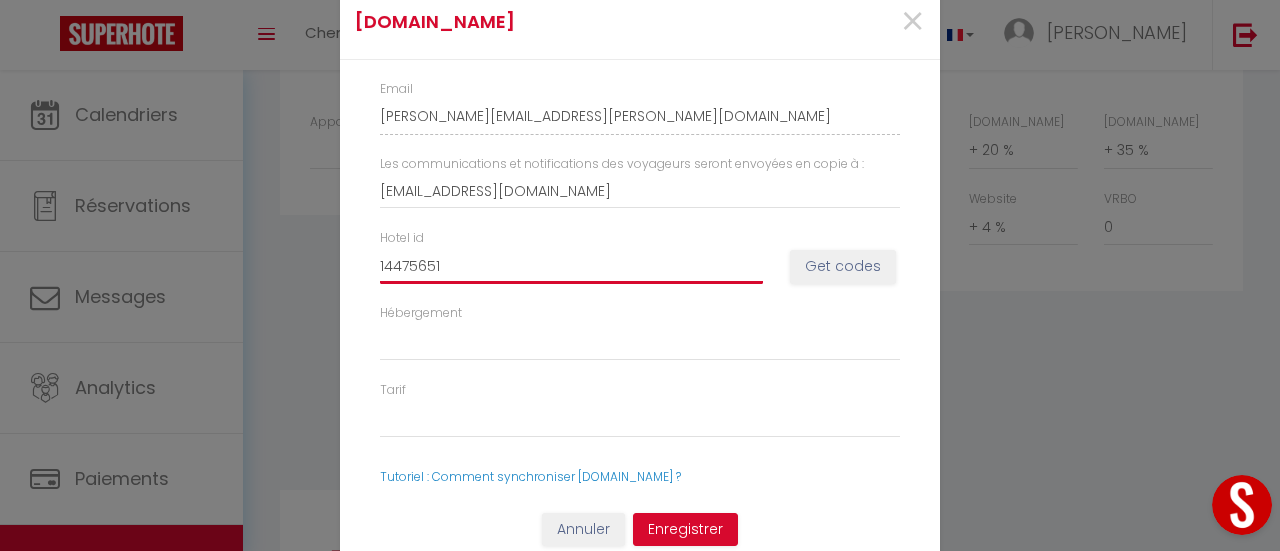 select 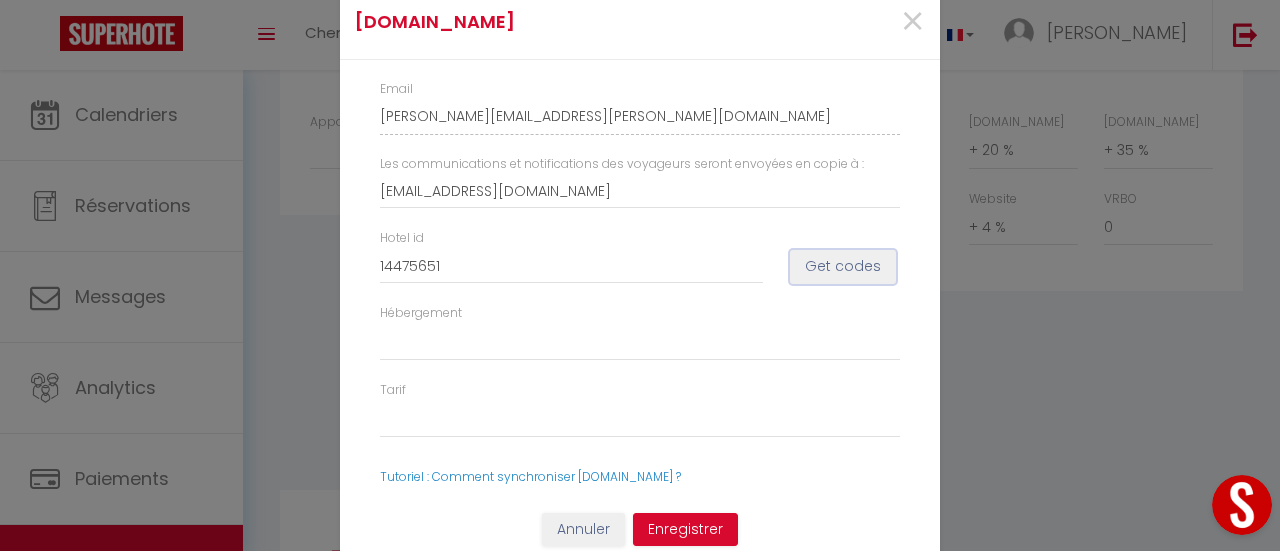 click on "Get codes" at bounding box center (843, 267) 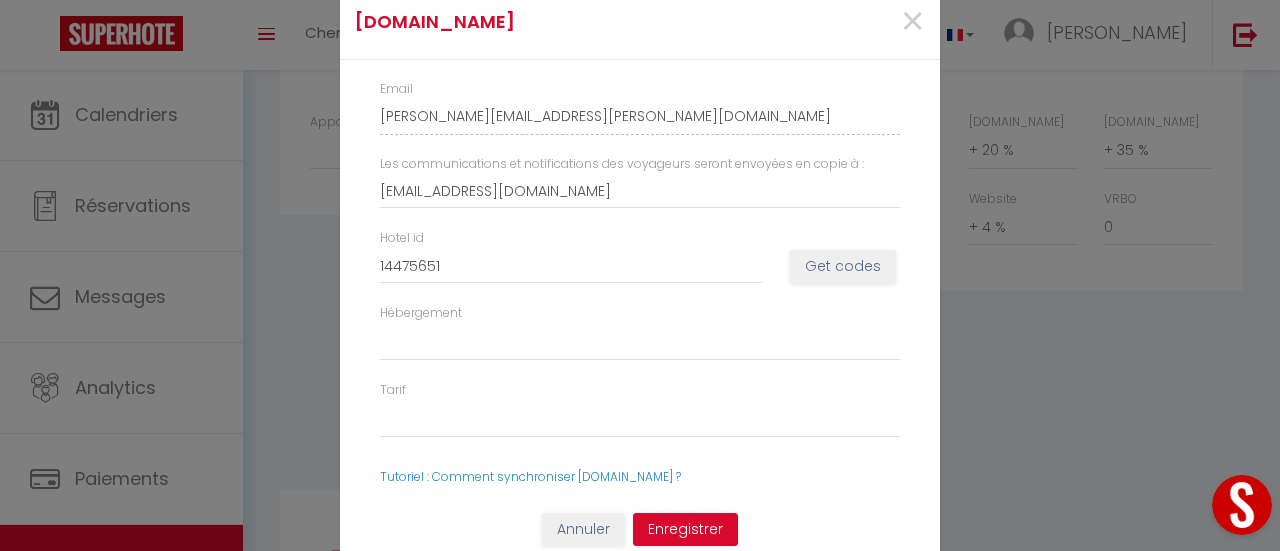 select 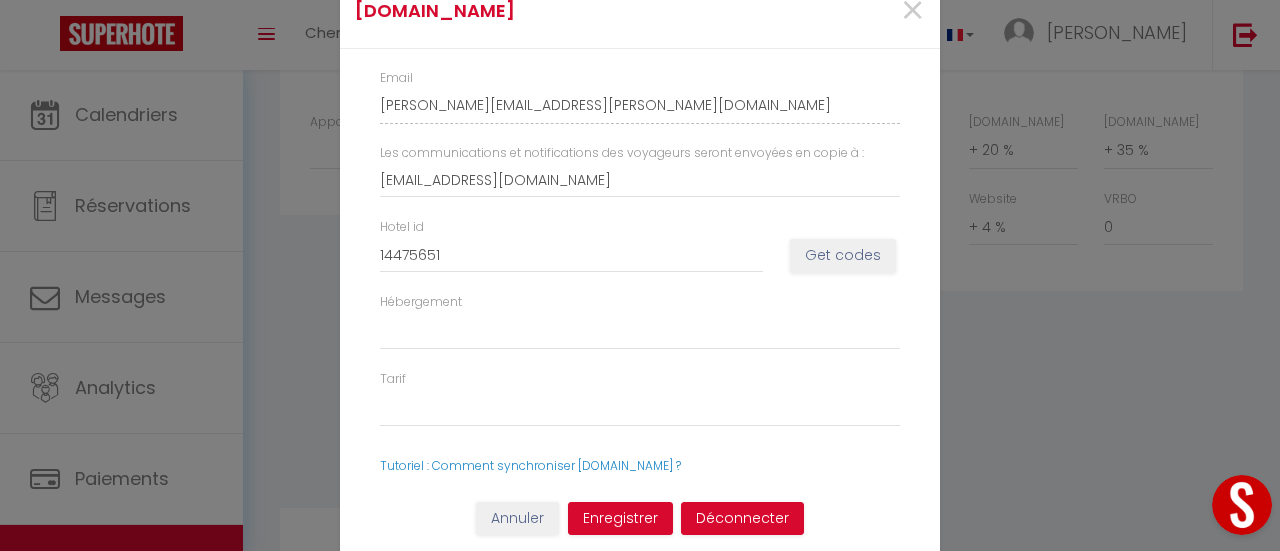 scroll, scrollTop: 14, scrollLeft: 0, axis: vertical 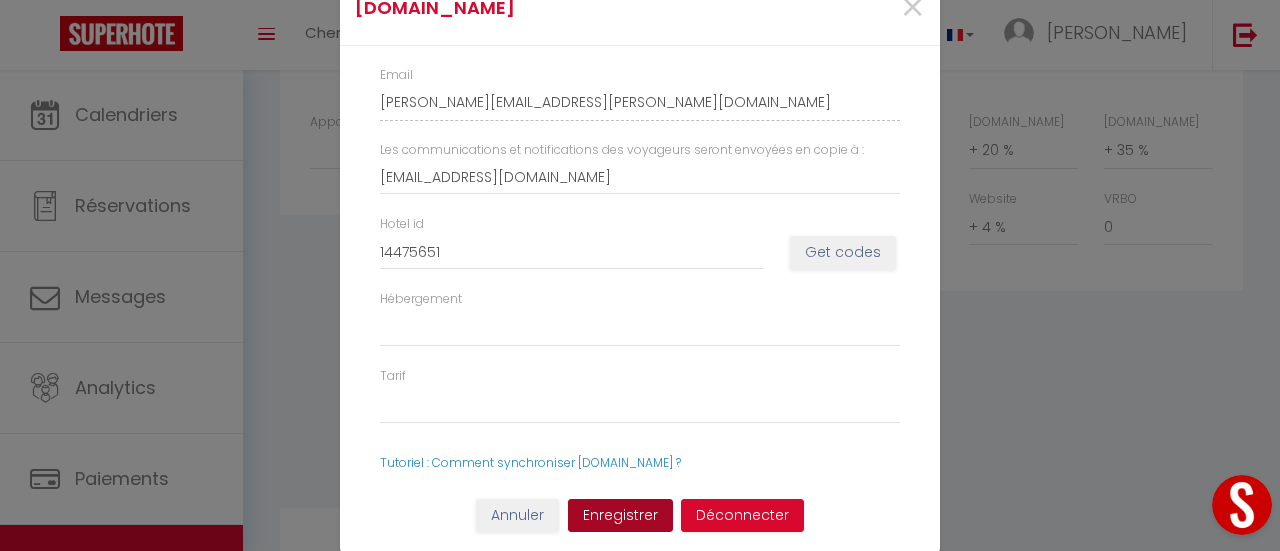 click on "Enregistrer" at bounding box center [620, 516] 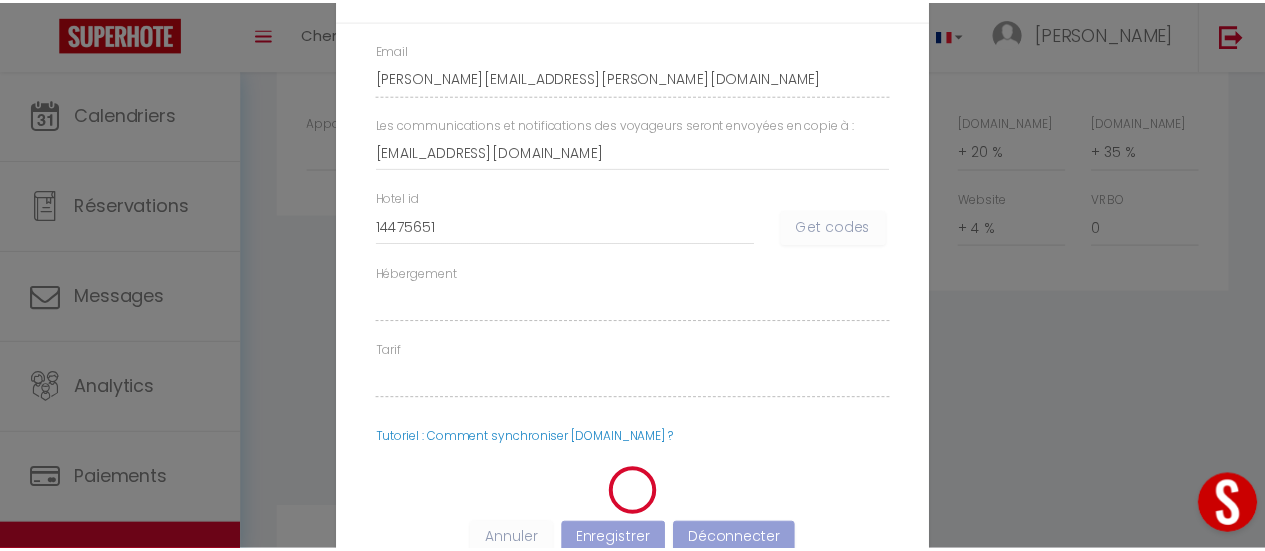 scroll, scrollTop: 0, scrollLeft: 0, axis: both 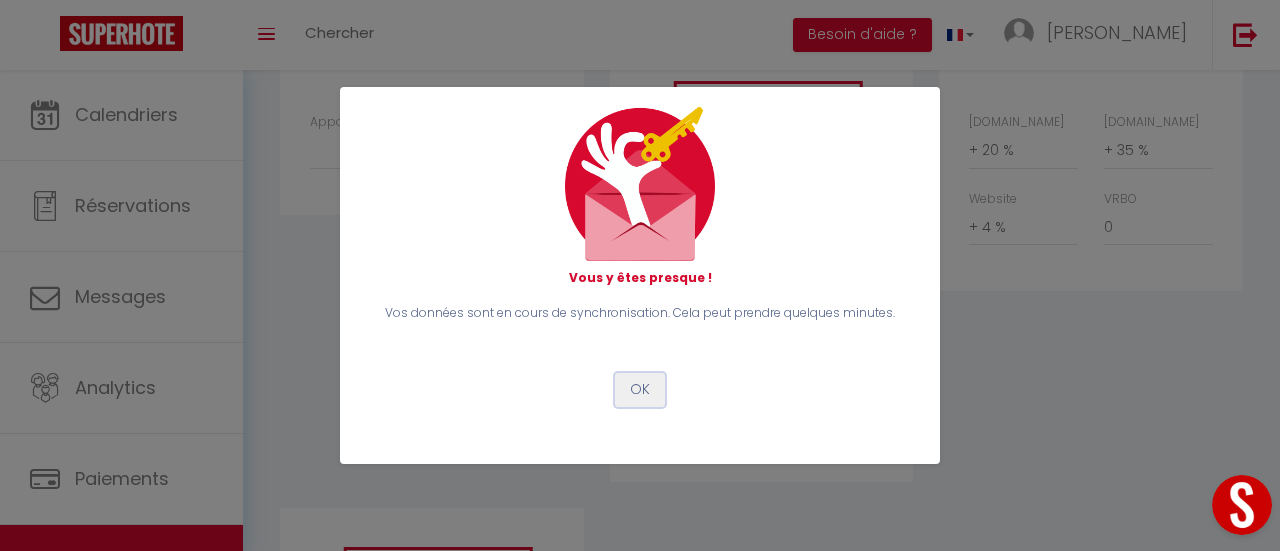 click on "OK" at bounding box center [640, 390] 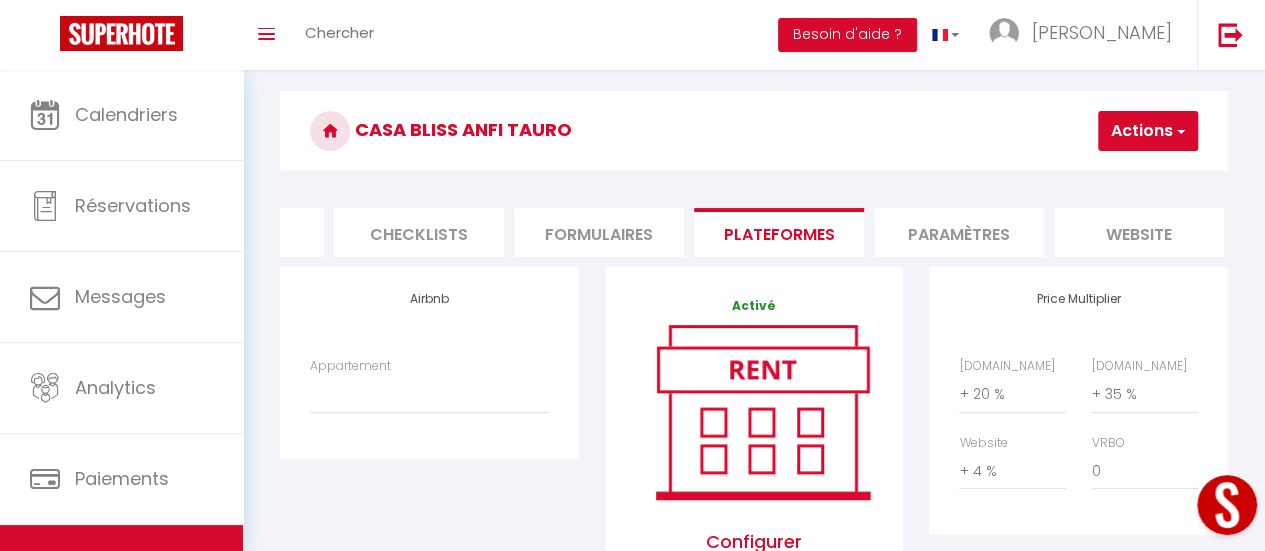 scroll, scrollTop: 0, scrollLeft: 0, axis: both 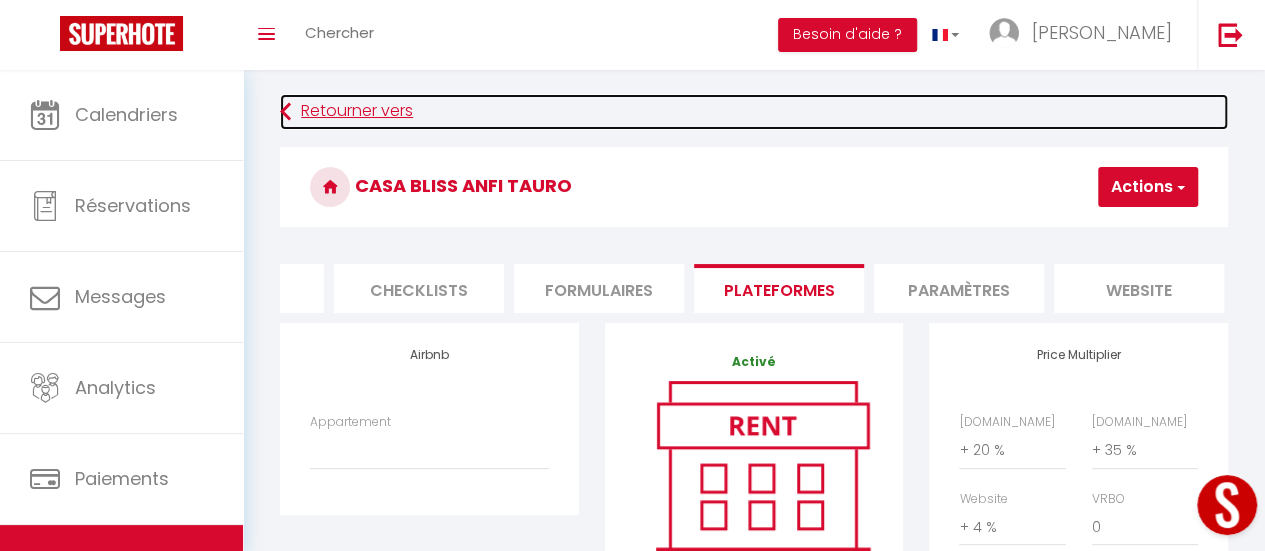 click on "Retourner vers" at bounding box center (754, 112) 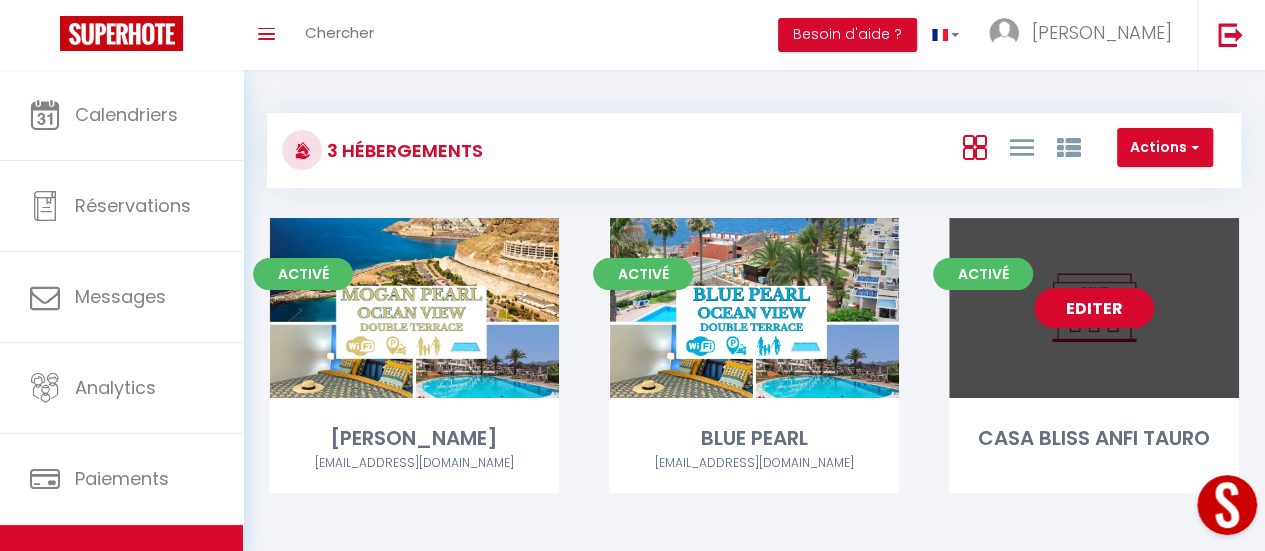click on "Editer" at bounding box center [1094, 308] 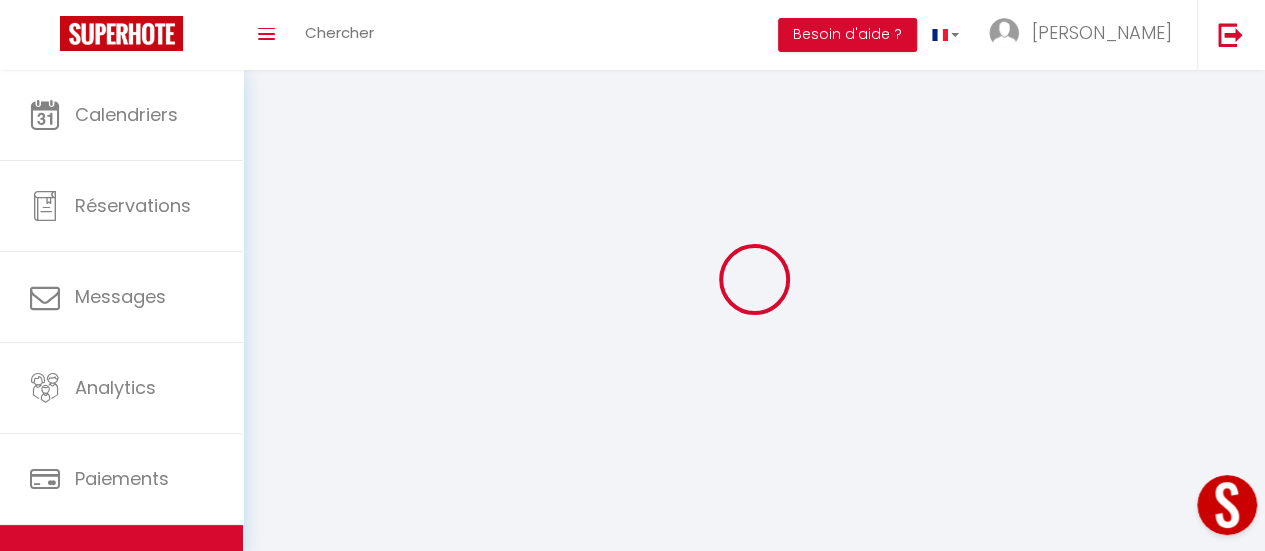 select 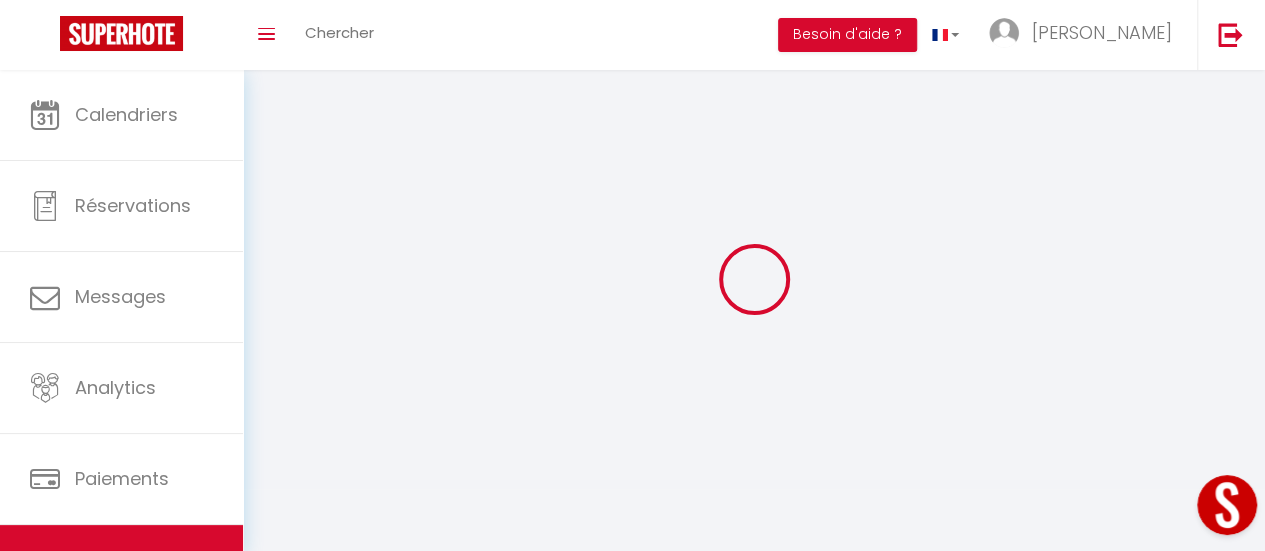 select 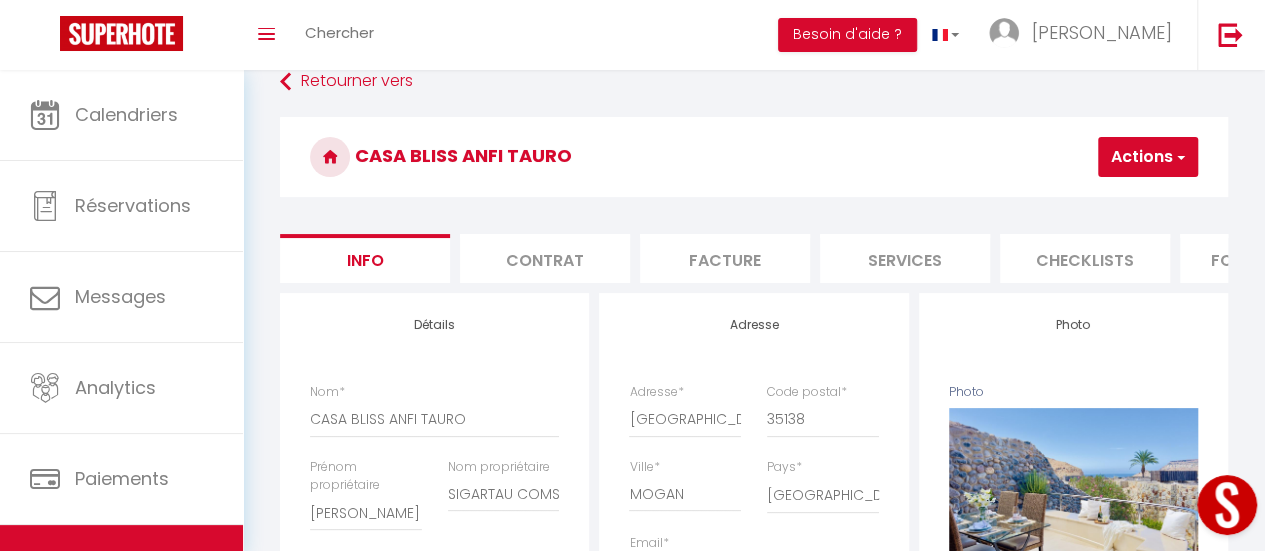 scroll, scrollTop: 0, scrollLeft: 0, axis: both 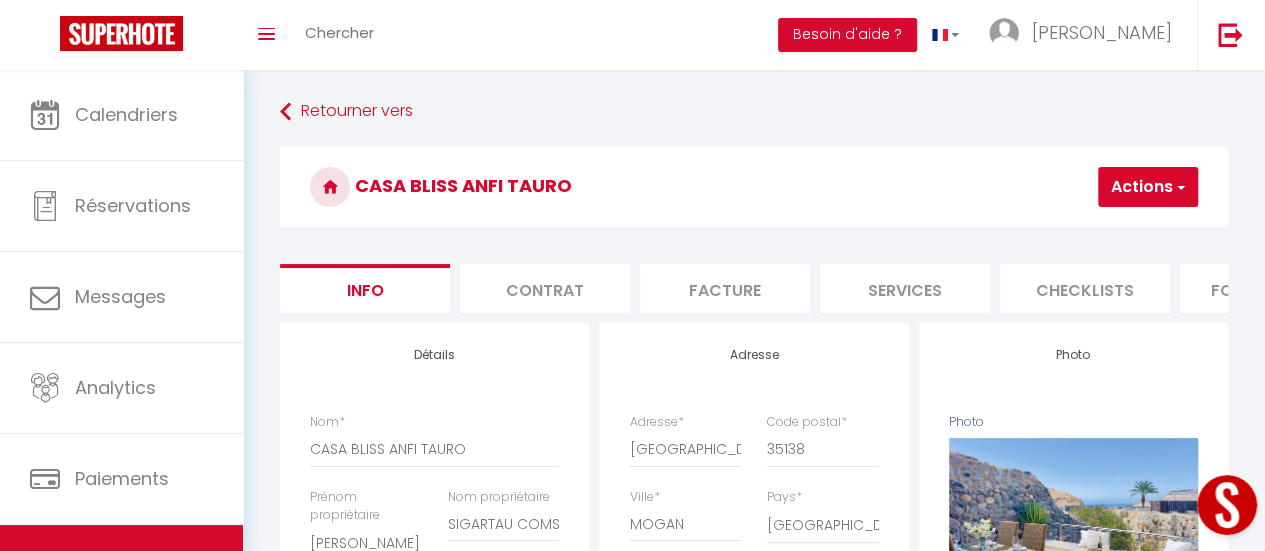 click on "Facture" at bounding box center (725, 288) 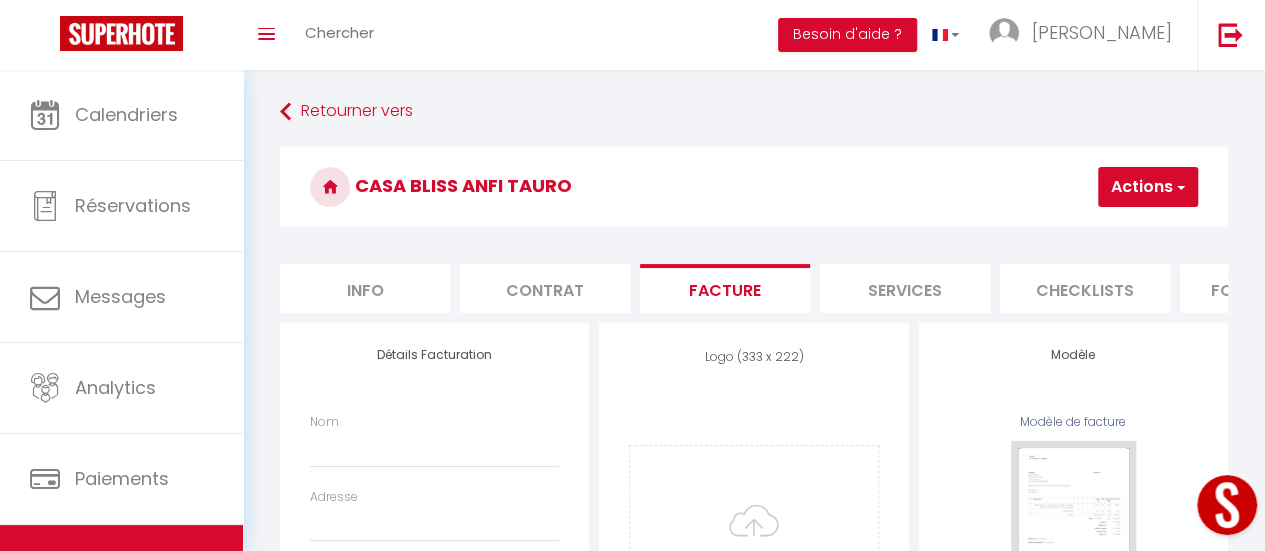 click on "Contrat" at bounding box center (545, 288) 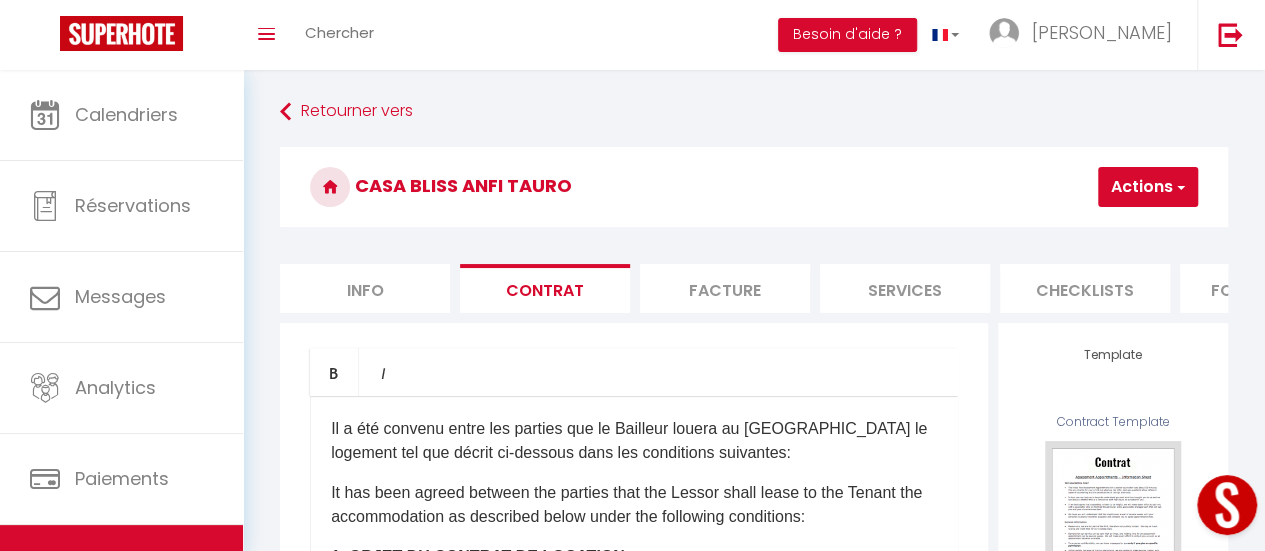 click on "Info" at bounding box center (365, 288) 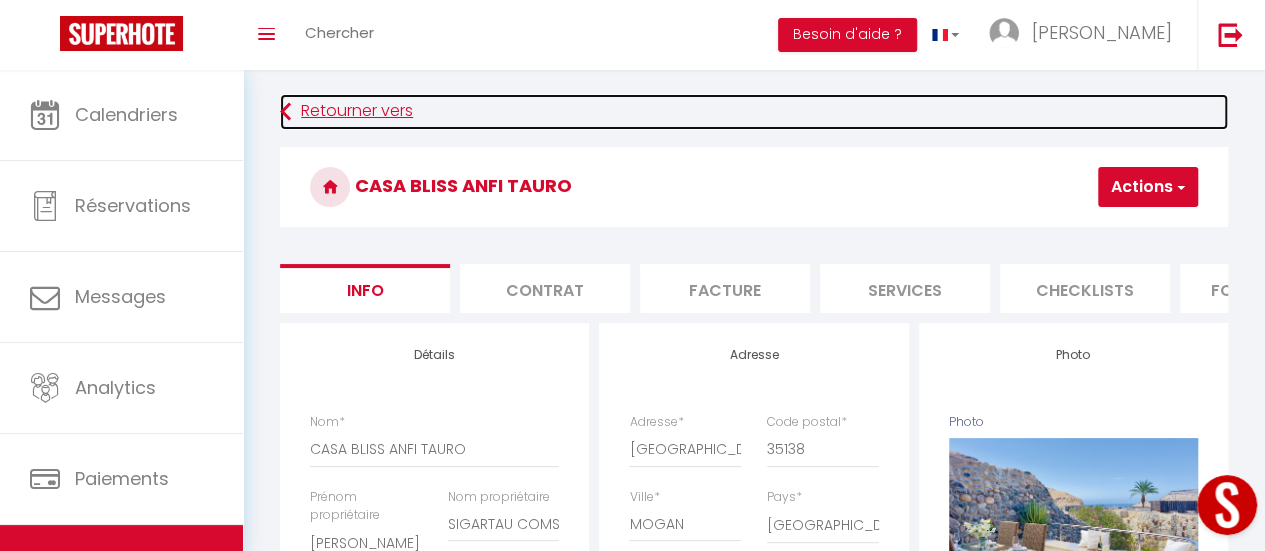 click on "Retourner vers" at bounding box center (754, 112) 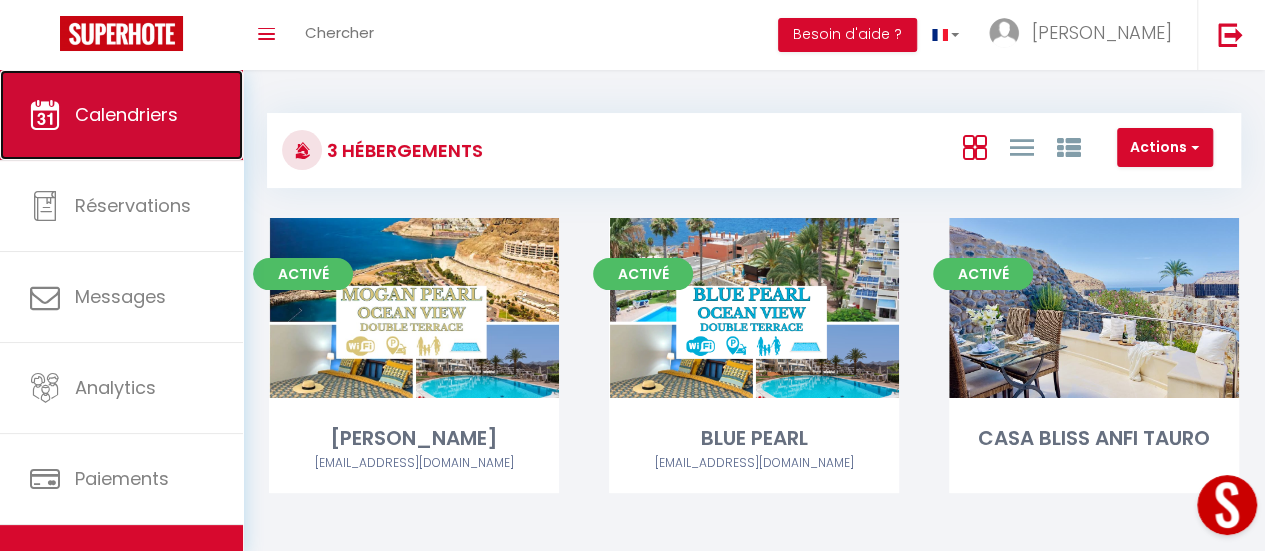 click on "Calendriers" at bounding box center [121, 115] 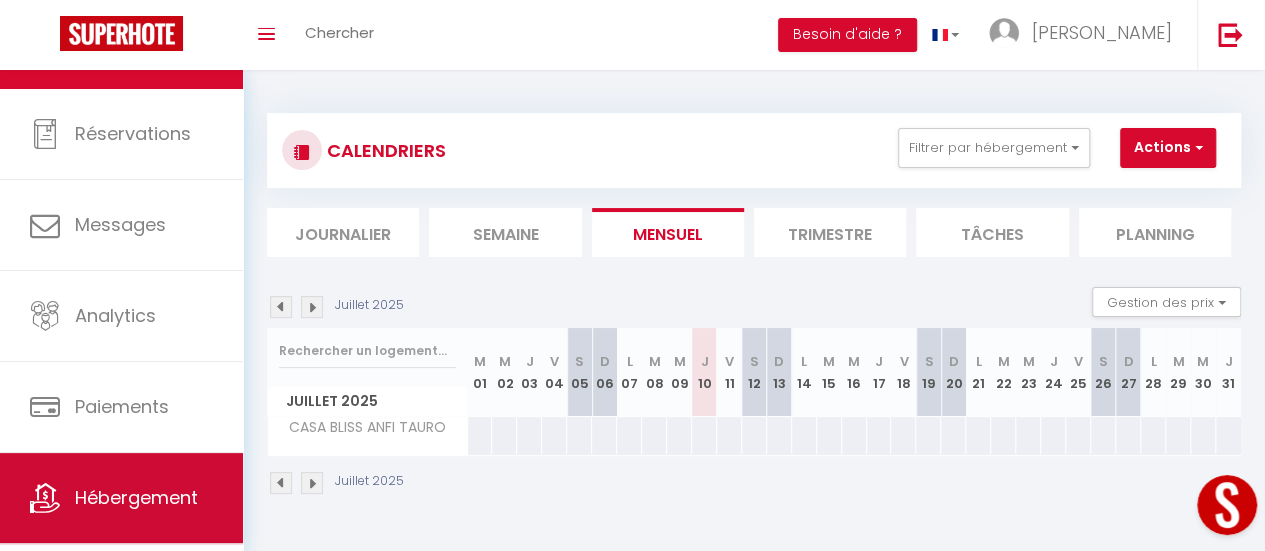 scroll, scrollTop: 149, scrollLeft: 0, axis: vertical 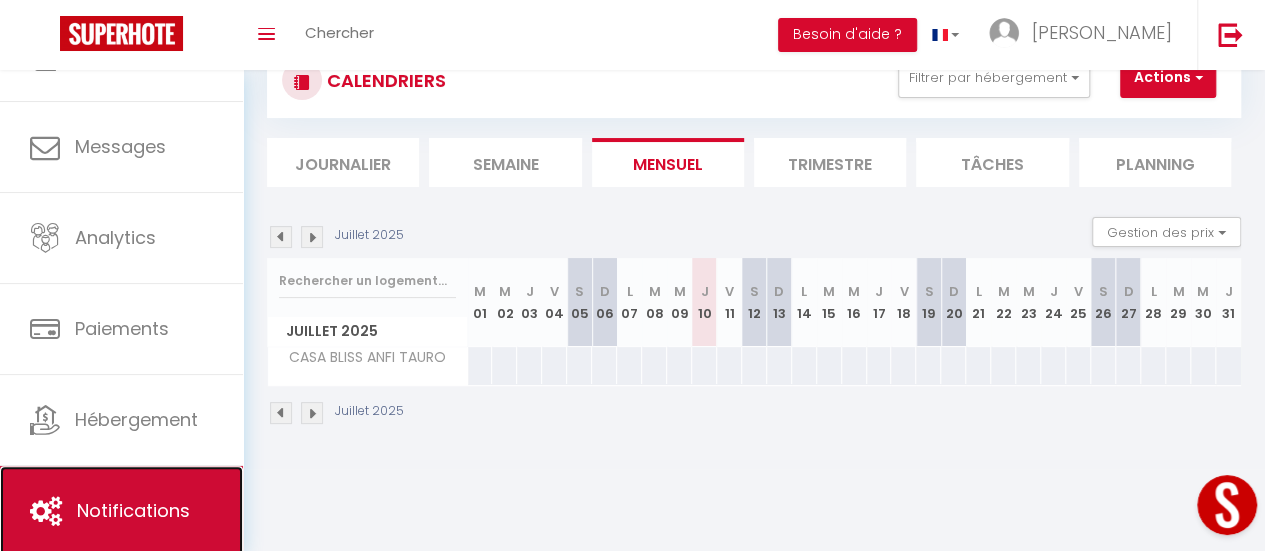 click on "Notifications" at bounding box center [121, 511] 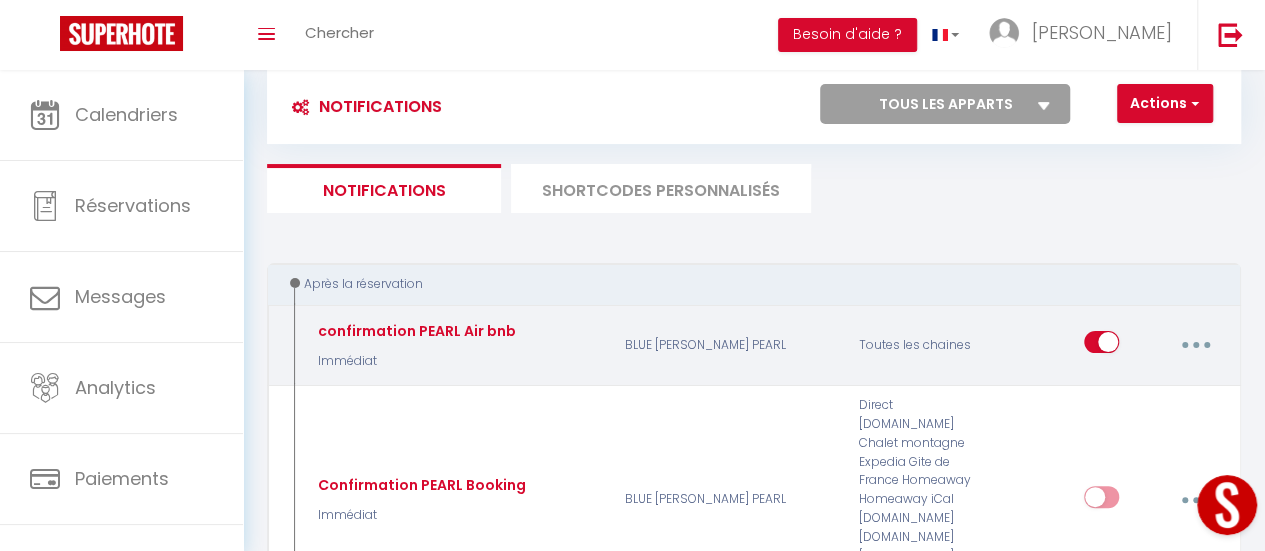 scroll, scrollTop: 0, scrollLeft: 0, axis: both 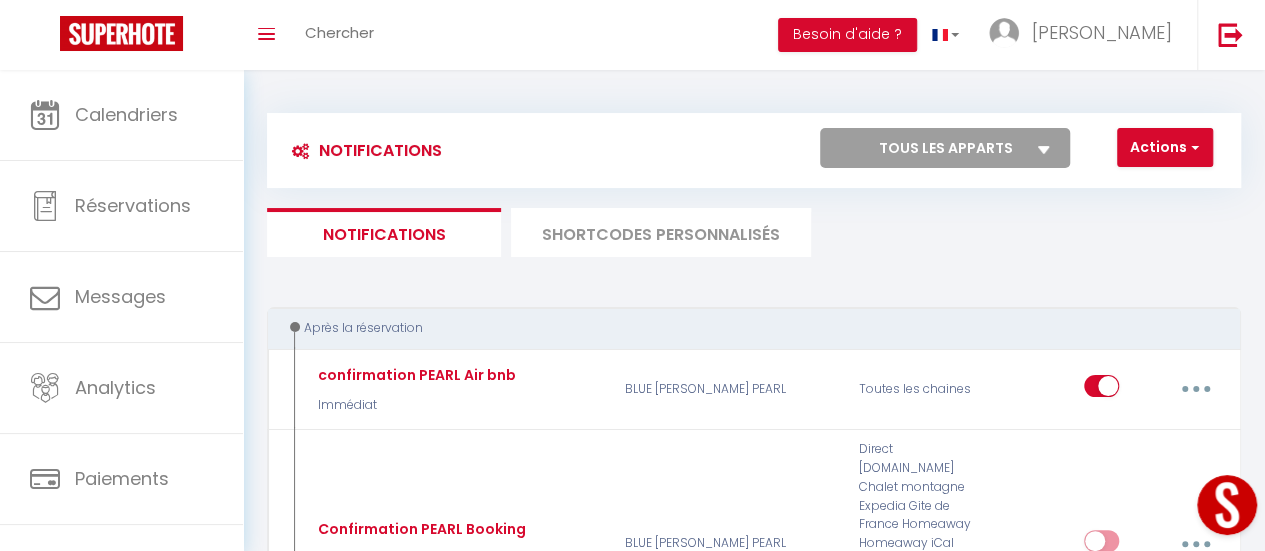 click on "Notifications
Actions
Nouvelle Notification    Exporter    Importer    Tous les apparts    MOGAN PEARL BLUE PEARL CASA BLISS ANFI TAURO
Actions
Nouveau shortcode personnalisé    Notifications   SHORTCODES PERSONNALISÉS
Après la réservation
confirmation PEARL Air bnb    Immédiat     BLUE PEARL
MOGAN PEARL
Toutes les chaines     Editer   Dupliquer   Tester   Supprimer         Confirmation PEARL Booking    Immédiat     BLUE PEARL
MOGAN PEARL
Direct
Booking.com
Chalet montagne
Expedia
Gite de France
Homeaway
Homeaway iCal
Homeaway.com
Hotels.com
Housetrip.com
Ical
Office du tourisme
VRBO
Website
Editer   Dupliquer   Tester   Supprimer
Avant Checkin (à partir de 12h00)
DEMANDE DE CAUTION    1 Jour     BLUE PEARL
MOGAN PEARL
Editer" at bounding box center (754, 2001) 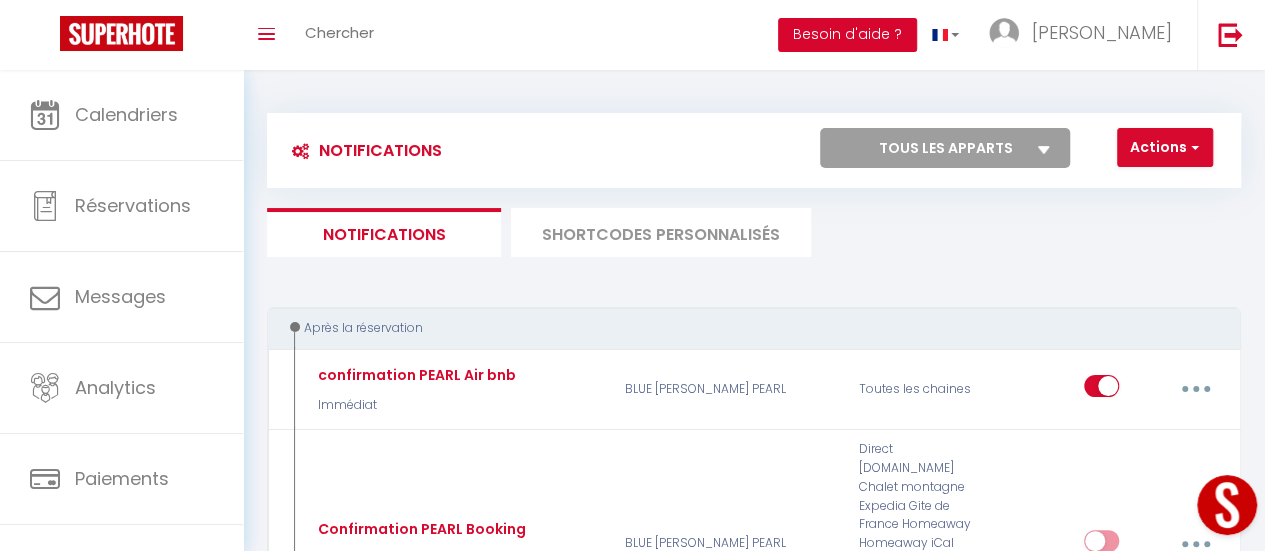 click on "Besoin d'aide ?" at bounding box center [847, 35] 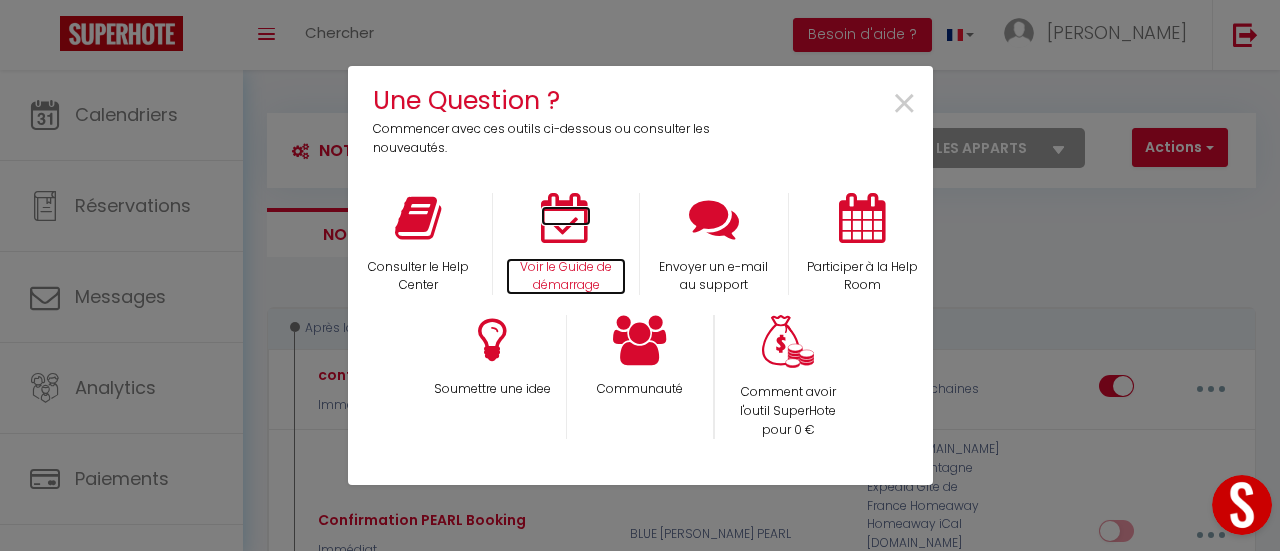 click at bounding box center (566, 218) 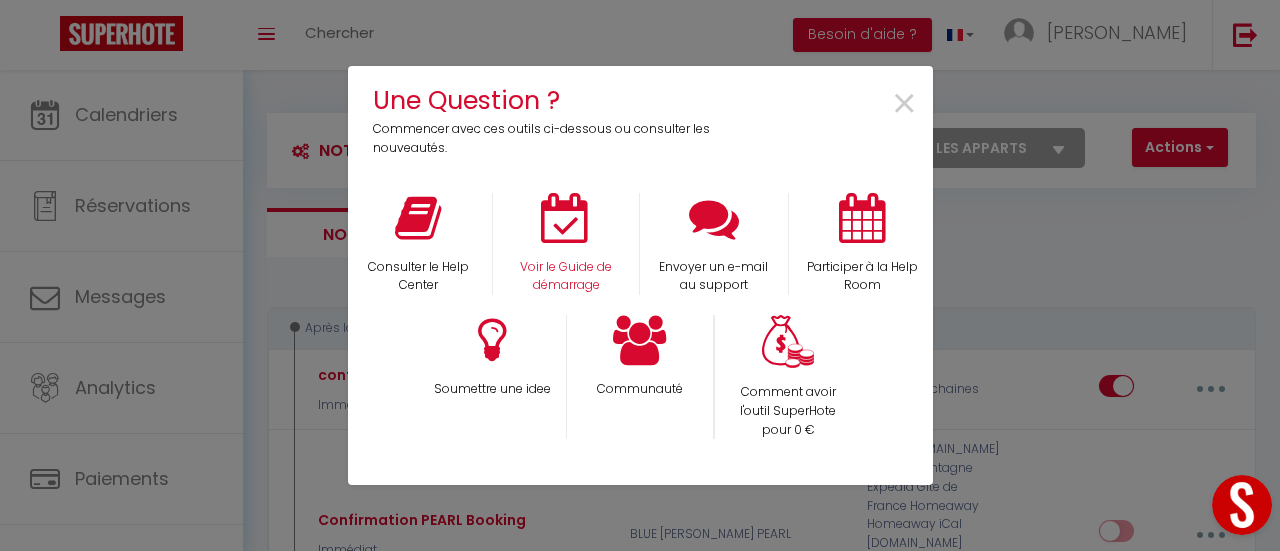click on "Voir le Guide de démarrage" at bounding box center (566, 244) 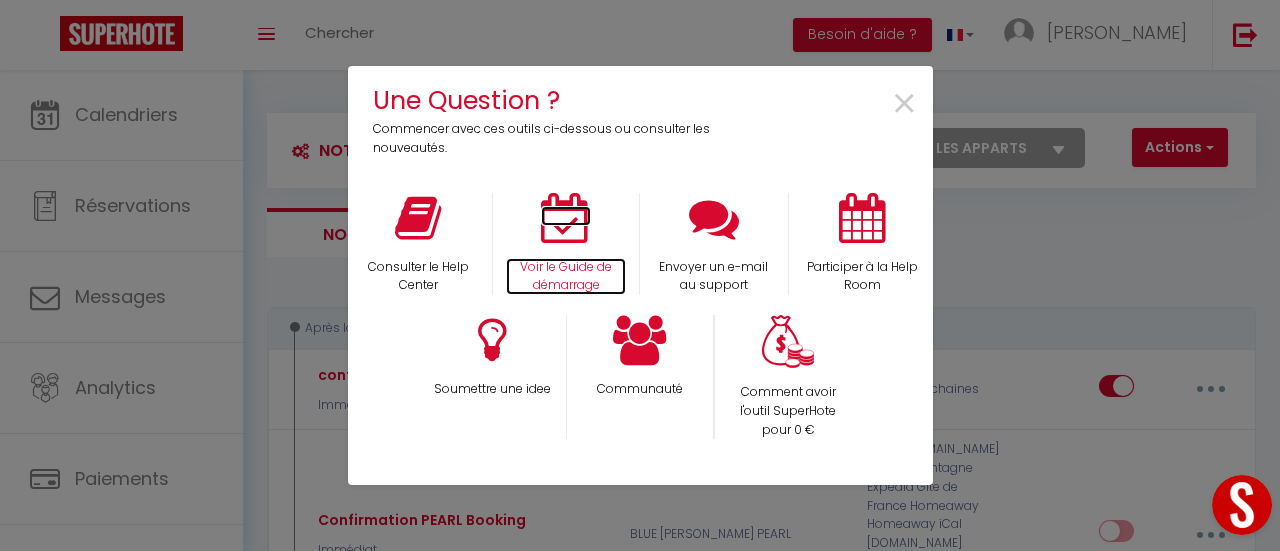 click at bounding box center [566, 218] 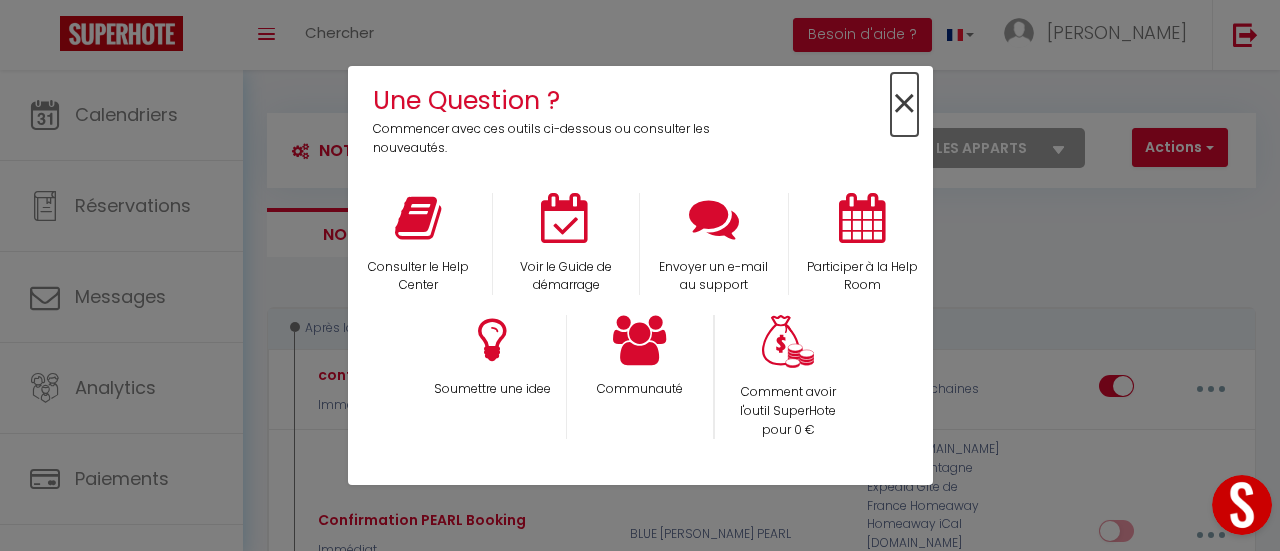 click on "×" at bounding box center (904, 104) 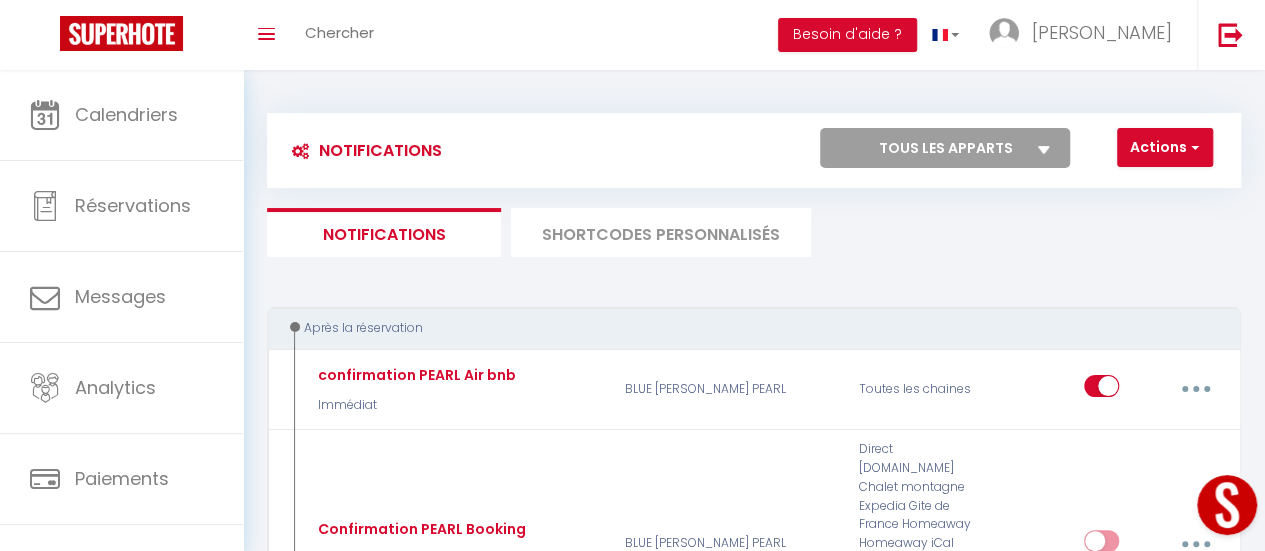 drag, startPoint x: 947, startPoint y: 143, endPoint x: 947, endPoint y: 165, distance: 22 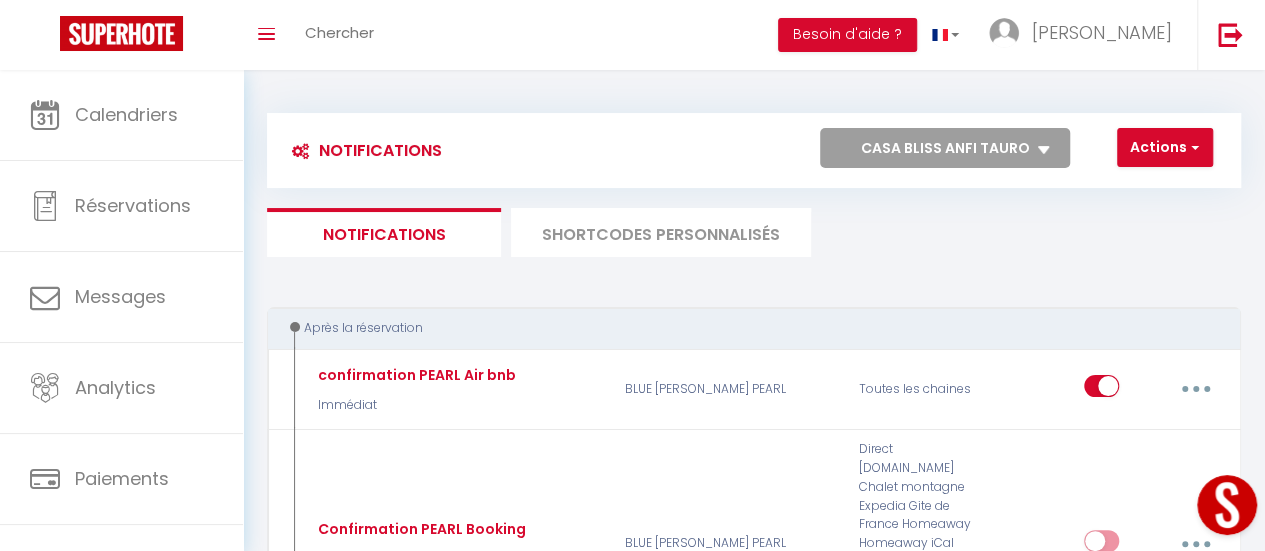 click on "Tous les apparts    MOGAN PEARL BLUE PEARL CASA BLISS ANFI TAURO" at bounding box center [945, 148] 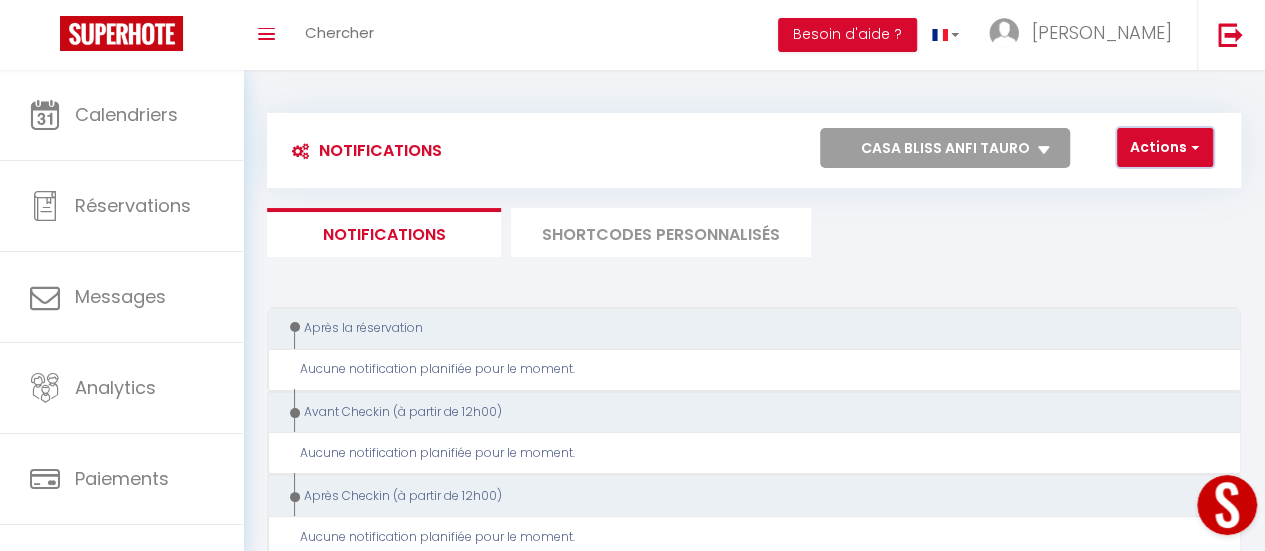 click on "Actions" at bounding box center [1165, 148] 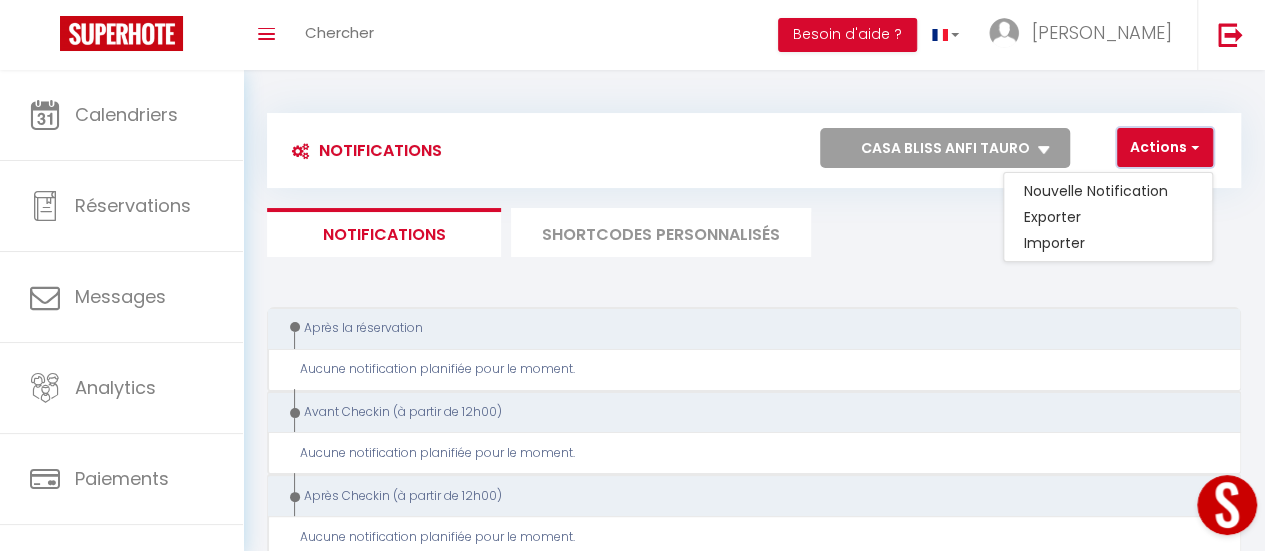 click on "Actions" at bounding box center [1165, 148] 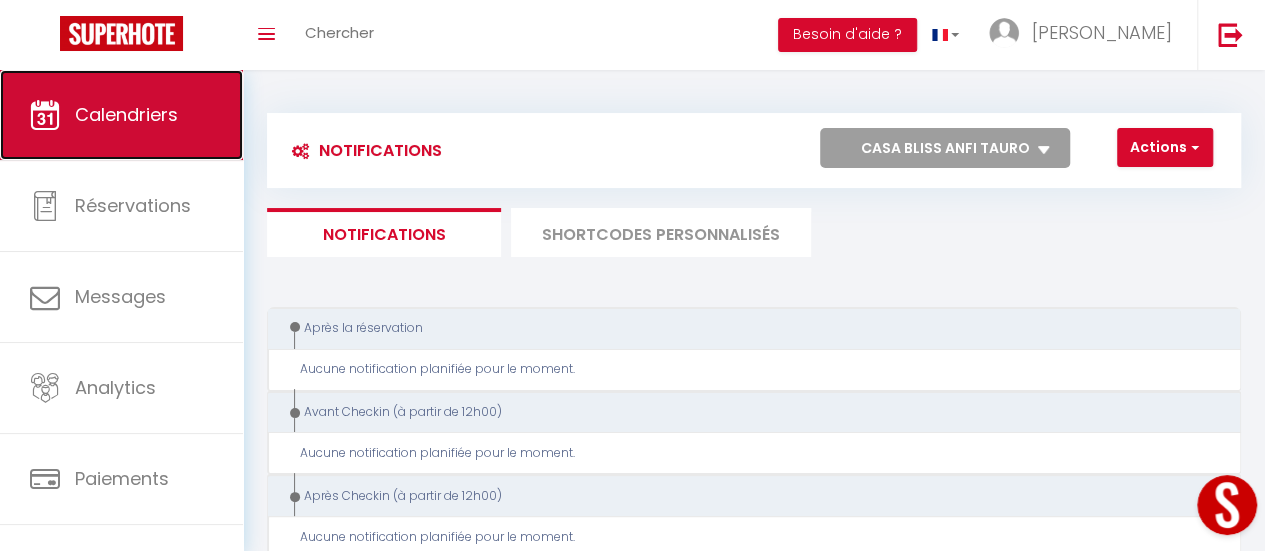 click on "Calendriers" at bounding box center (126, 114) 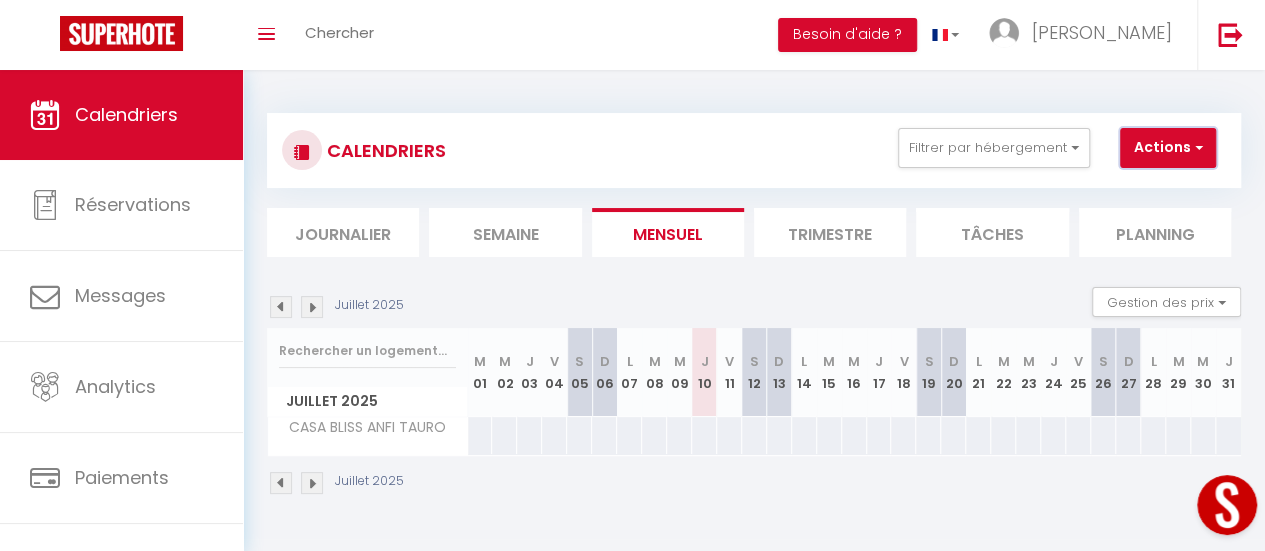 click on "Actions" at bounding box center [1168, 148] 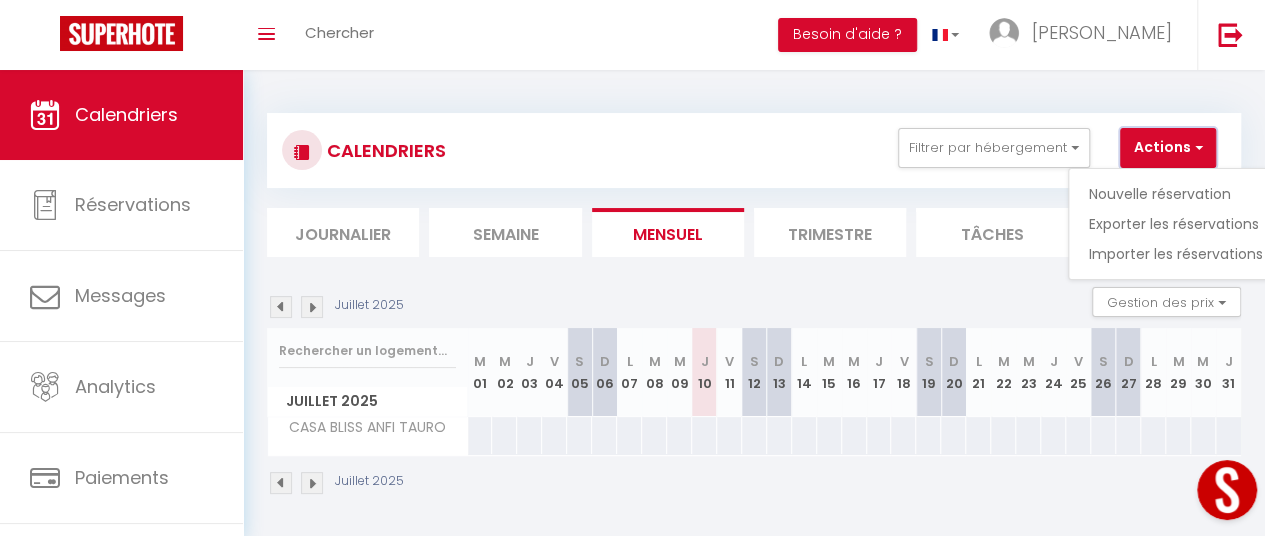 click on "Actions" at bounding box center (1168, 148) 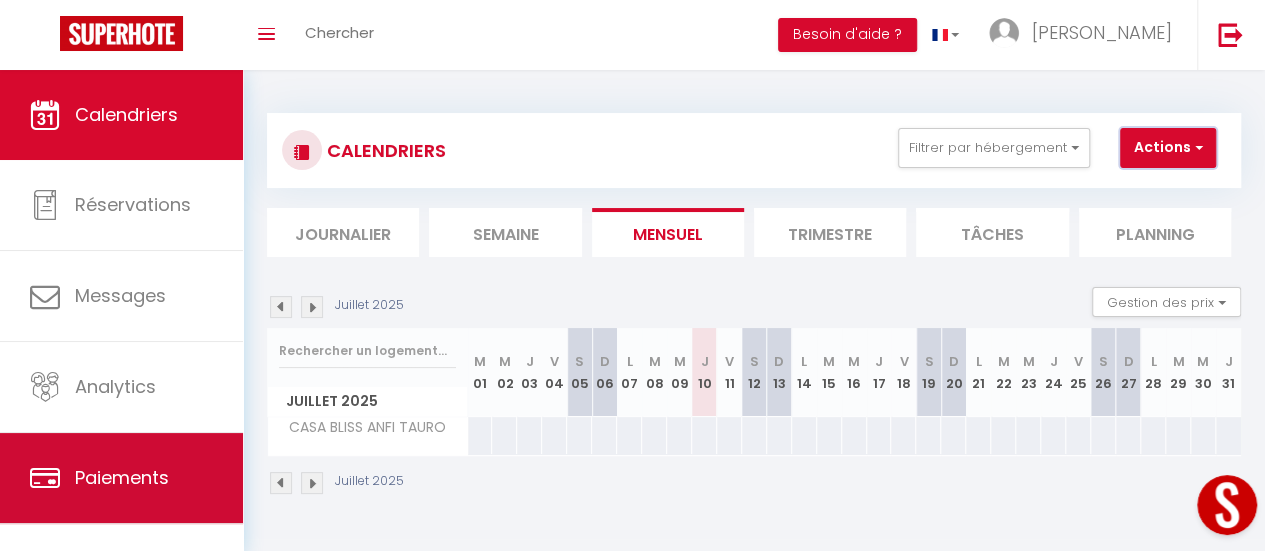 scroll, scrollTop: 149, scrollLeft: 0, axis: vertical 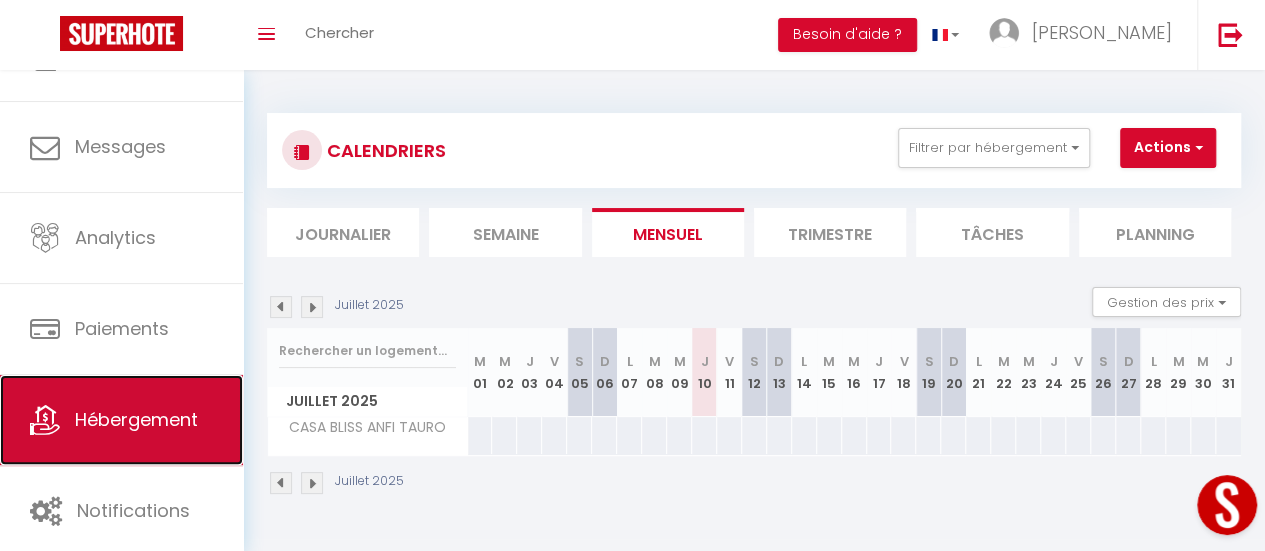 click on "Hébergement" at bounding box center (136, 419) 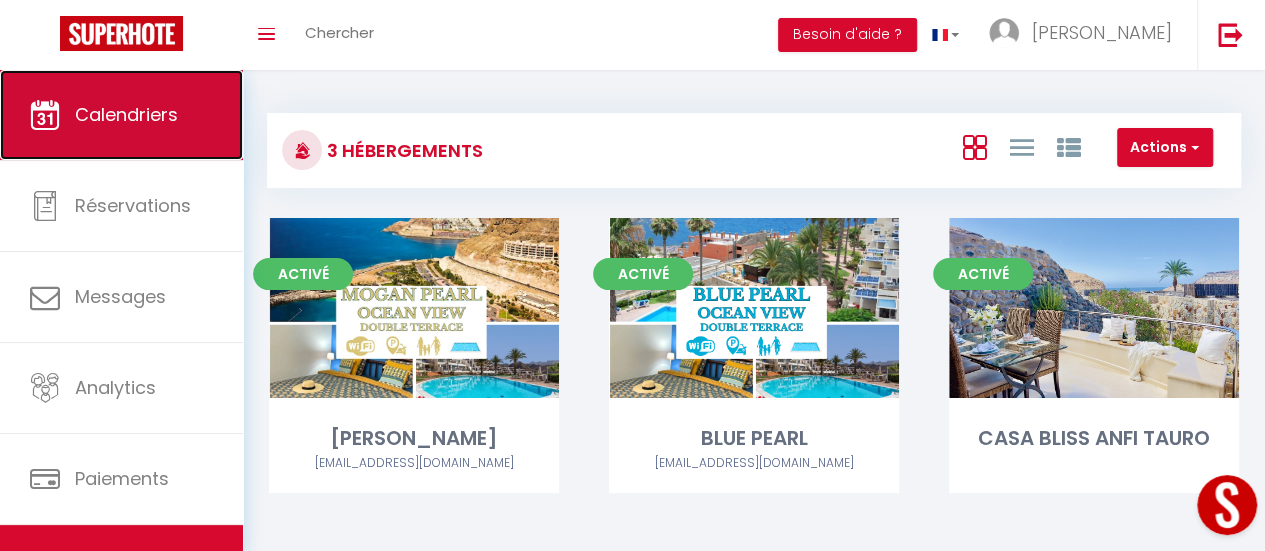 click on "Calendriers" at bounding box center [126, 114] 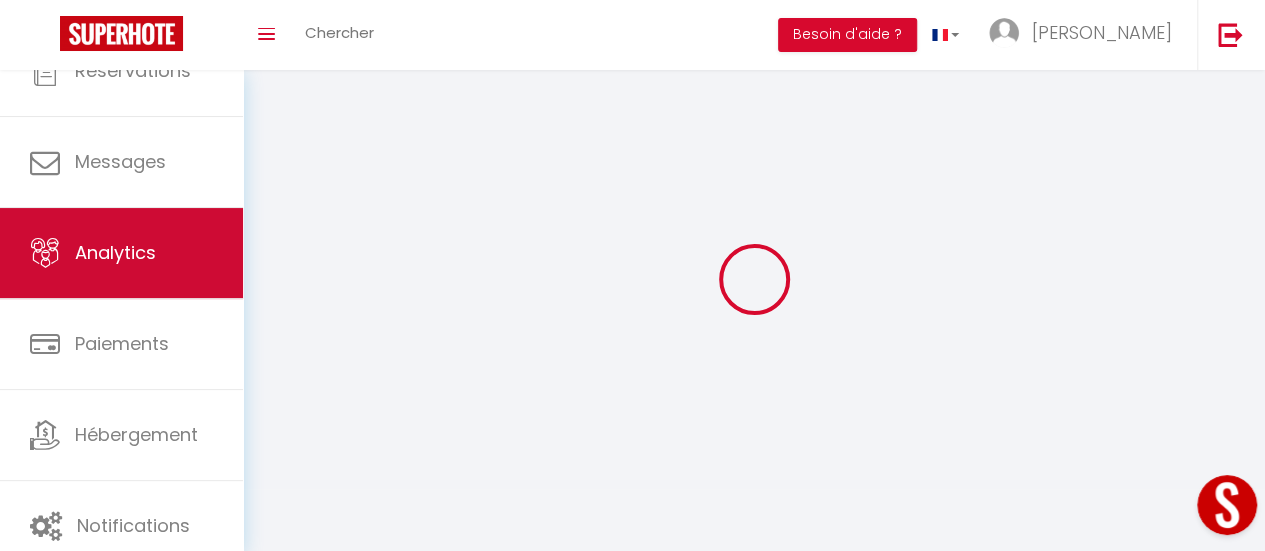 scroll, scrollTop: 149, scrollLeft: 0, axis: vertical 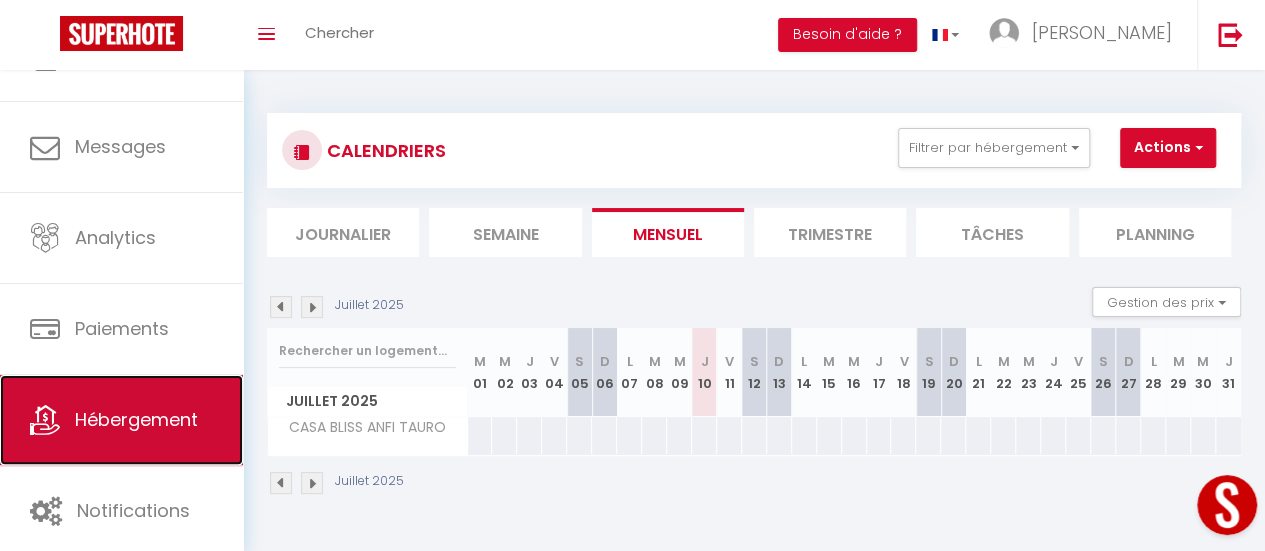 click on "Hébergement" at bounding box center [136, 419] 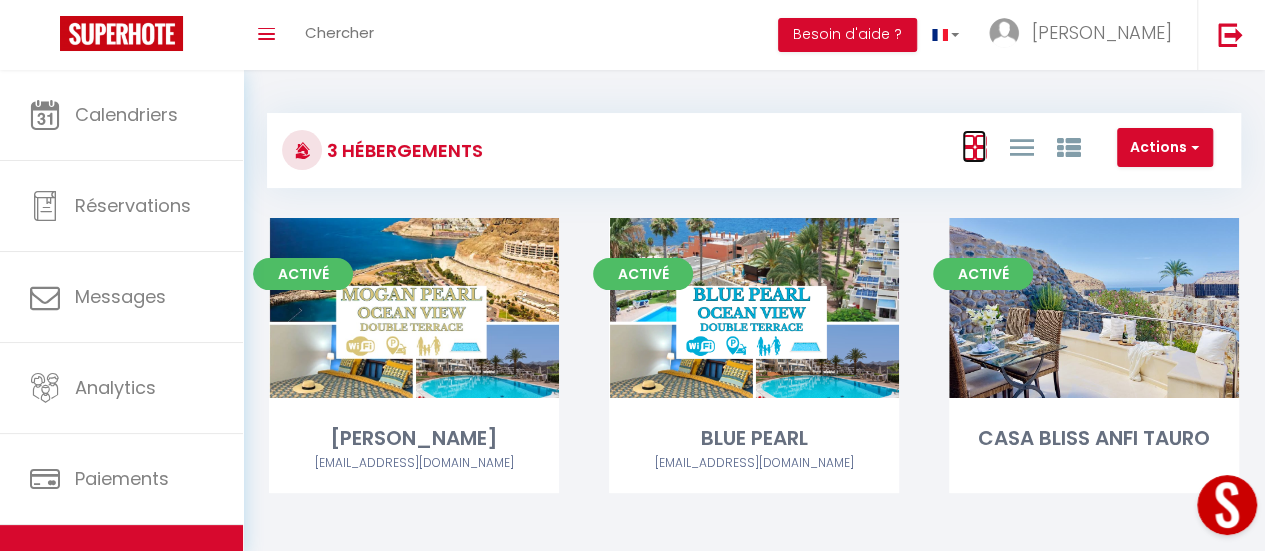 click at bounding box center [974, 147] 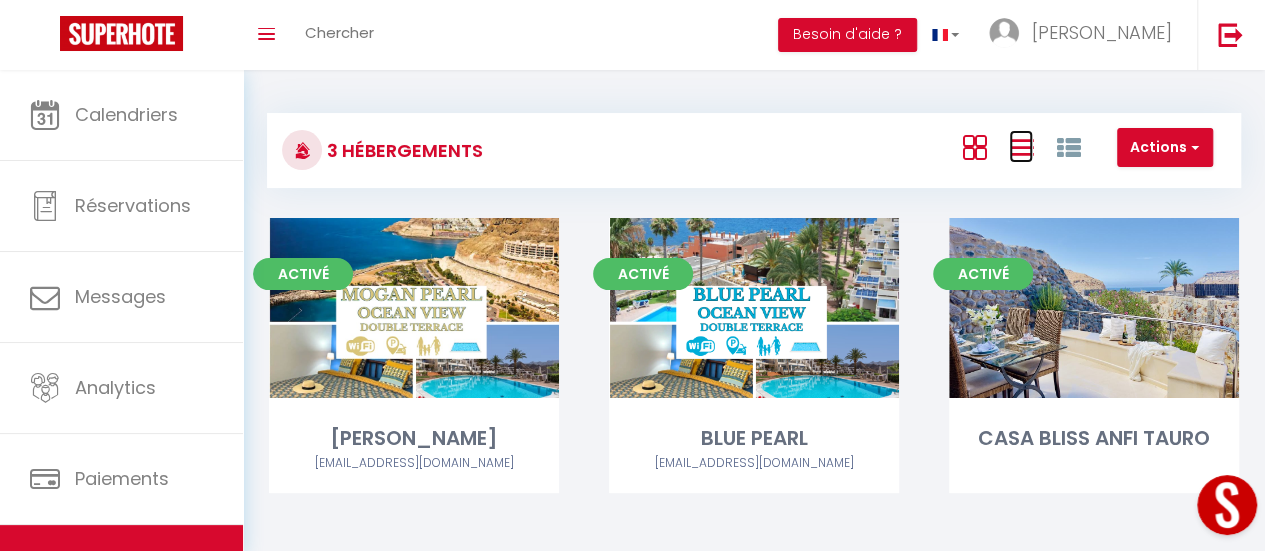 click at bounding box center [1021, 147] 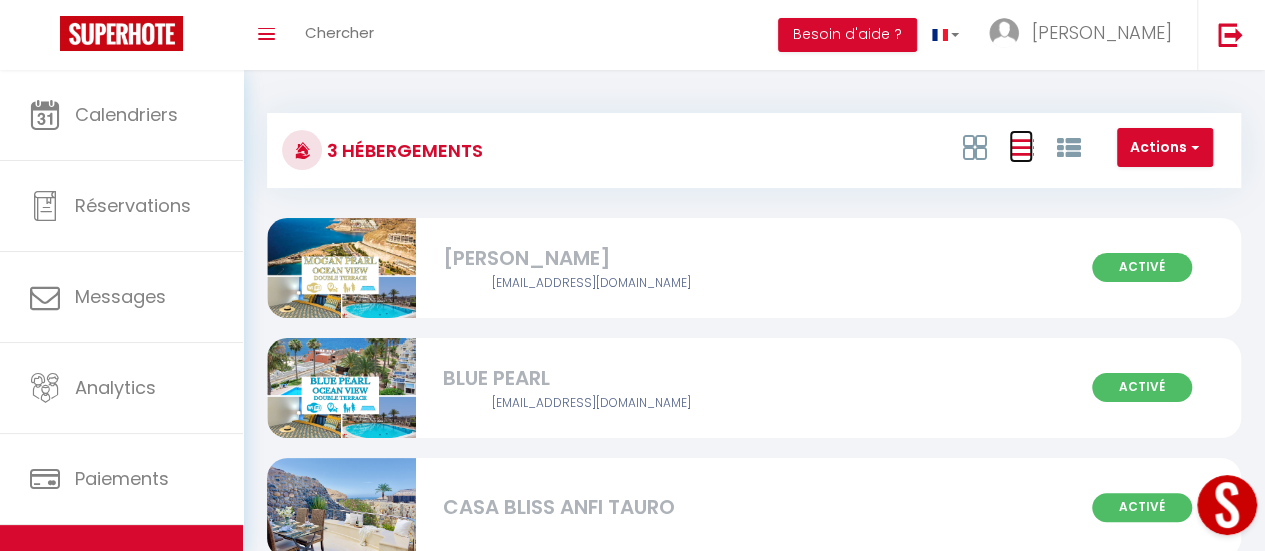 scroll, scrollTop: 70, scrollLeft: 0, axis: vertical 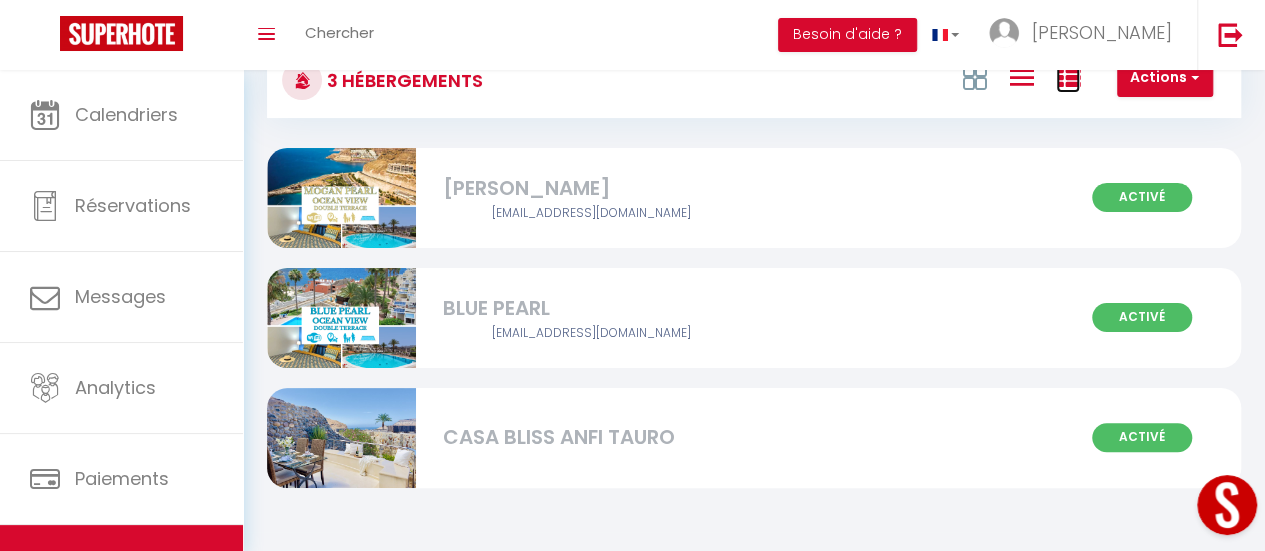 click at bounding box center [1068, 78] 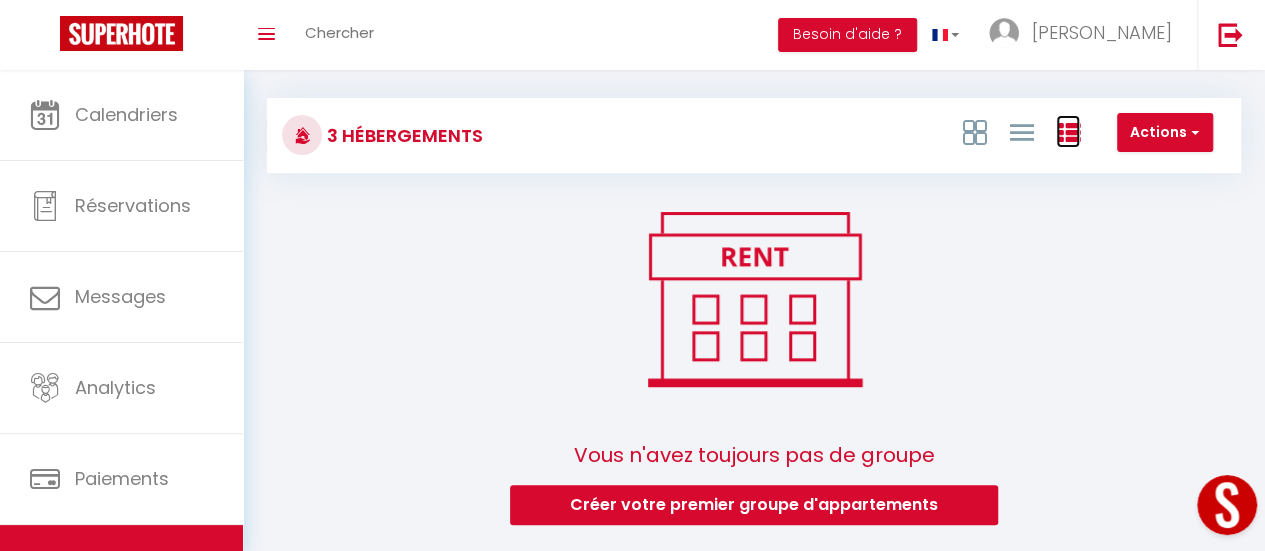 scroll, scrollTop: 0, scrollLeft: 0, axis: both 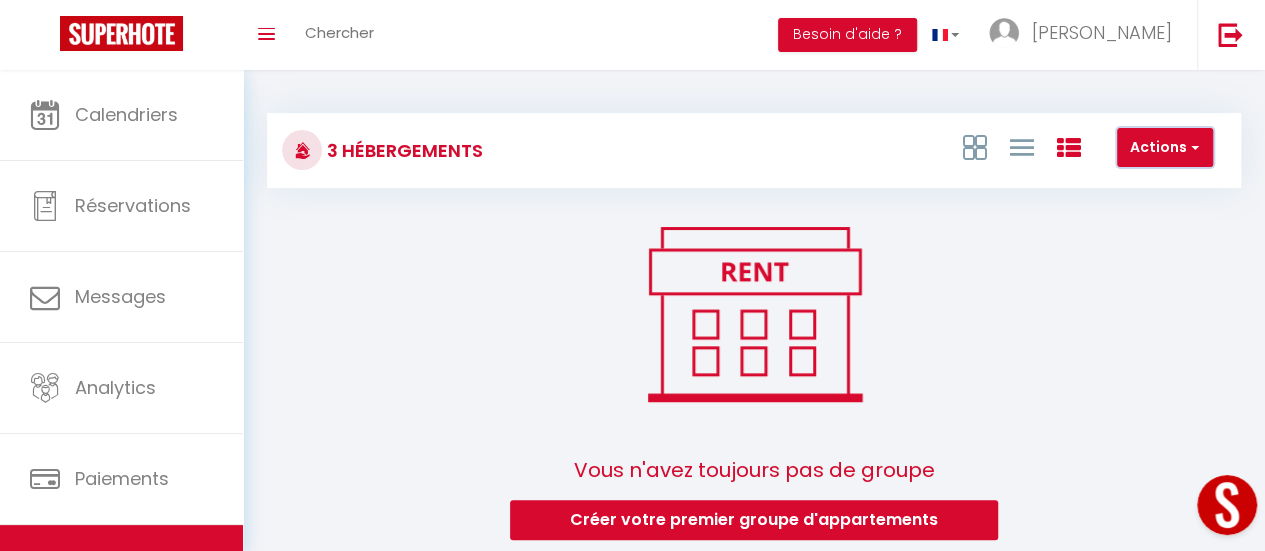 click on "Actions" at bounding box center (1165, 148) 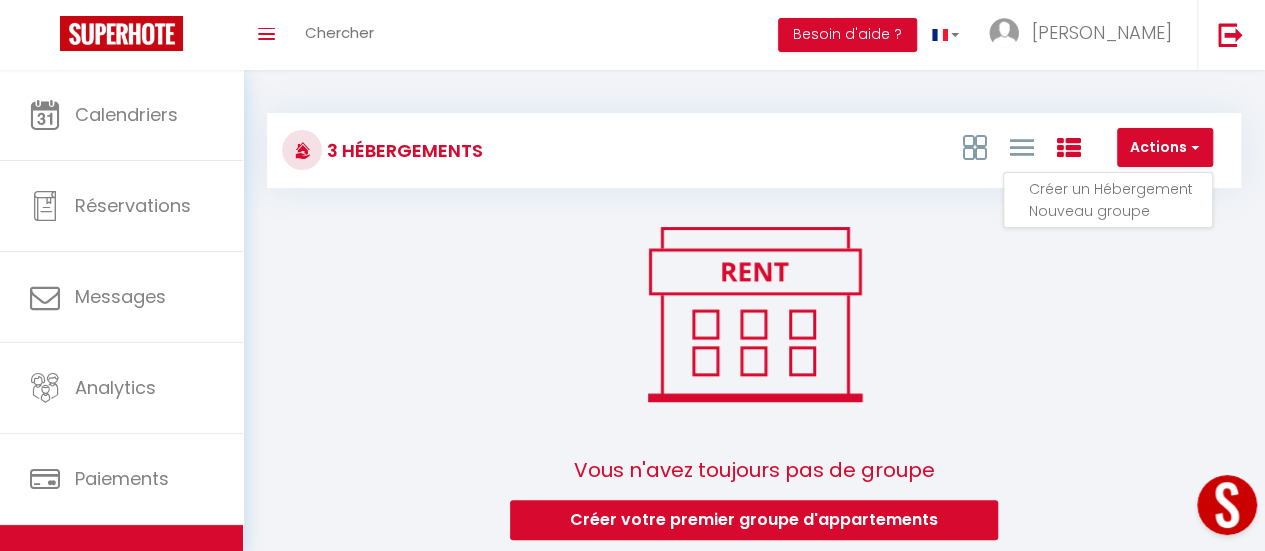 click on "Vous n'avez toujours pas de groupe
Créer votre premier groupe d'appartements" at bounding box center (754, 383) 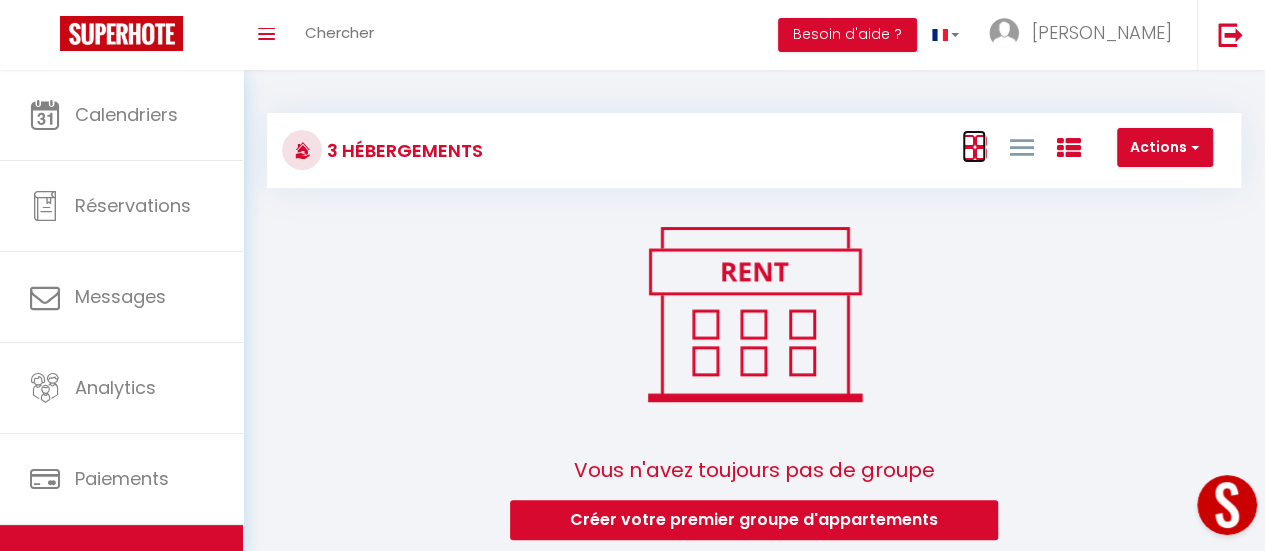 click at bounding box center (974, 147) 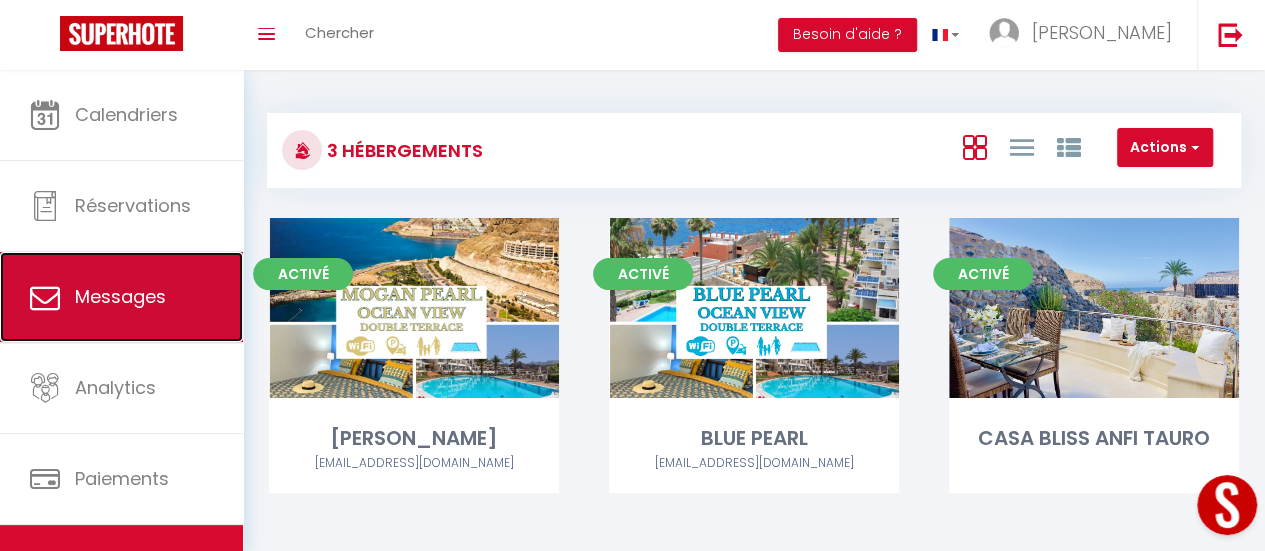 click on "Messages" at bounding box center (121, 297) 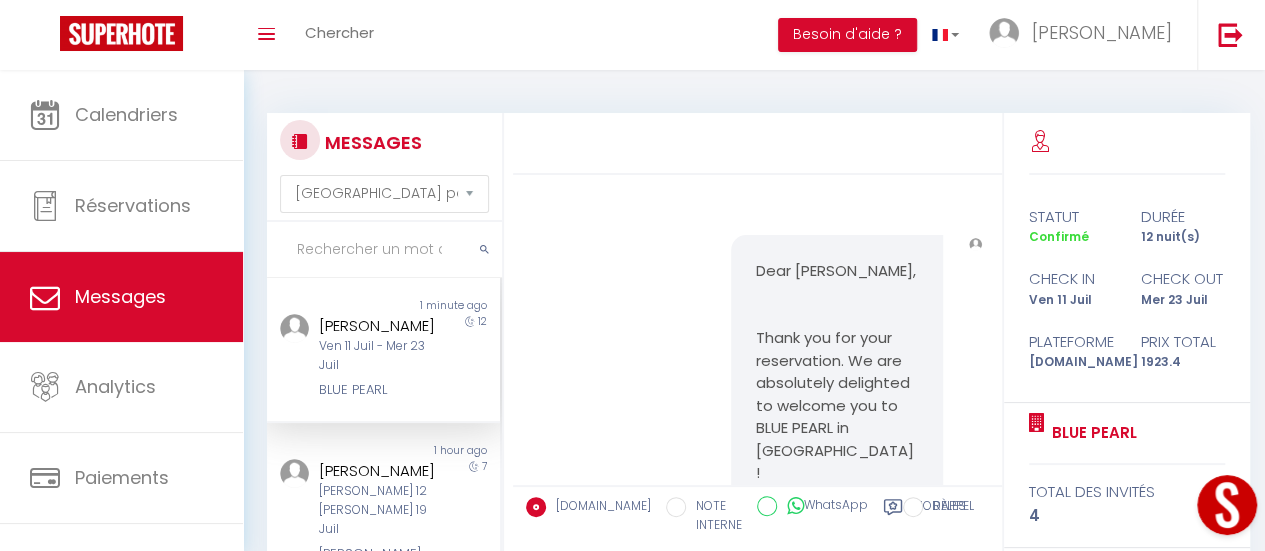 scroll, scrollTop: 6816, scrollLeft: 0, axis: vertical 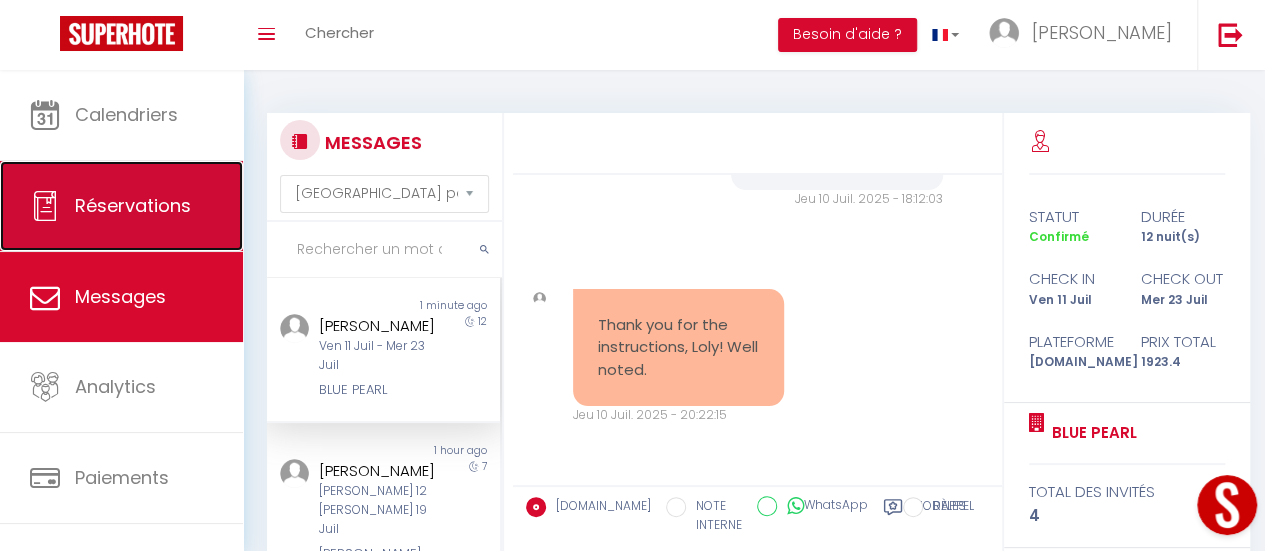 click on "Réservations" at bounding box center [133, 205] 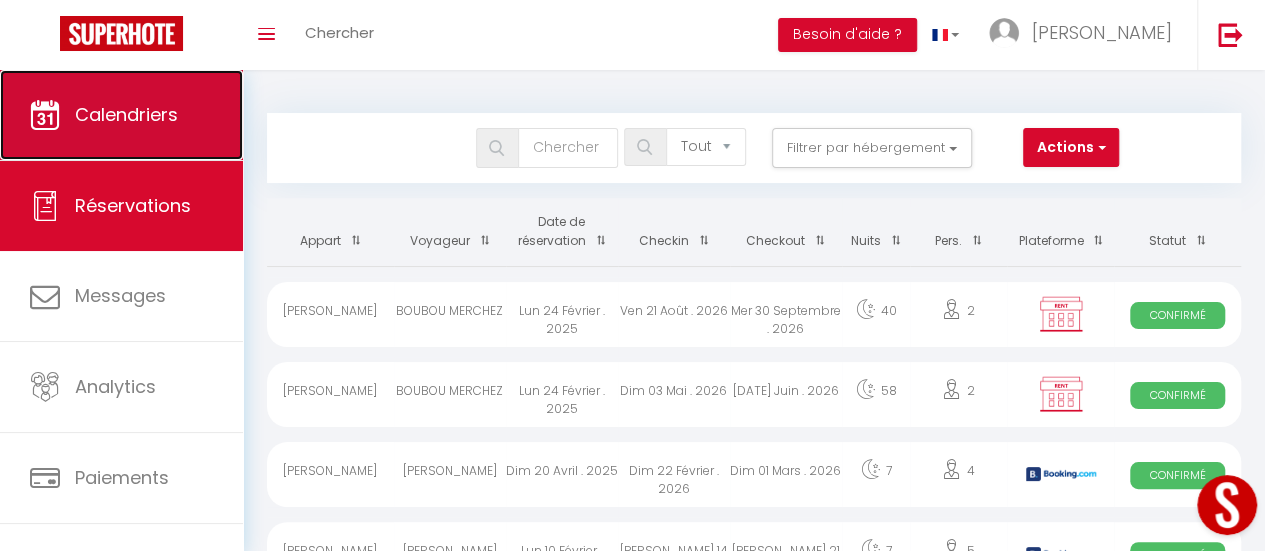 click on "Calendriers" at bounding box center [126, 114] 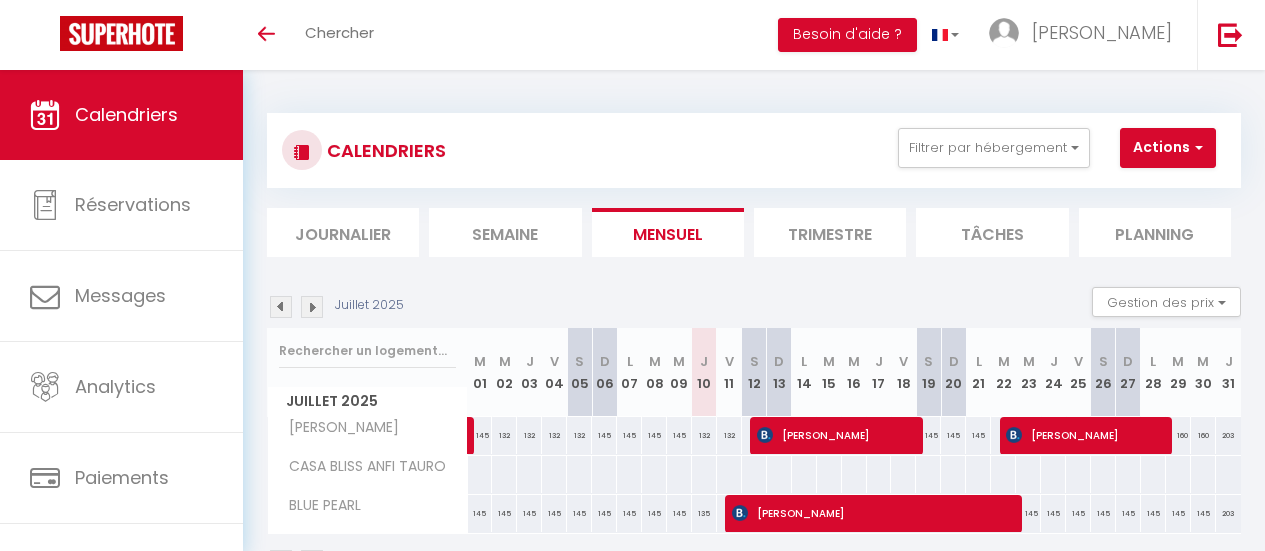 scroll, scrollTop: 0, scrollLeft: 0, axis: both 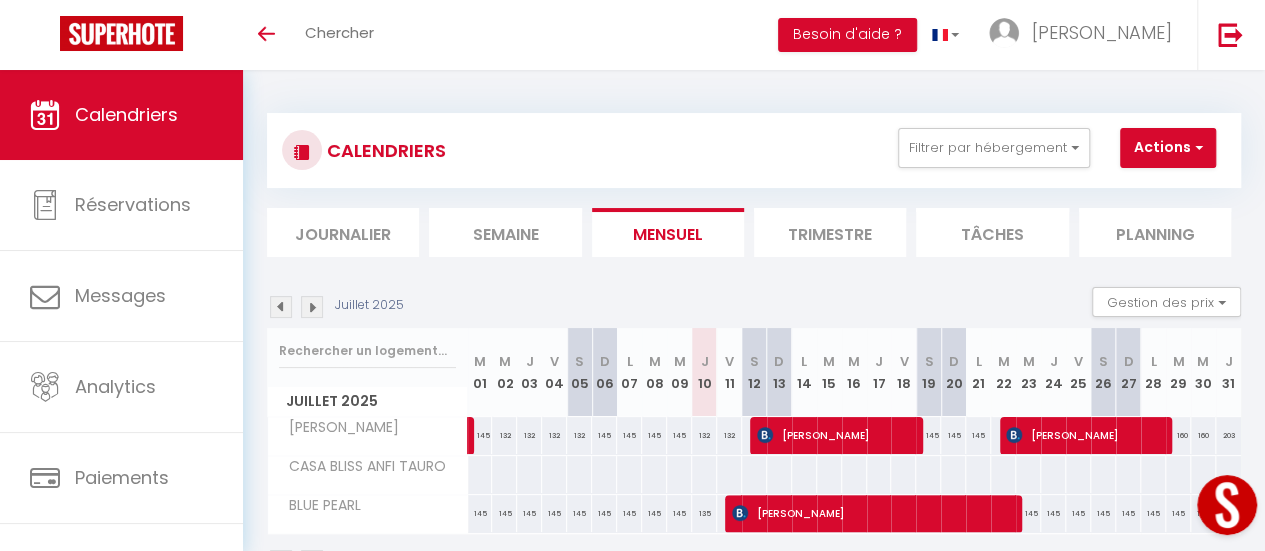 click on "Calendriers" at bounding box center (121, 115) 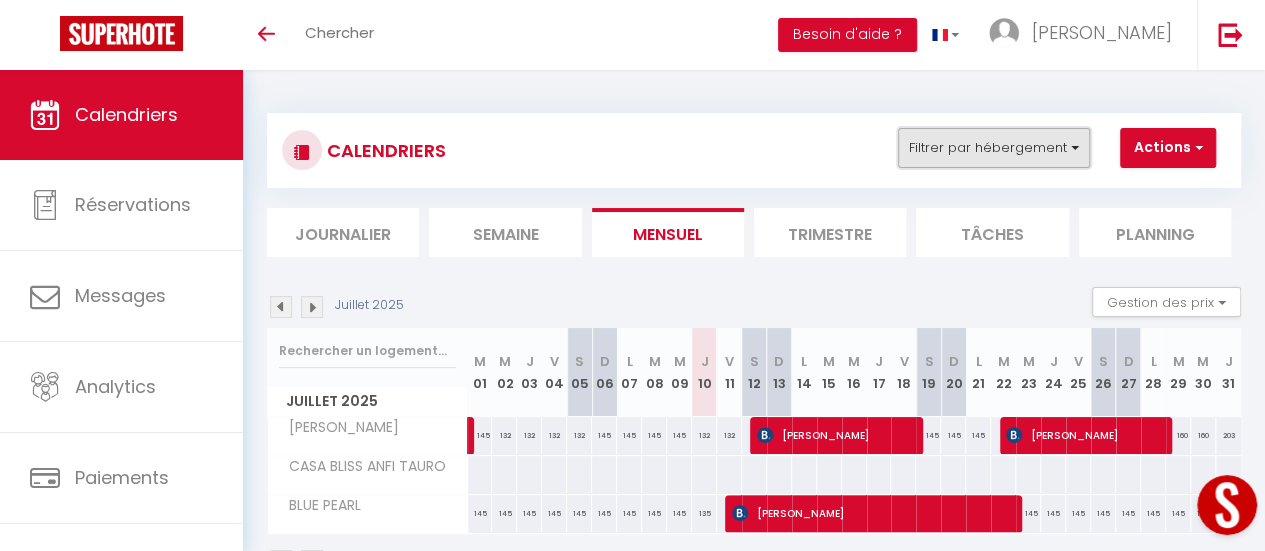 click on "Filtrer par hébergement" at bounding box center (994, 148) 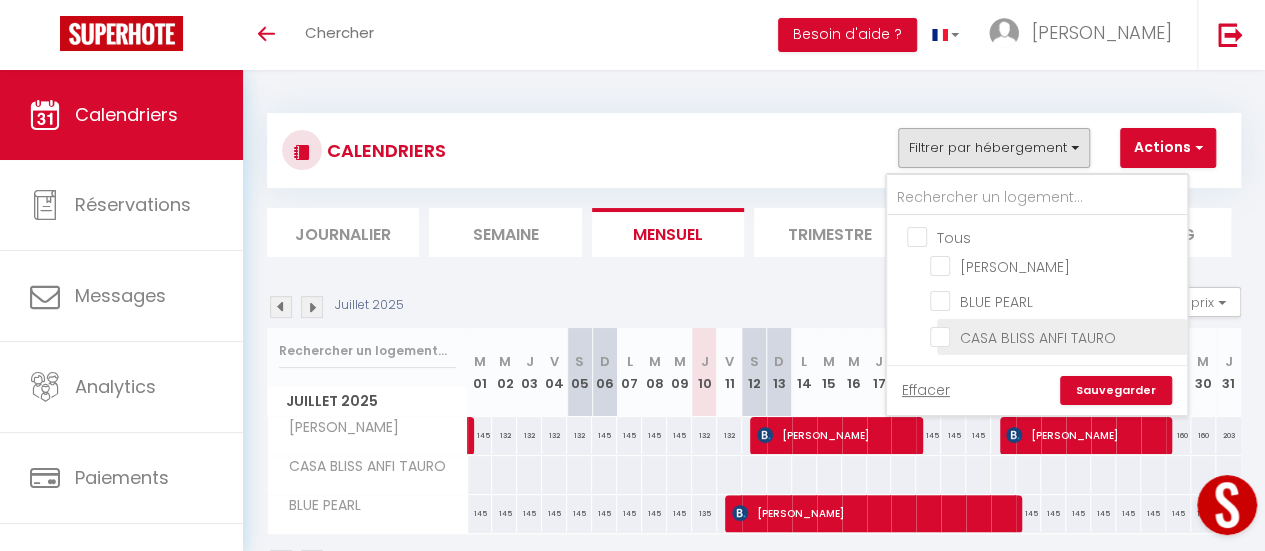 click on "CASA BLISS ANFI TAURO" at bounding box center [1055, 335] 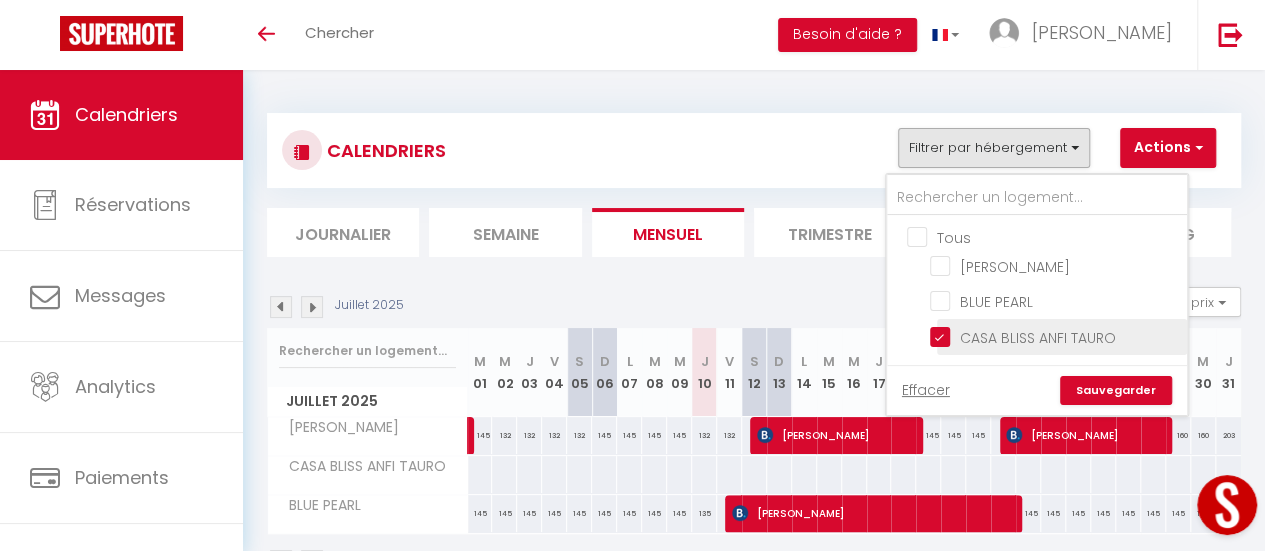checkbox on "false" 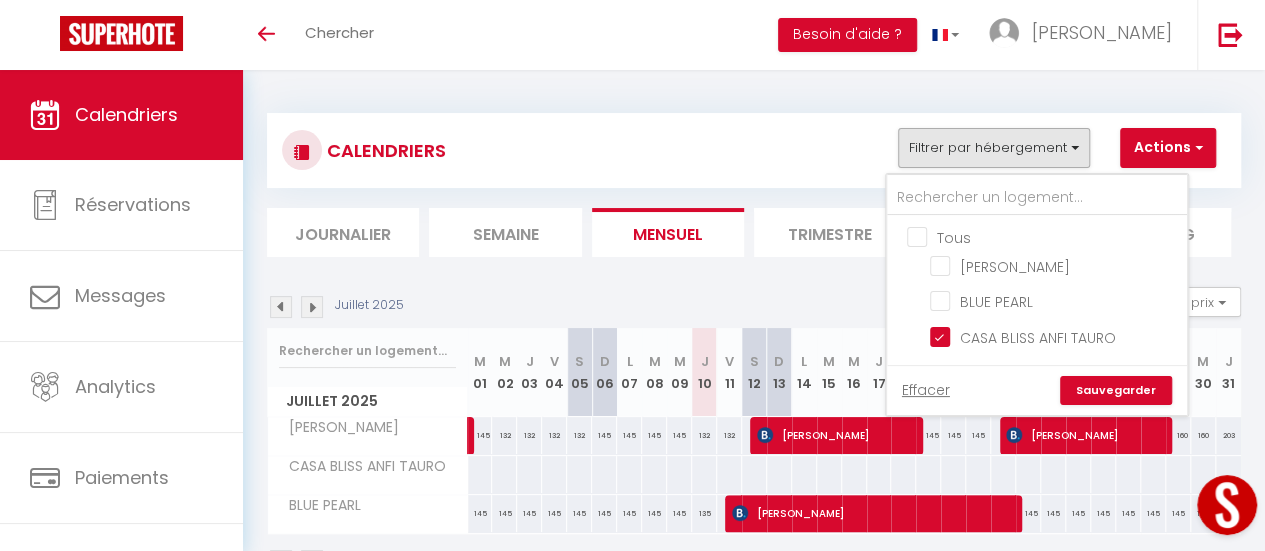 click on "Sauvegarder" at bounding box center (1116, 391) 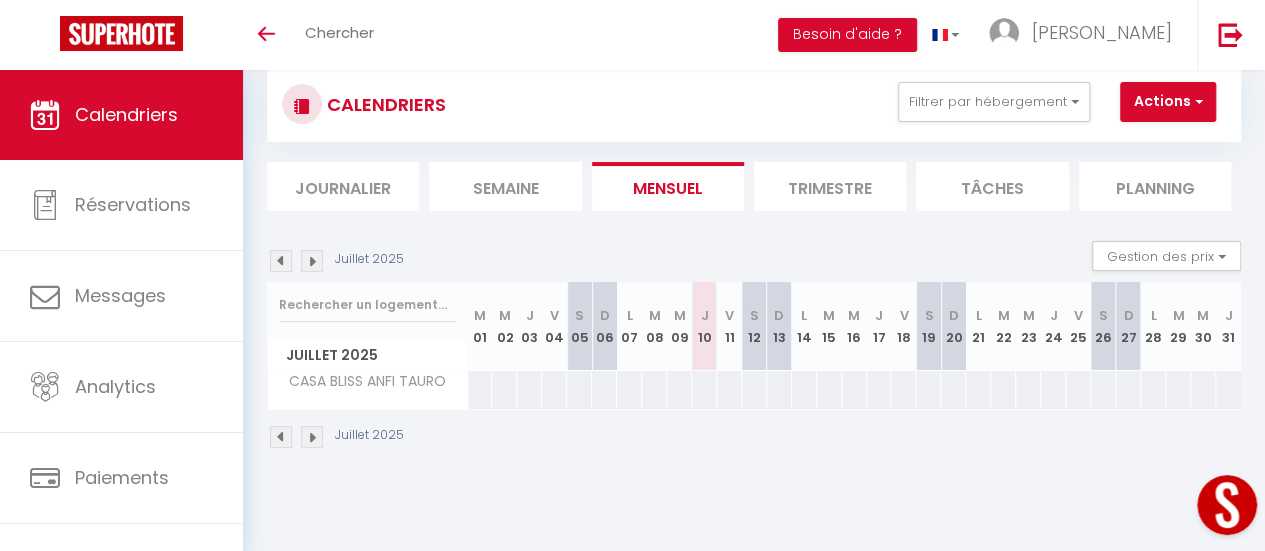 scroll, scrollTop: 70, scrollLeft: 0, axis: vertical 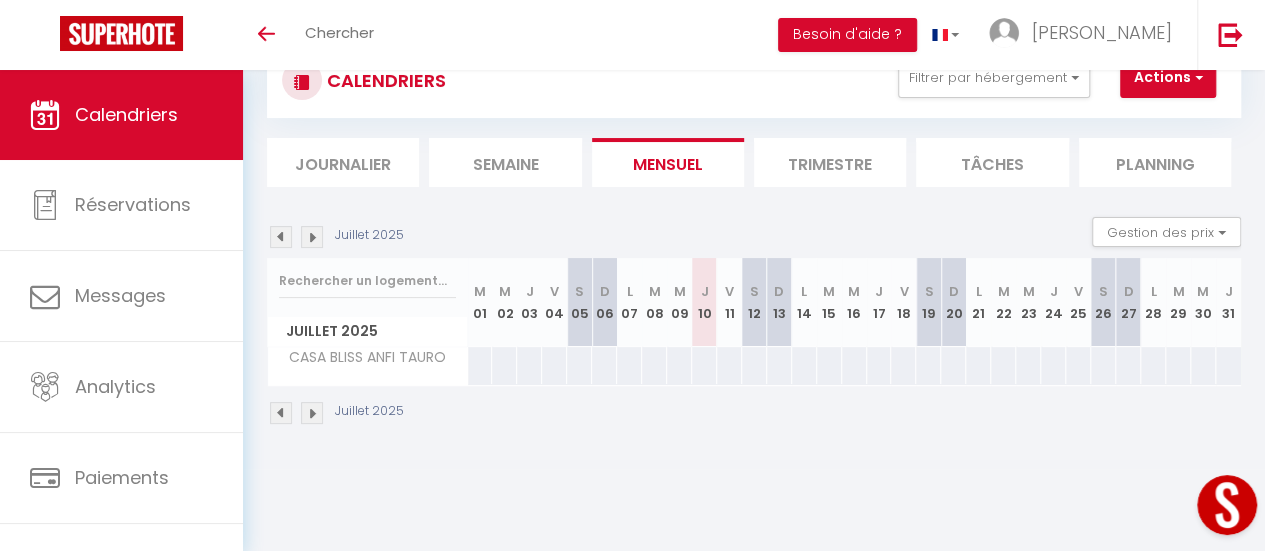 click at bounding box center (480, 365) 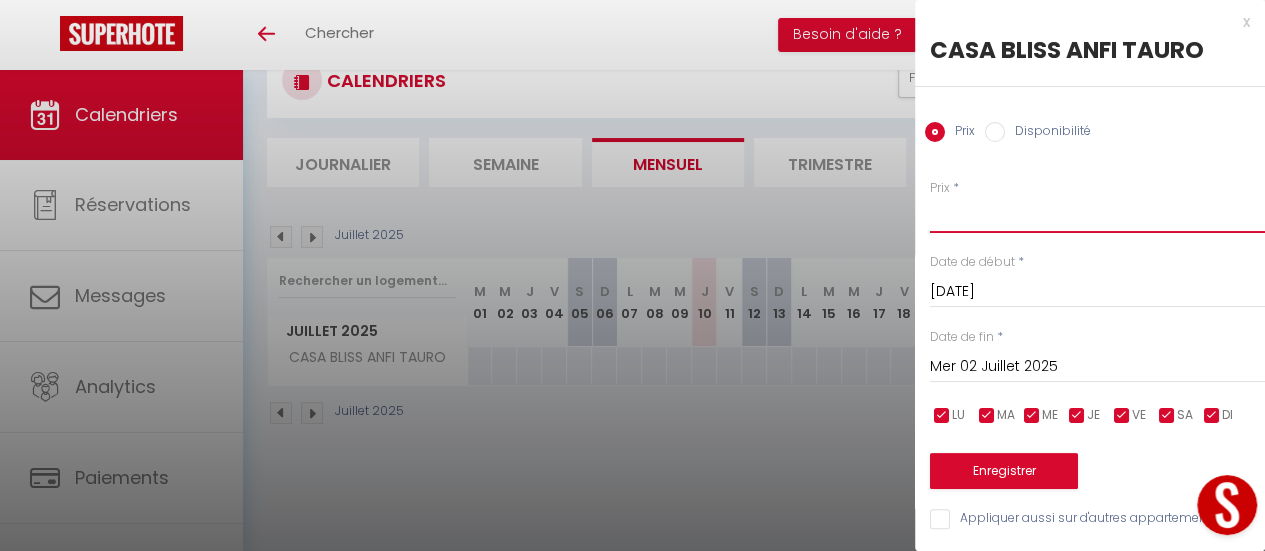 click on "Prix" at bounding box center [1097, 215] 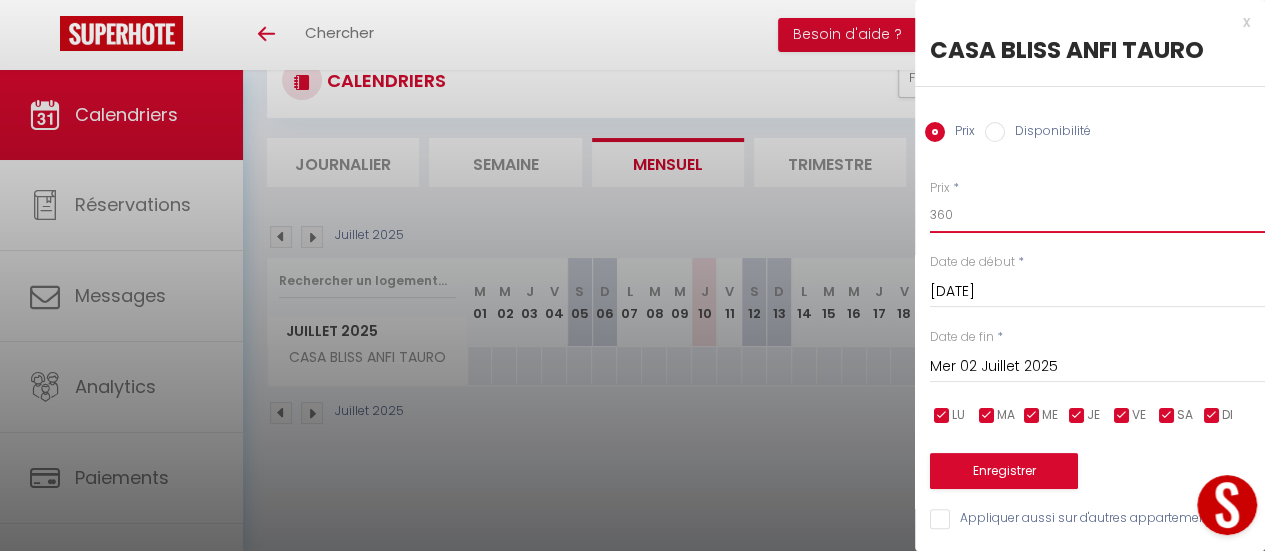 type on "360" 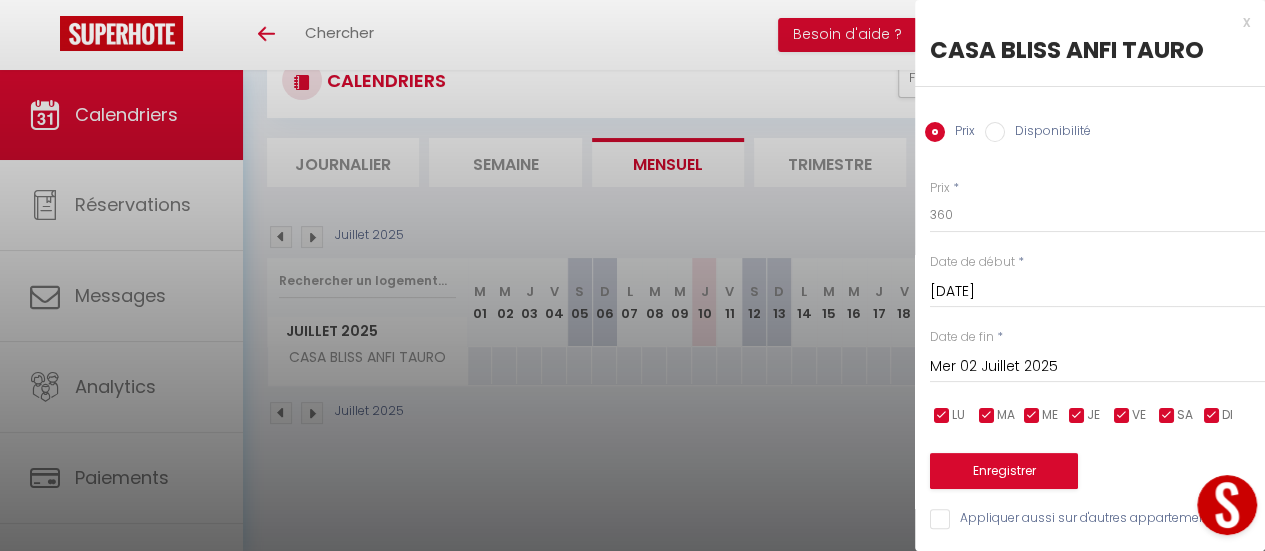 click on "Mer 02 Juillet 2025" at bounding box center [1097, 367] 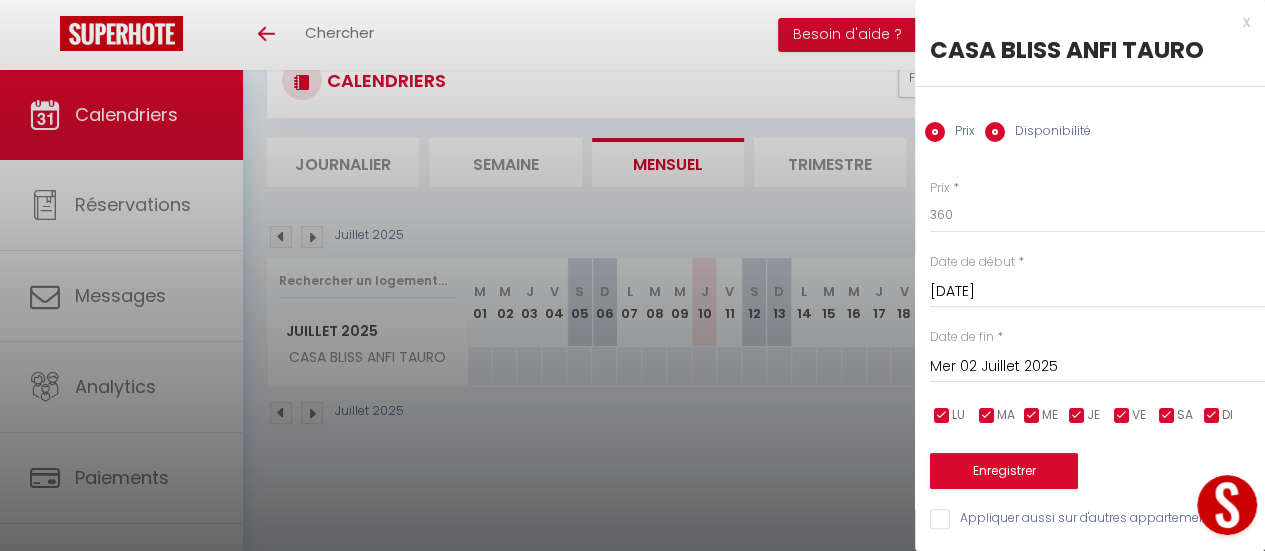 radio on "false" 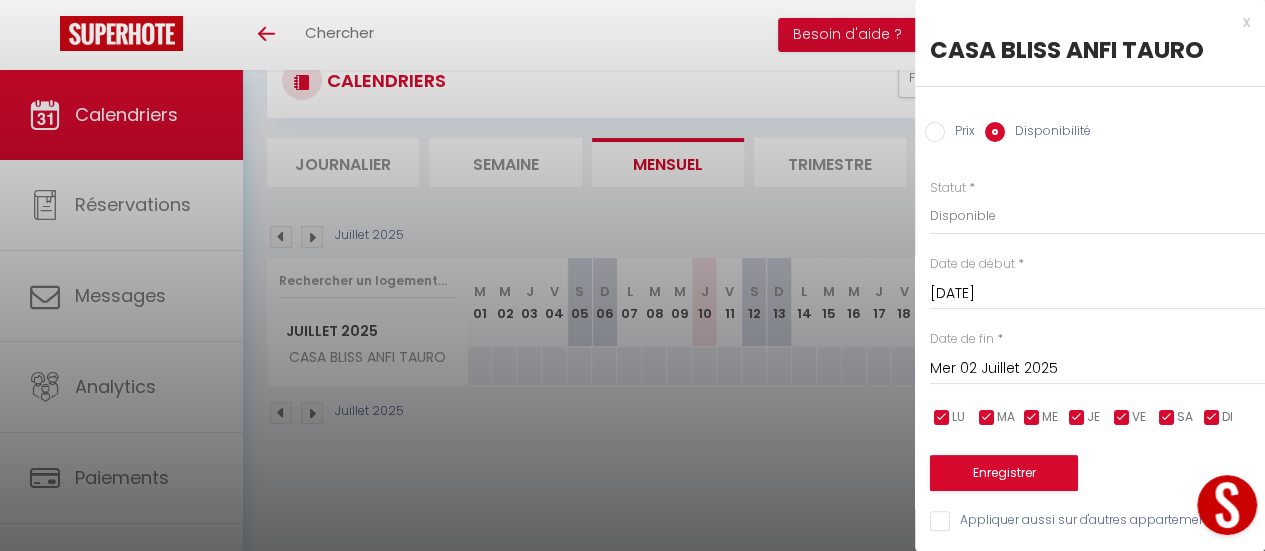 click on "Mar 01 Juillet 2025" at bounding box center (1097, 294) 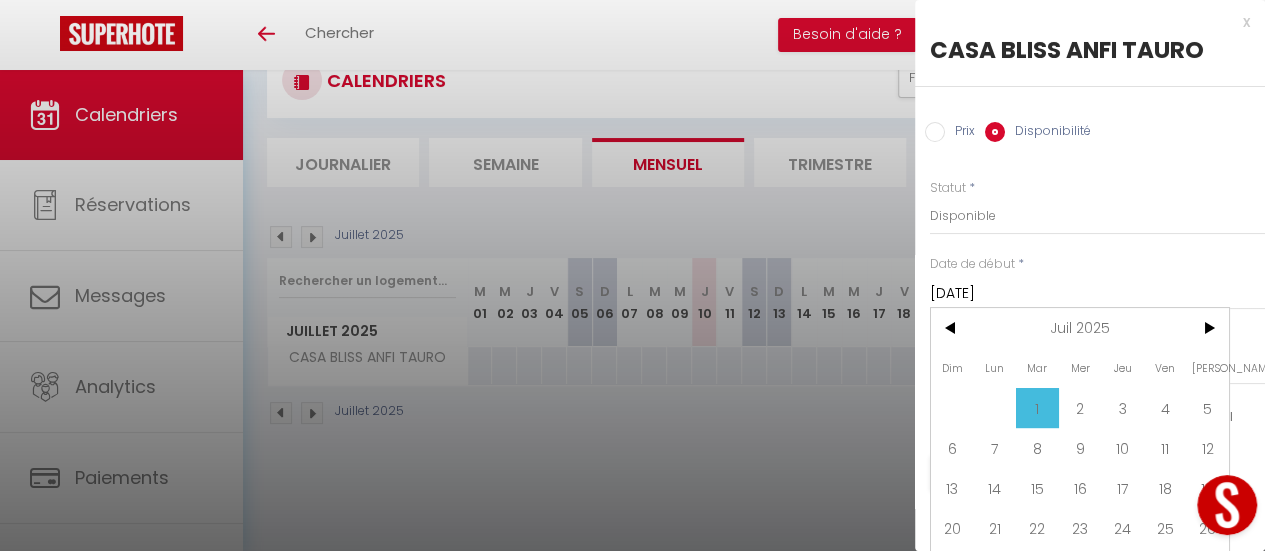 click on "1" at bounding box center [1037, 408] 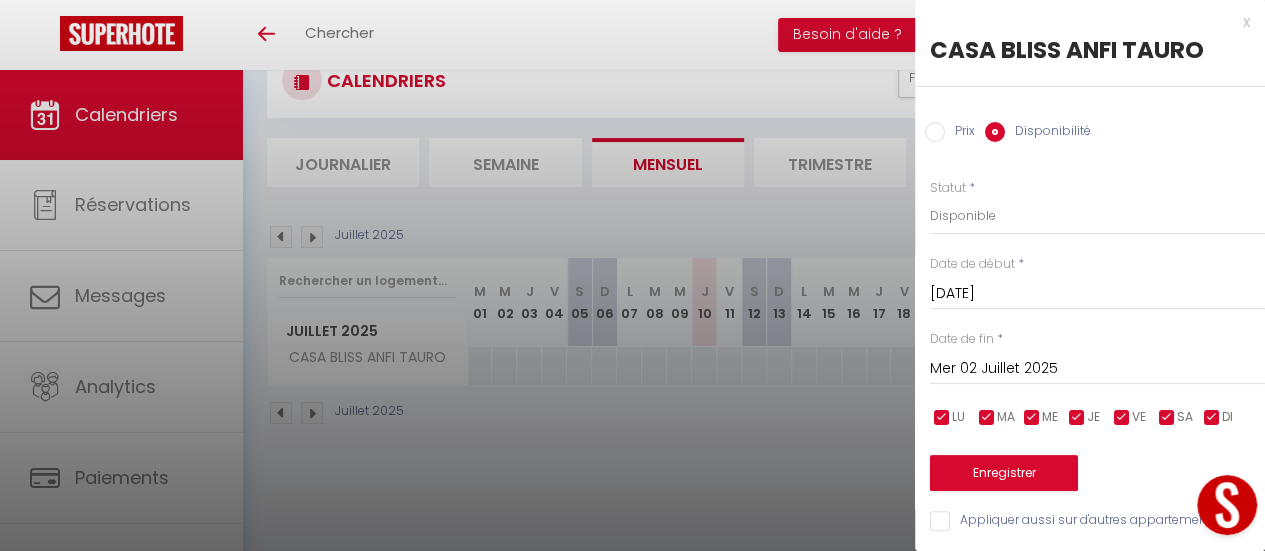 click on "Mer 02 Juillet 2025" at bounding box center (1097, 369) 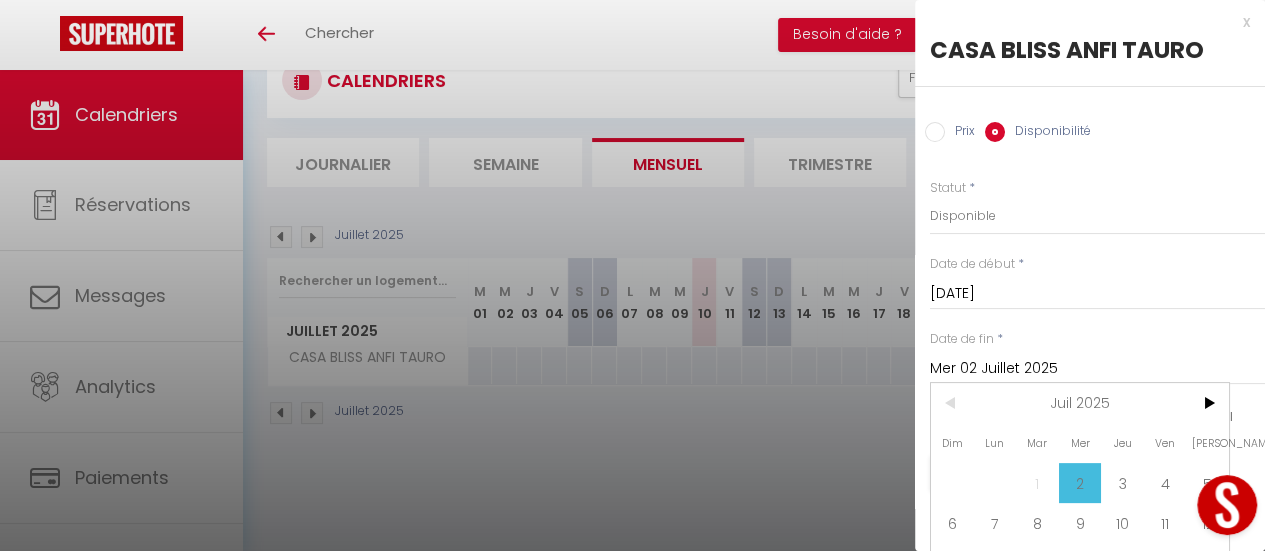 scroll, scrollTop: 0, scrollLeft: 0, axis: both 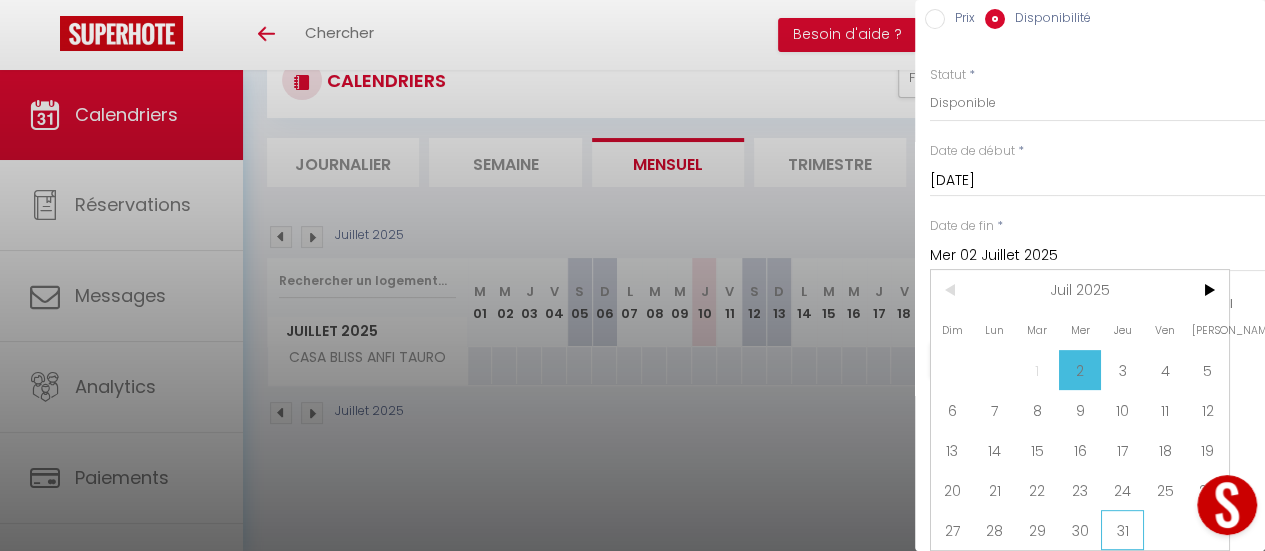click on "31" at bounding box center (1122, 530) 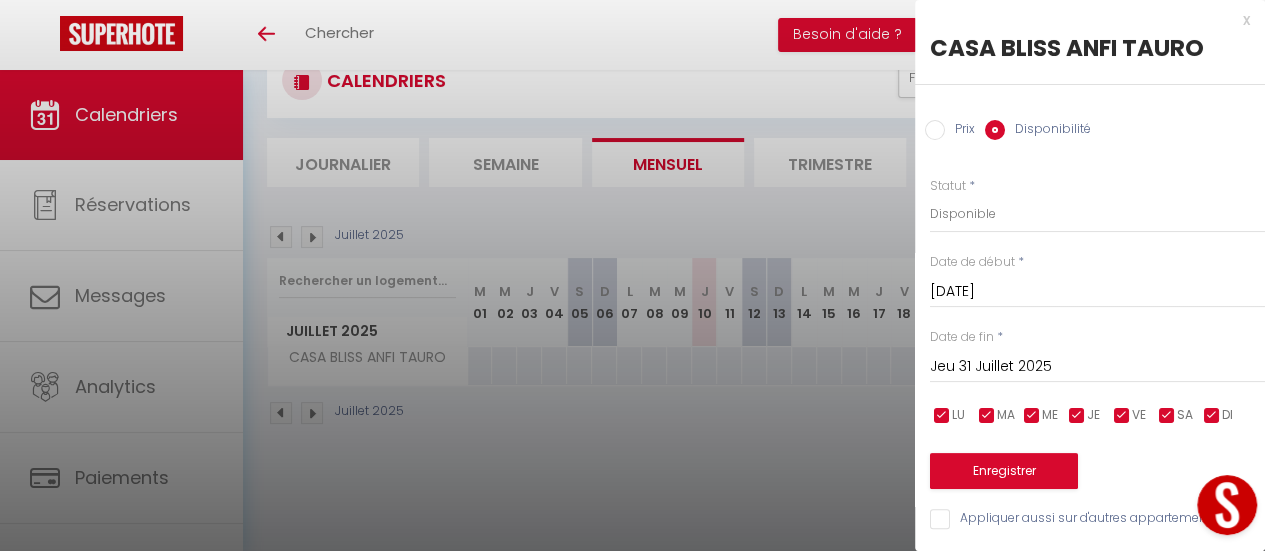 scroll, scrollTop: 16, scrollLeft: 0, axis: vertical 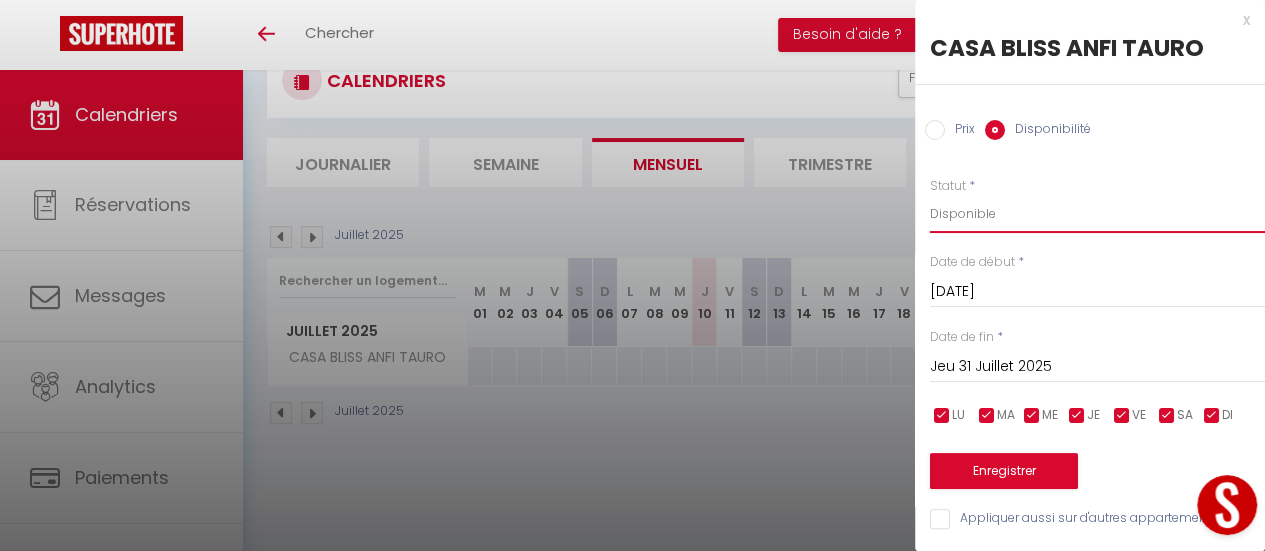 click on "Disponible
Indisponible" at bounding box center [1097, 214] 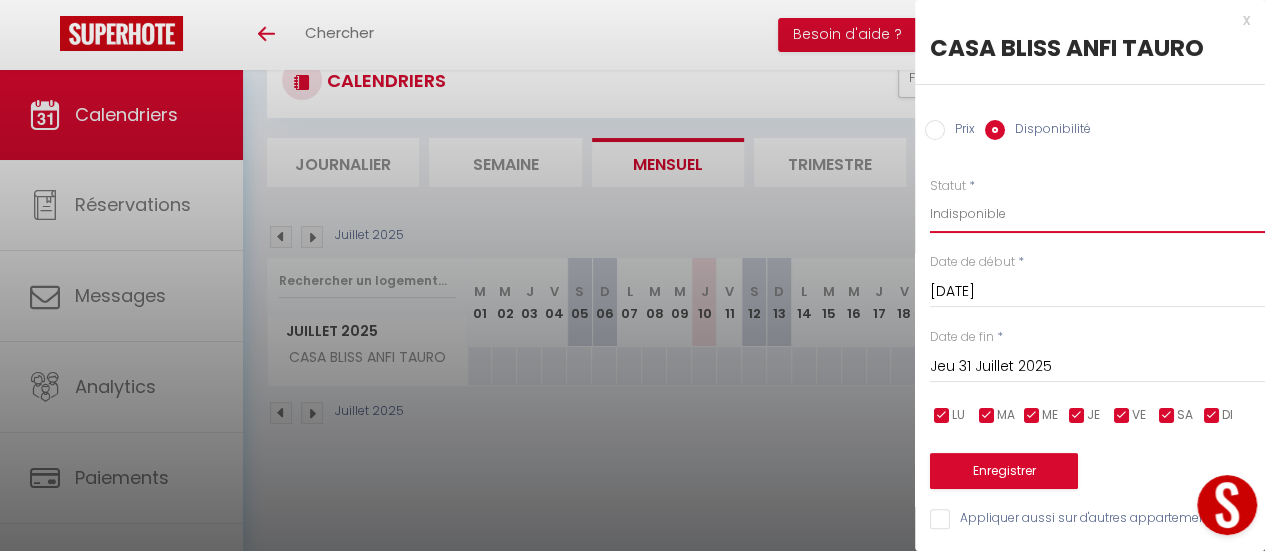 click on "Disponible
Indisponible" at bounding box center (1097, 214) 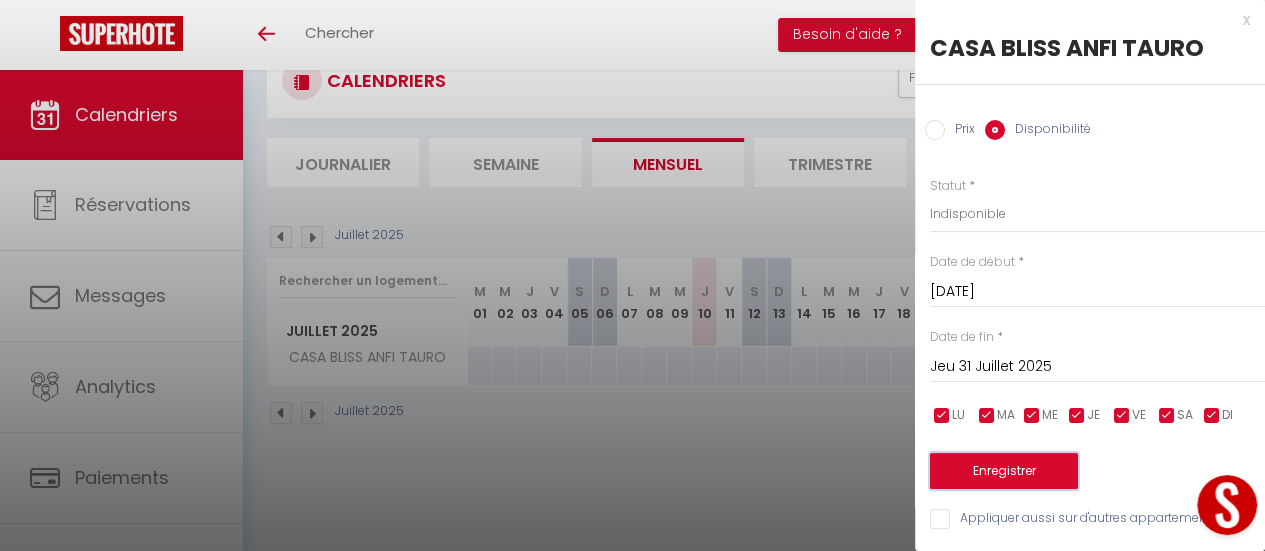 click on "Enregistrer" at bounding box center (1004, 471) 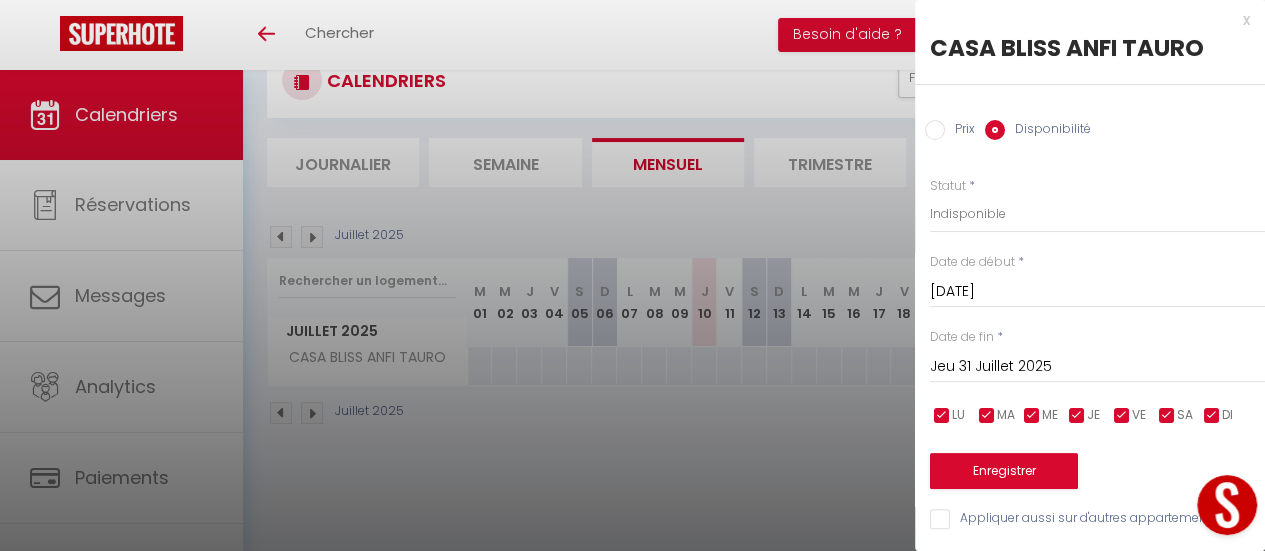 select on "0" 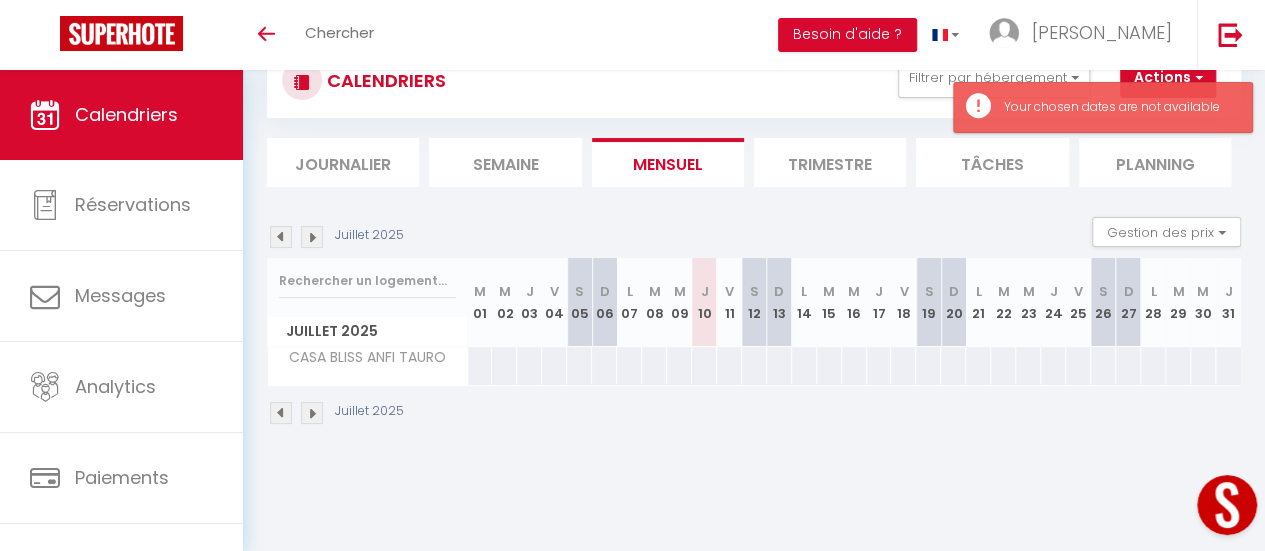 click at bounding box center (312, 237) 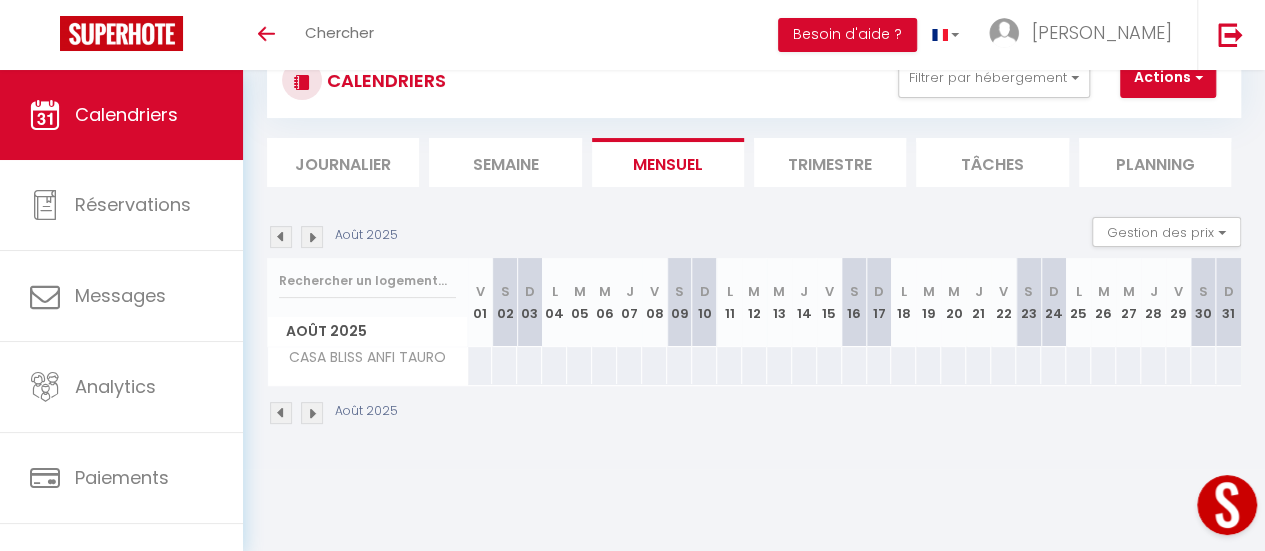 click at bounding box center (480, 365) 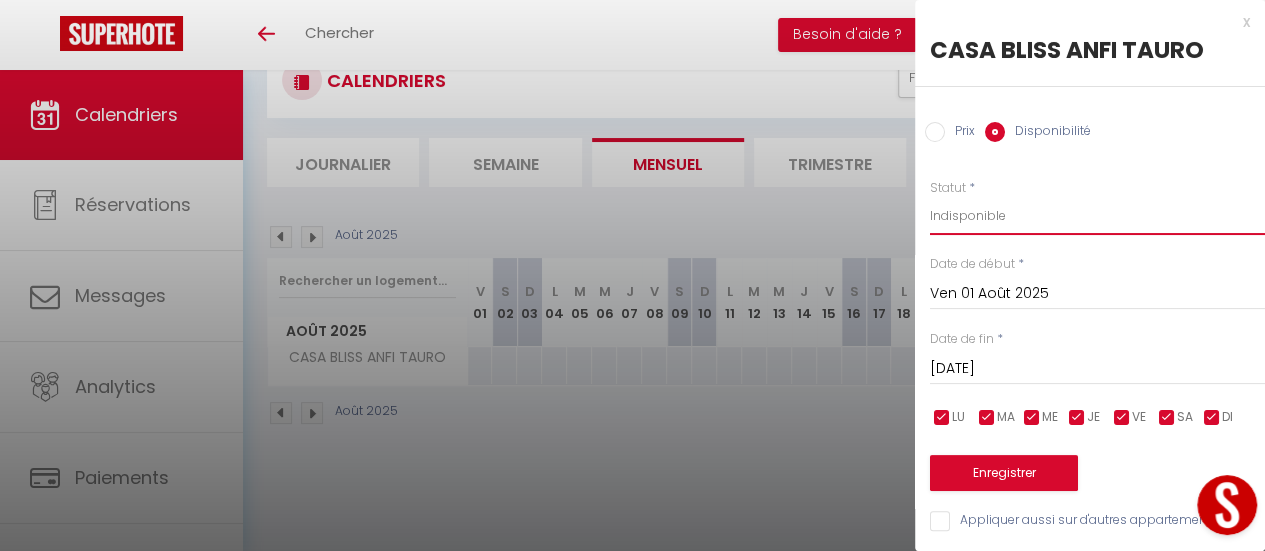 click on "Disponible
Indisponible" at bounding box center (1097, 216) 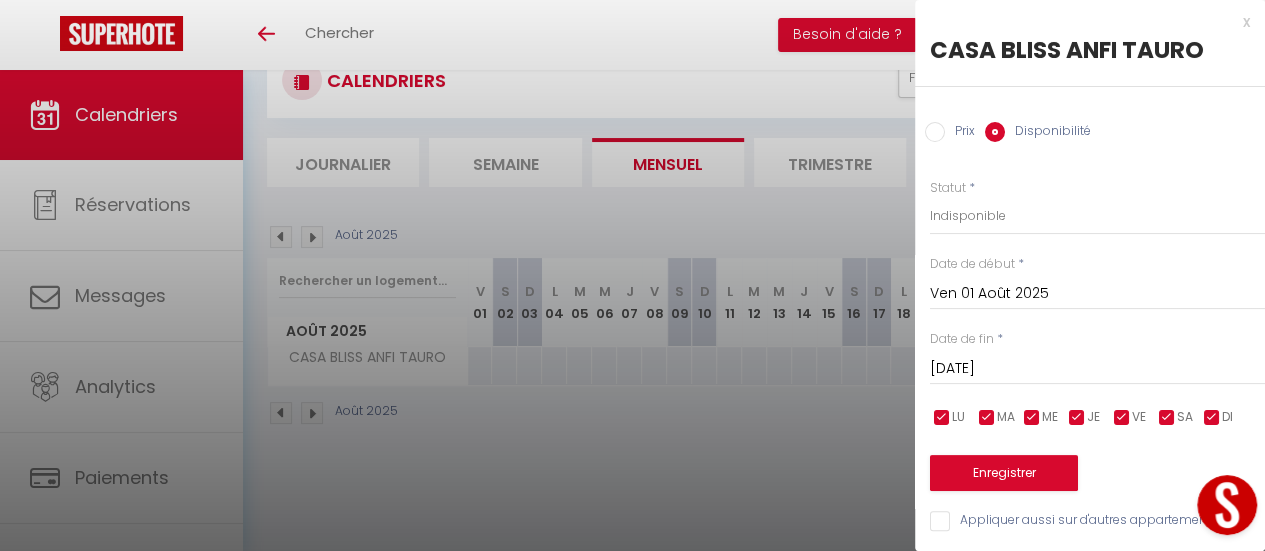 click on "Sam 02 Août 2025" at bounding box center [1097, 369] 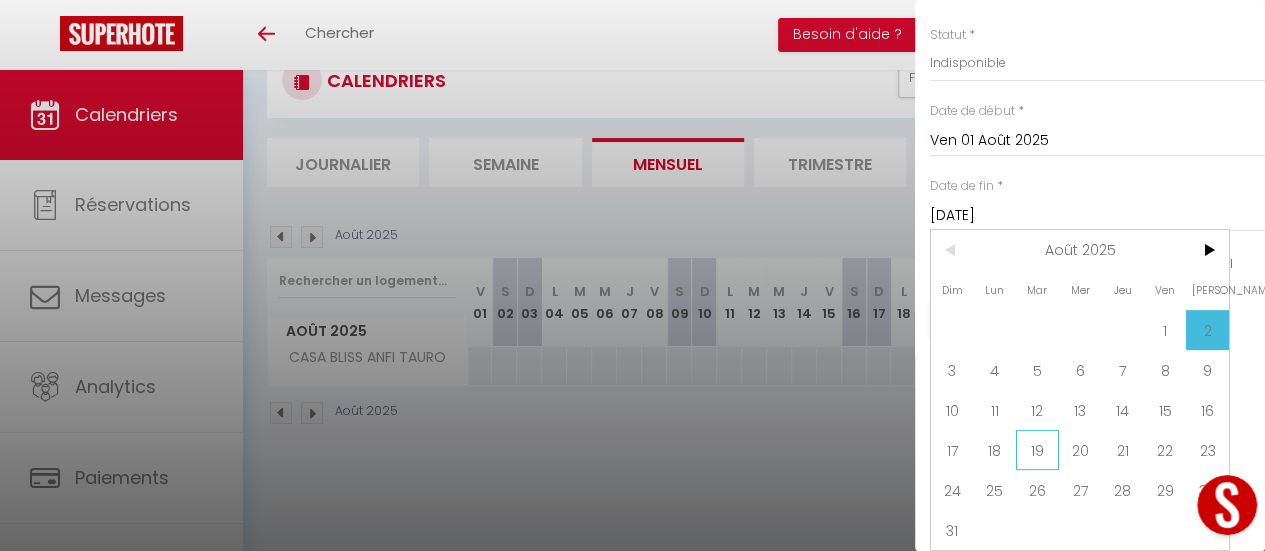 scroll, scrollTop: 166, scrollLeft: 0, axis: vertical 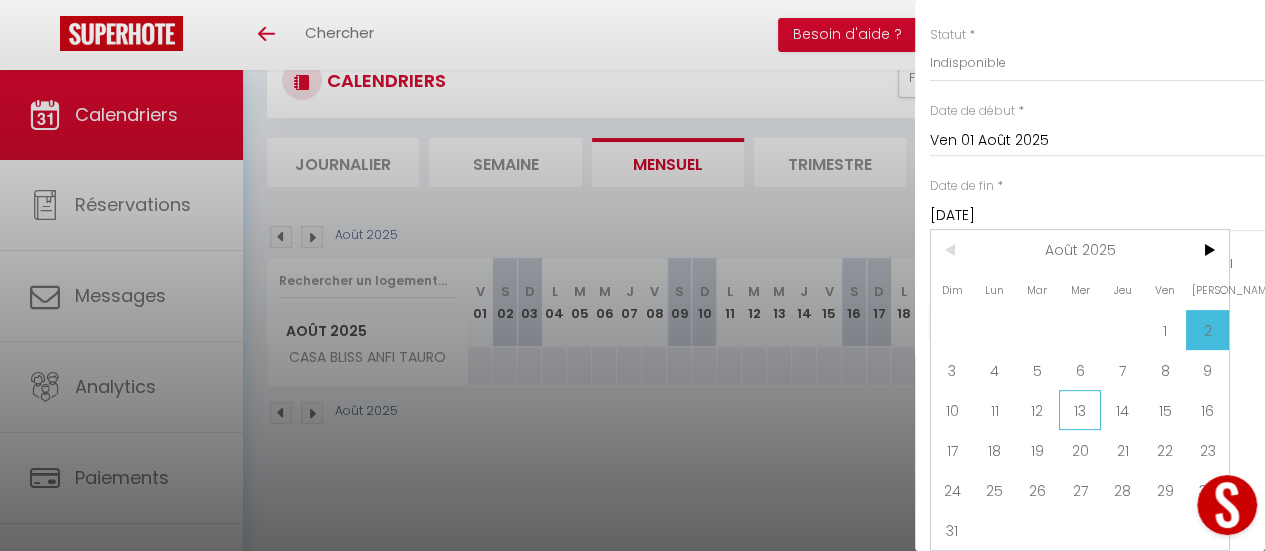 click on "13" at bounding box center (1080, 410) 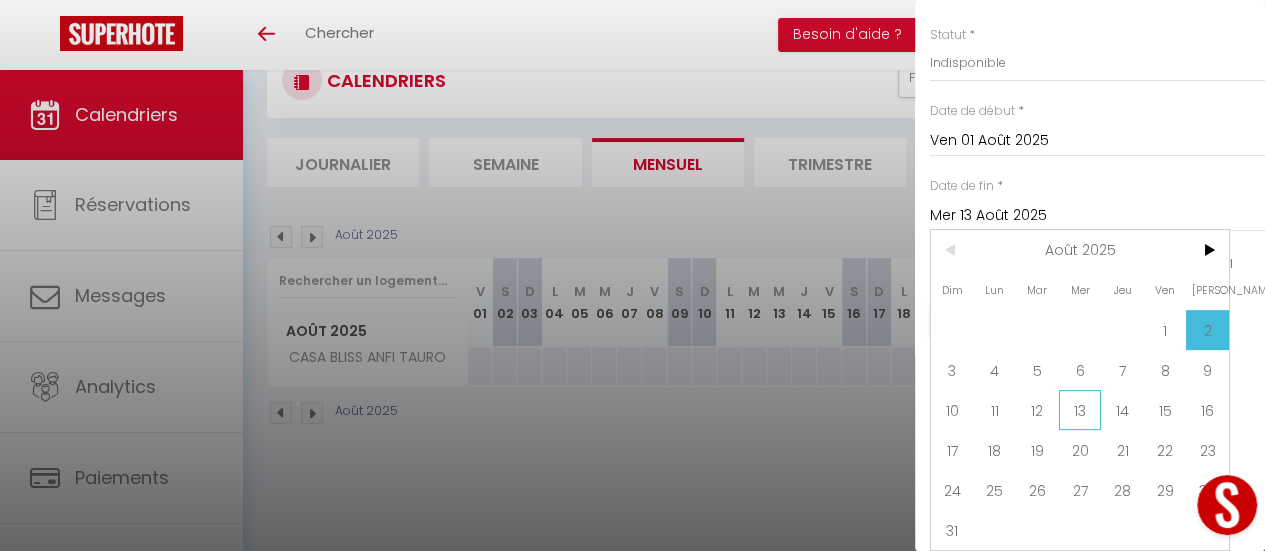 scroll, scrollTop: 16, scrollLeft: 0, axis: vertical 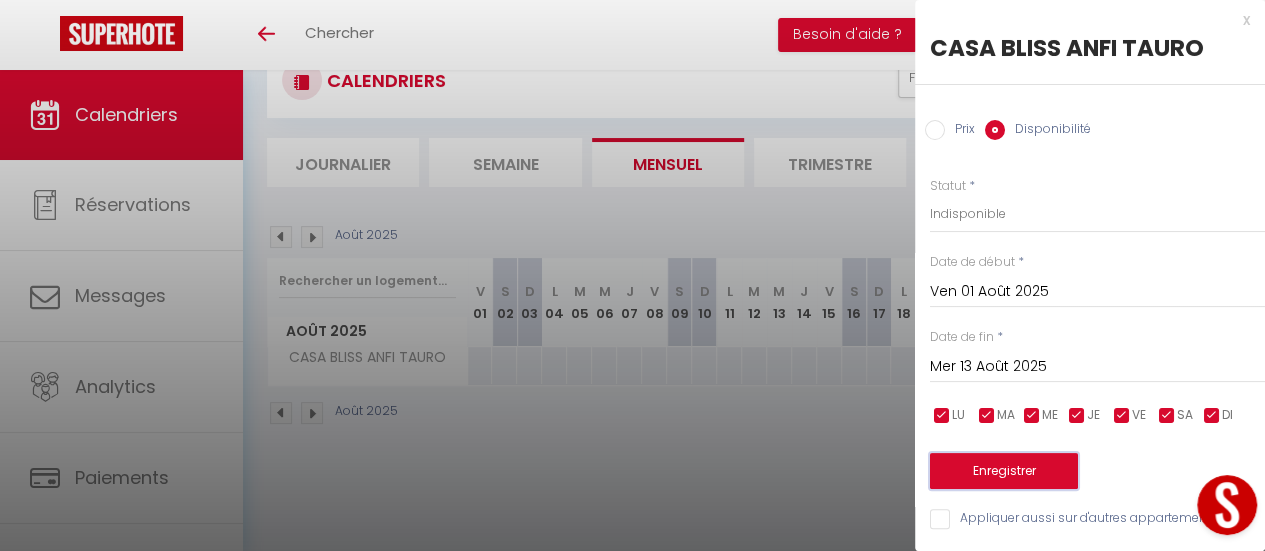 click on "Enregistrer" at bounding box center [1004, 471] 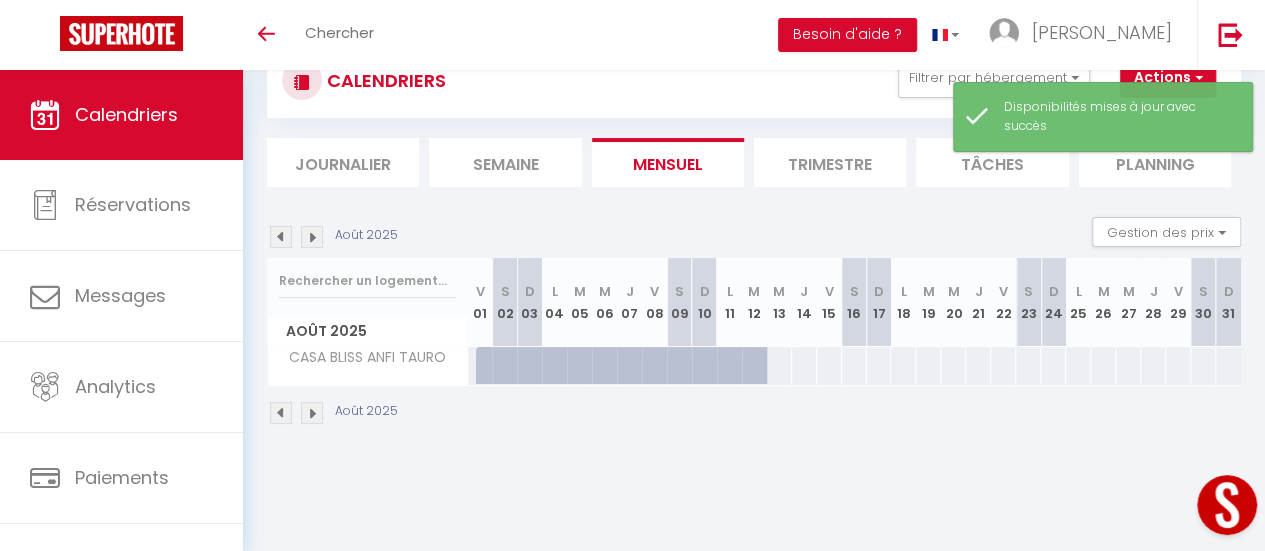 click at bounding box center (488, 377) 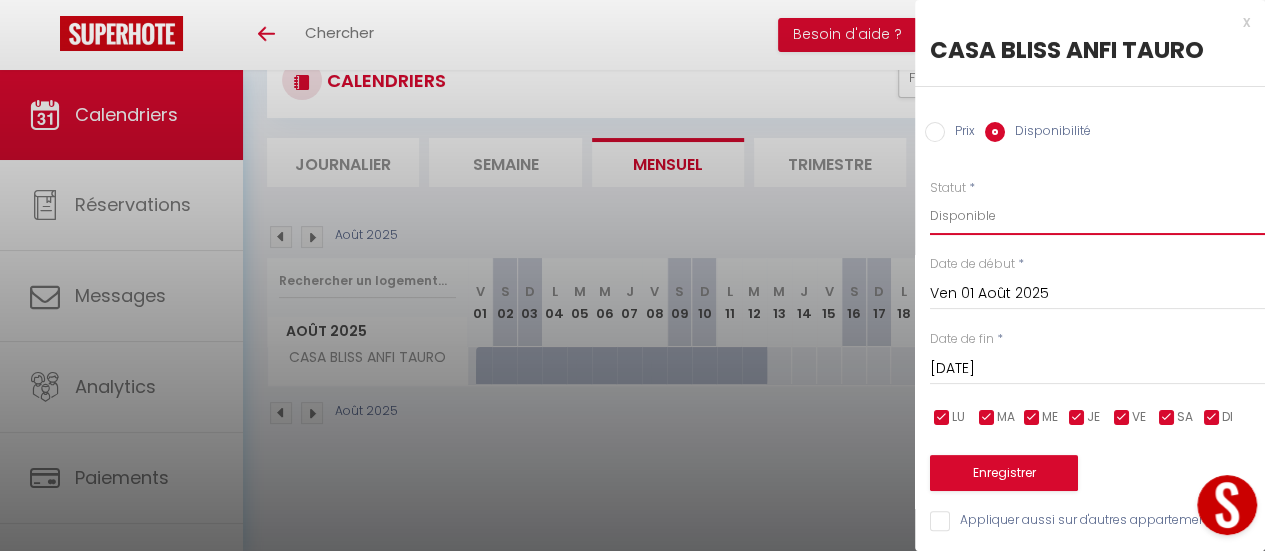 click on "Disponible
Indisponible" at bounding box center [1097, 216] 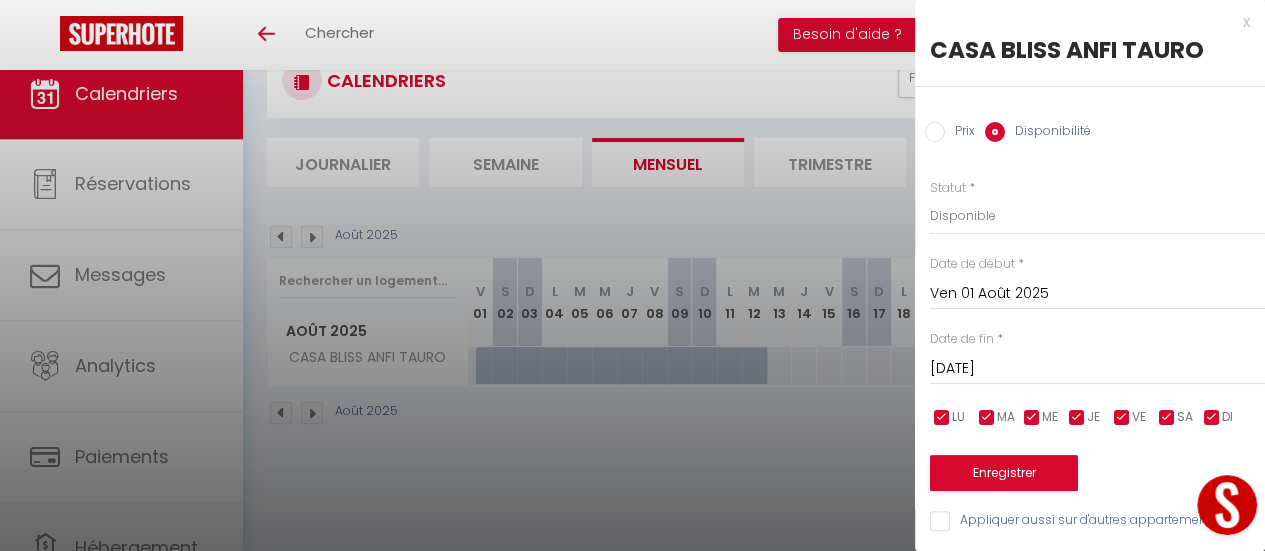 drag, startPoint x: 1236, startPoint y: 18, endPoint x: 1224, endPoint y: 61, distance: 44.64303 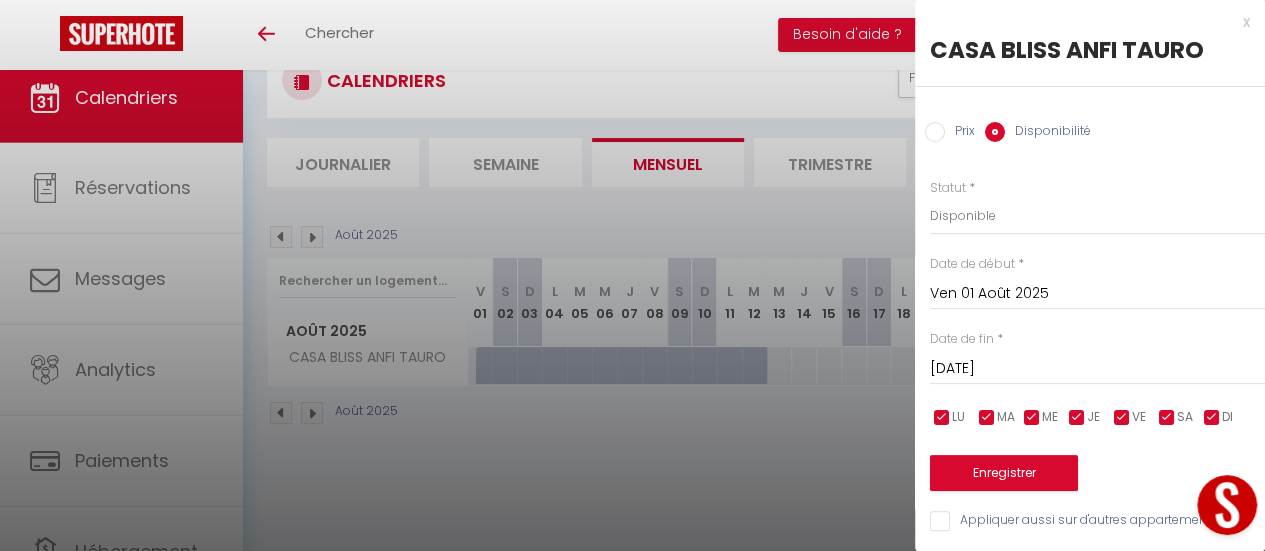 drag, startPoint x: 1228, startPoint y: 23, endPoint x: 1235, endPoint y: 73, distance: 50.48762 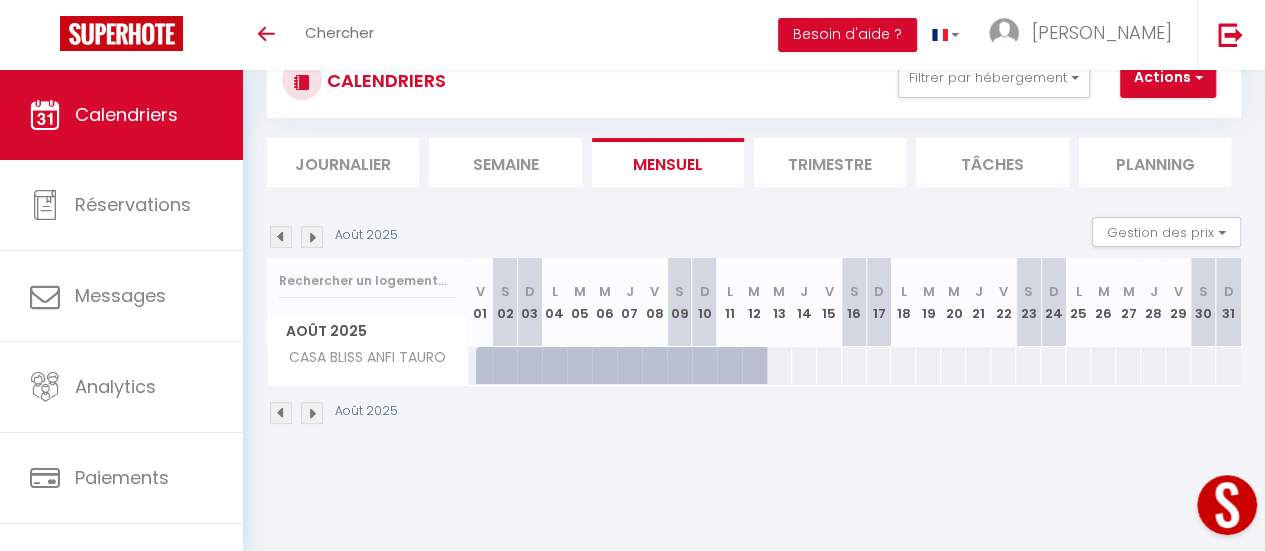 click at bounding box center (779, 365) 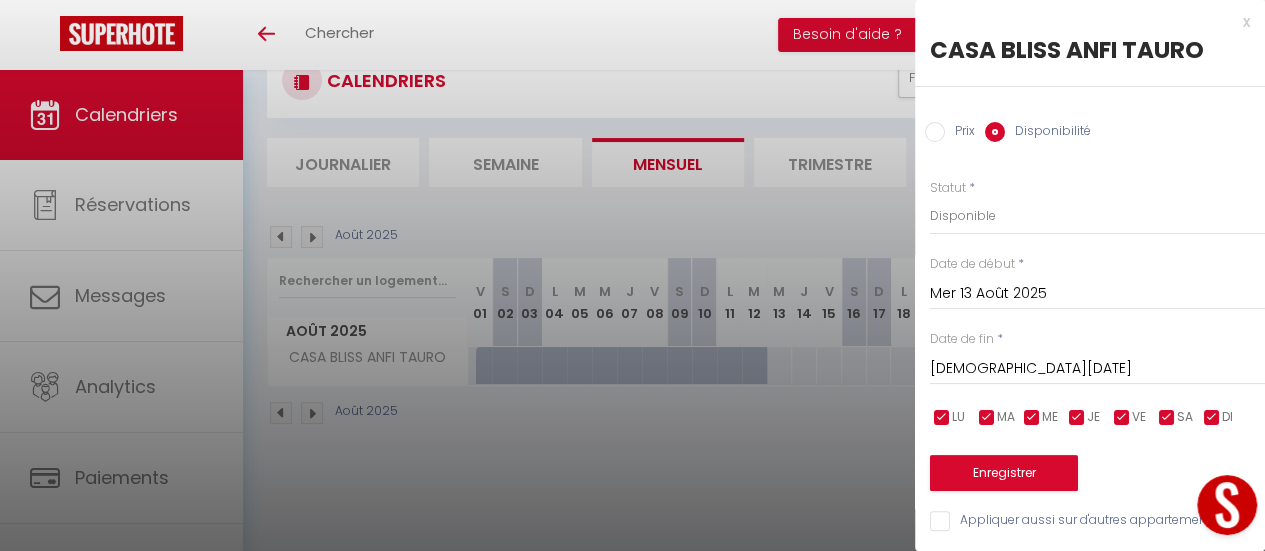 click on "Prix" at bounding box center [935, 132] 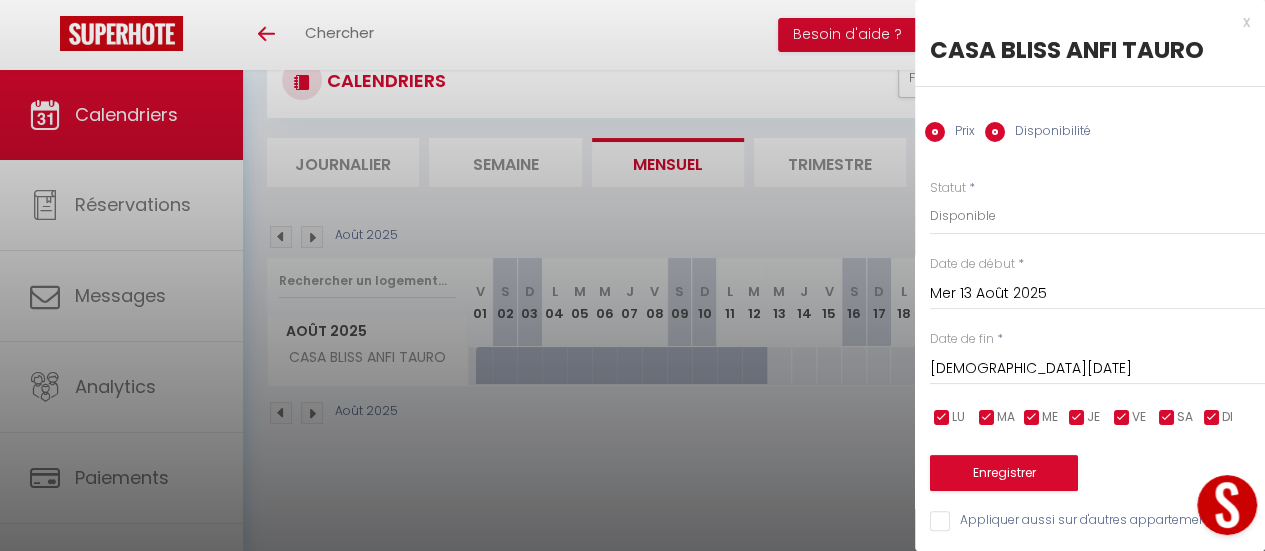 radio on "false" 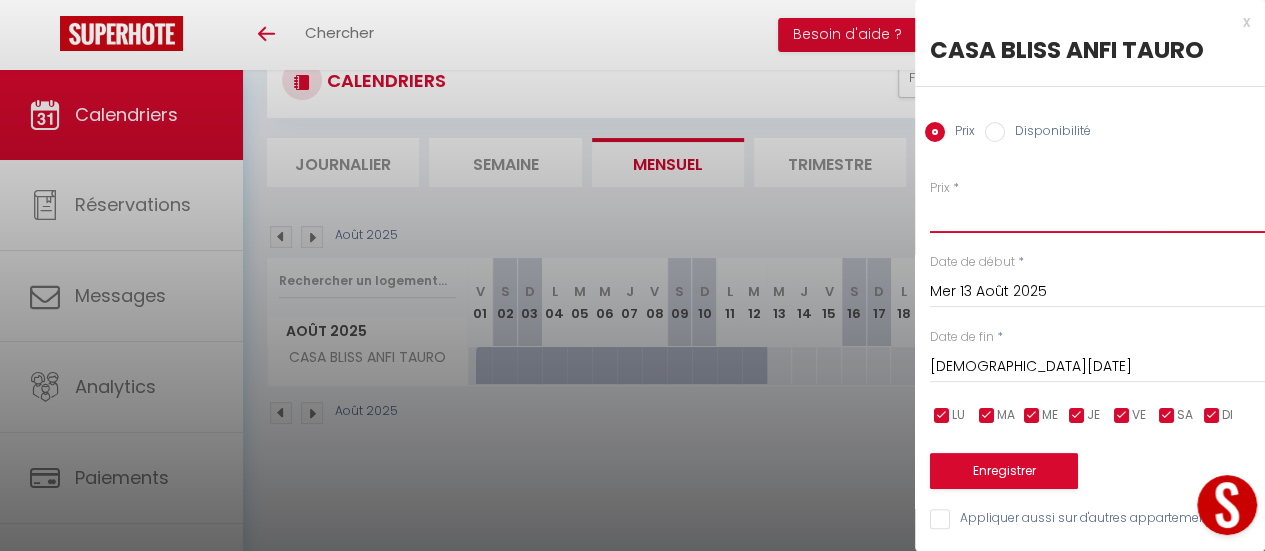 click on "Prix" at bounding box center (1097, 215) 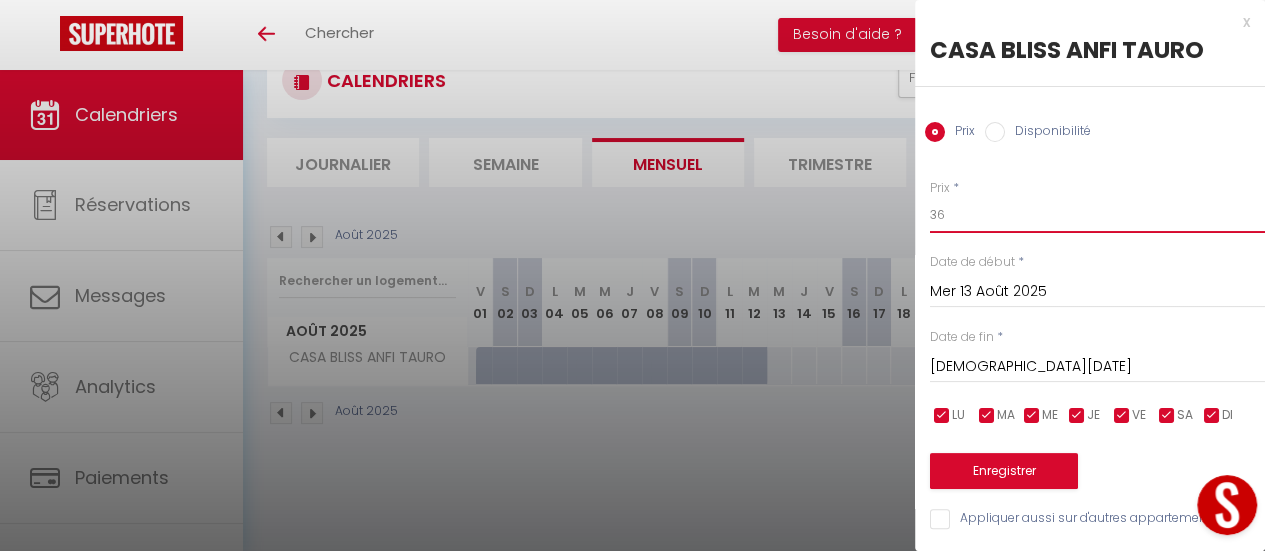 type on "360" 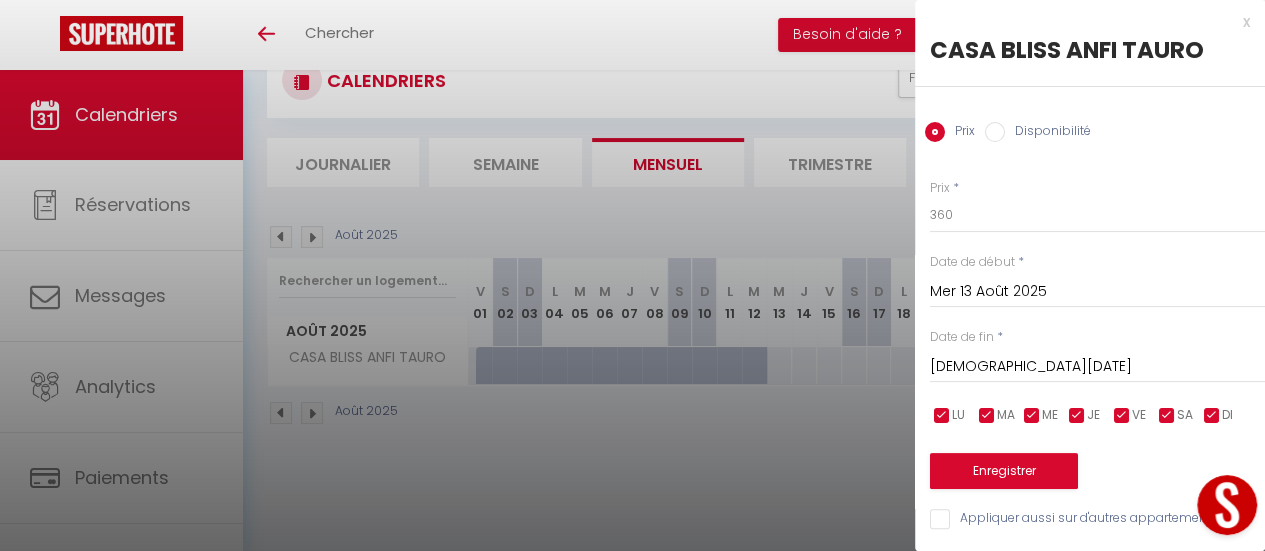 click on "[DEMOGRAPHIC_DATA] 14 Août 2025" at bounding box center (1097, 367) 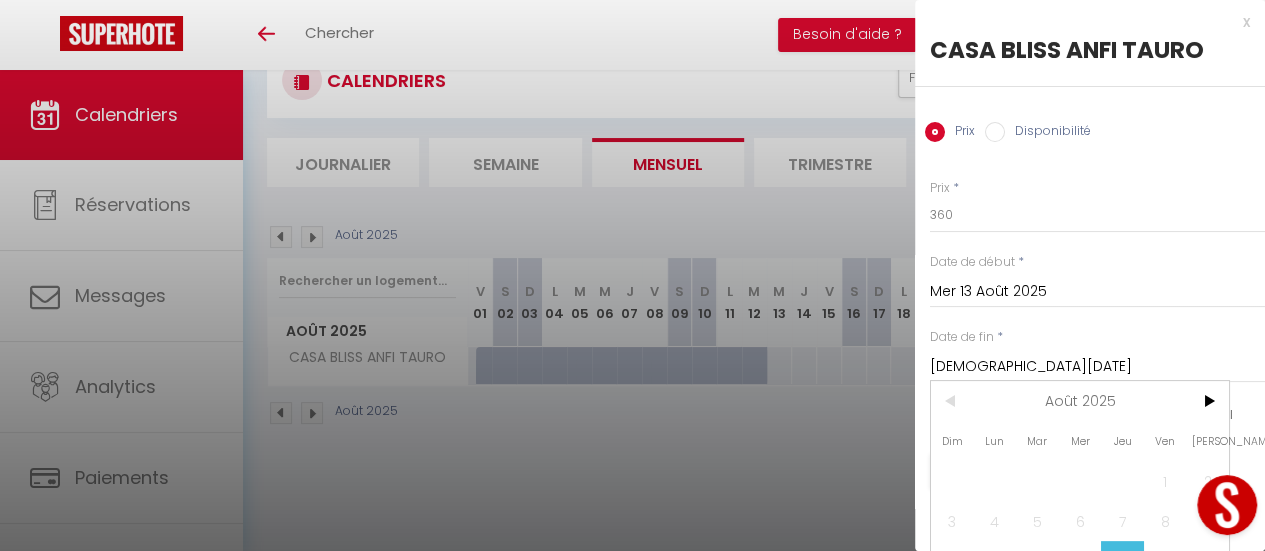 scroll, scrollTop: 0, scrollLeft: 0, axis: both 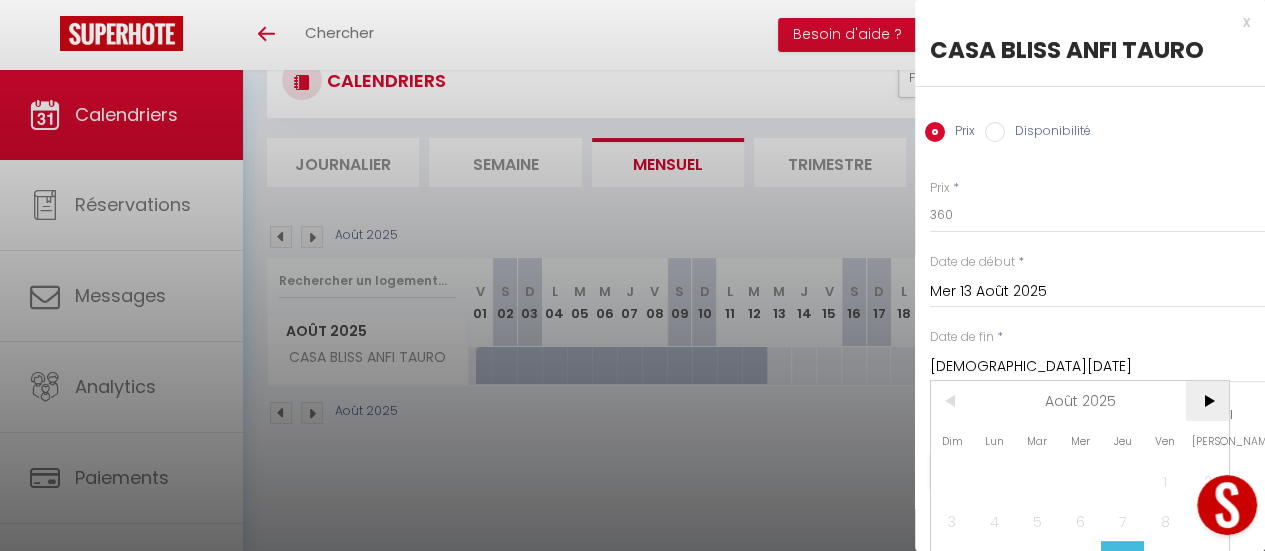 click on ">" at bounding box center (1207, 401) 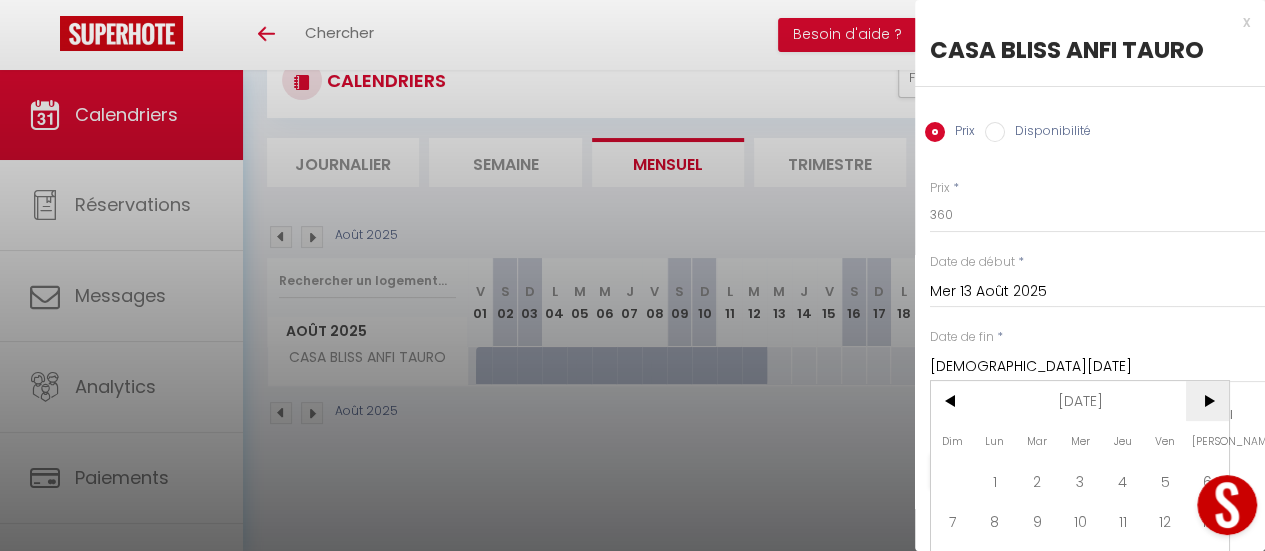 click on ">" at bounding box center (1207, 401) 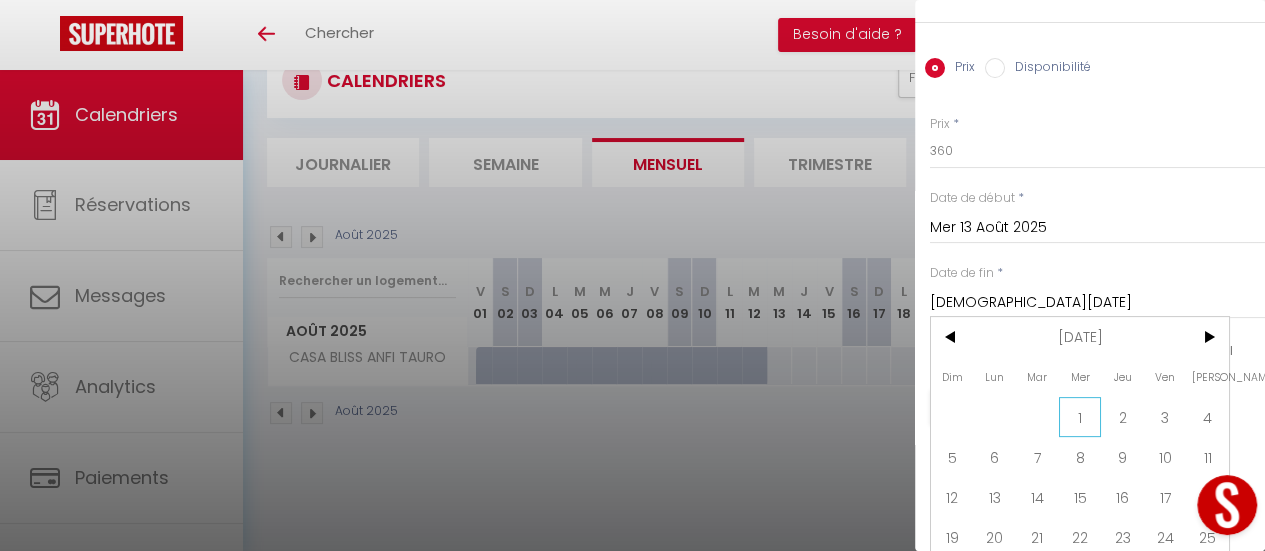 scroll, scrollTop: 124, scrollLeft: 0, axis: vertical 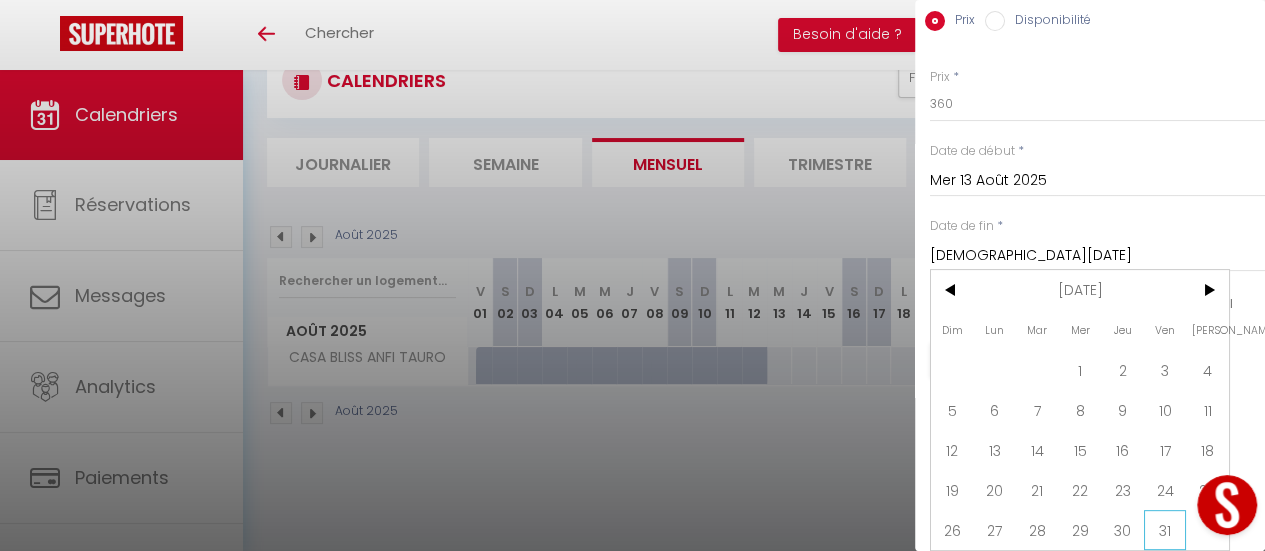 click on "31" at bounding box center [1165, 530] 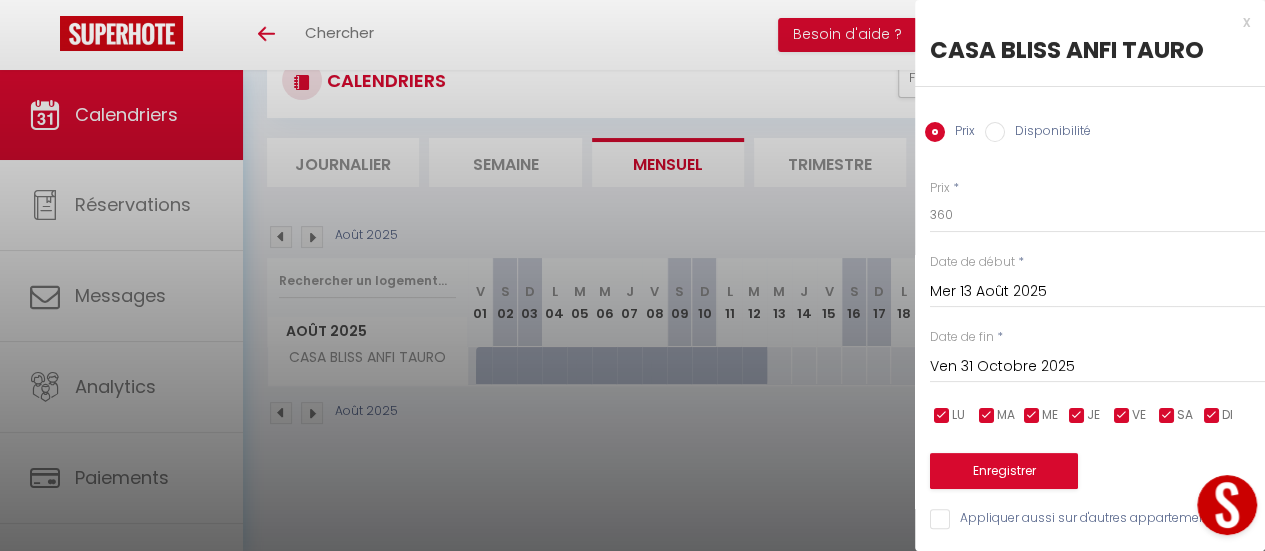 scroll, scrollTop: 14, scrollLeft: 0, axis: vertical 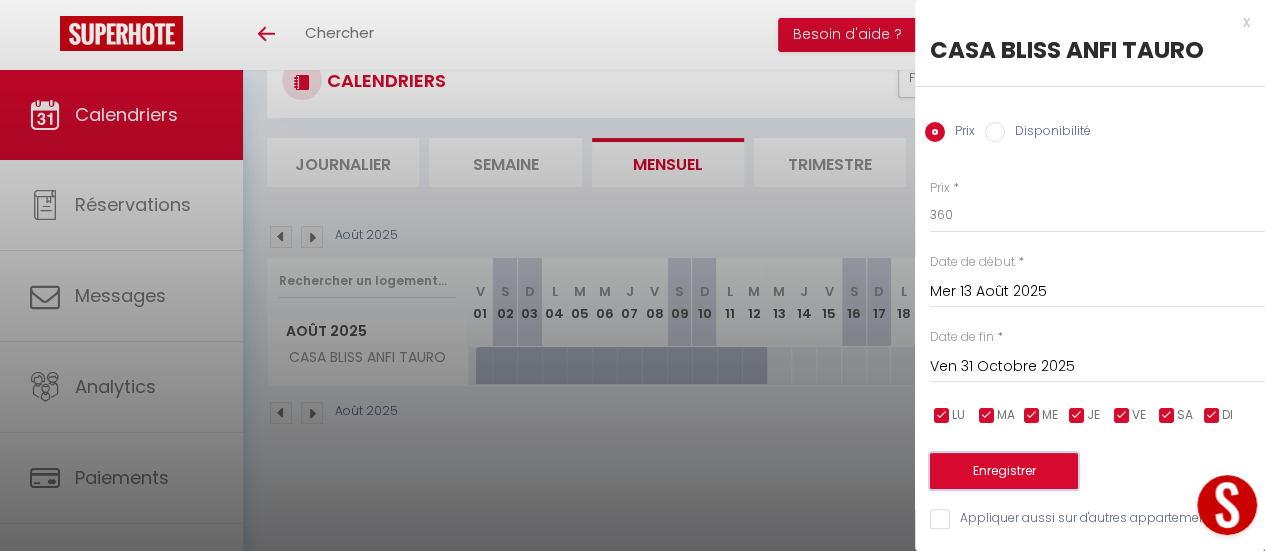 click on "Enregistrer" at bounding box center [1004, 471] 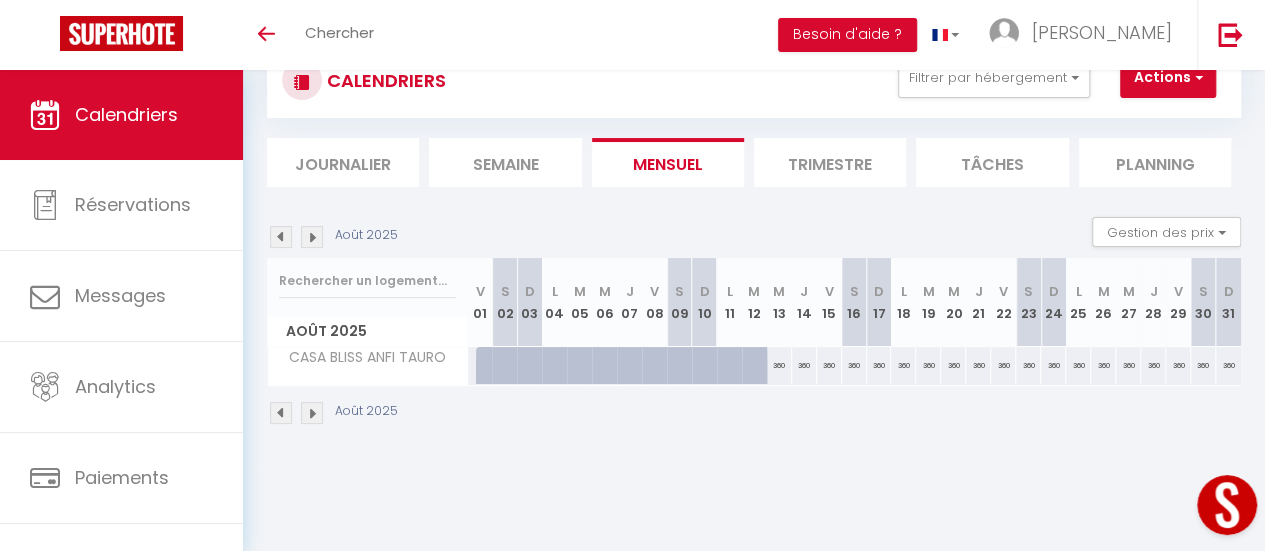 click at bounding box center (312, 237) 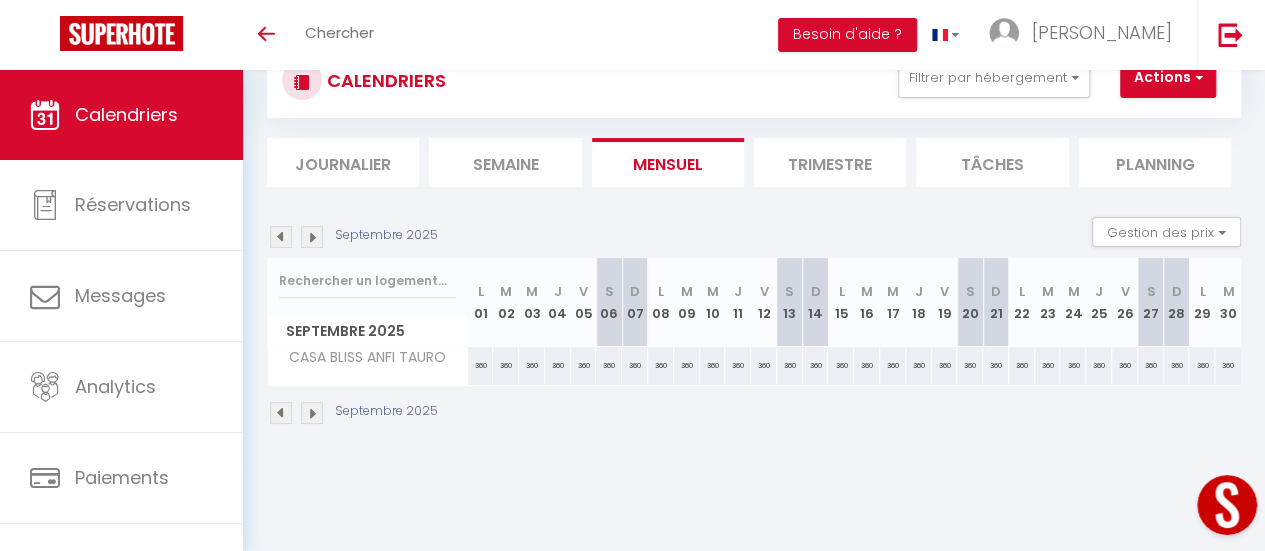 click at bounding box center [312, 237] 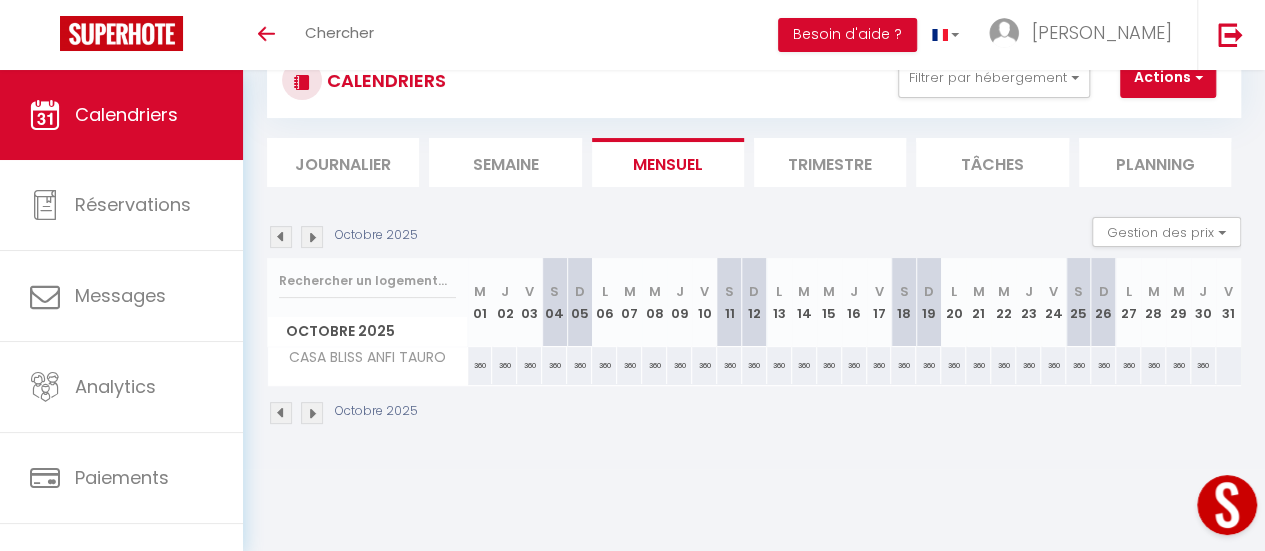 click at bounding box center [312, 237] 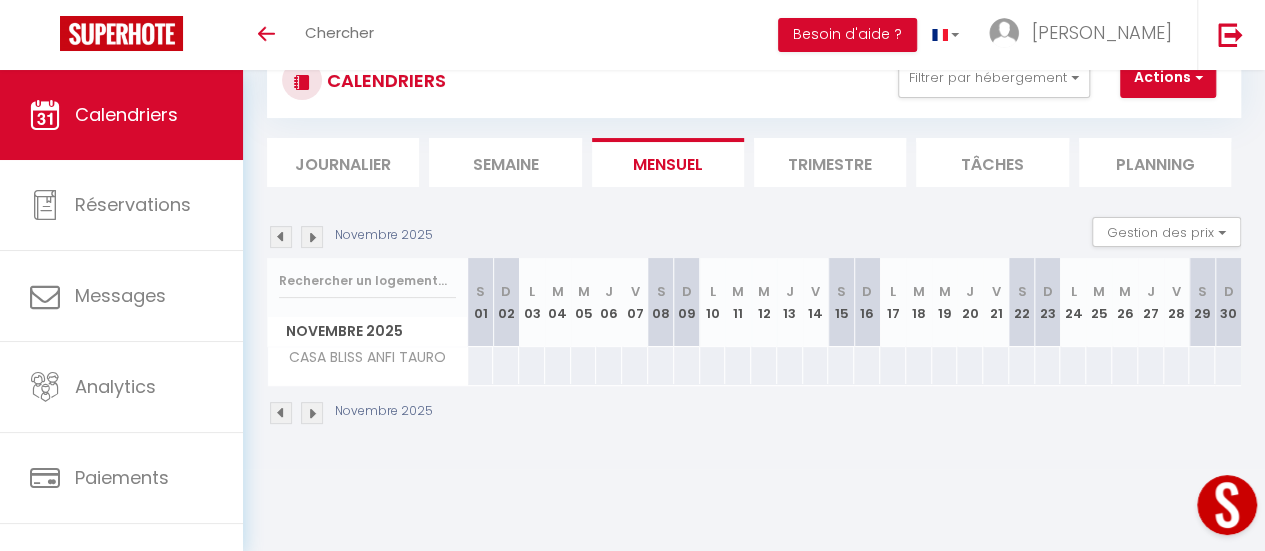 click at bounding box center [281, 237] 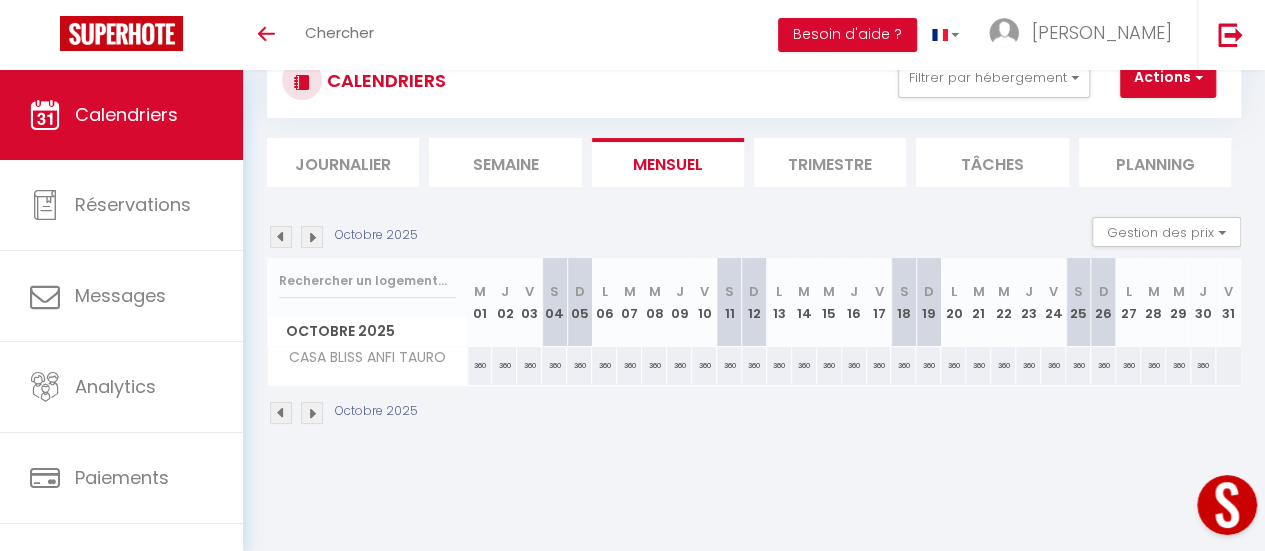 click at bounding box center [312, 237] 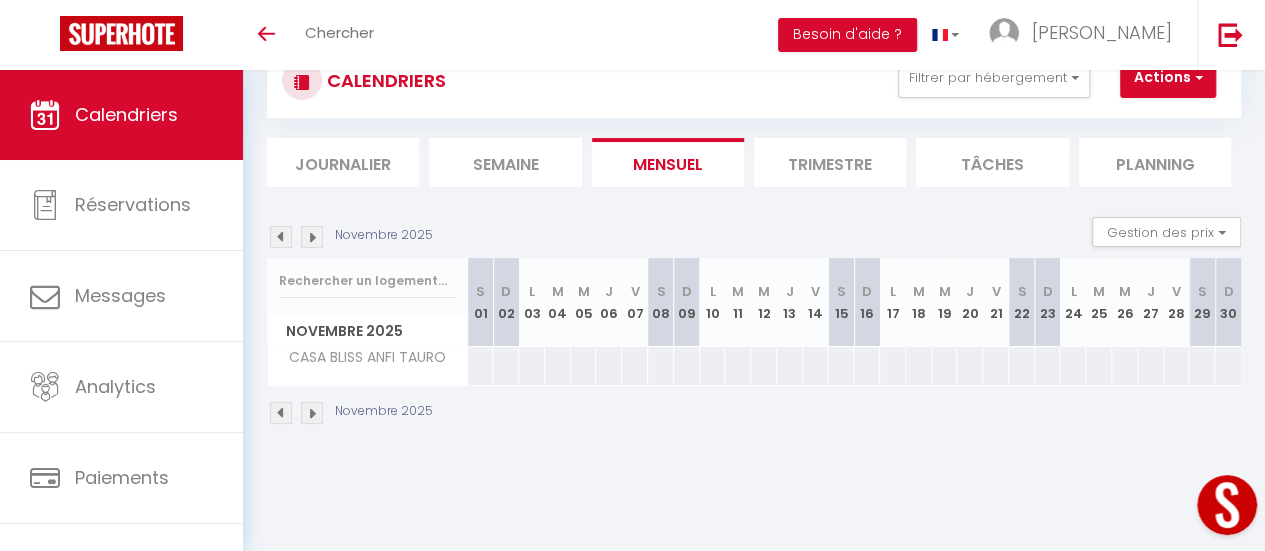 click at bounding box center [480, 365] 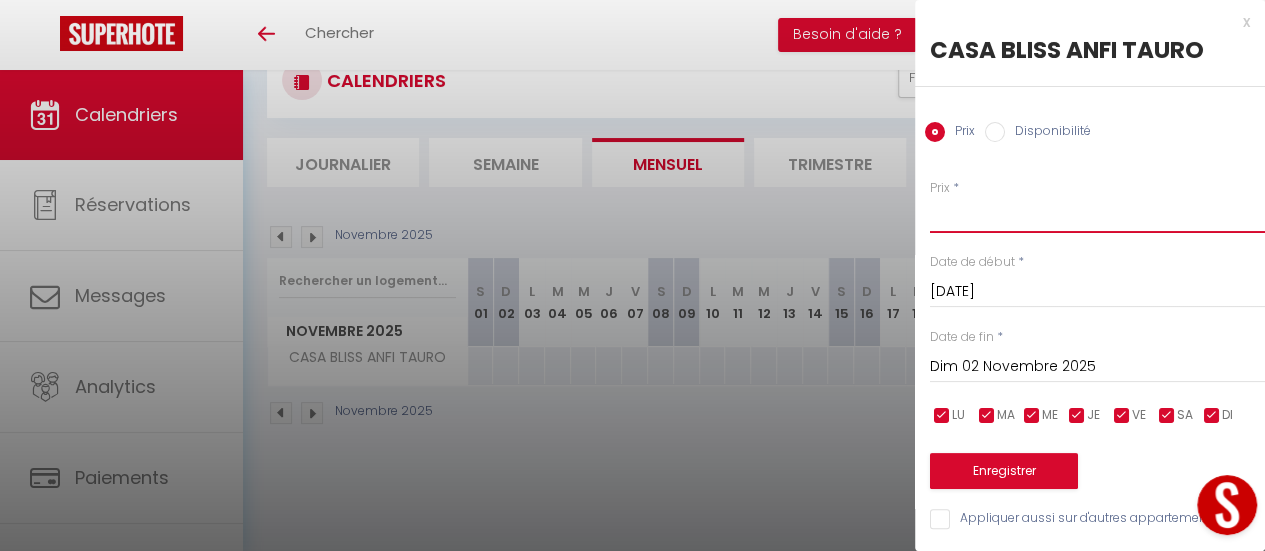 click on "Prix" at bounding box center (1097, 215) 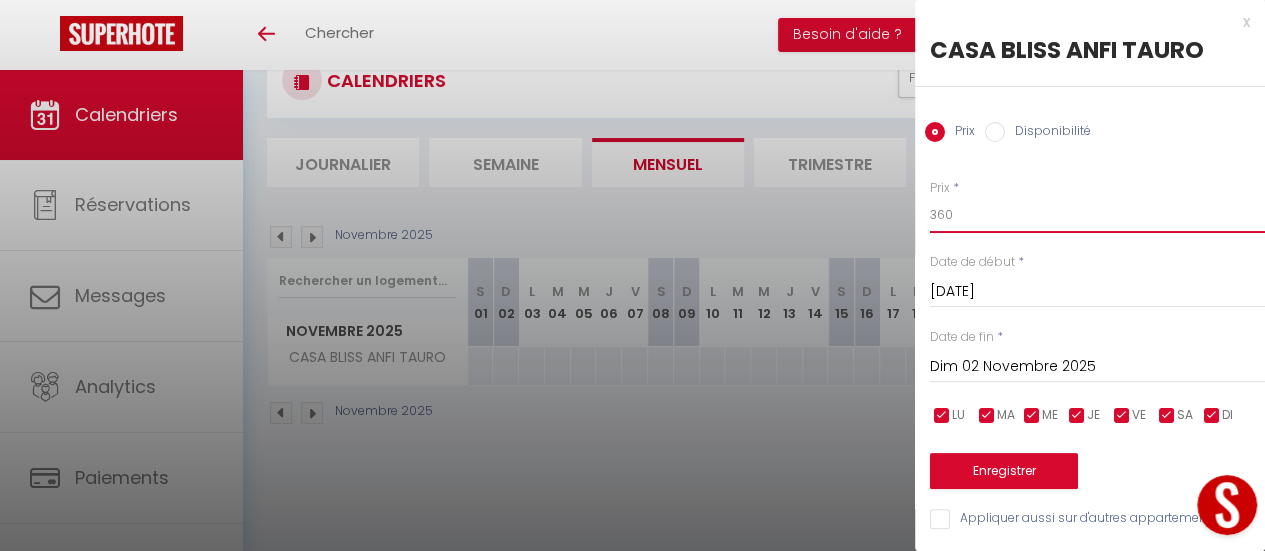 scroll, scrollTop: 14, scrollLeft: 0, axis: vertical 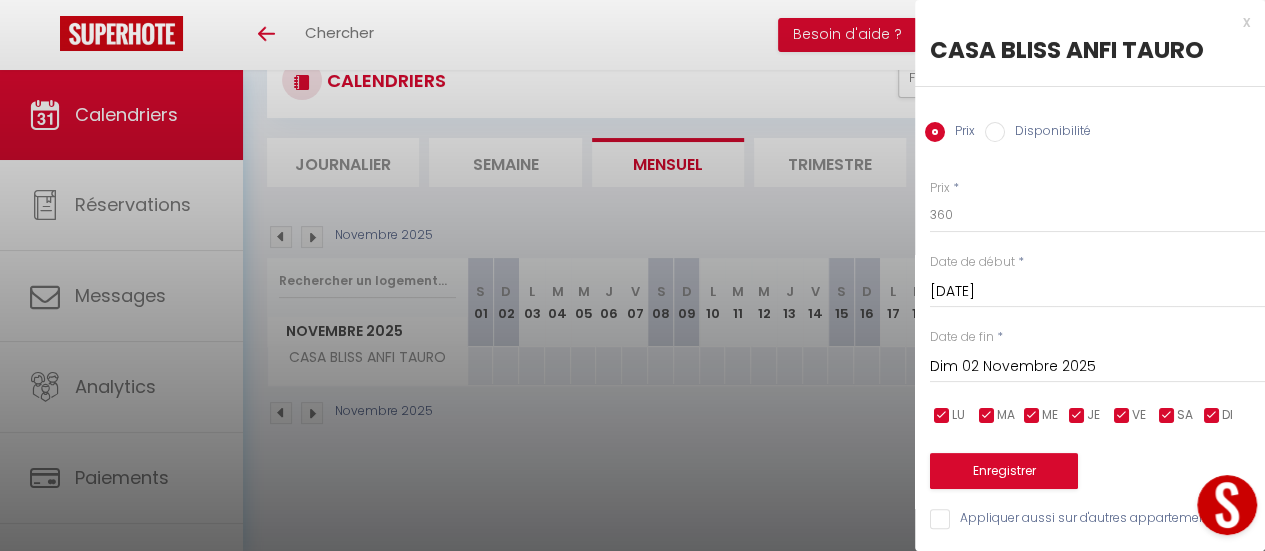 click on "Dim 02 Novembre 2025" at bounding box center [1097, 367] 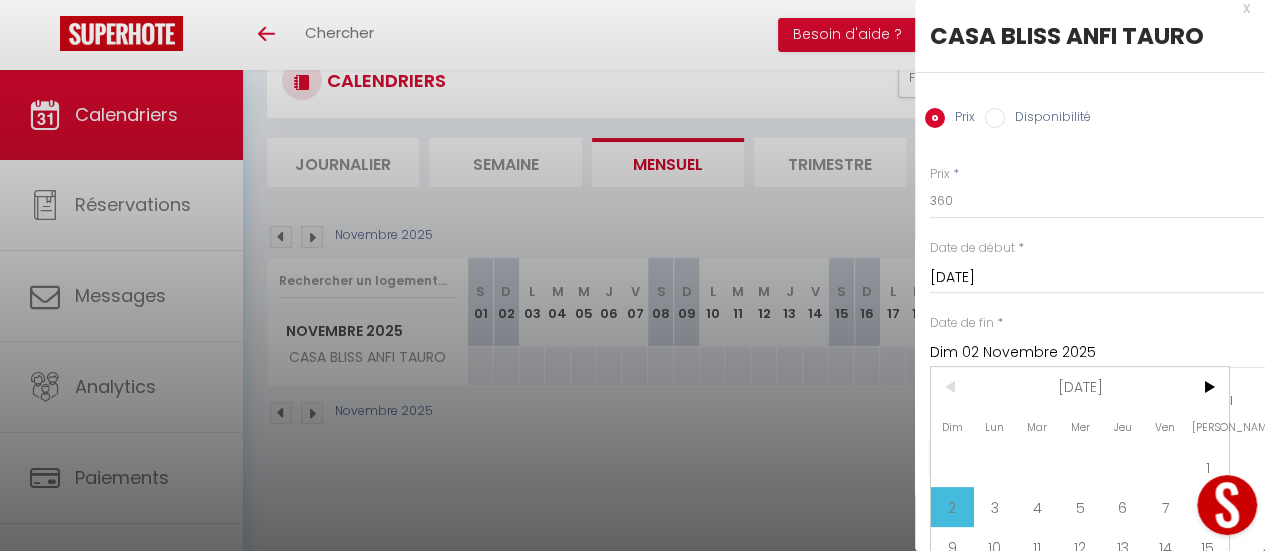 scroll, scrollTop: 0, scrollLeft: 0, axis: both 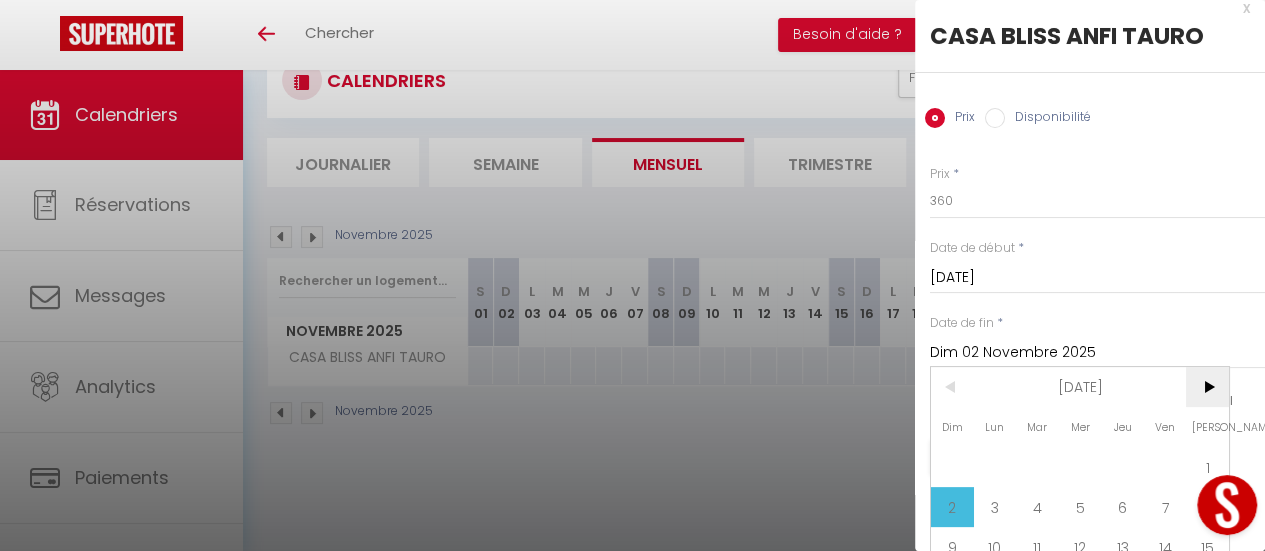click on ">" at bounding box center (1207, 387) 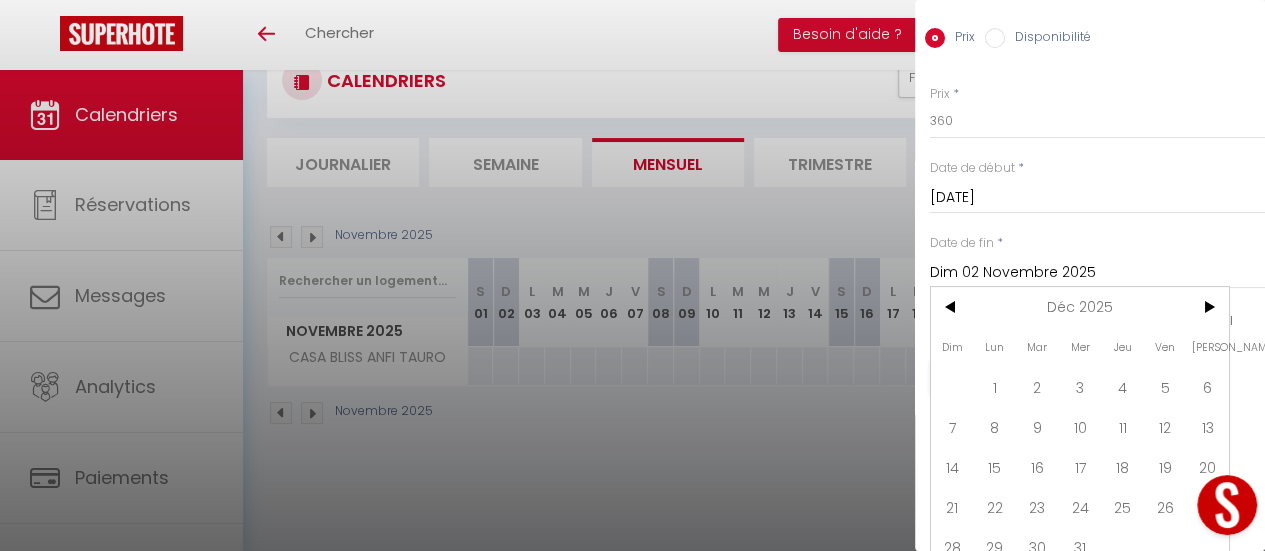 scroll, scrollTop: 124, scrollLeft: 0, axis: vertical 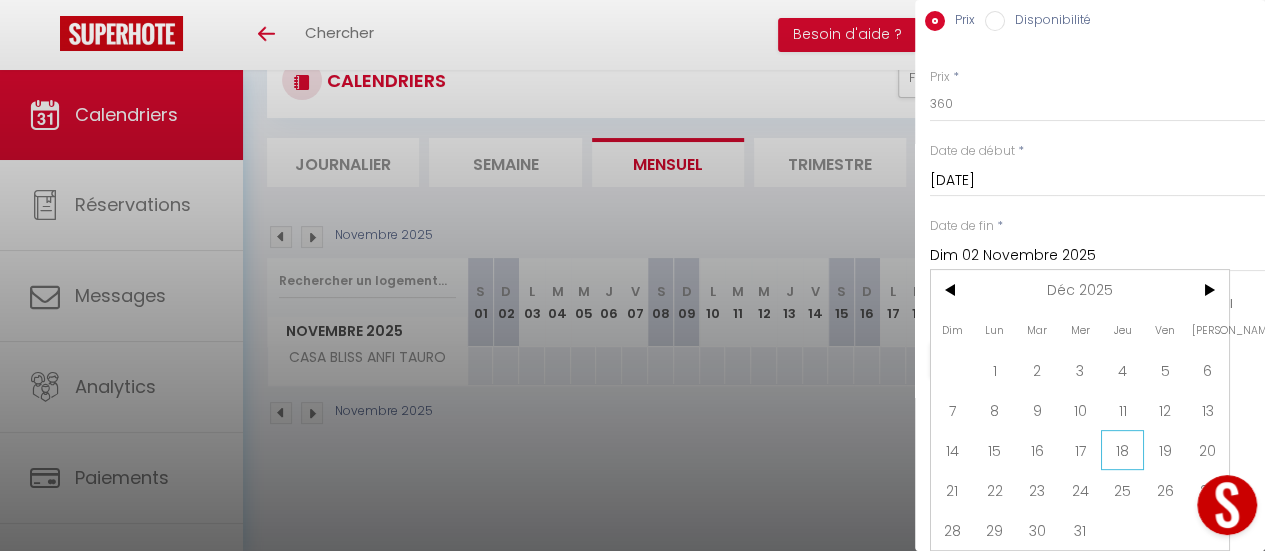 click on "18" at bounding box center [1122, 450] 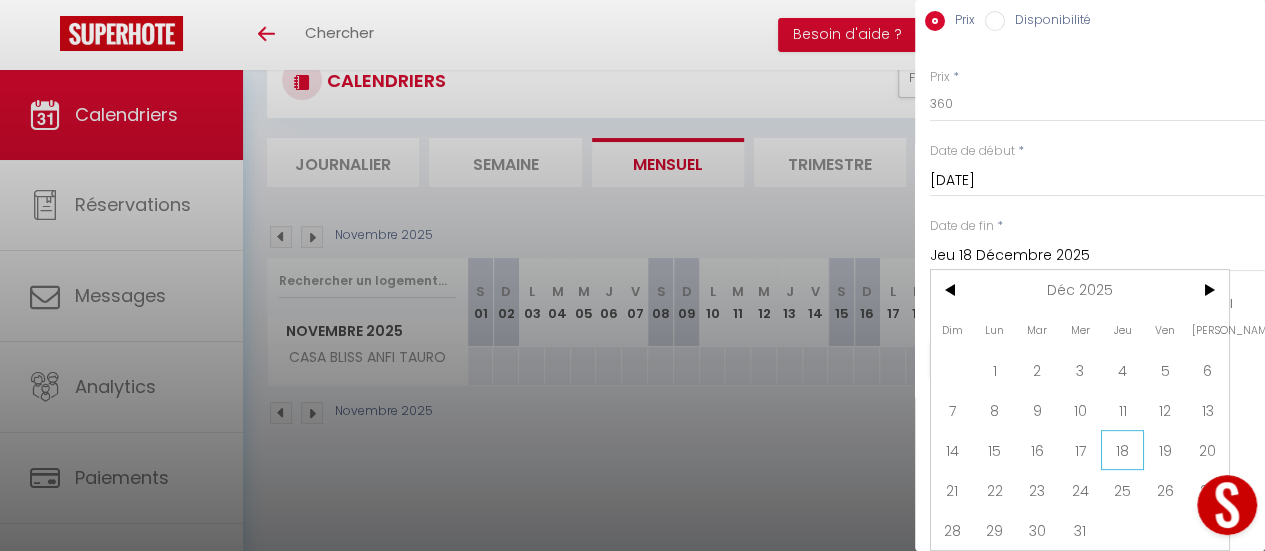 scroll, scrollTop: 14, scrollLeft: 0, axis: vertical 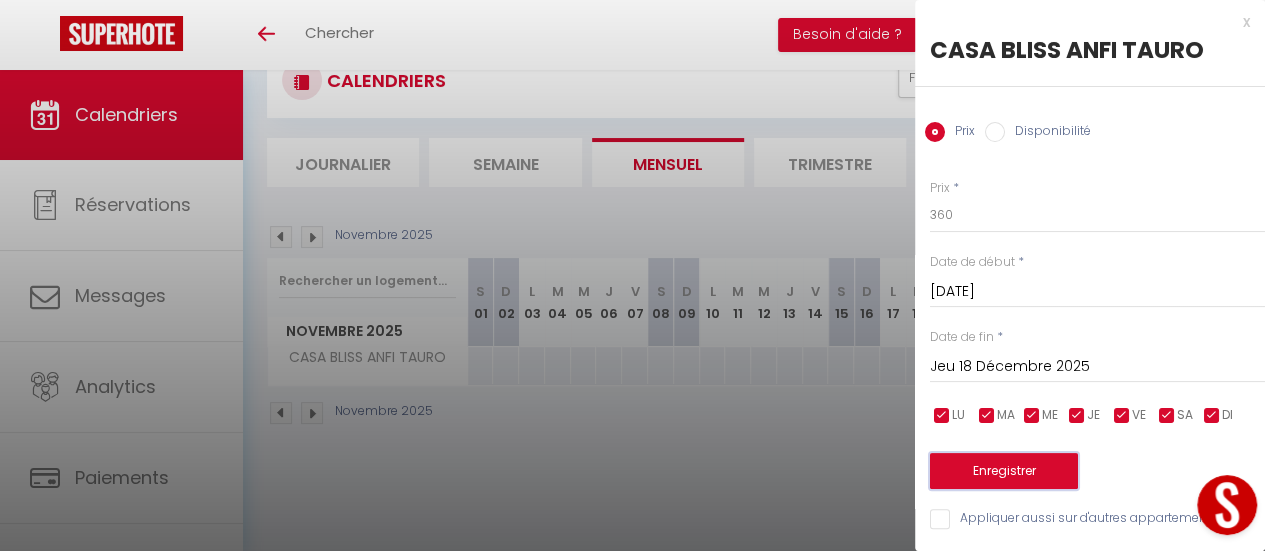 click on "Enregistrer" at bounding box center (1004, 471) 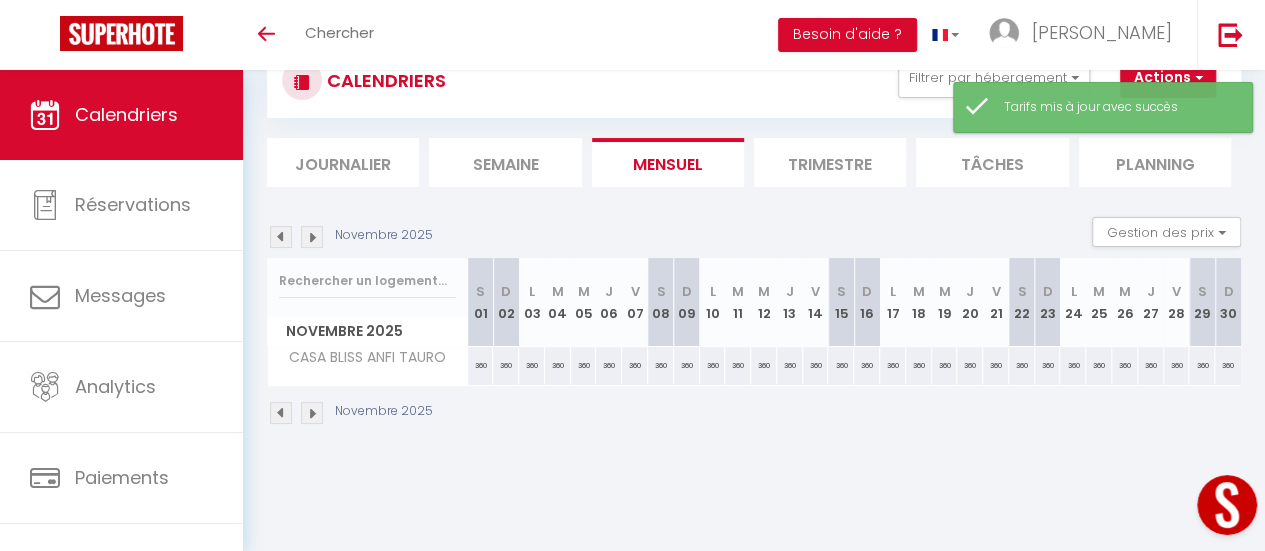 click at bounding box center (312, 237) 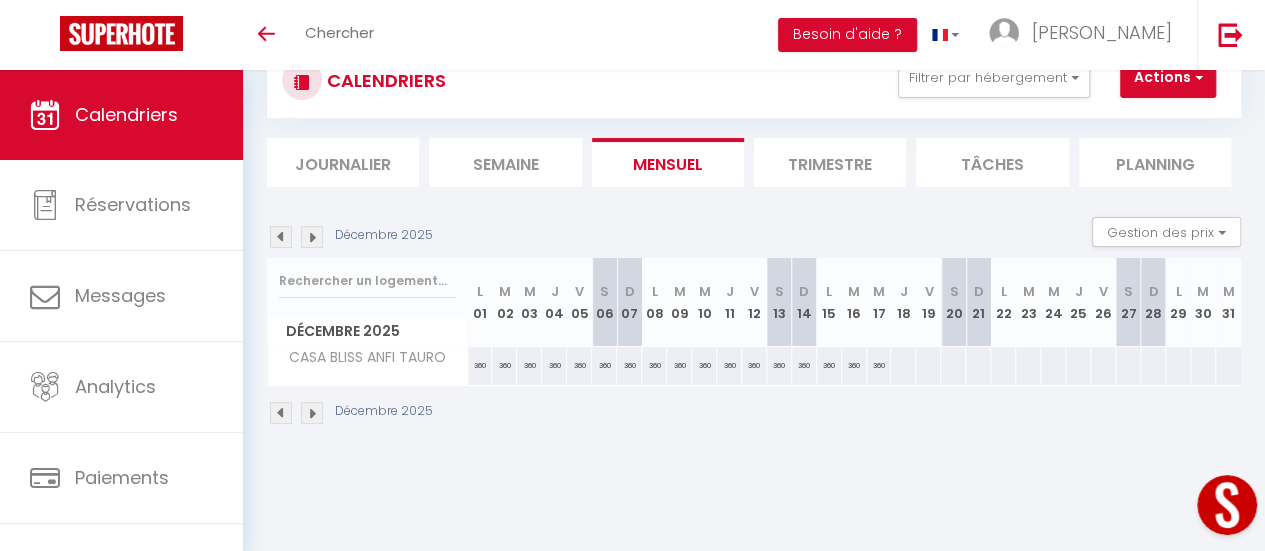 click at bounding box center [903, 365] 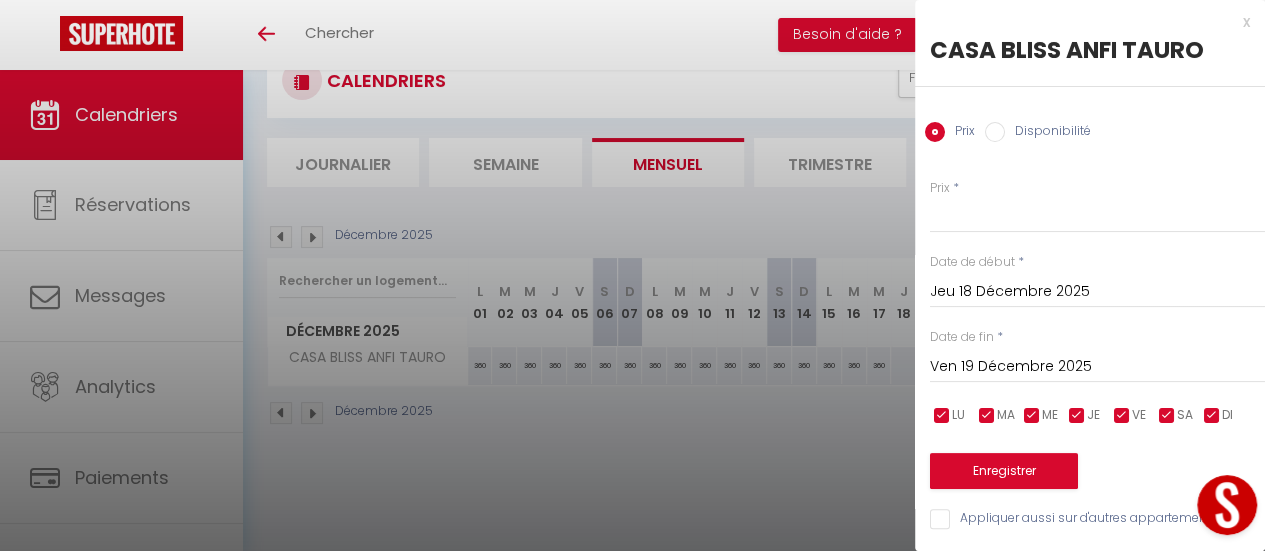 click on "Ven 19 Décembre 2025" at bounding box center (1097, 367) 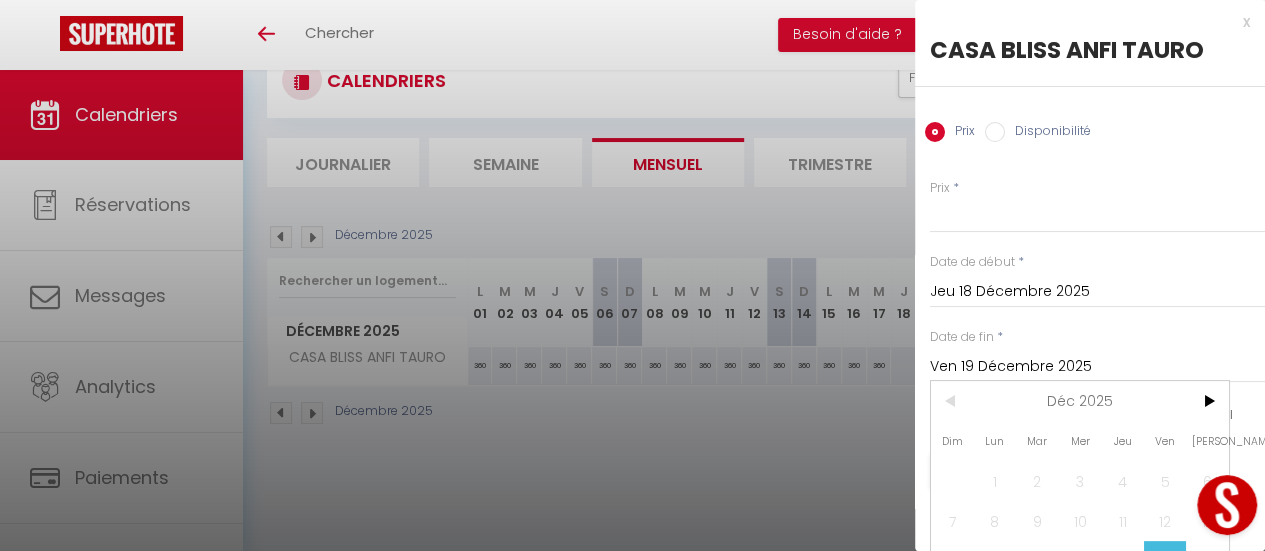 scroll, scrollTop: 0, scrollLeft: 0, axis: both 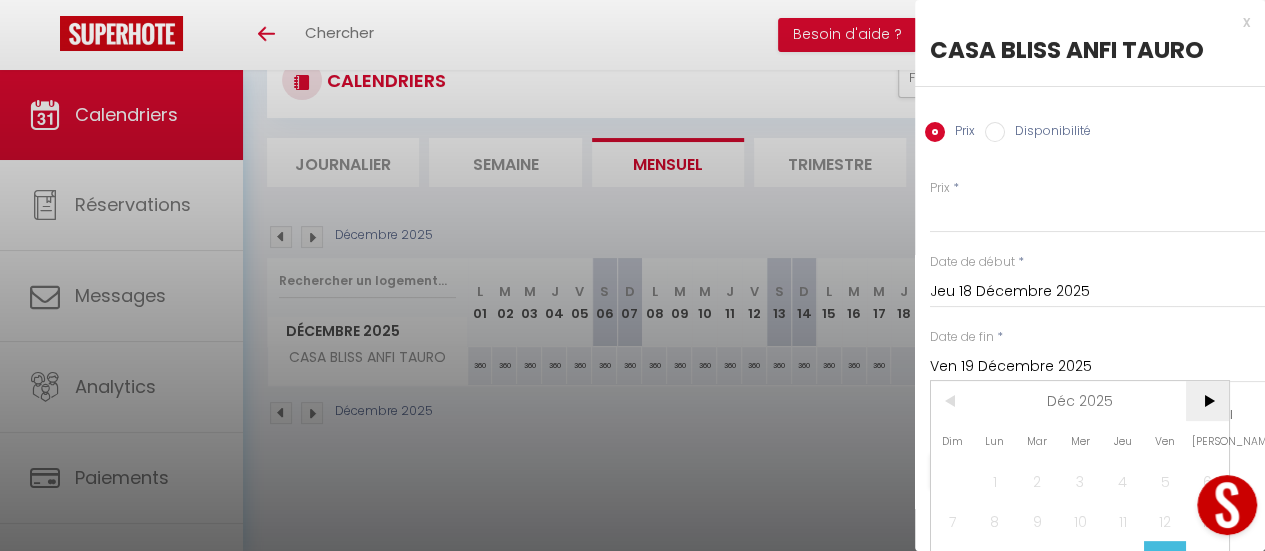 click on ">" at bounding box center [1207, 401] 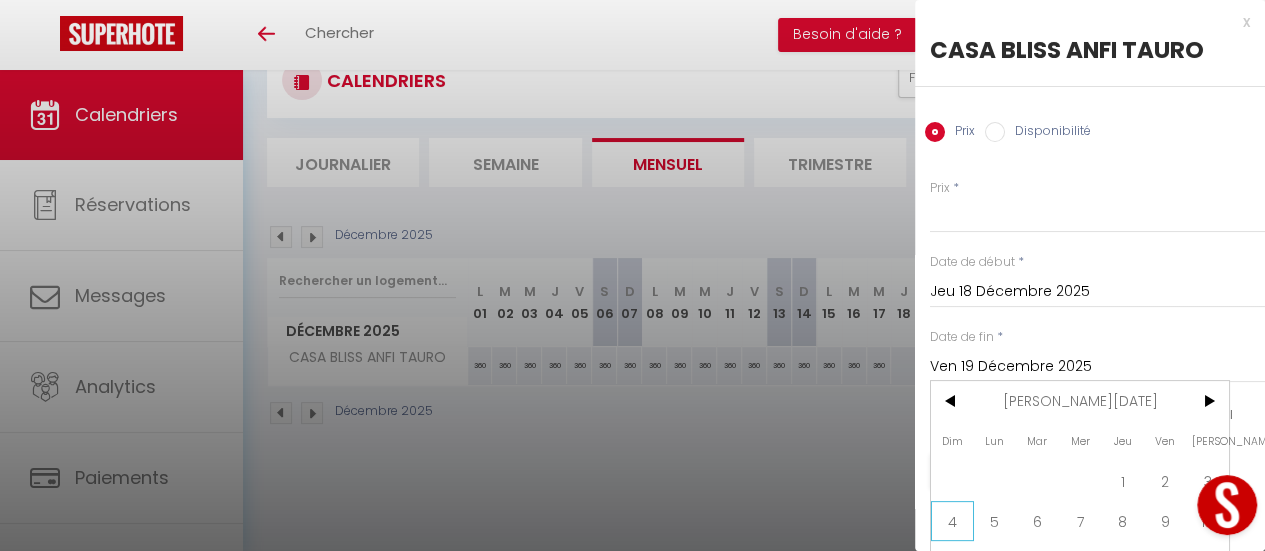click on "4" at bounding box center (952, 521) 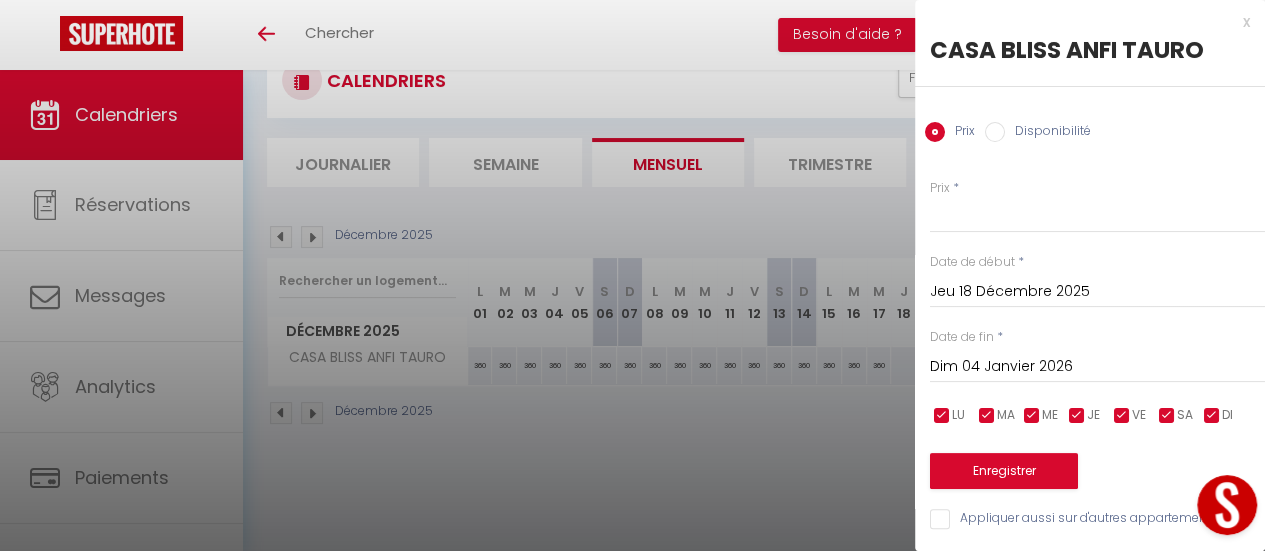 scroll, scrollTop: 14, scrollLeft: 0, axis: vertical 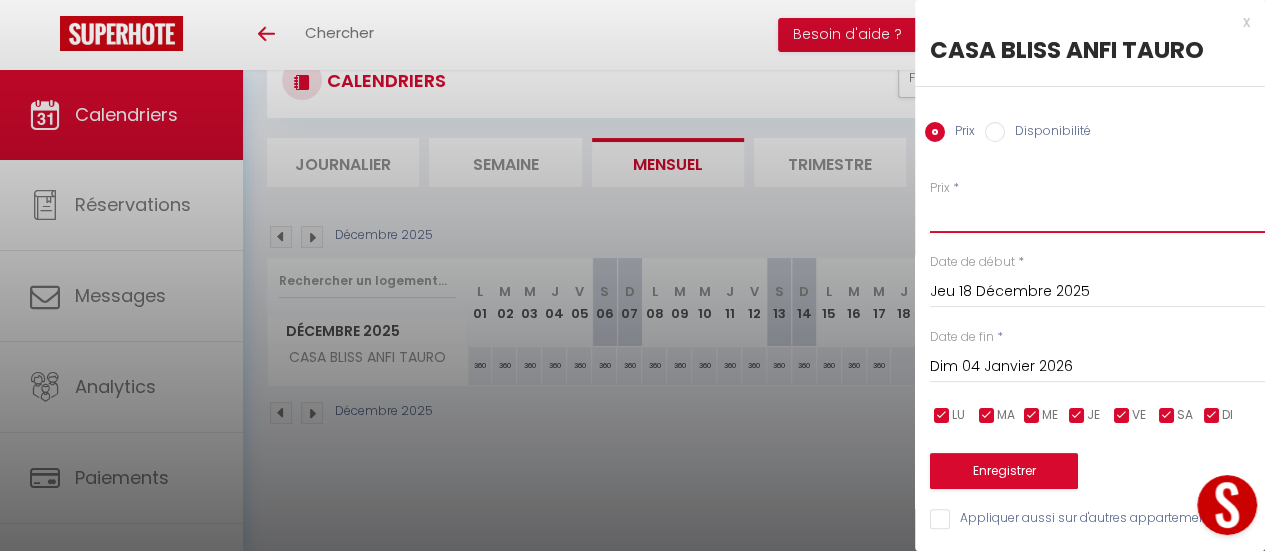 click on "Prix" at bounding box center (1097, 215) 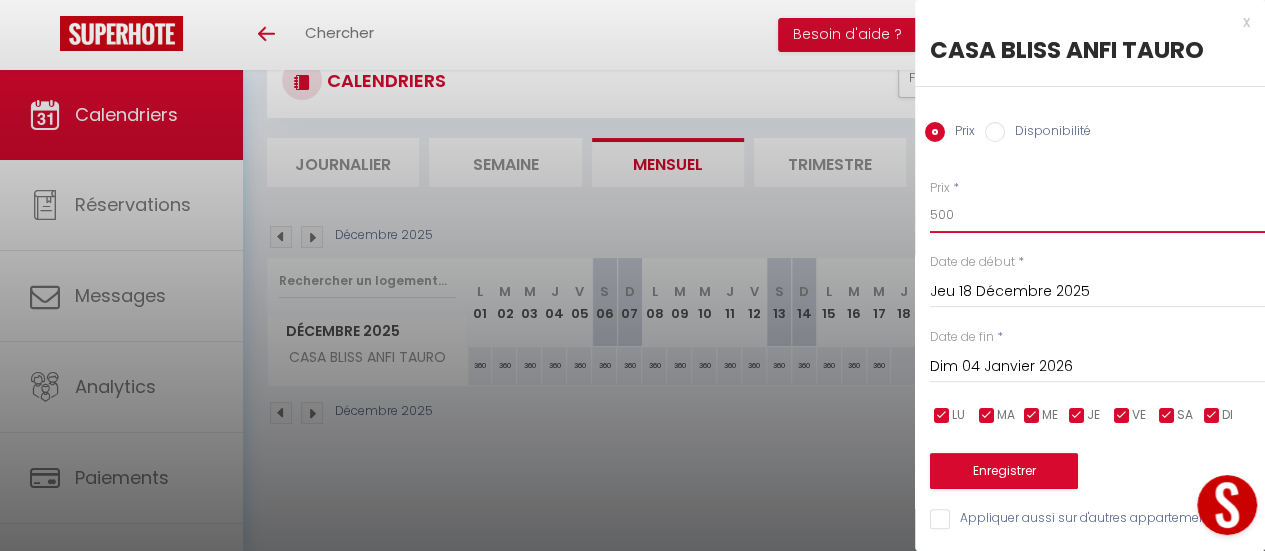 type on "500" 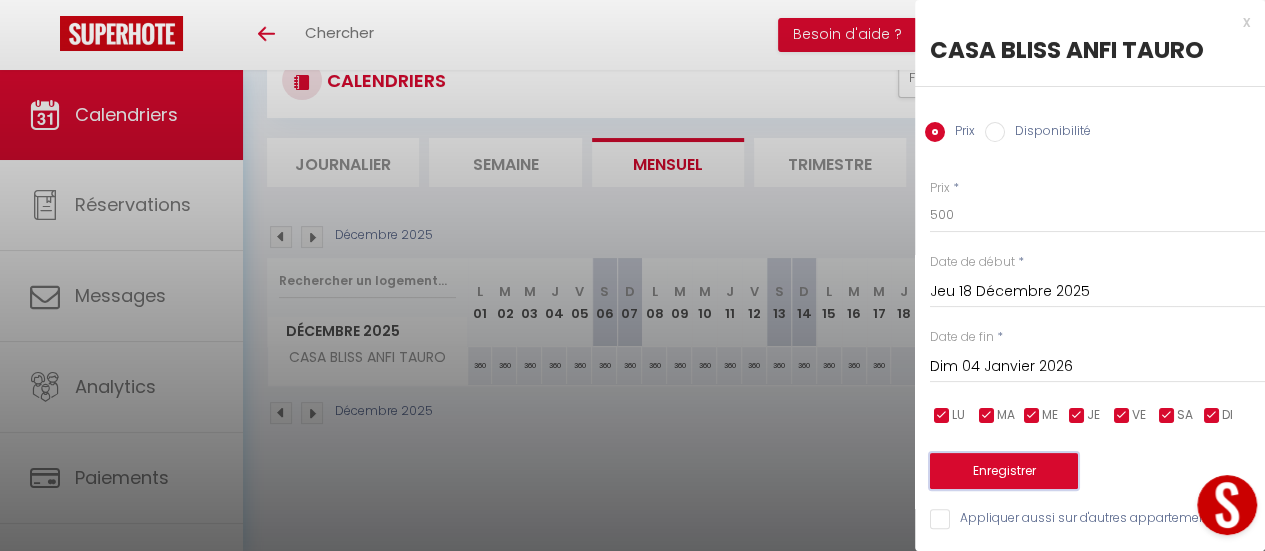 click on "Enregistrer" at bounding box center (1004, 471) 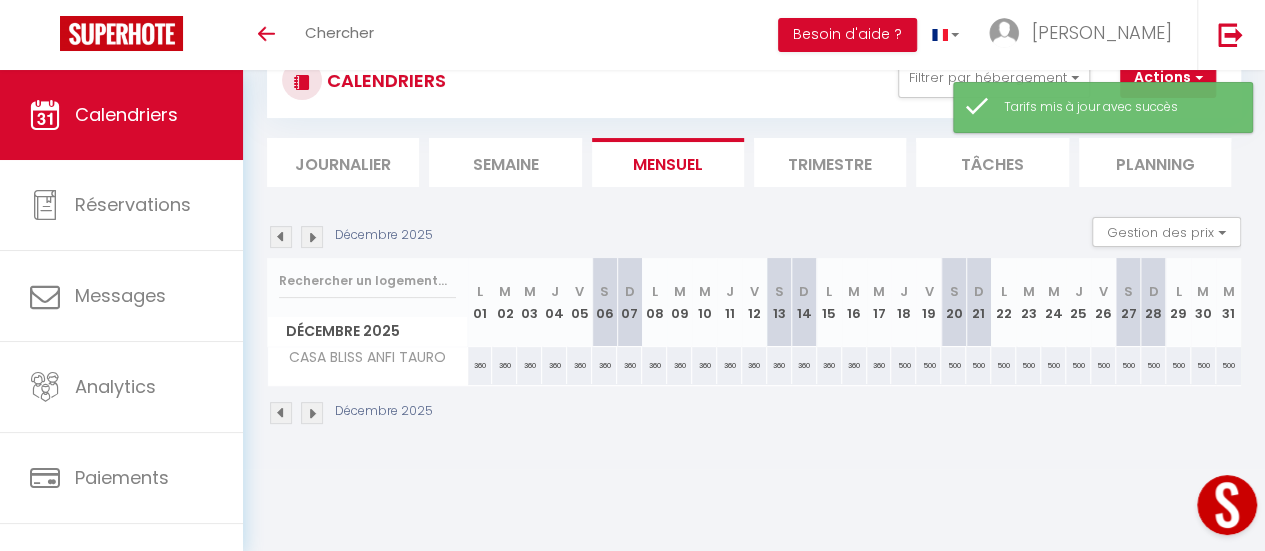 click at bounding box center [312, 237] 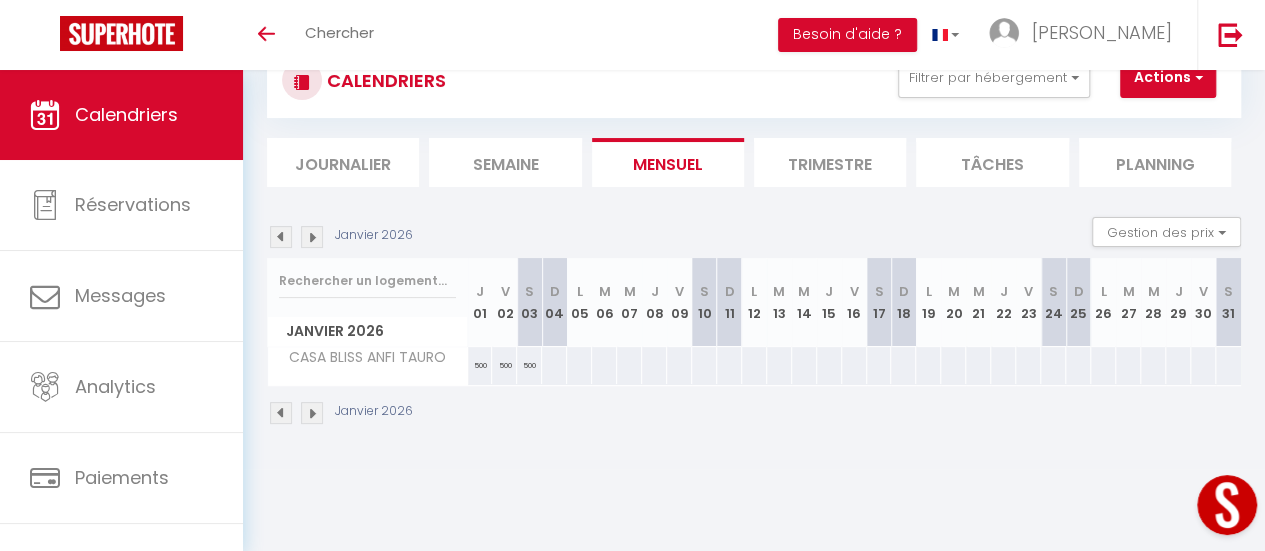 click at bounding box center [554, 365] 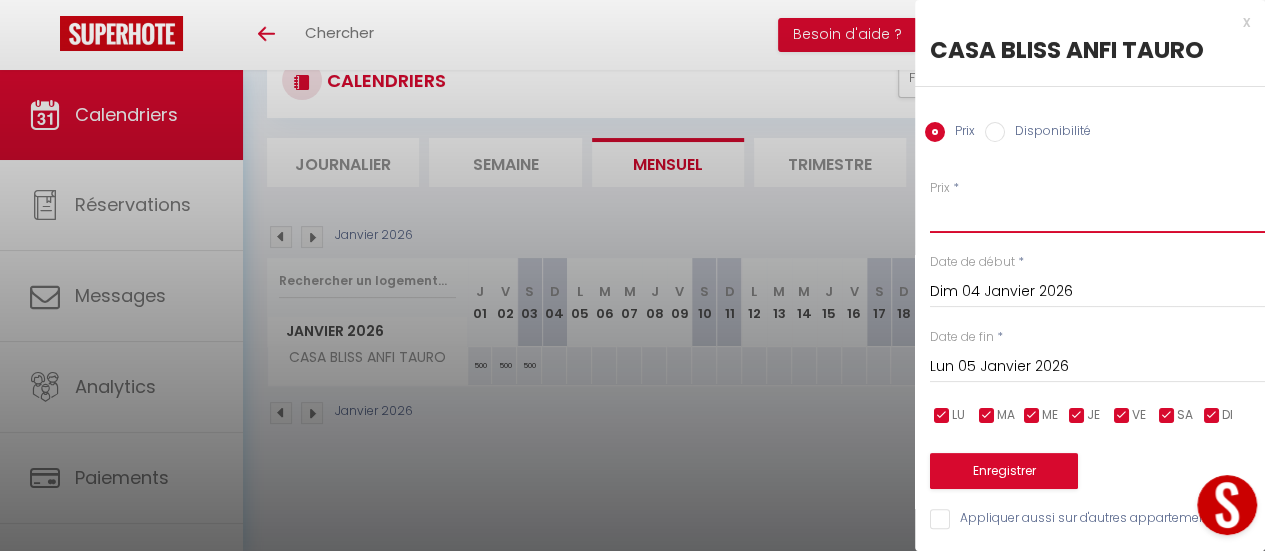 click on "Prix" at bounding box center (1097, 215) 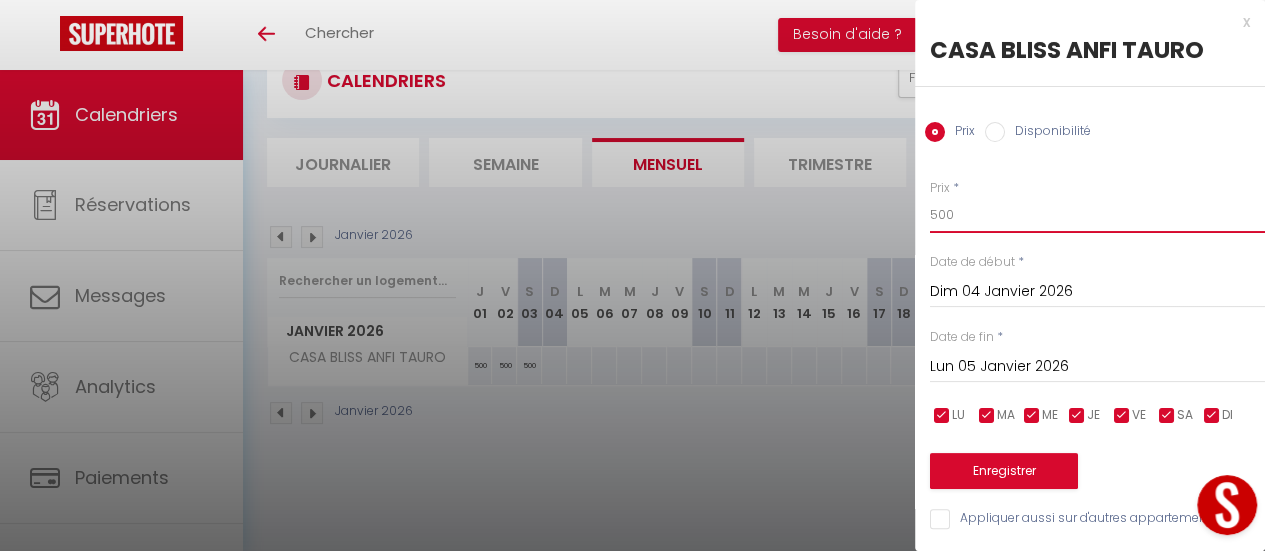 type on "500" 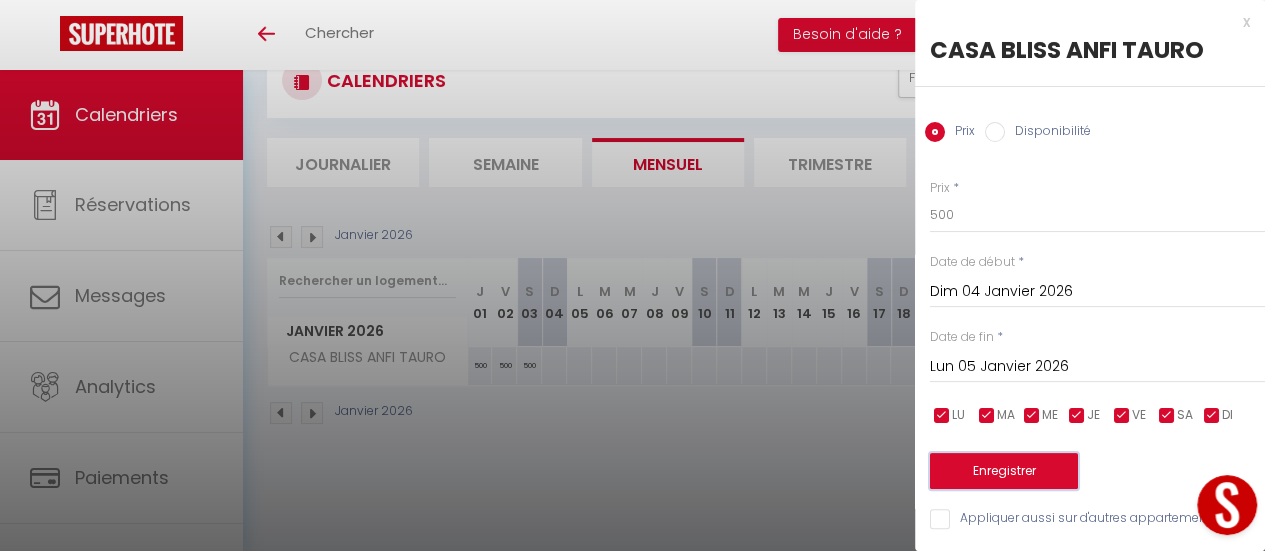 click on "Enregistrer" at bounding box center (1004, 471) 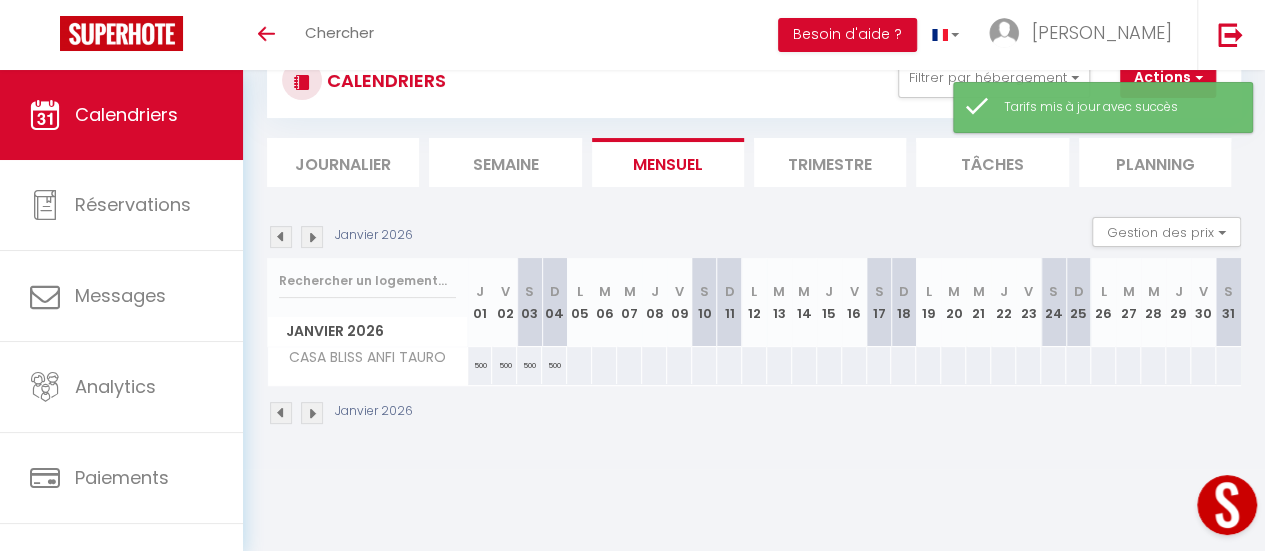 click at bounding box center (579, 365) 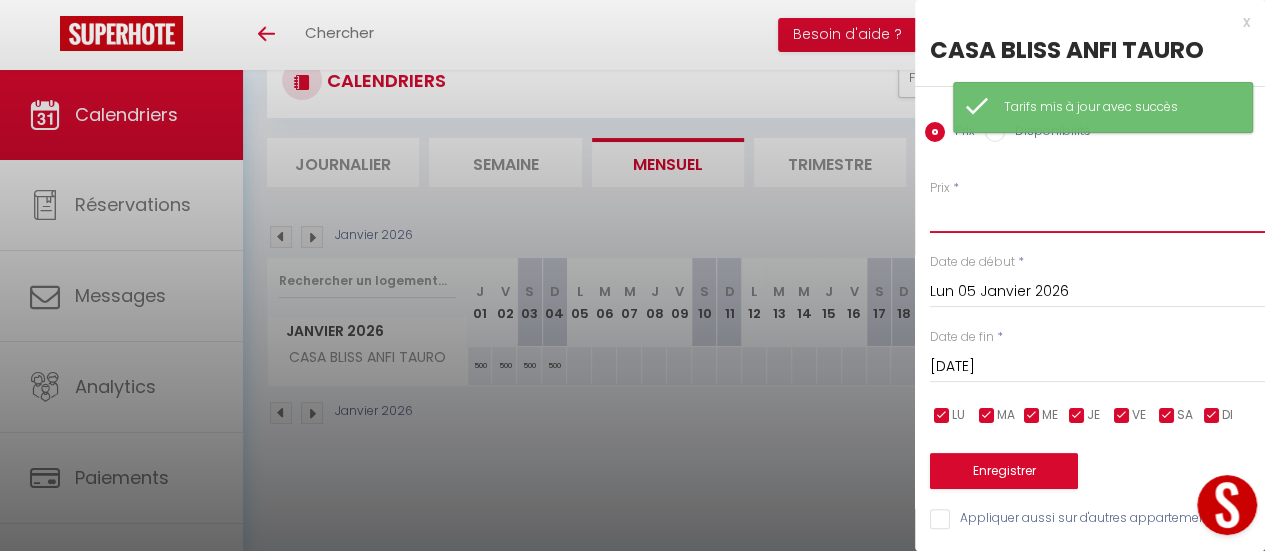 click on "Prix" at bounding box center [1097, 215] 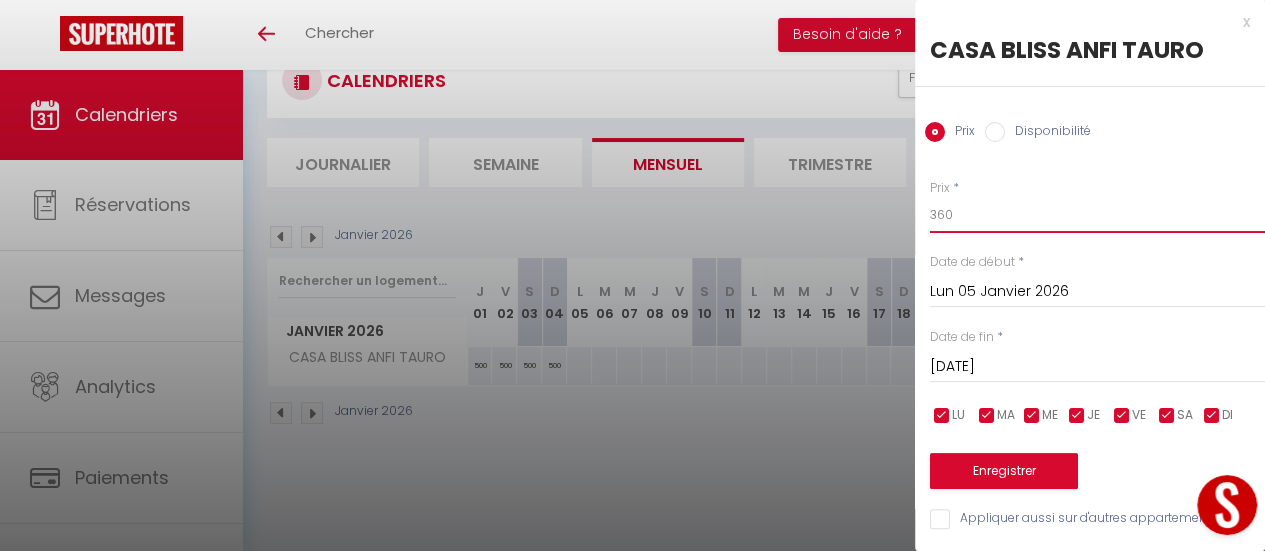 type on "360" 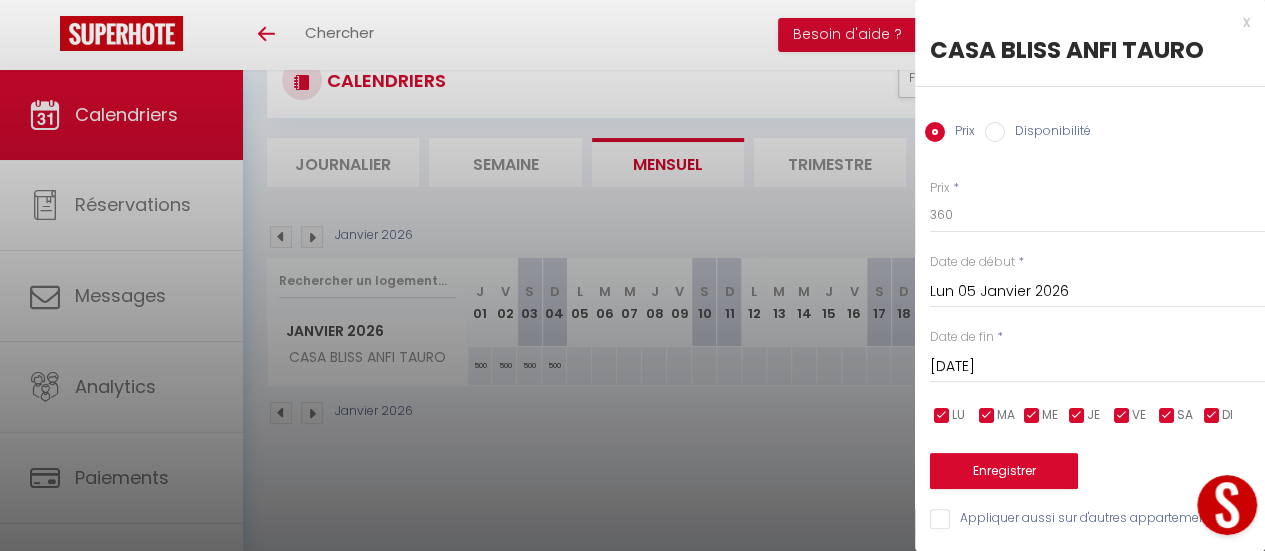 click on "[DATE] Janvier 2026" at bounding box center [1097, 367] 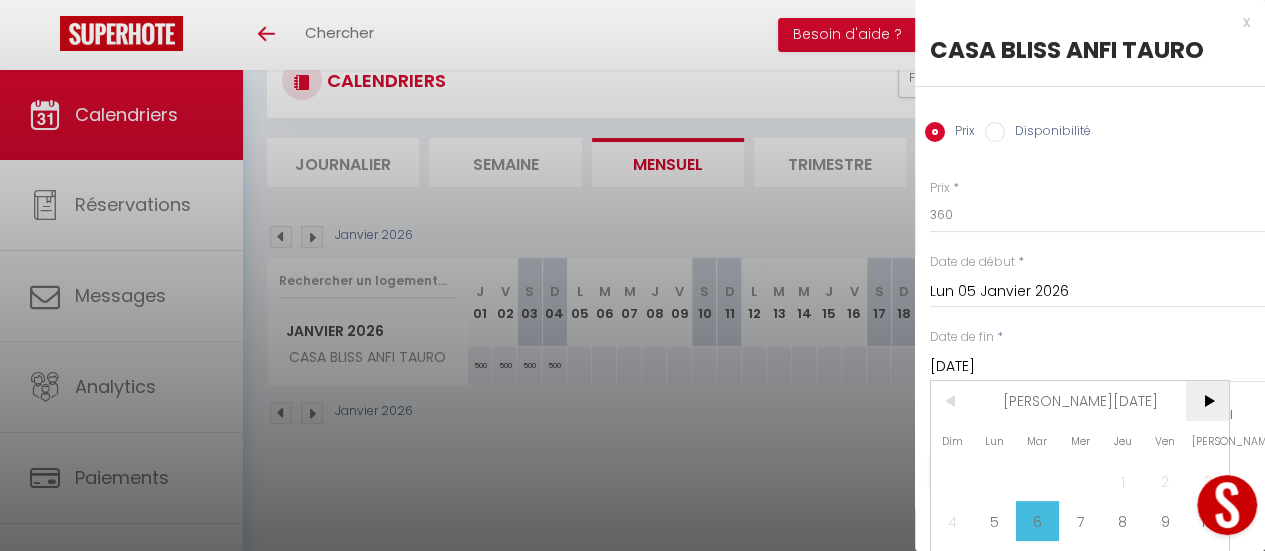 click on ">" at bounding box center (1207, 401) 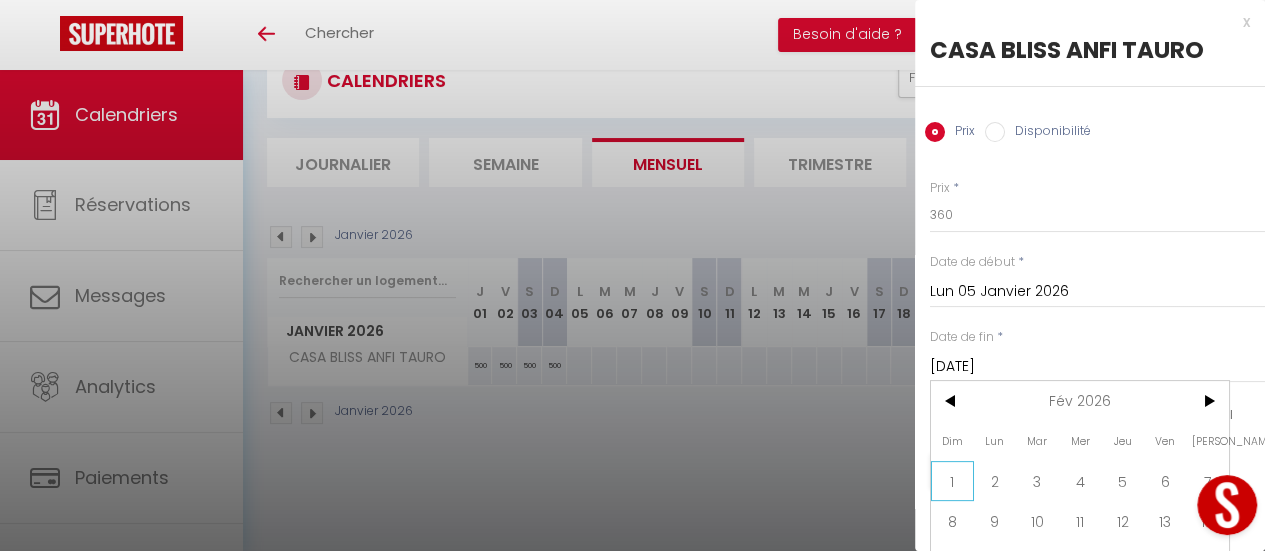 click on "1" at bounding box center [952, 481] 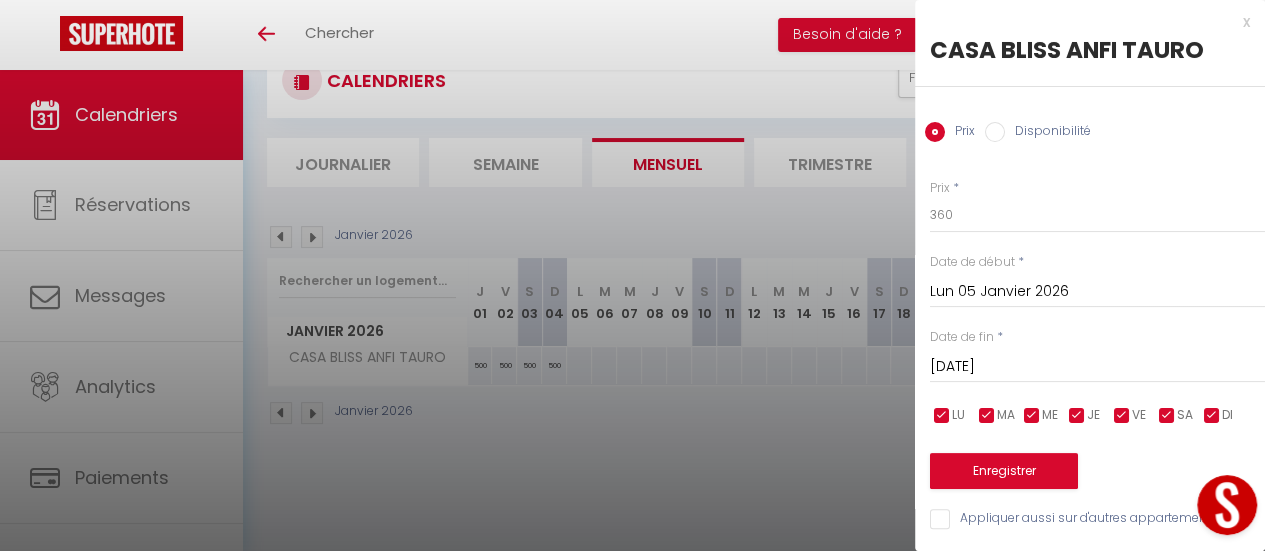 type on "Dim 01 Février 2026" 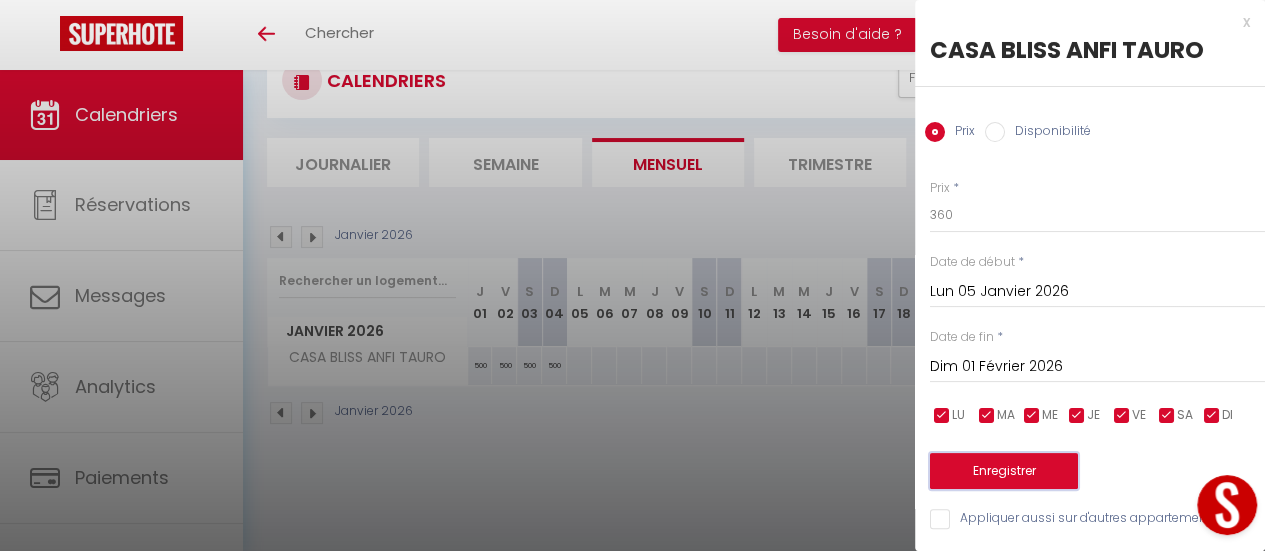 click on "Enregistrer" at bounding box center (1004, 471) 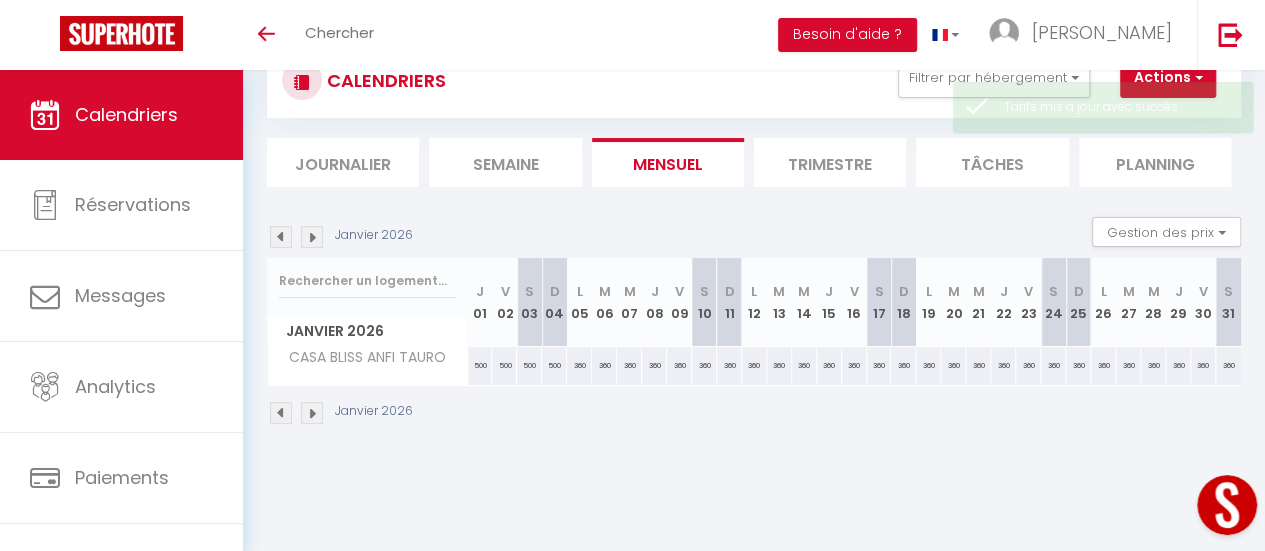click at bounding box center [312, 237] 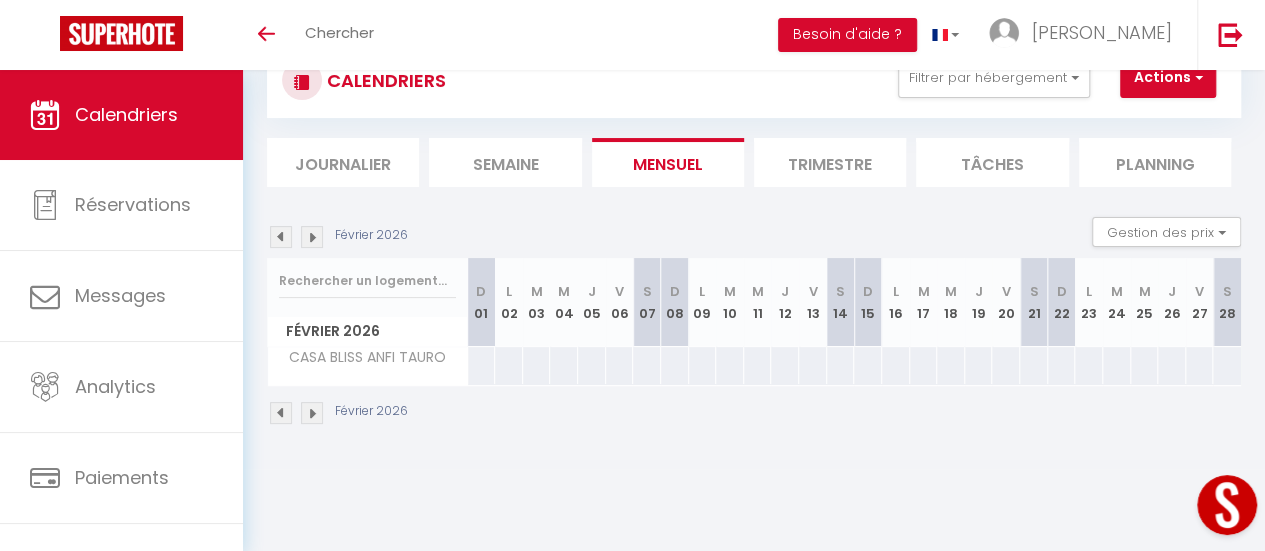 click at bounding box center [481, 365] 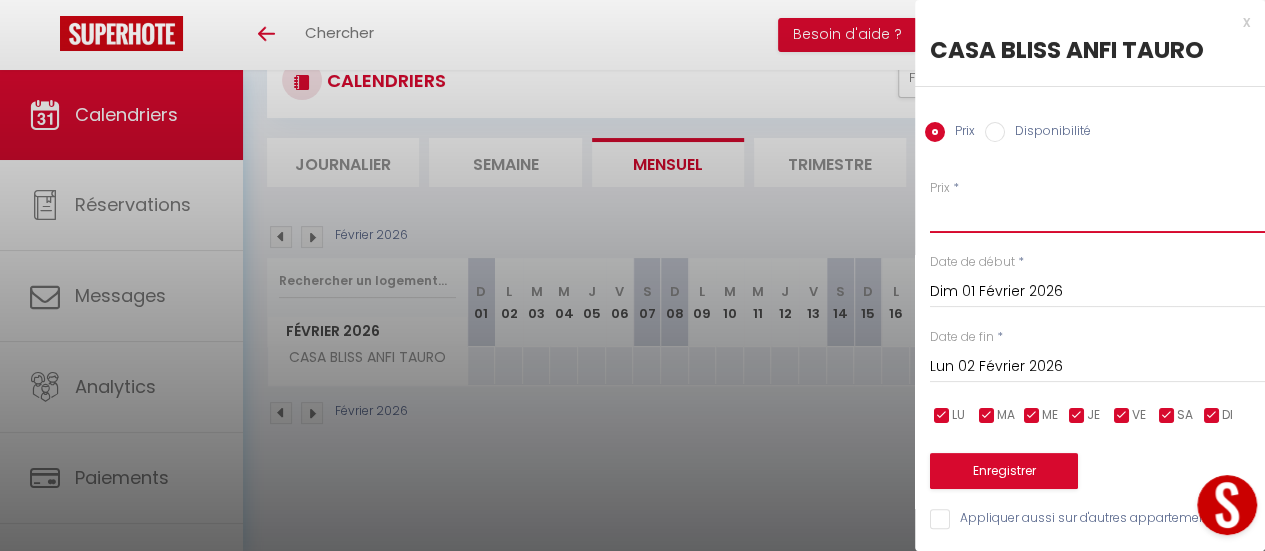 click on "Prix" at bounding box center (1097, 215) 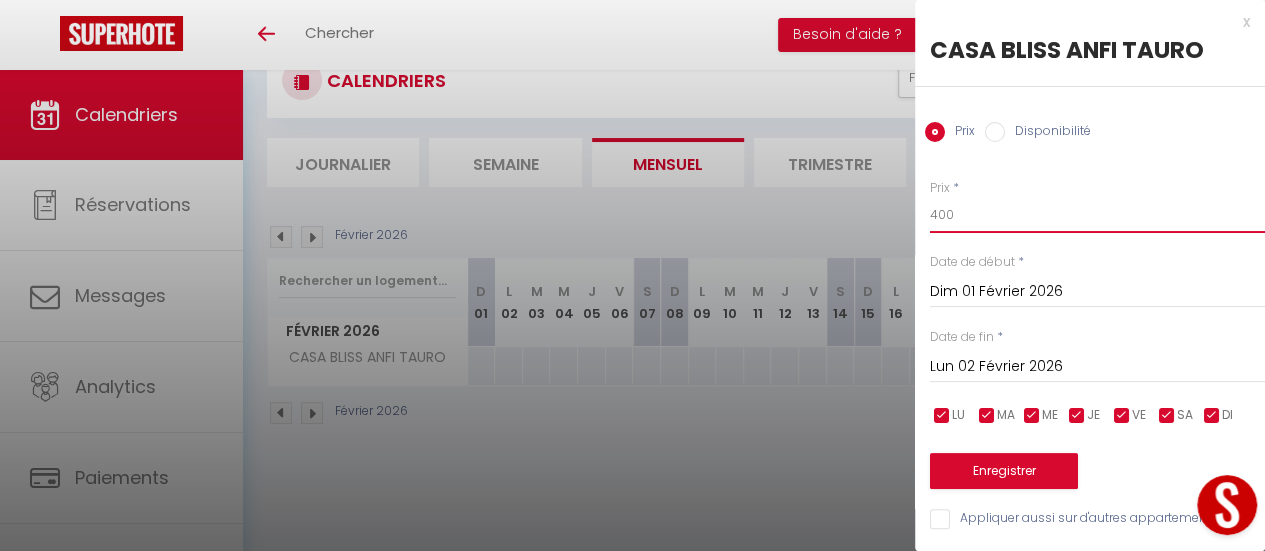 type on "400" 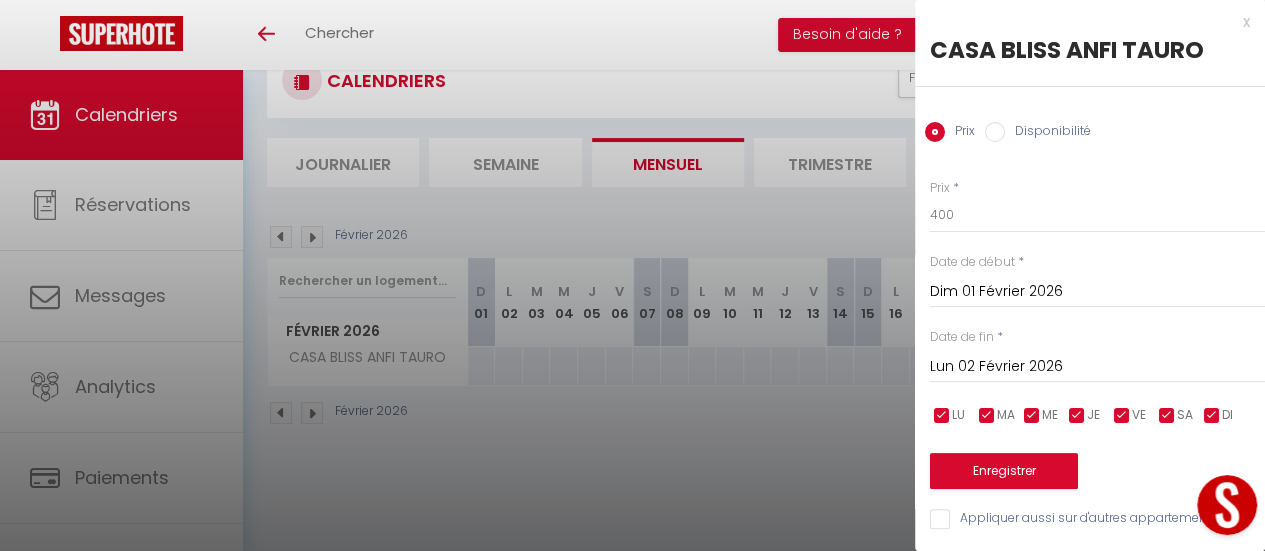 click on "Lun 02 Février 2026" at bounding box center [1097, 367] 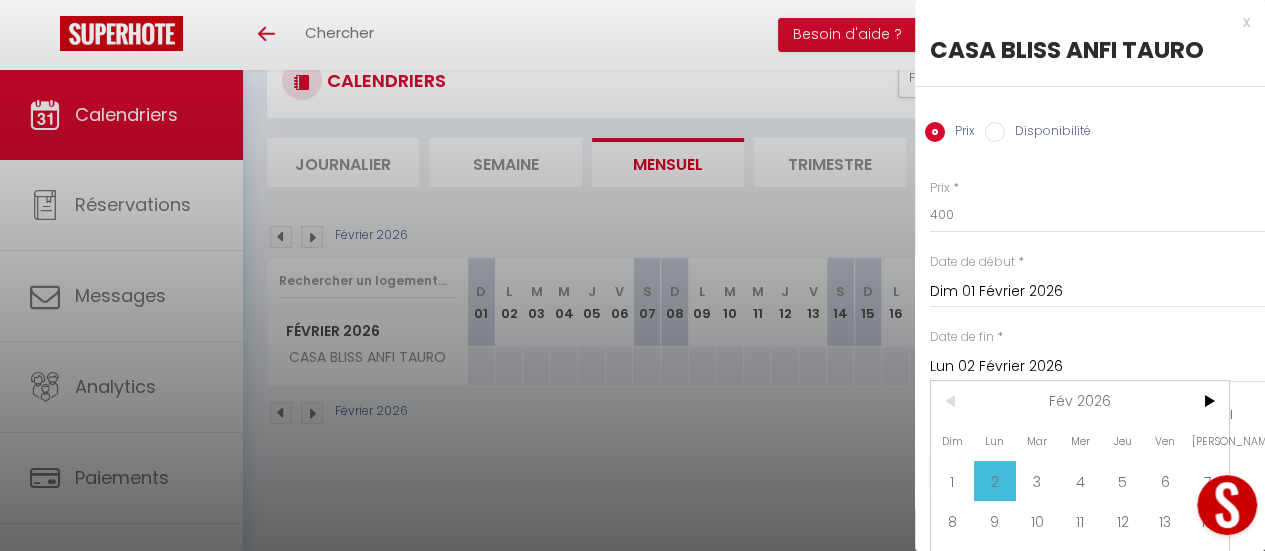 scroll, scrollTop: 0, scrollLeft: 0, axis: both 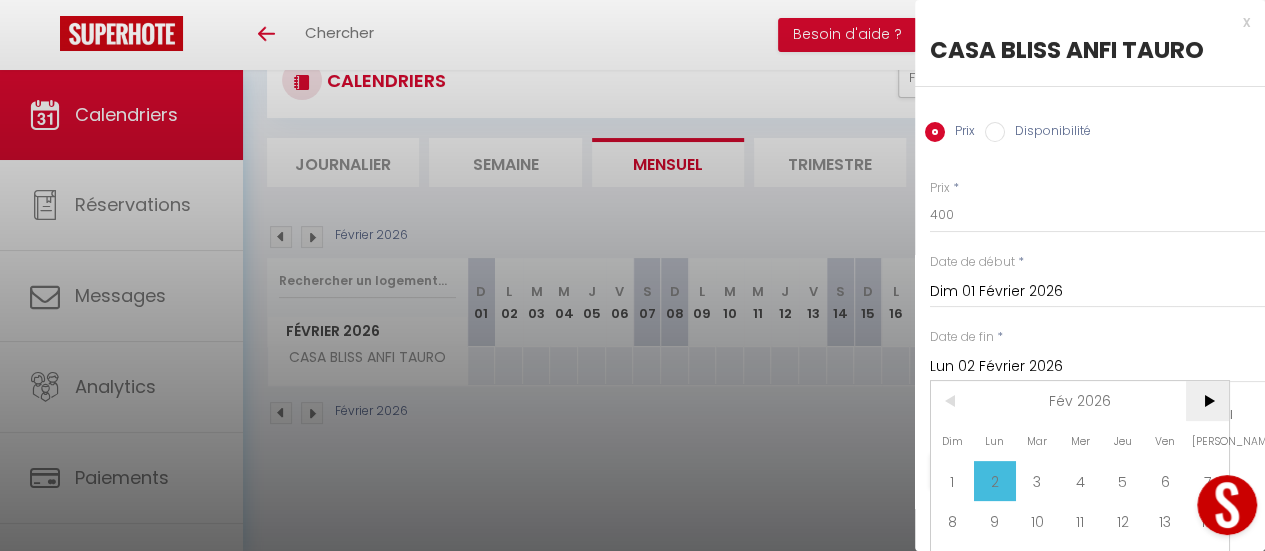 click on ">" at bounding box center [1207, 401] 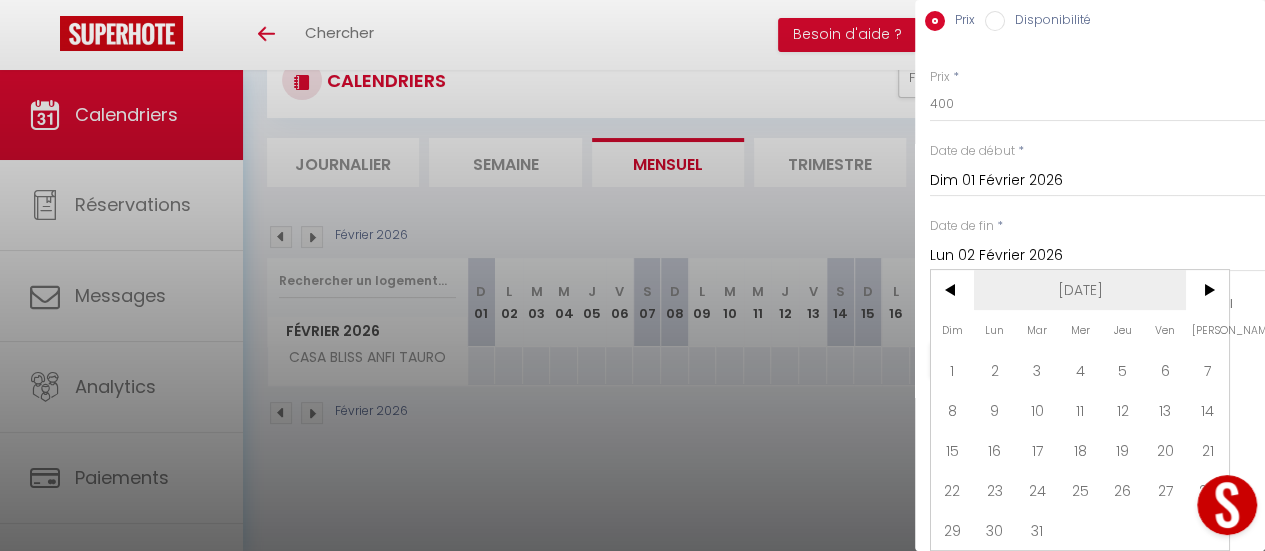 scroll, scrollTop: 124, scrollLeft: 0, axis: vertical 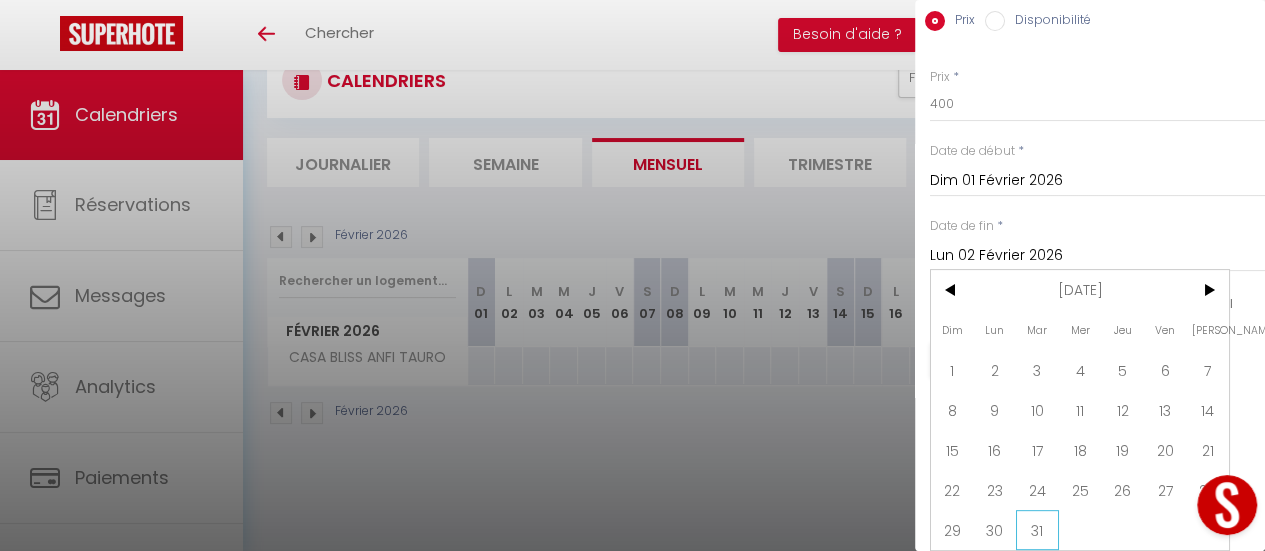 click on "31" at bounding box center (1037, 530) 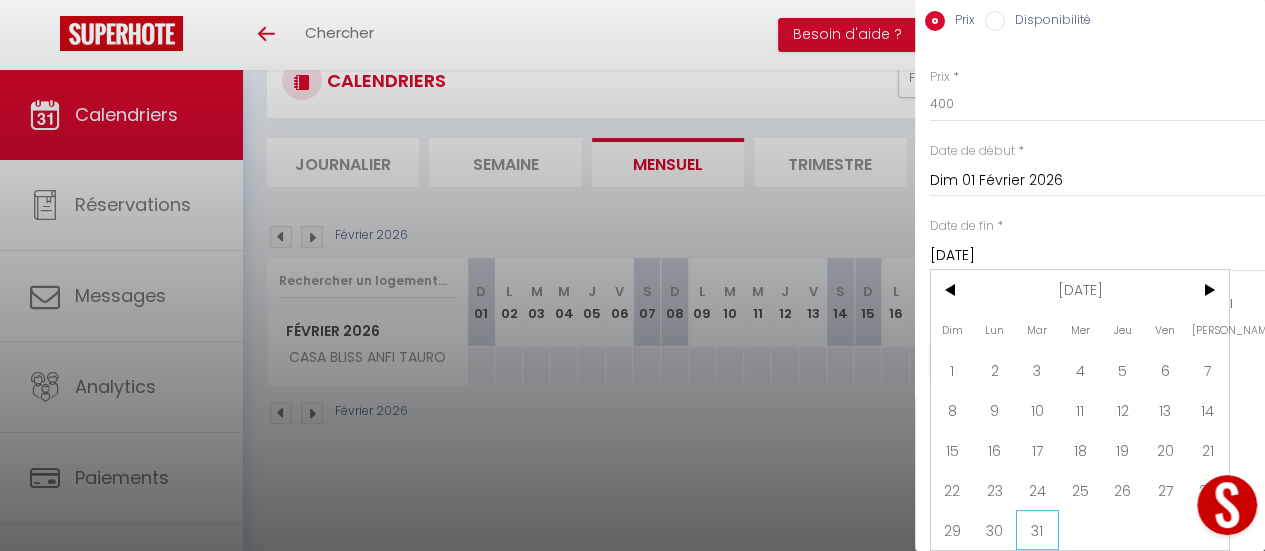 scroll, scrollTop: 14, scrollLeft: 0, axis: vertical 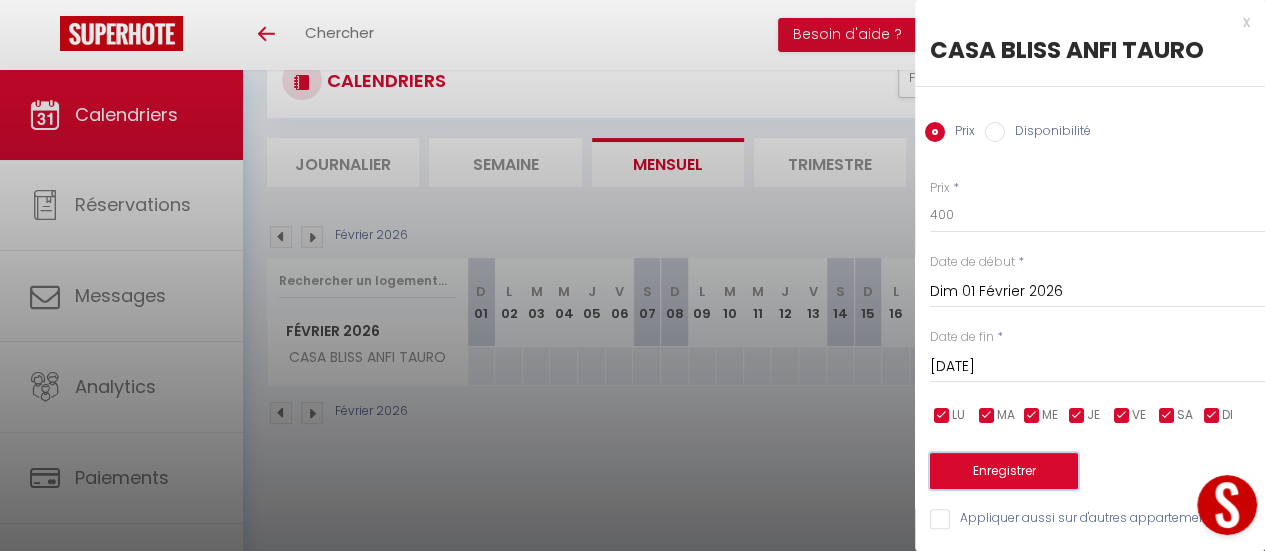 click on "Enregistrer" at bounding box center (1004, 471) 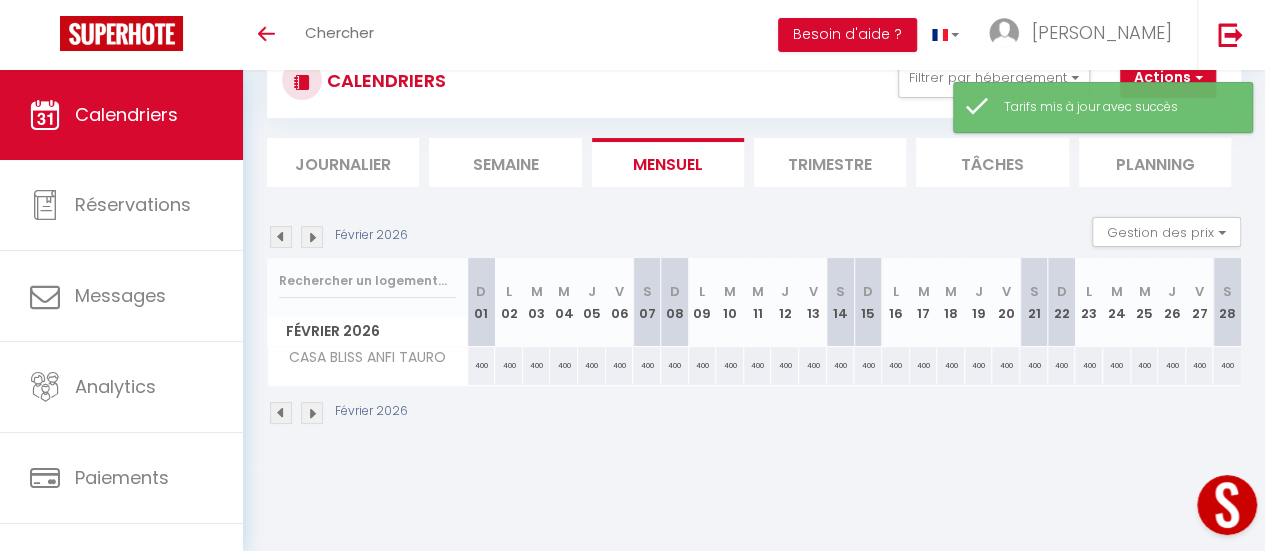 click at bounding box center (312, 237) 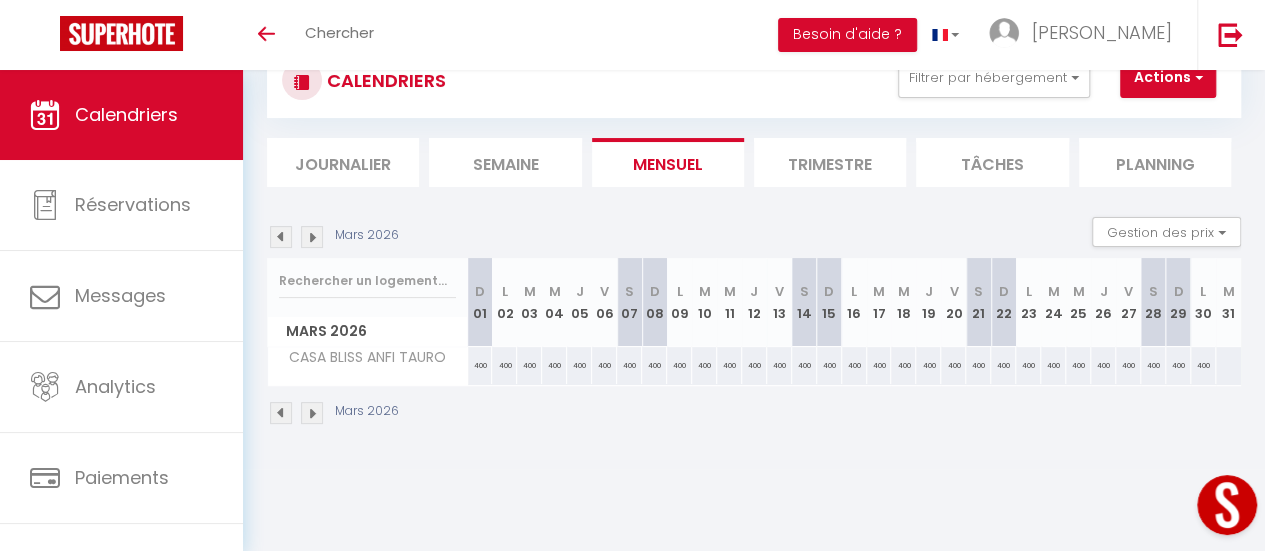 click at bounding box center (1228, 365) 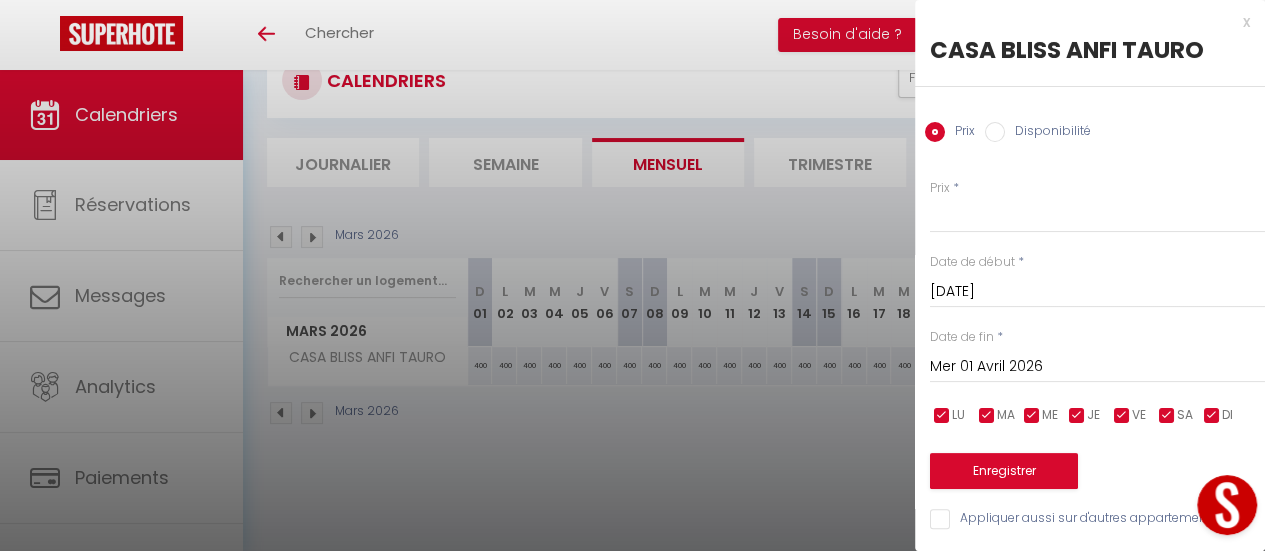 click on "Mer 01 Avril 2026" at bounding box center (1097, 367) 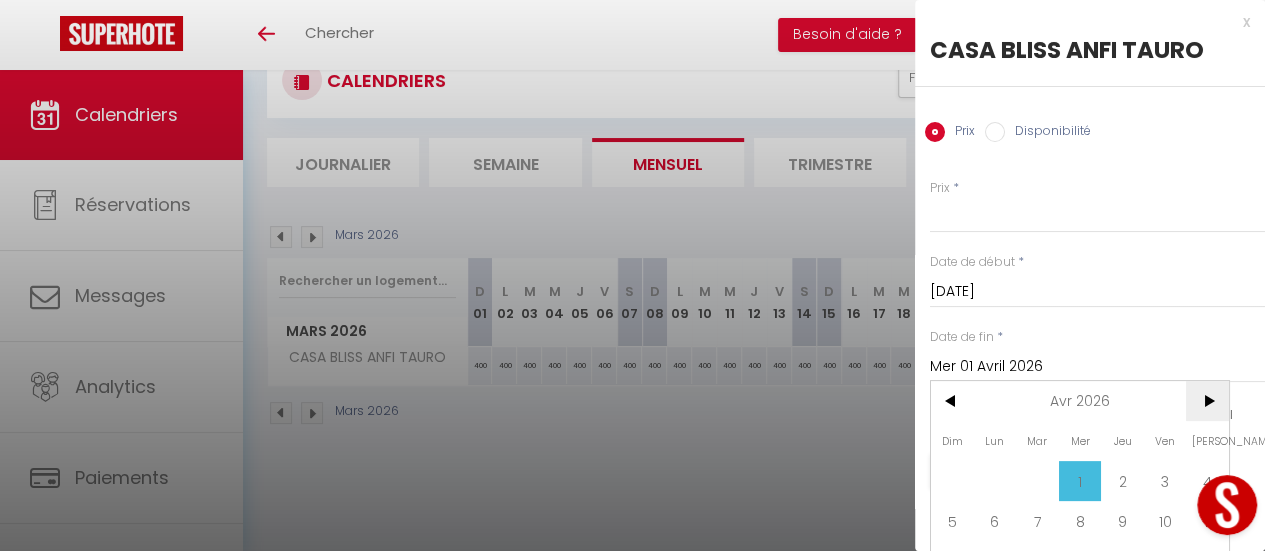 click on ">" at bounding box center (1207, 401) 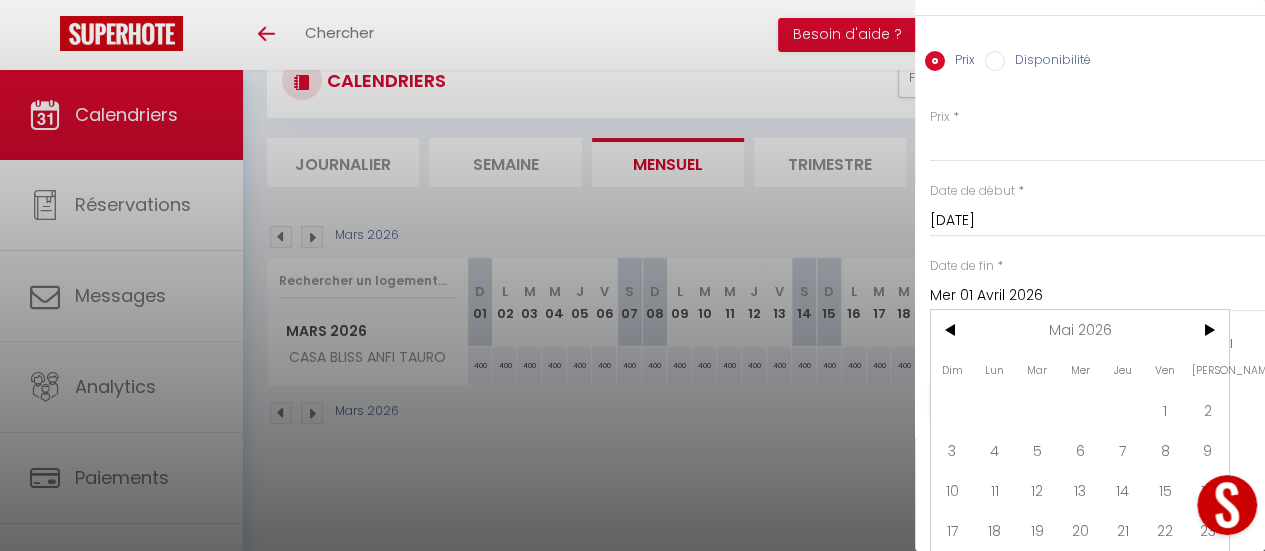 scroll, scrollTop: 100, scrollLeft: 0, axis: vertical 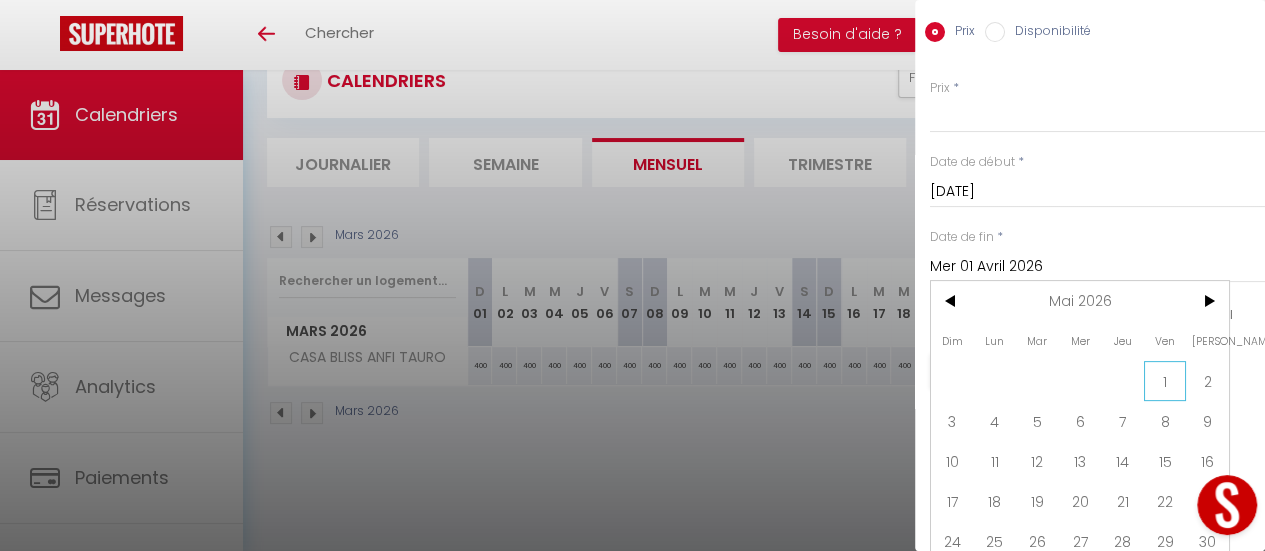 click on "1" at bounding box center [1165, 381] 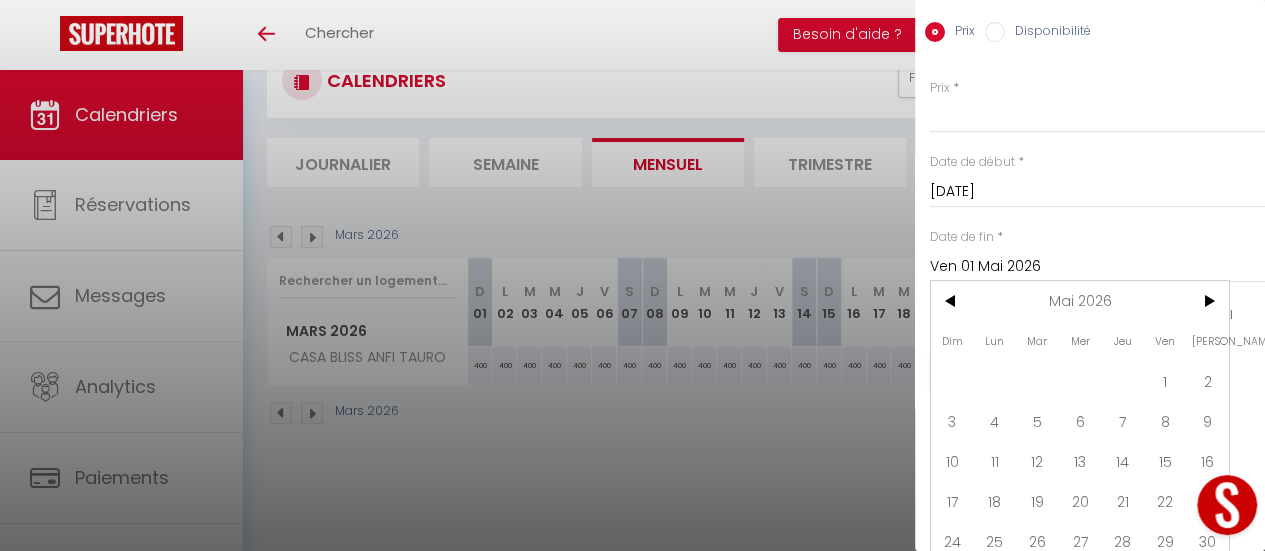 scroll, scrollTop: 14, scrollLeft: 0, axis: vertical 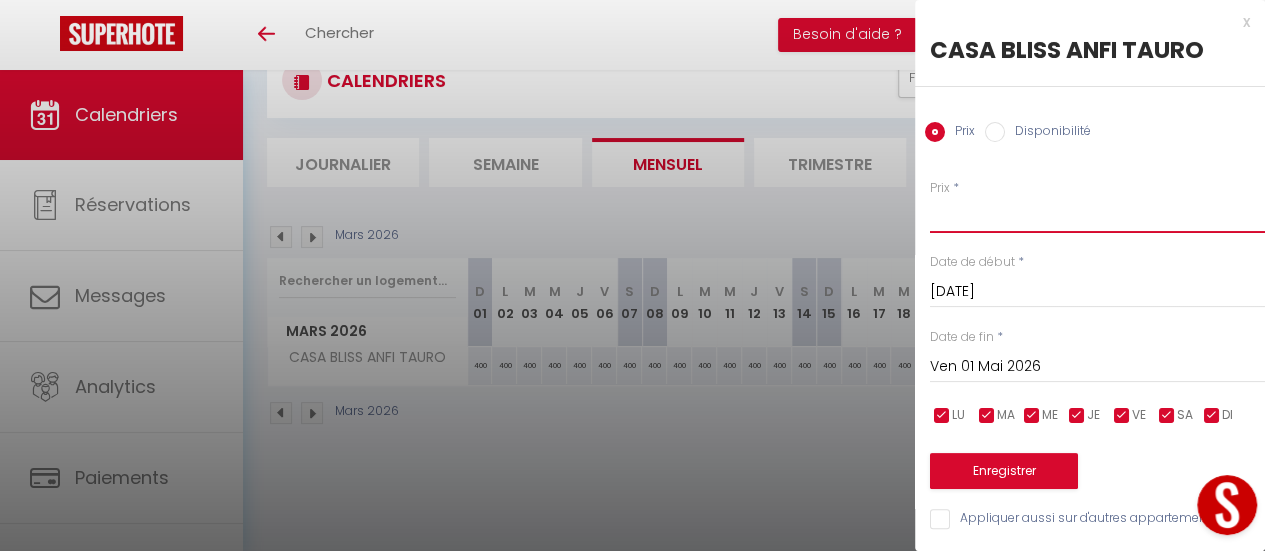 click on "Prix" at bounding box center (1097, 215) 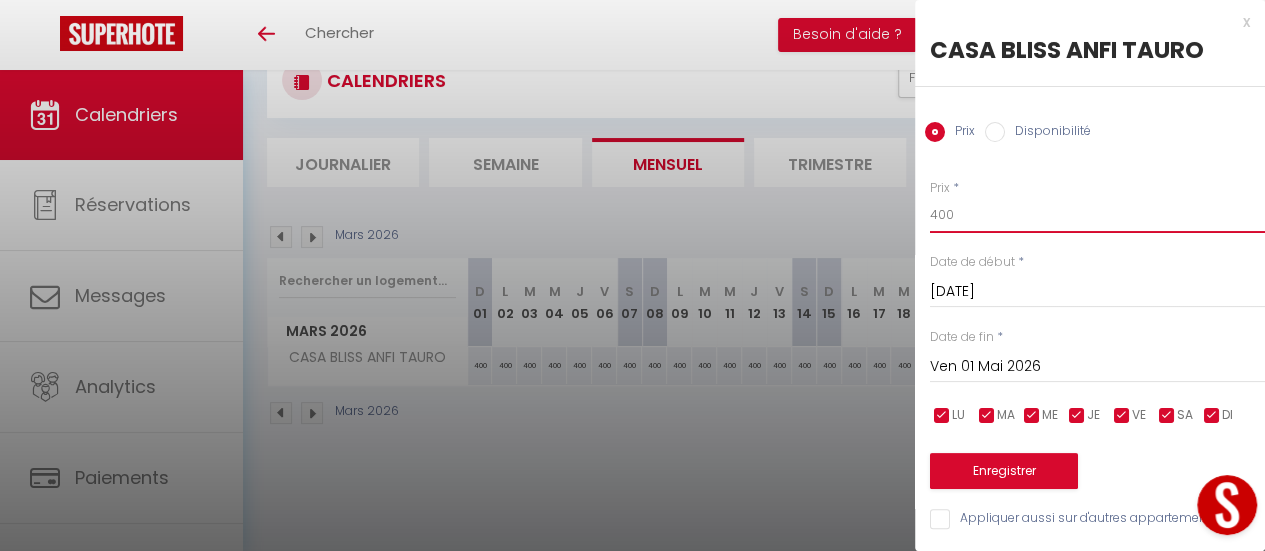 type on "400" 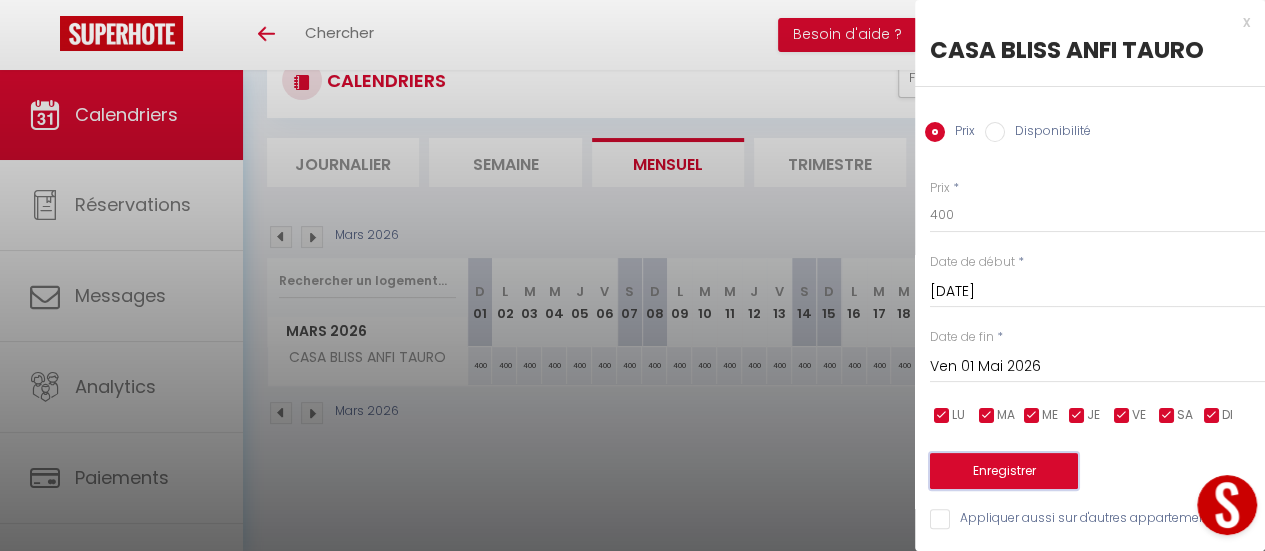 click on "Enregistrer" at bounding box center (1004, 471) 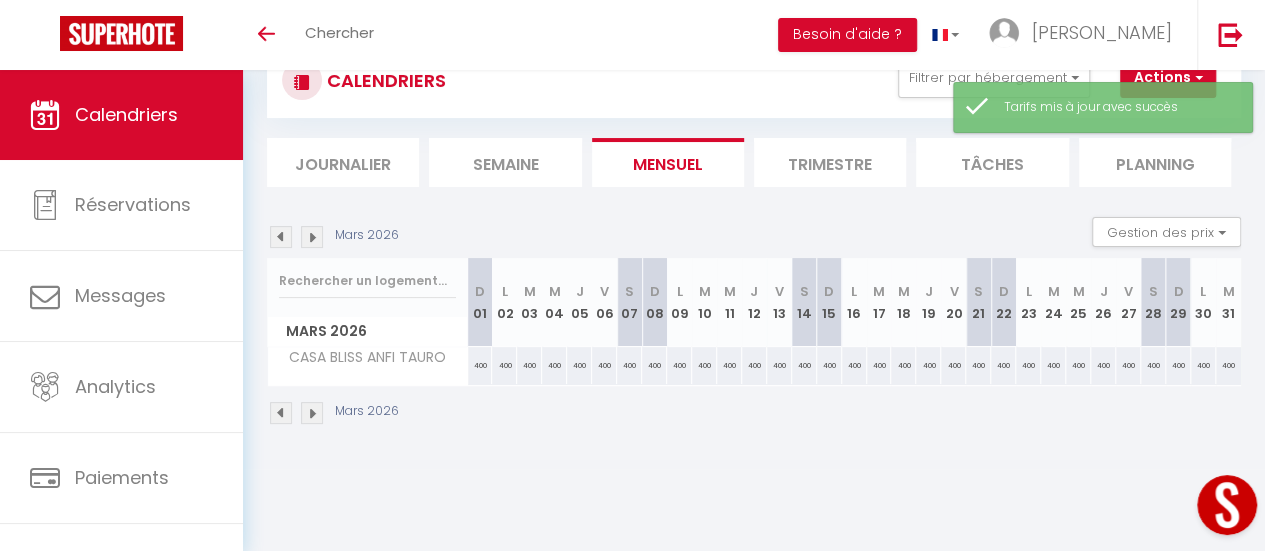 click at bounding box center [312, 237] 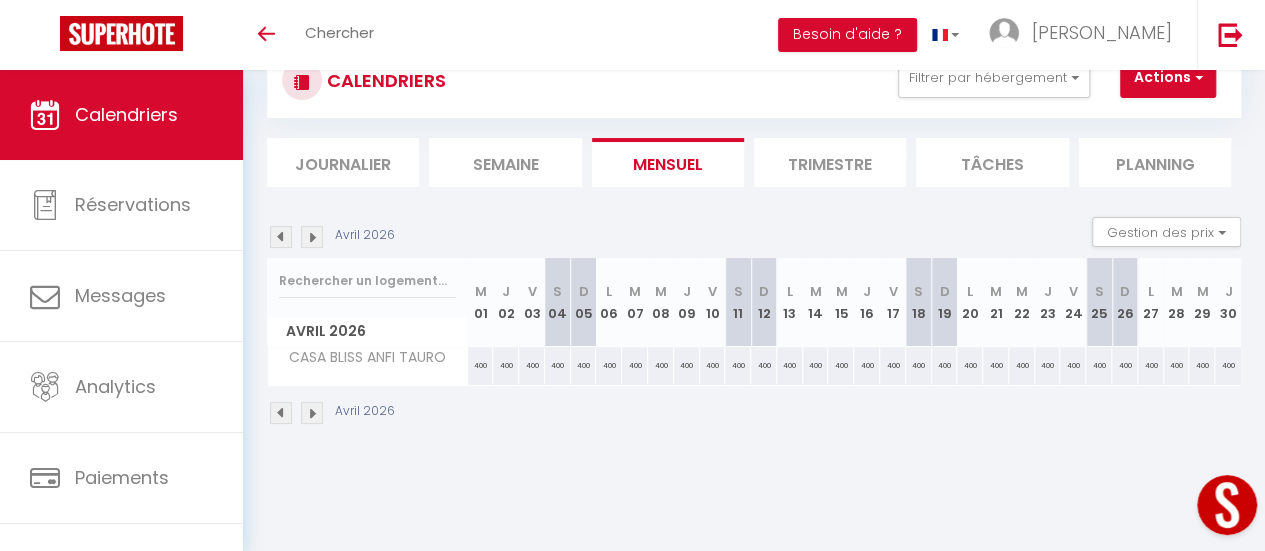 click at bounding box center [312, 237] 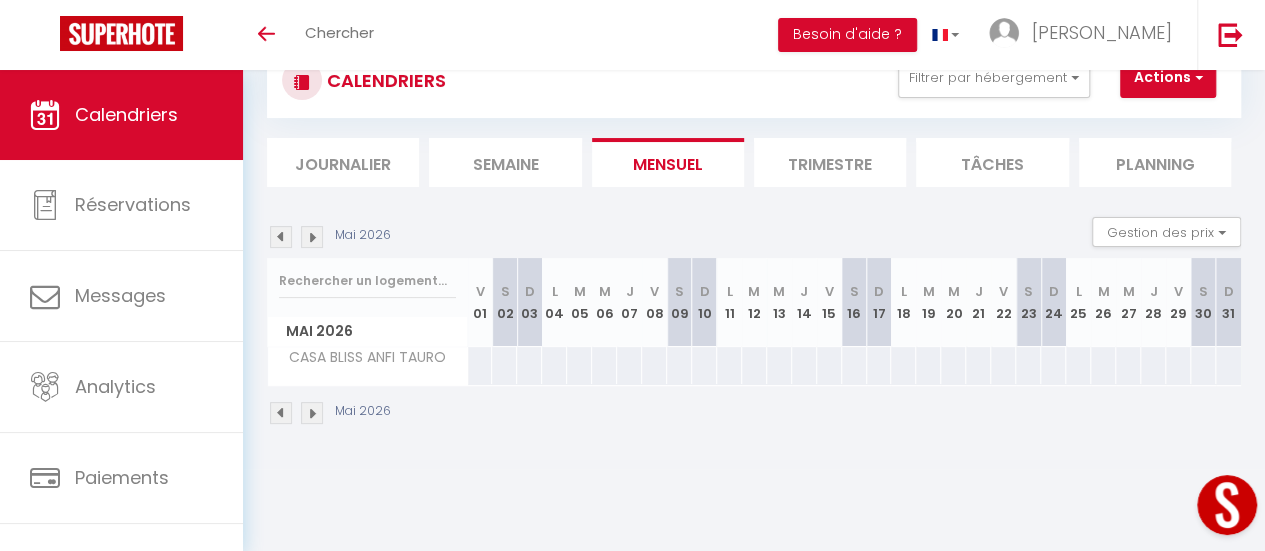 click at bounding box center [480, 365] 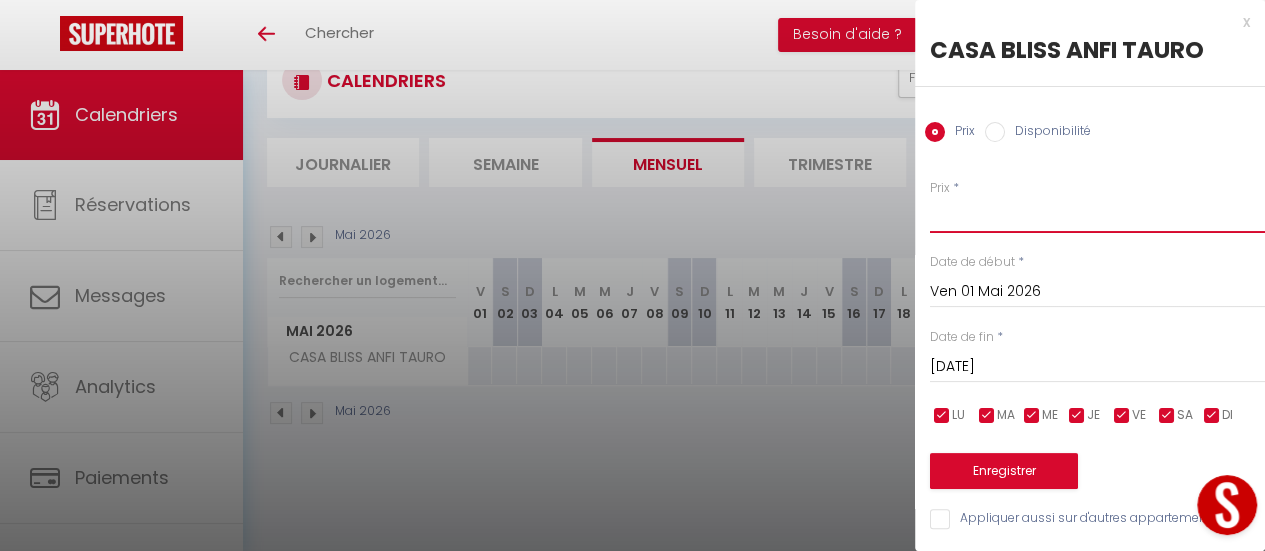 click on "Prix" at bounding box center [1097, 215] 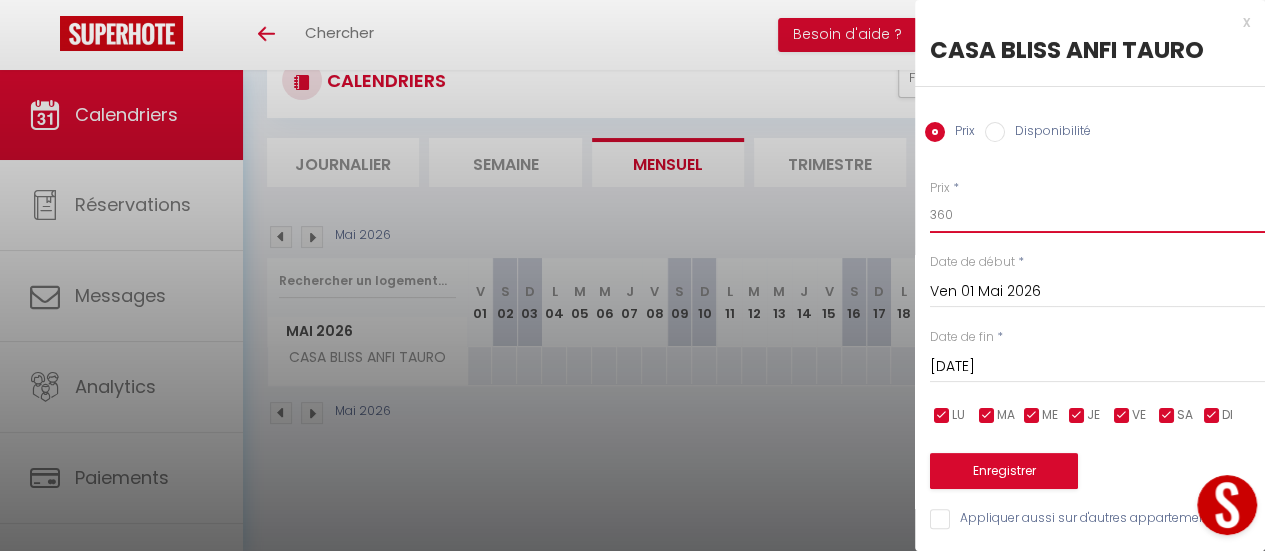 type on "360" 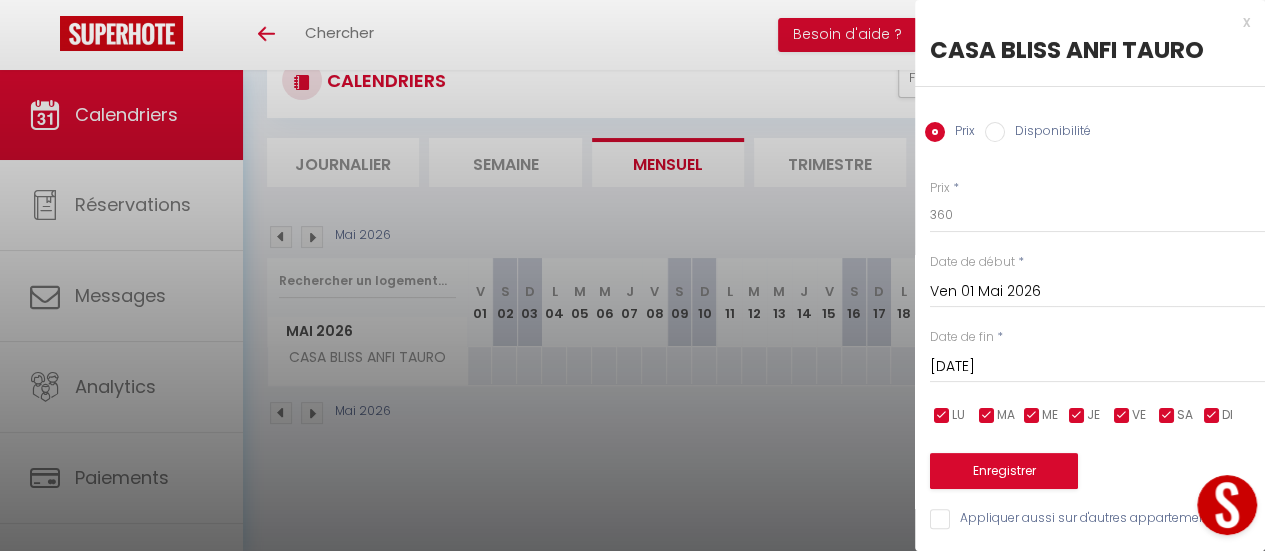 click on "Sam 02 Mai 2026" at bounding box center [1097, 367] 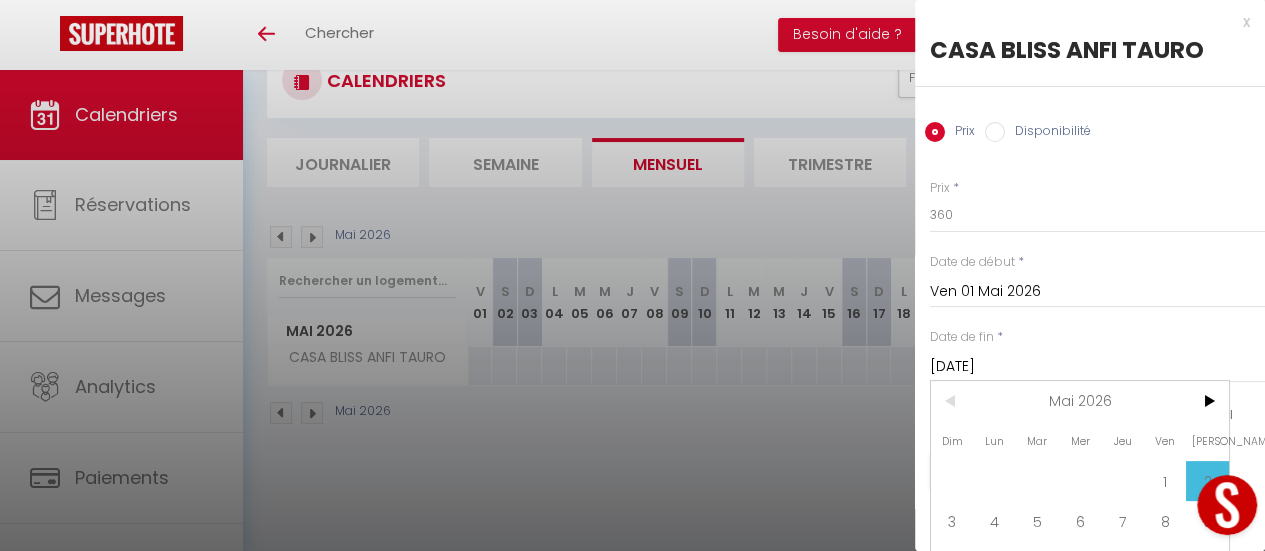 scroll, scrollTop: 100, scrollLeft: 0, axis: vertical 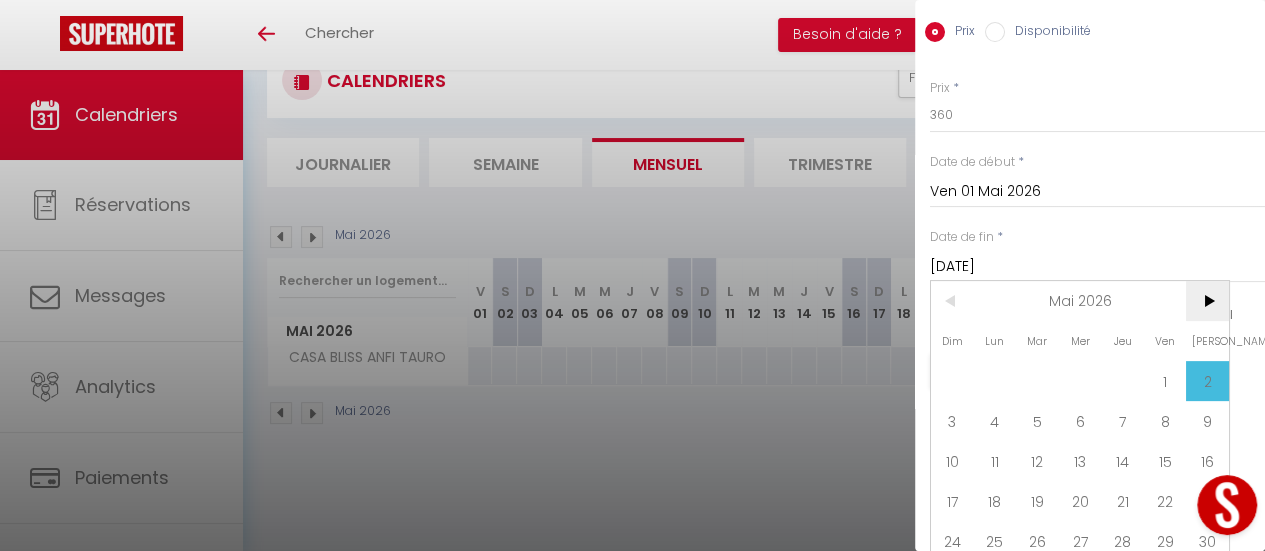 click on ">" at bounding box center [1207, 301] 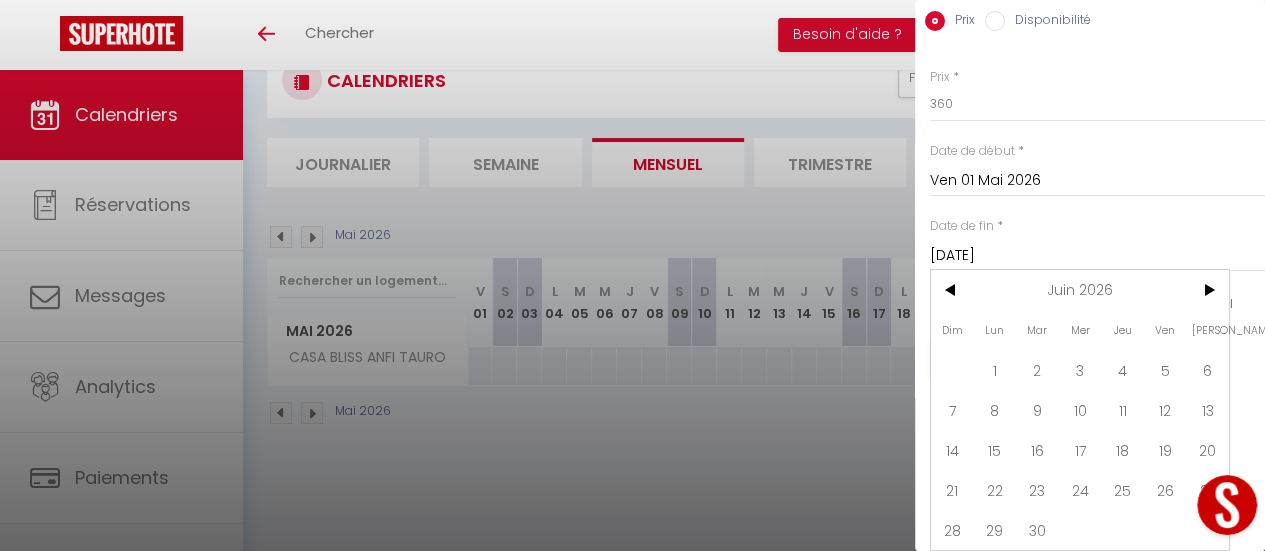 scroll, scrollTop: 124, scrollLeft: 0, axis: vertical 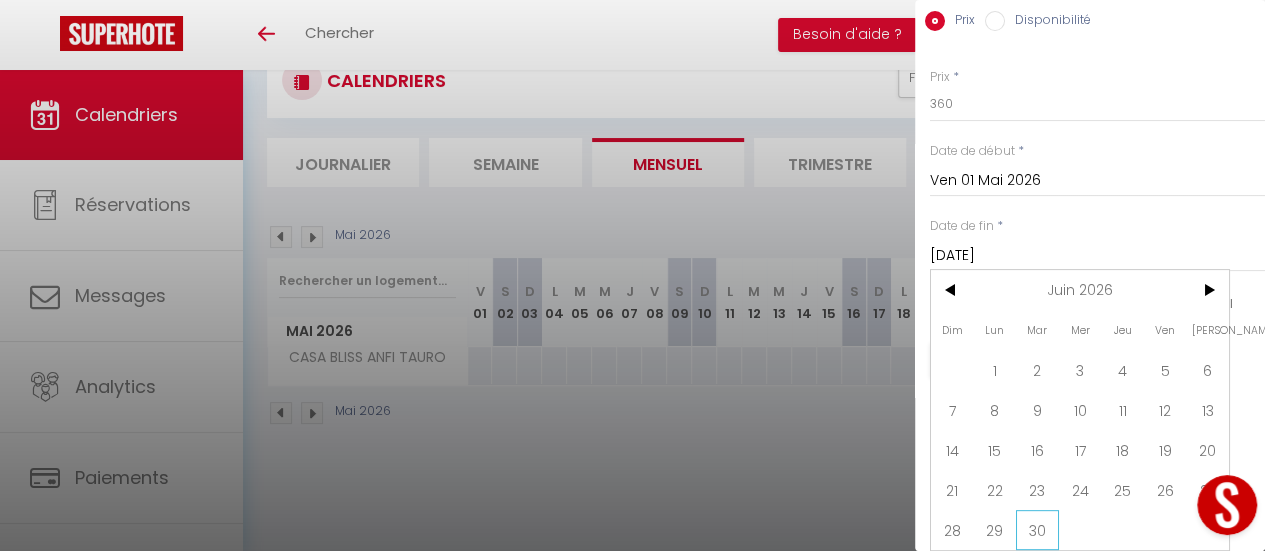click on "30" at bounding box center [1037, 530] 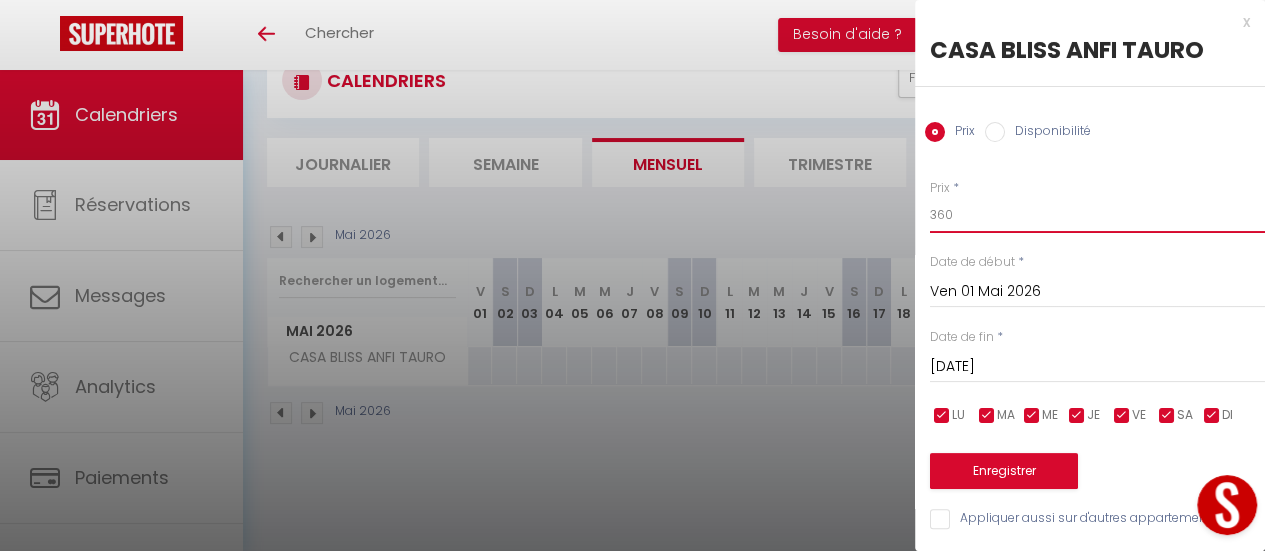 click on "360" at bounding box center [1097, 215] 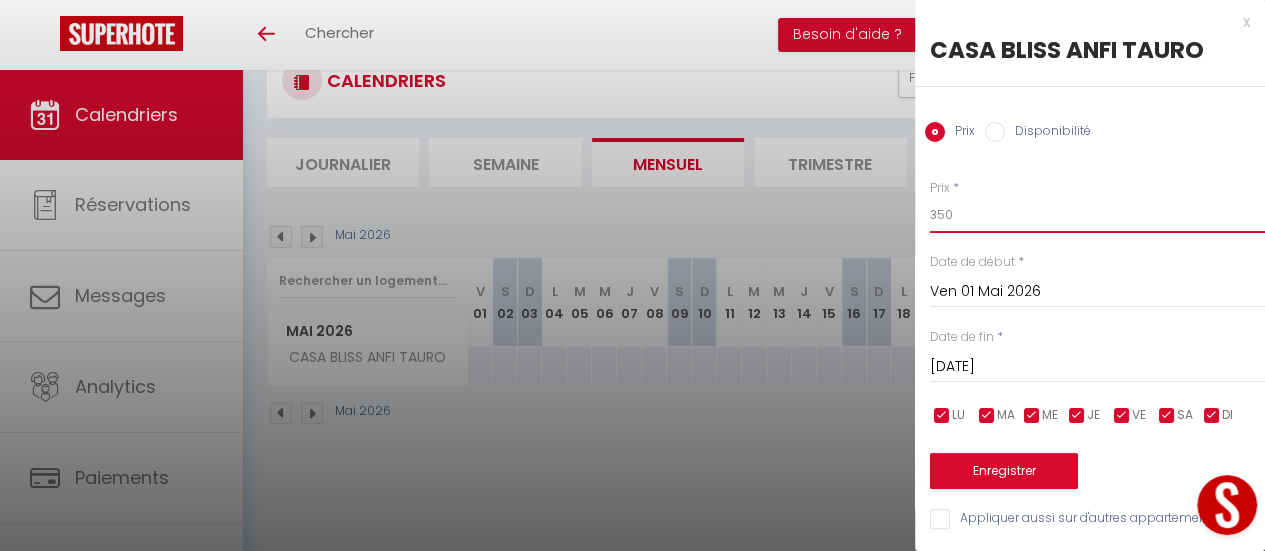 type on "350" 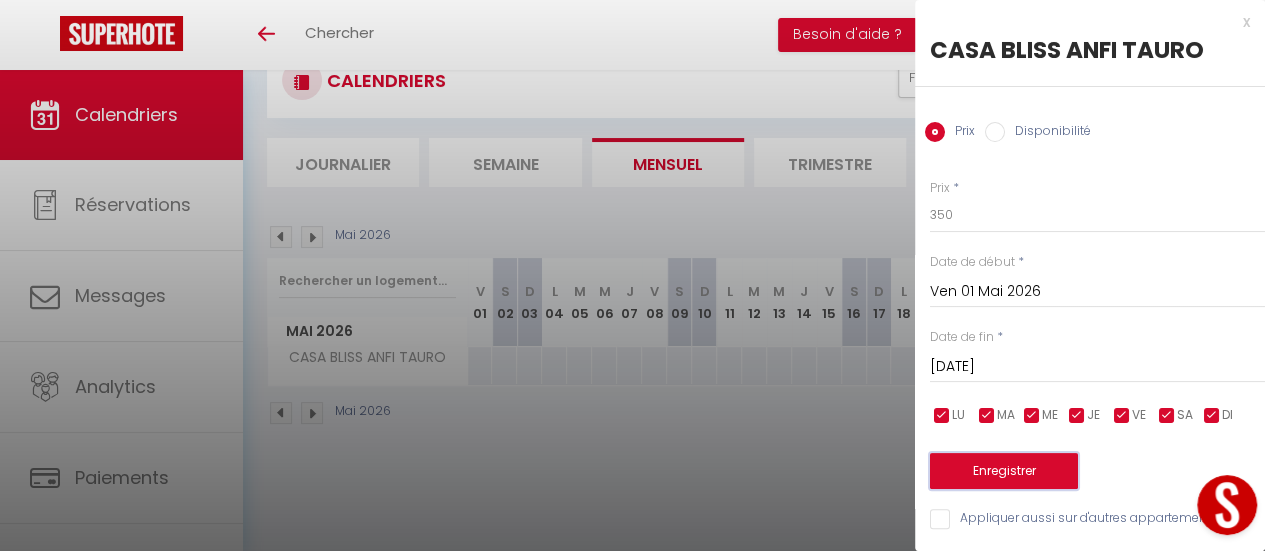 click on "Enregistrer" at bounding box center [1004, 471] 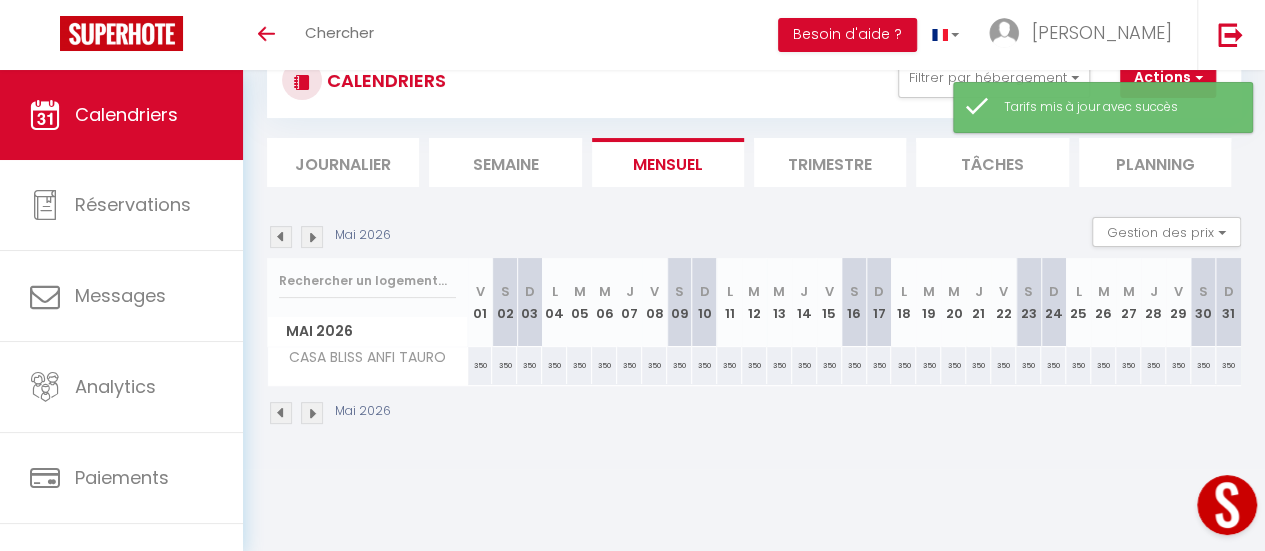 click at bounding box center (312, 237) 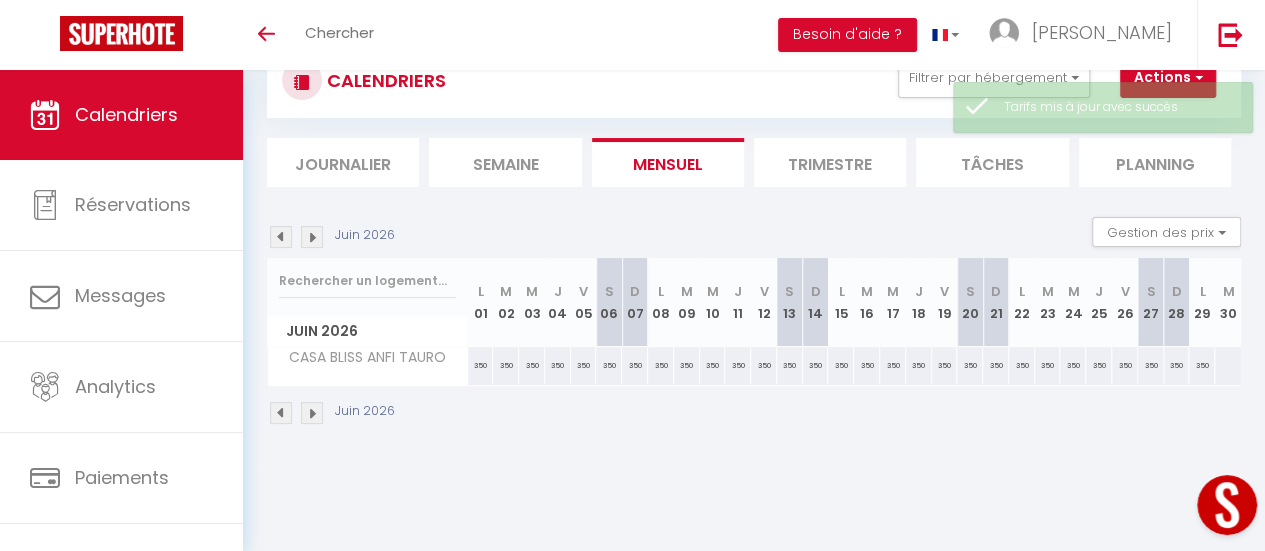 click at bounding box center (312, 237) 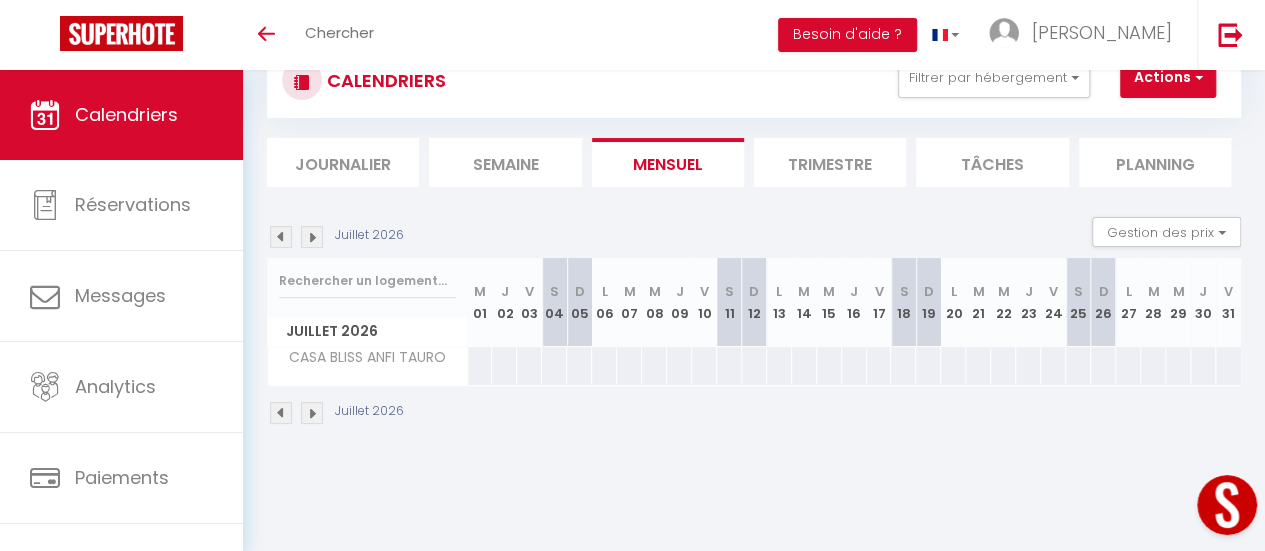 click at bounding box center (480, 365) 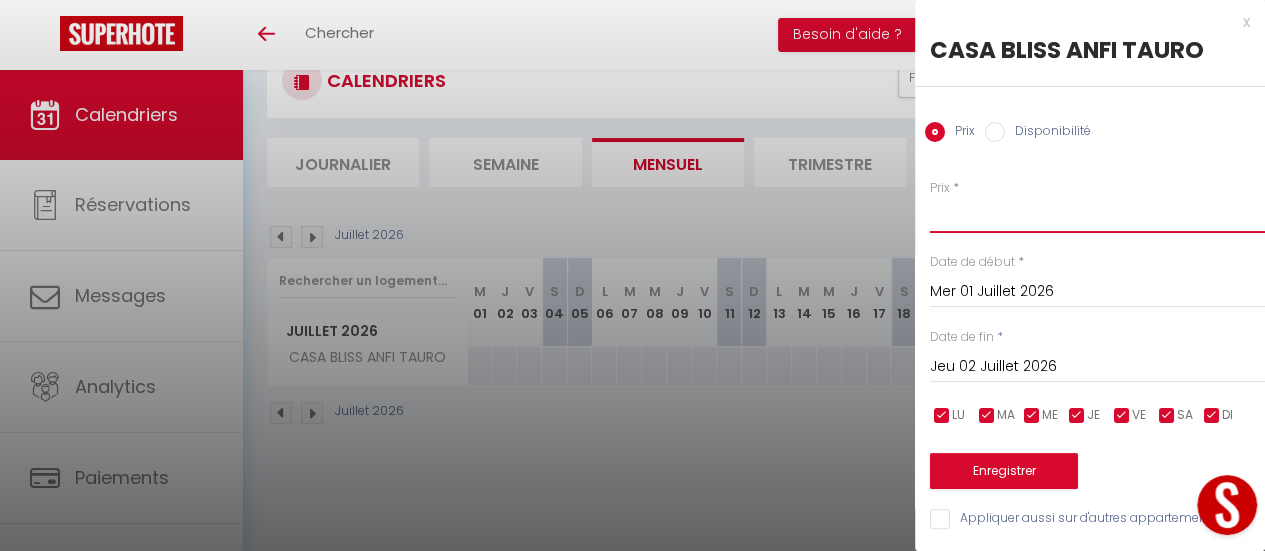 click on "Prix" at bounding box center (1097, 215) 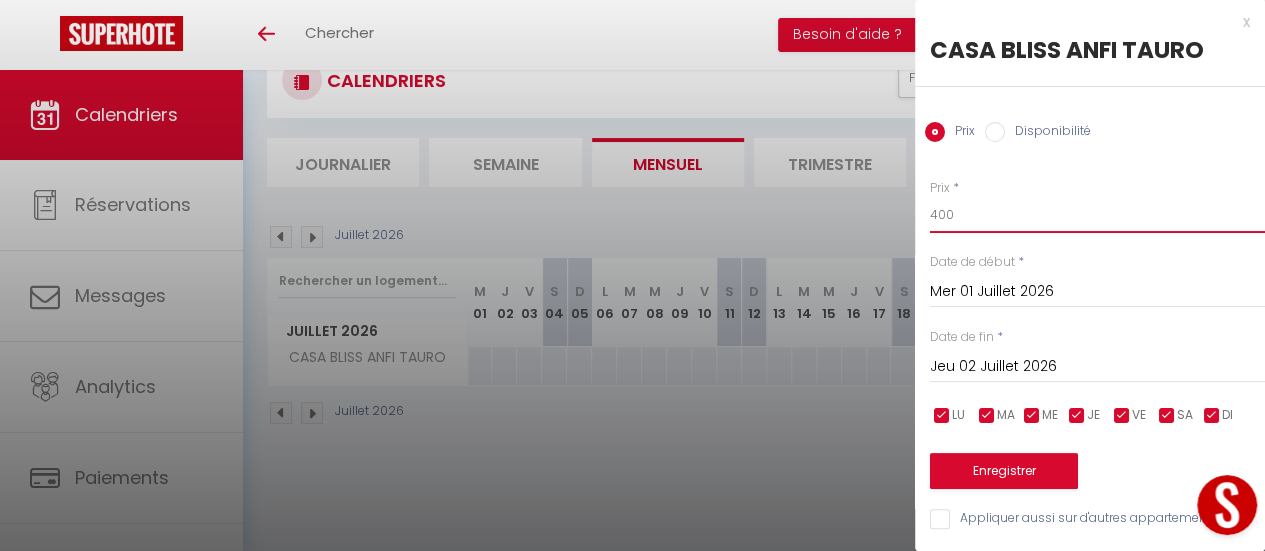 type on "400" 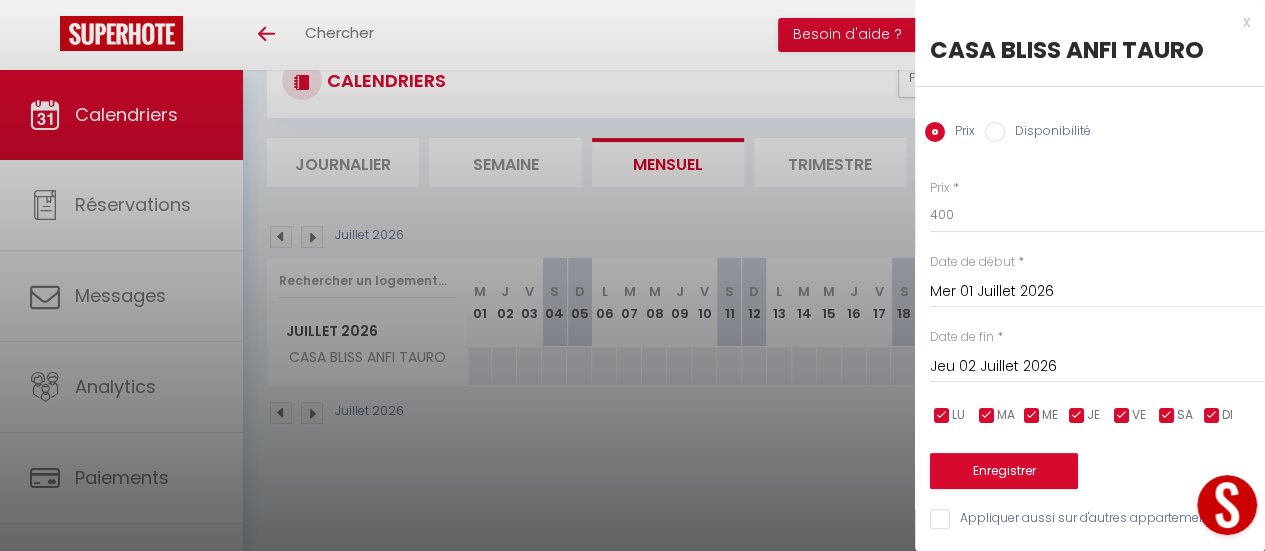 click on "Jeu 02 Juillet 2026" at bounding box center [1097, 367] 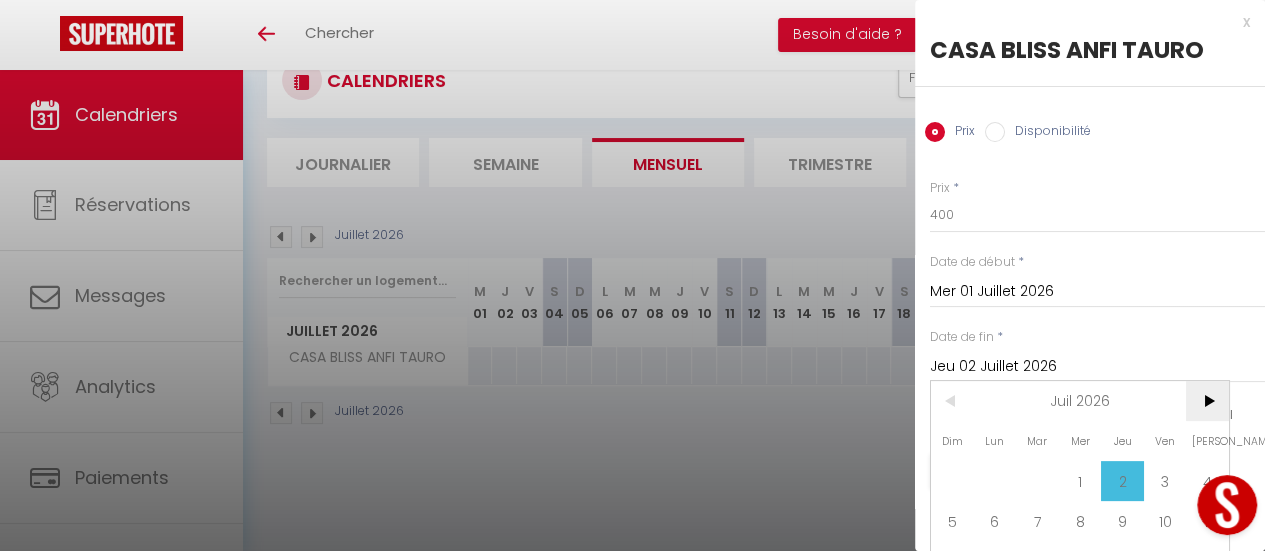 click on ">" at bounding box center [1207, 401] 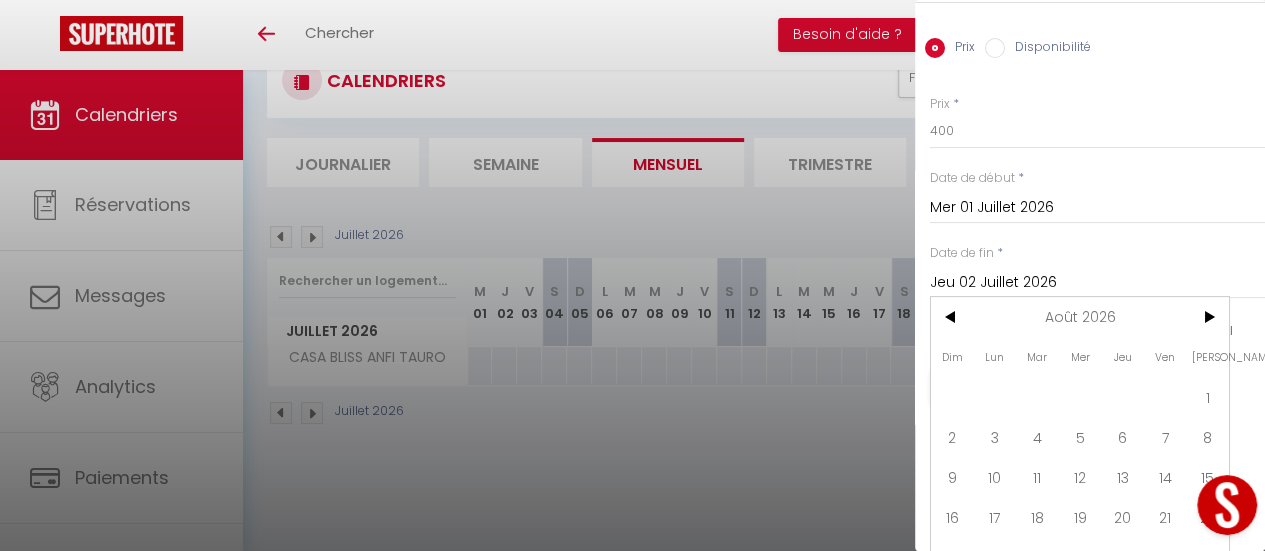 scroll, scrollTop: 164, scrollLeft: 0, axis: vertical 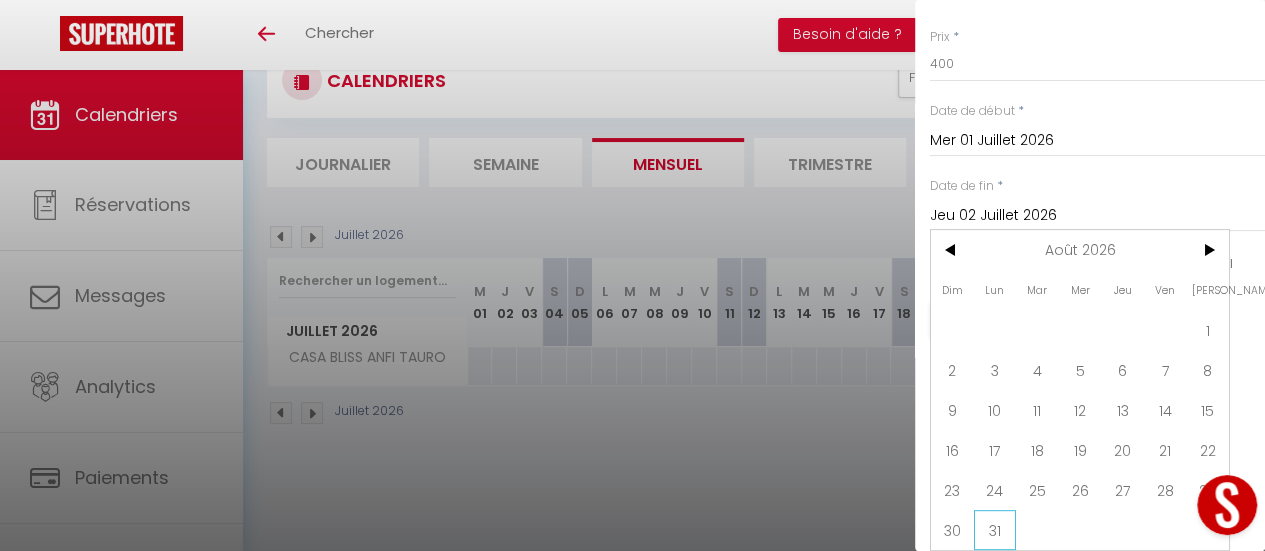 click on "31" at bounding box center [995, 530] 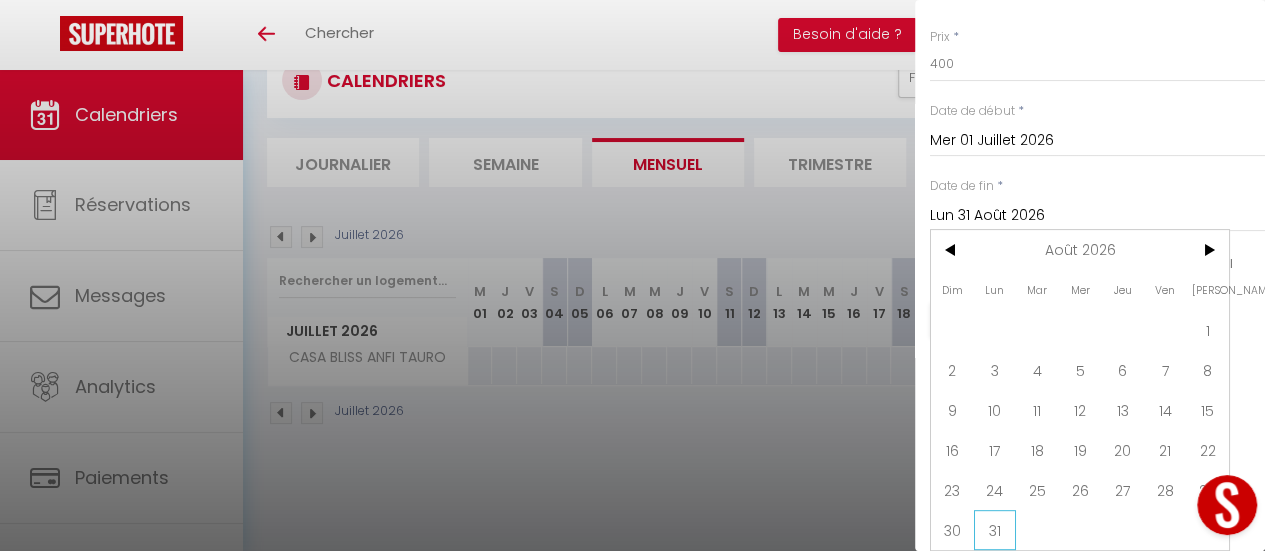 scroll, scrollTop: 14, scrollLeft: 0, axis: vertical 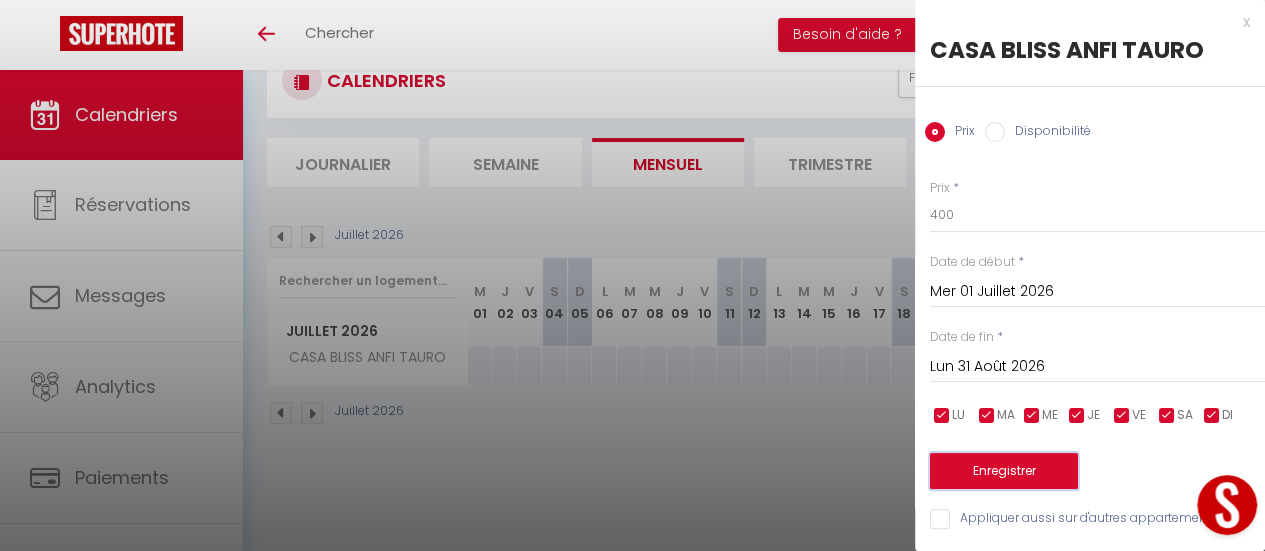 click on "Enregistrer" at bounding box center [1004, 471] 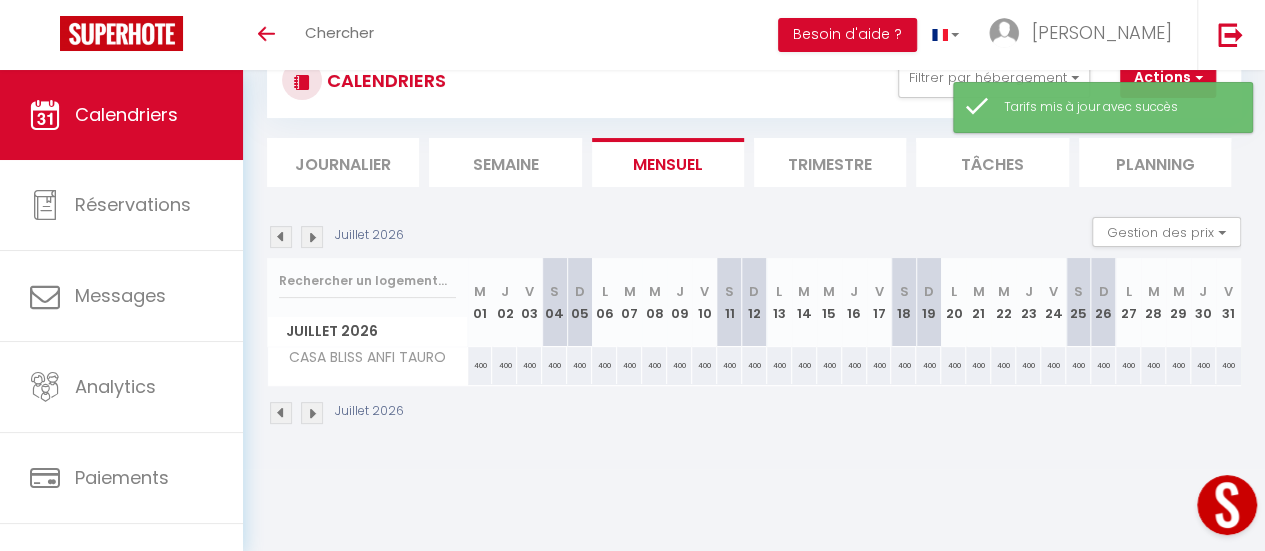 click at bounding box center [312, 237] 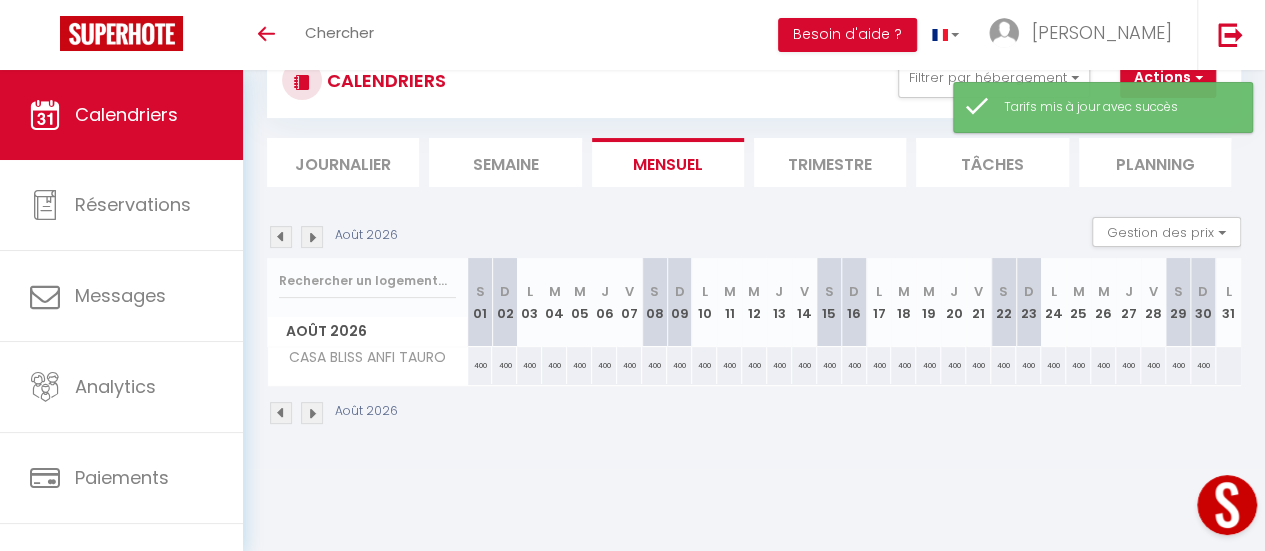 click at bounding box center (312, 237) 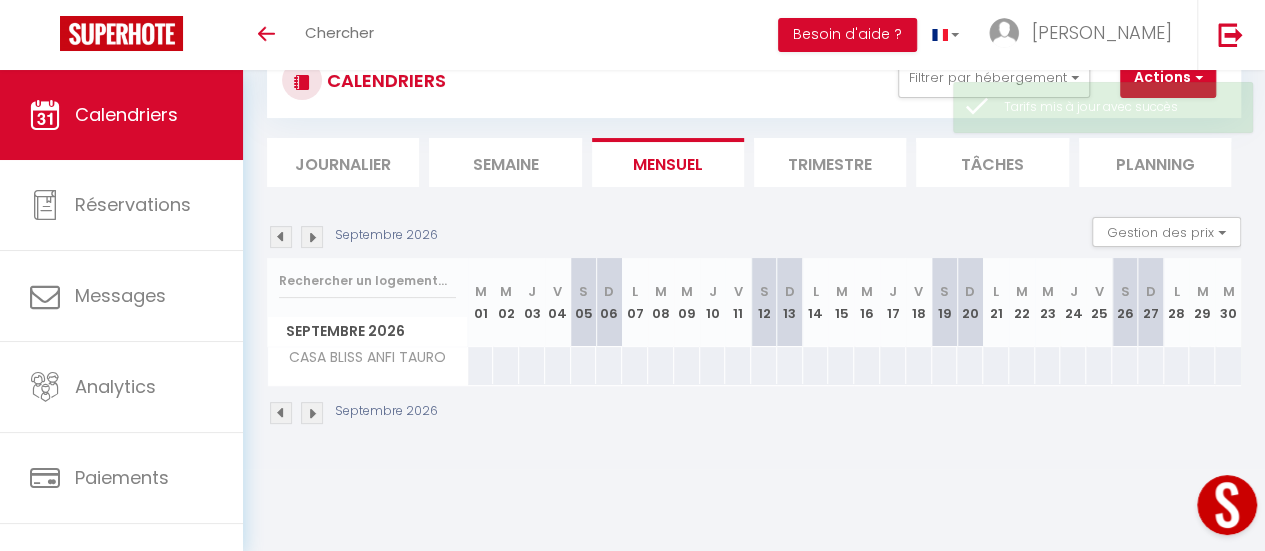 click at bounding box center [480, 365] 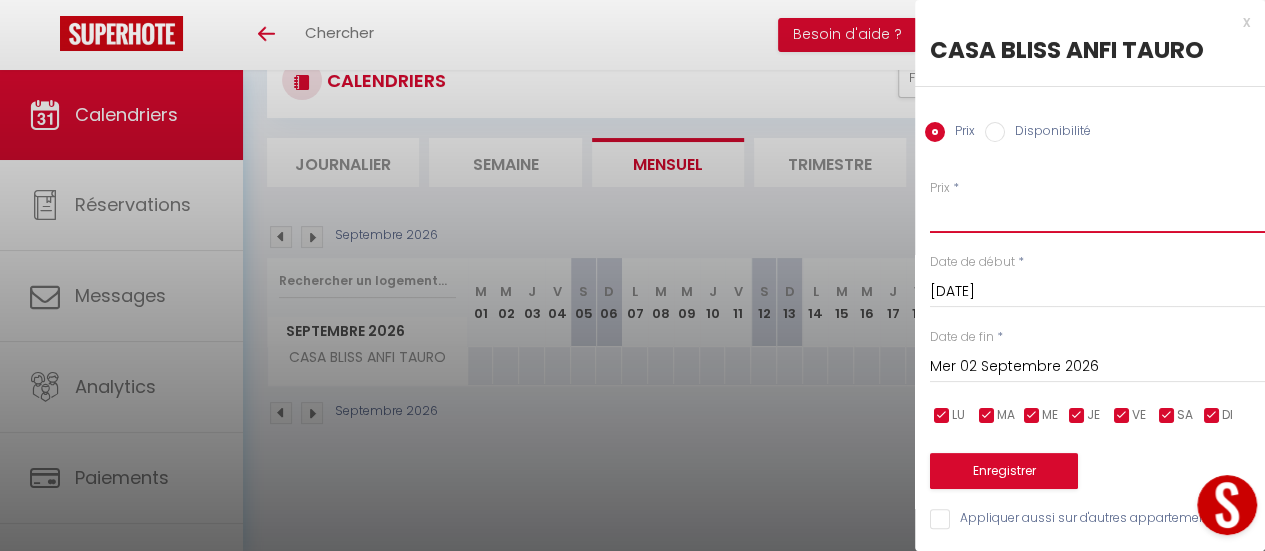 click on "Prix" at bounding box center [1097, 215] 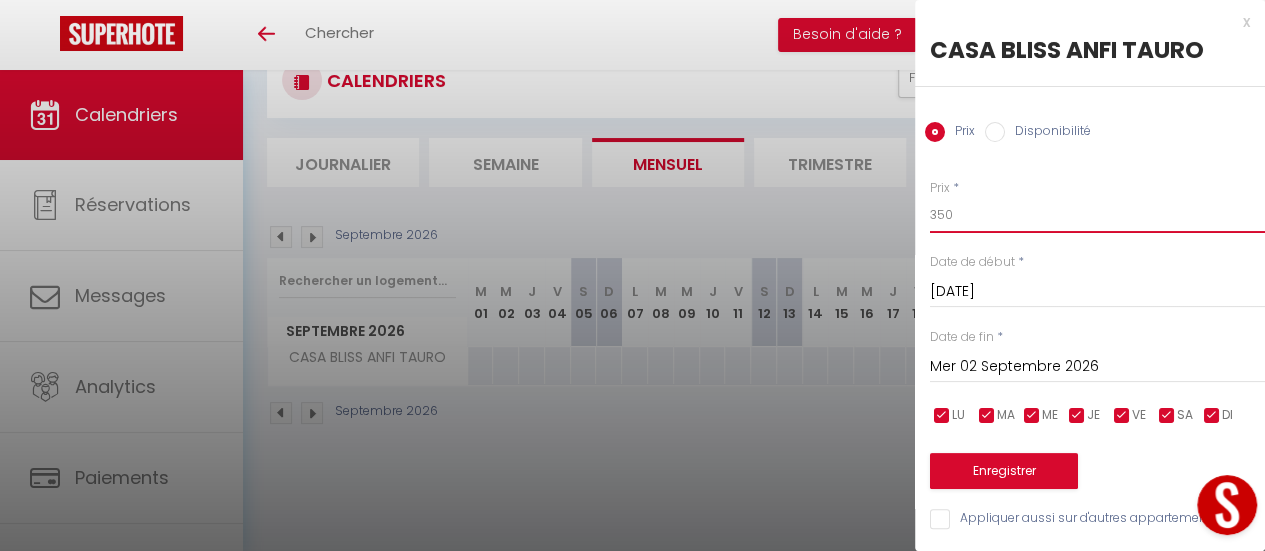type on "350" 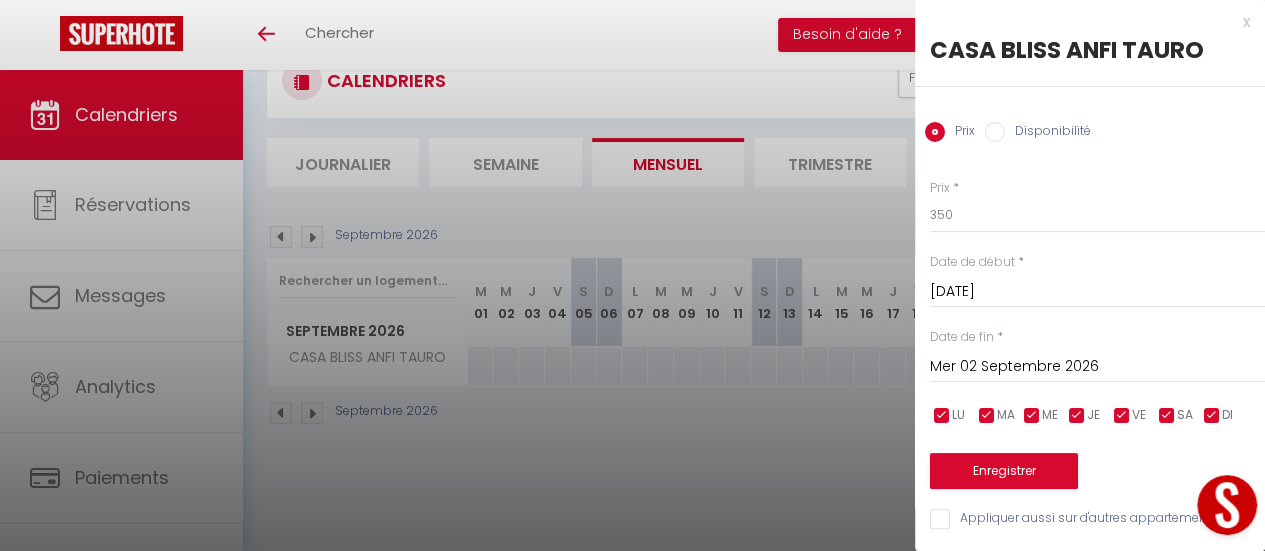 click on "Mer 02 Septembre 2026" at bounding box center (1097, 367) 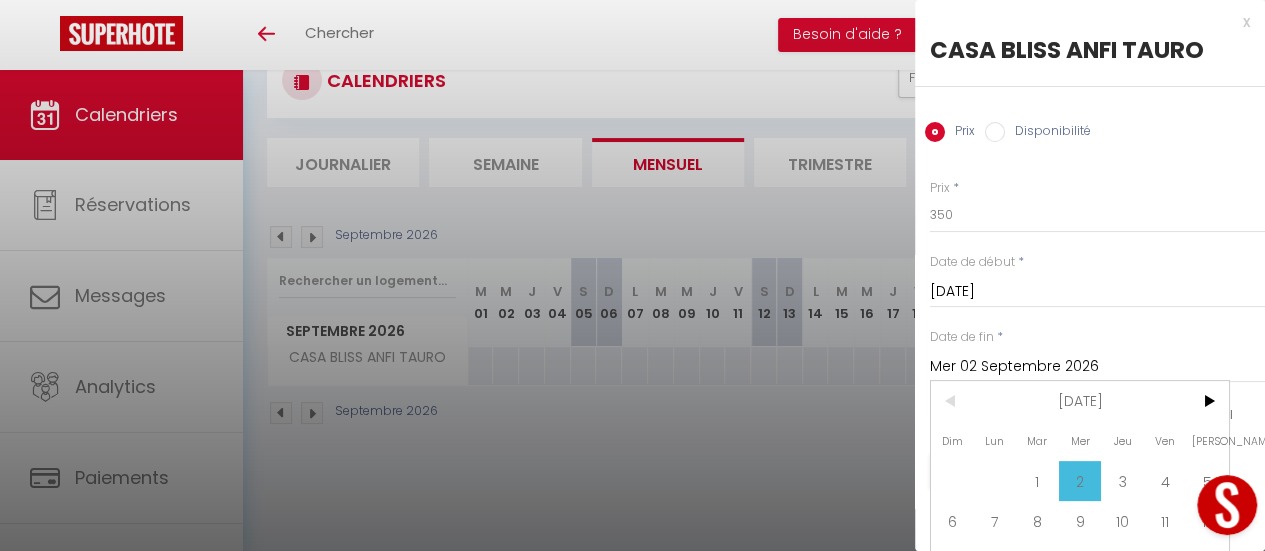 scroll, scrollTop: 0, scrollLeft: 0, axis: both 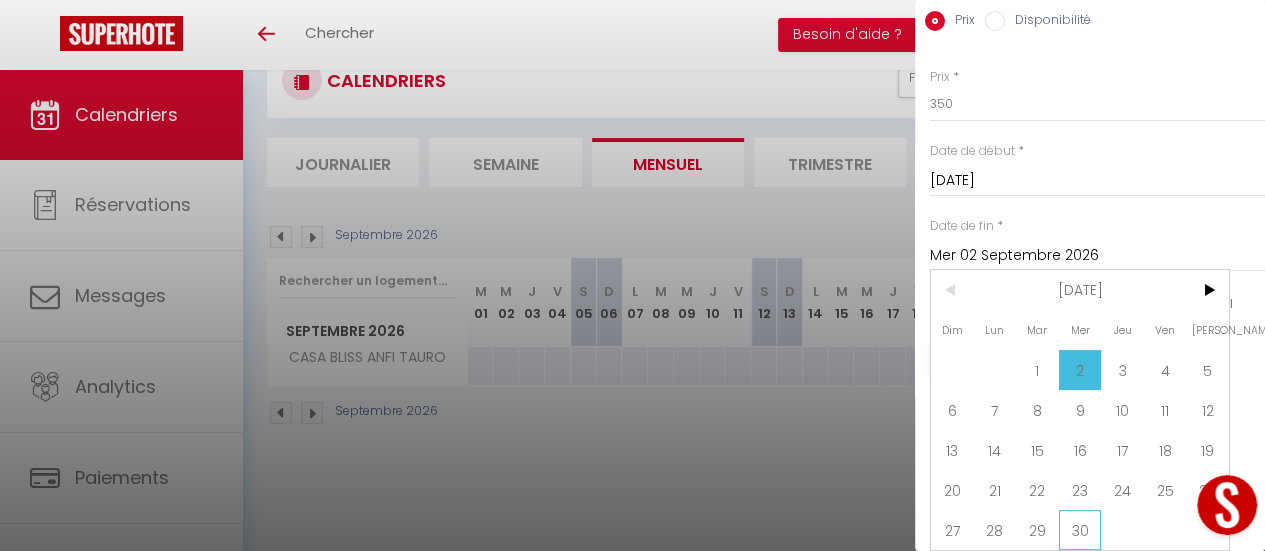 click on "30" at bounding box center (1080, 530) 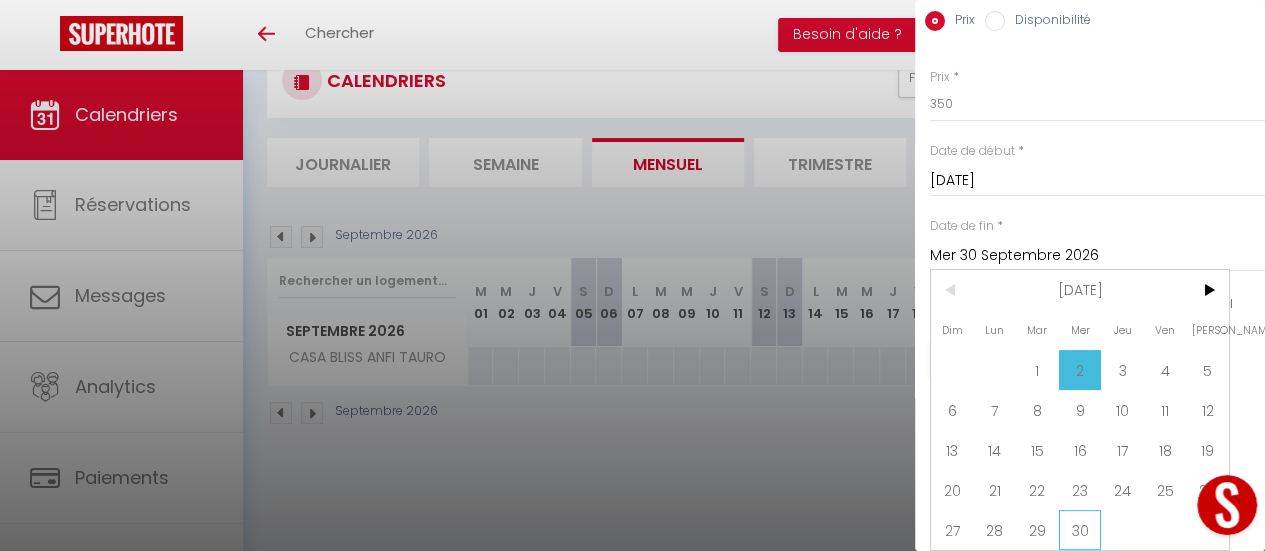 scroll, scrollTop: 14, scrollLeft: 0, axis: vertical 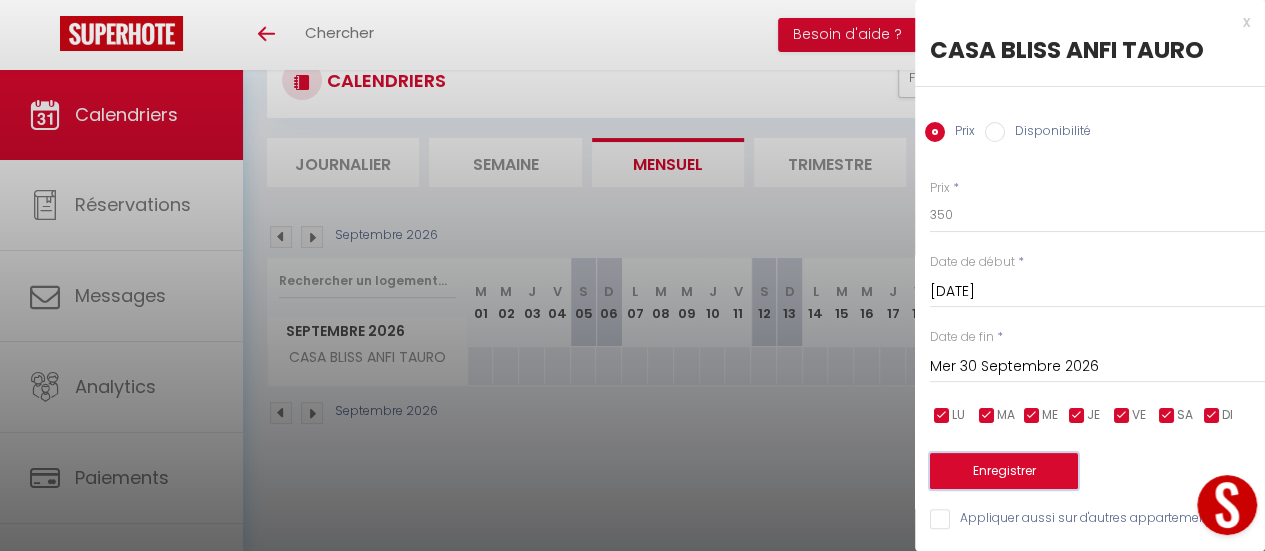click on "Enregistrer" at bounding box center [1004, 471] 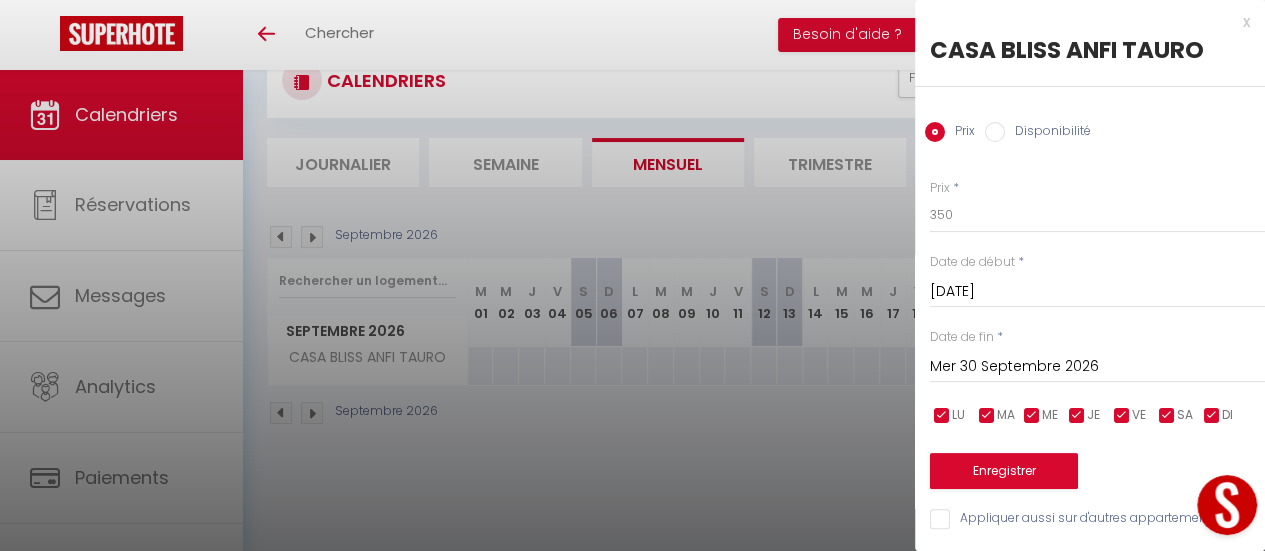 scroll, scrollTop: 0, scrollLeft: 0, axis: both 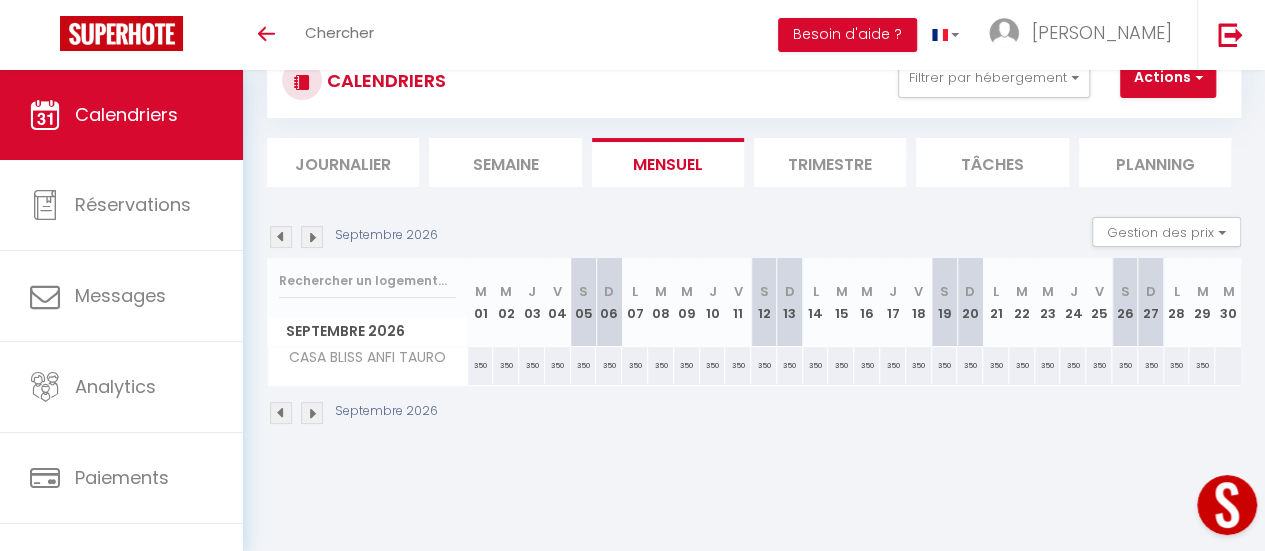 click at bounding box center [312, 237] 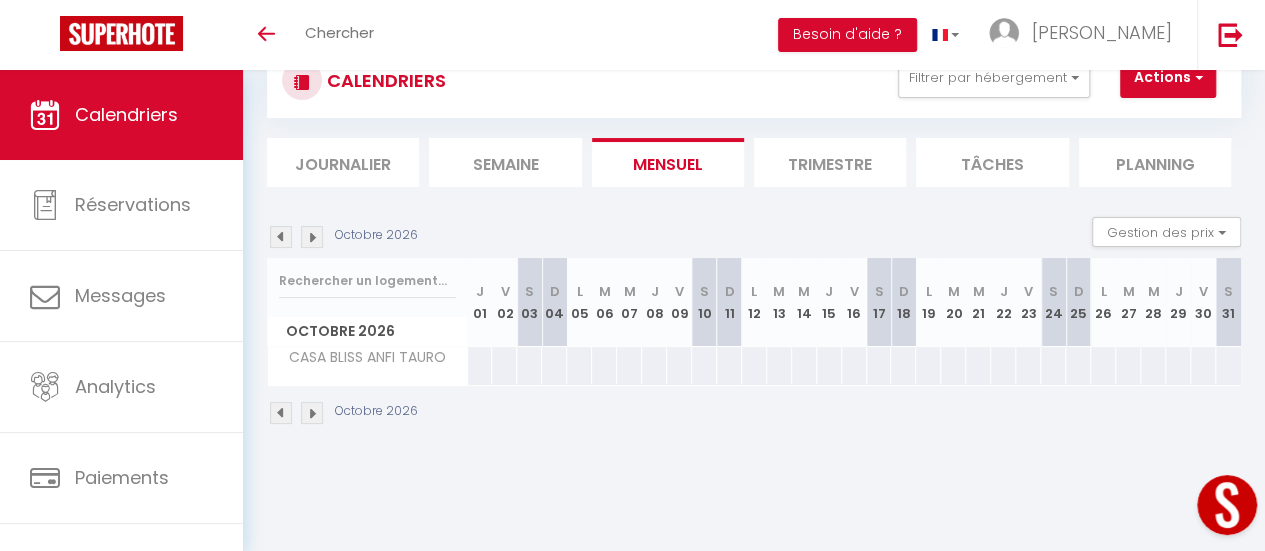 click at bounding box center [480, 365] 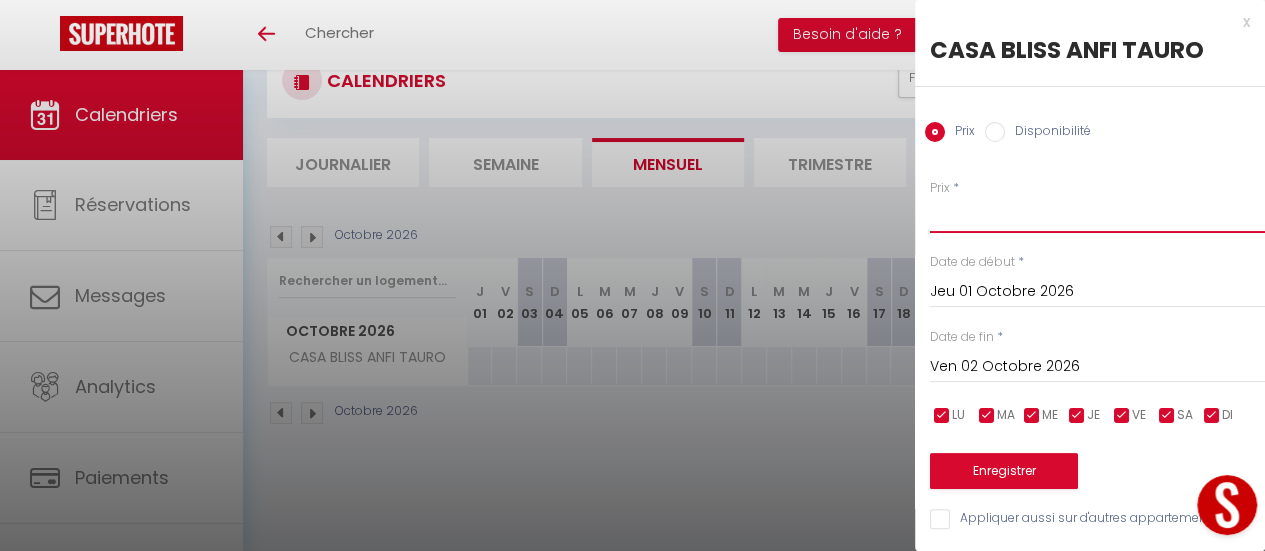 click on "Prix" at bounding box center (1097, 215) 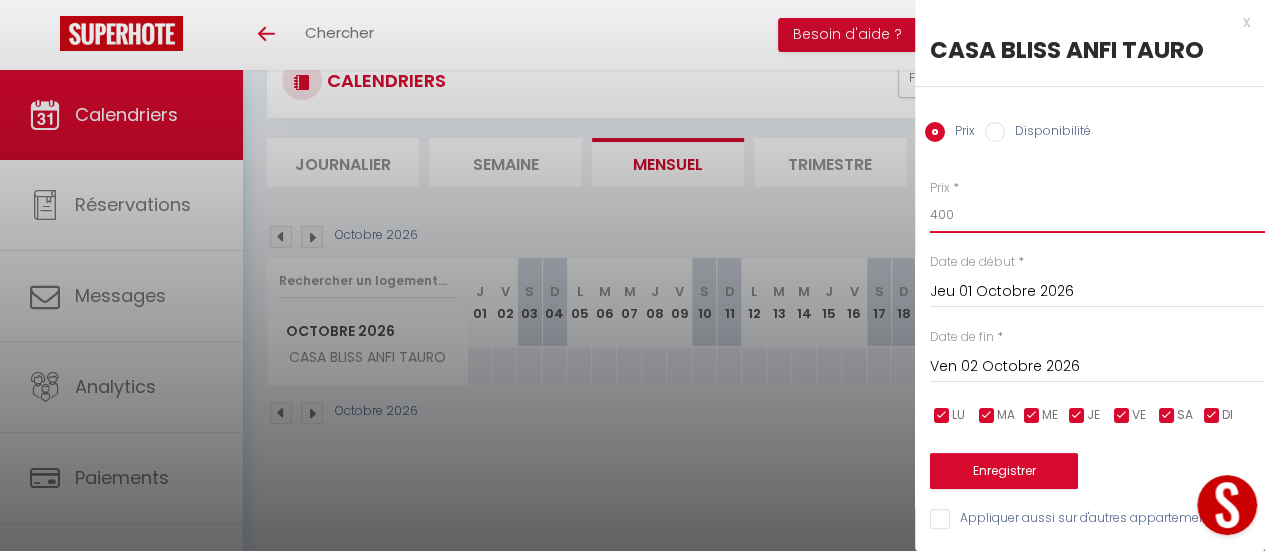 type on "400" 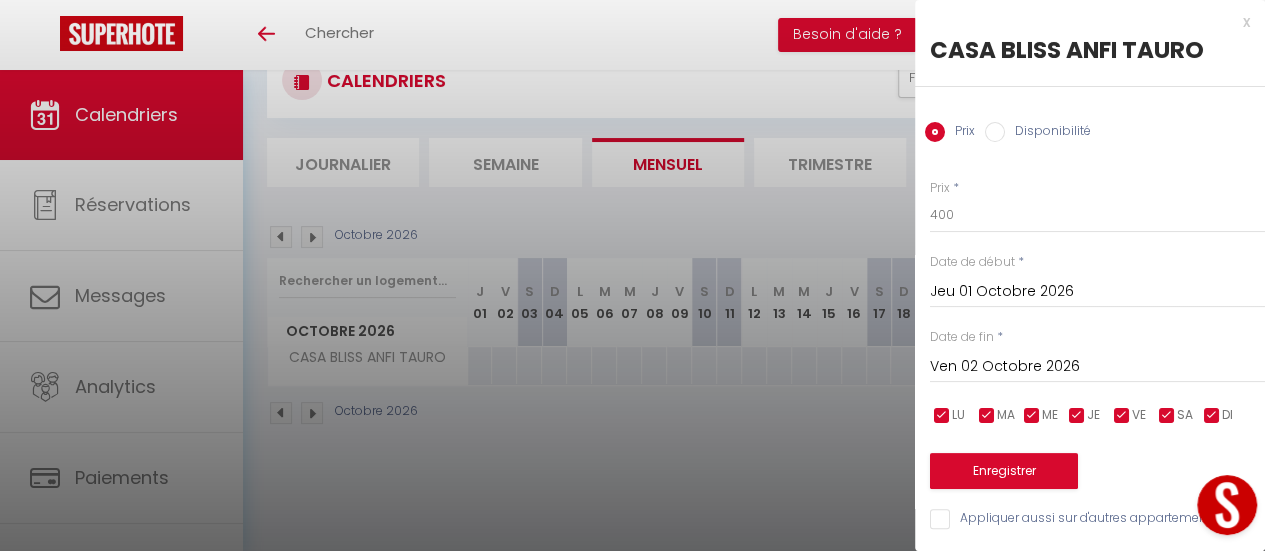 click on "Ven 02 Octobre 2026" at bounding box center [1097, 367] 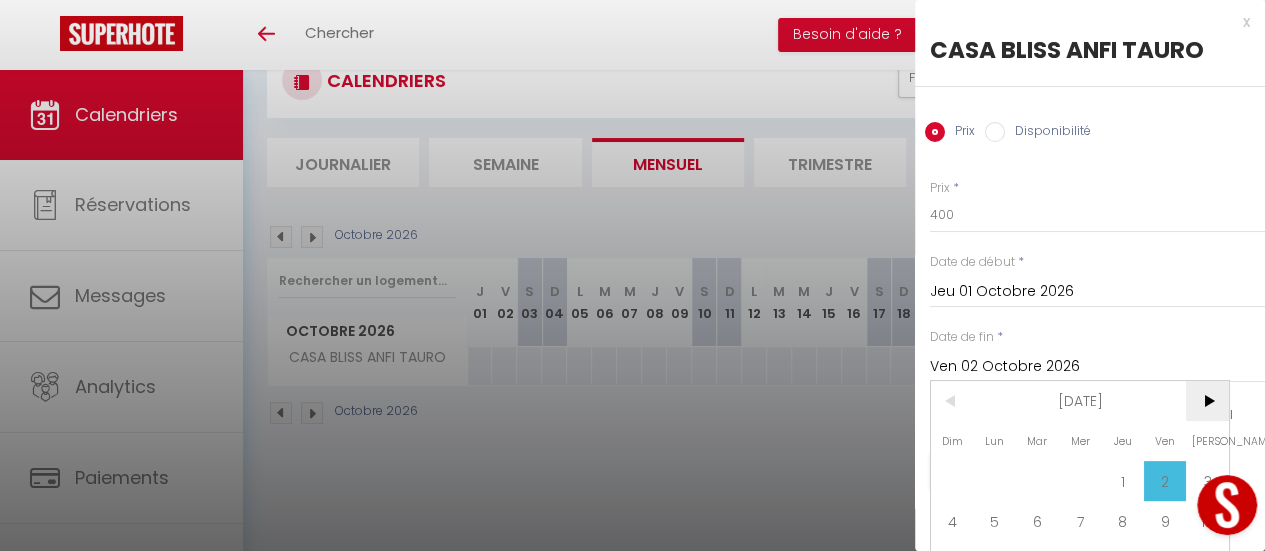click on ">" at bounding box center [1207, 401] 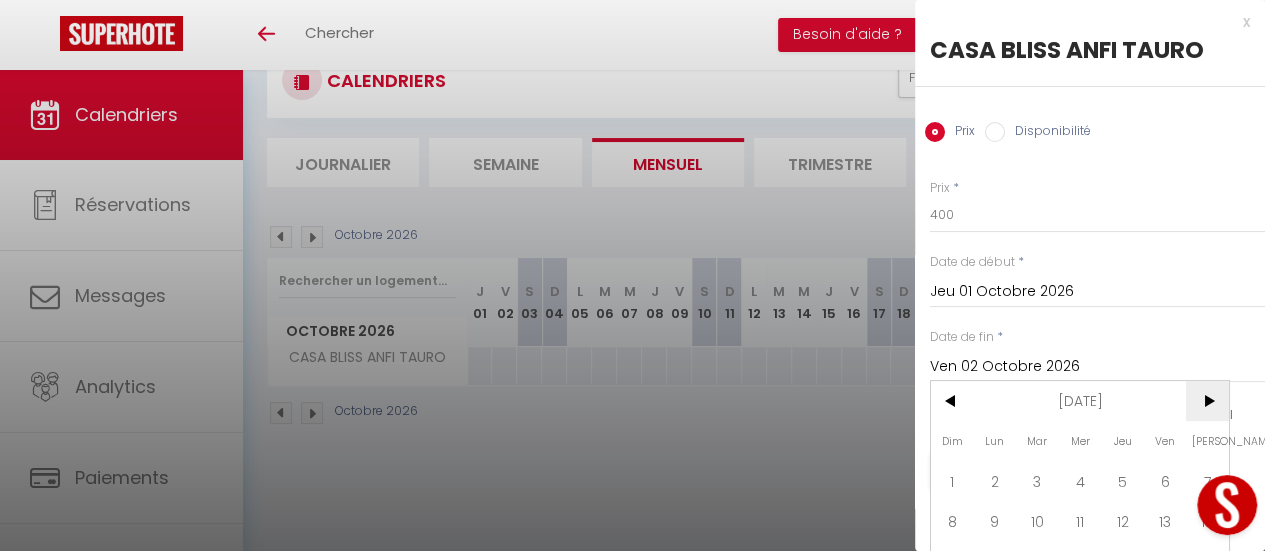 click on ">" at bounding box center [1207, 401] 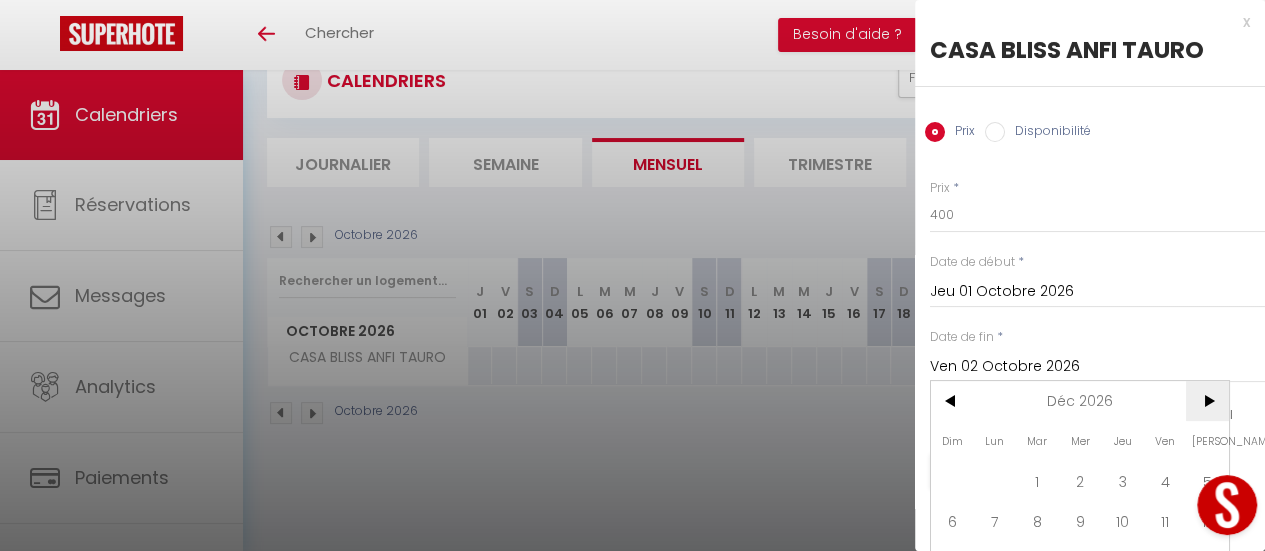 scroll, scrollTop: 124, scrollLeft: 0, axis: vertical 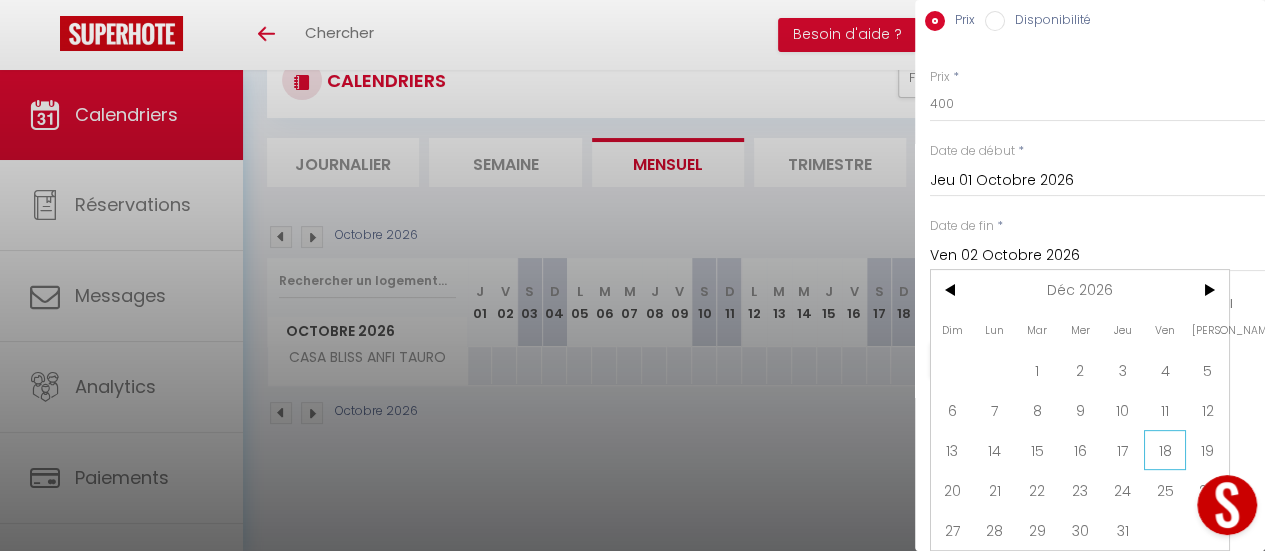 click on "18" at bounding box center [1165, 450] 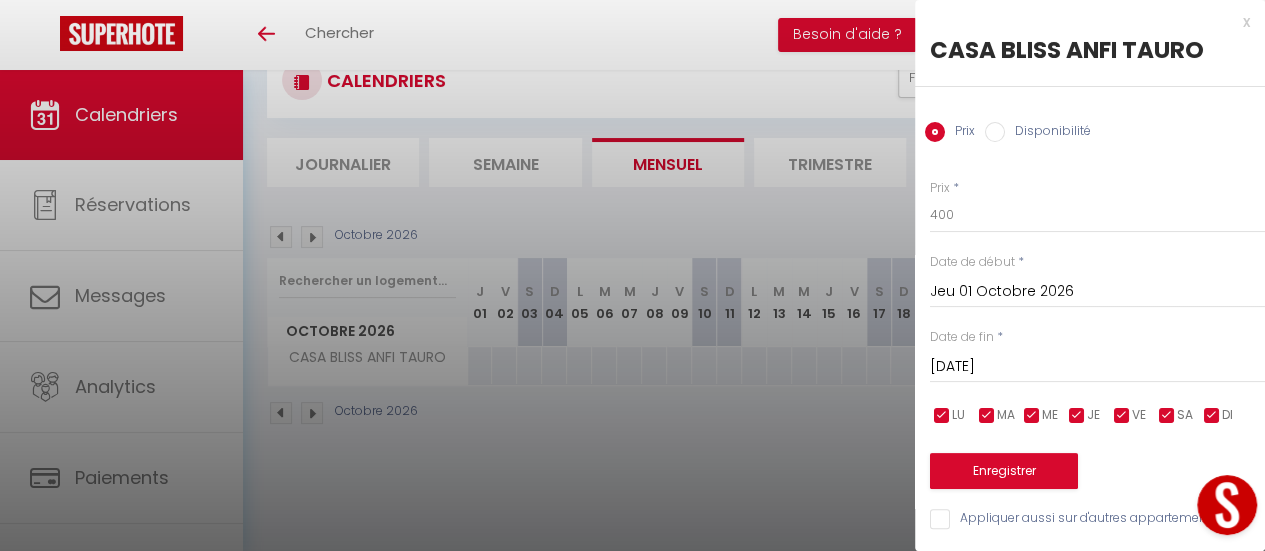 scroll, scrollTop: 14, scrollLeft: 0, axis: vertical 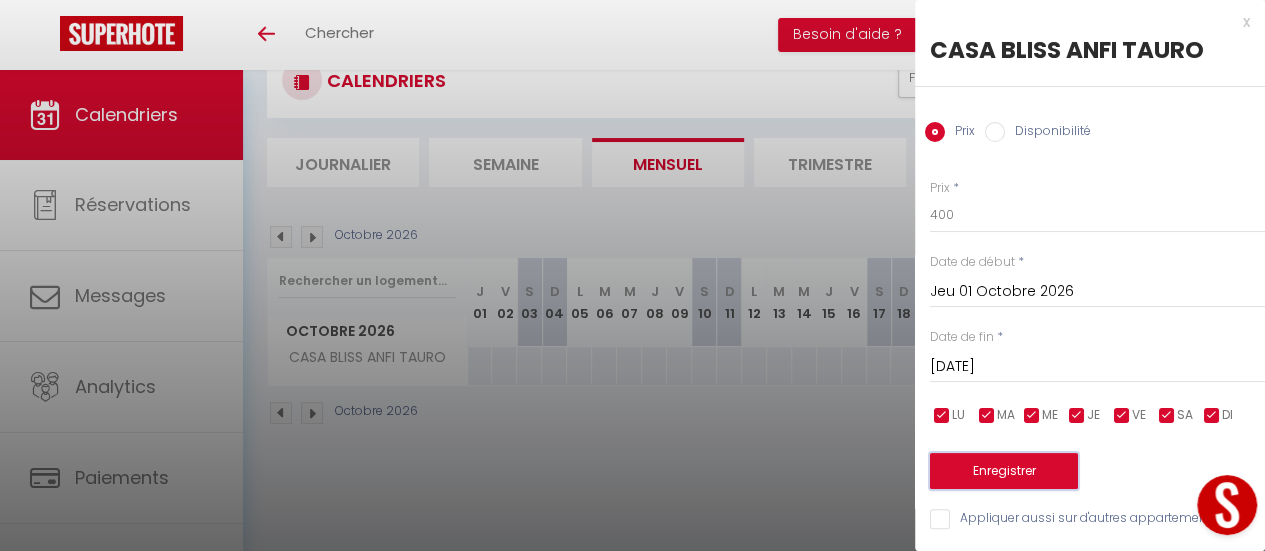 click on "Enregistrer" at bounding box center (1004, 471) 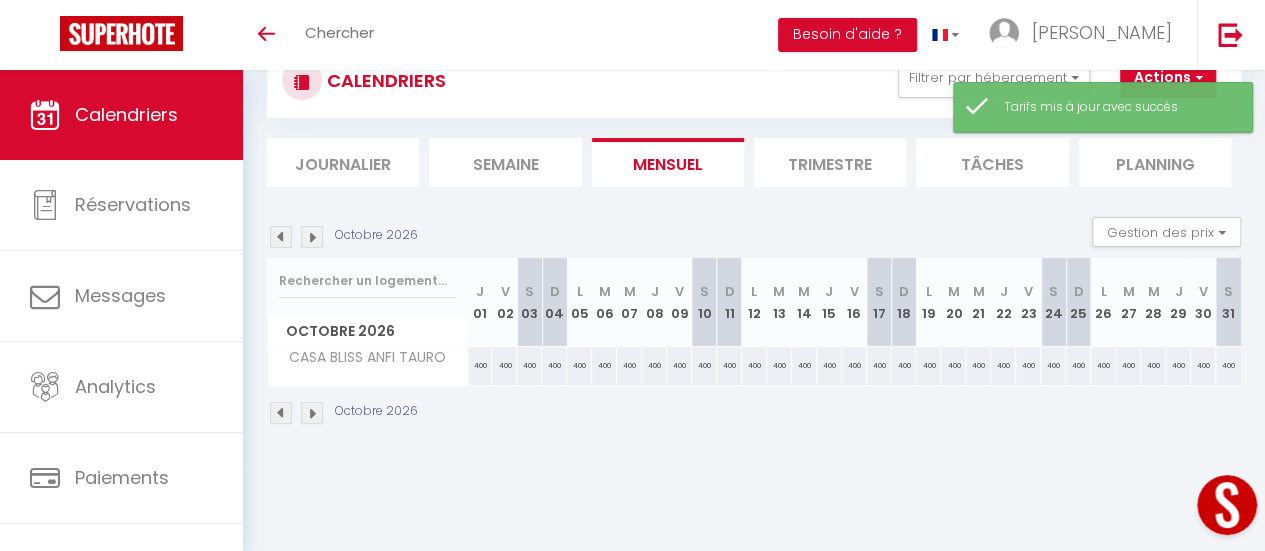click at bounding box center (312, 237) 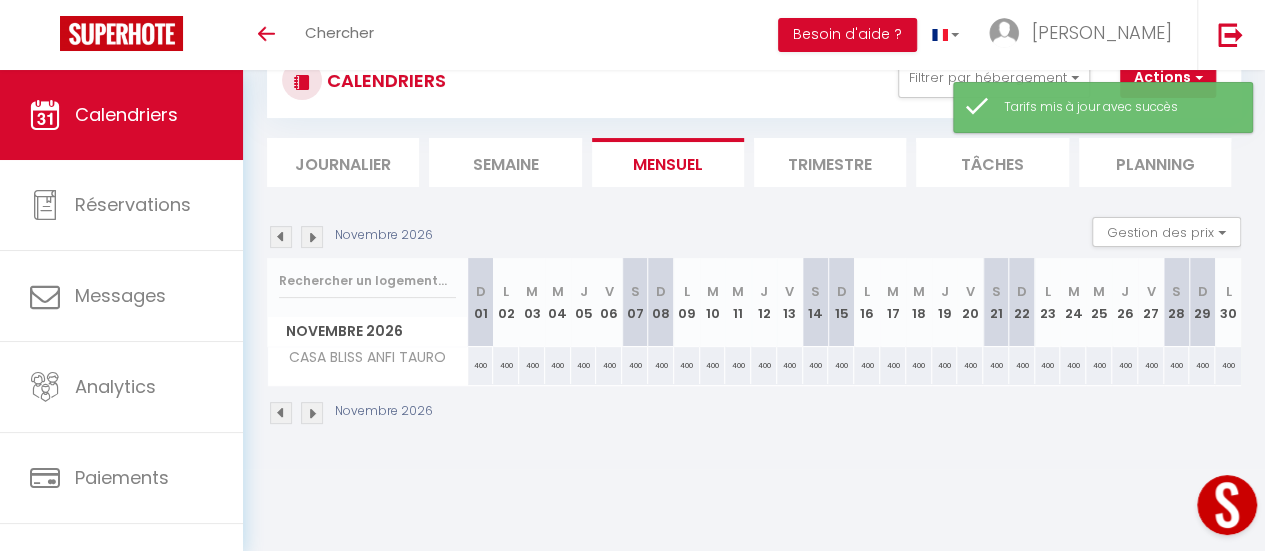 click at bounding box center [312, 237] 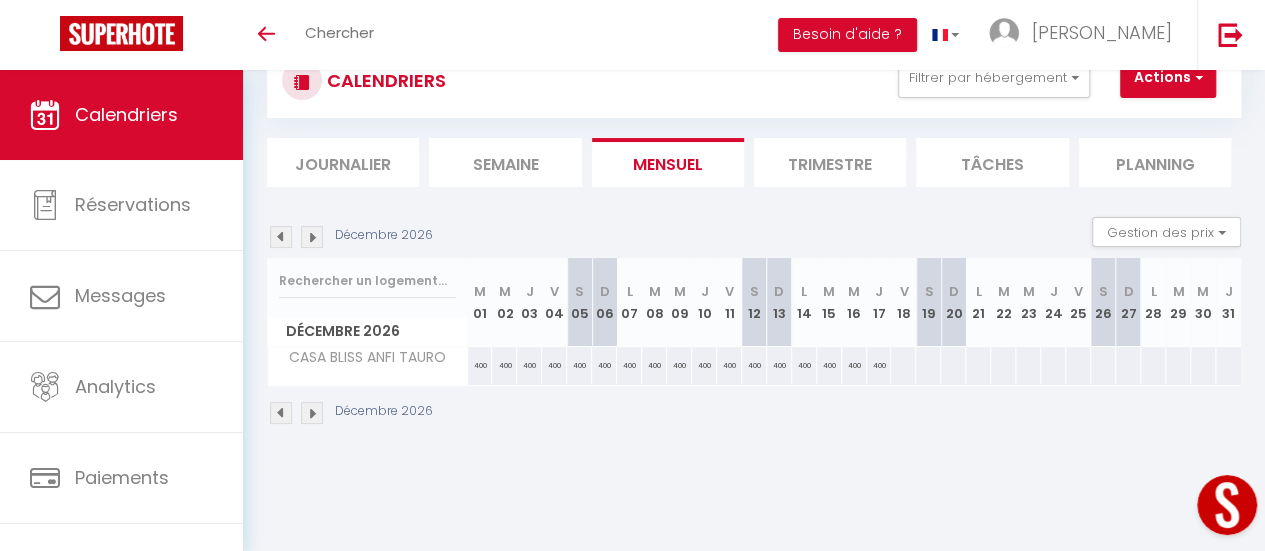 click at bounding box center [903, 365] 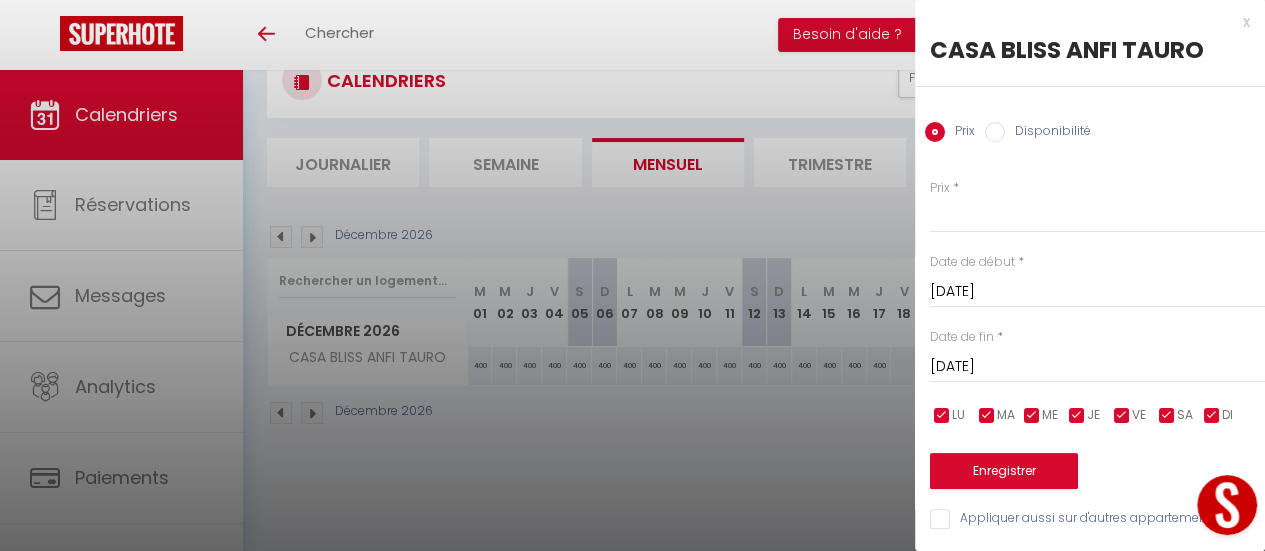 click on "Ven 18 Décembre 2026" at bounding box center (1097, 292) 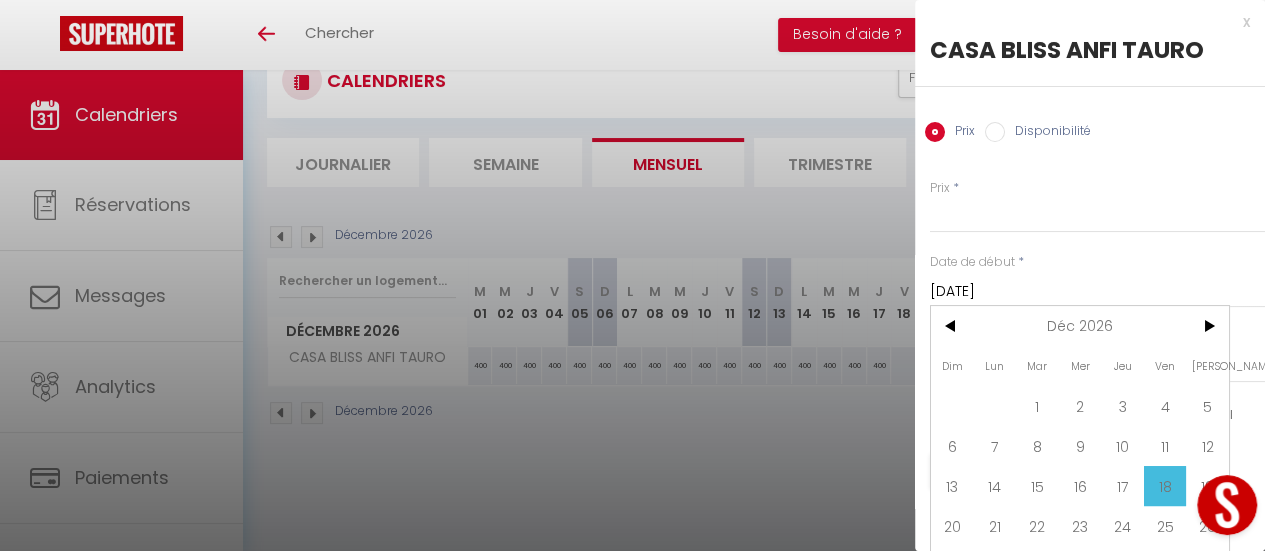 click on "18" at bounding box center [1165, 486] 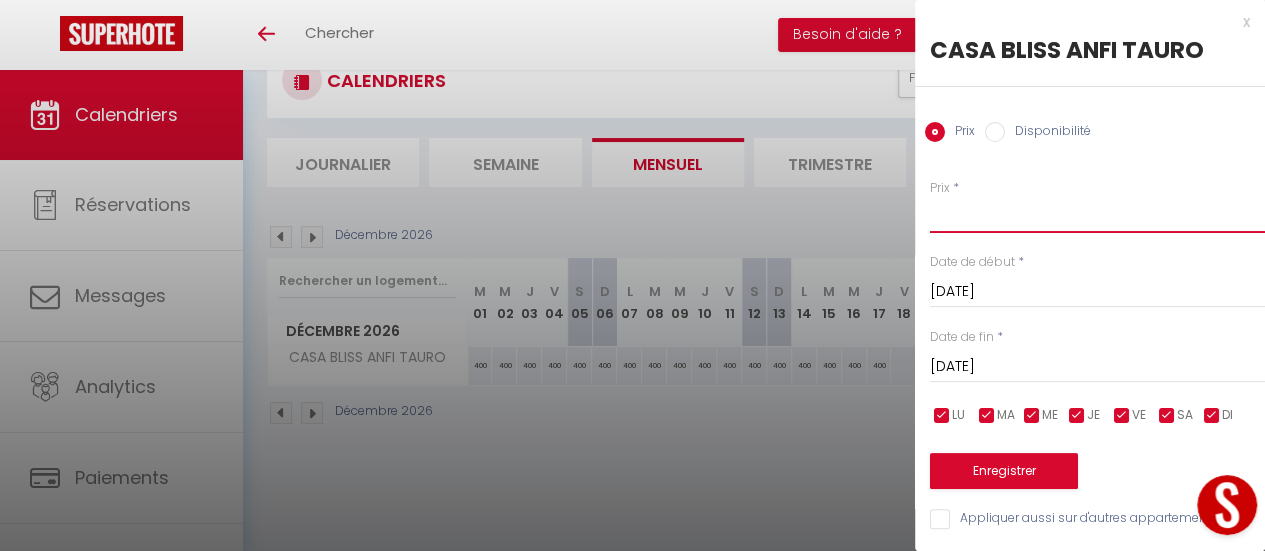 click on "Prix" at bounding box center [1097, 215] 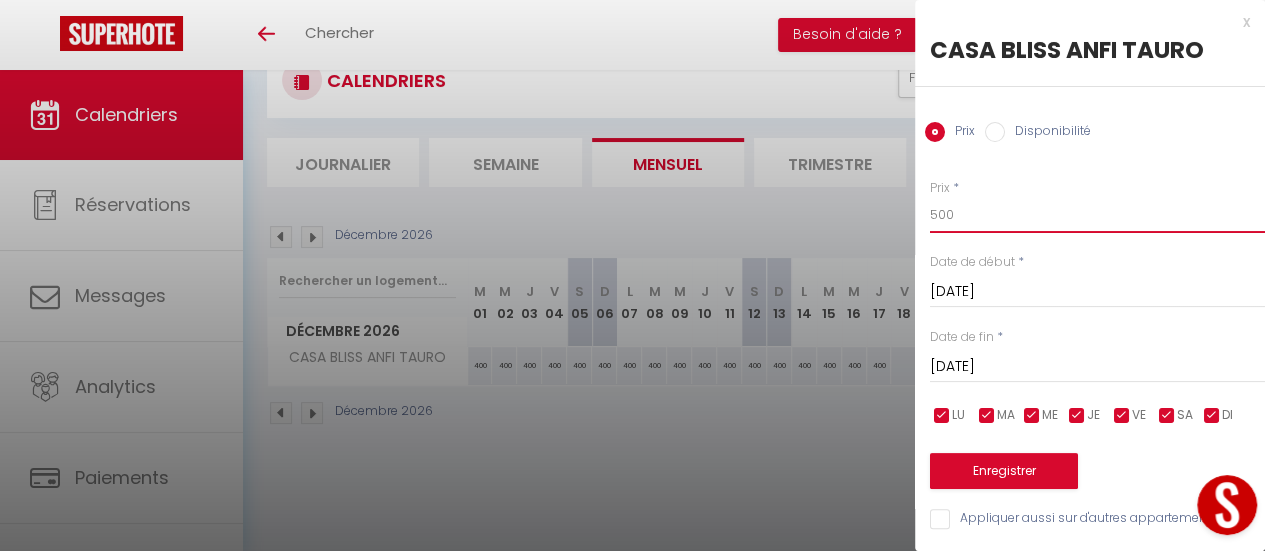 scroll, scrollTop: 14, scrollLeft: 0, axis: vertical 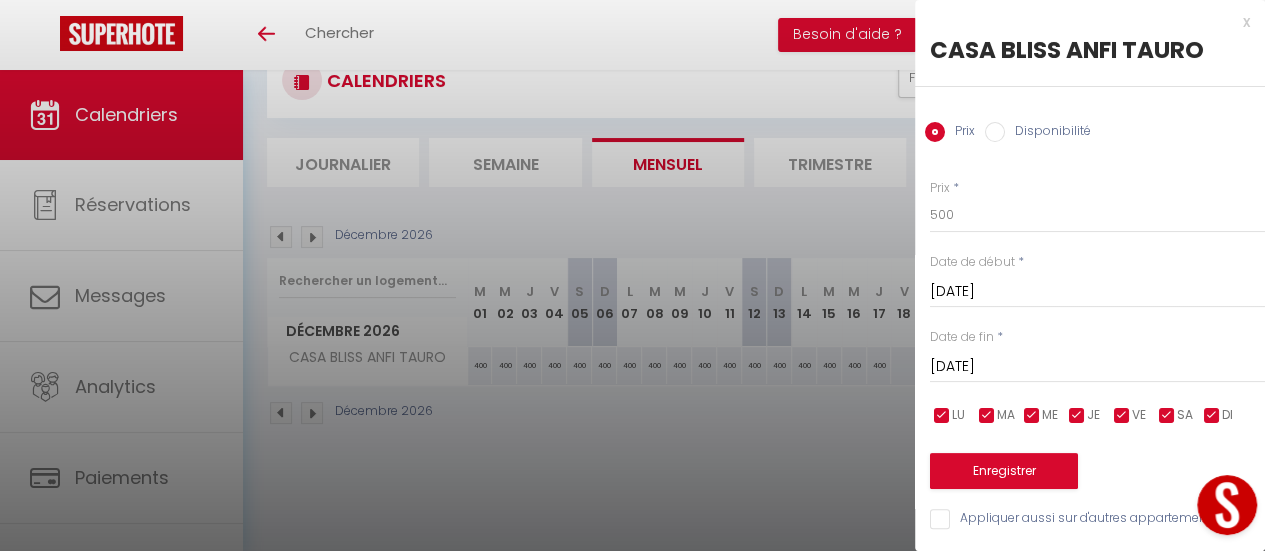 click on "Sam 19 Décembre 2026" at bounding box center (1097, 367) 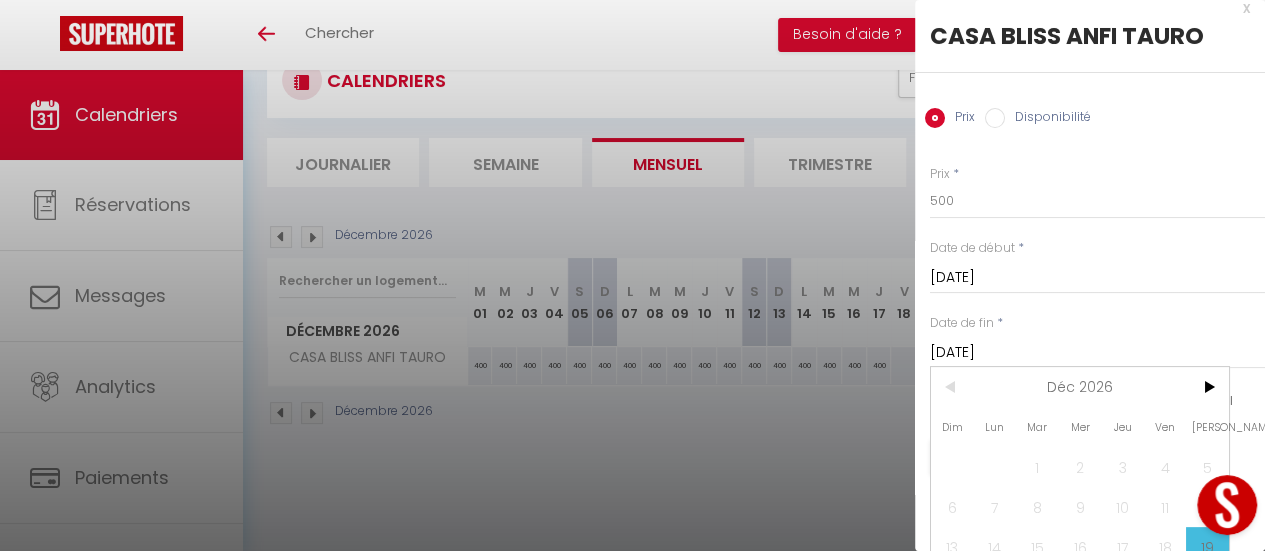 scroll, scrollTop: 0, scrollLeft: 0, axis: both 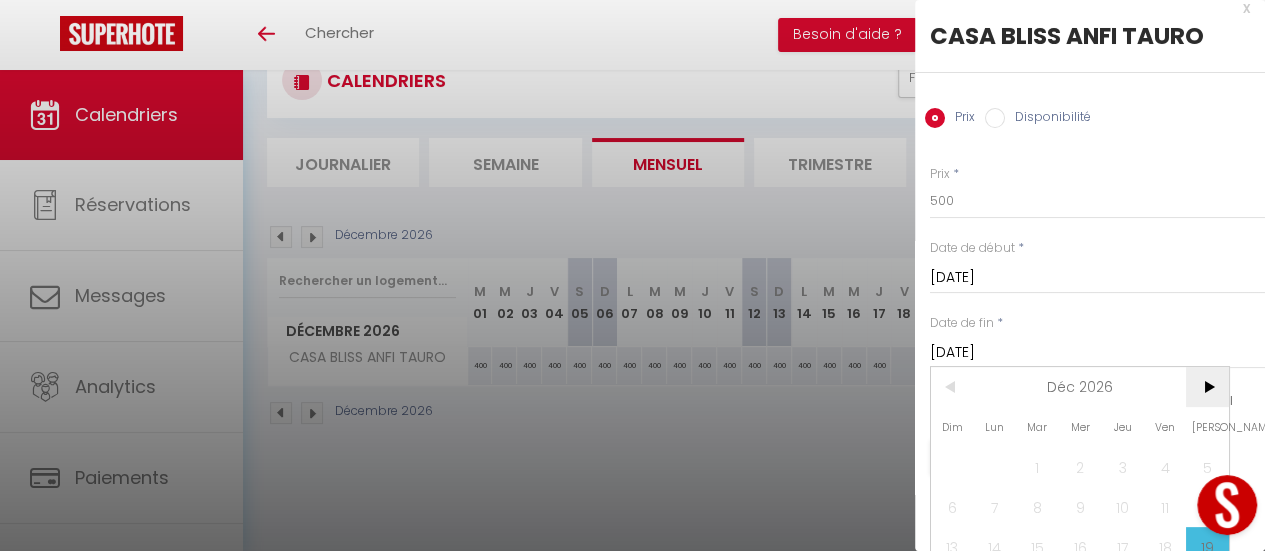 click on ">" at bounding box center (1207, 387) 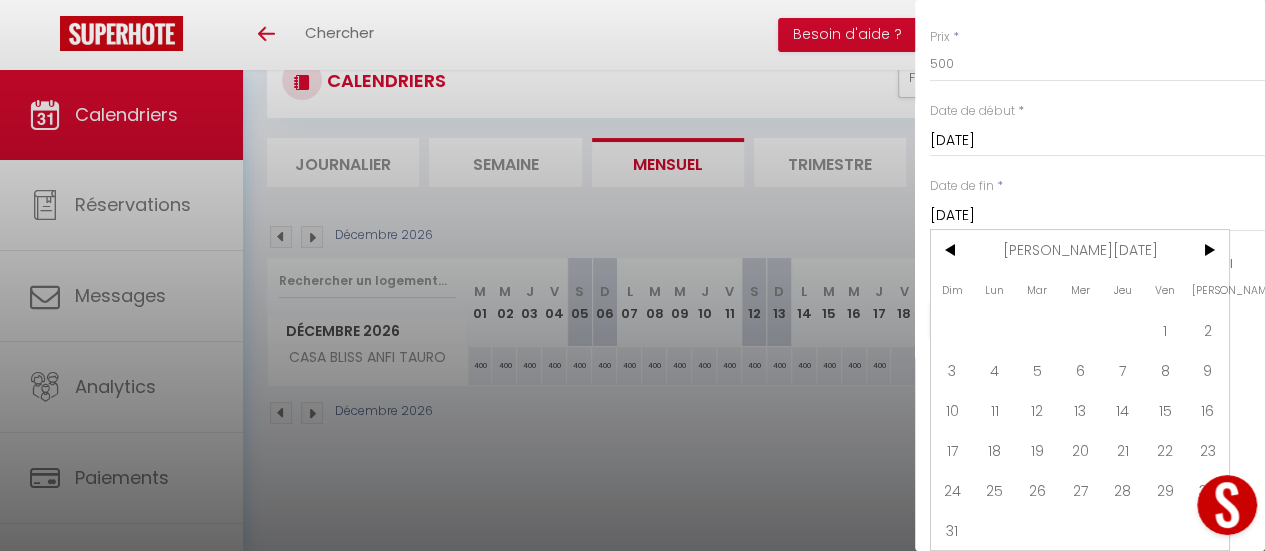 scroll, scrollTop: 164, scrollLeft: 0, axis: vertical 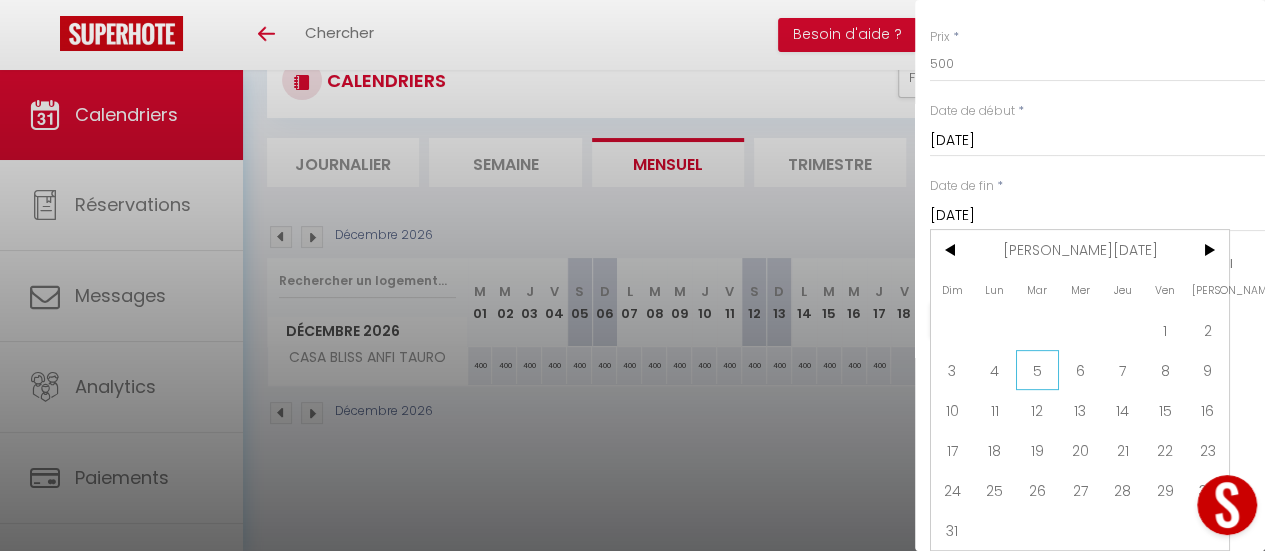 click on "5" at bounding box center (1037, 370) 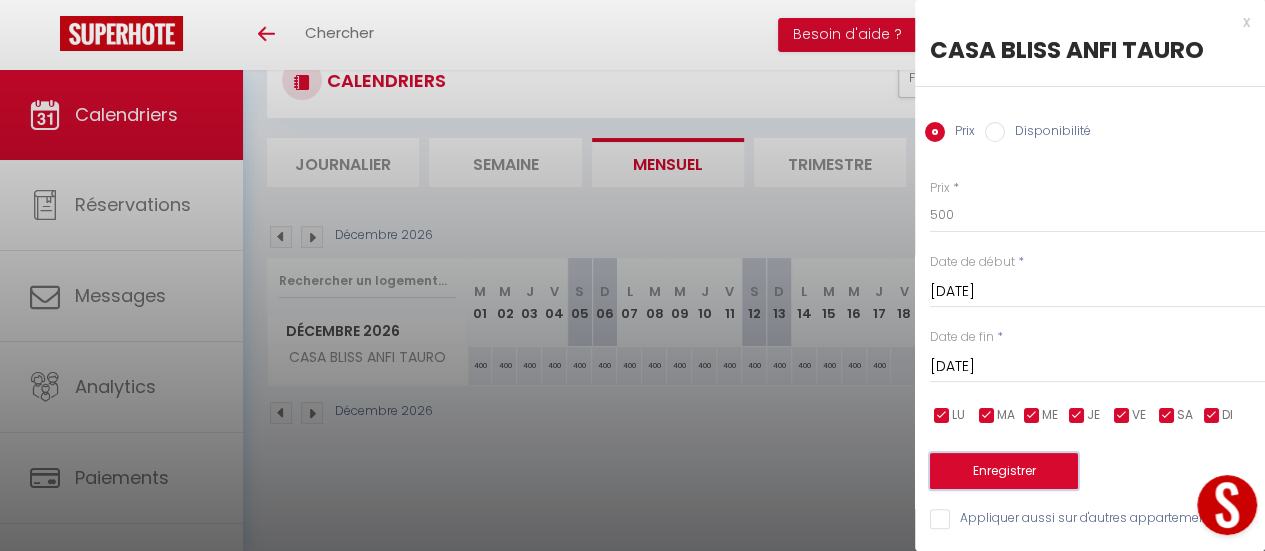 scroll, scrollTop: 0, scrollLeft: 0, axis: both 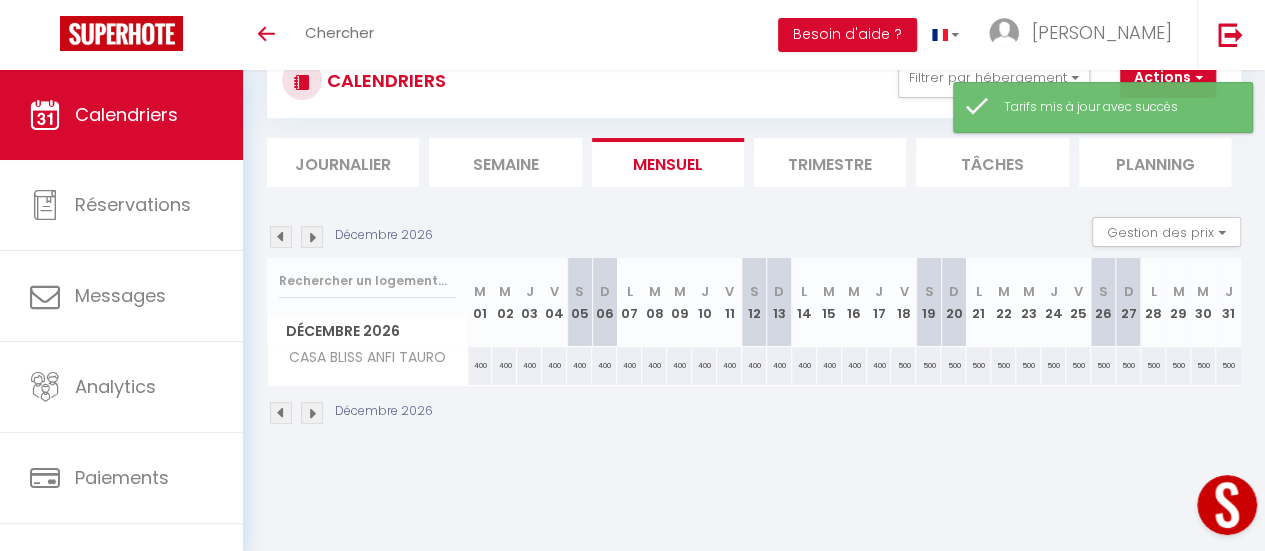 click at bounding box center [312, 237] 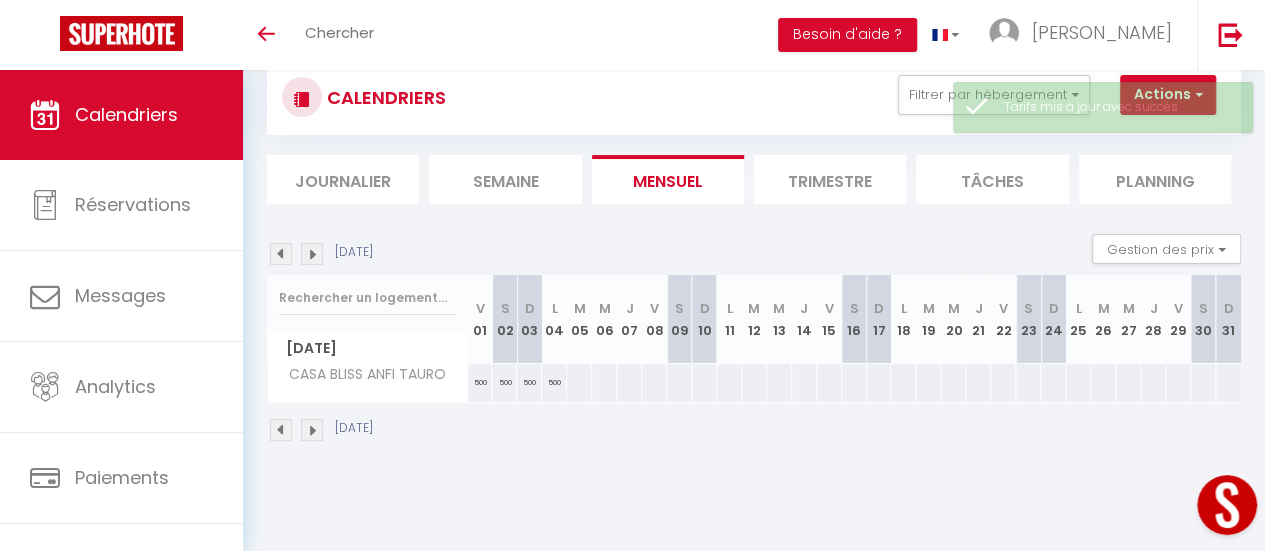 scroll, scrollTop: 0, scrollLeft: 0, axis: both 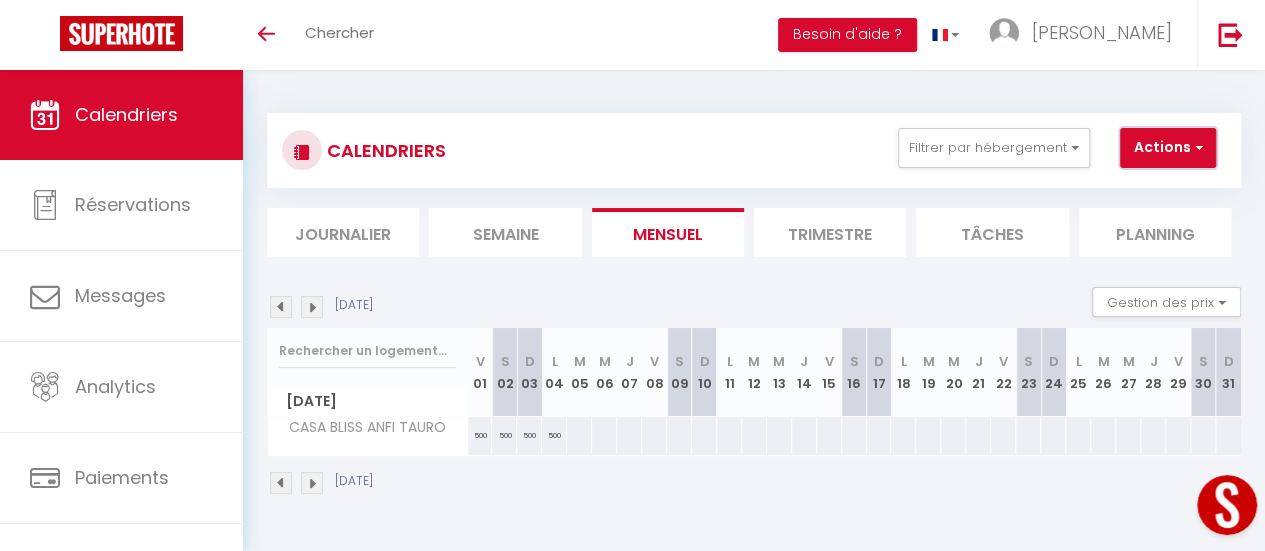 click on "Actions" at bounding box center [1168, 148] 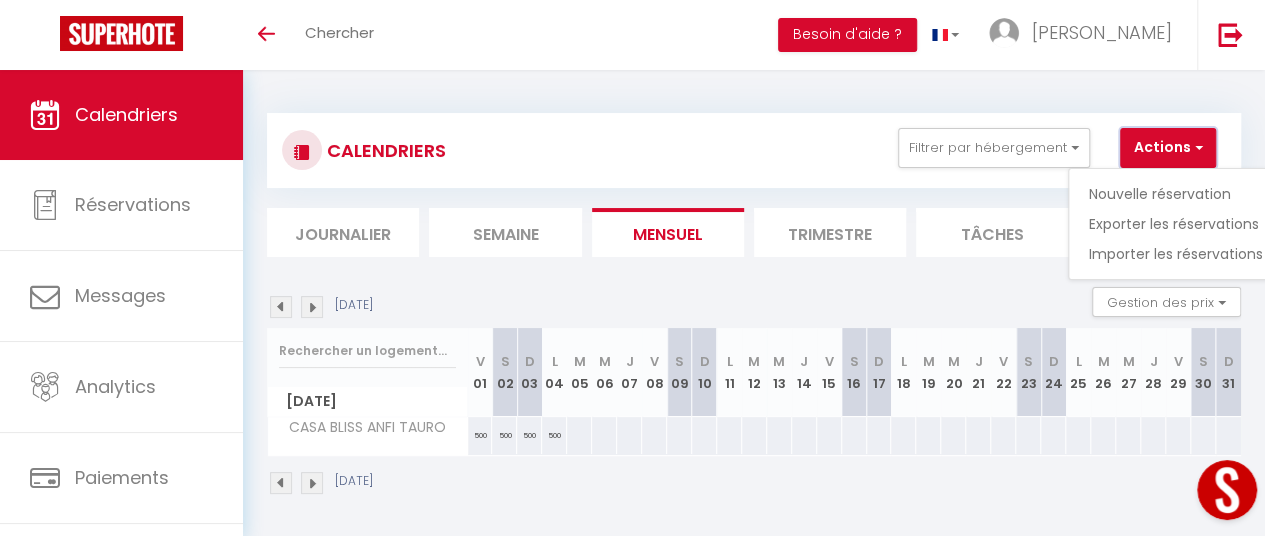click on "Actions" at bounding box center (1168, 148) 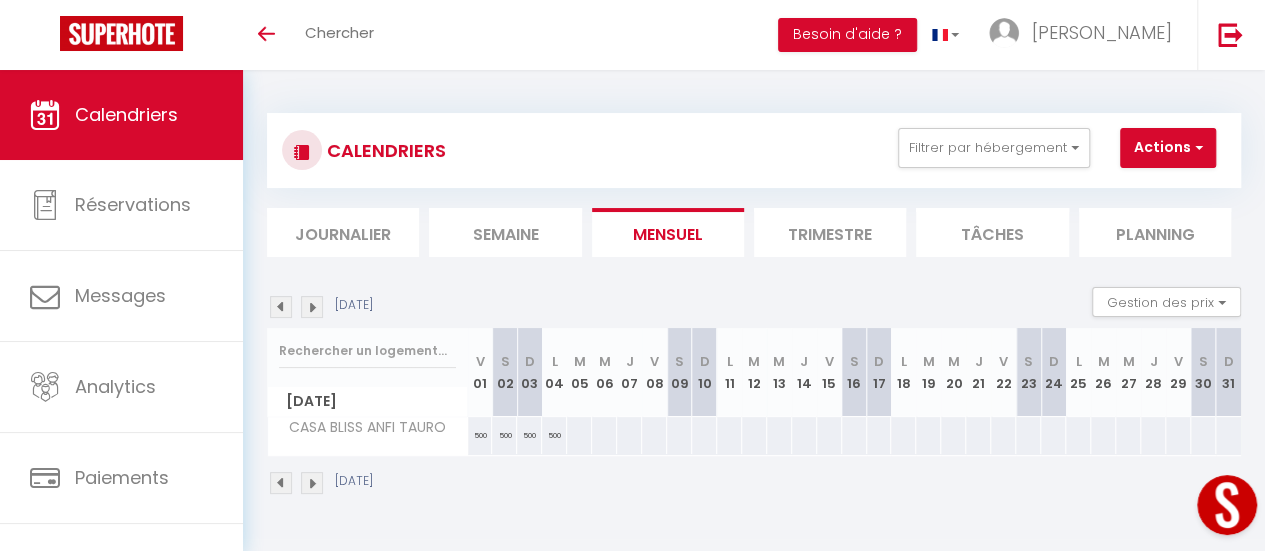 click on "CALENDRIERS
Filtrer par hébergement
Tous       MOGAN PEARL     BLUE PEARL     CASA BLISS ANFI TAURO    Effacer   Sauvegarder
Actions
Nouvelle réservation   Exporter les réservations   Importer les réservations" at bounding box center [754, 150] 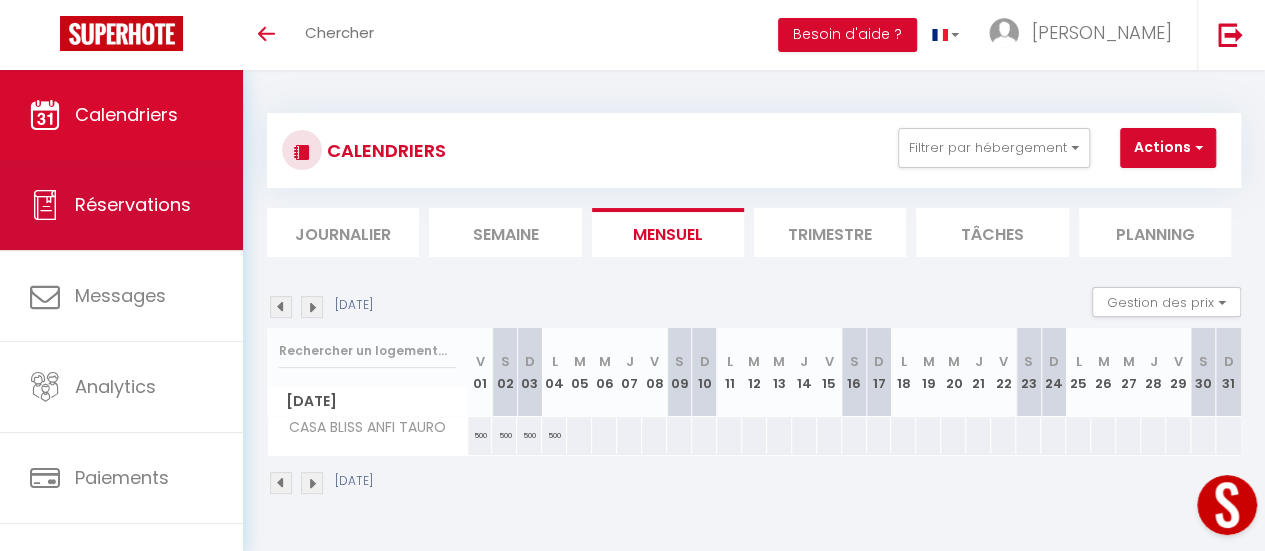 click on "Réservations" at bounding box center (133, 204) 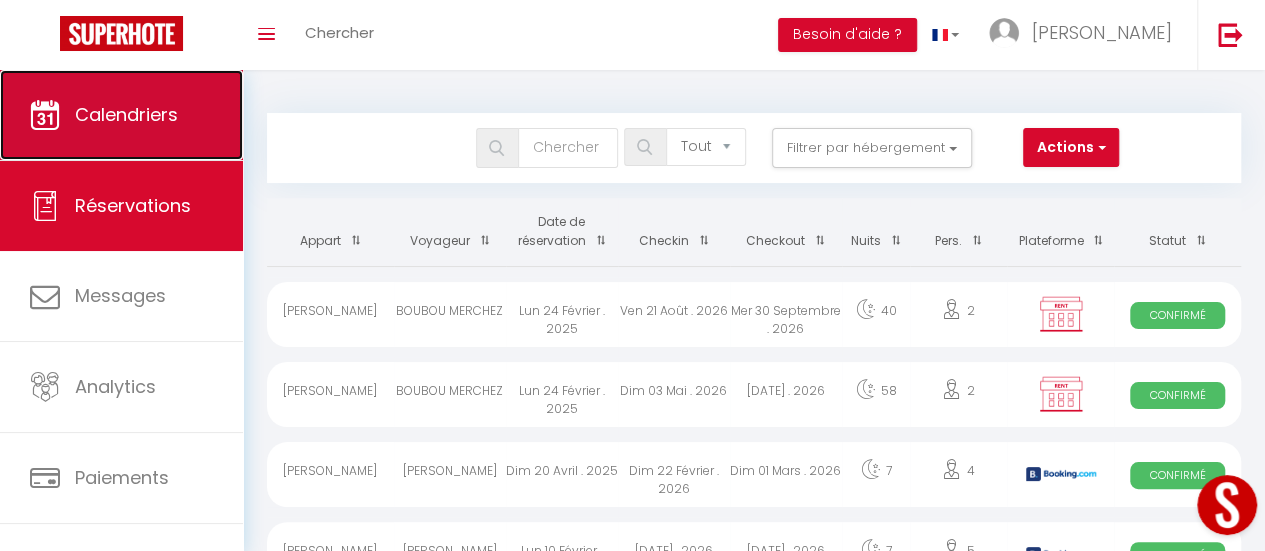 click on "Calendriers" at bounding box center [126, 114] 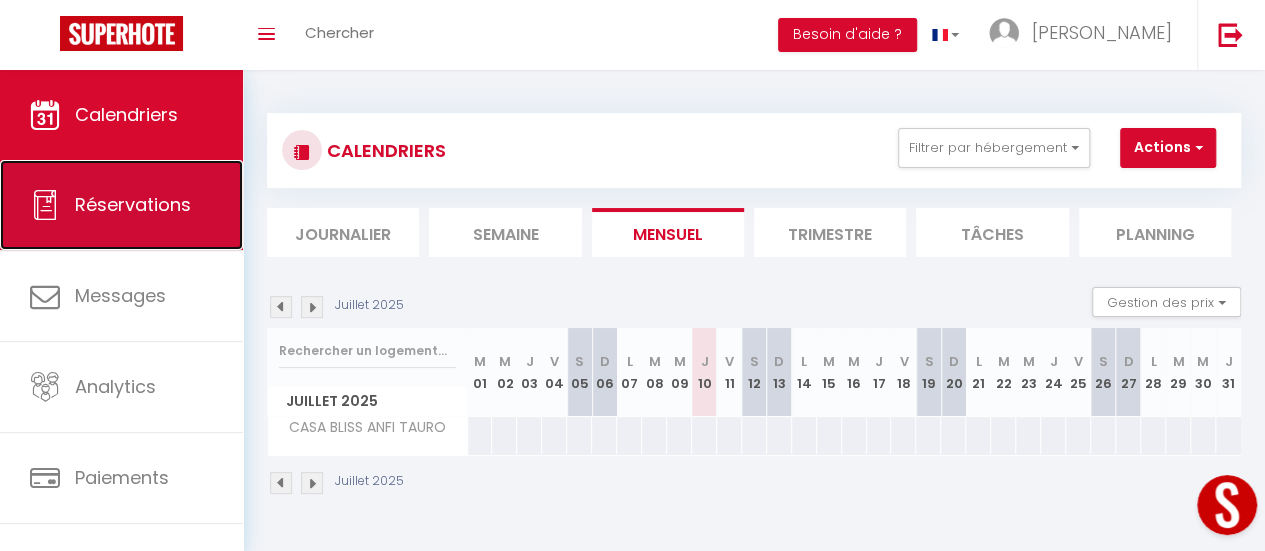click on "Réservations" at bounding box center [133, 204] 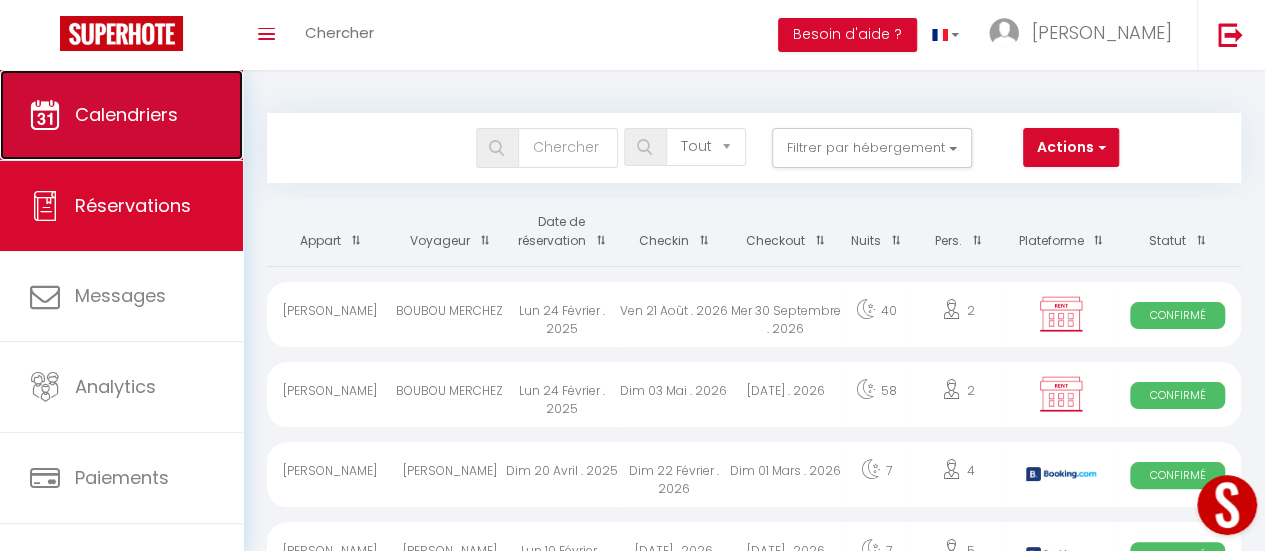click on "Calendriers" at bounding box center [126, 114] 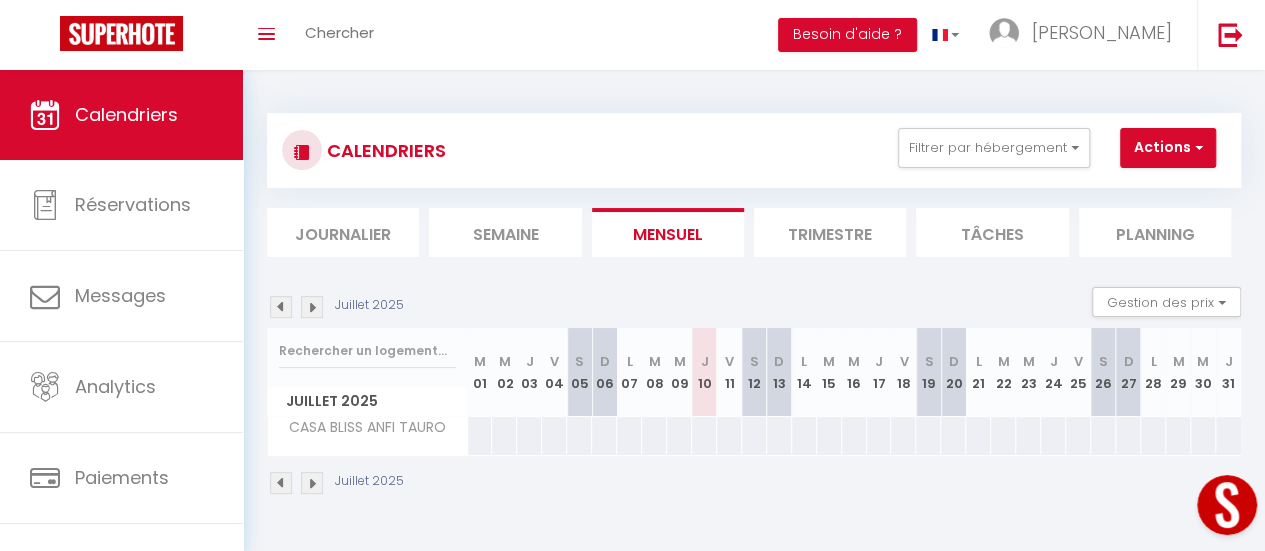 click at bounding box center (312, 307) 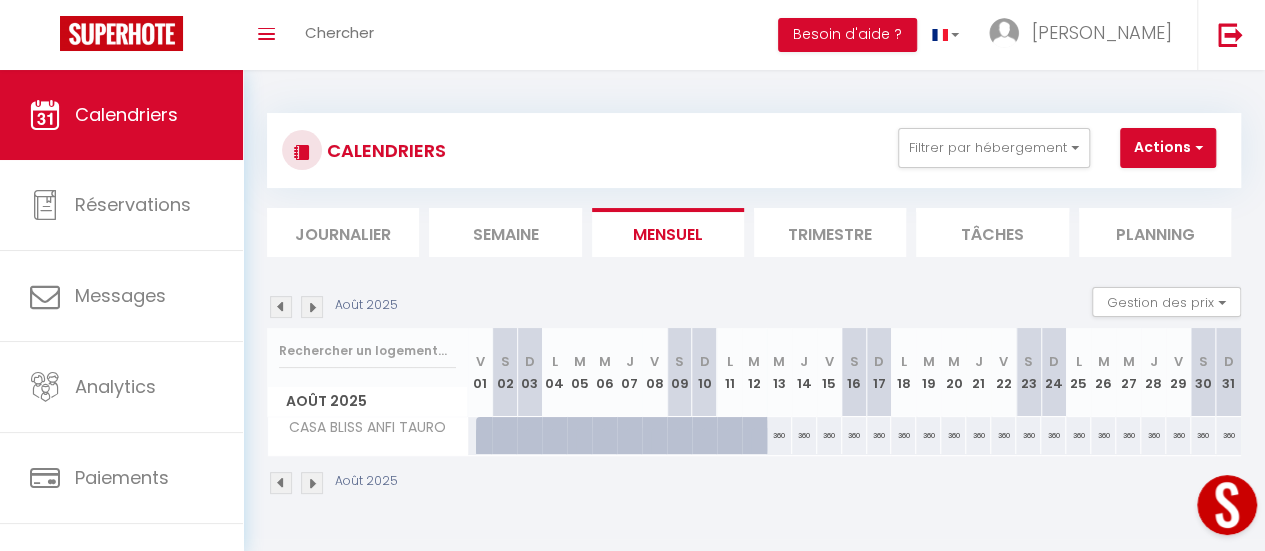 click at bounding box center [312, 307] 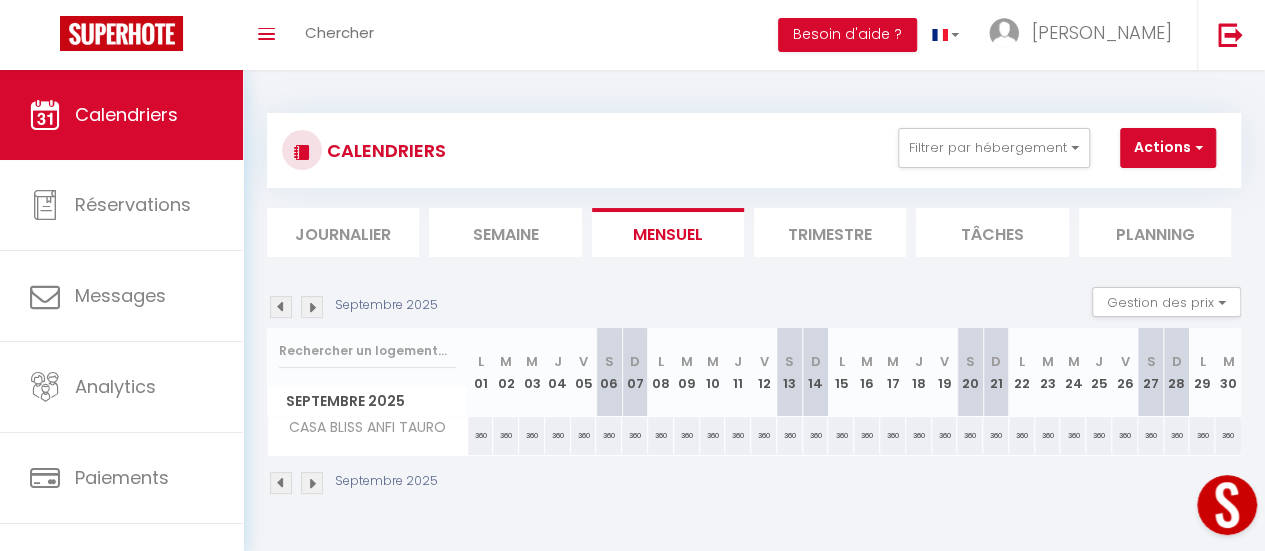 click at bounding box center (281, 307) 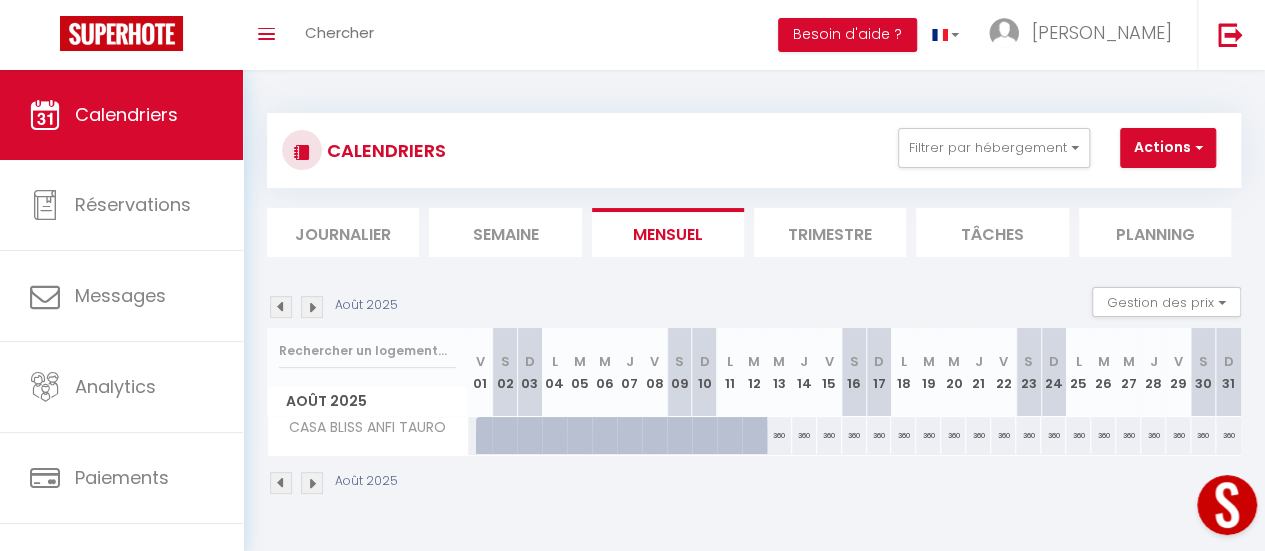 click at bounding box center (281, 307) 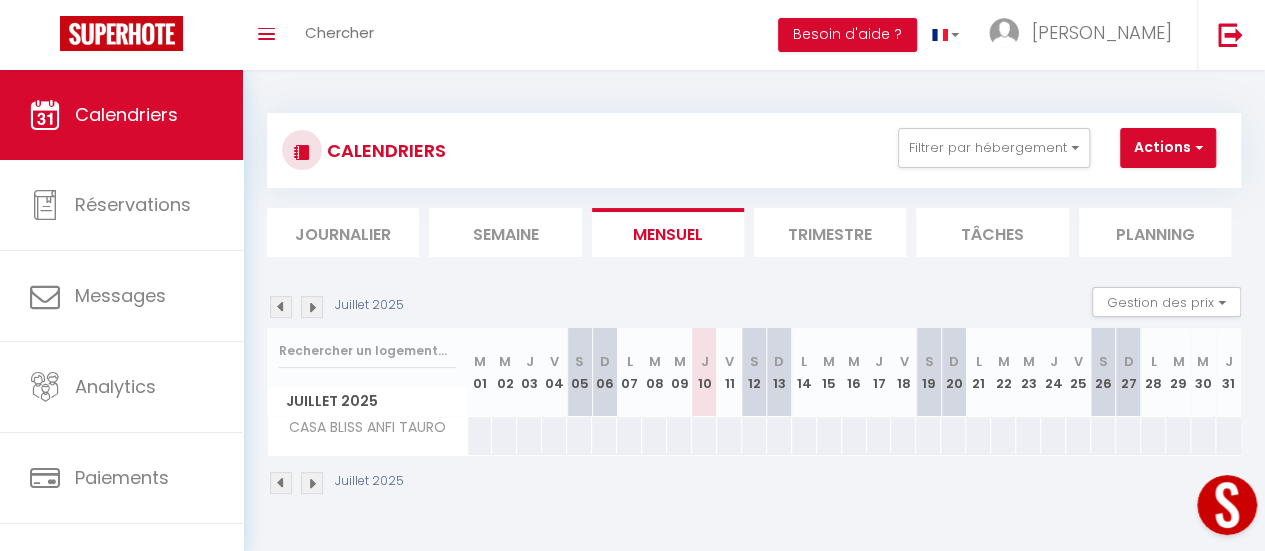 click at bounding box center (312, 307) 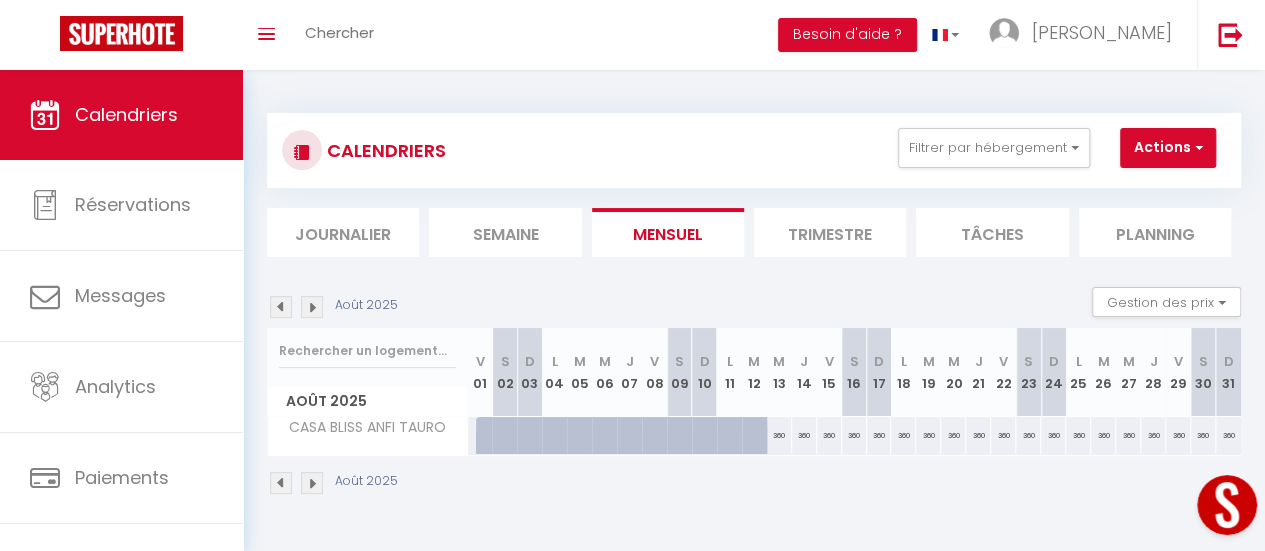 click at bounding box center [488, 447] 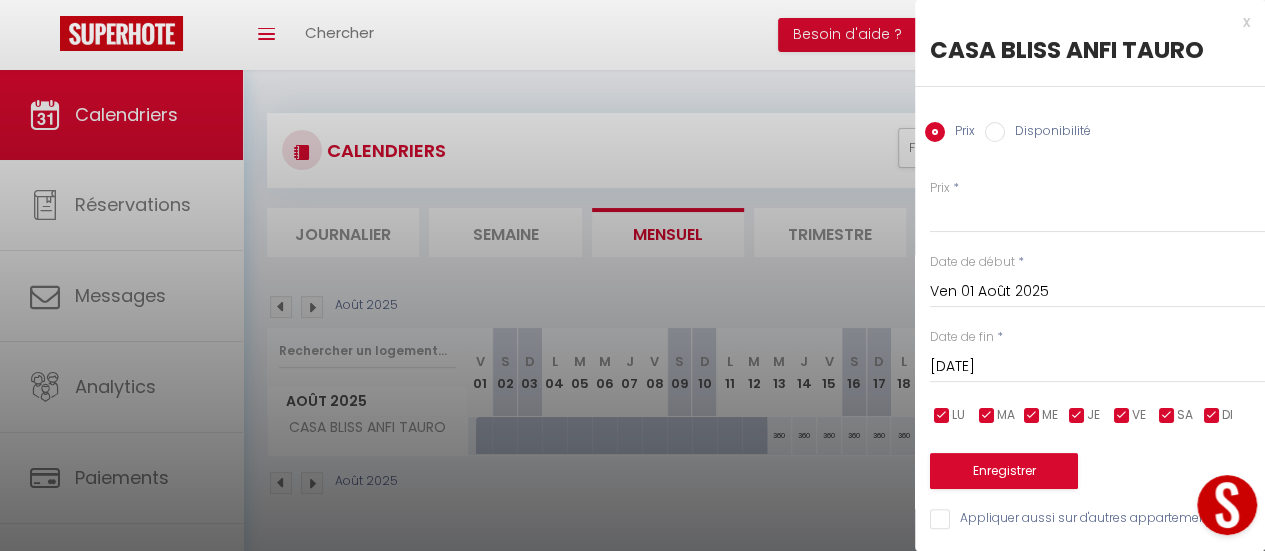 click on "Disponibilité" at bounding box center [995, 132] 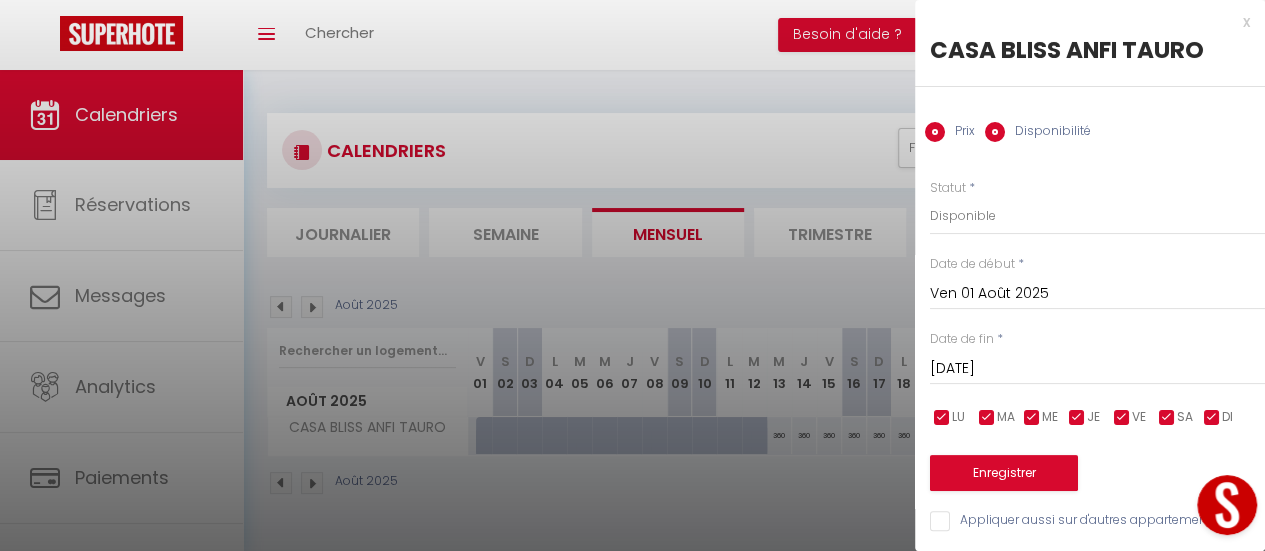 radio on "false" 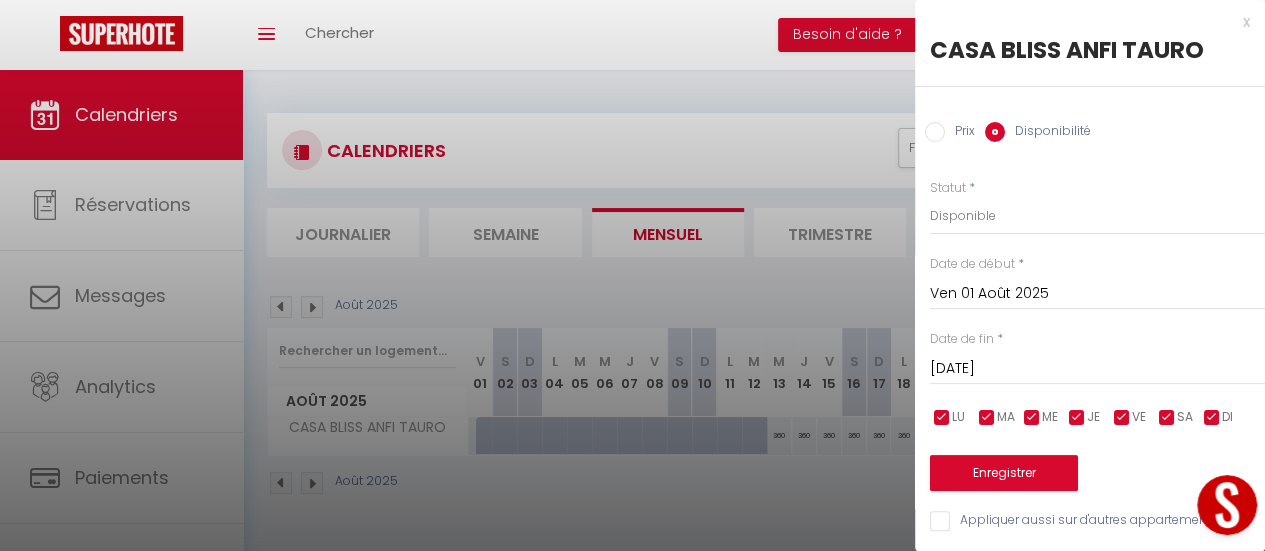 click at bounding box center (632, 275) 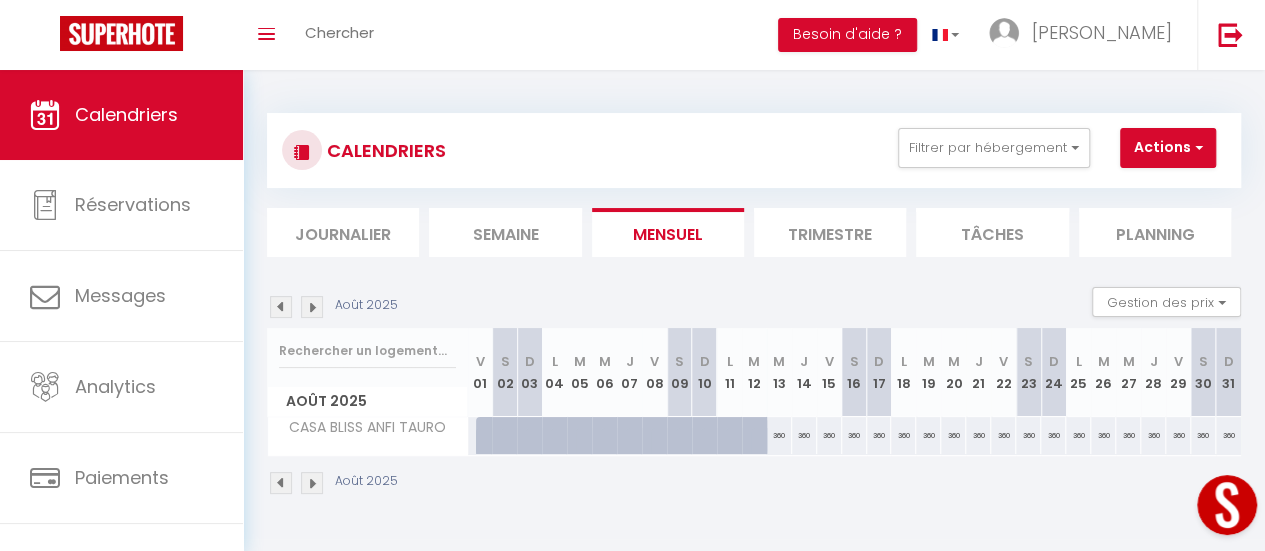 click at bounding box center [488, 447] 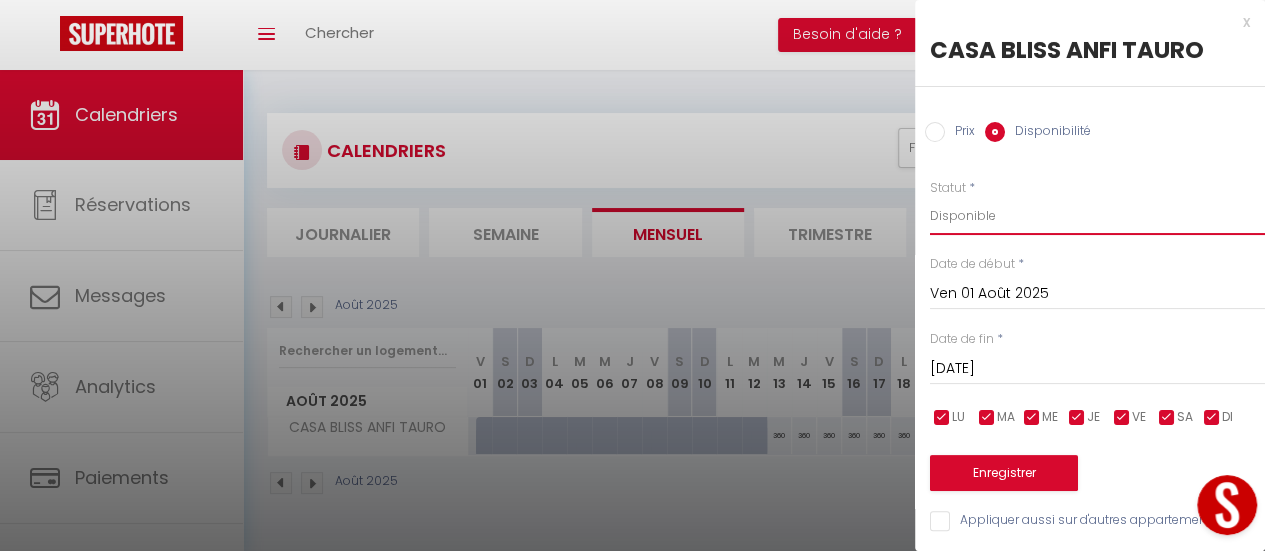click on "Disponible
Indisponible" at bounding box center (1097, 216) 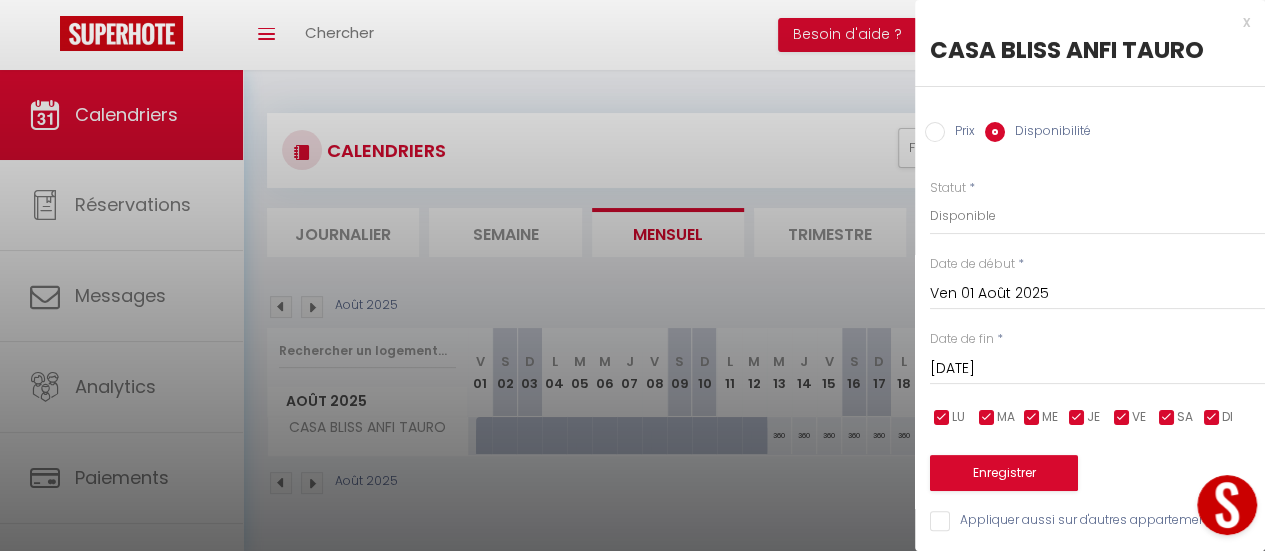 click on "Prix" at bounding box center [935, 132] 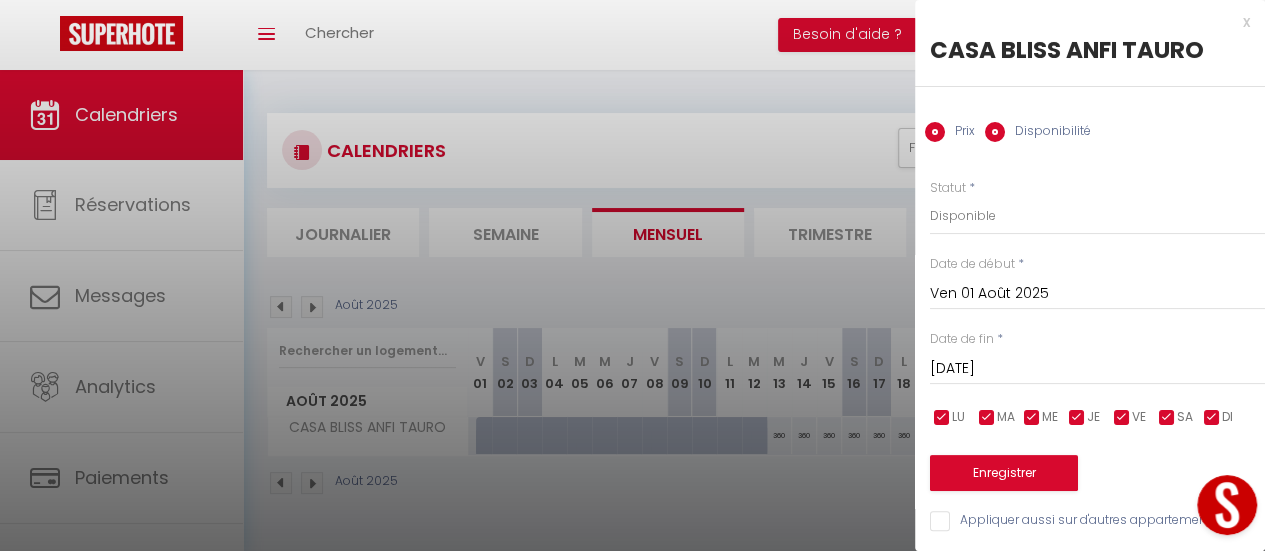 radio on "false" 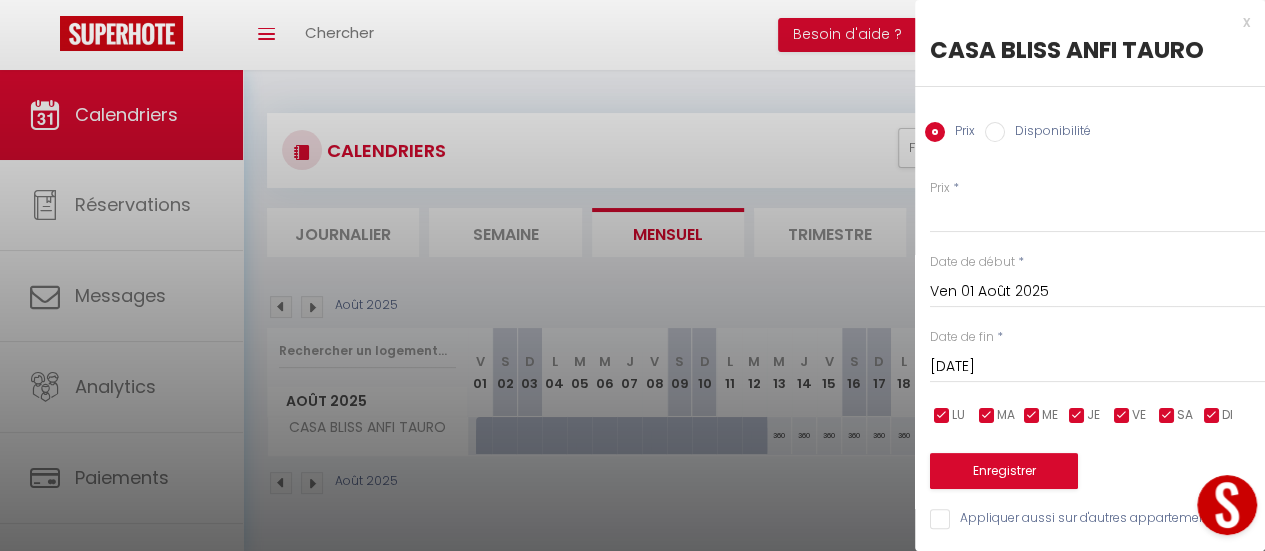 click on "Sam 02 Août 2025" at bounding box center [1097, 367] 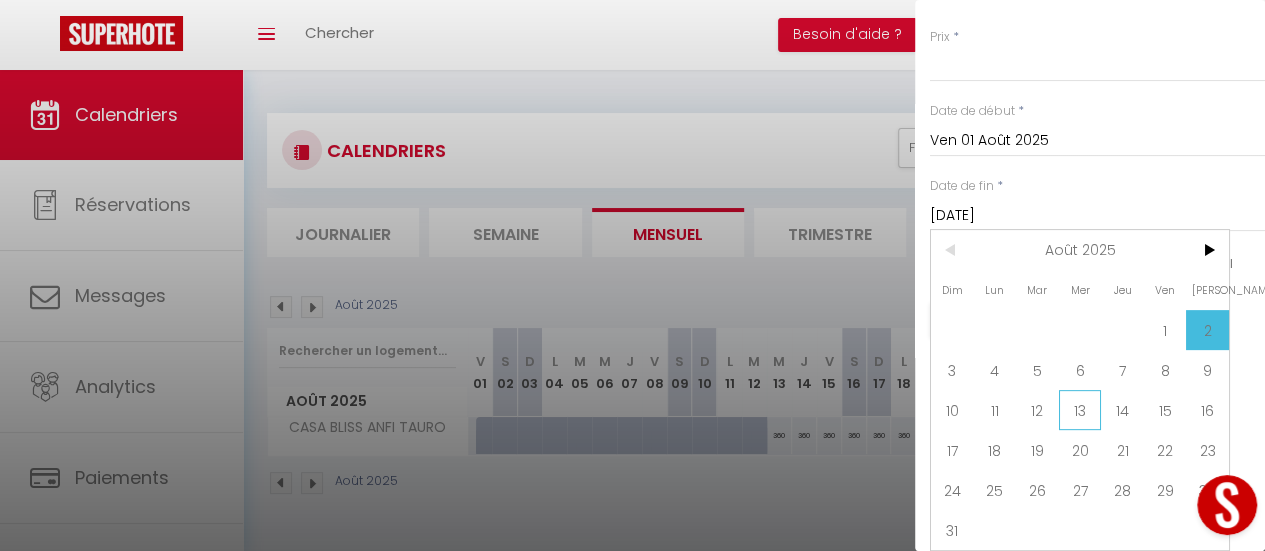 click on "13" at bounding box center [1080, 410] 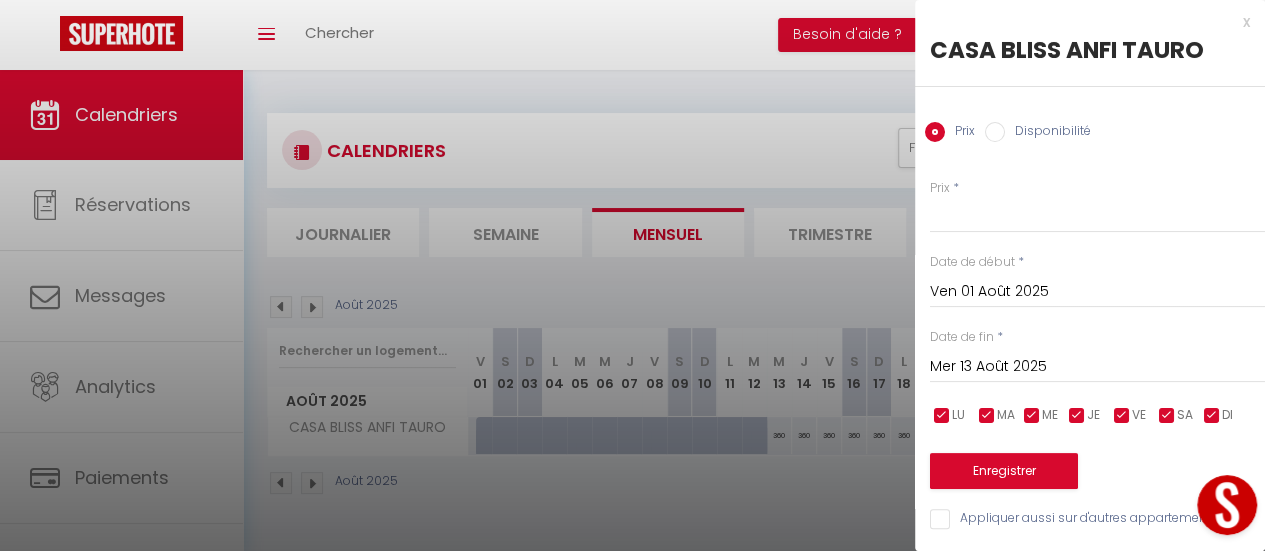 scroll, scrollTop: 14, scrollLeft: 0, axis: vertical 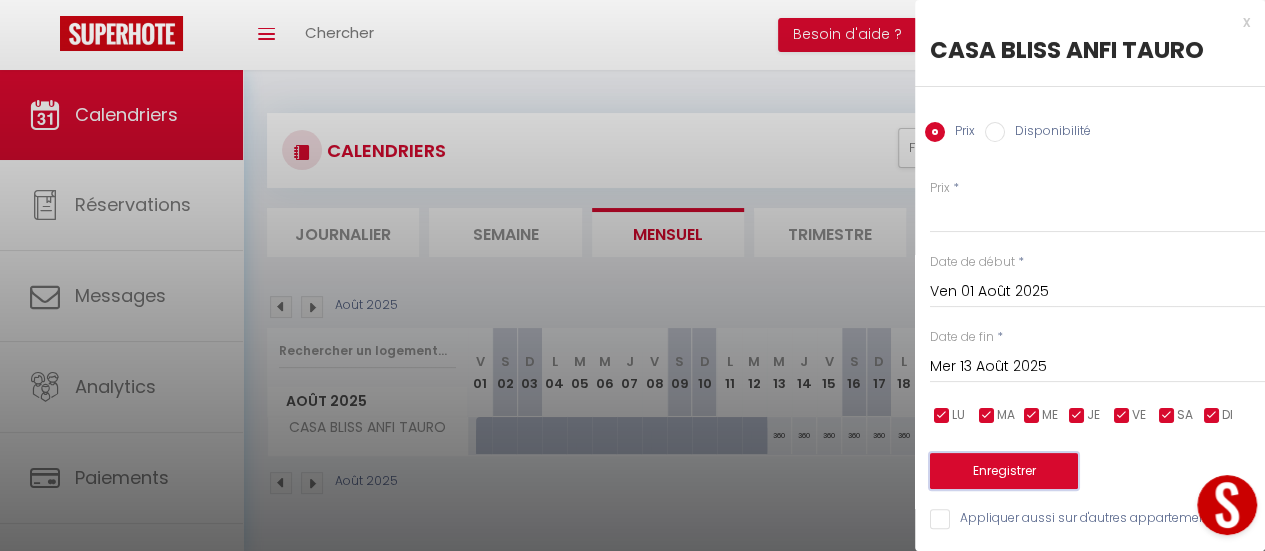click on "Enregistrer" at bounding box center [1004, 471] 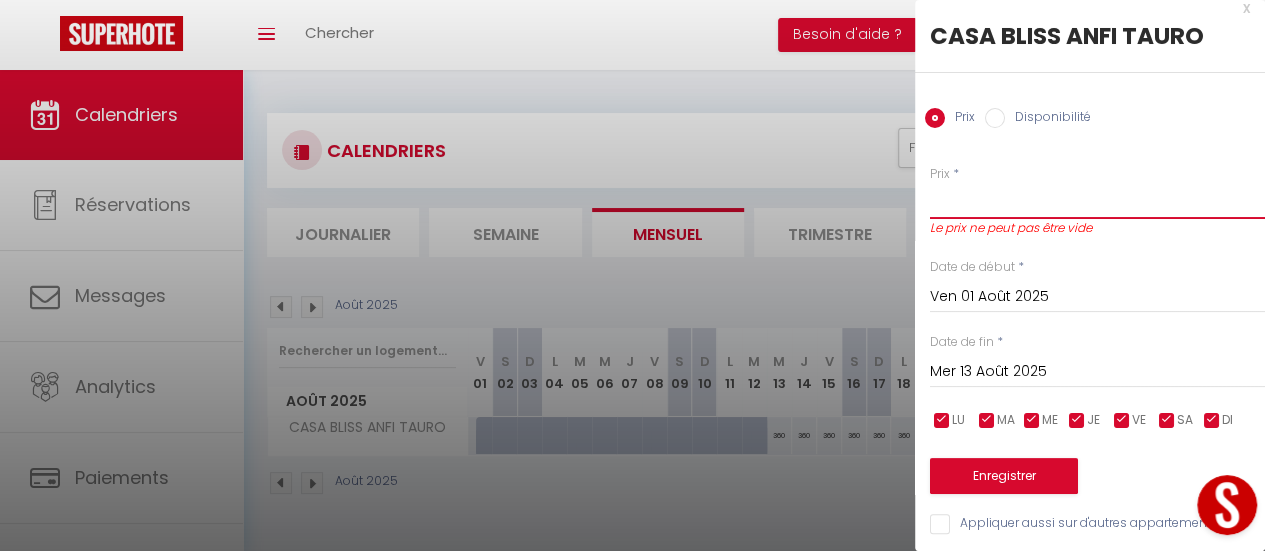 click on "Prix" at bounding box center (1097, 201) 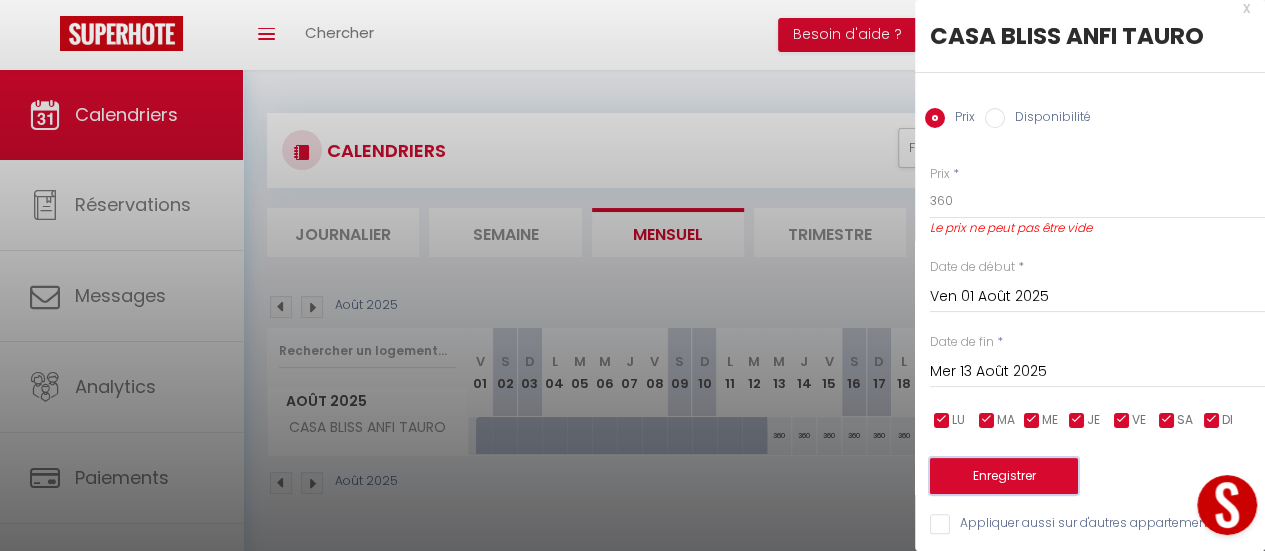 click on "Enregistrer" at bounding box center [1004, 476] 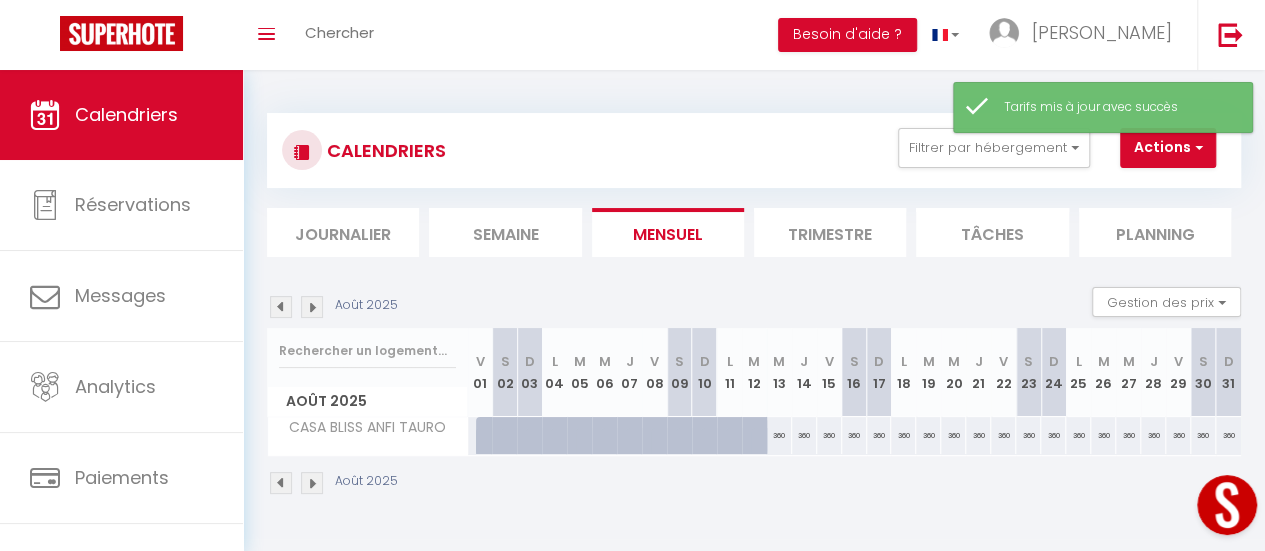 click at bounding box center [488, 447] 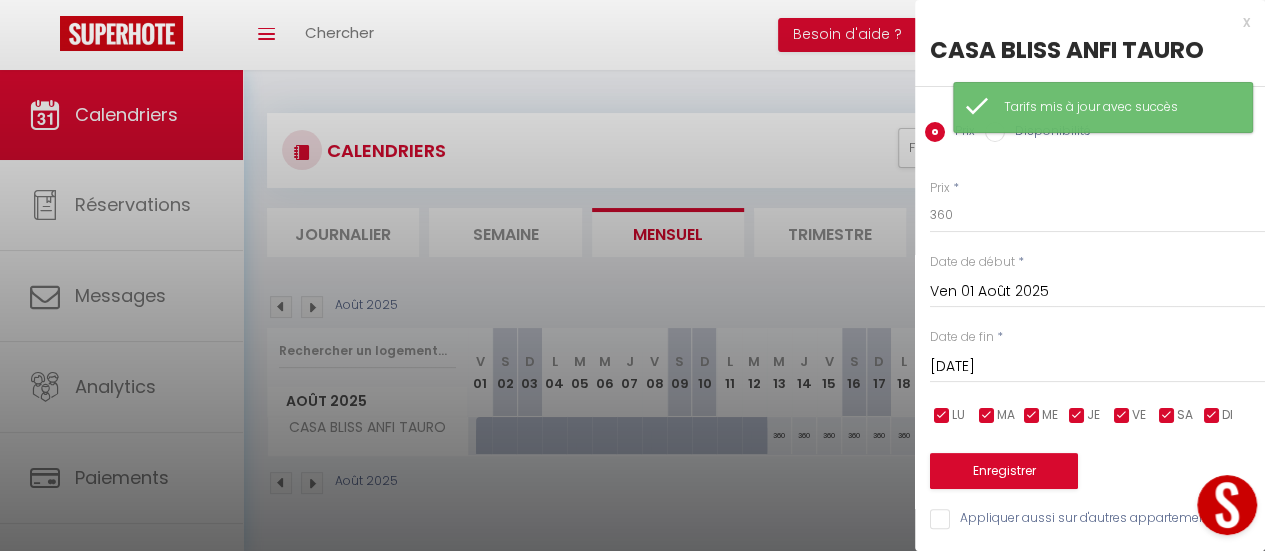 click on "Prix
*   360" at bounding box center [1097, 206] 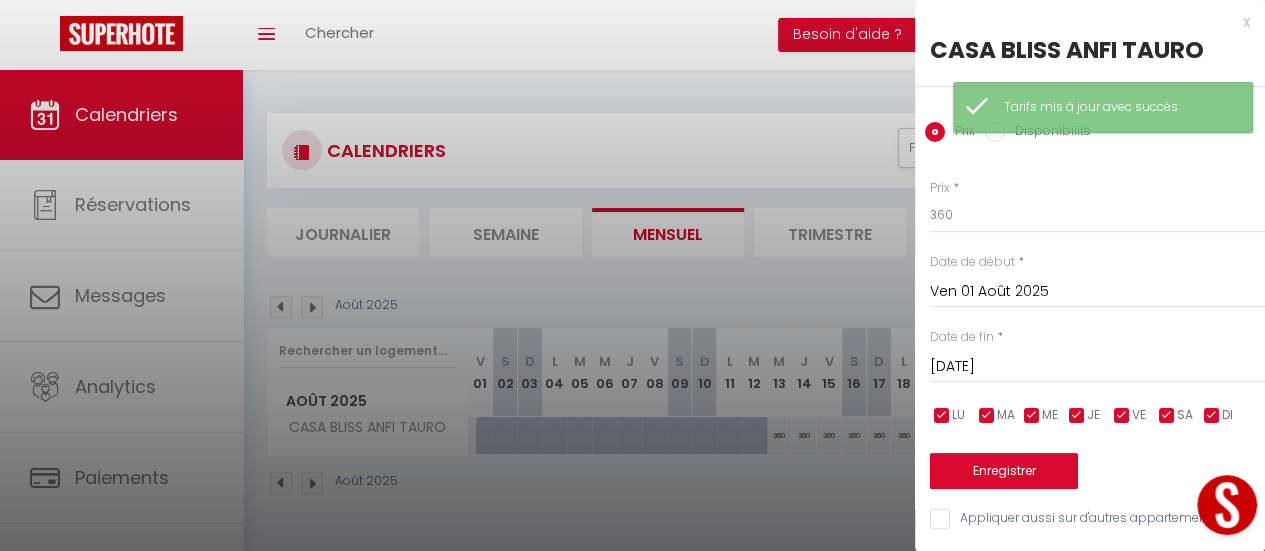 click on "Disponibilité" at bounding box center (995, 132) 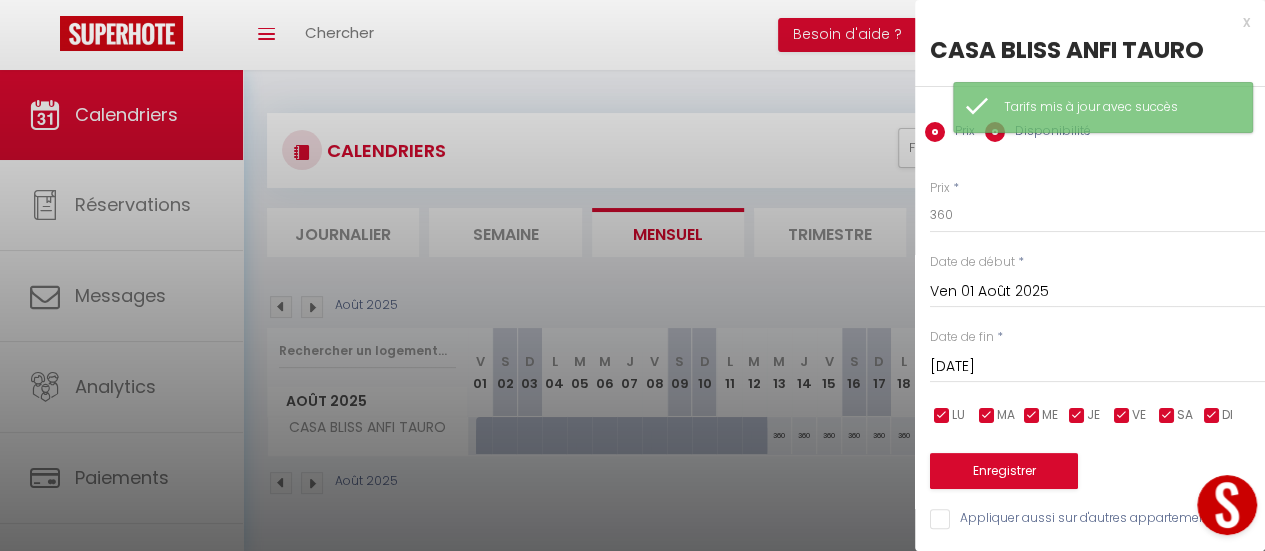 radio on "false" 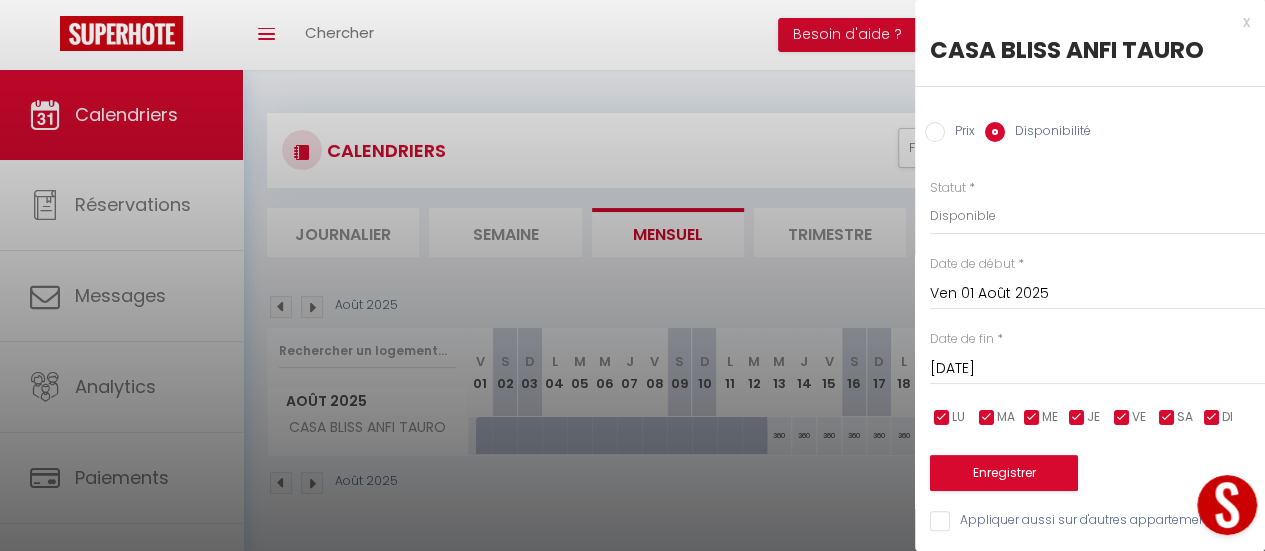 click on "Sam 02 Août 2025" at bounding box center [1097, 369] 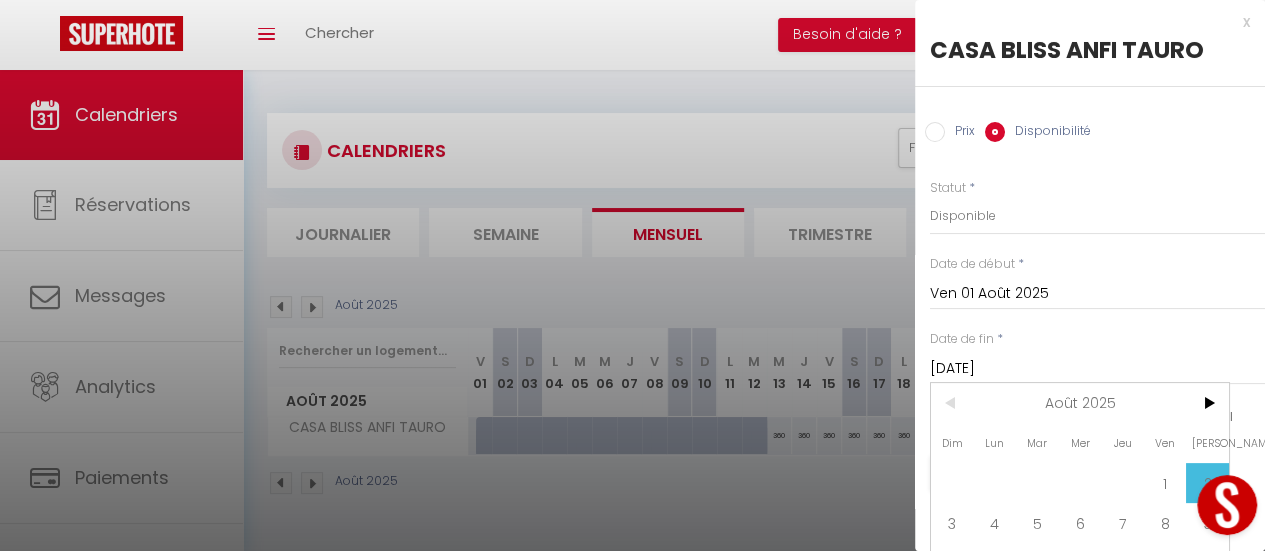 scroll, scrollTop: 0, scrollLeft: 0, axis: both 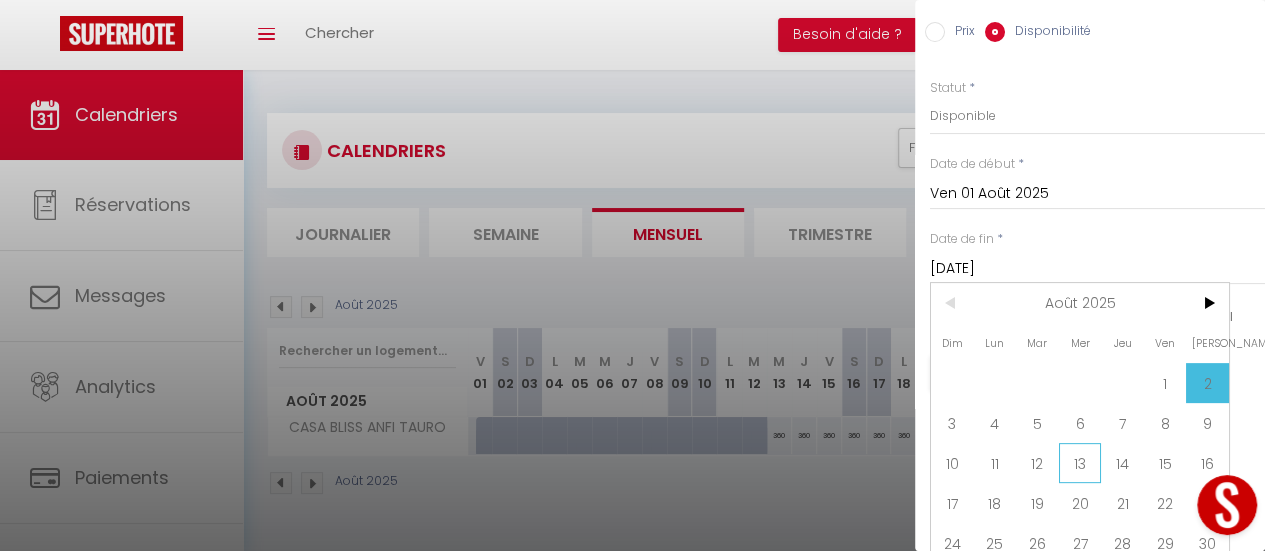 click on "13" at bounding box center [1080, 463] 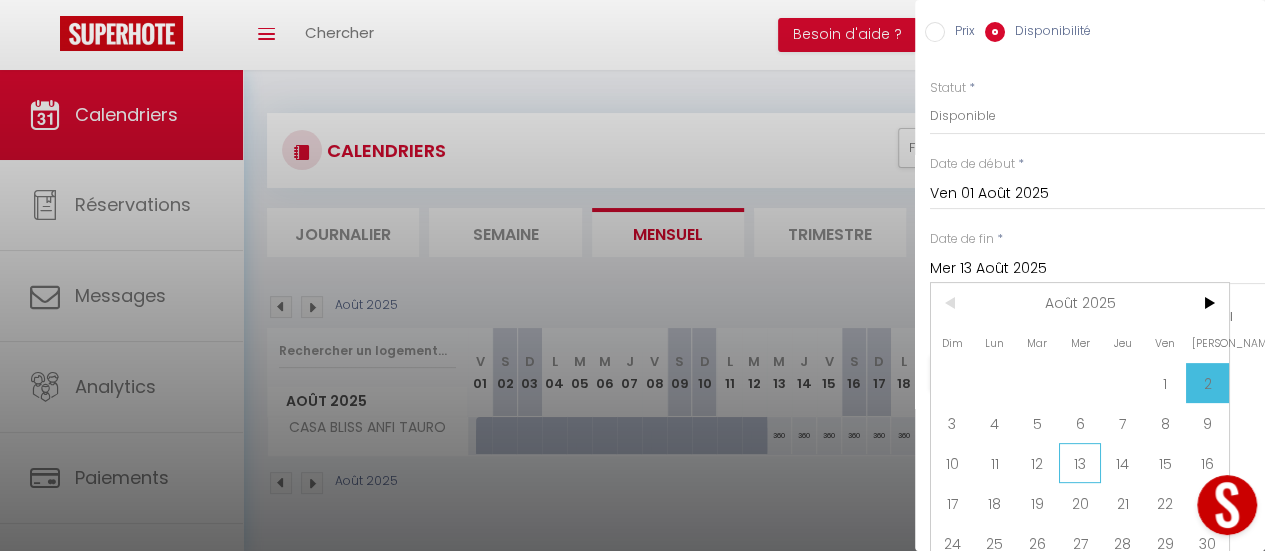scroll, scrollTop: 16, scrollLeft: 0, axis: vertical 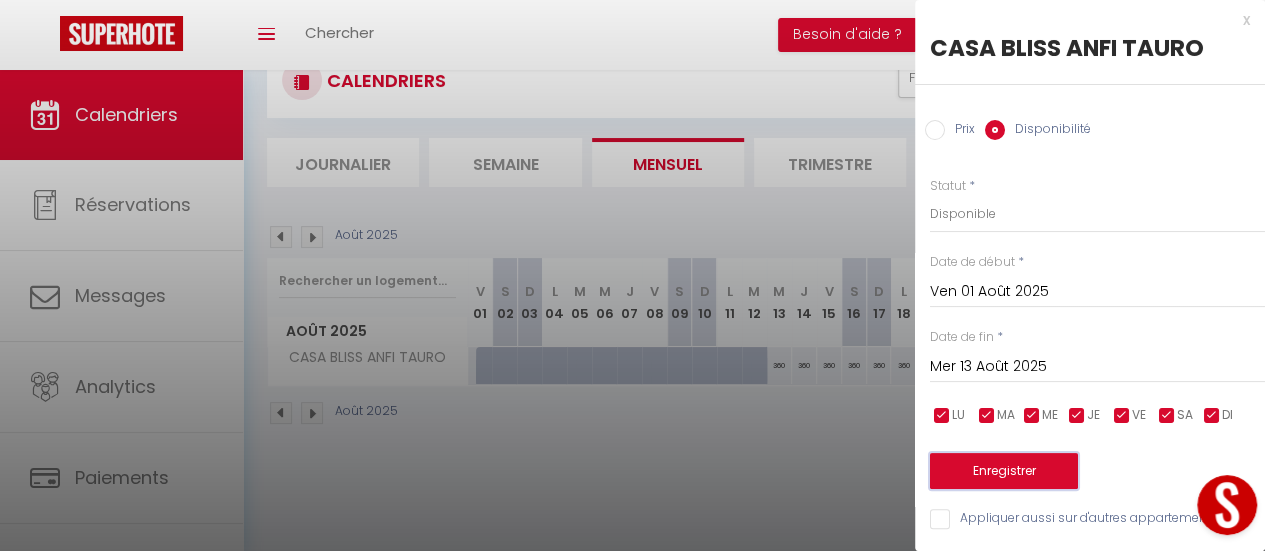 click on "Enregistrer" at bounding box center [1004, 471] 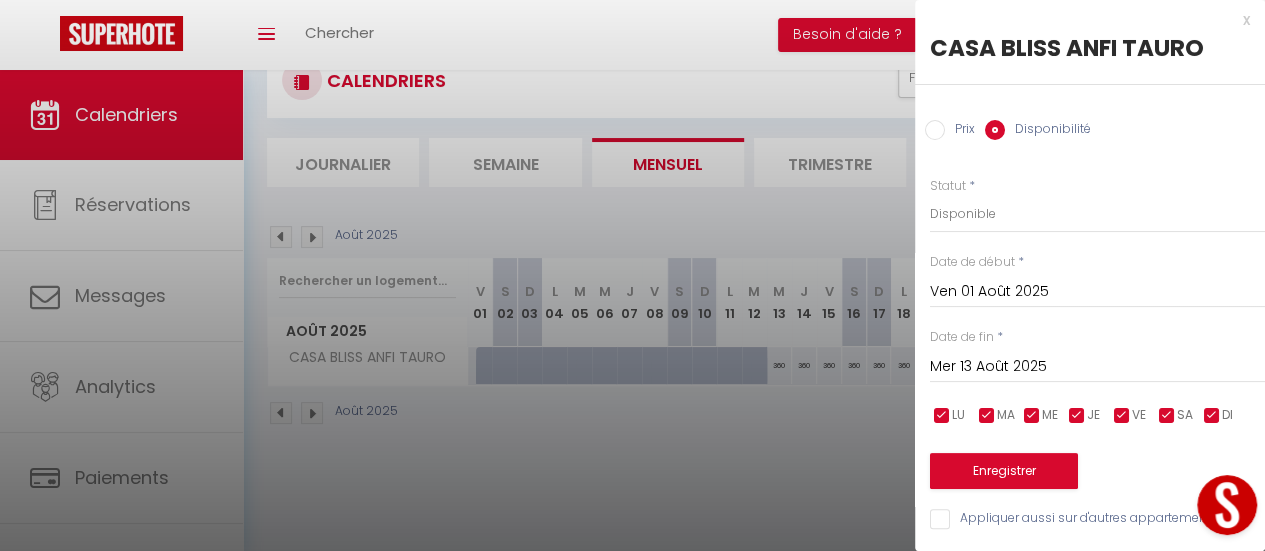 scroll, scrollTop: 0, scrollLeft: 0, axis: both 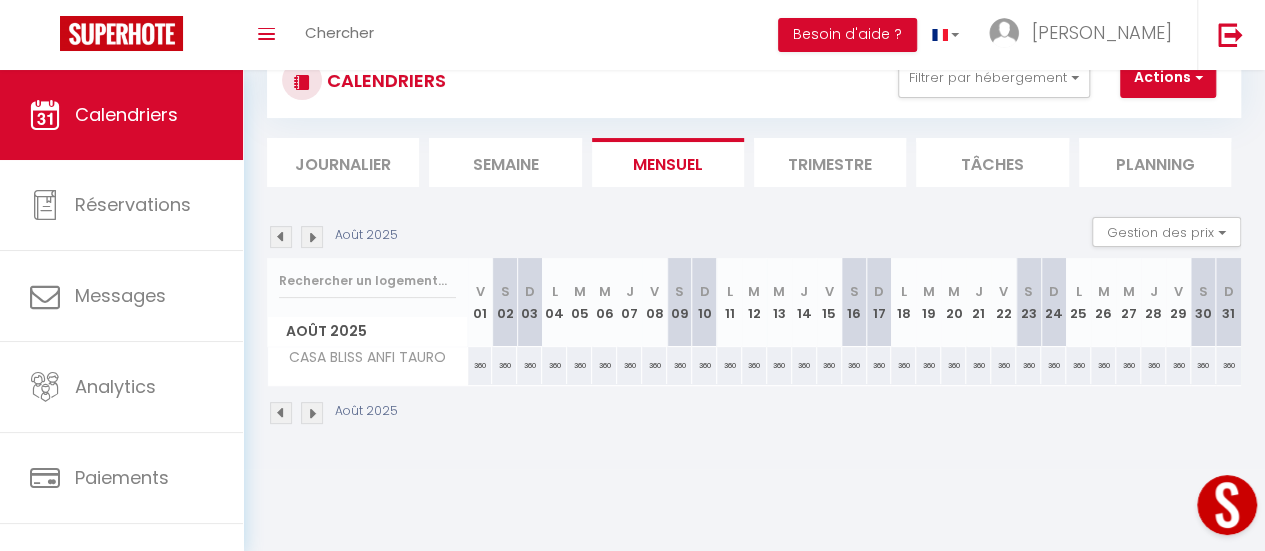 click at bounding box center (281, 237) 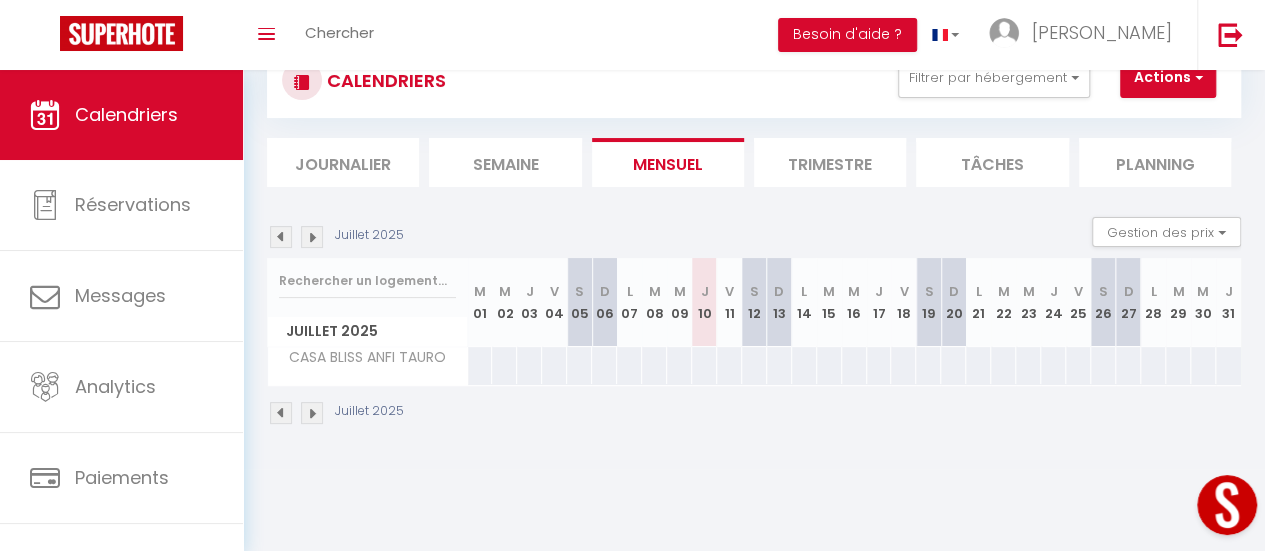 click at bounding box center [1228, 365] 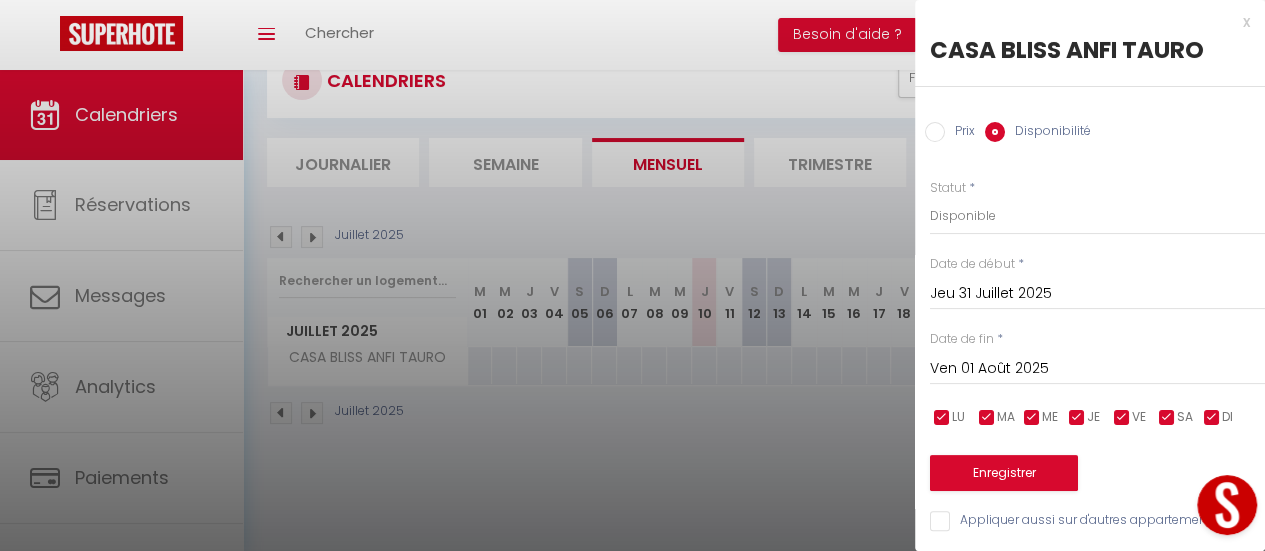 click at bounding box center [632, 275] 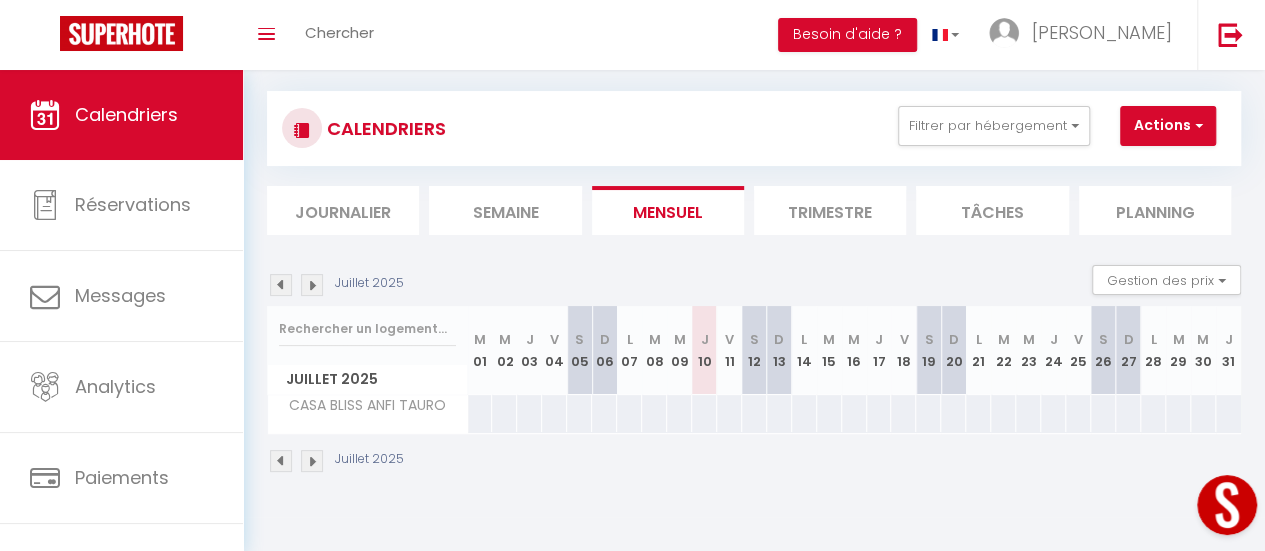 scroll, scrollTop: 0, scrollLeft: 0, axis: both 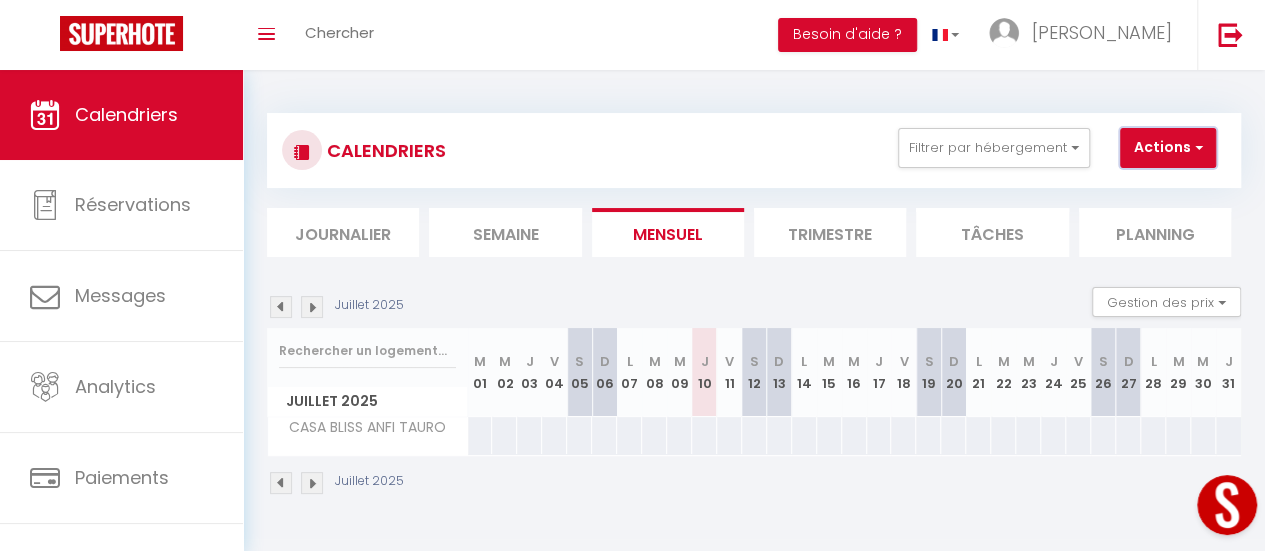 click on "Actions" at bounding box center [1168, 148] 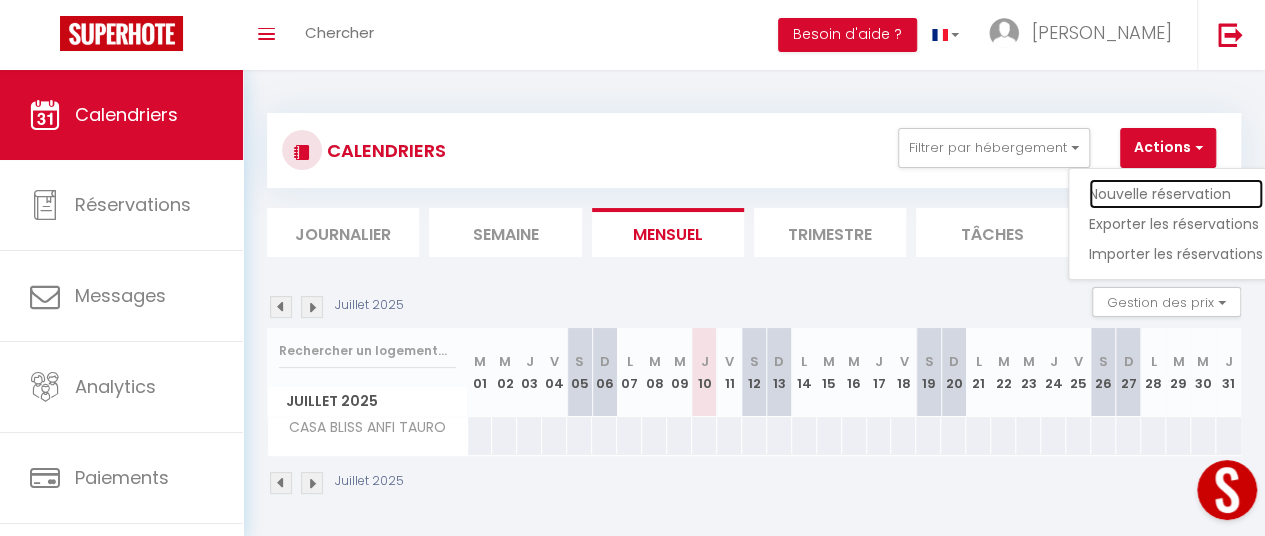 click on "Nouvelle réservation" at bounding box center (1176, 194) 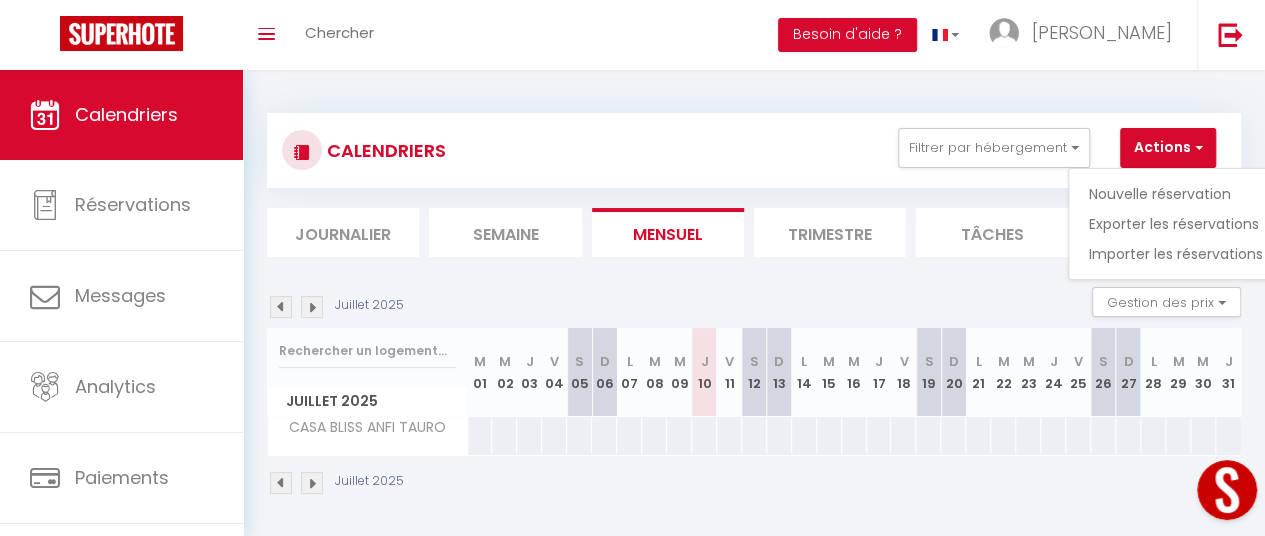 select 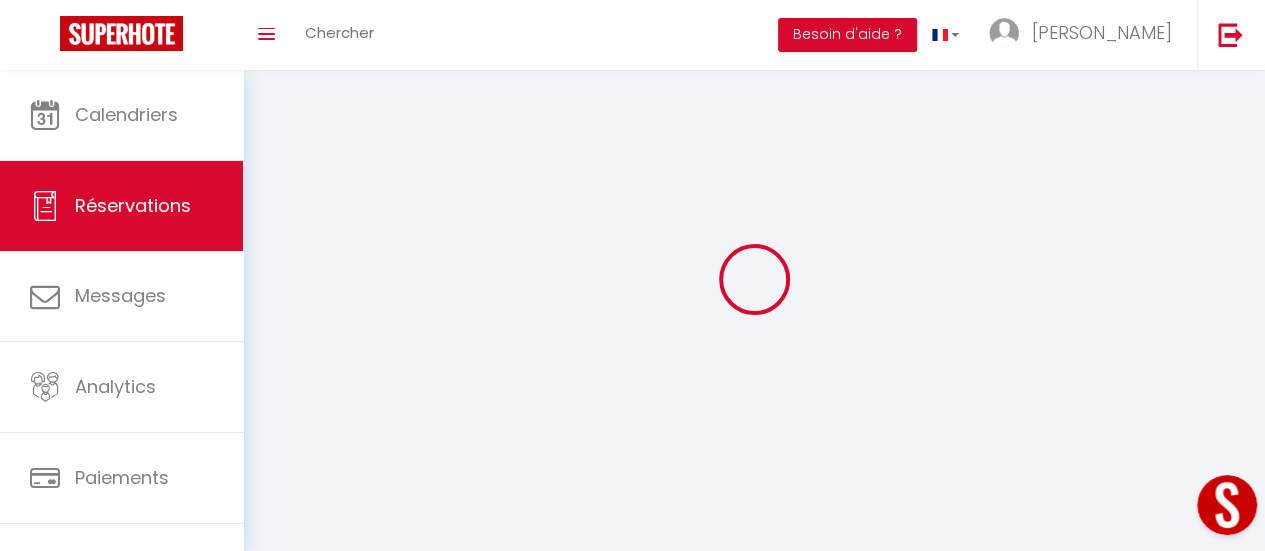 select 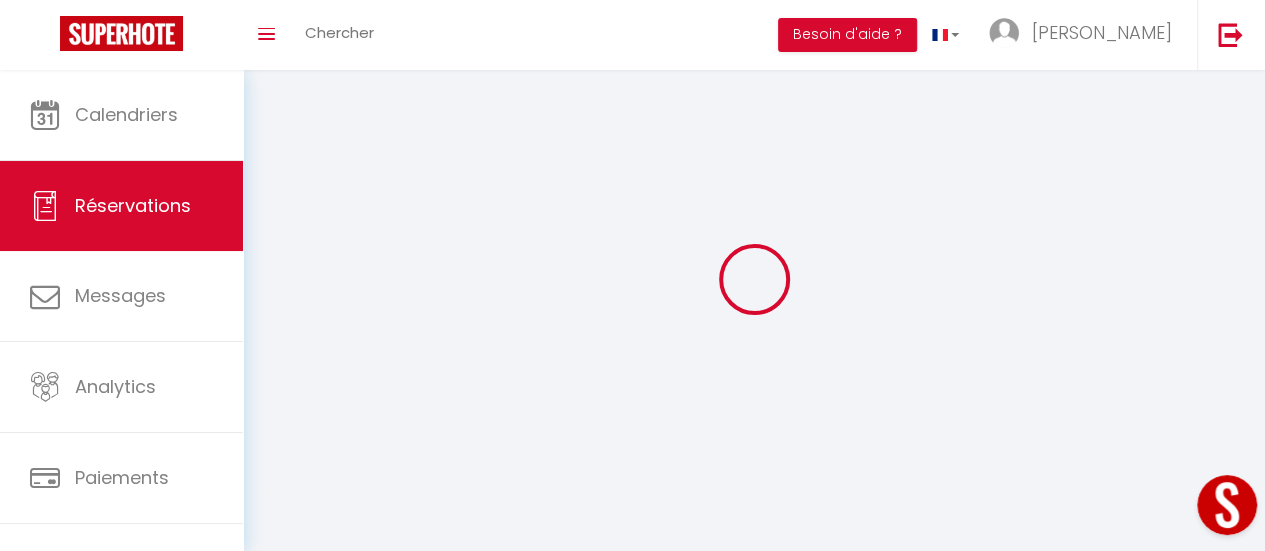 select 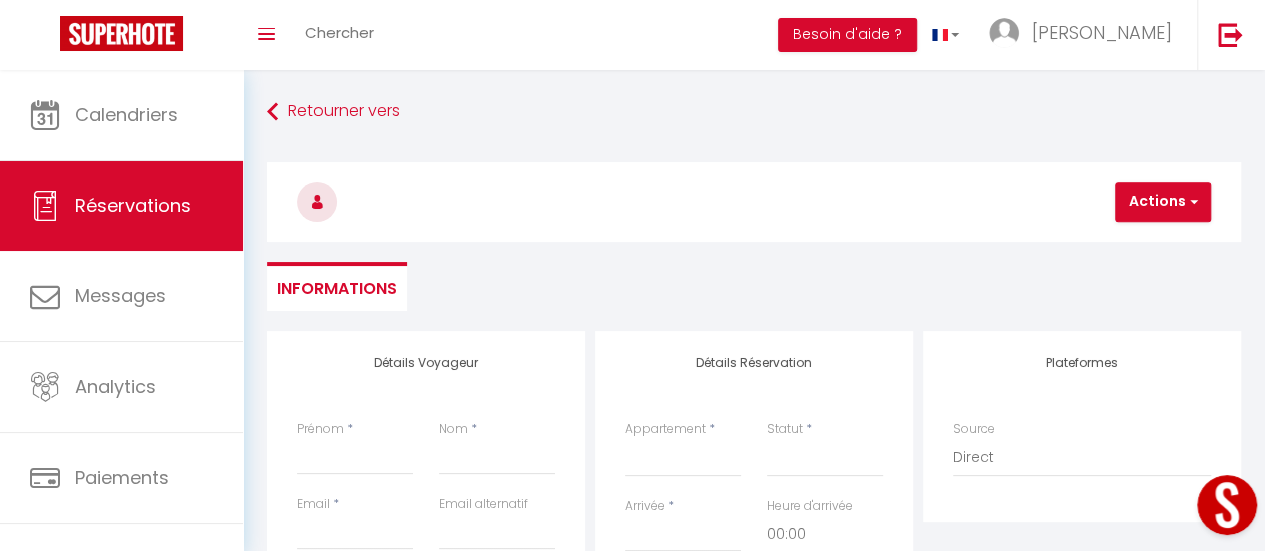 select 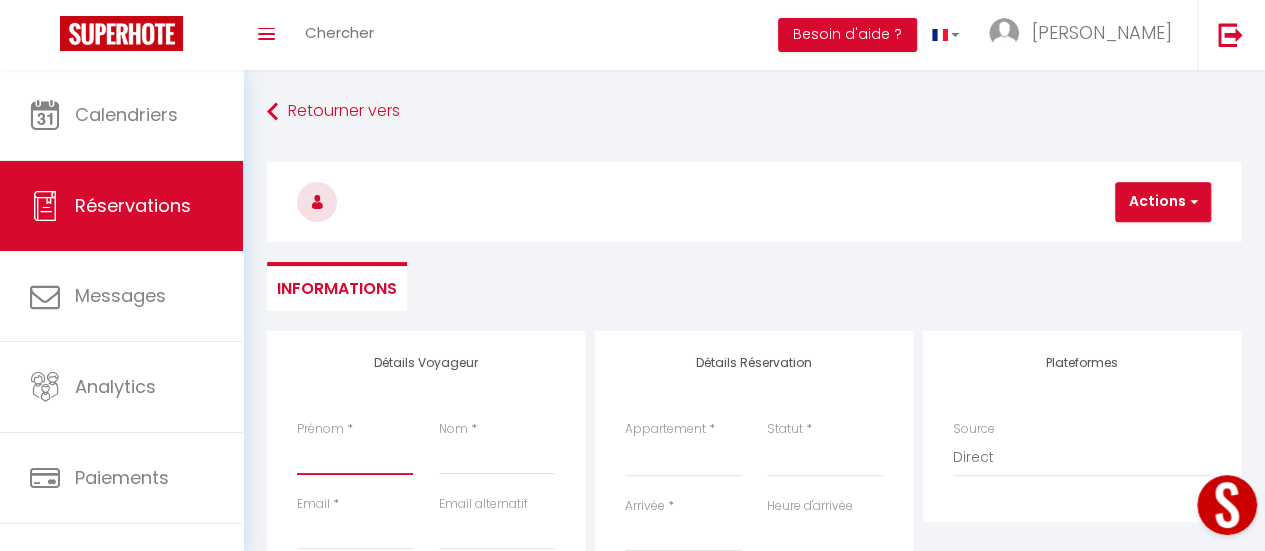 click on "Prénom" at bounding box center [355, 457] 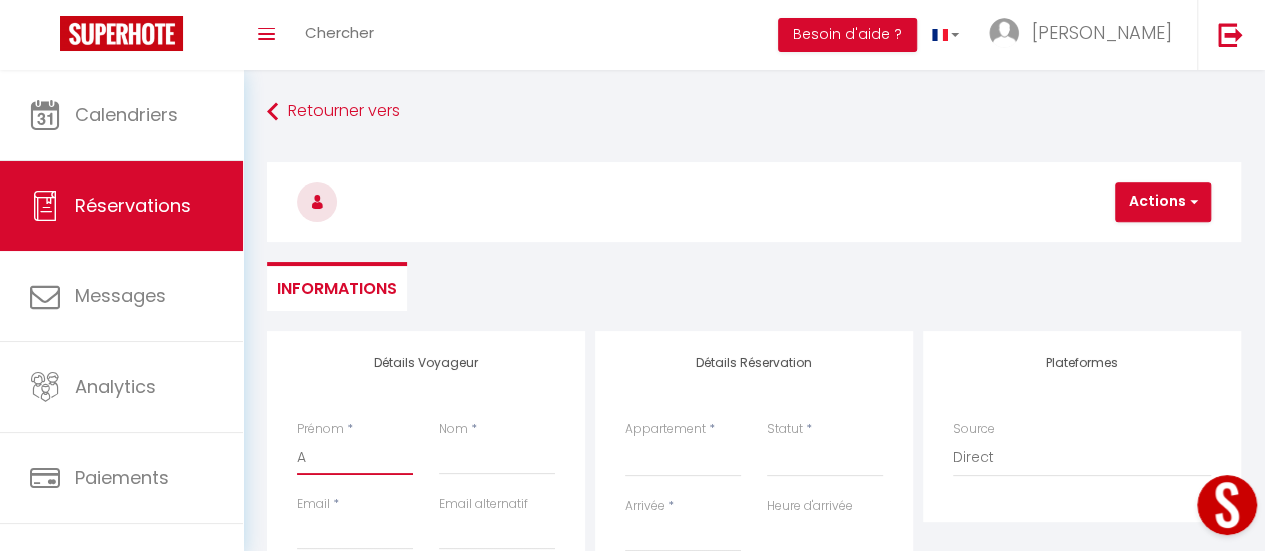 select 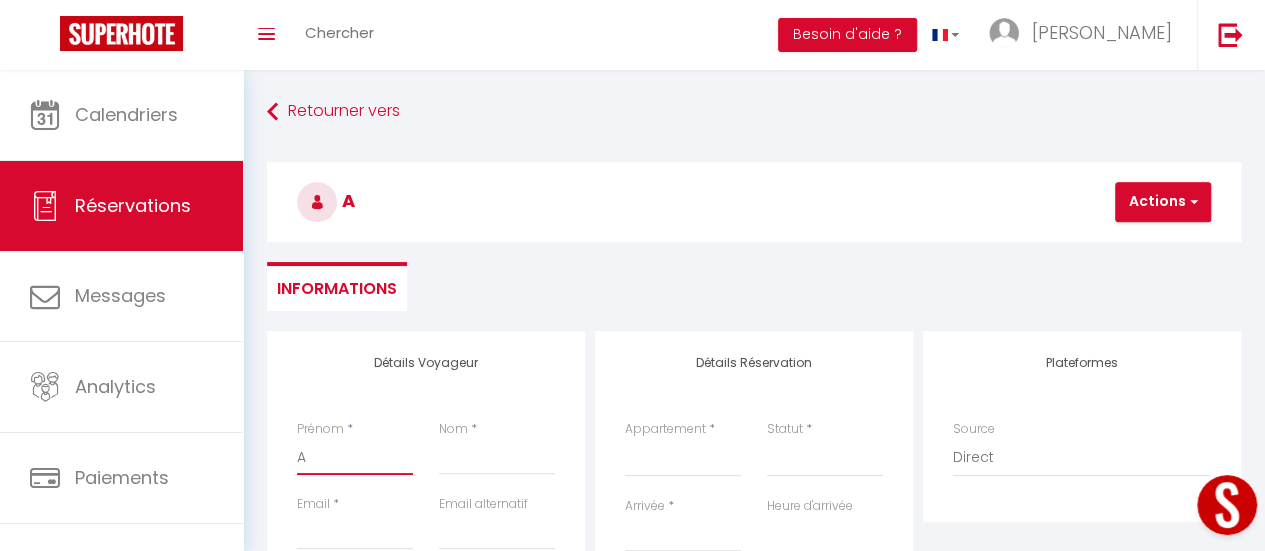 type on "AD" 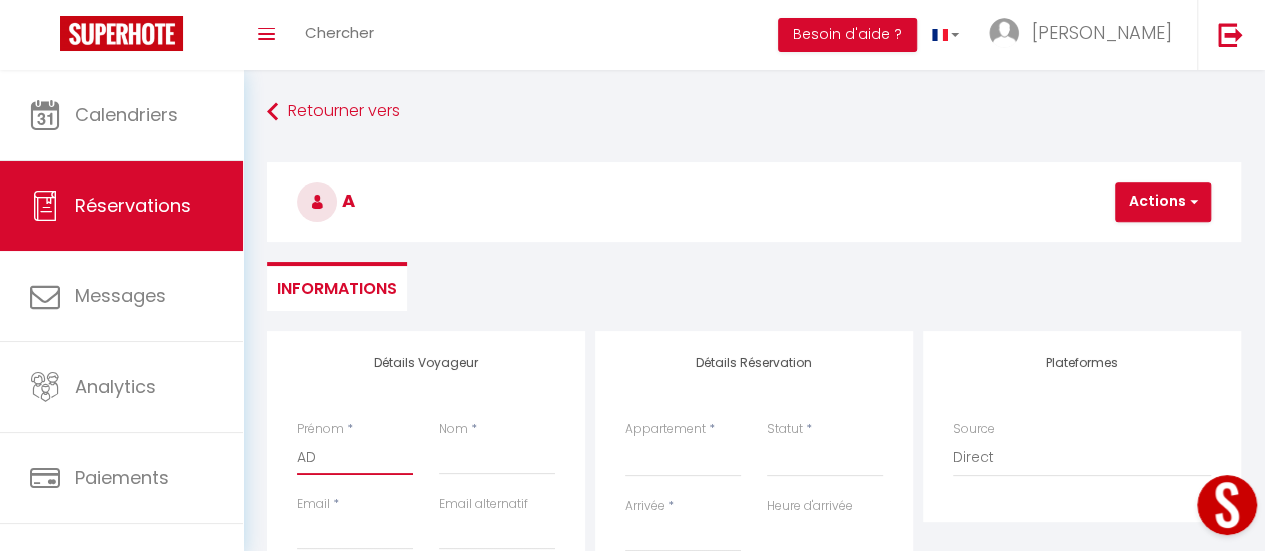 select 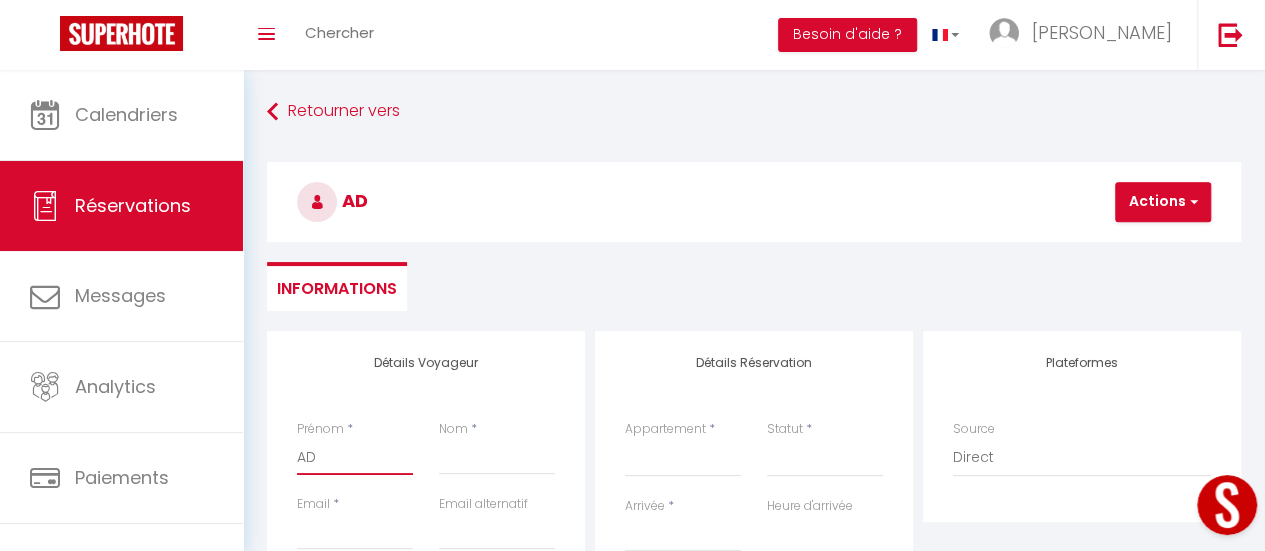 type on "ADR" 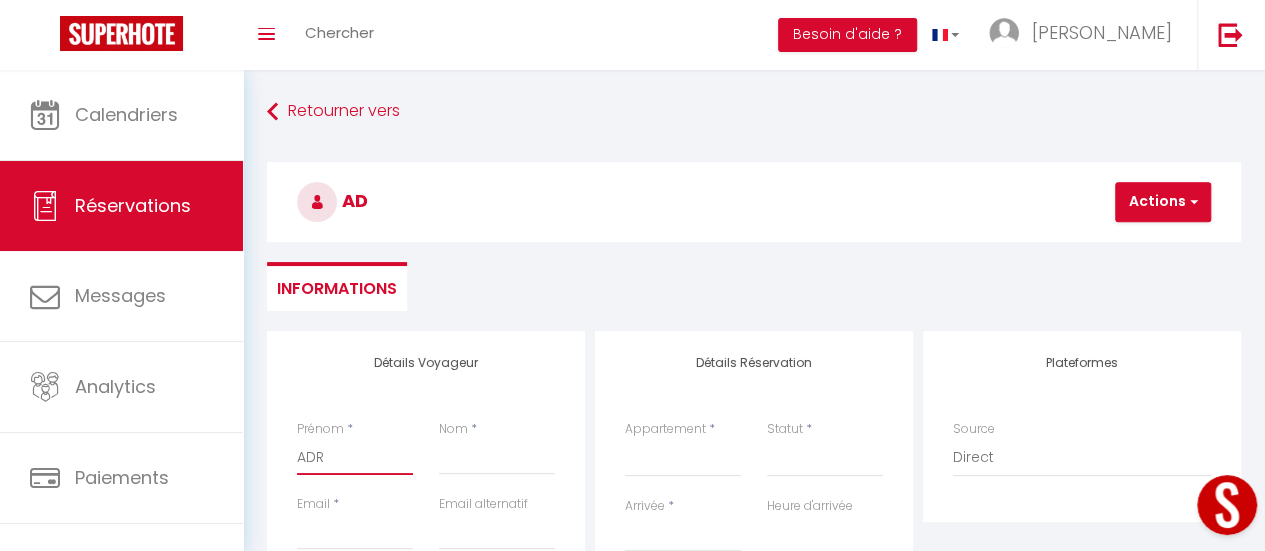 select 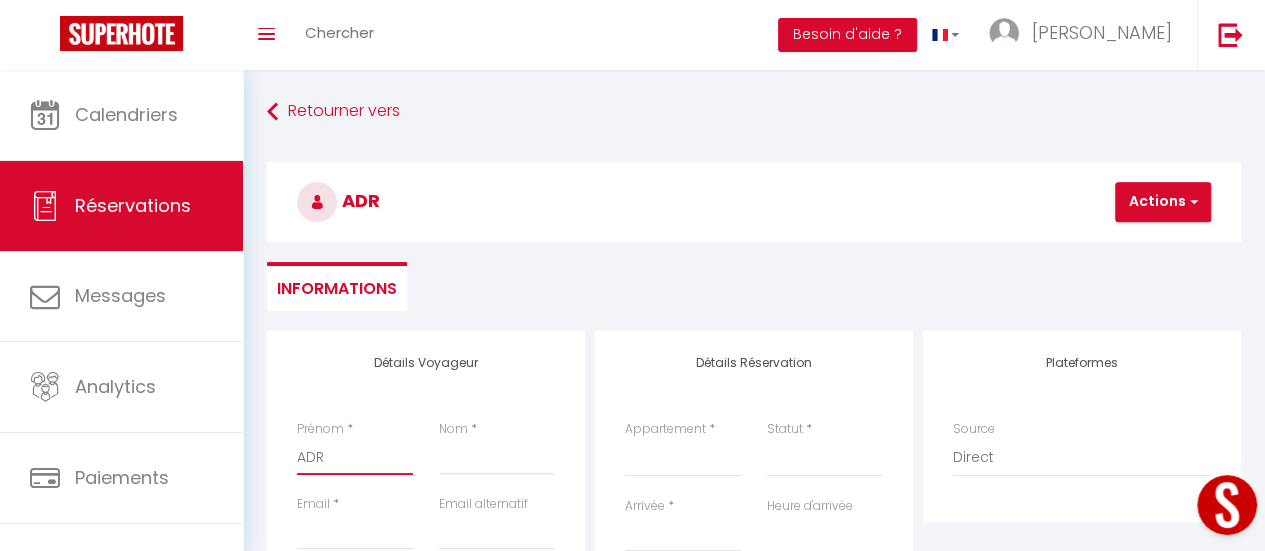 type on "ADRI" 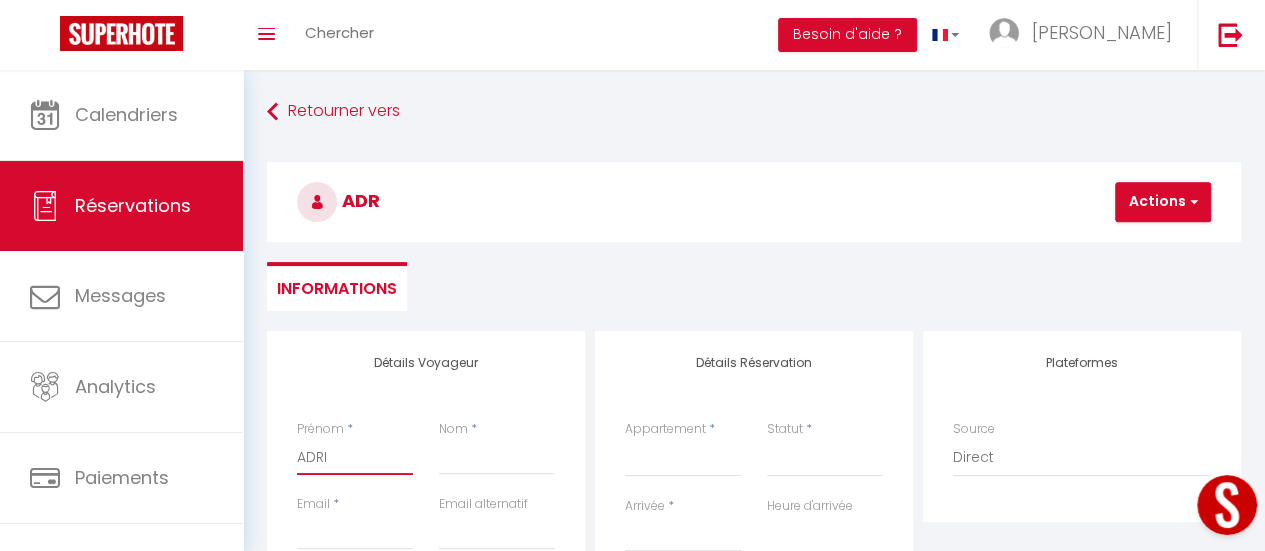 select 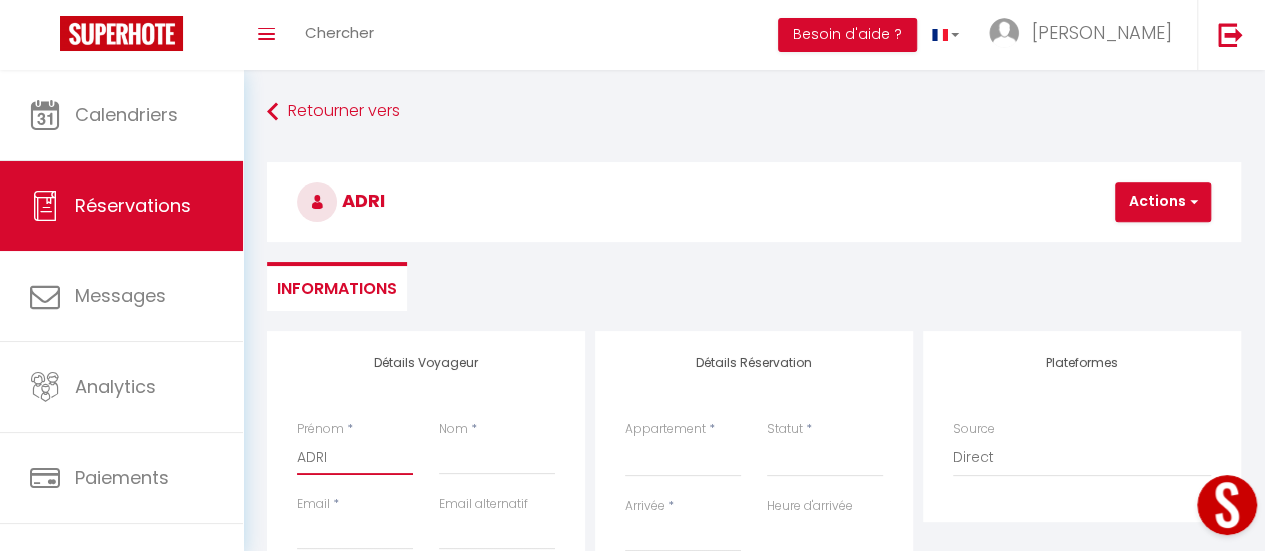 type on "ADRIA" 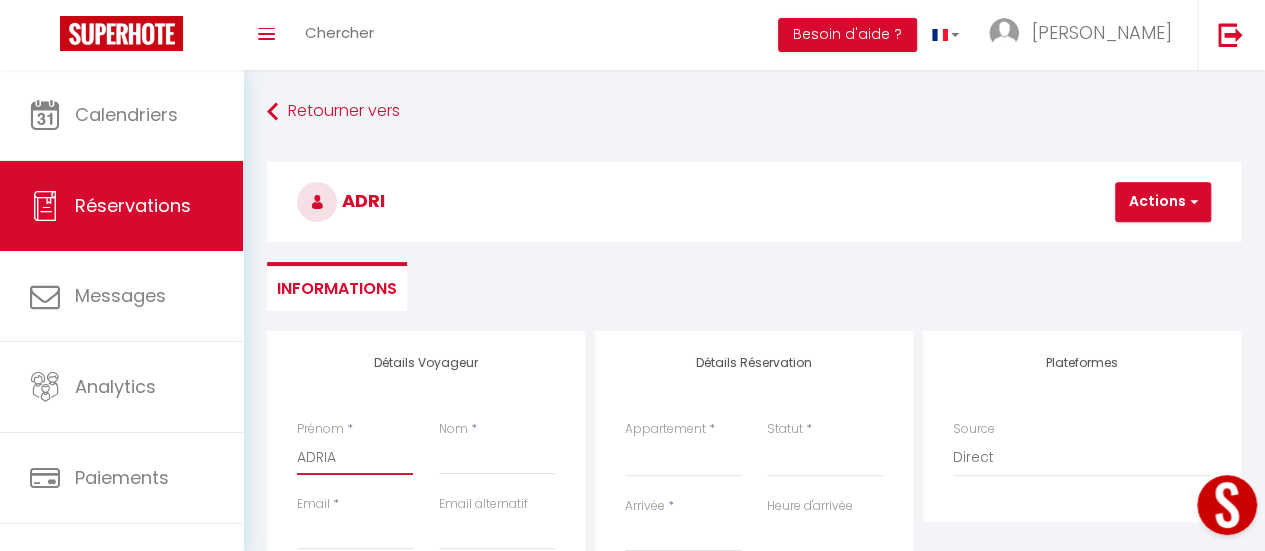 select 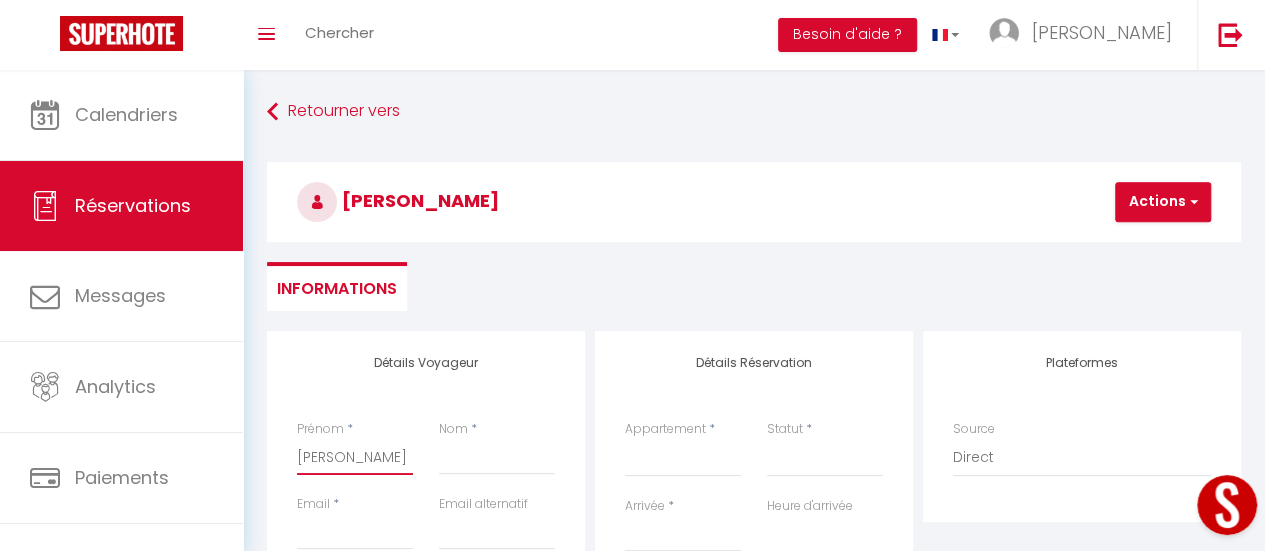 select 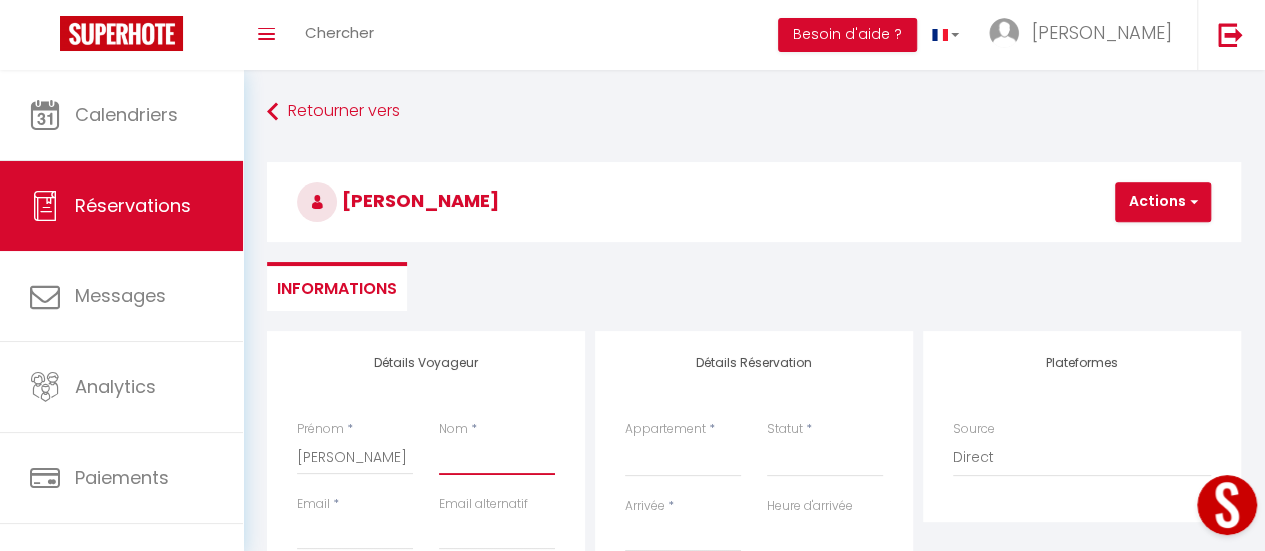click on "Nom" at bounding box center (497, 457) 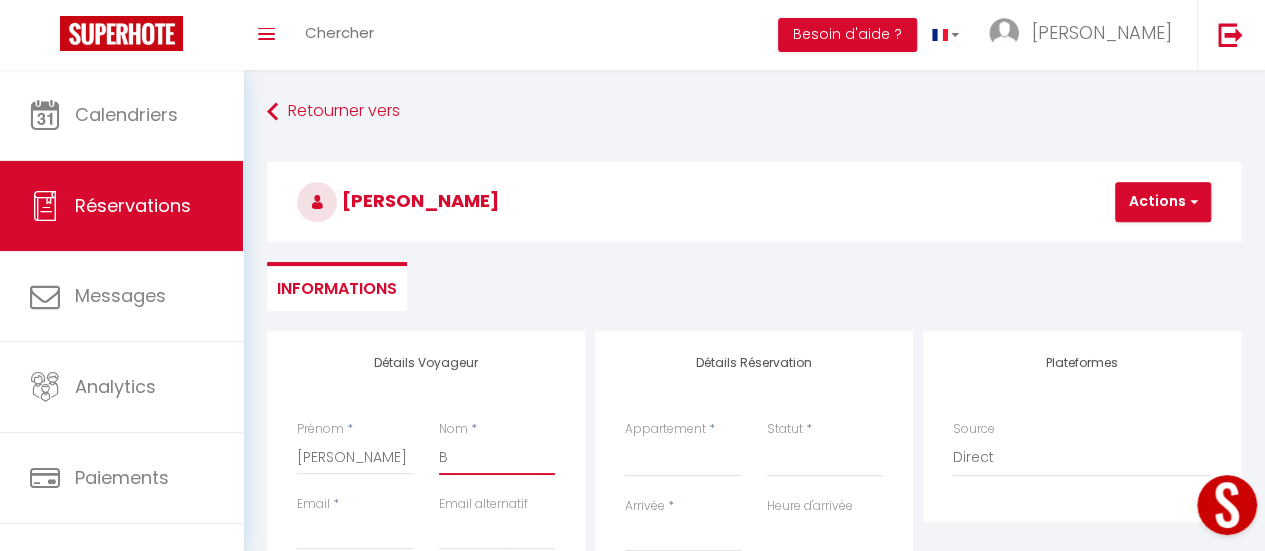 select 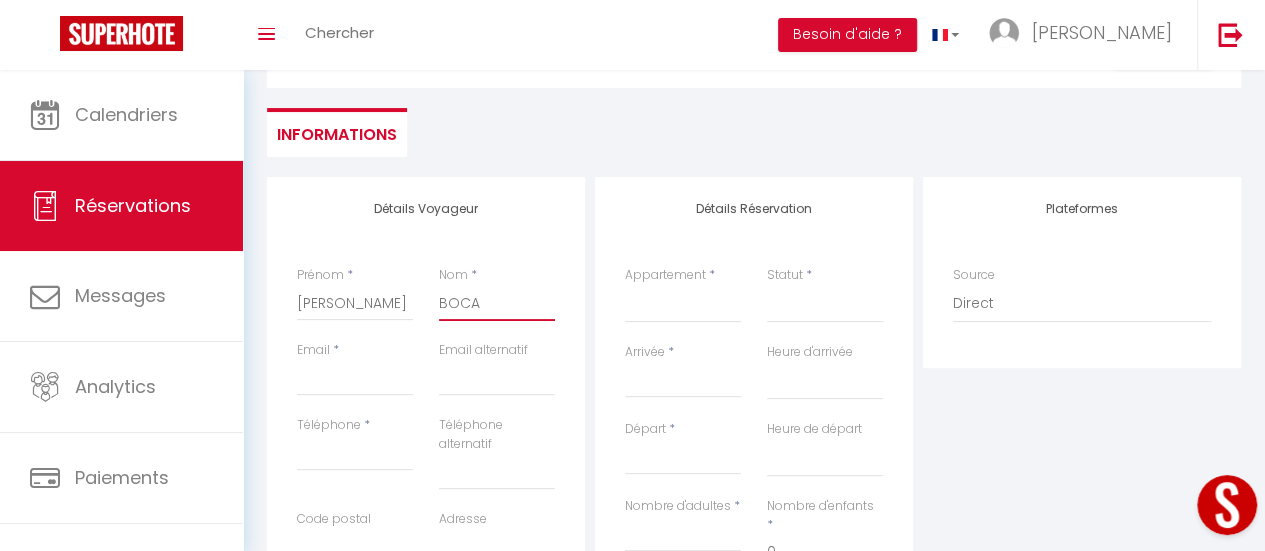 scroll, scrollTop: 200, scrollLeft: 0, axis: vertical 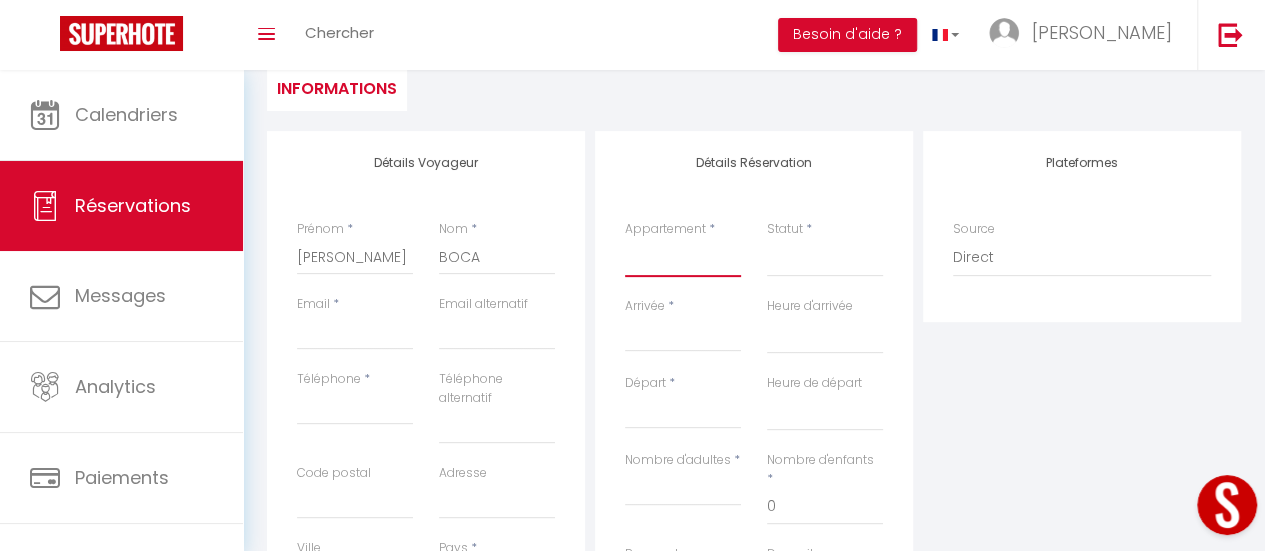 click on "MOGAN PEARL BLUE PEARL CASA BLISS ANFI TAURO" at bounding box center (683, 258) 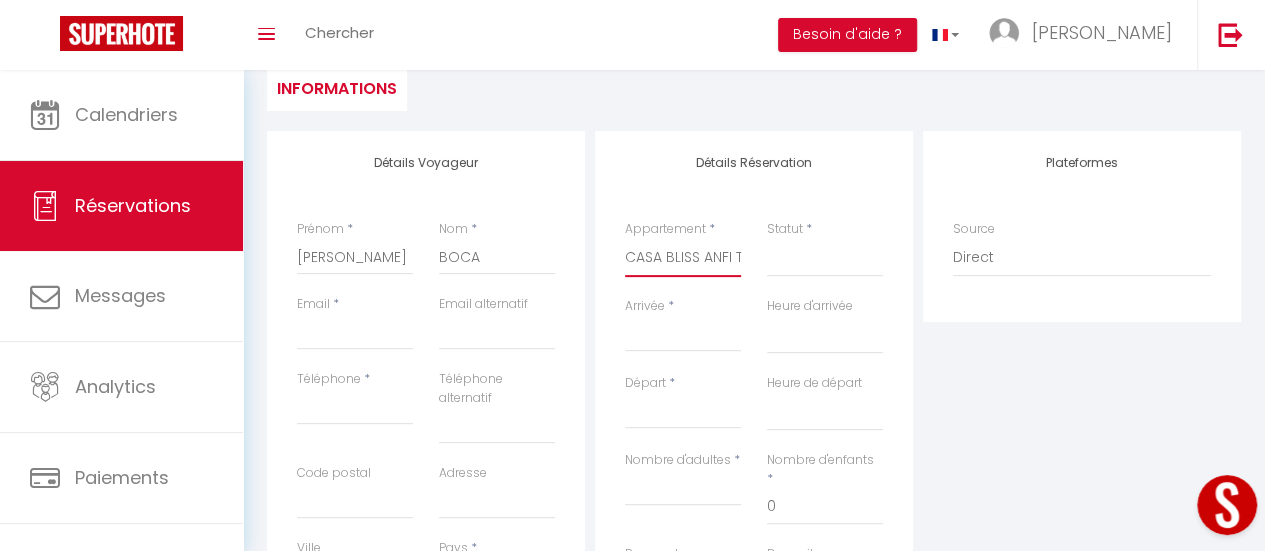 click on "MOGAN PEARL BLUE PEARL CASA BLISS ANFI TAURO" at bounding box center [683, 258] 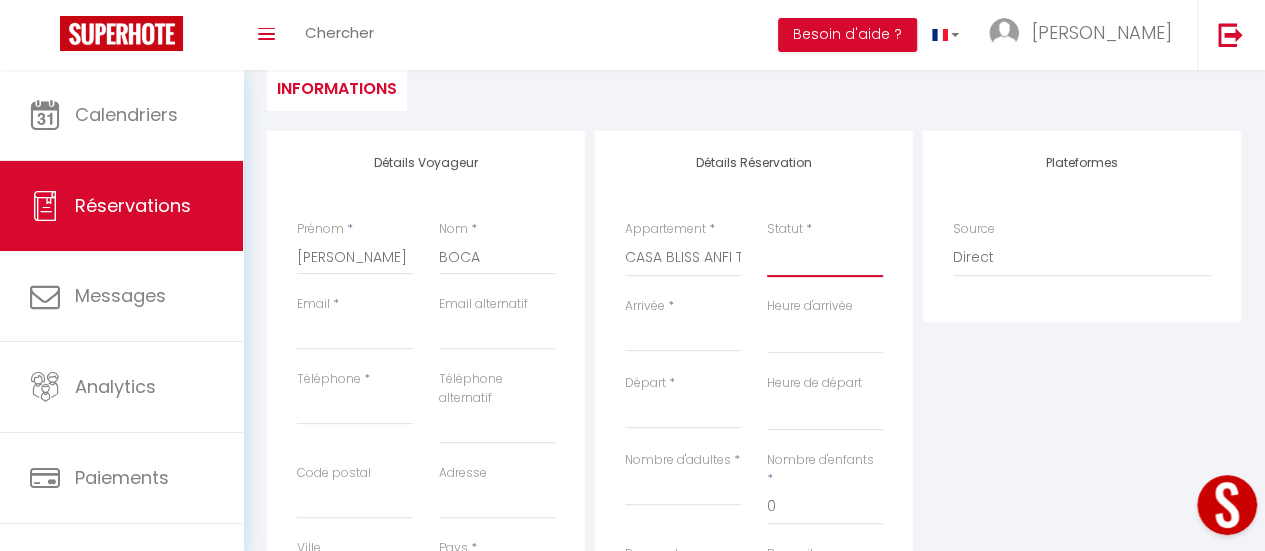 click on "Confirmé Non Confirmé Annulé Annulé par le voyageur No Show Request" at bounding box center (825, 258) 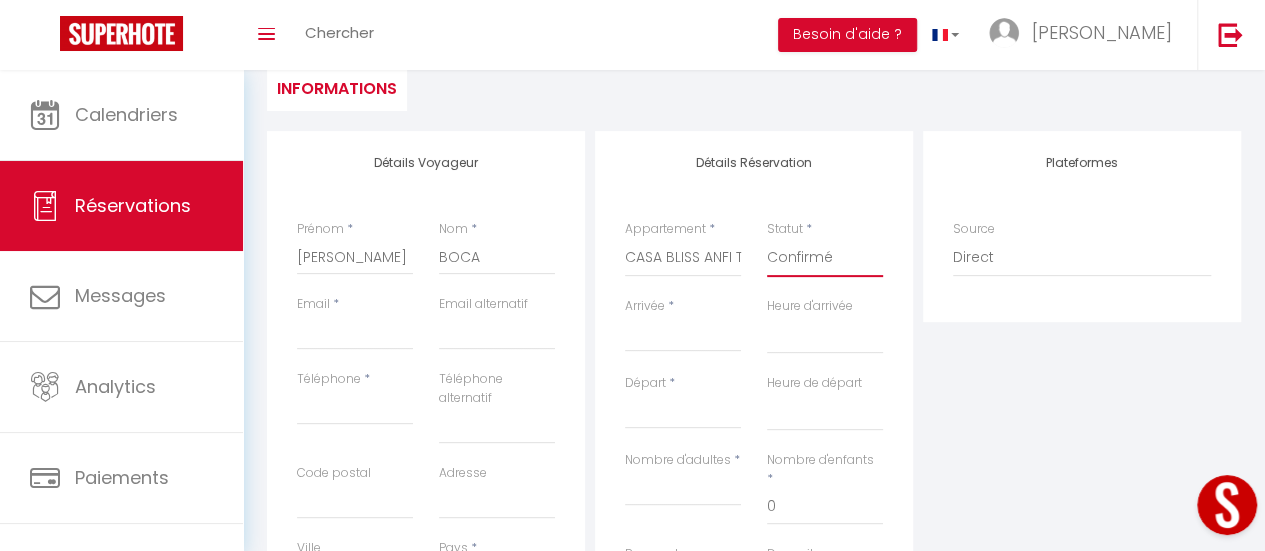 click on "Confirmé Non Confirmé Annulé Annulé par le voyageur No Show Request" at bounding box center [825, 258] 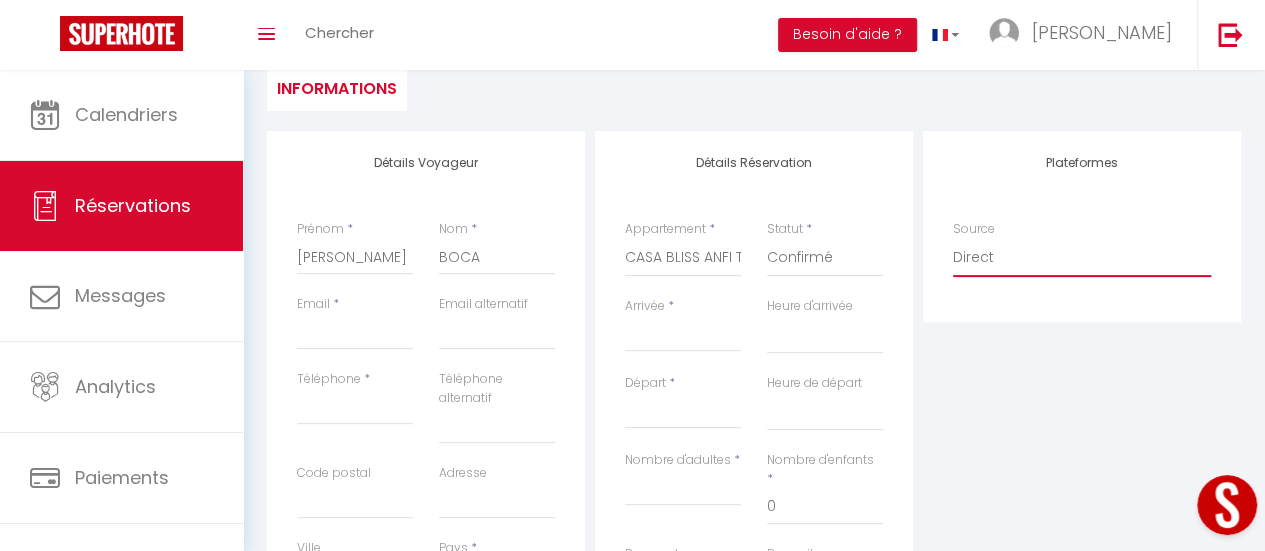 click on "Direct
Airbnb.com
Booking.com
Chalet montagne
Expedia
Gite de France
Homeaway
Homeaway iCal
Homeaway.com
Hotels.com
Housetrip.com
Ical" at bounding box center (1082, 258) 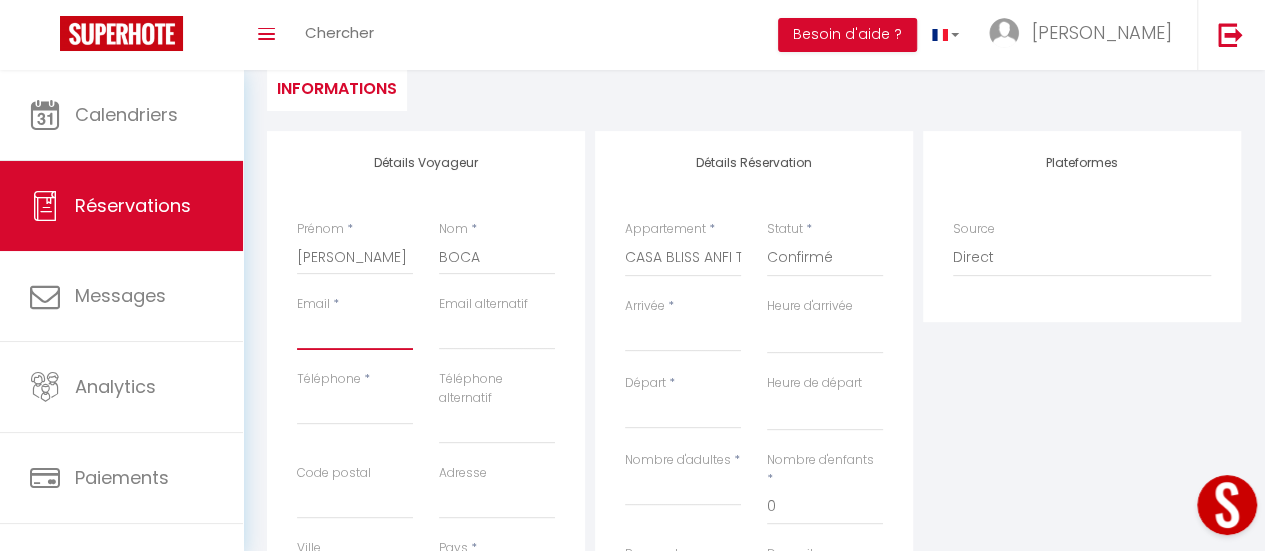 click on "Email client" at bounding box center (355, 332) 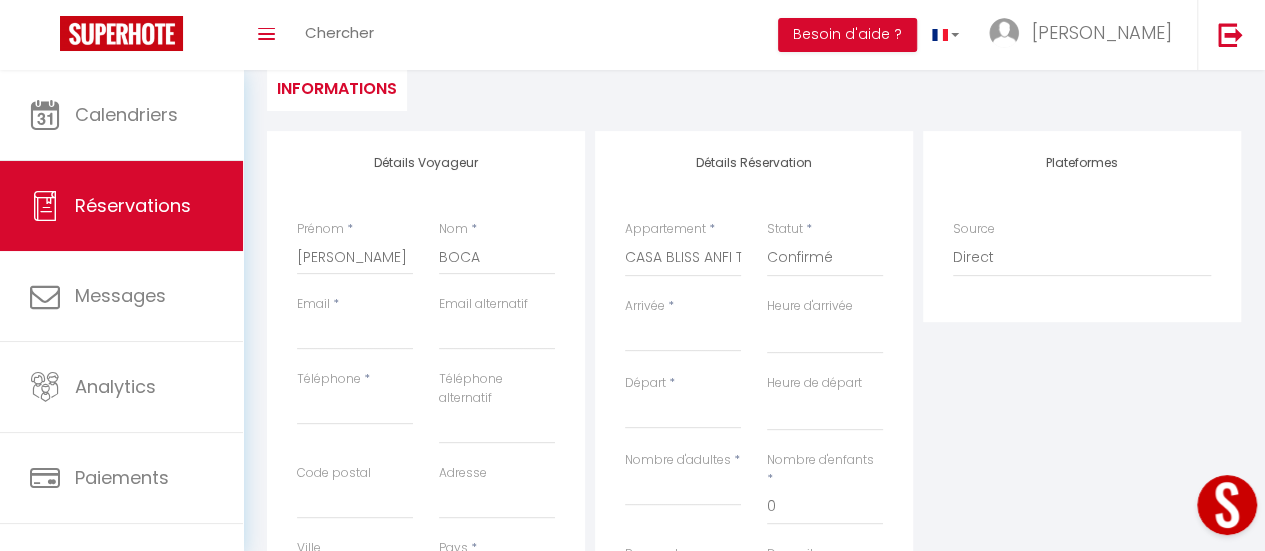 click on "Plateformes    Source
Direct
Airbnb.com
Booking.com
Chalet montagne
Expedia
Gite de France
Homeaway
Homeaway iCal
Homeaway.com
Hotels.com
Housetrip.com
Ical" at bounding box center (1082, 498) 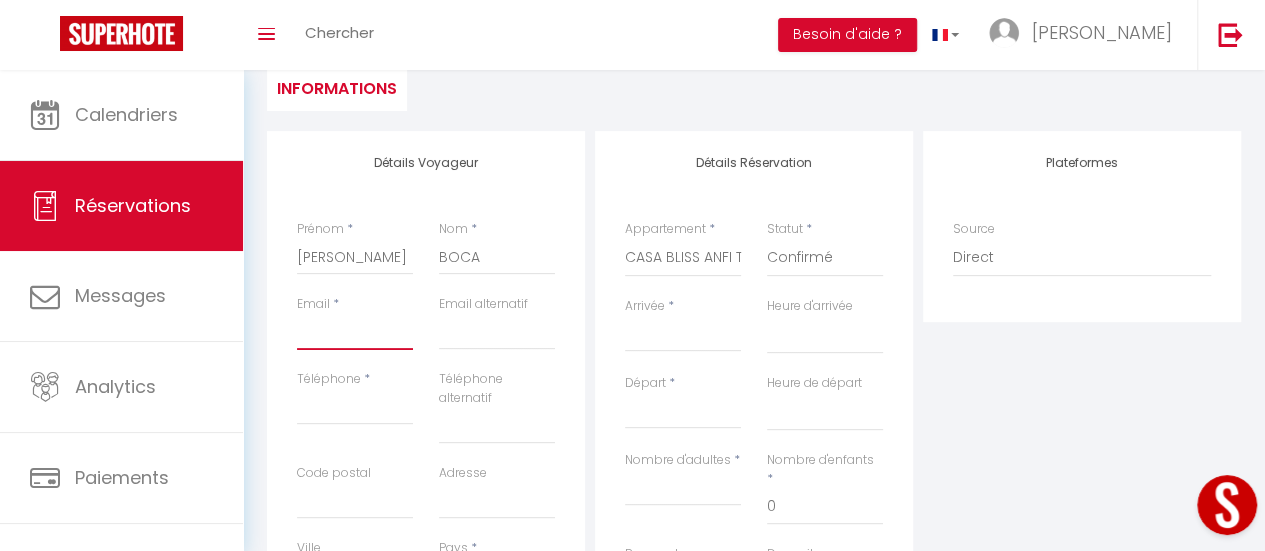 click on "Email client" at bounding box center (355, 332) 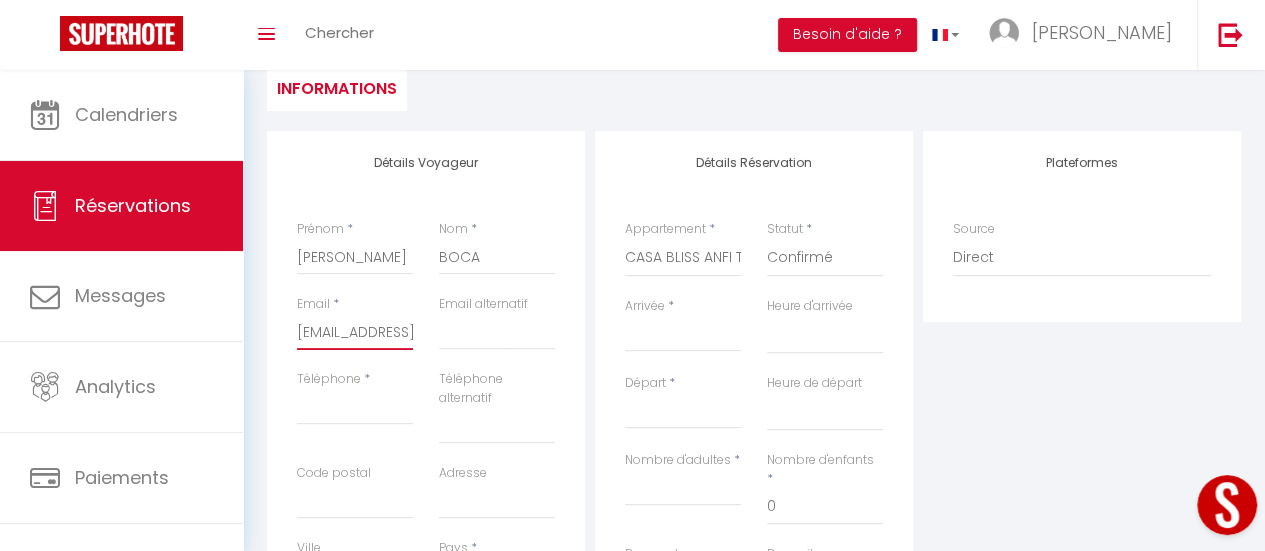 scroll, scrollTop: 0, scrollLeft: 18, axis: horizontal 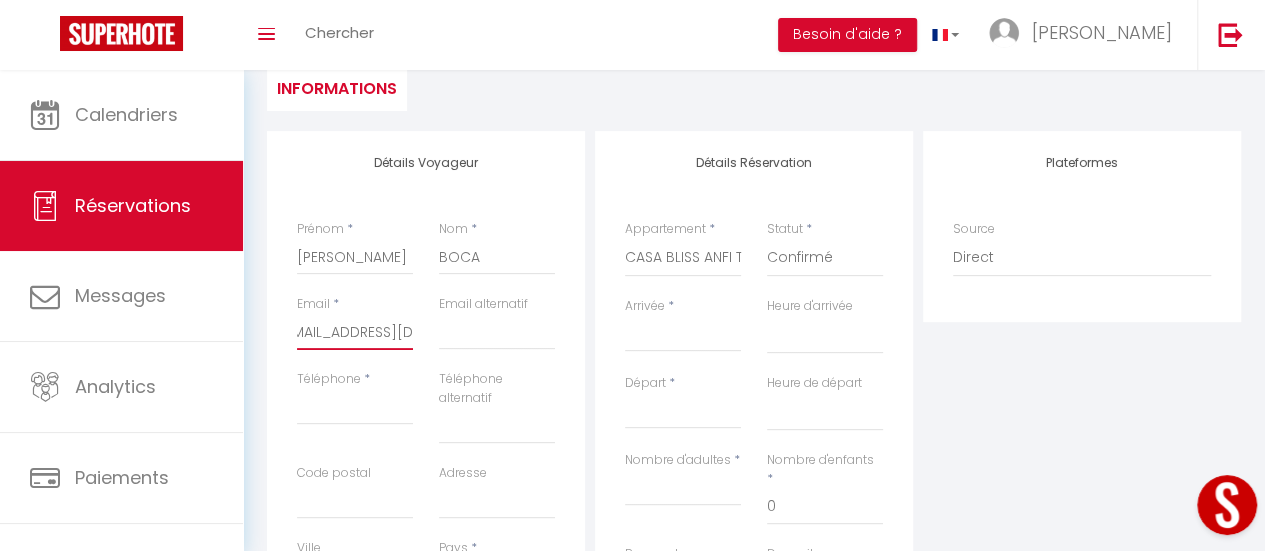 click on "adisig@yahoo.com" at bounding box center (355, 332) 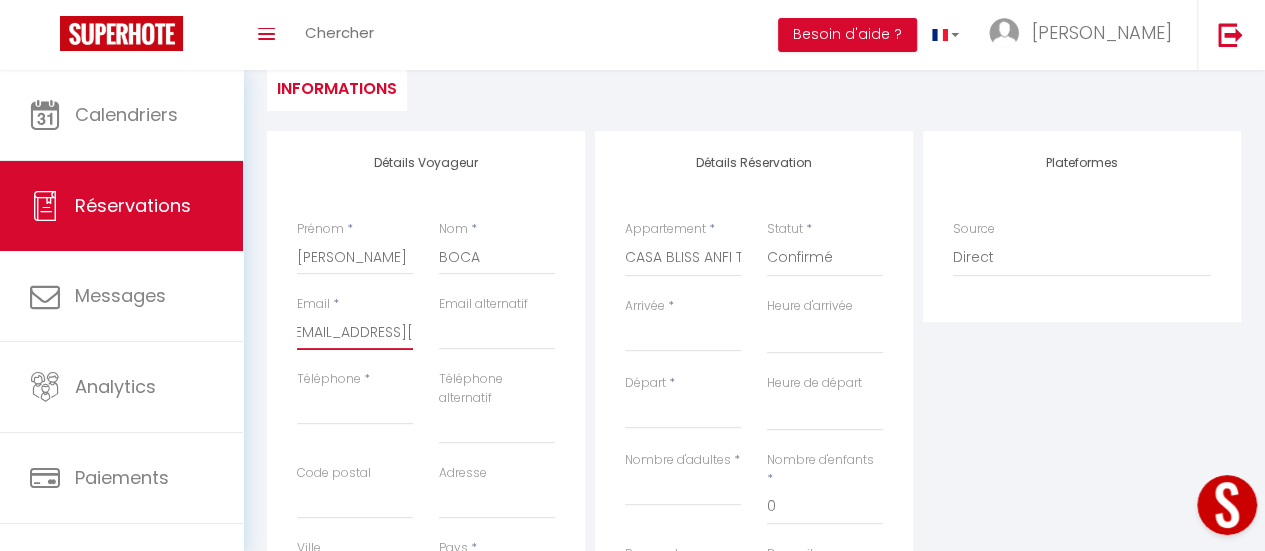 scroll, scrollTop: 0, scrollLeft: 0, axis: both 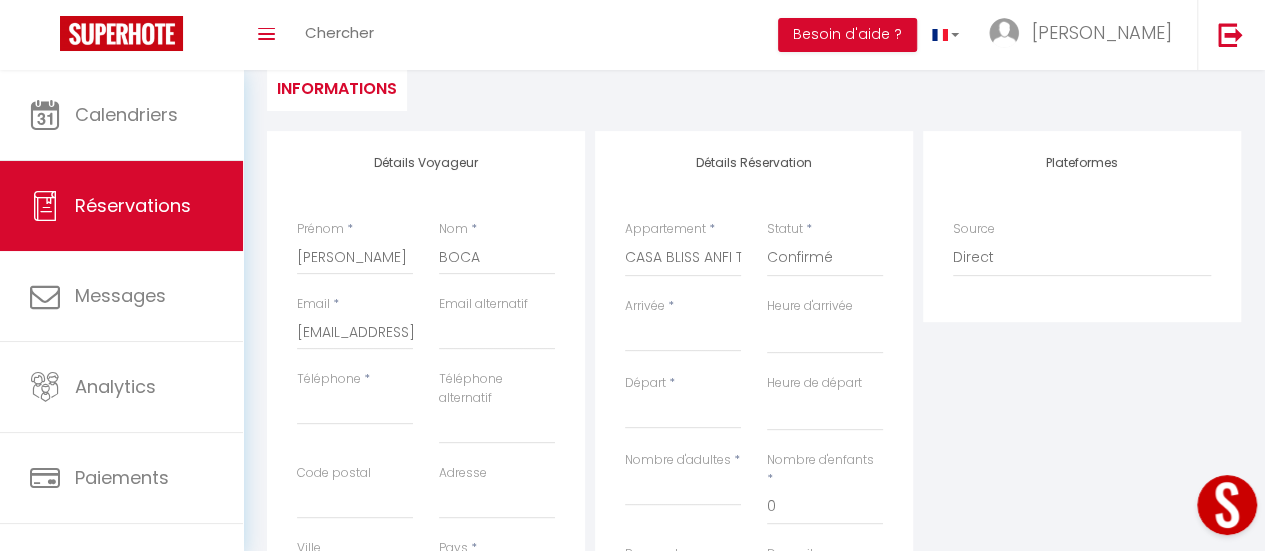 click on "Téléphone   *" at bounding box center [355, 417] 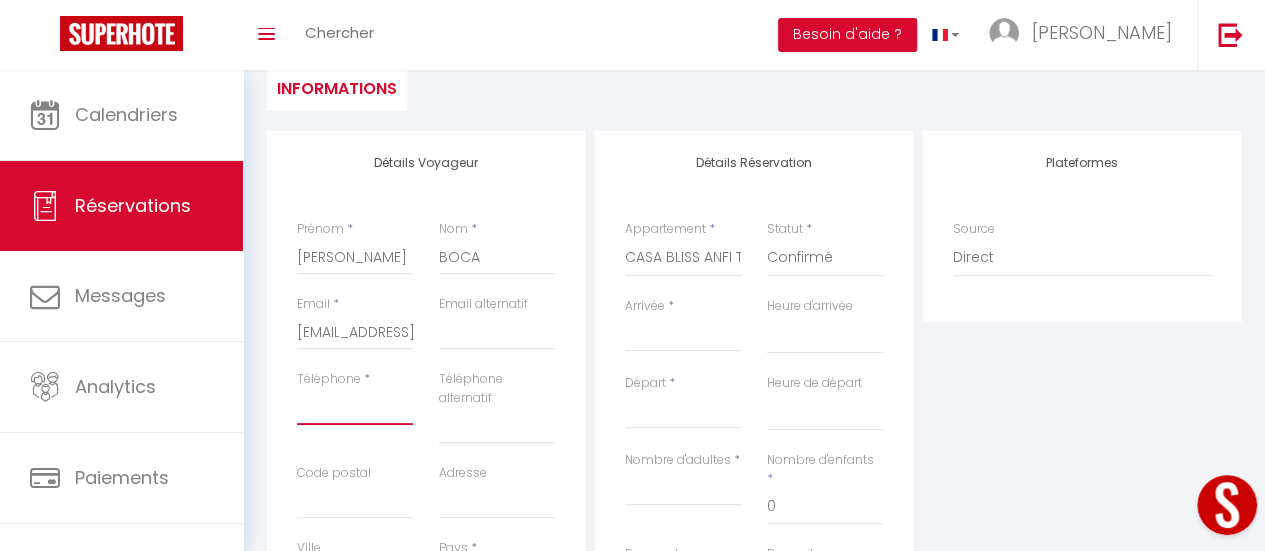 click on "Téléphone" at bounding box center (355, 407) 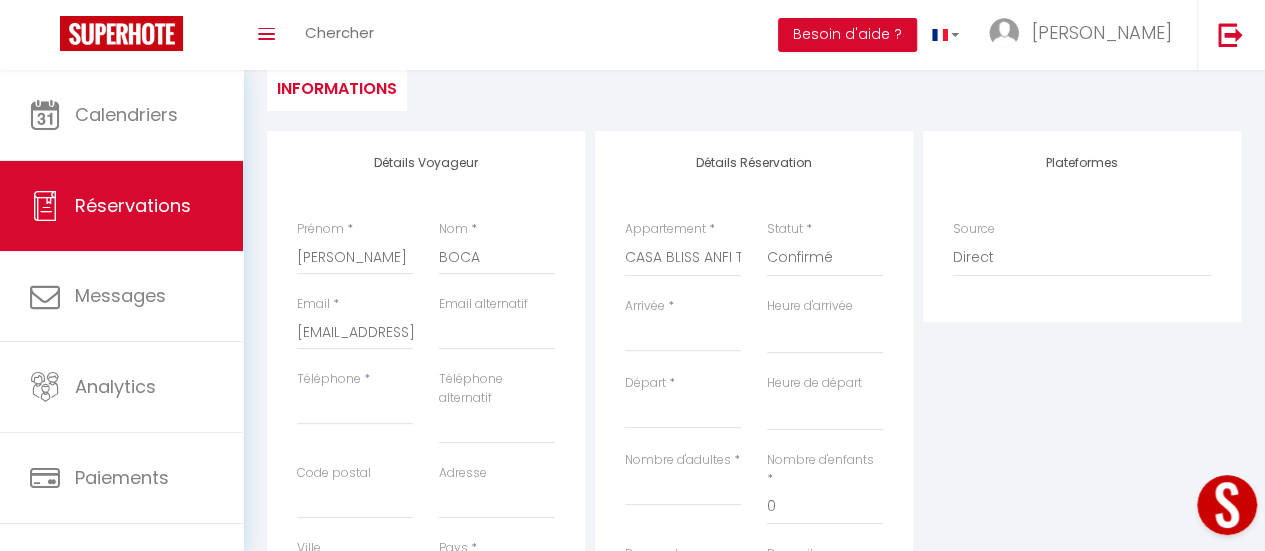 click on "Plateformes    Source
Direct
Airbnb.com
Booking.com
Chalet montagne
Expedia
Gite de France
Homeaway
Homeaway iCal
Homeaway.com
Hotels.com
Housetrip.com
Ical" at bounding box center (1082, 498) 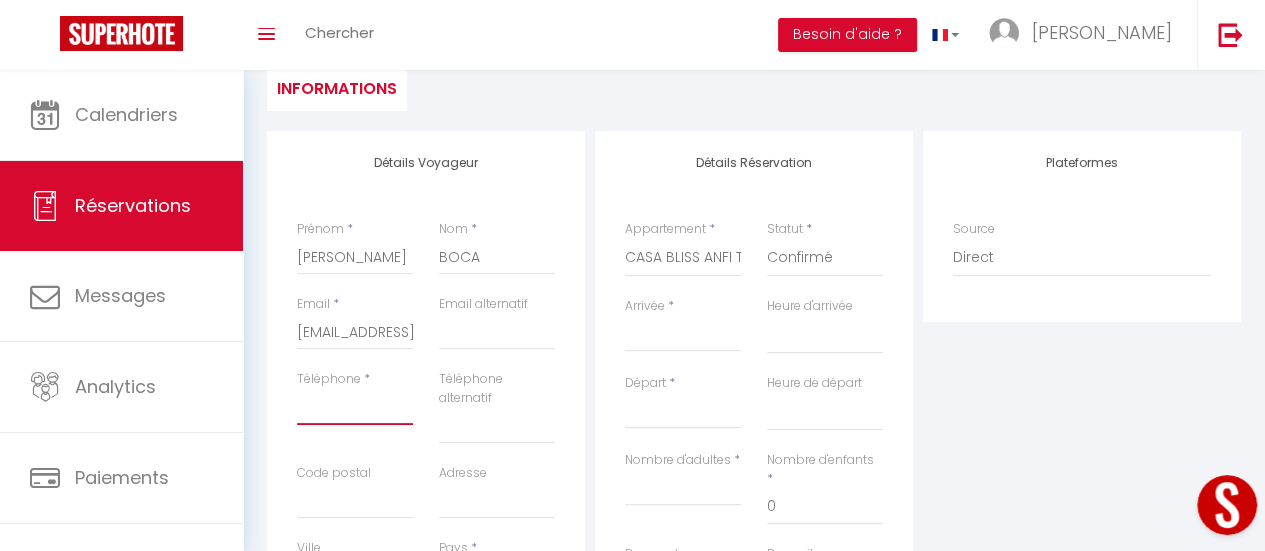 click on "Téléphone" at bounding box center [355, 407] 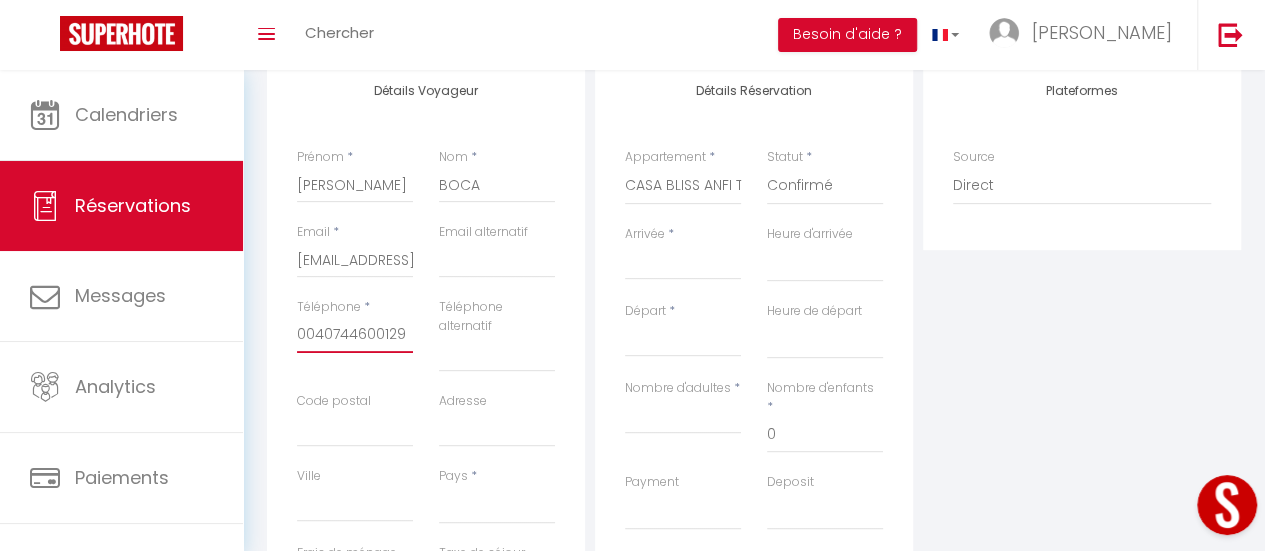 scroll, scrollTop: 400, scrollLeft: 0, axis: vertical 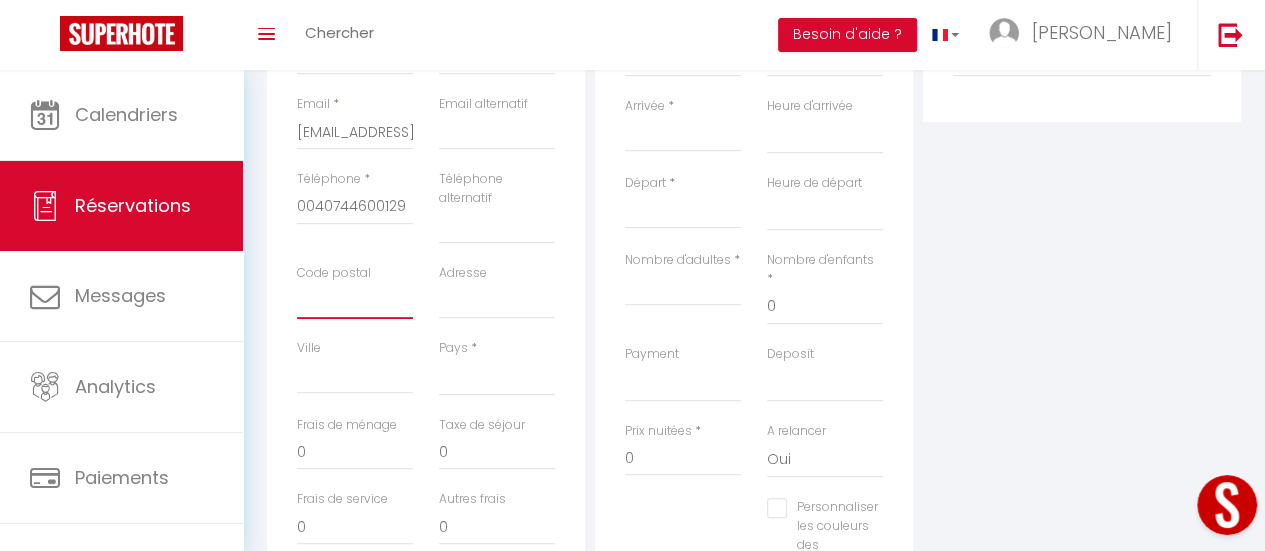 click on "Code postal" at bounding box center [355, 301] 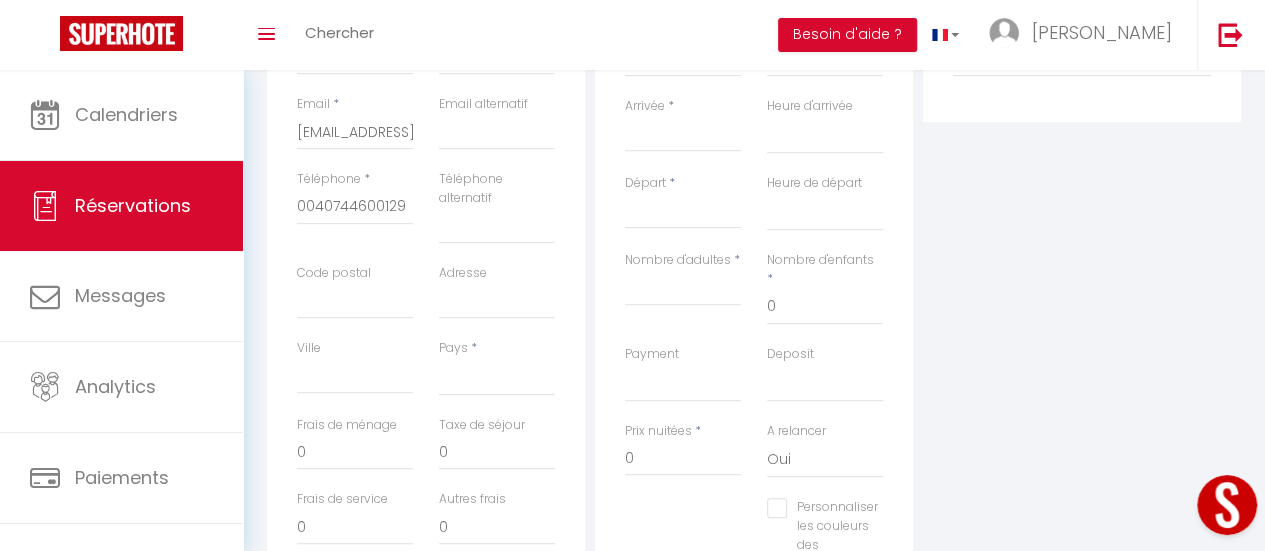 click on "Plateformes    Source
Direct
Airbnb.com
Booking.com
Chalet montagne
Expedia
Gite de France
Homeaway
Homeaway iCal
Homeaway.com
Hotels.com
Housetrip.com
Ical" at bounding box center [1082, 298] 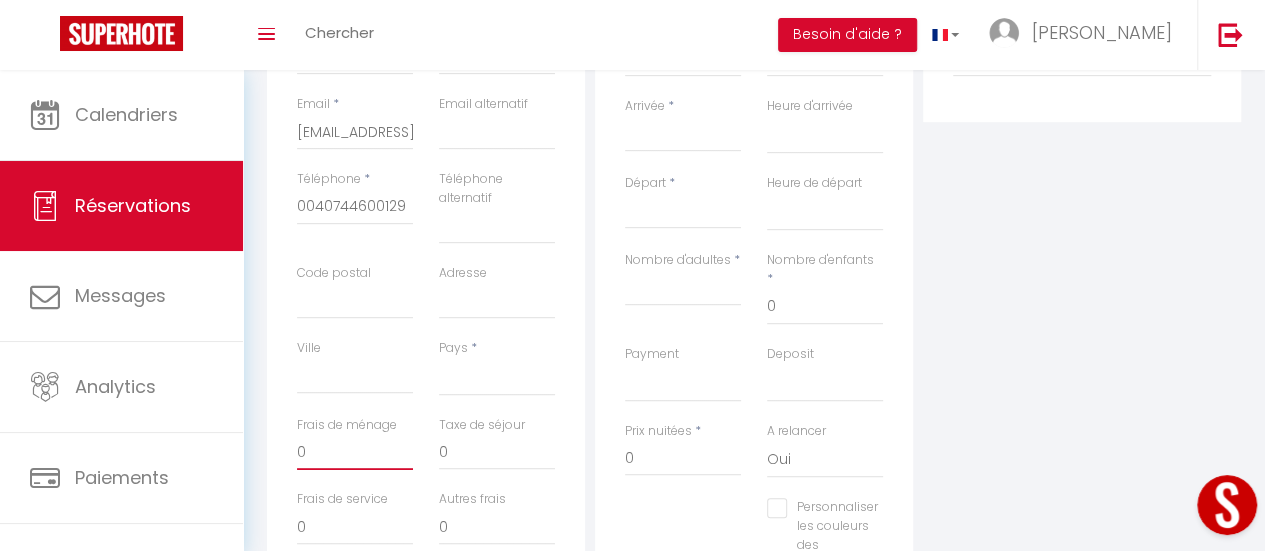 click on "0" at bounding box center [355, 452] 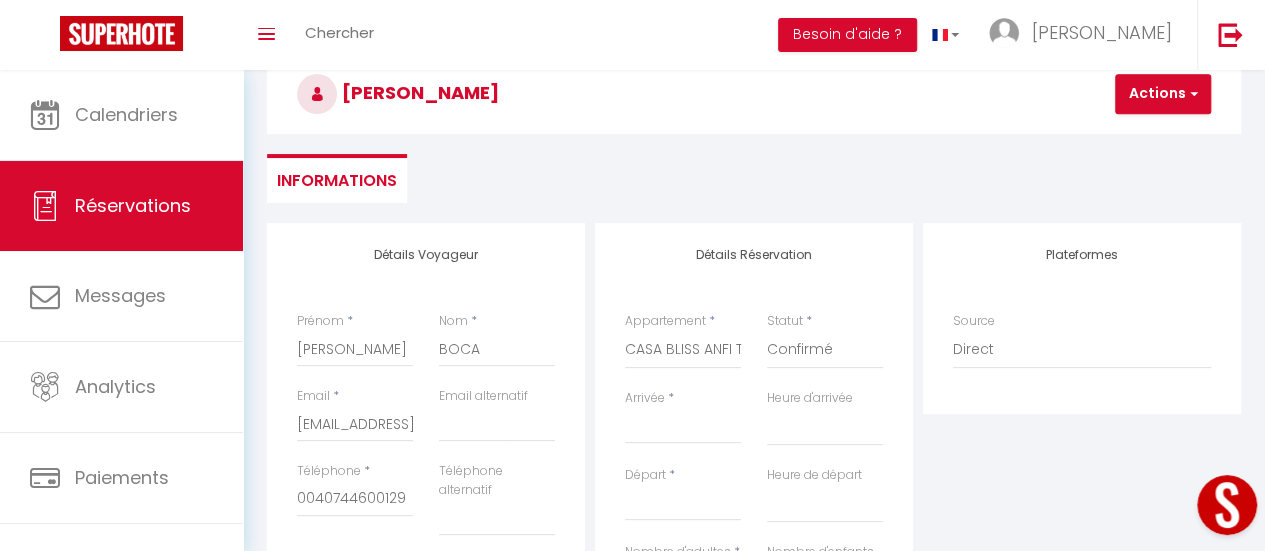scroll, scrollTop: 100, scrollLeft: 0, axis: vertical 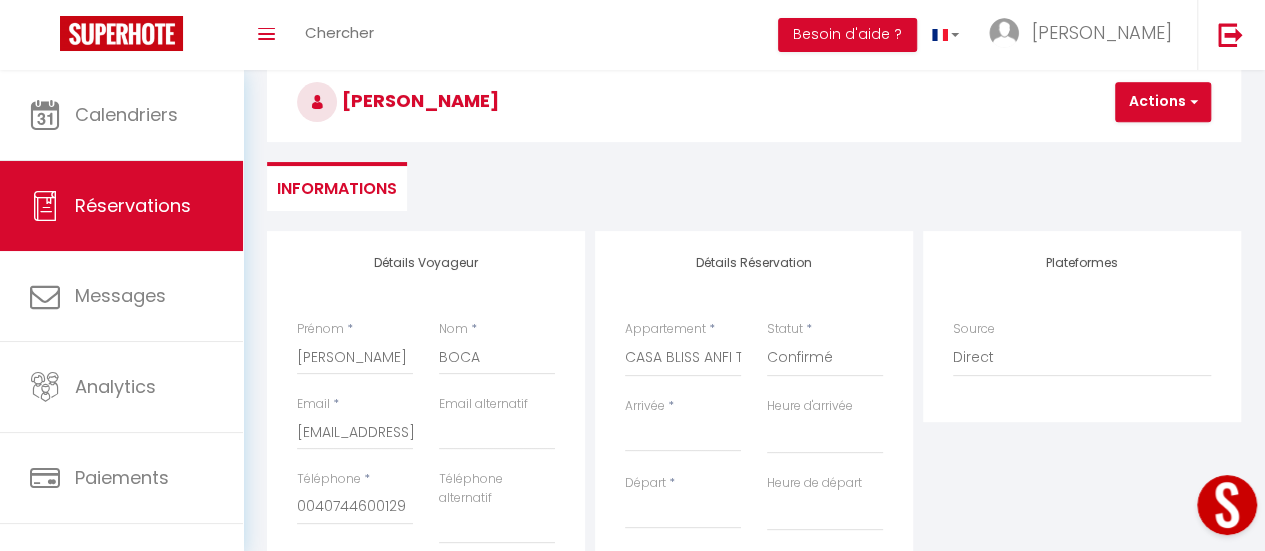 click on "Arrivée" at bounding box center (683, 436) 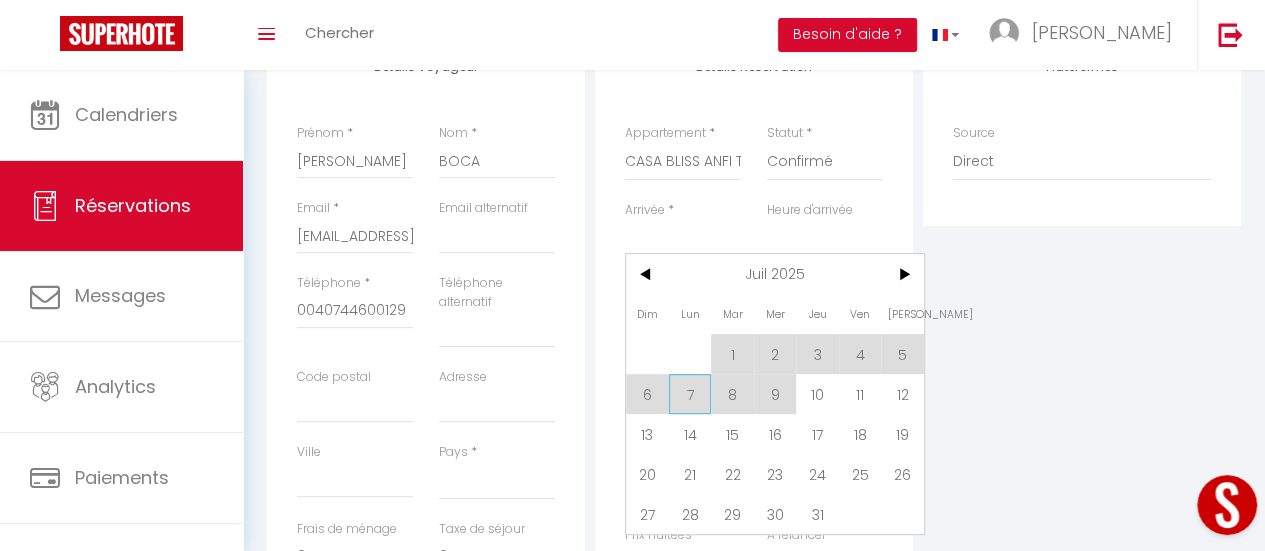scroll, scrollTop: 300, scrollLeft: 0, axis: vertical 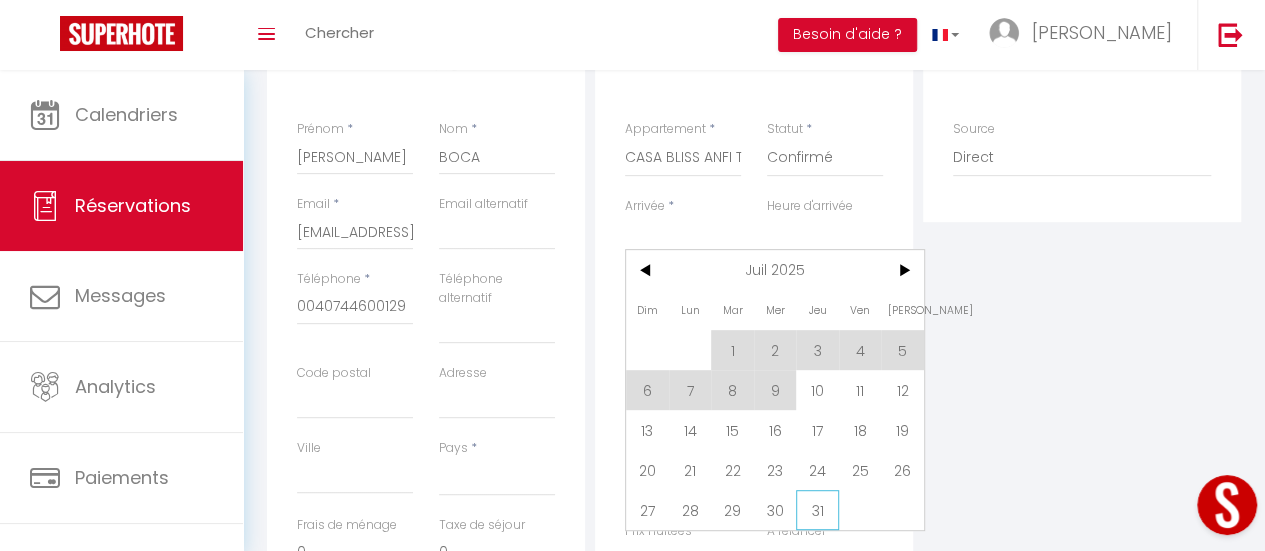 click on "31" at bounding box center [817, 510] 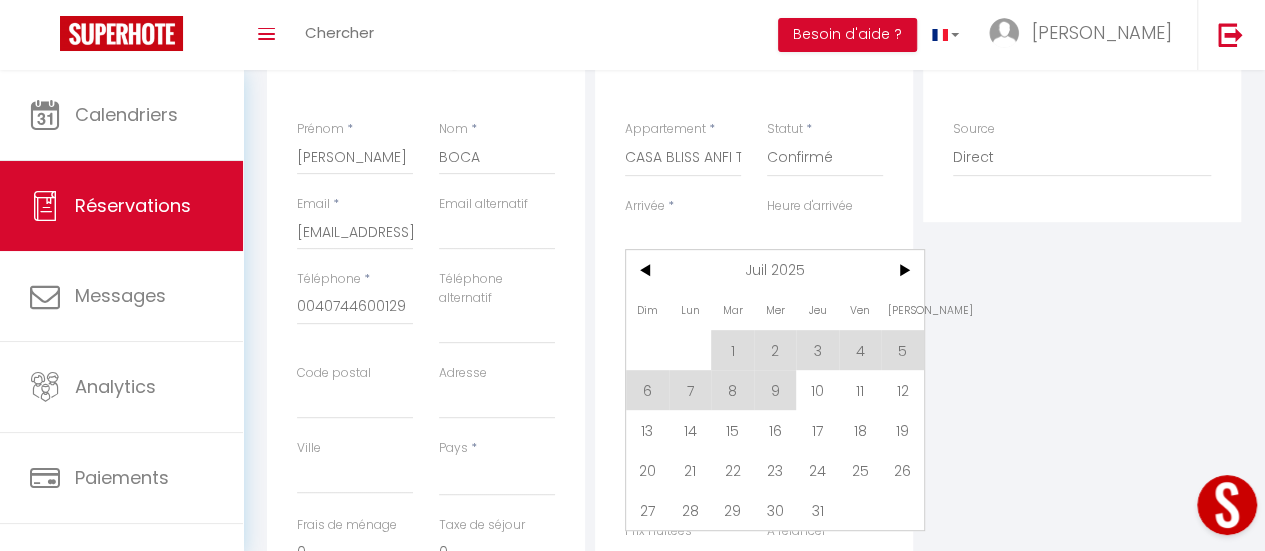 click on "A relancer" at bounding box center [796, 531] 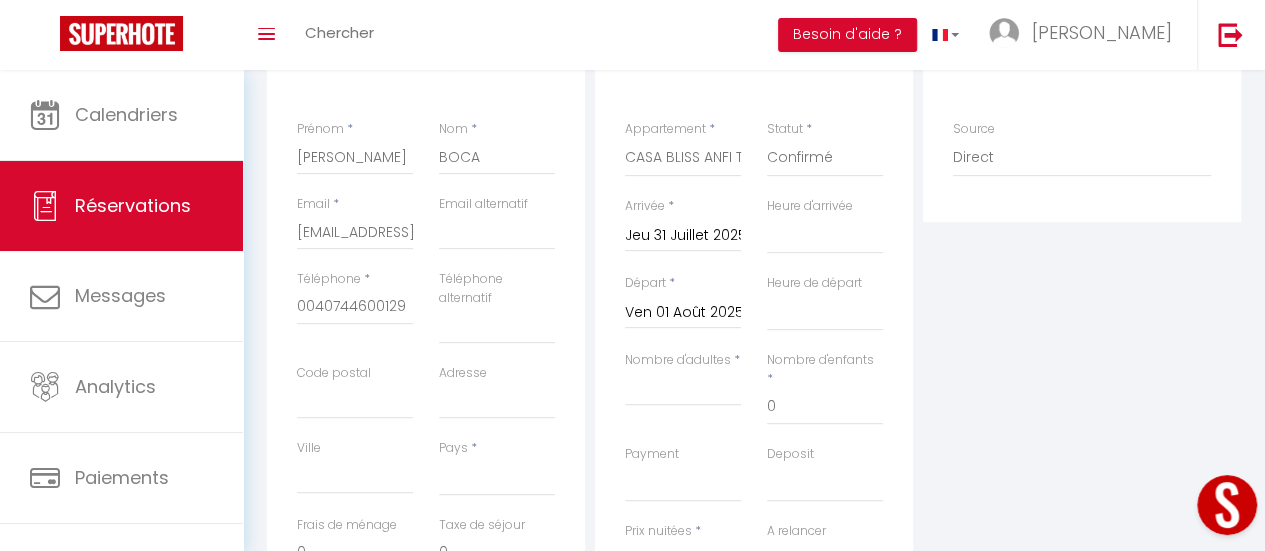 scroll, scrollTop: 308, scrollLeft: 0, axis: vertical 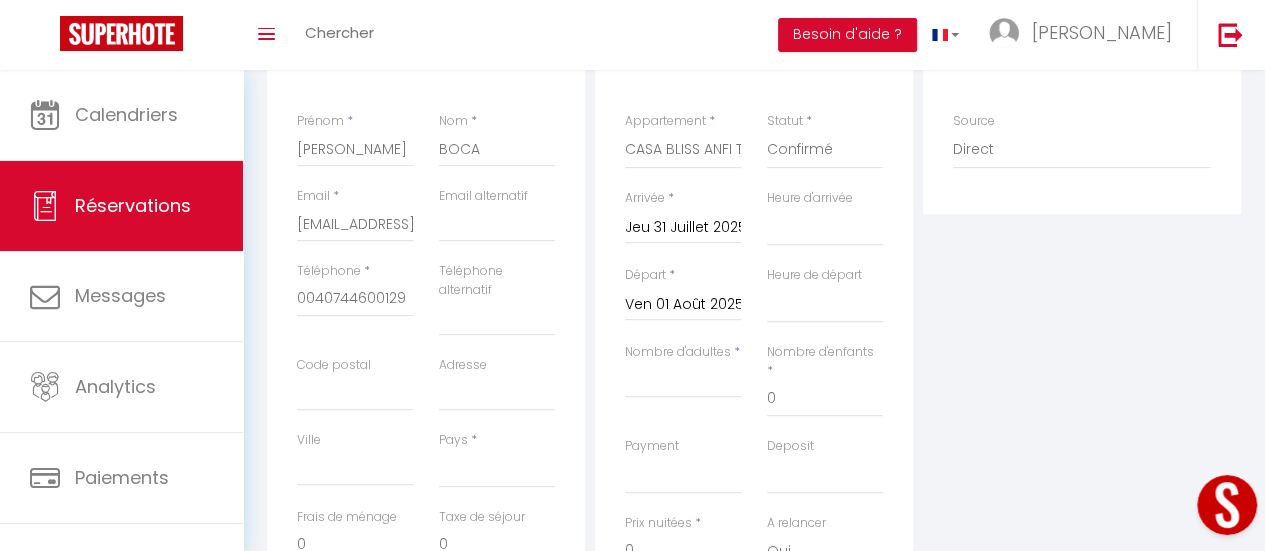 click on "Ven 01 Août 2025" at bounding box center [683, 305] 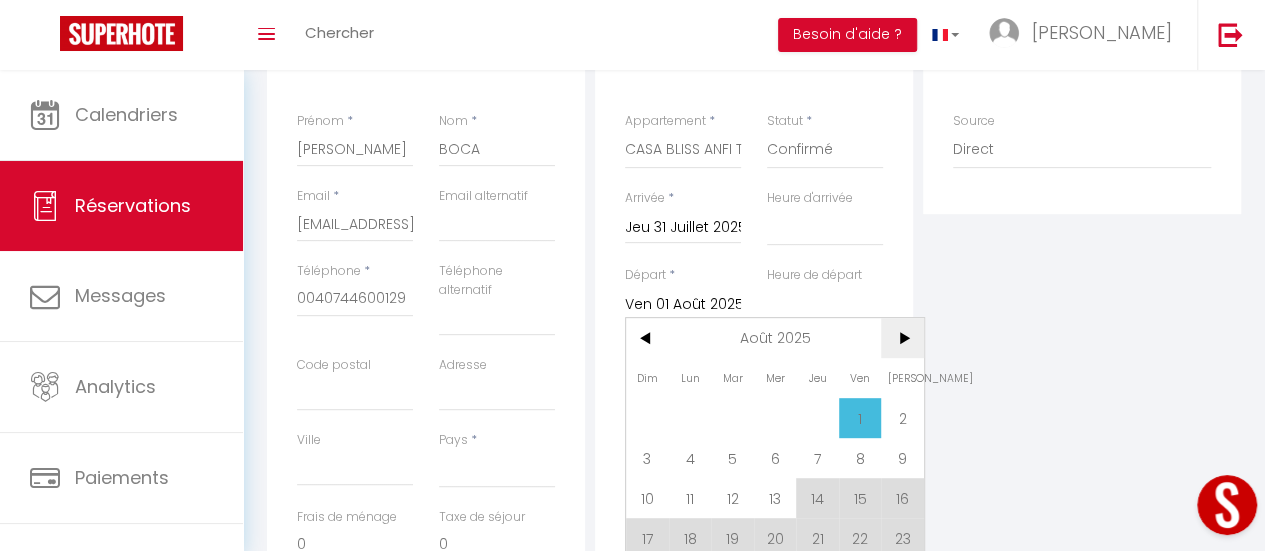 click on ">" at bounding box center (902, 338) 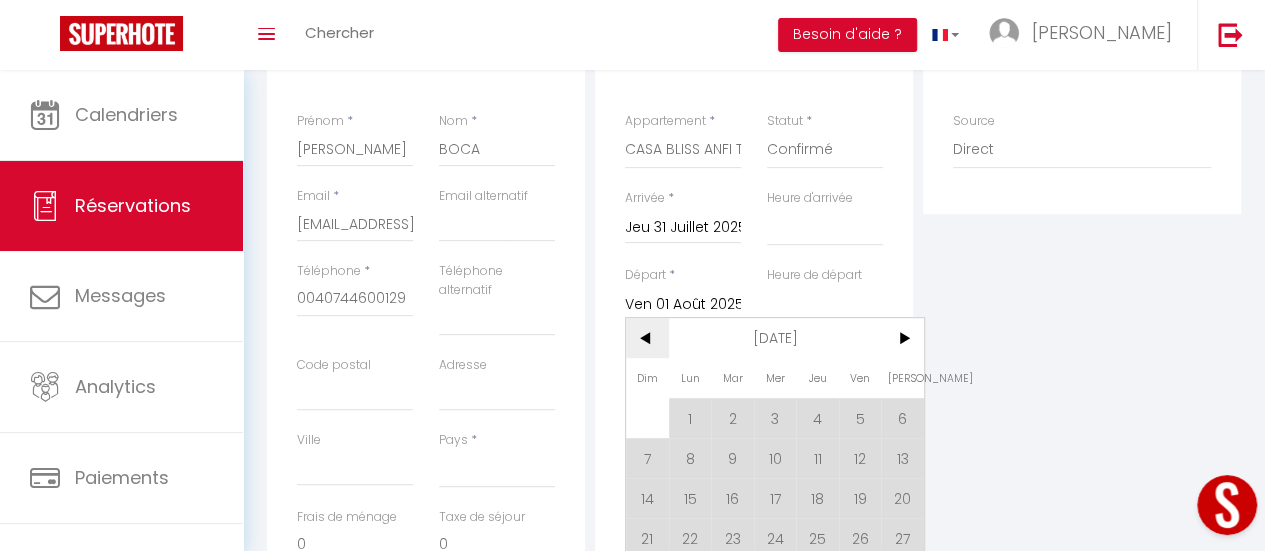 click on "<" at bounding box center [647, 338] 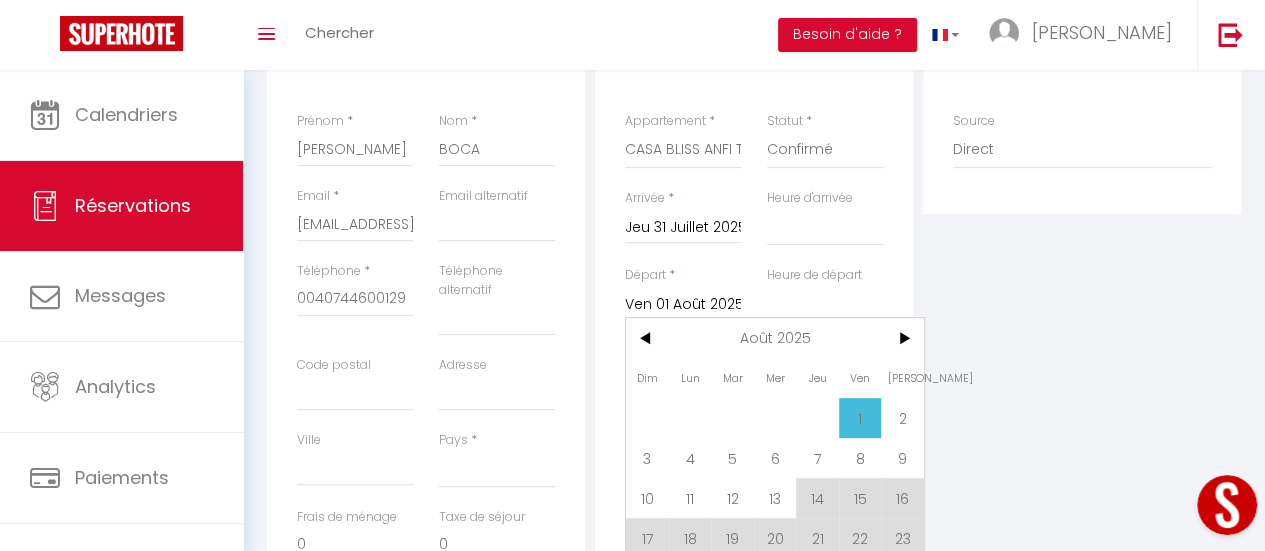 click on "13" at bounding box center [775, 498] 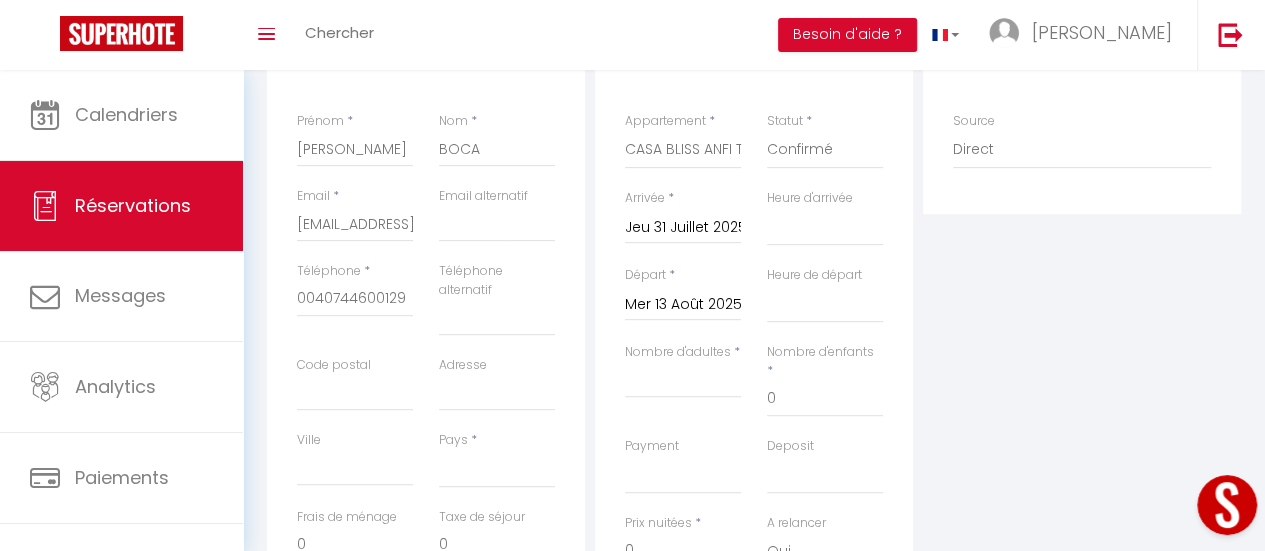 click on "A relancer" at bounding box center [796, 523] 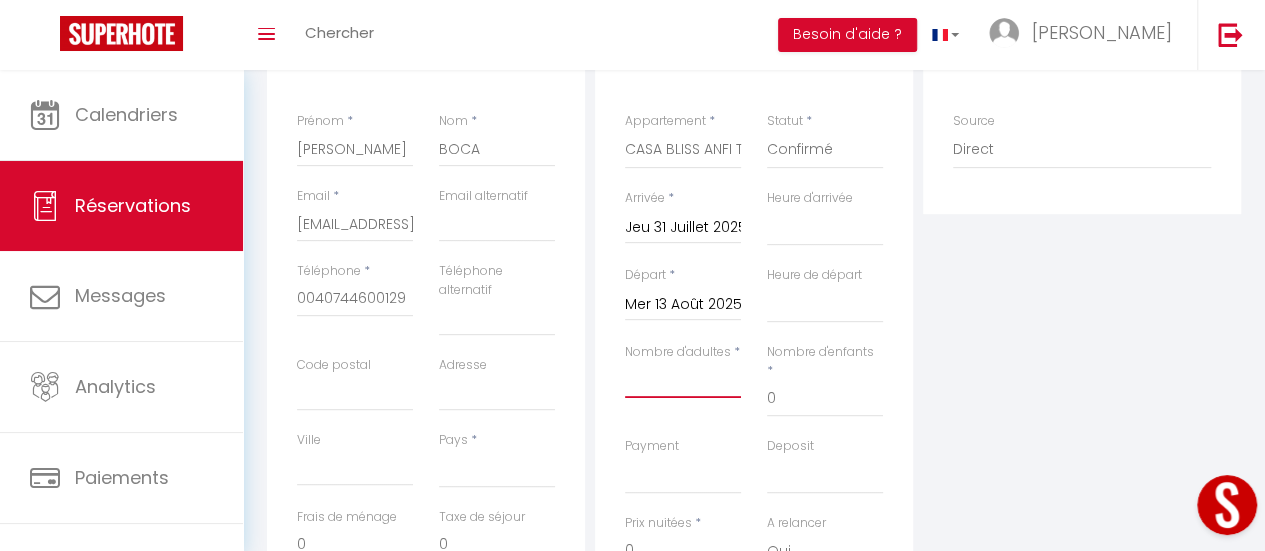 click on "Nombre d'adultes" at bounding box center [683, 380] 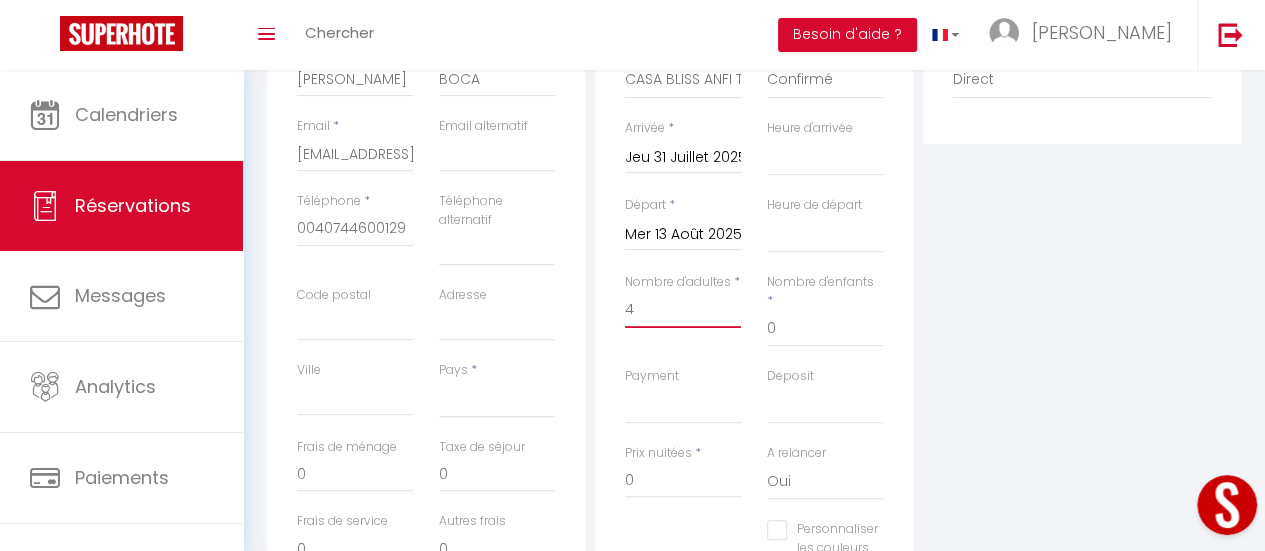 scroll, scrollTop: 508, scrollLeft: 0, axis: vertical 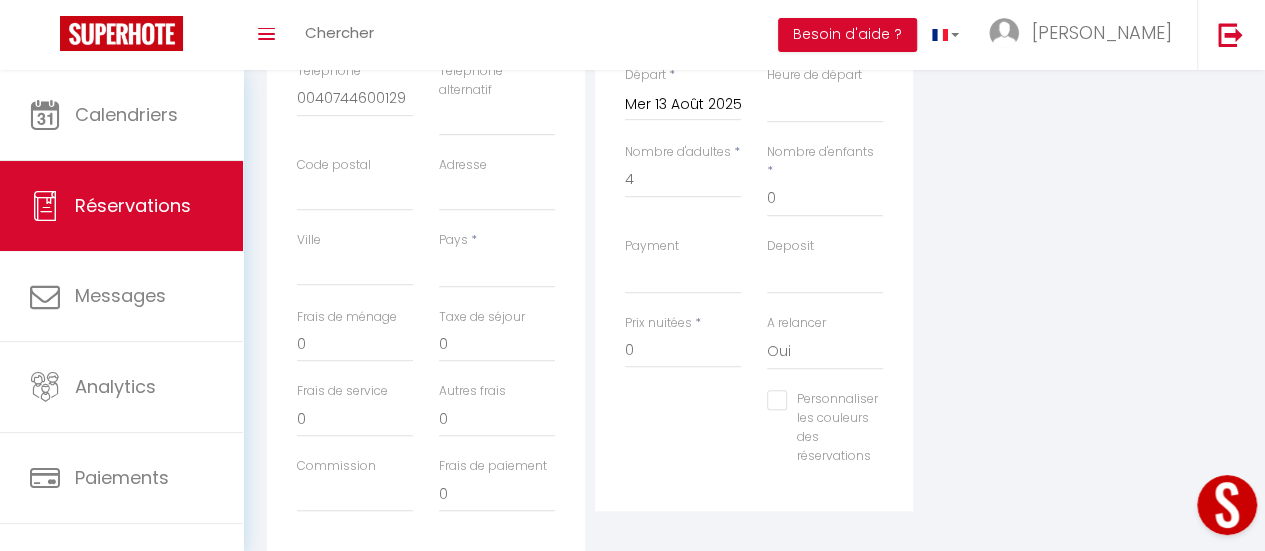 click on "Personnaliser les couleurs des réservations" at bounding box center [822, 400] 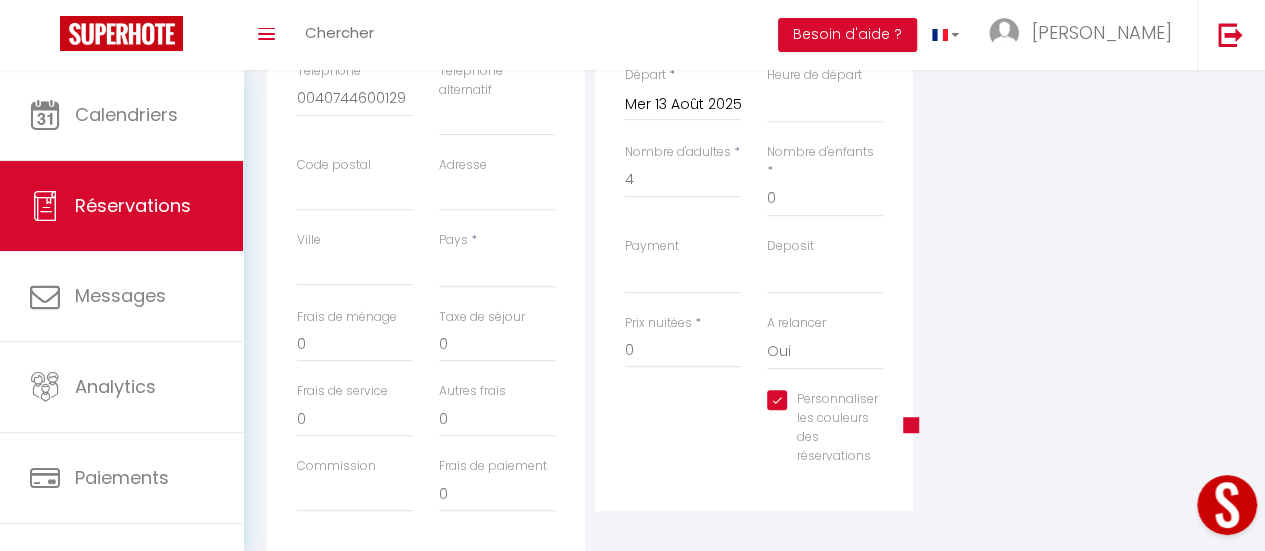 click at bounding box center (911, 425) 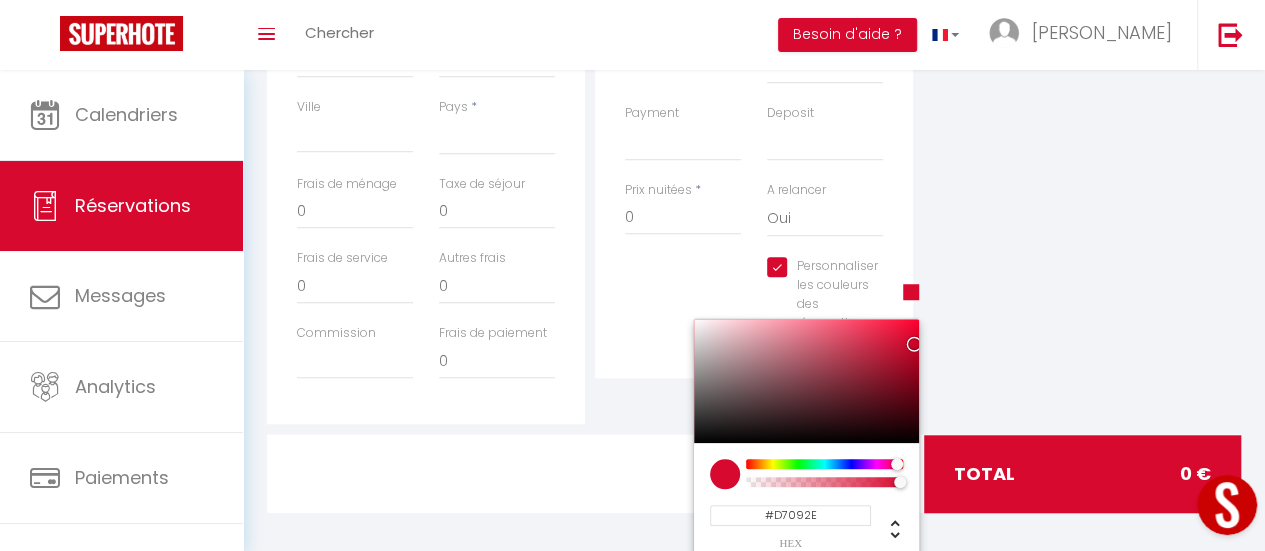 scroll, scrollTop: 653, scrollLeft: 0, axis: vertical 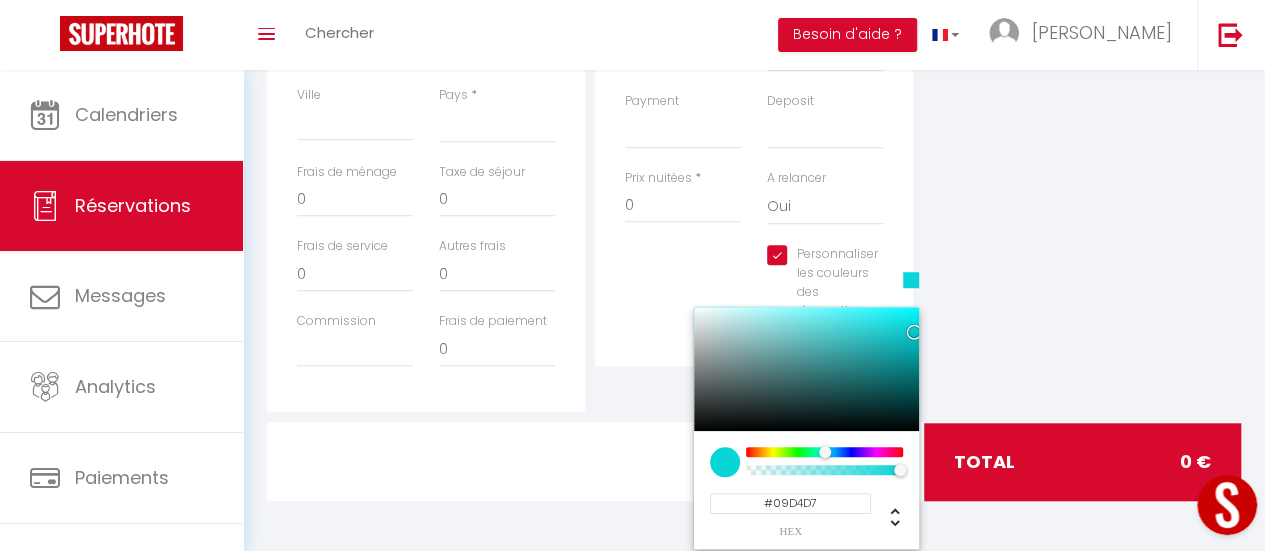 click at bounding box center (824, 452) 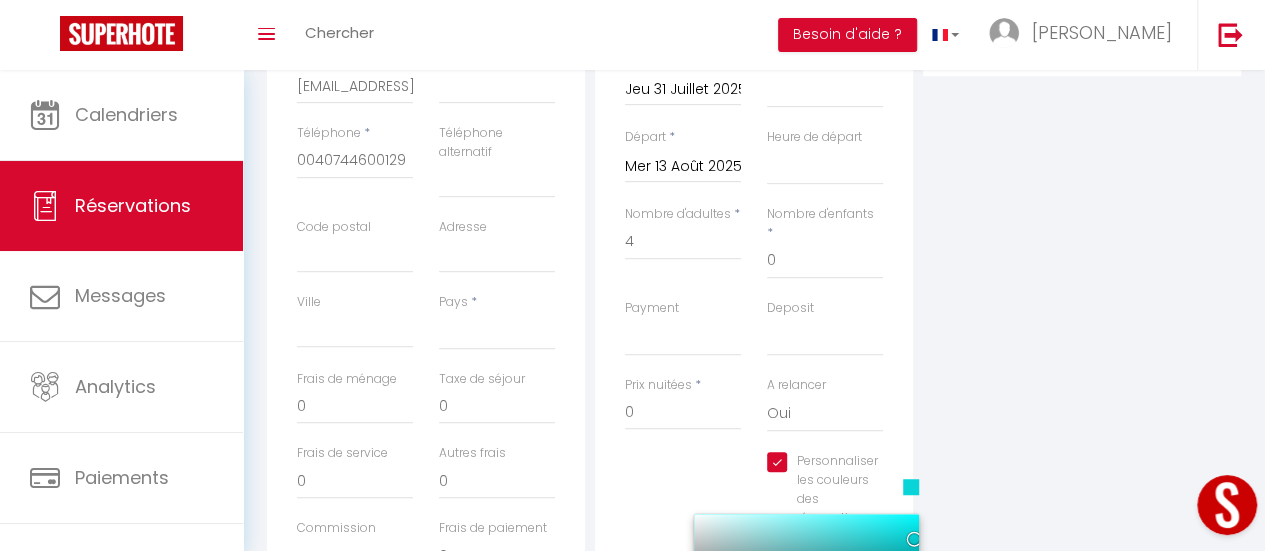 scroll, scrollTop: 453, scrollLeft: 0, axis: vertical 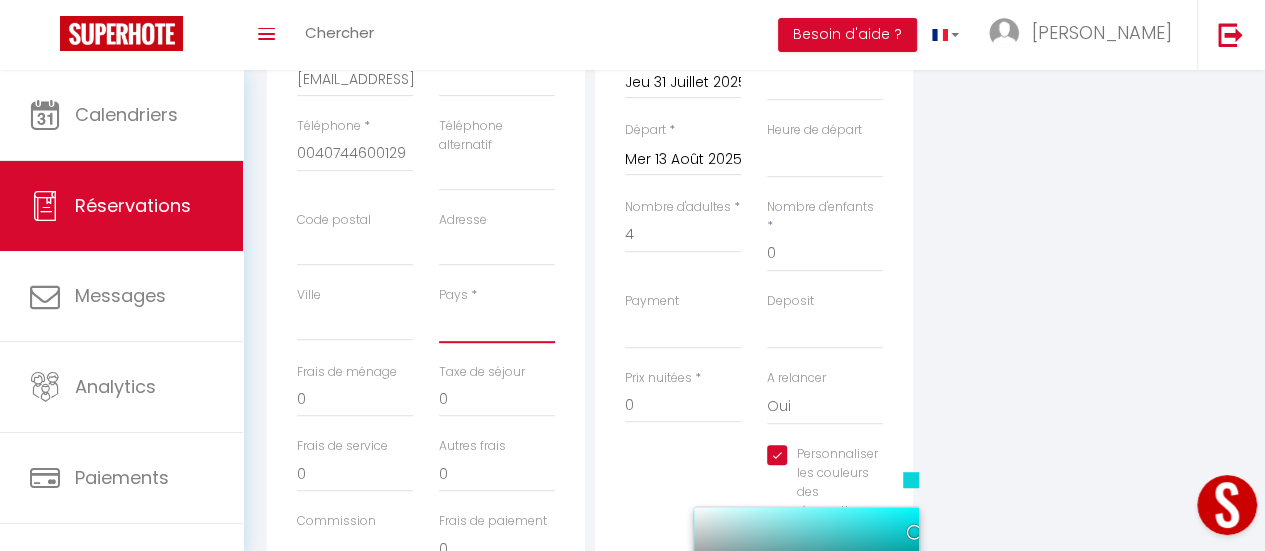 click on "France
Portugal
Afghanistan
Albania
Algeria
American Samoa
Andorra
Angola
Anguilla
Antarctica
Antigua and Barbuda
Argentina
Armenia
Aruba
Australia
Austria
Azerbaijan
Bahamas
Bahrain
Bangladesh
Barbados
Belarus
Belgium
Belize" at bounding box center (497, 324) 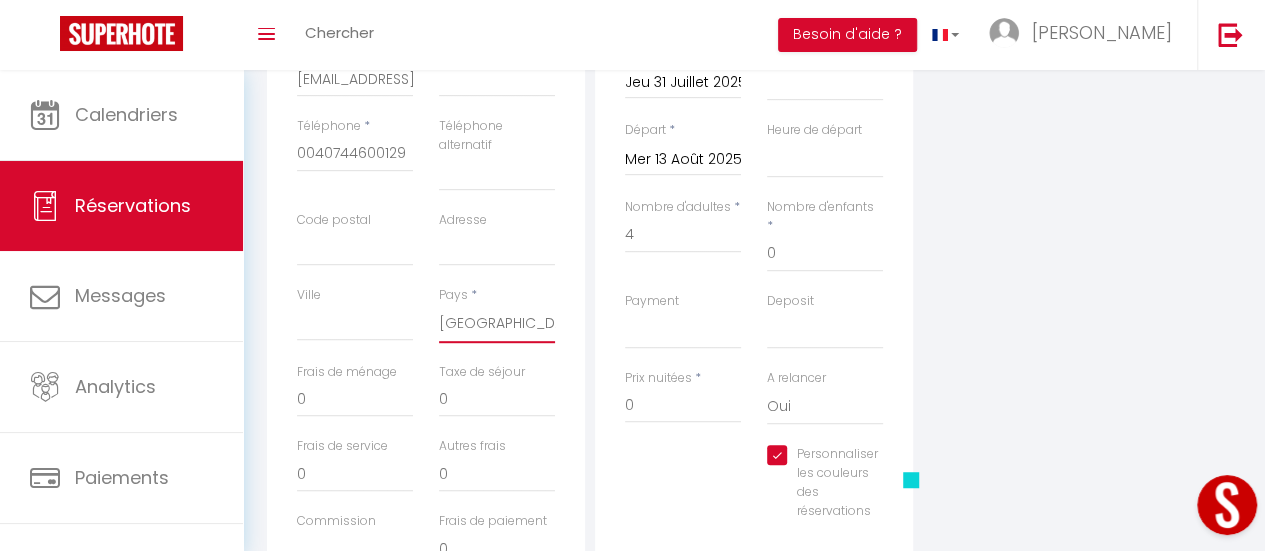 click on "France
Portugal
Afghanistan
Albania
Algeria
American Samoa
Andorra
Angola
Anguilla
Antarctica
Antigua and Barbuda
Argentina
Armenia
Aruba
Australia
Austria
Azerbaijan
Bahamas
Bahrain
Bangladesh
Barbados
Belarus
Belgium
Belize" at bounding box center [497, 324] 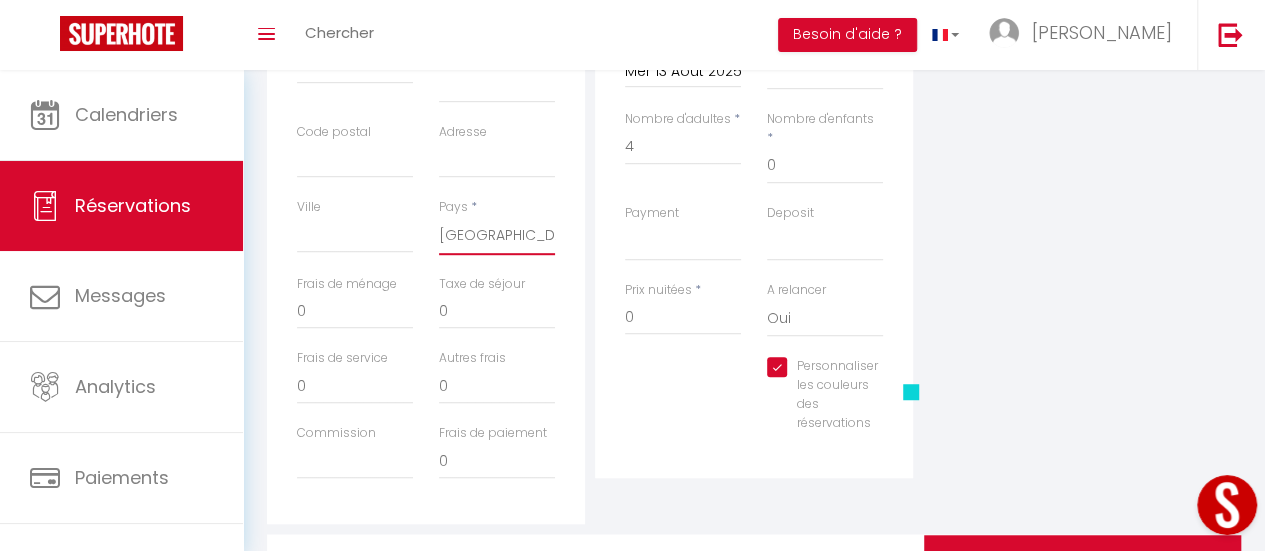 scroll, scrollTop: 553, scrollLeft: 0, axis: vertical 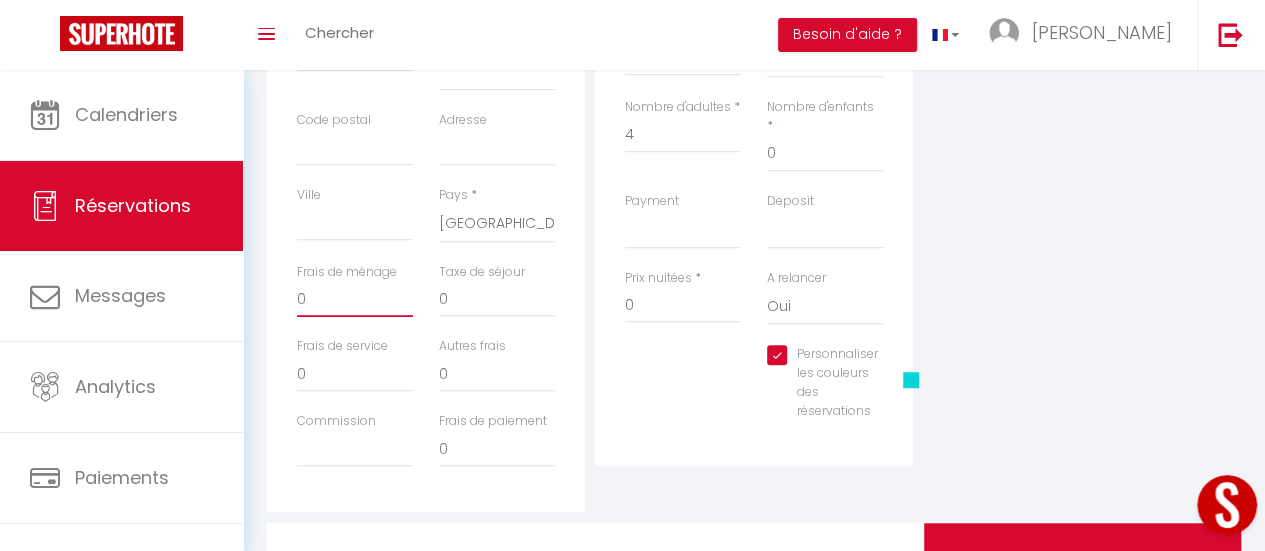 click on "0" at bounding box center (355, 299) 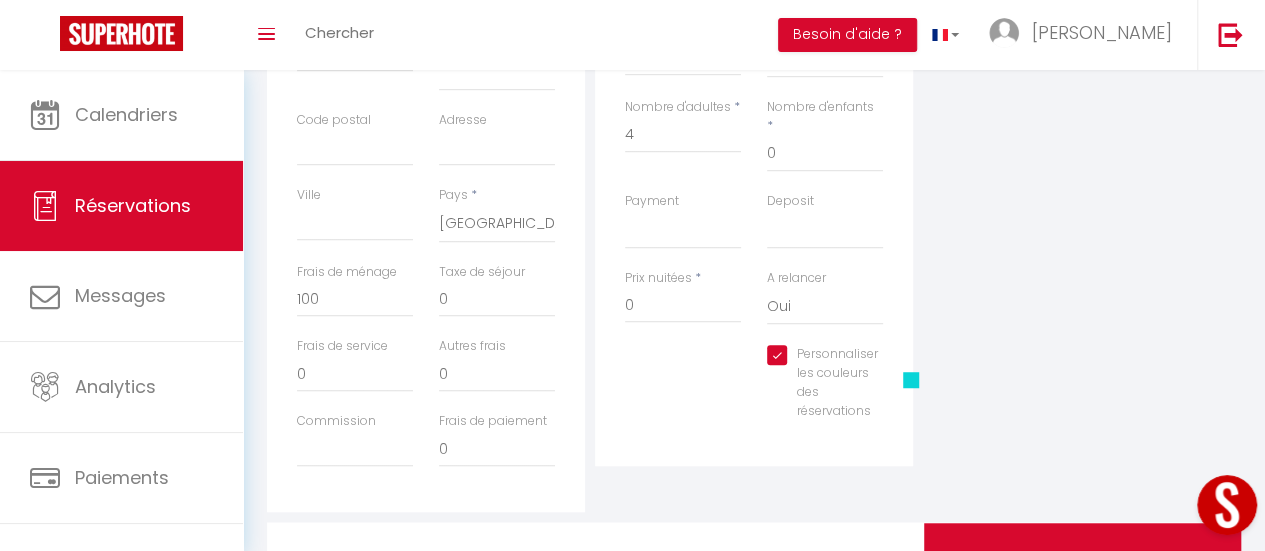 click on "Plateformes    Source
Direct
Airbnb.com
Booking.com
Chalet montagne
Expedia
Gite de France
Homeaway
Homeaway iCal
Homeaway.com
Hotels.com
Housetrip.com
Ical" at bounding box center [1082, 145] 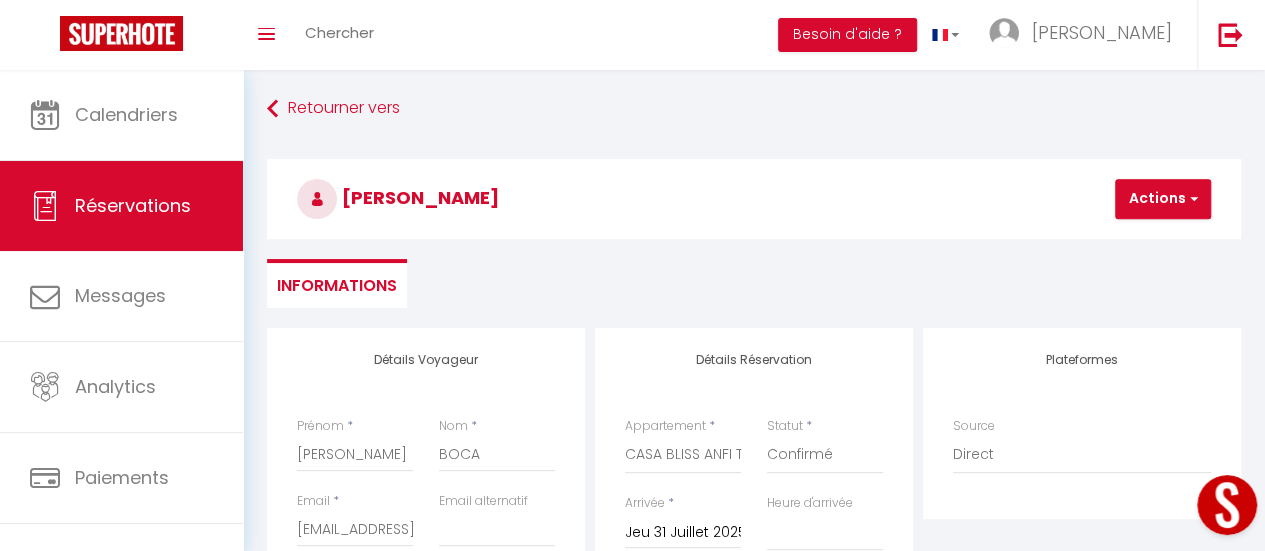 scroll, scrollTop: 0, scrollLeft: 0, axis: both 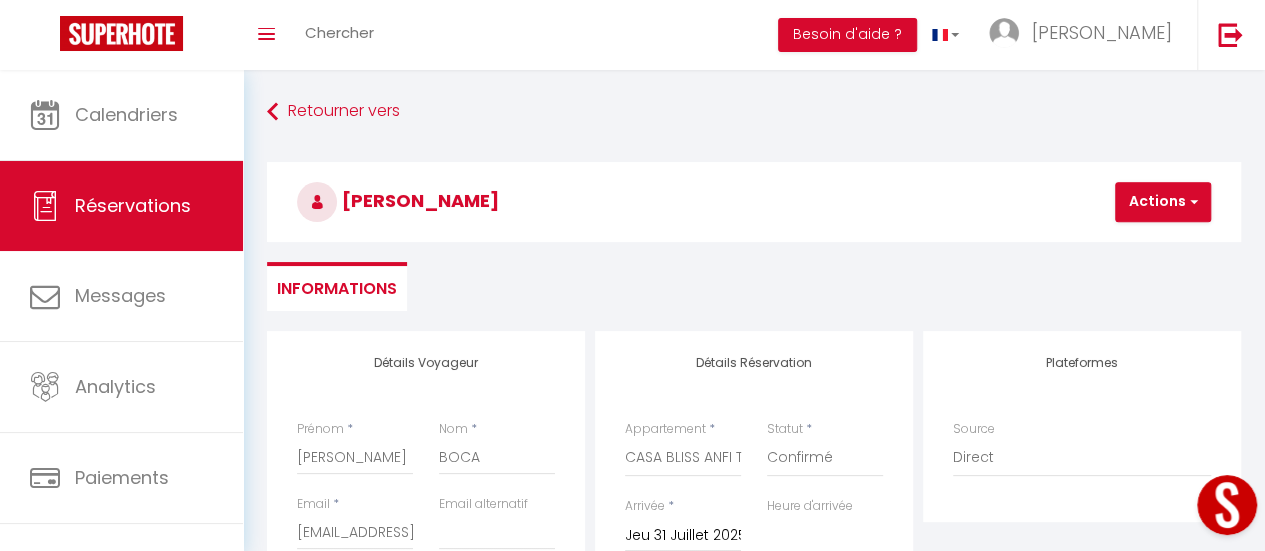 click on "Informations" at bounding box center [754, 286] 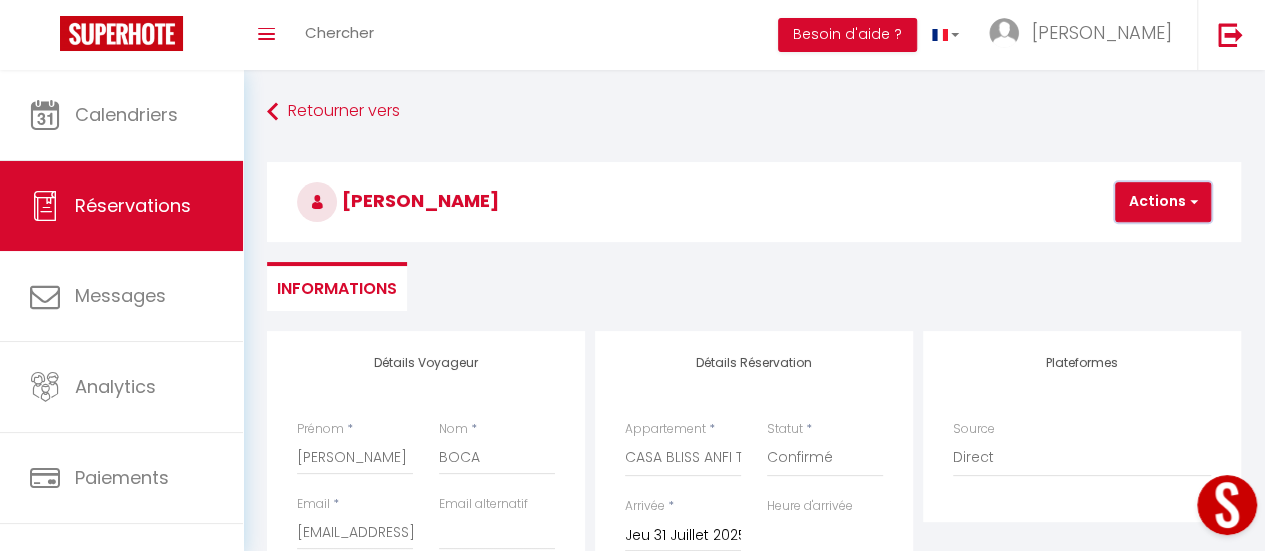 click on "Actions" at bounding box center [1163, 202] 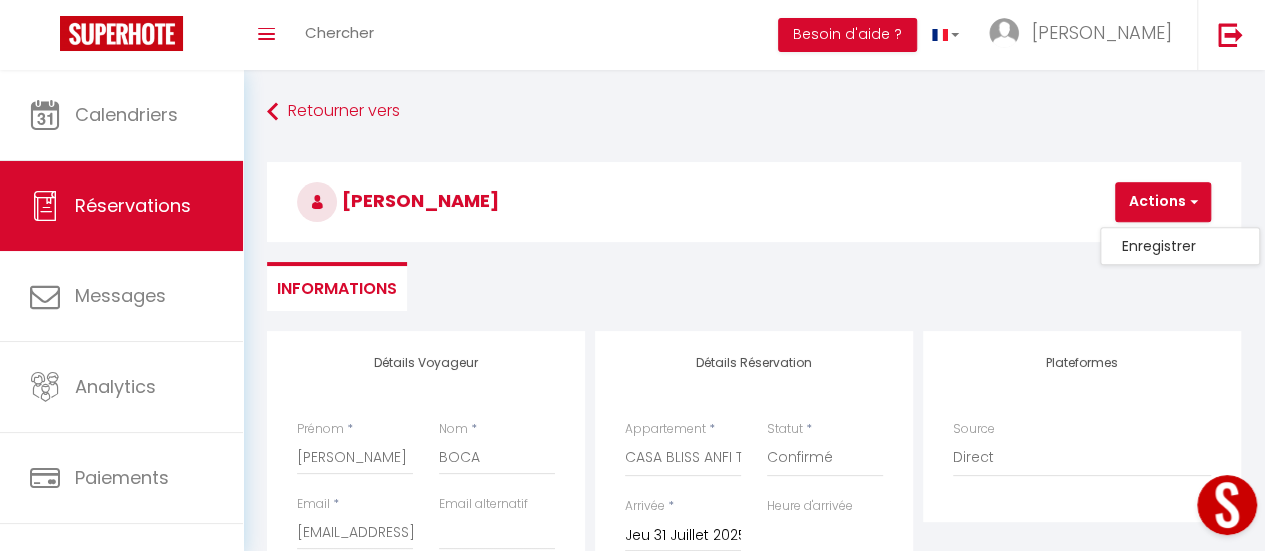click on "Informations" at bounding box center [754, 286] 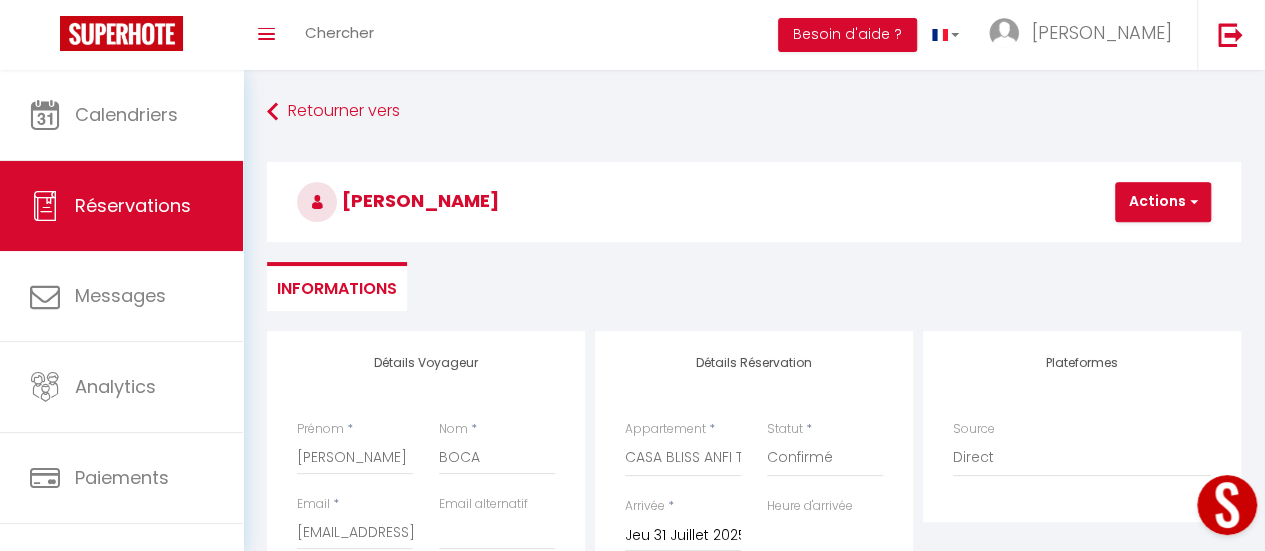 click on "Informations" at bounding box center [754, 286] 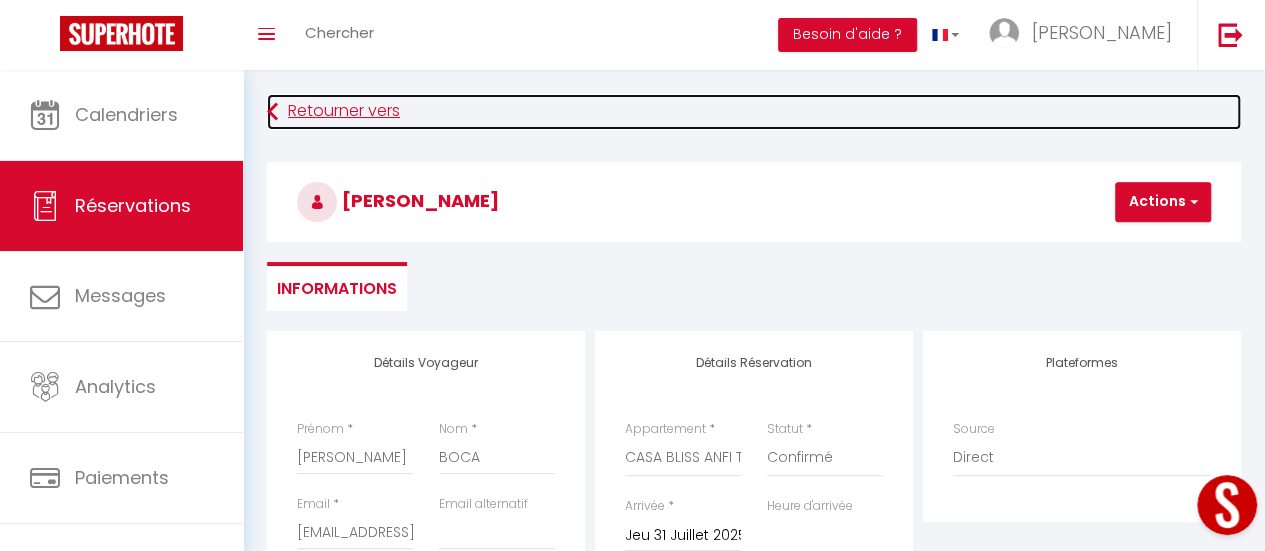 click on "Retourner vers" at bounding box center (754, 112) 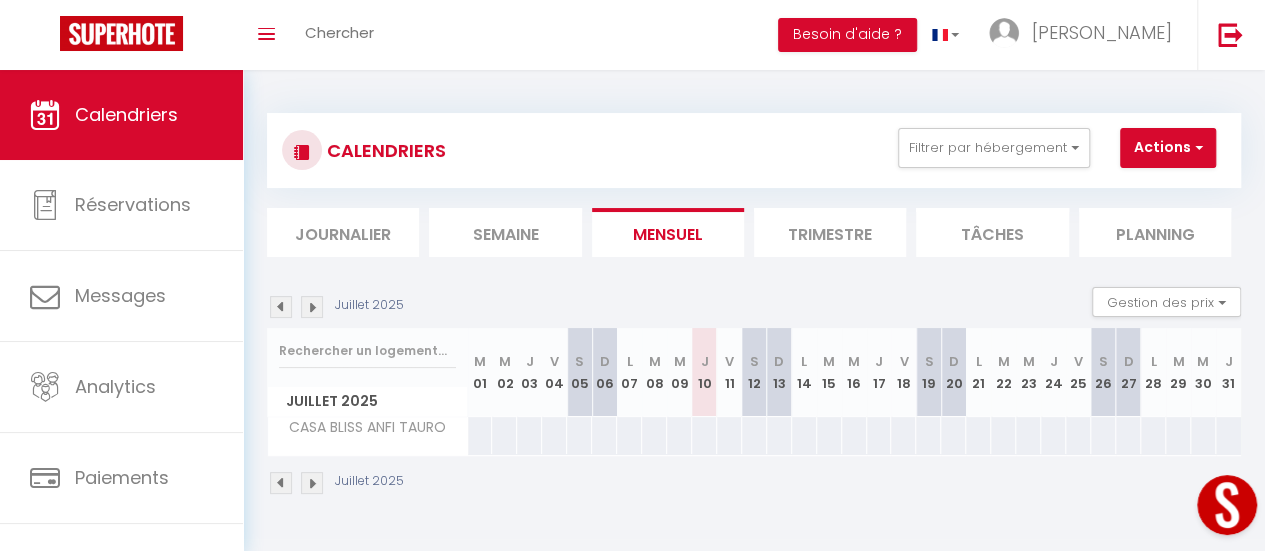 click on "Juillet 2025
Gestion des prix
Nb Nuits minimum   Règles   Disponibilité           Juillet 2025
M
01
M
02
J
03
V
04
S
05
D
06
L
07
M
08
M
09
J
10
V
11
S
12
D
13
L" at bounding box center [754, 391] 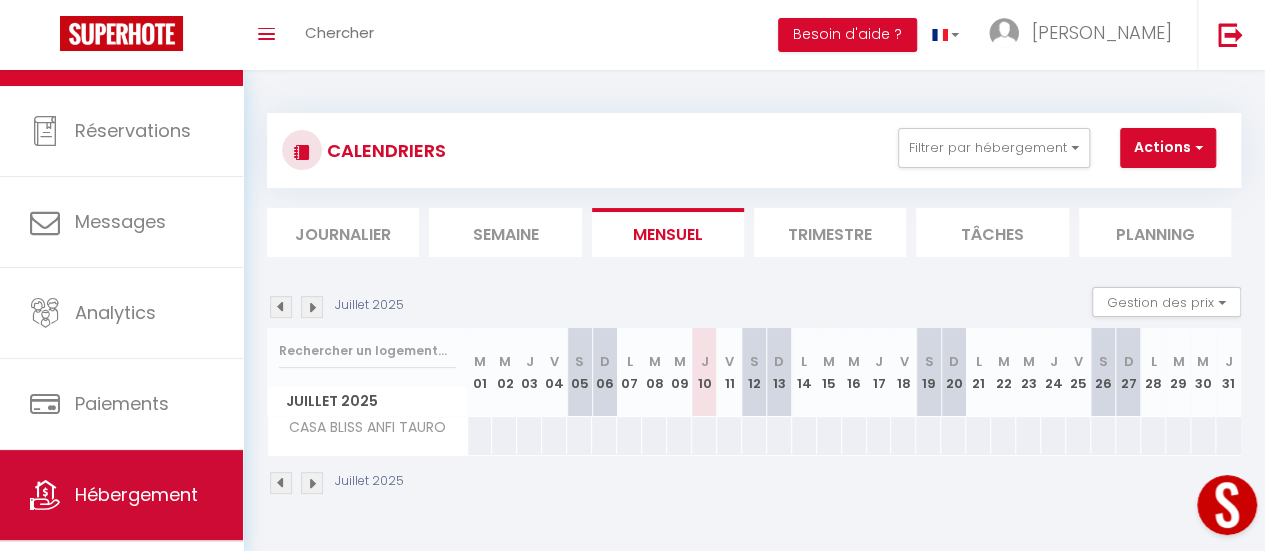 scroll, scrollTop: 149, scrollLeft: 0, axis: vertical 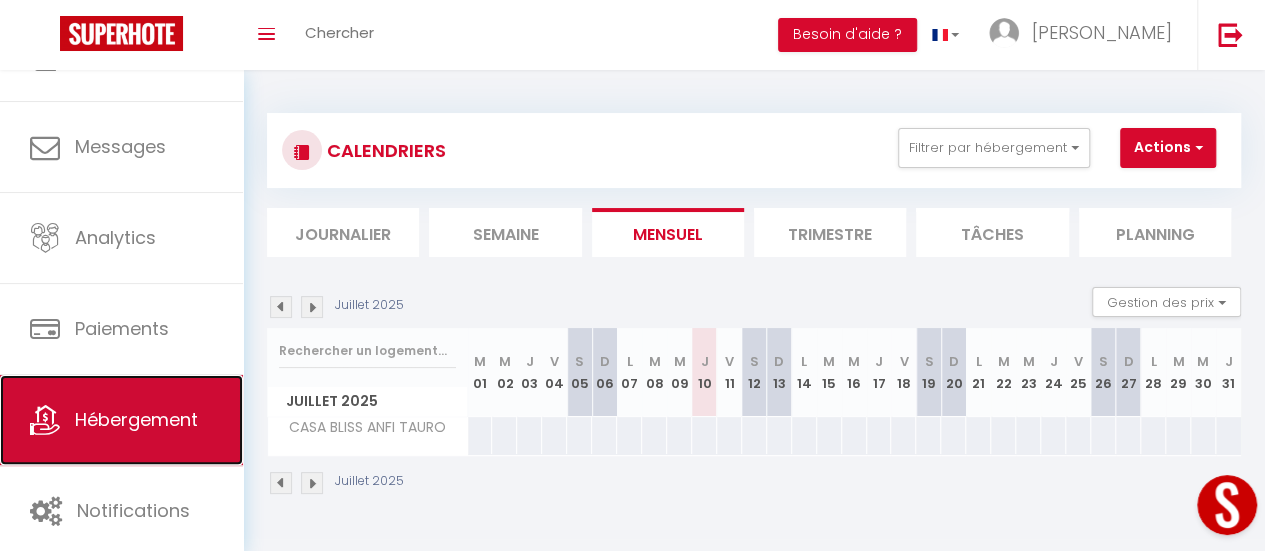 click on "Hébergement" at bounding box center (136, 419) 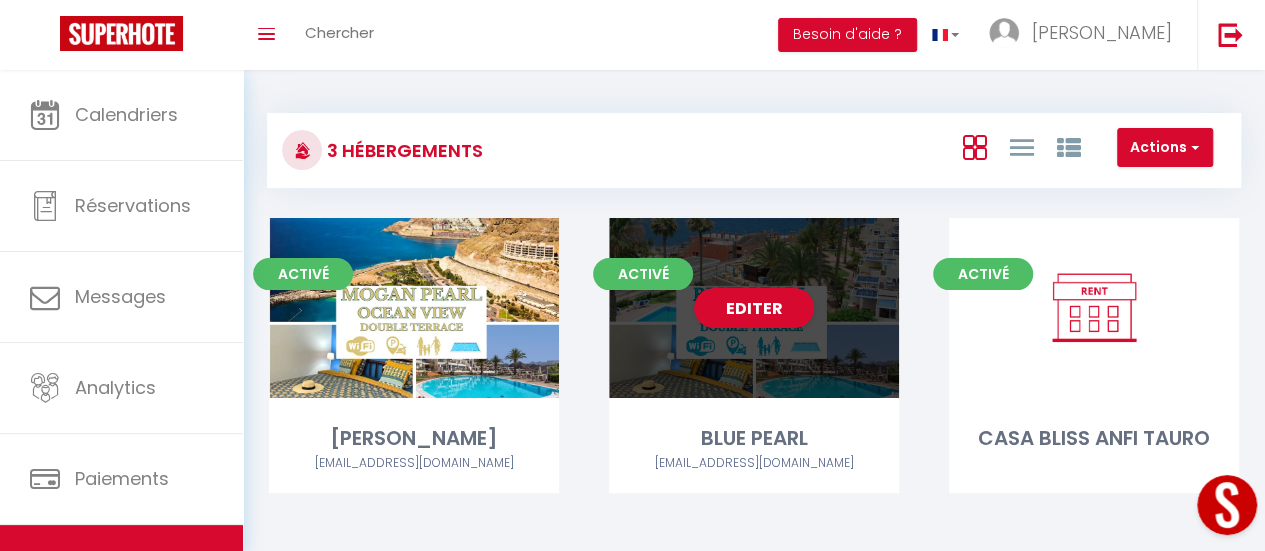 click on "Editer" at bounding box center [754, 308] 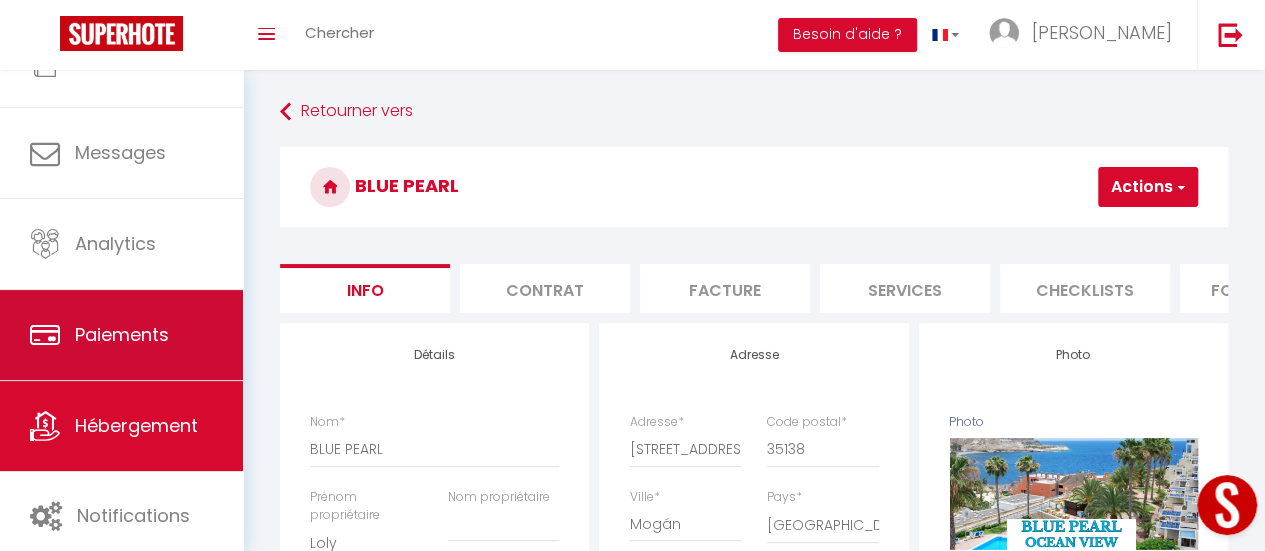 scroll, scrollTop: 149, scrollLeft: 0, axis: vertical 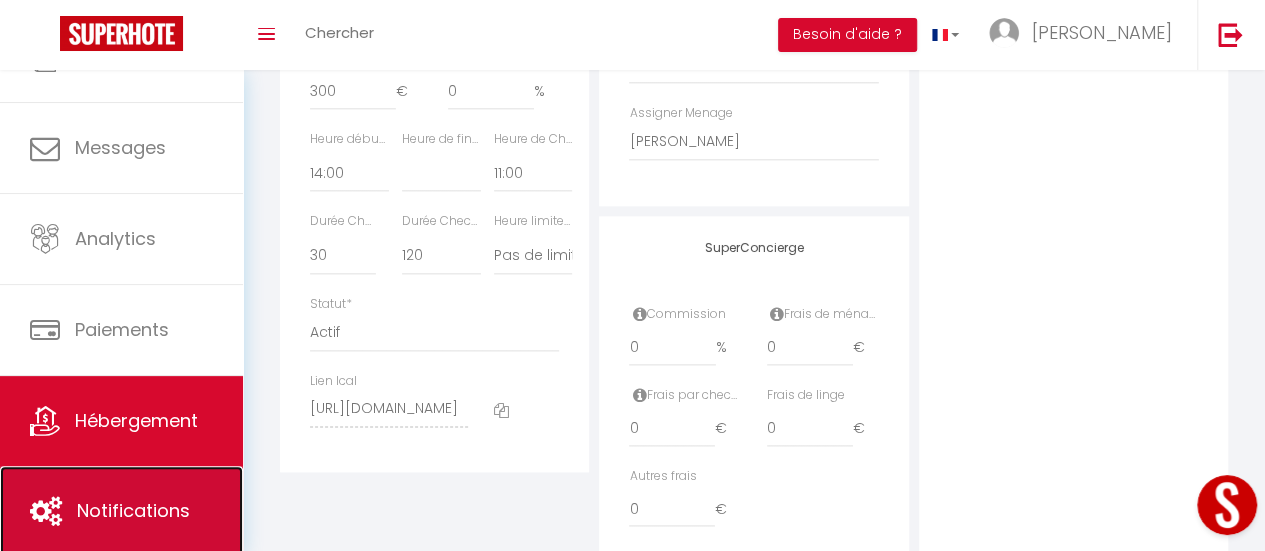 click on "Notifications" at bounding box center (133, 510) 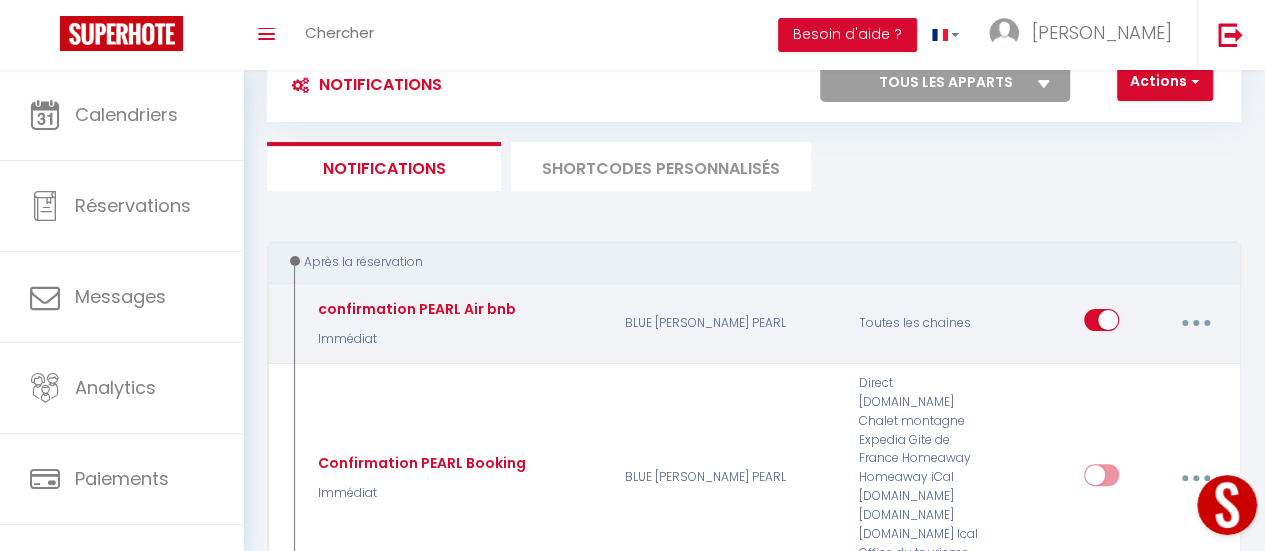 scroll, scrollTop: 0, scrollLeft: 0, axis: both 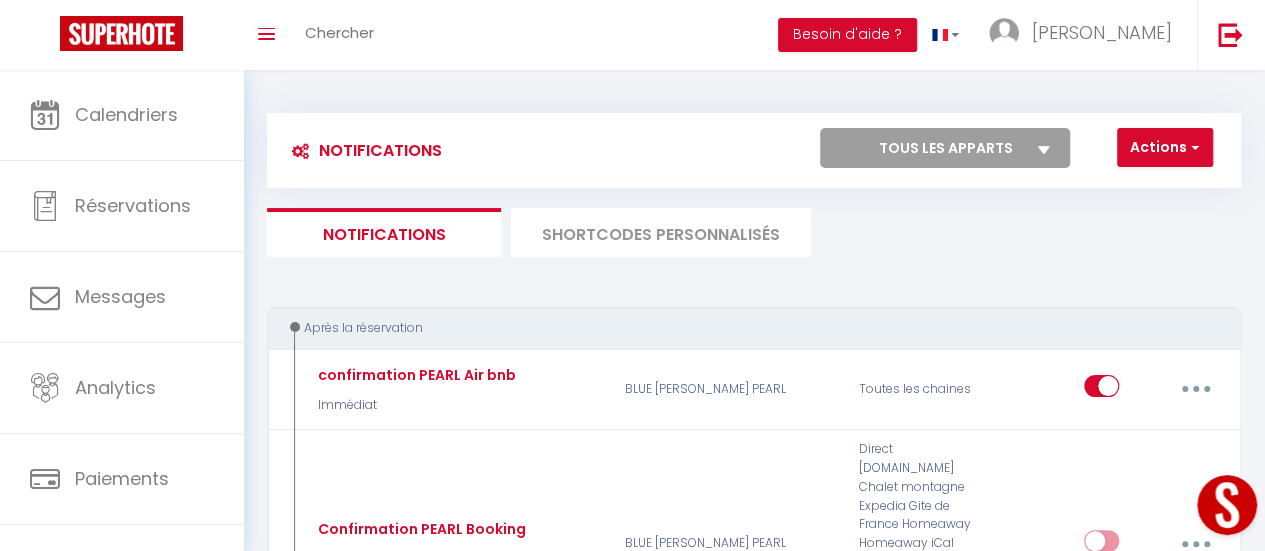 click on "Notifications
Actions
Nouvelle Notification    Exporter    Importer    Tous les apparts    MOGAN PEARL BLUE PEARL CASA BLISS ANFI TAURO
Actions
Nouveau shortcode personnalisé    Notifications   SHORTCODES PERSONNALISÉS
Après la réservation
confirmation PEARL Air bnb    Immédiat     BLUE PEARL
MOGAN PEARL
Toutes les chaines     Editer   Dupliquer   Tester   Supprimer         Confirmation PEARL Booking    Immédiat     BLUE PEARL
MOGAN PEARL
Direct
Booking.com
Chalet montagne
Expedia
Gite de France
Homeaway
Homeaway iCal
Homeaway.com
Hotels.com
Housetrip.com
Ical
Office du tourisme
VRBO
Website
Editer   Dupliquer   Tester   Supprimer
Avant Checkin (à partir de 12h00)
DEMANDE DE CAUTION    1 Jour     BLUE PEARL
MOGAN PEARL
Editer" at bounding box center (754, 1991) 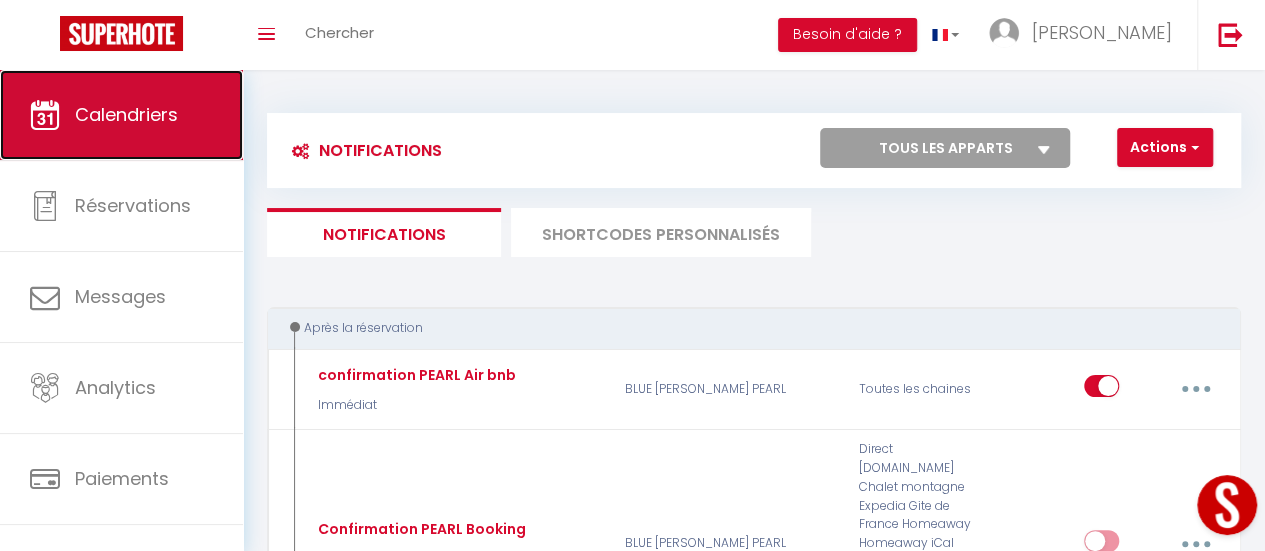 click on "Calendriers" at bounding box center [126, 114] 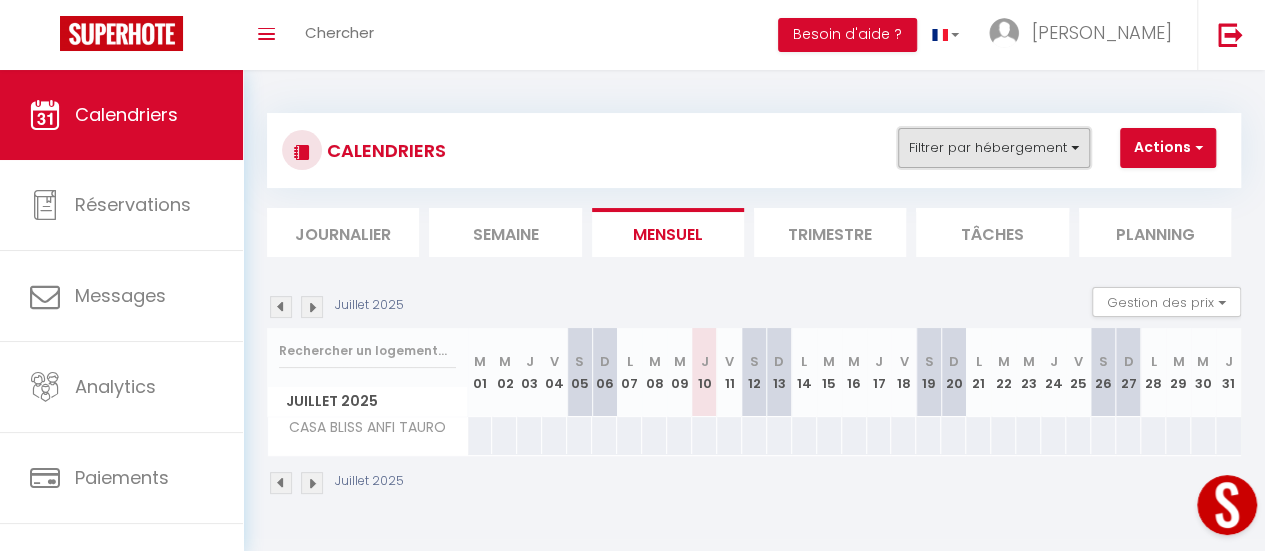 click on "Filtrer par hébergement" at bounding box center (994, 148) 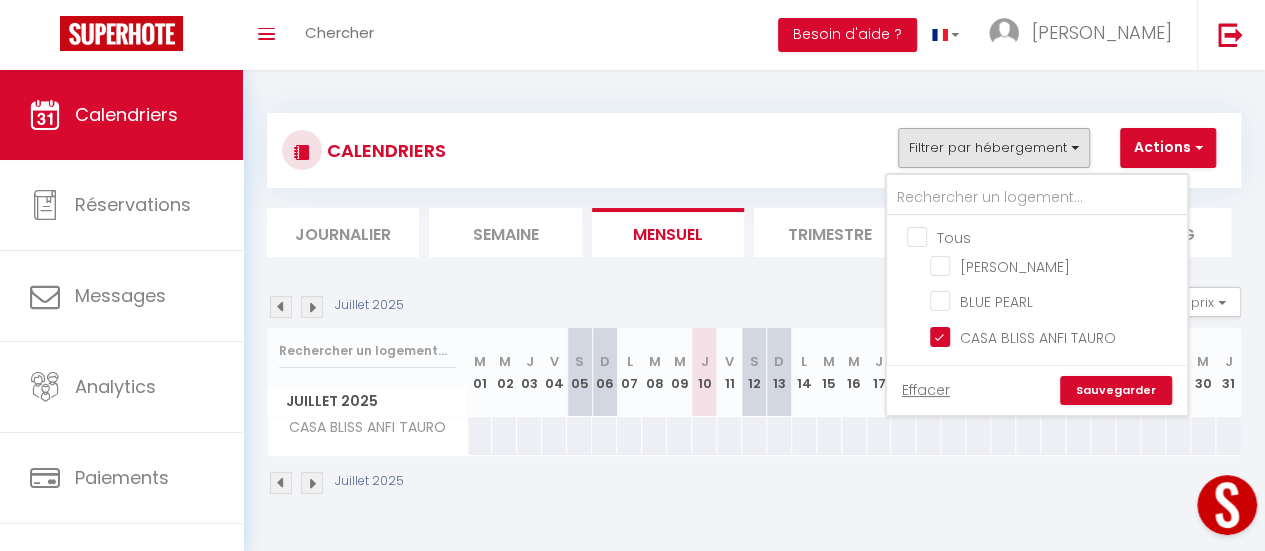 click on "Sauvegarder" at bounding box center (1116, 391) 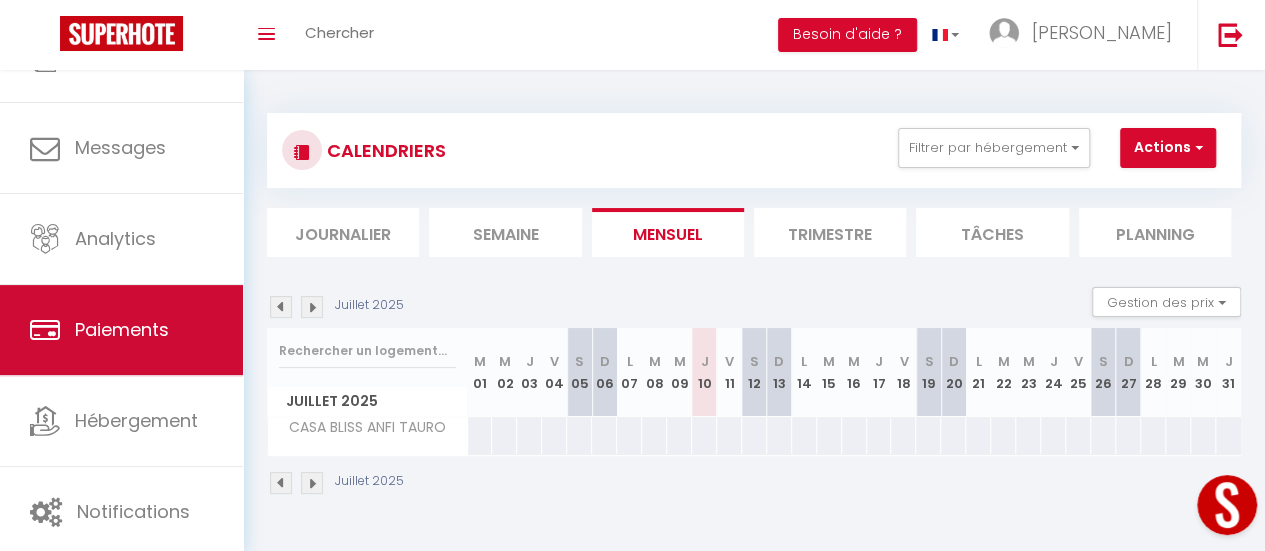scroll, scrollTop: 149, scrollLeft: 0, axis: vertical 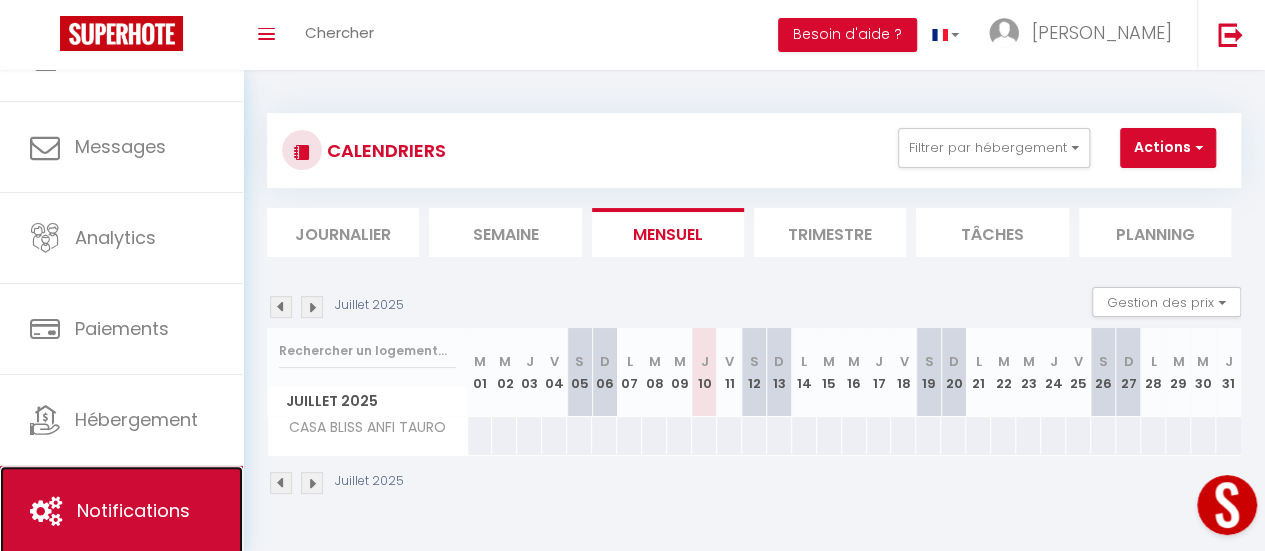 click on "Notifications" at bounding box center (133, 510) 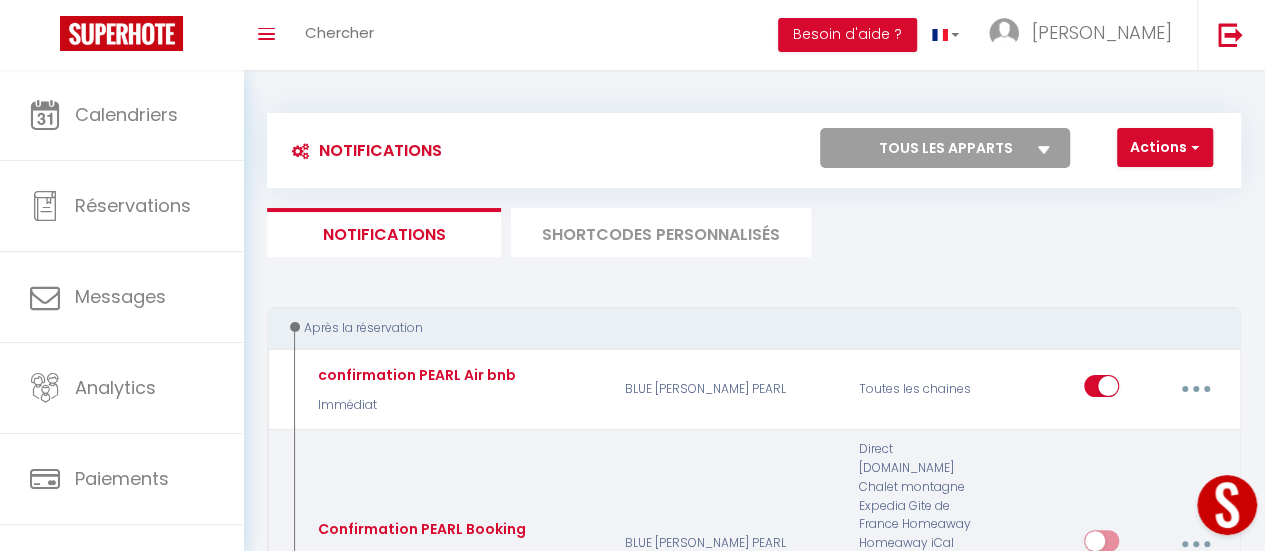 scroll, scrollTop: 200, scrollLeft: 0, axis: vertical 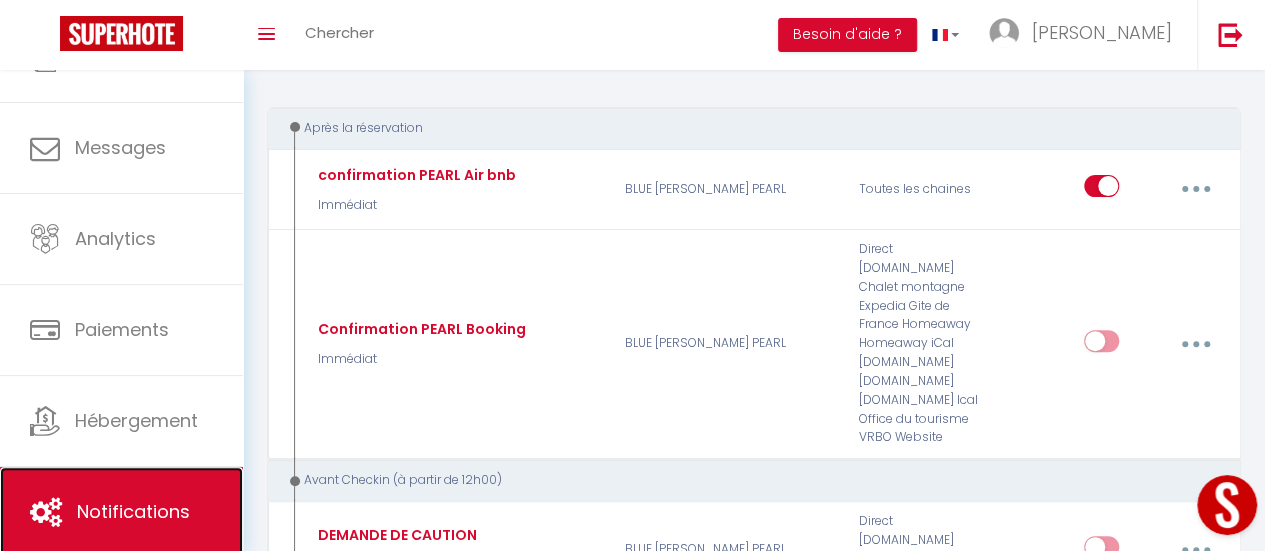 click on "Notifications" at bounding box center (133, 511) 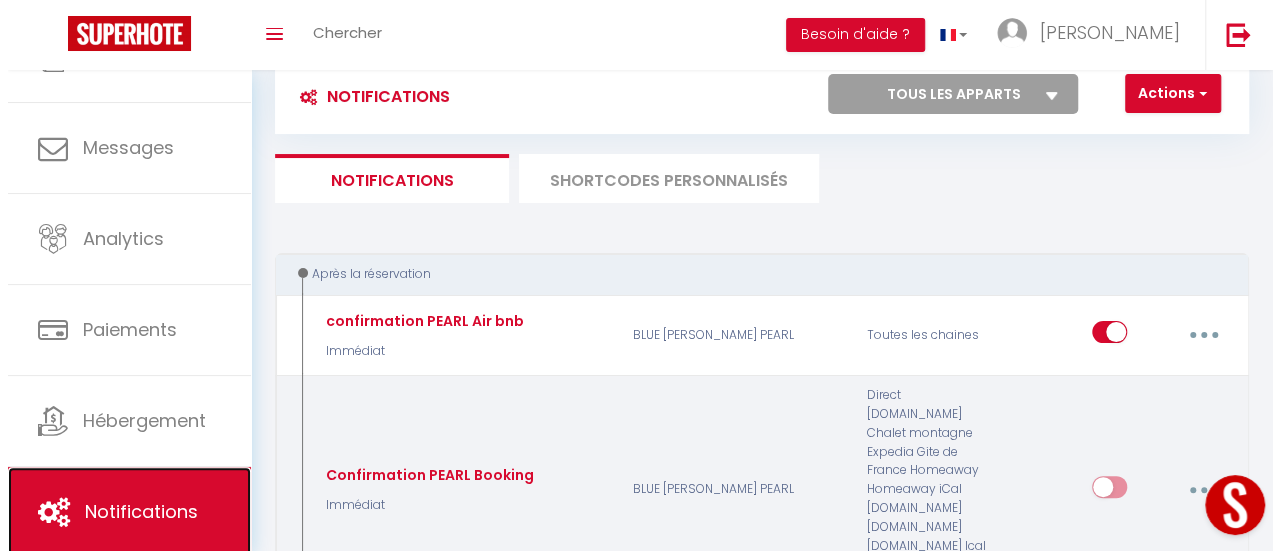 scroll, scrollTop: 0, scrollLeft: 0, axis: both 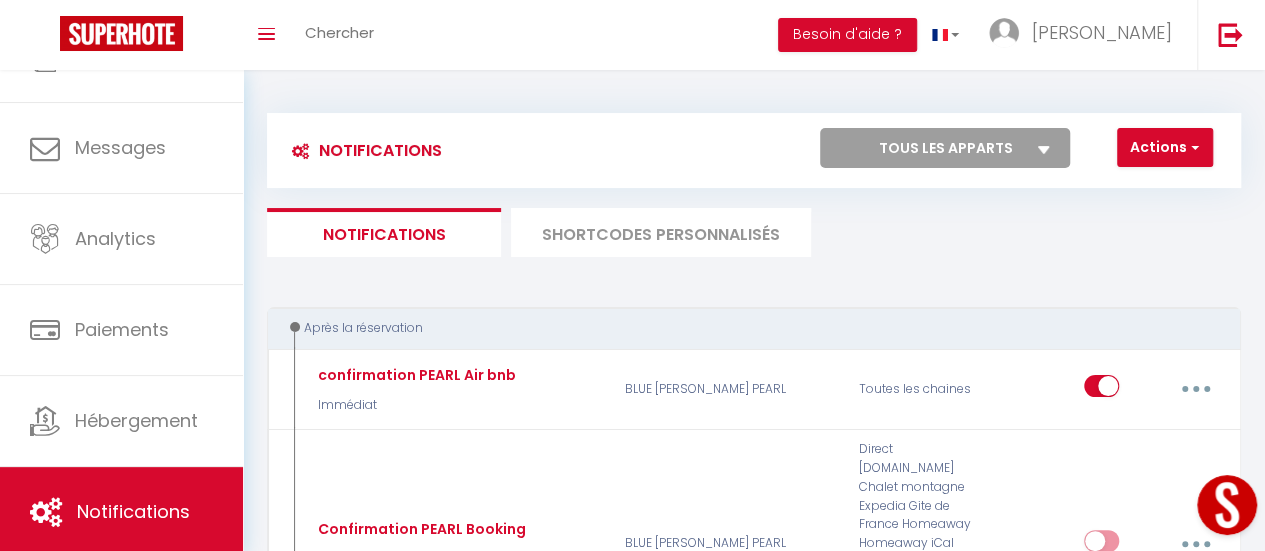 click on "Tous les apparts    MOGAN PEARL BLUE PEARL CASA BLISS ANFI TAURO" at bounding box center (945, 148) 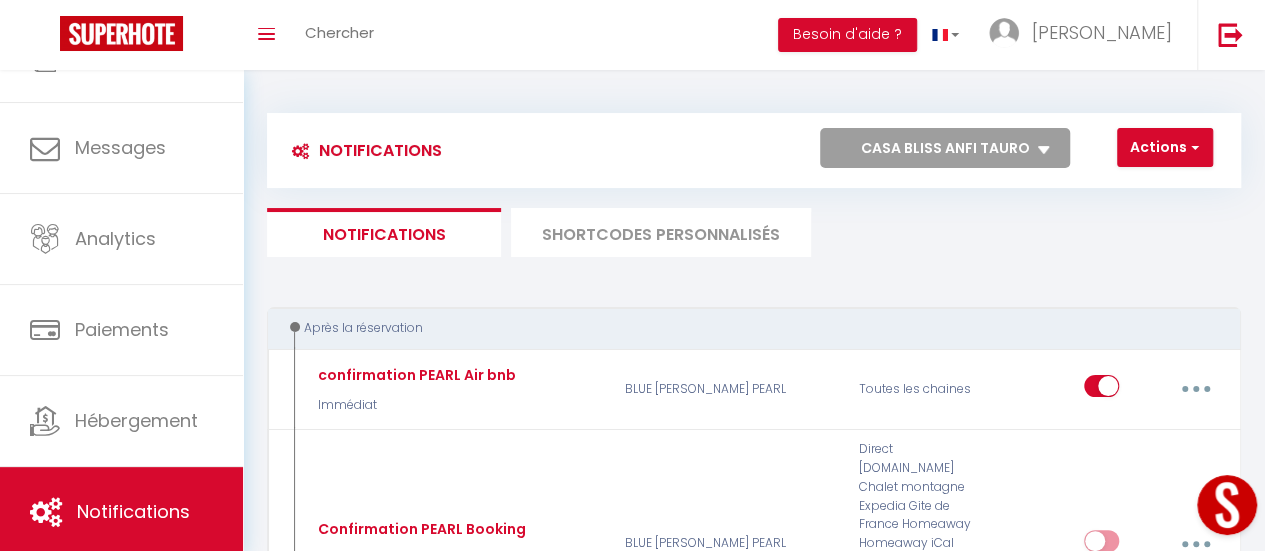 click on "Tous les apparts    MOGAN PEARL BLUE PEARL CASA BLISS ANFI TAURO" at bounding box center (945, 148) 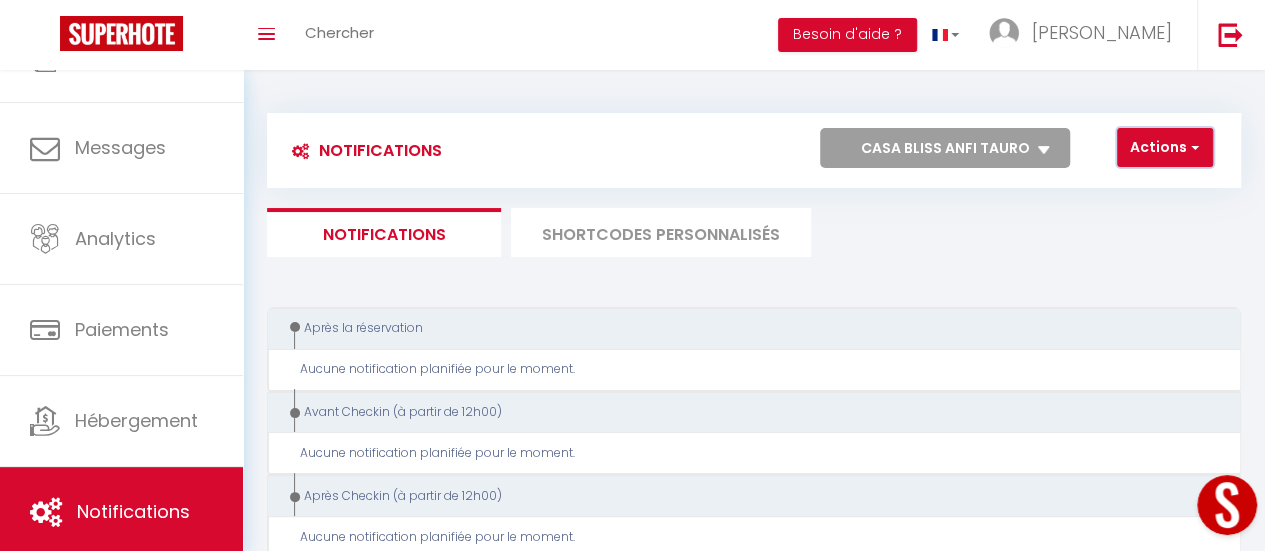 click on "Actions" at bounding box center (1165, 148) 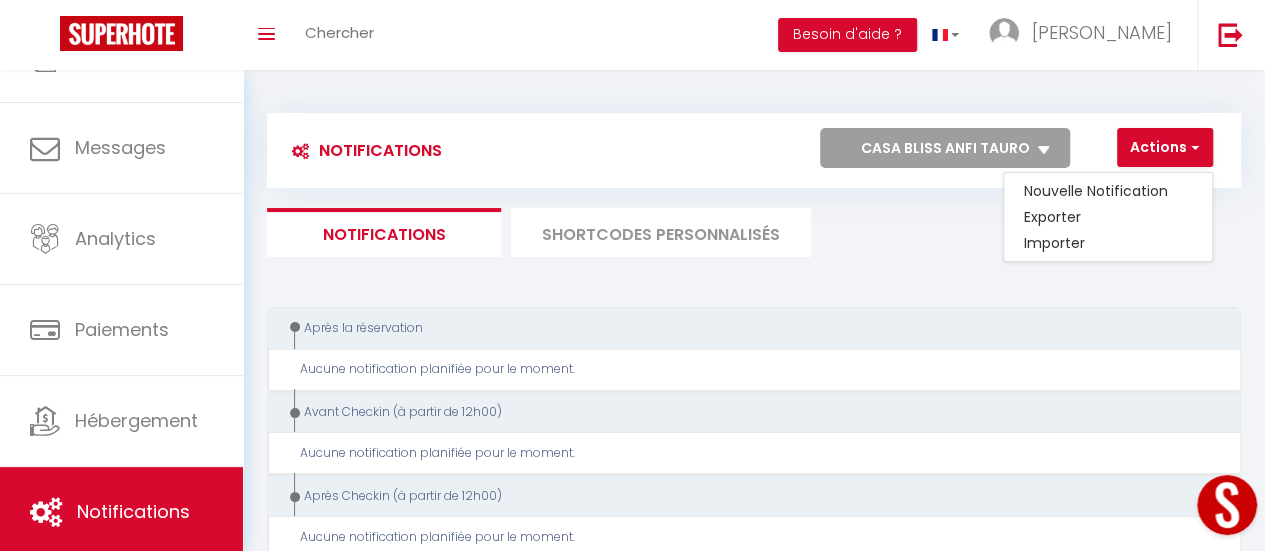 click on "Notifications   SHORTCODES PERSONNALISÉS" at bounding box center [754, 232] 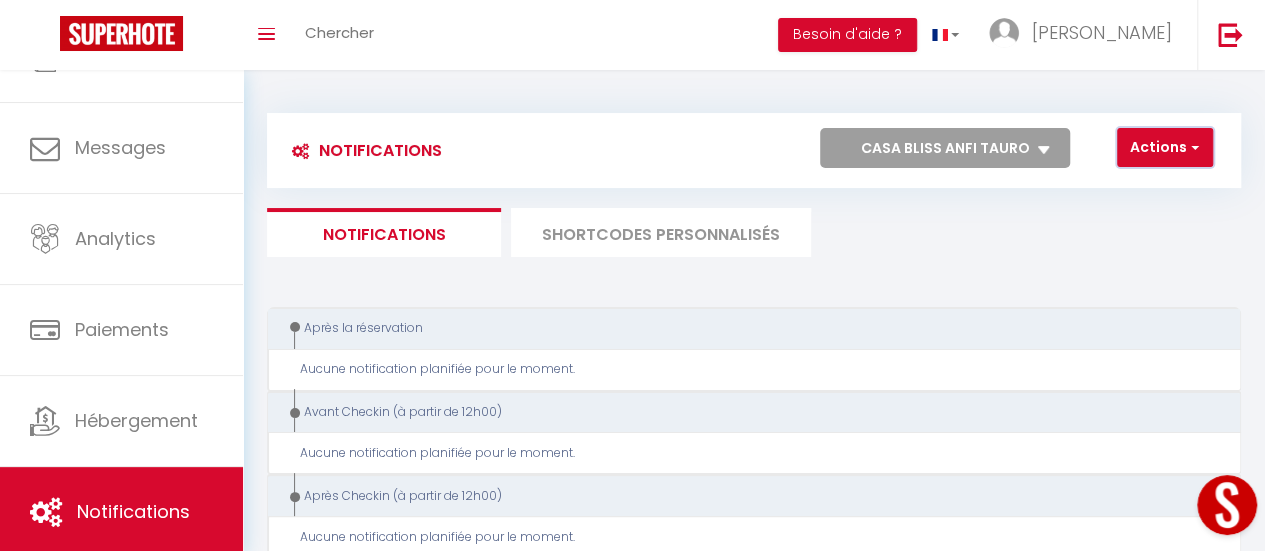 click on "Actions" at bounding box center [1165, 148] 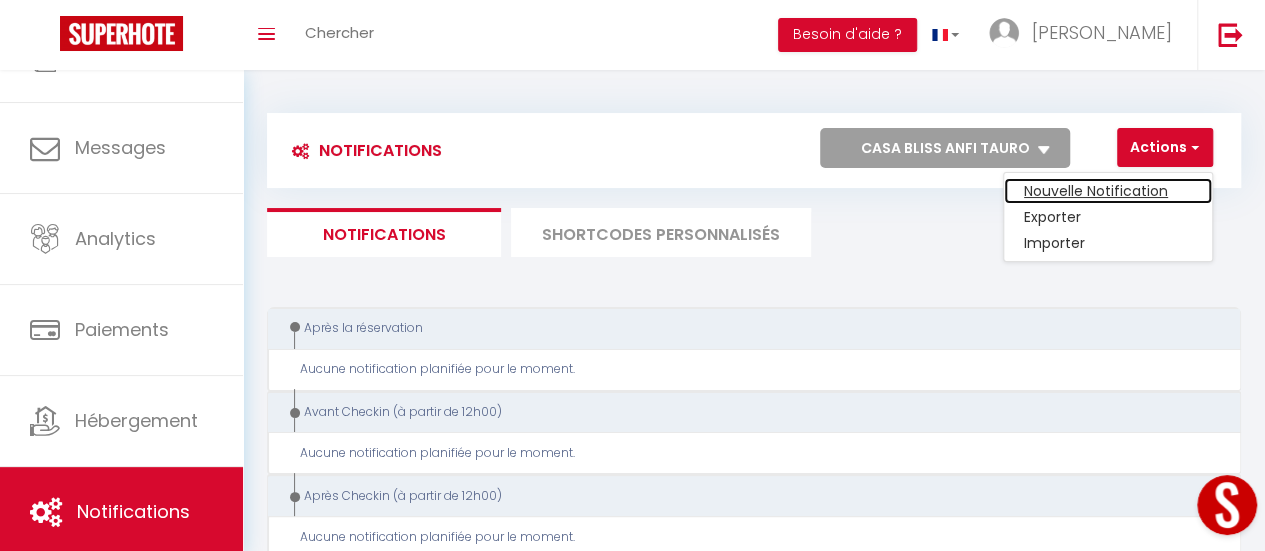 click on "Nouvelle Notification" at bounding box center [1108, 191] 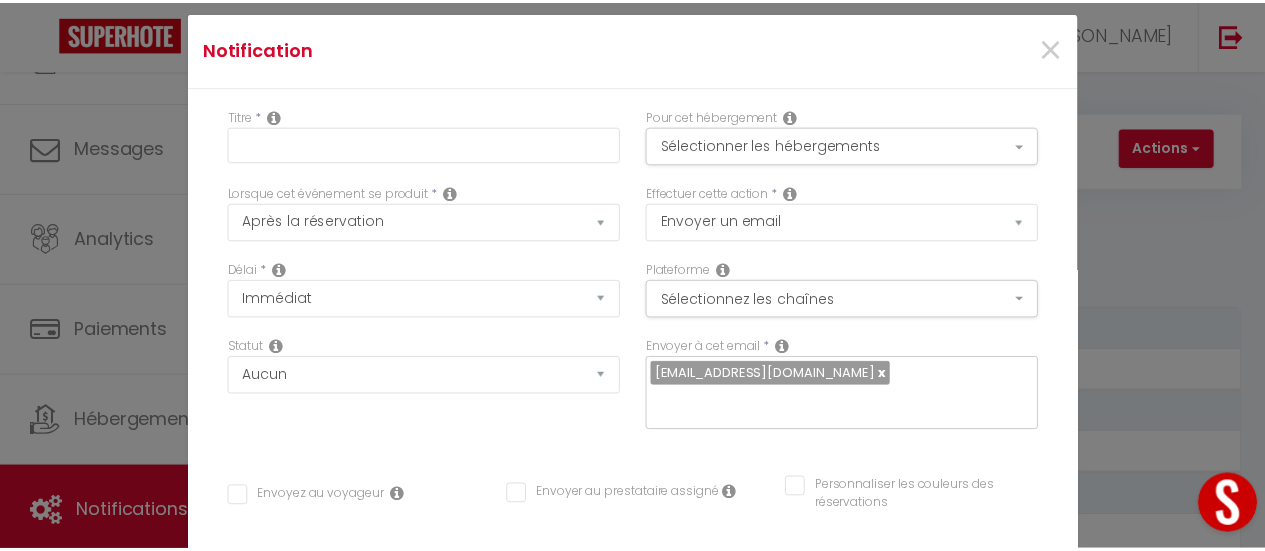 scroll, scrollTop: 0, scrollLeft: 0, axis: both 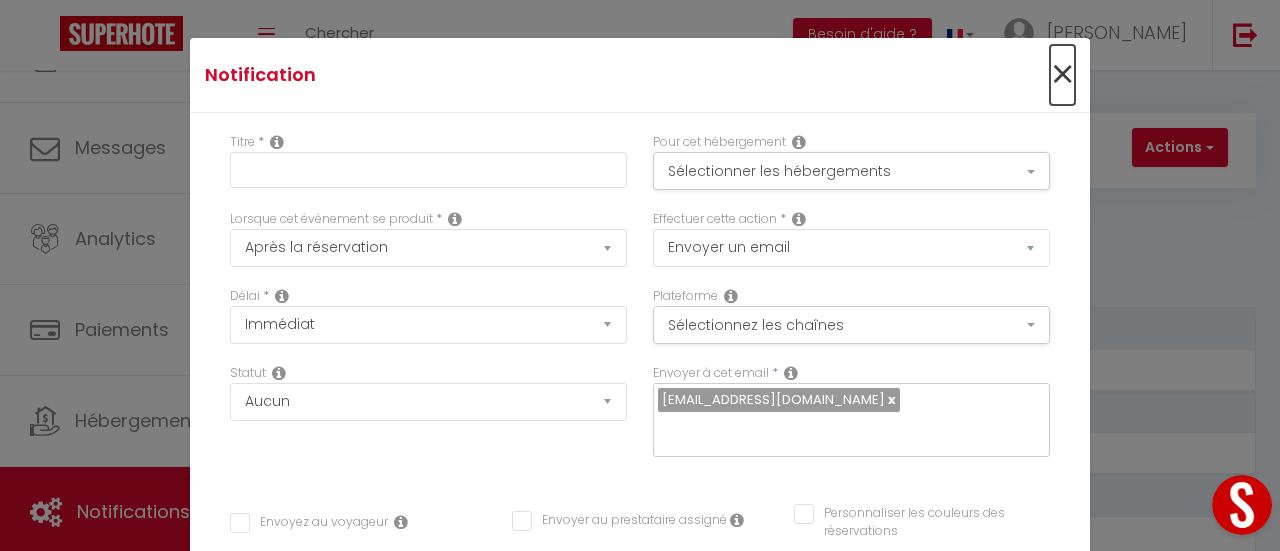 click on "×" at bounding box center (1062, 75) 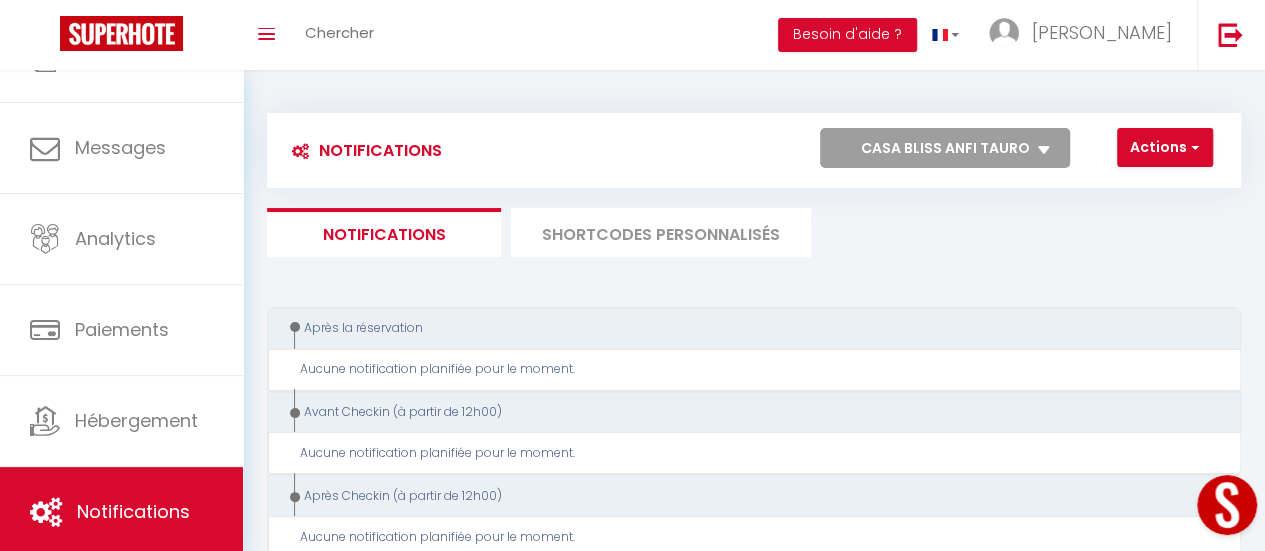 click on "Notifications   SHORTCODES PERSONNALISÉS" at bounding box center (754, 232) 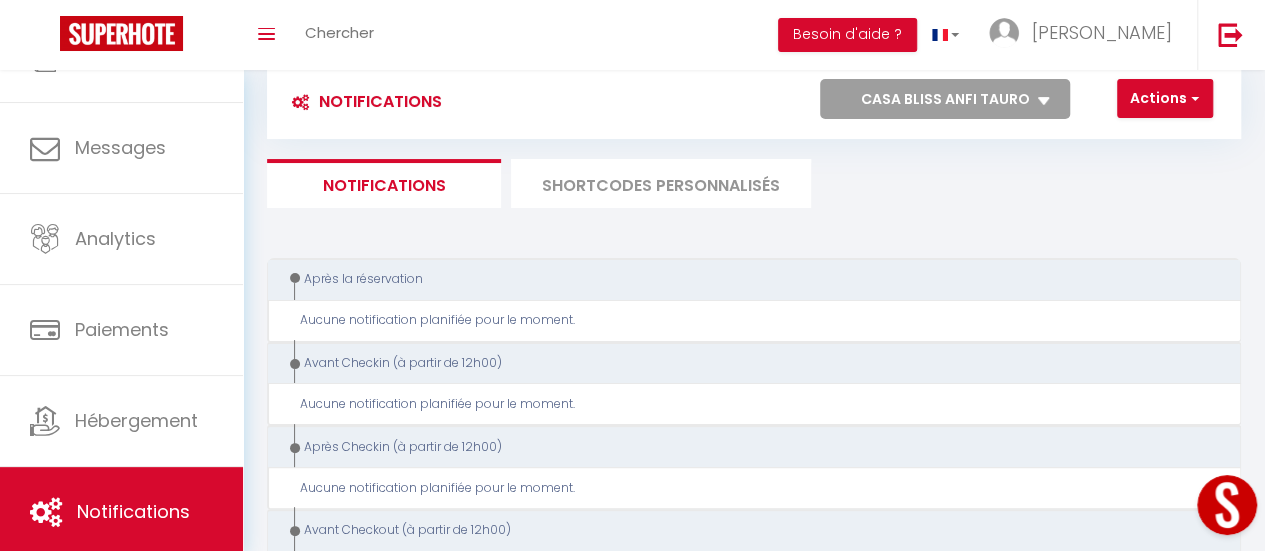 scroll, scrollTop: 0, scrollLeft: 0, axis: both 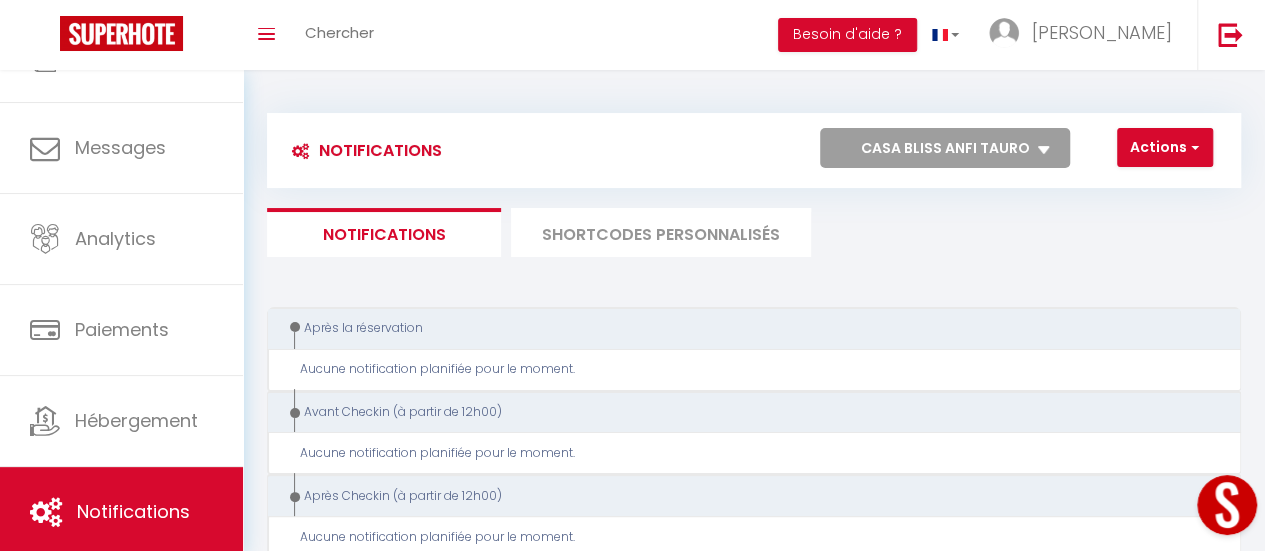 click on "SHORTCODES PERSONNALISÉS" at bounding box center (661, 232) 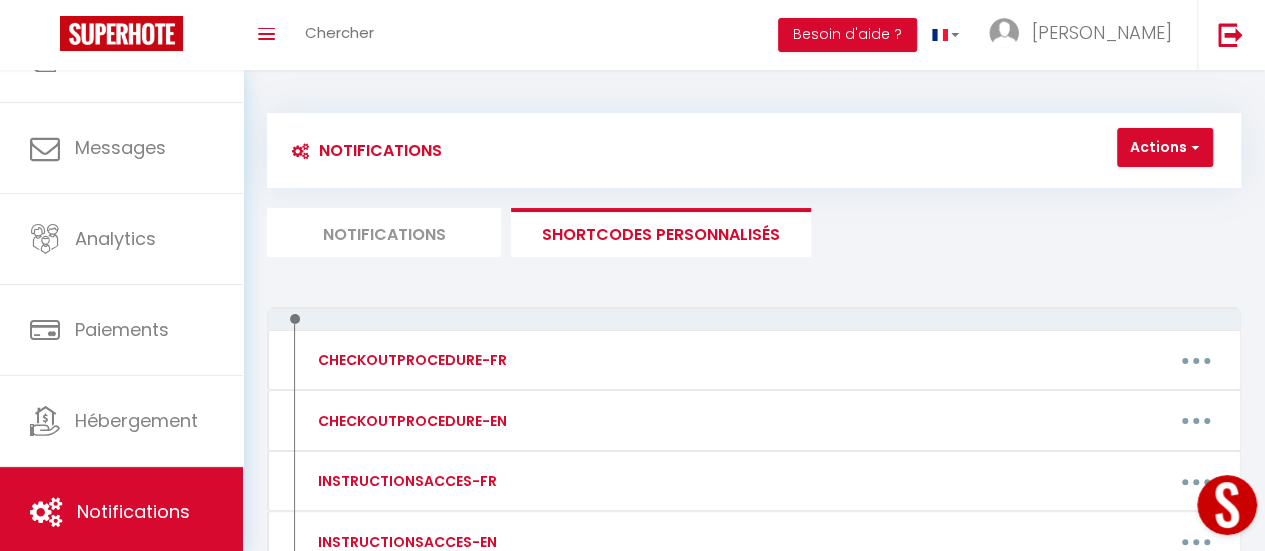 click on "Notifications" at bounding box center [384, 232] 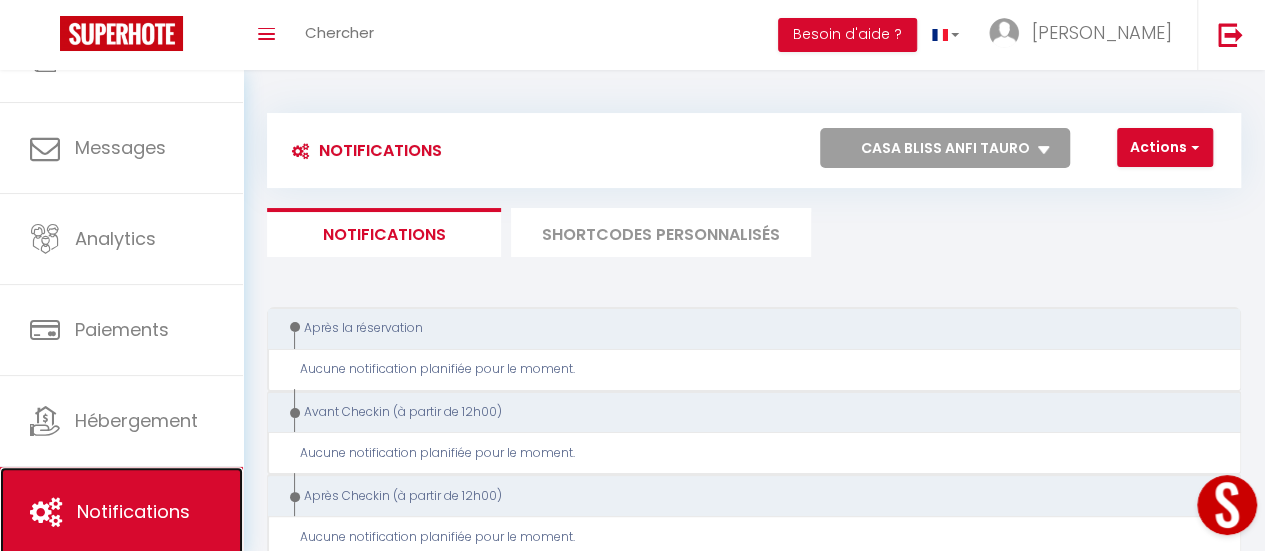 click on "Notifications" at bounding box center [133, 511] 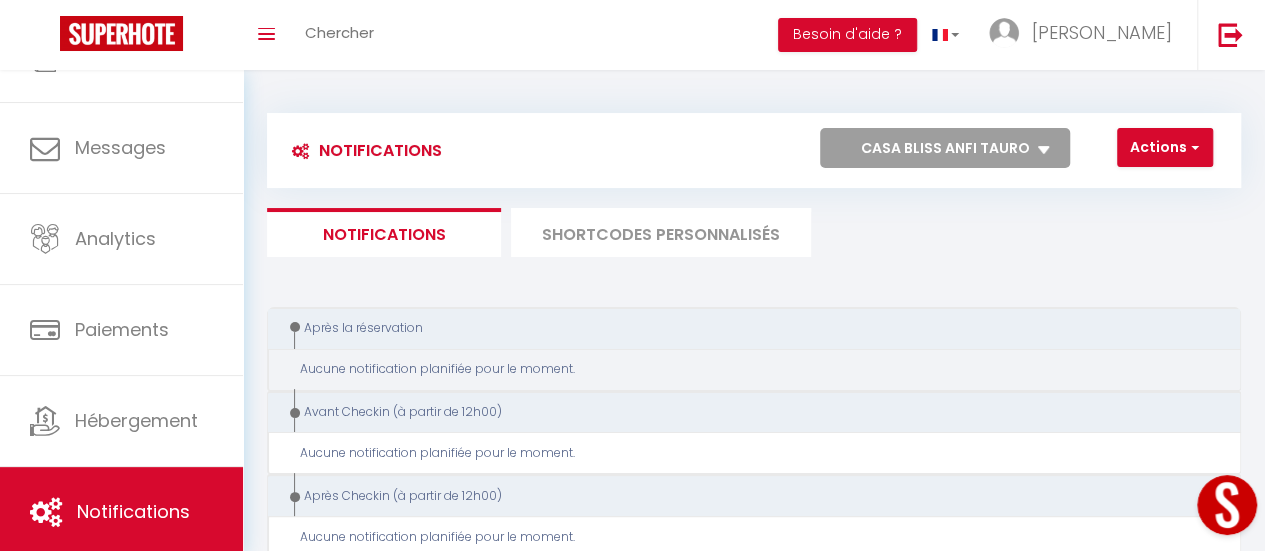 click on "Aucune notification planifiée pour le moment." at bounding box center [761, 369] 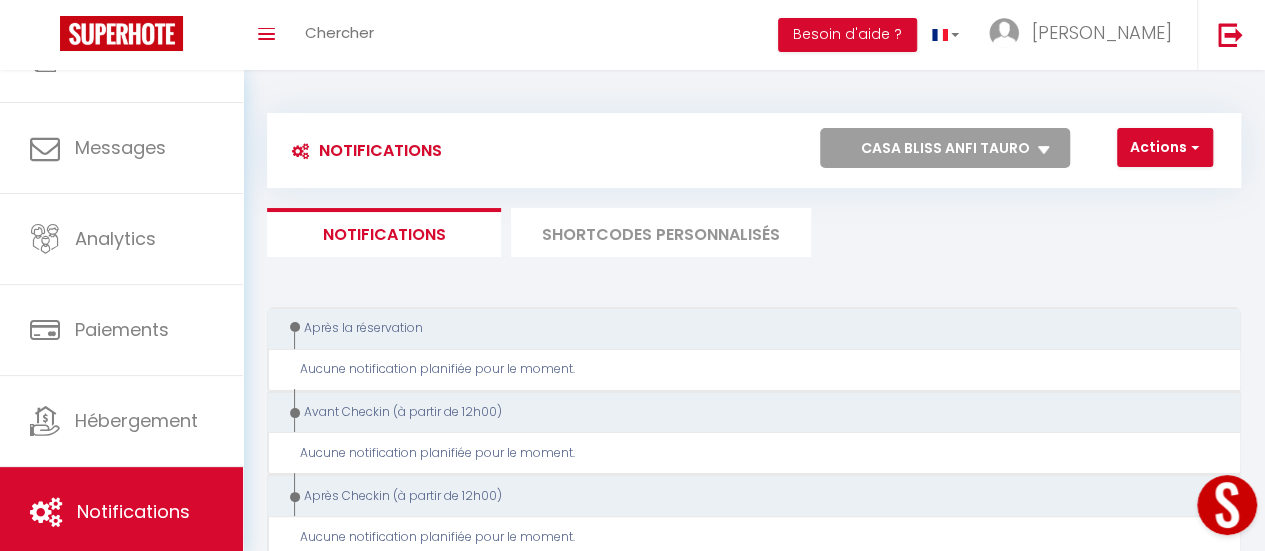 click on "Notifications" at bounding box center (384, 232) 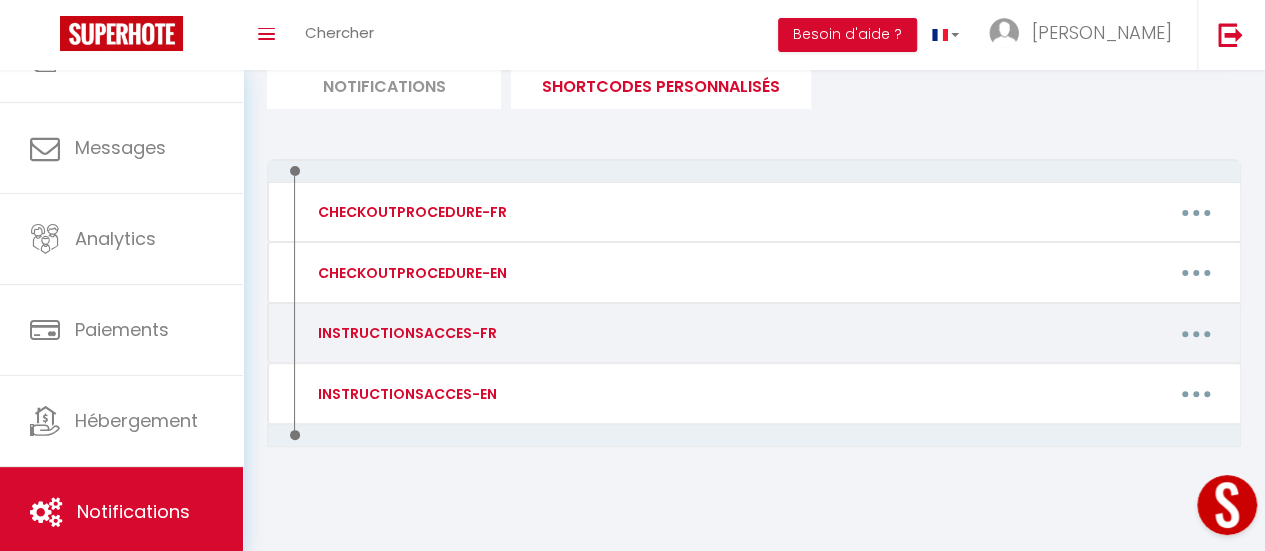 scroll, scrollTop: 0, scrollLeft: 0, axis: both 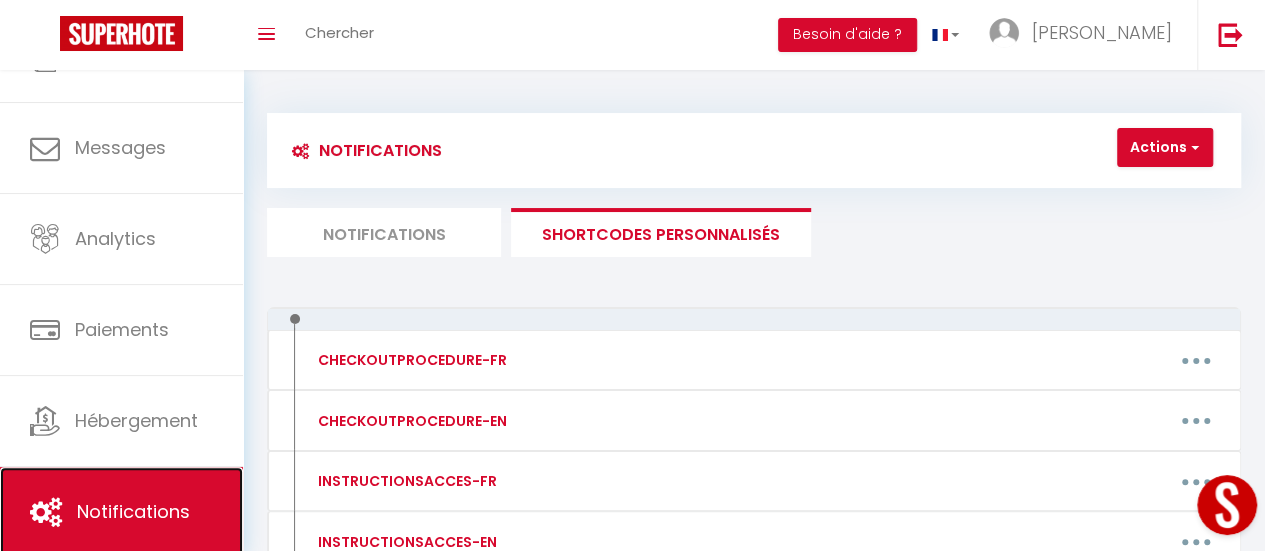 click on "Notifications" at bounding box center [133, 511] 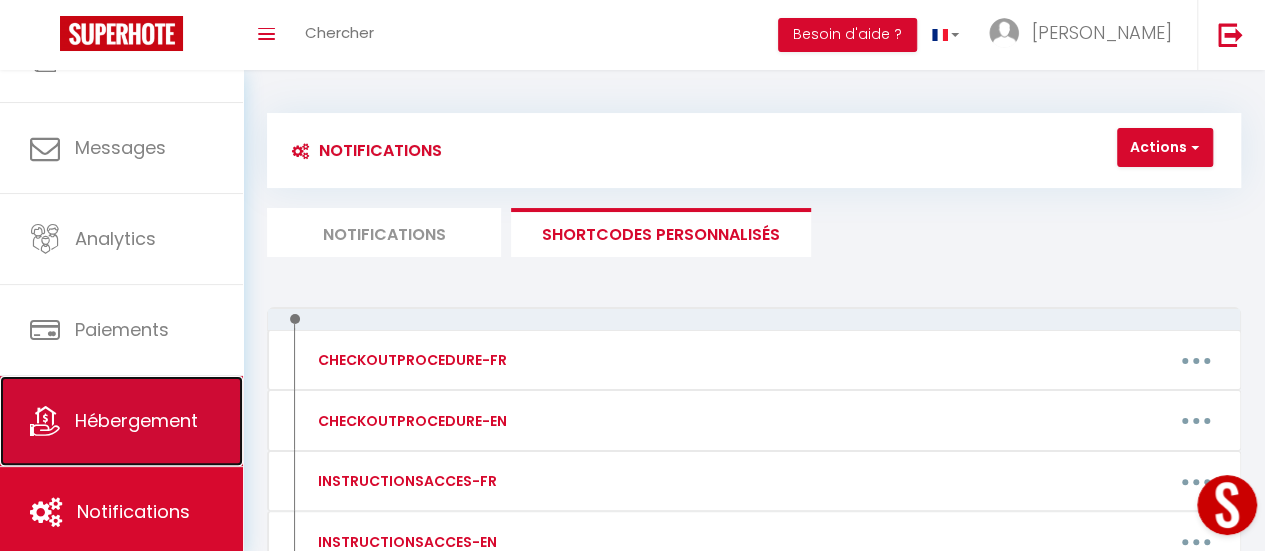 click on "Hébergement" at bounding box center [136, 420] 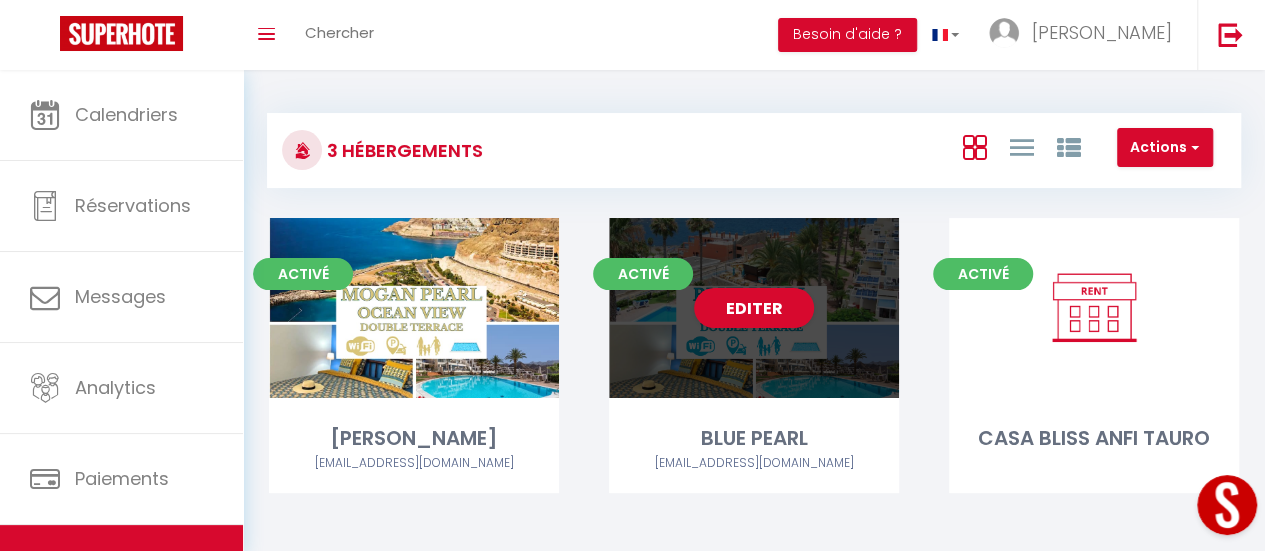click on "Editer" at bounding box center (754, 308) 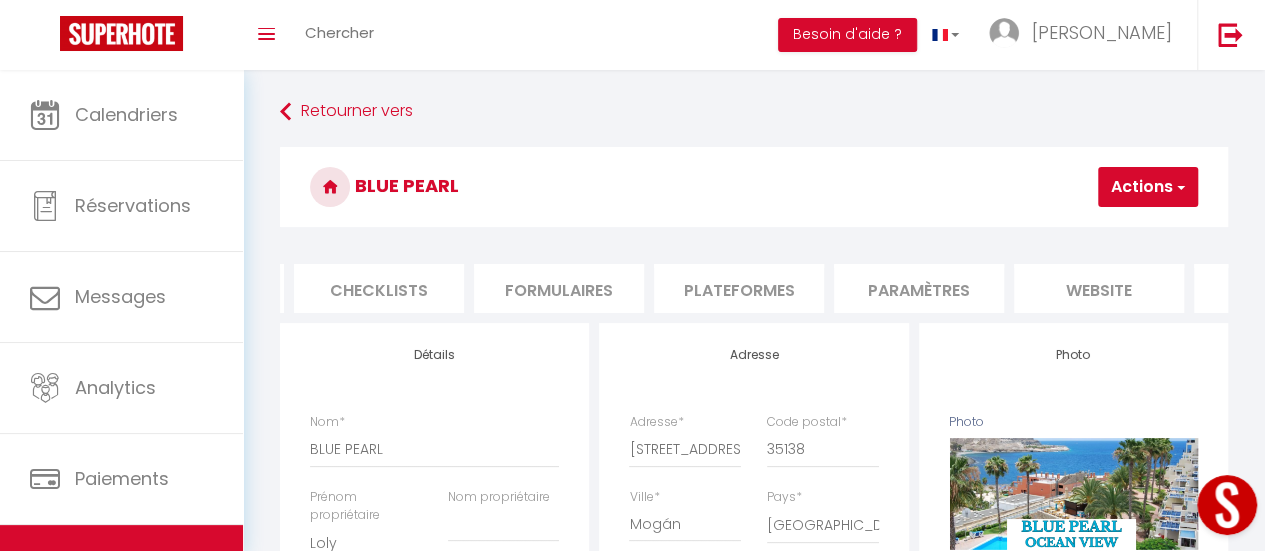 scroll, scrollTop: 0, scrollLeft: 852, axis: horizontal 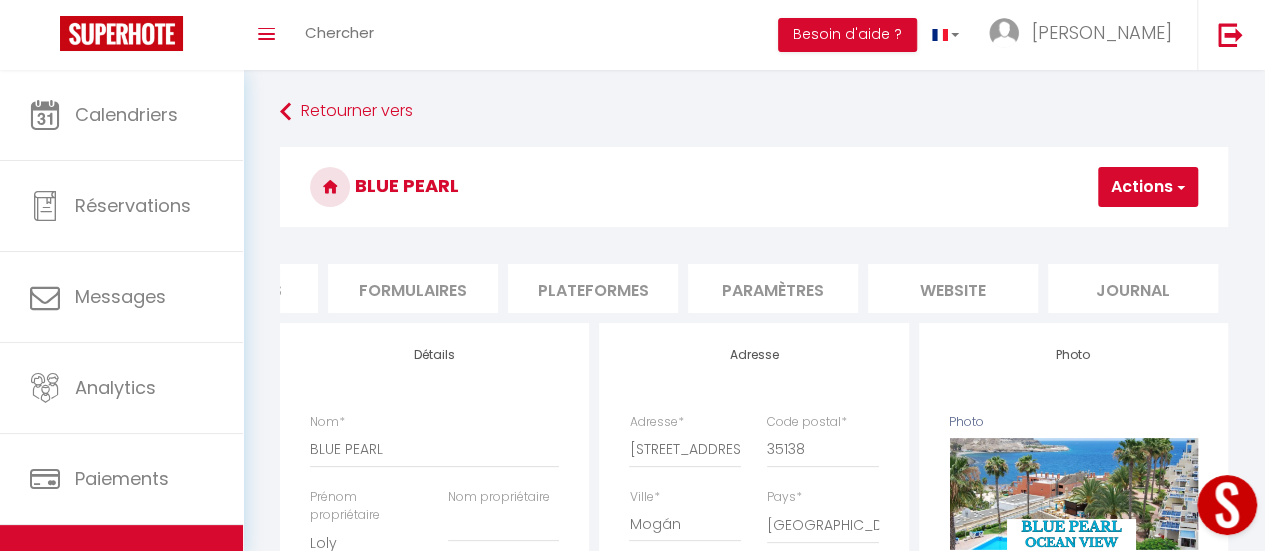 click on "Formulaires" at bounding box center [413, 288] 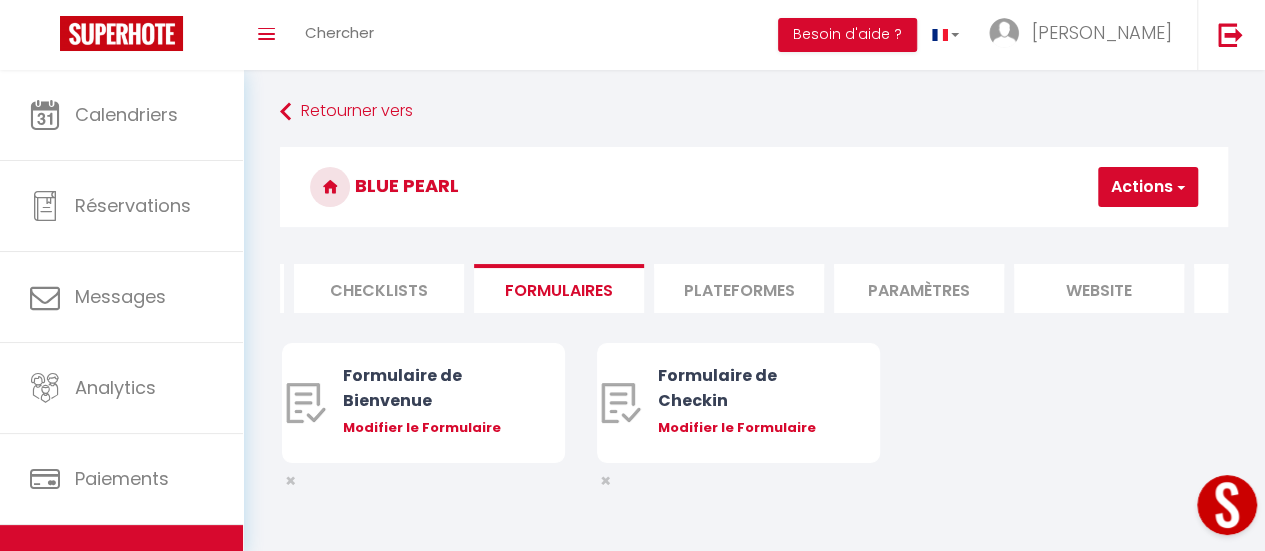 scroll, scrollTop: 0, scrollLeft: 692, axis: horizontal 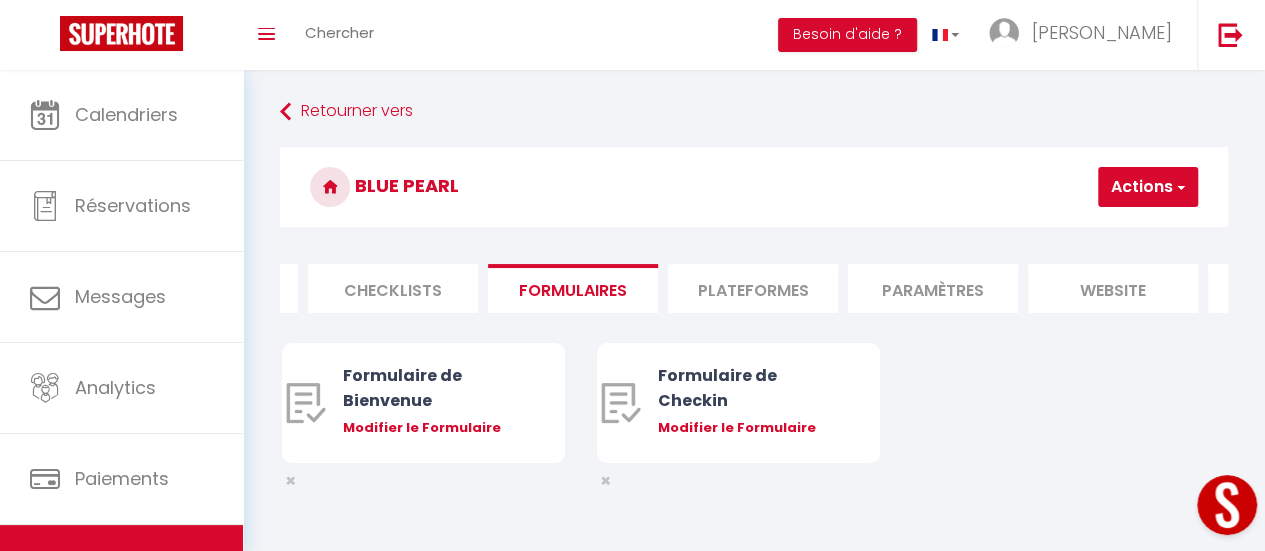 click on "Paramètres" at bounding box center (933, 288) 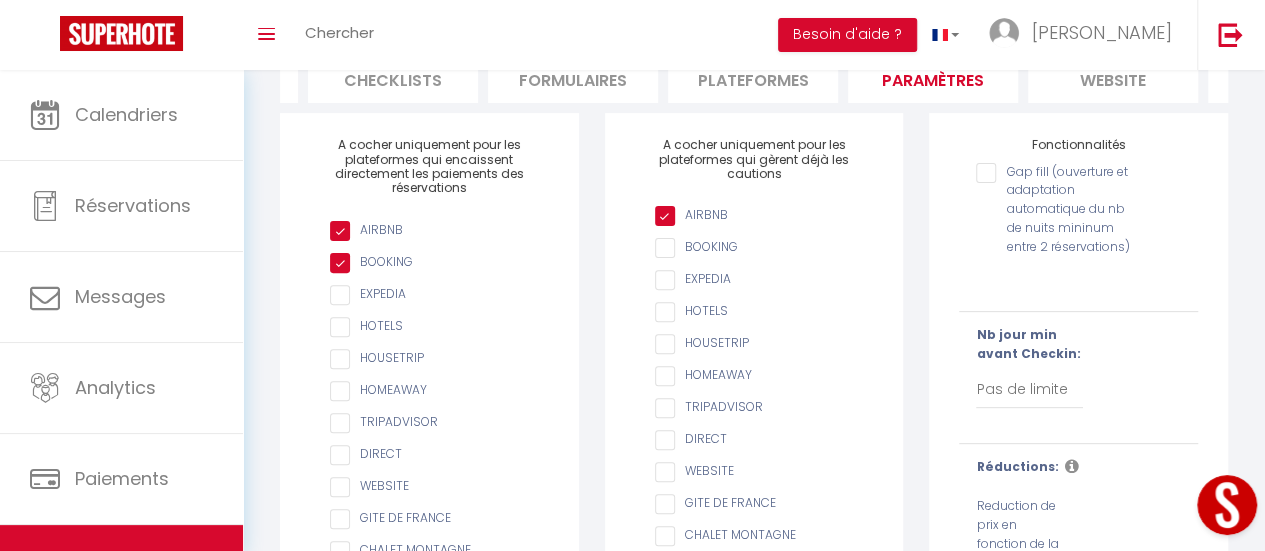 scroll, scrollTop: 0, scrollLeft: 0, axis: both 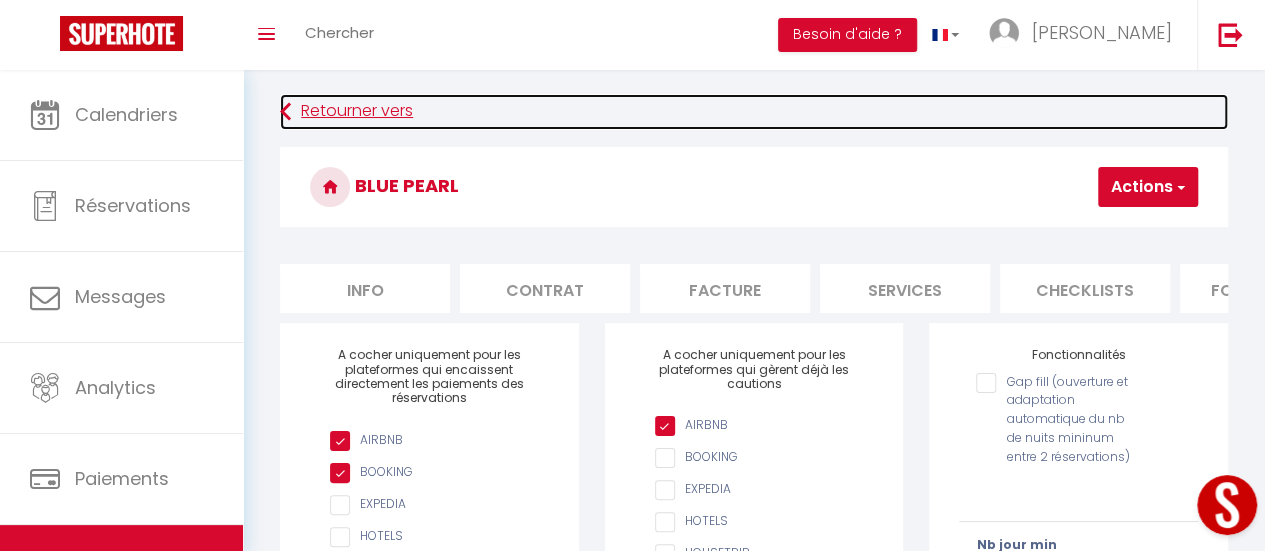 click on "Retourner vers" at bounding box center (754, 112) 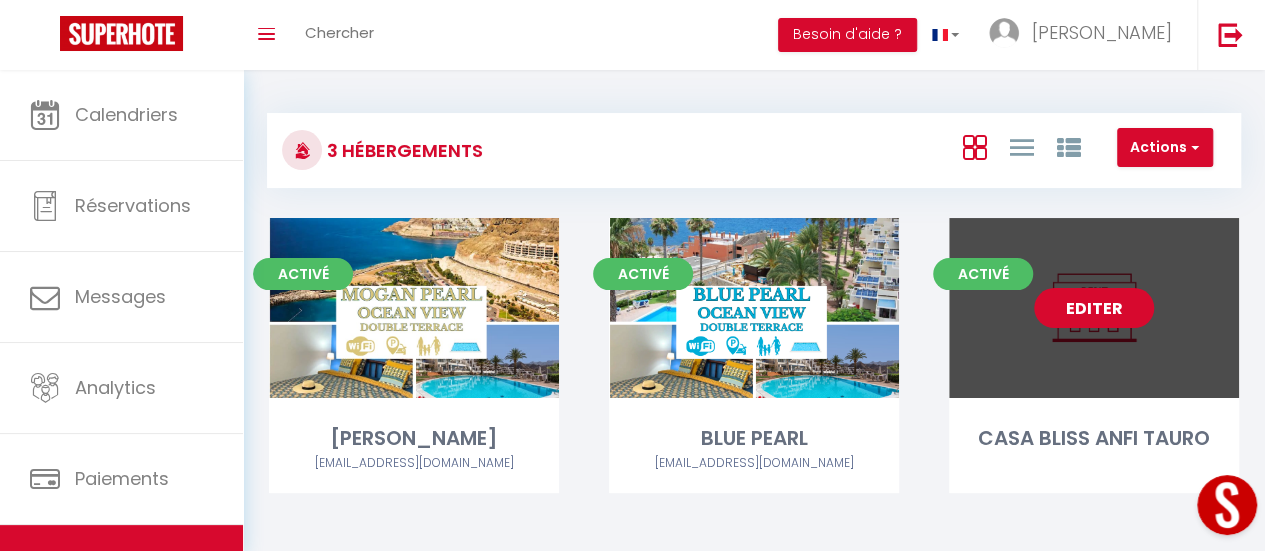 click on "Editer" at bounding box center [1094, 308] 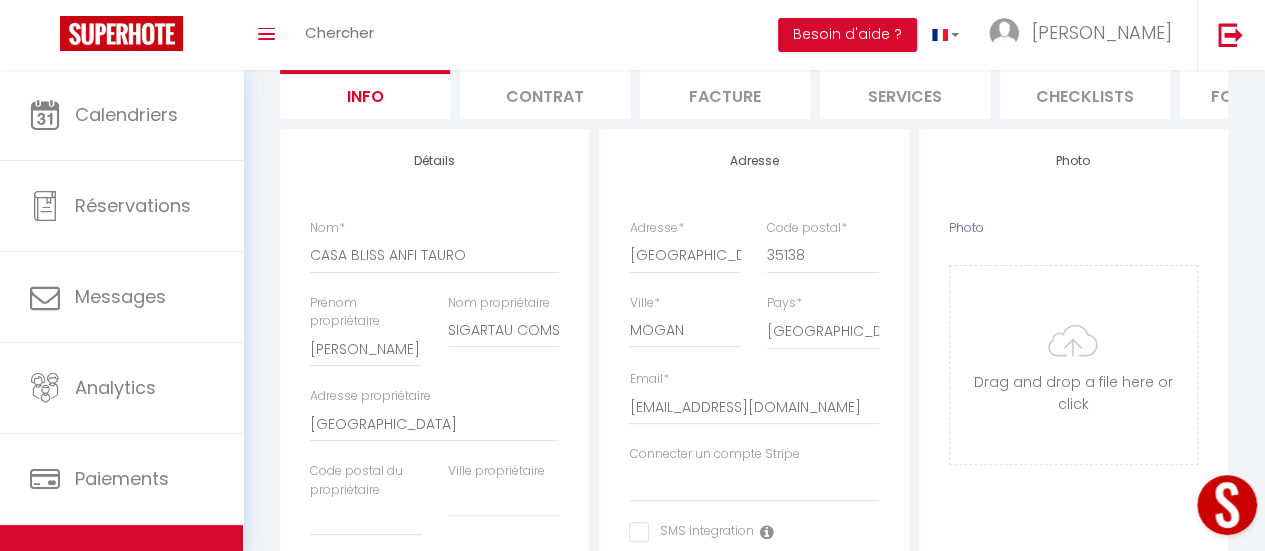 scroll, scrollTop: 200, scrollLeft: 0, axis: vertical 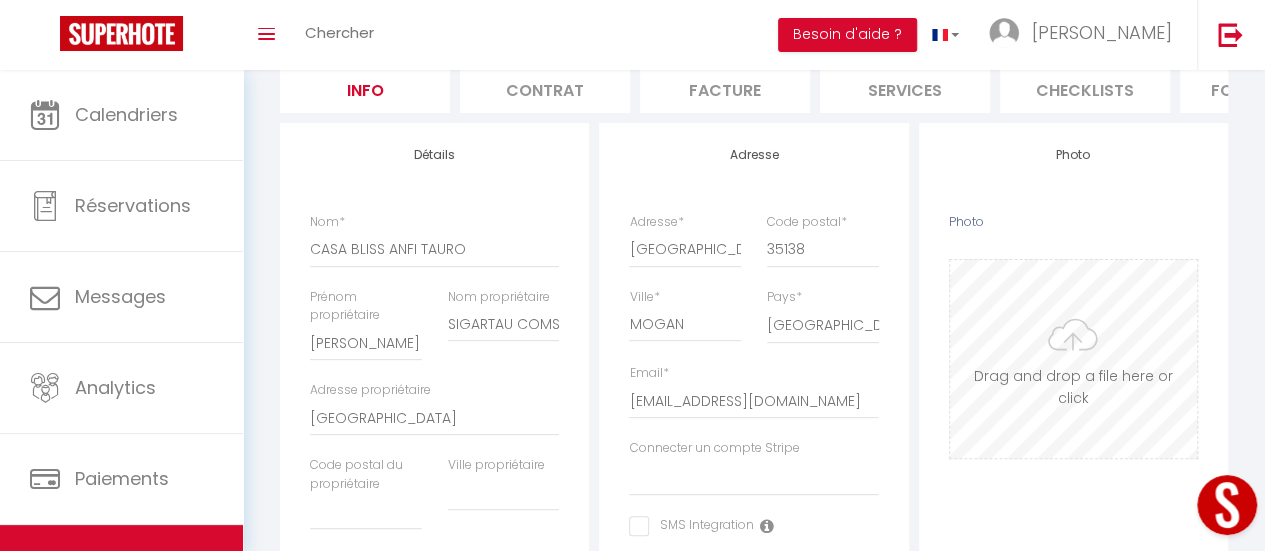 click on "Photo" at bounding box center [1073, 359] 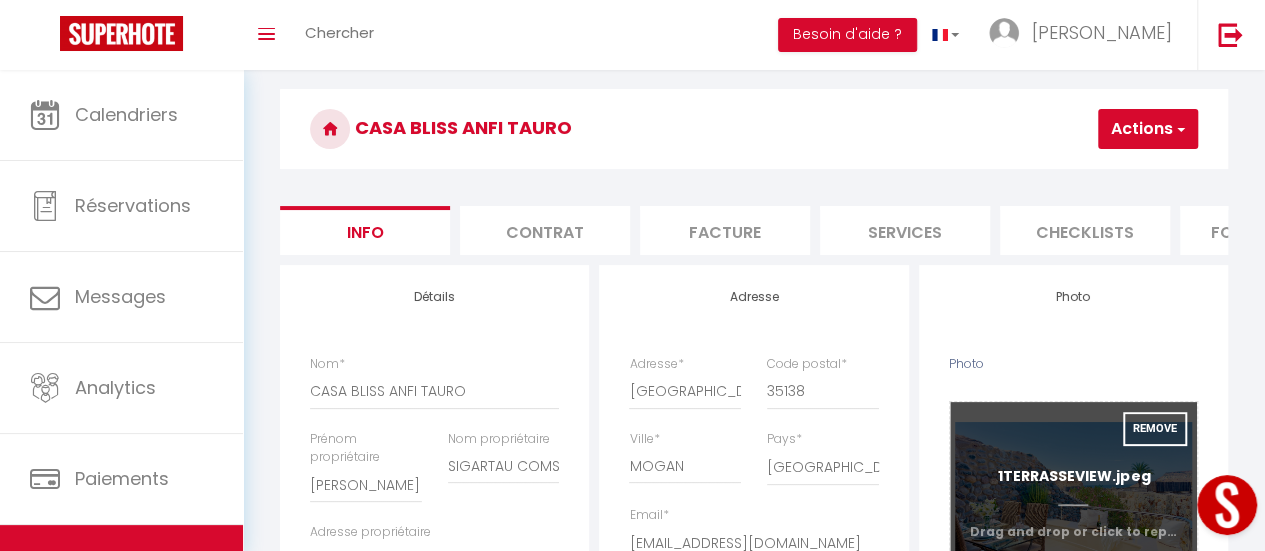 scroll, scrollTop: 0, scrollLeft: 0, axis: both 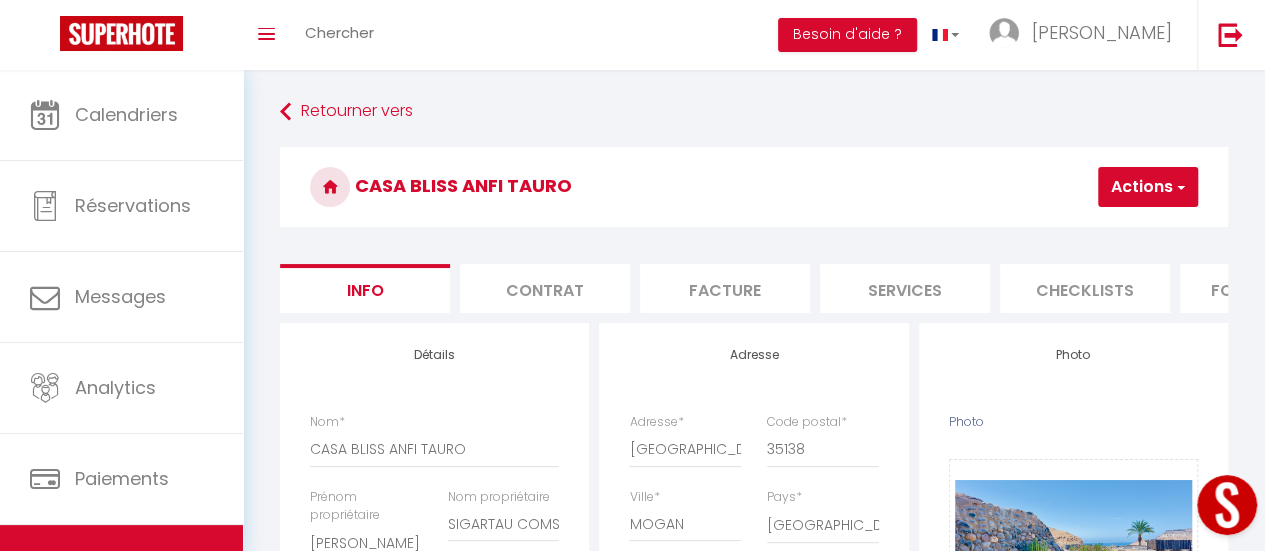 click on "Actions" at bounding box center [1148, 187] 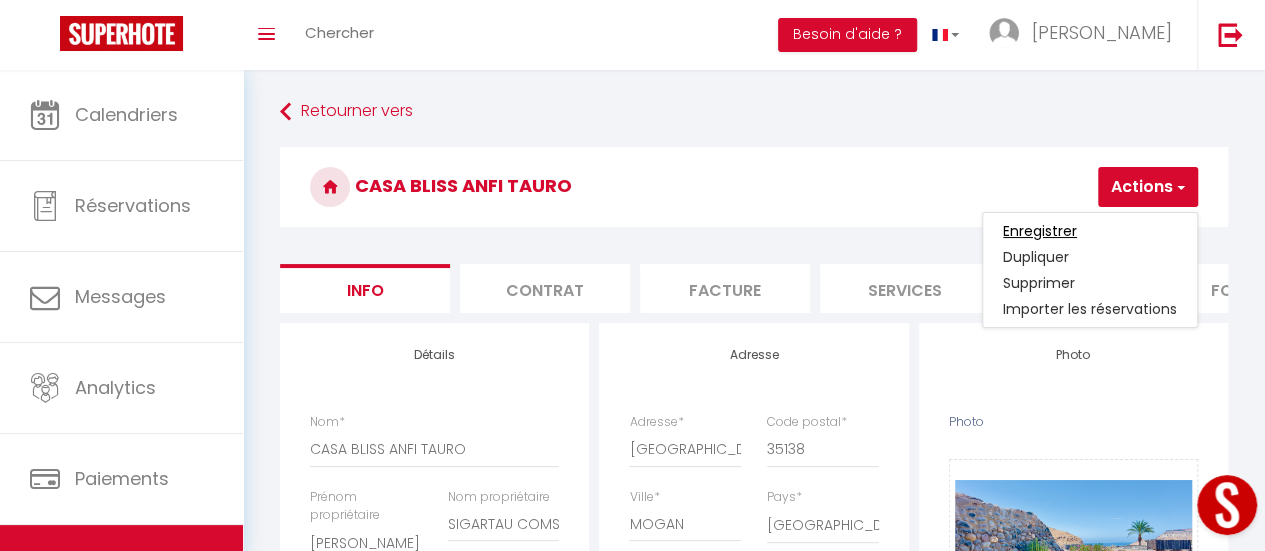 click on "Enregistrer" at bounding box center (1040, 231) 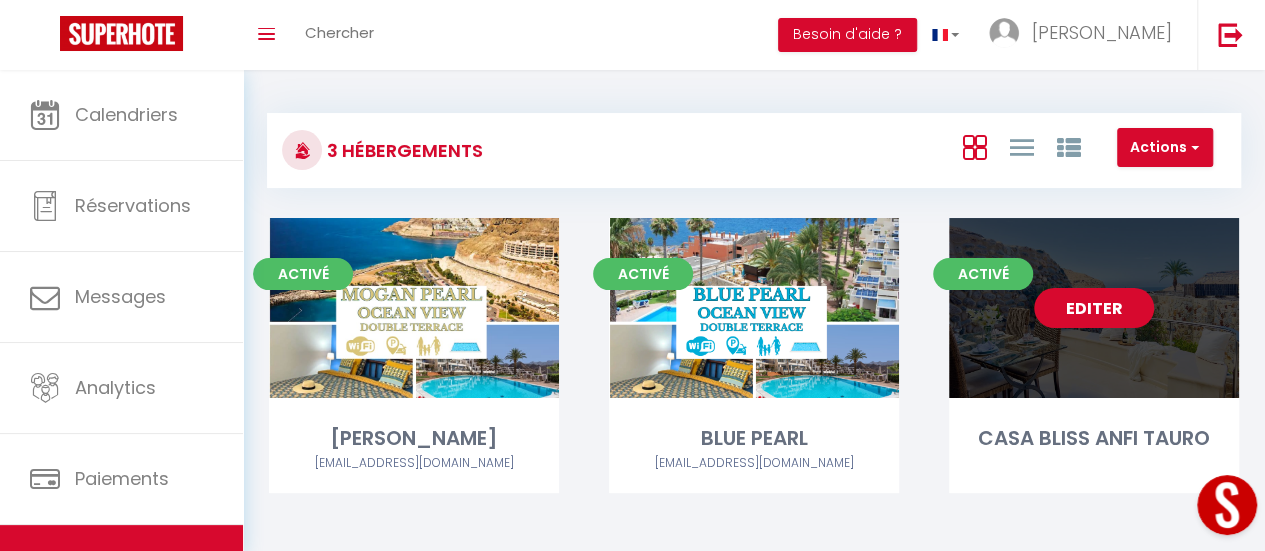 click on "Editer" at bounding box center (1094, 308) 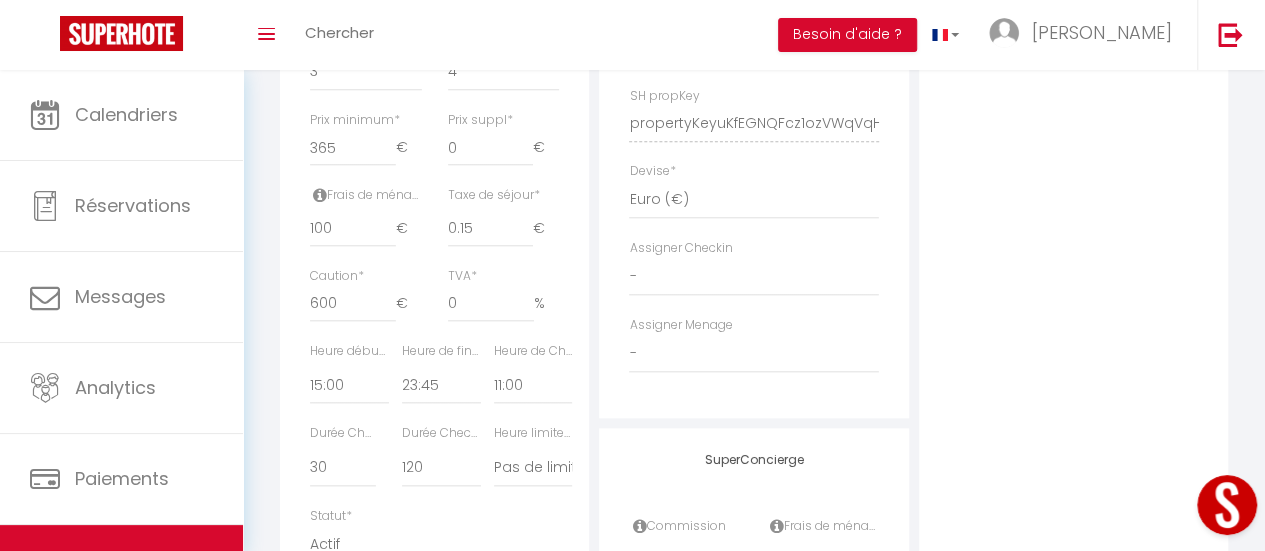 scroll, scrollTop: 900, scrollLeft: 0, axis: vertical 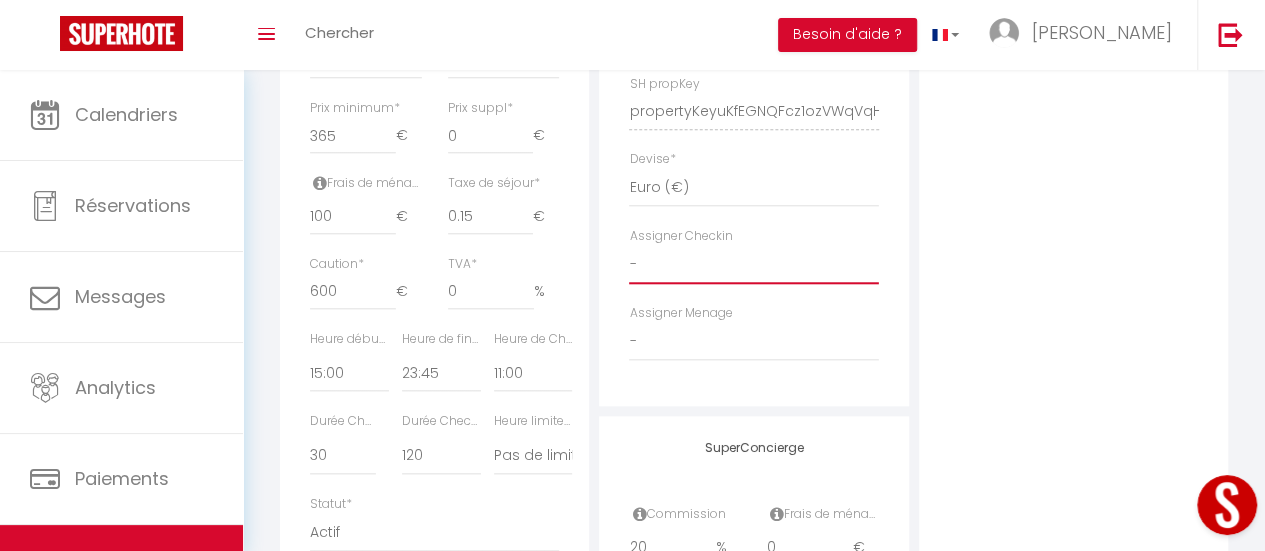 click on "-
Nath West
Ainara Mogan
SANDRA rodriguez" at bounding box center (753, 265) 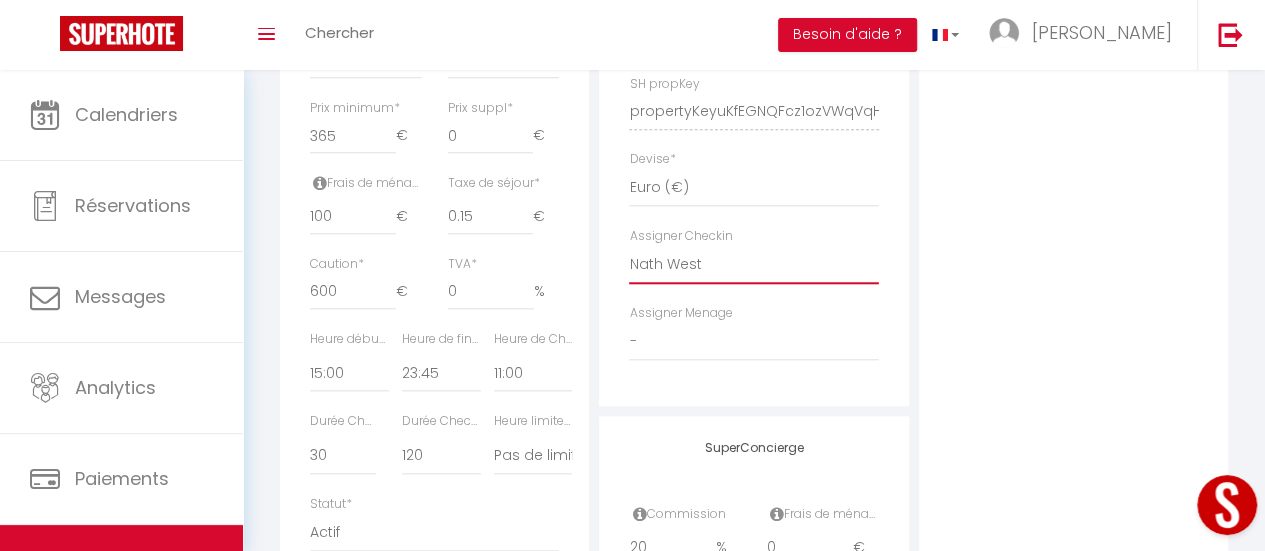 click on "-
Nath West
Ainara Mogan
SANDRA rodriguez" at bounding box center [753, 265] 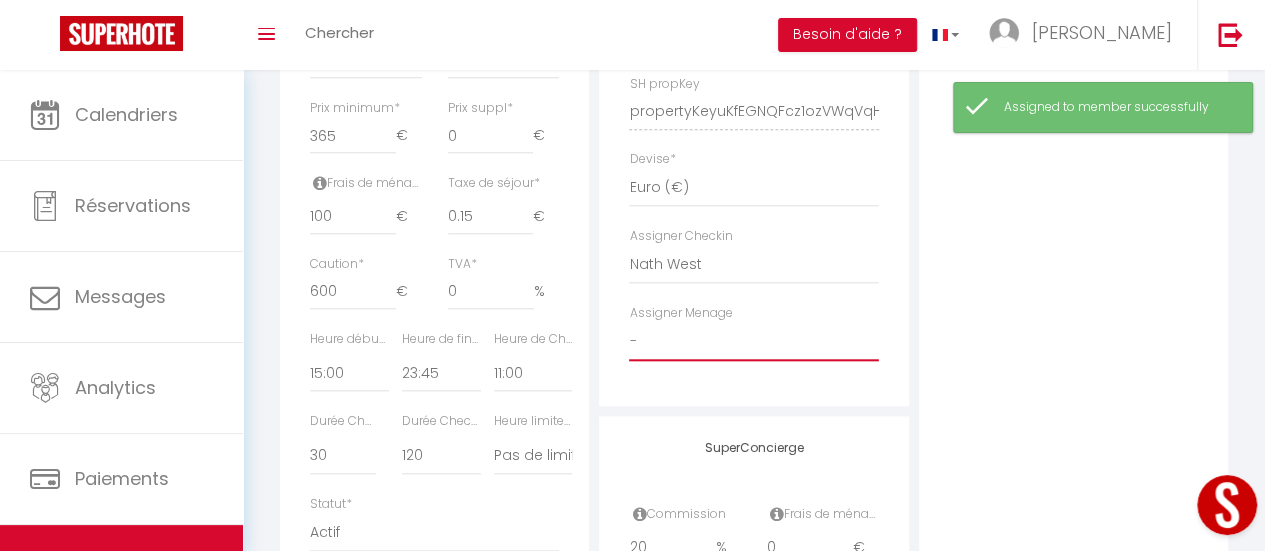 click on "-
Nath West
Ainara Mogan
SANDRA rodriguez" at bounding box center [753, 342] 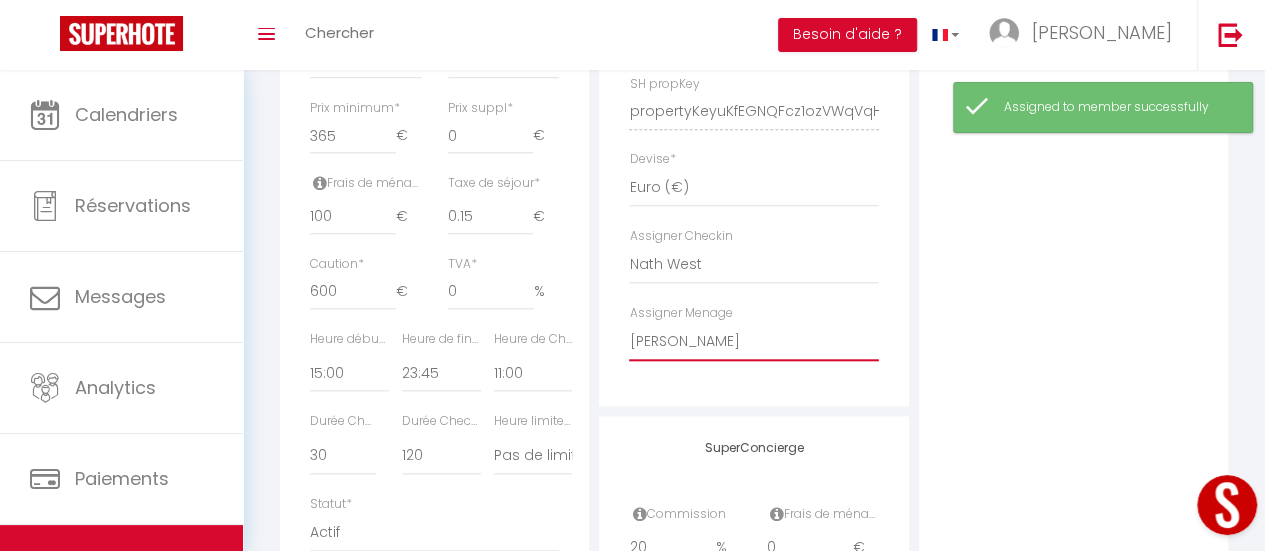 click on "-
Nath West
Ainara Mogan
SANDRA rodriguez" at bounding box center (753, 342) 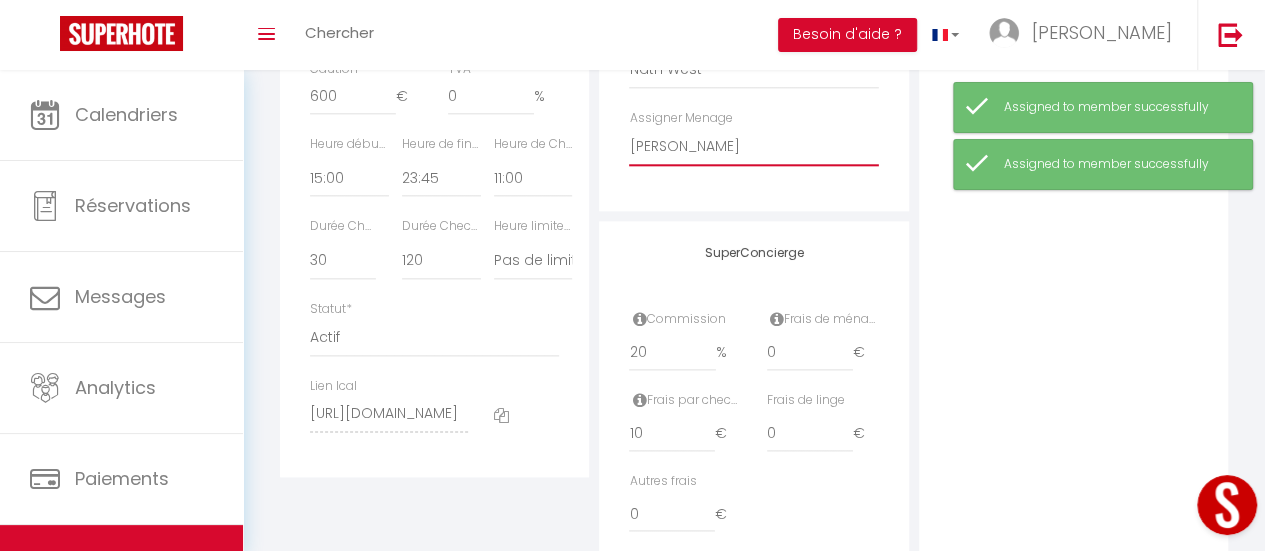 scroll, scrollTop: 1100, scrollLeft: 0, axis: vertical 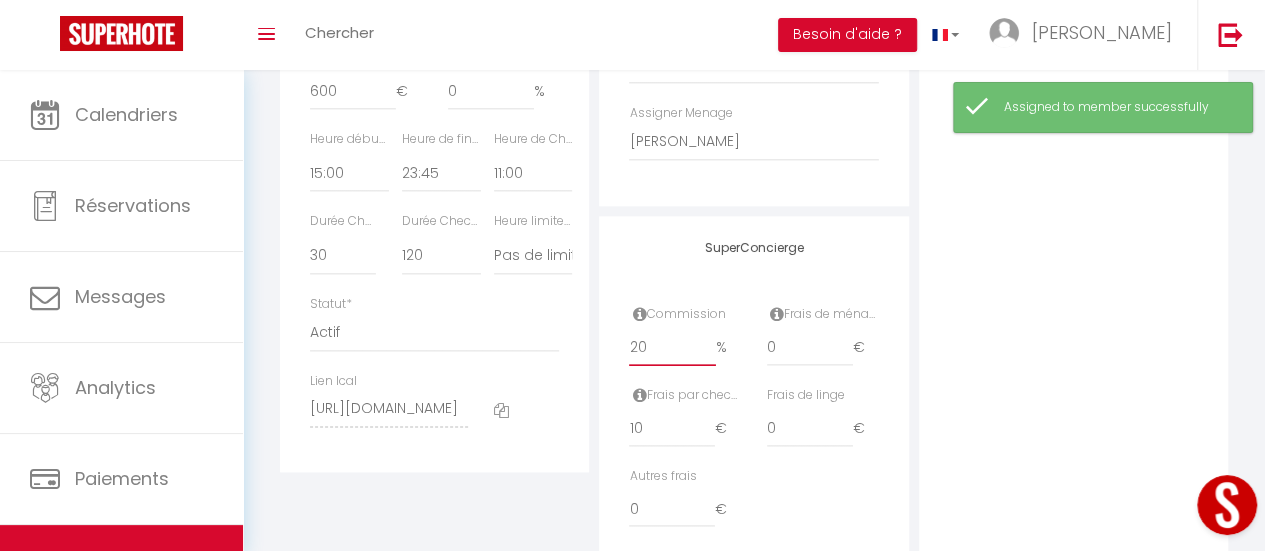click on "20" at bounding box center (672, 348) 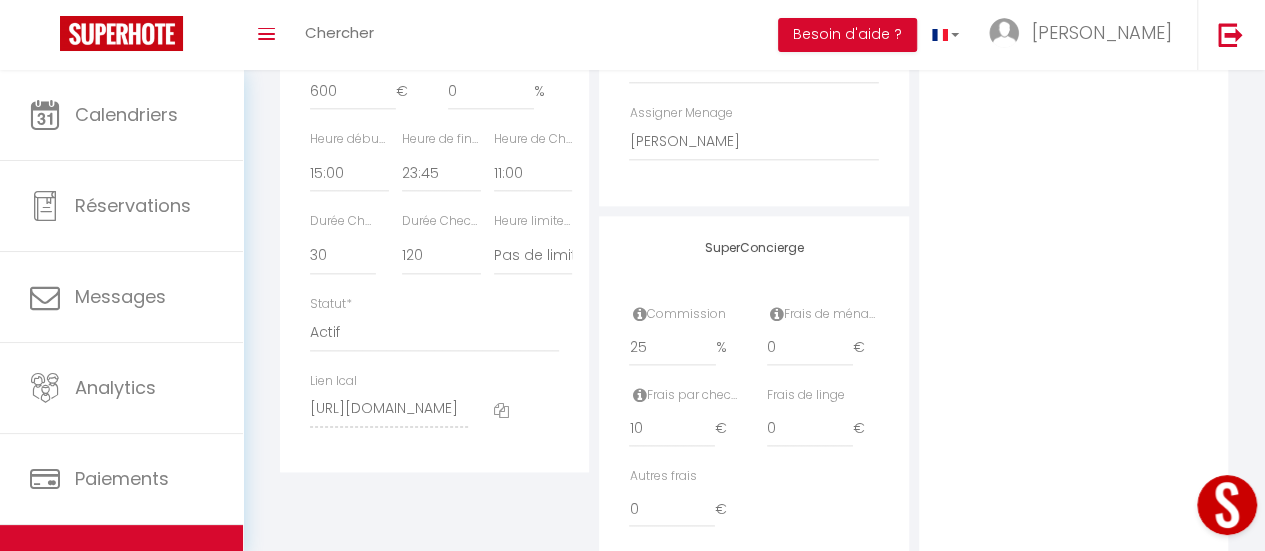click on "SuperConcierge
Commission
25   %
Frais de ménage
0   €
Frais par checkin
10   €
Frais de linge
0   €
Autres frais
0   €" at bounding box center (753, 394) 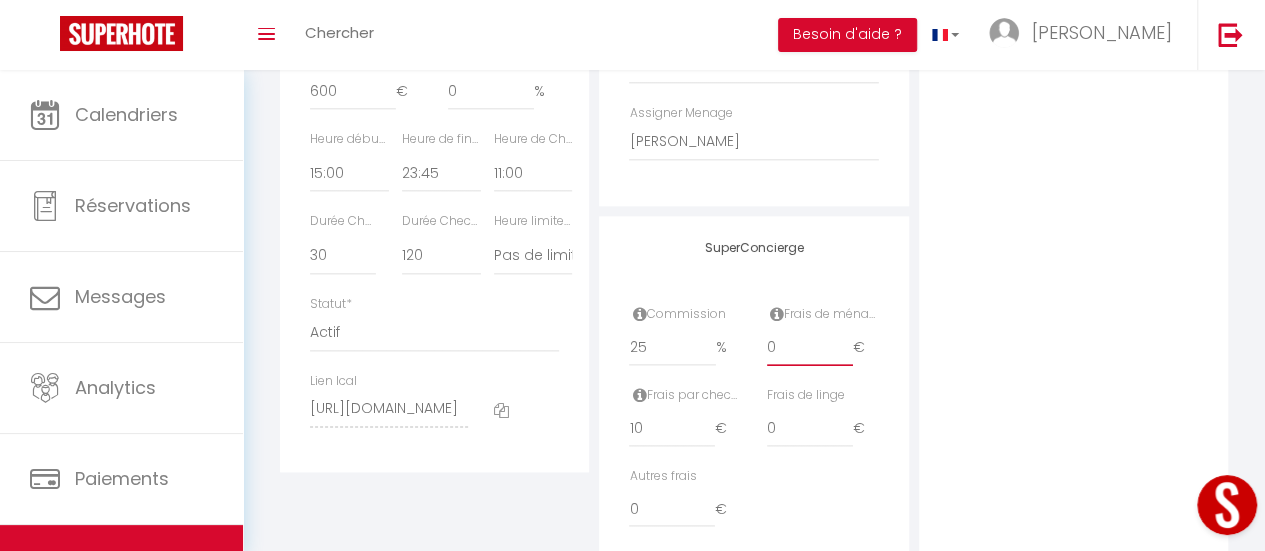 click on "0" at bounding box center (809, 348) 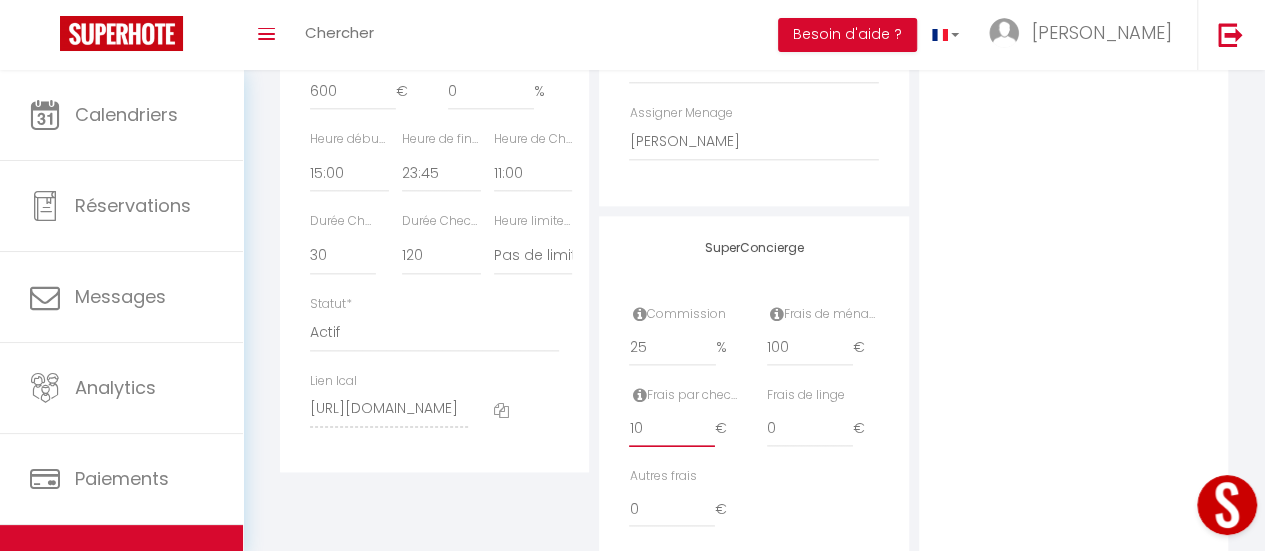 click on "10" at bounding box center [671, 429] 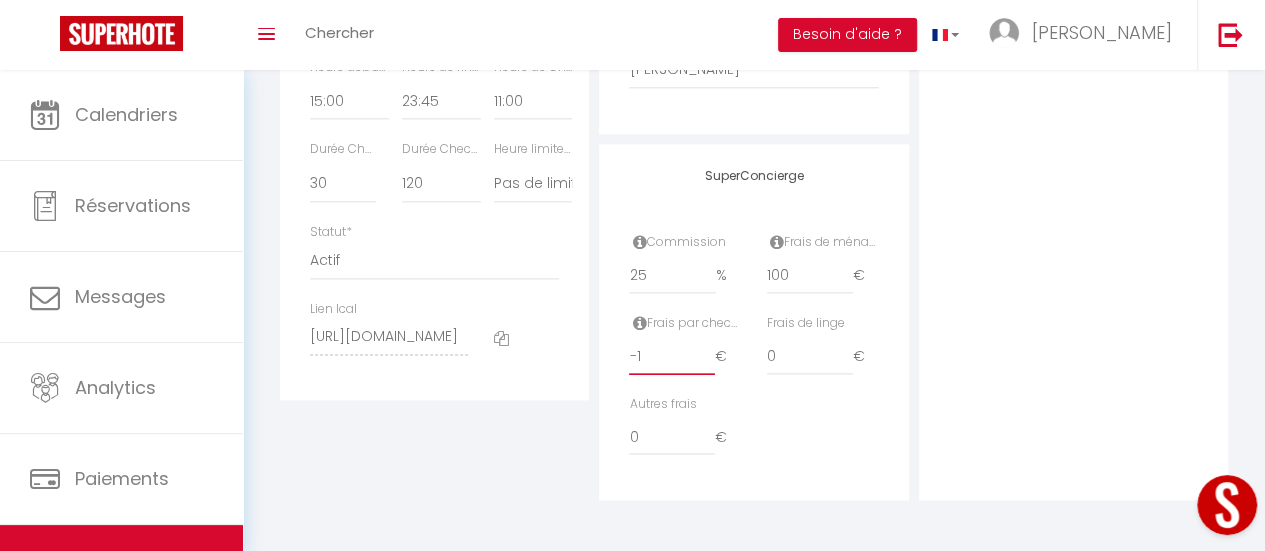 scroll, scrollTop: 1186, scrollLeft: 0, axis: vertical 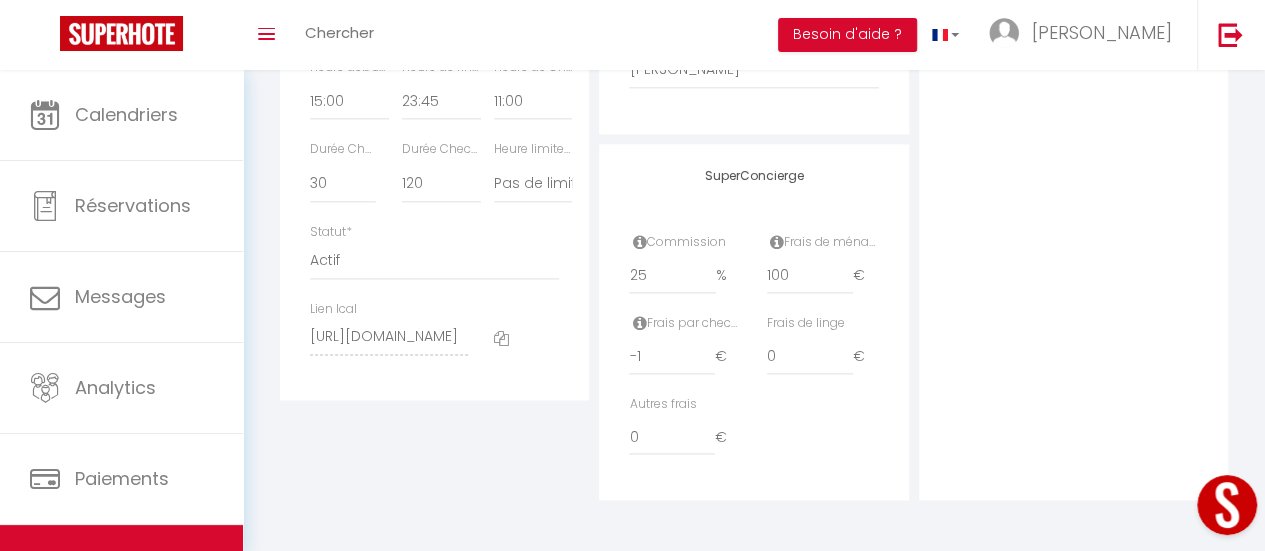 click on "Autres frais
0   €" at bounding box center [753, 435] 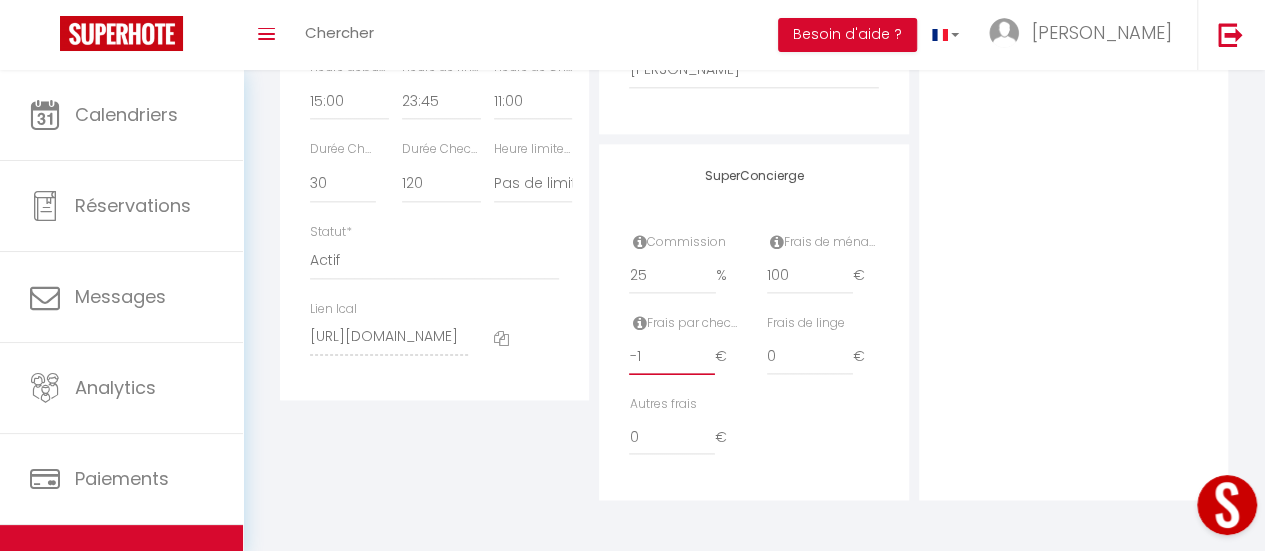 click on "-1" at bounding box center (671, 357) 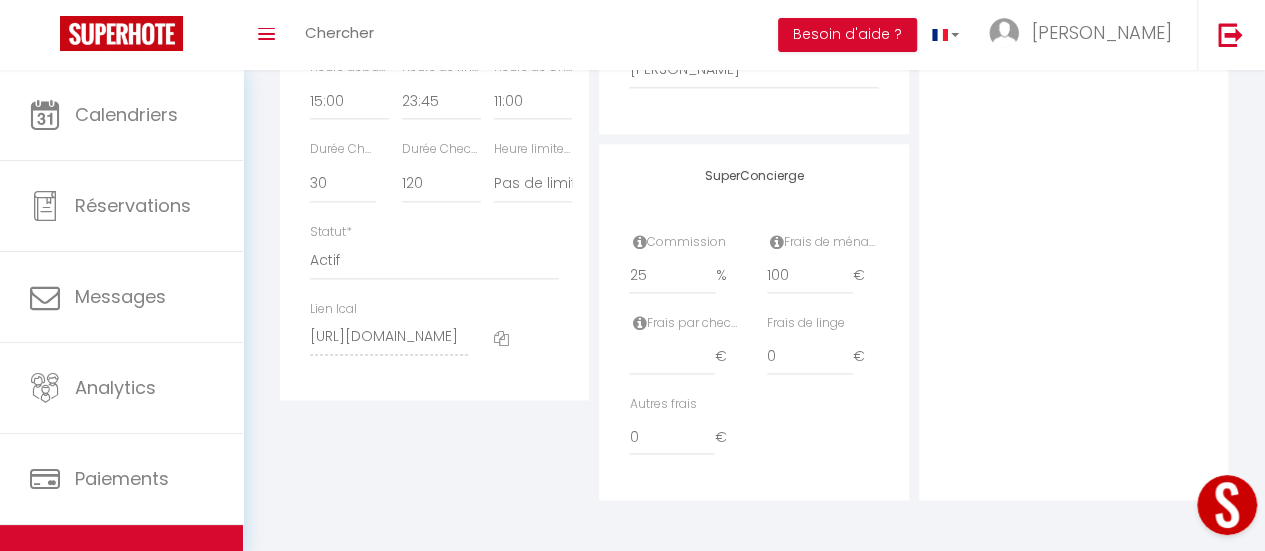 click on "Détails
Nom
*   CASA BLISS ANFI TAURO
Prénom propriétaire
PETRU
Nom propriétaire
SIGARTAU COMSIG
Adresse propriétaire
ROMANIA
Code postal du propriétaire
Ville propriétaire
Catégorie d'hébergement
*
Apartments
Houses
Secondary units
*     *     *             *   365   €   *" at bounding box center [434, -175] 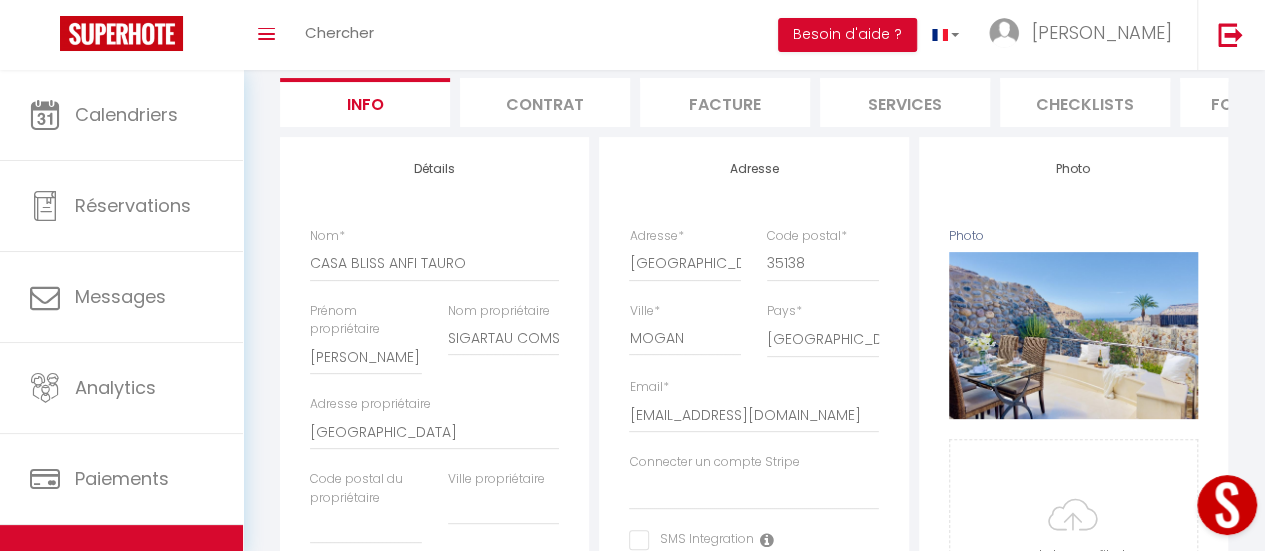 scroll, scrollTop: 0, scrollLeft: 0, axis: both 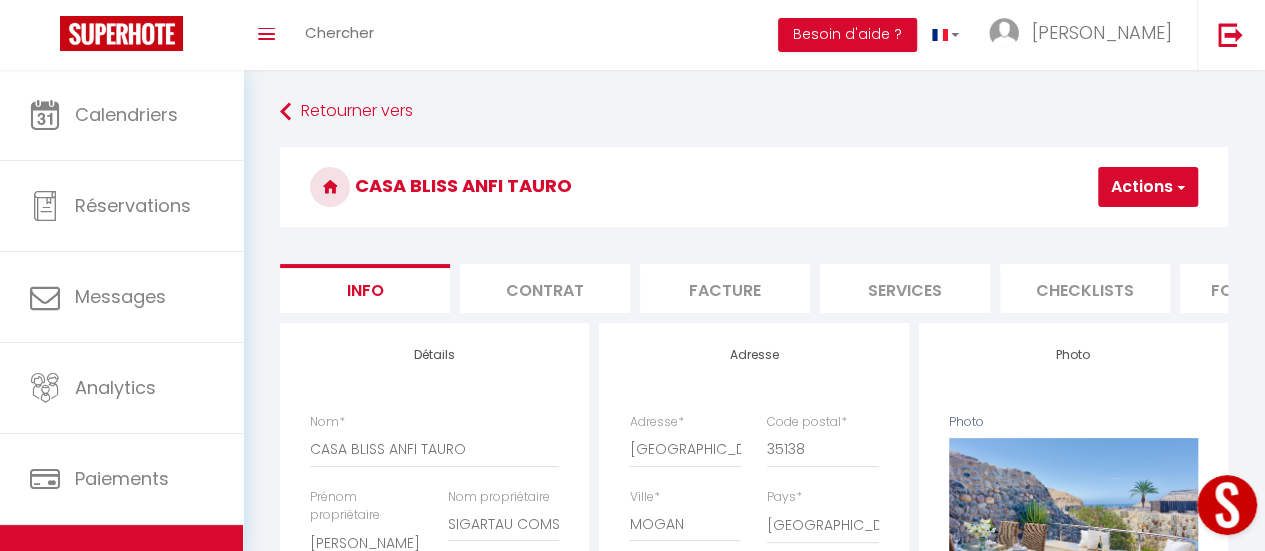 click on "Actions" at bounding box center [1148, 187] 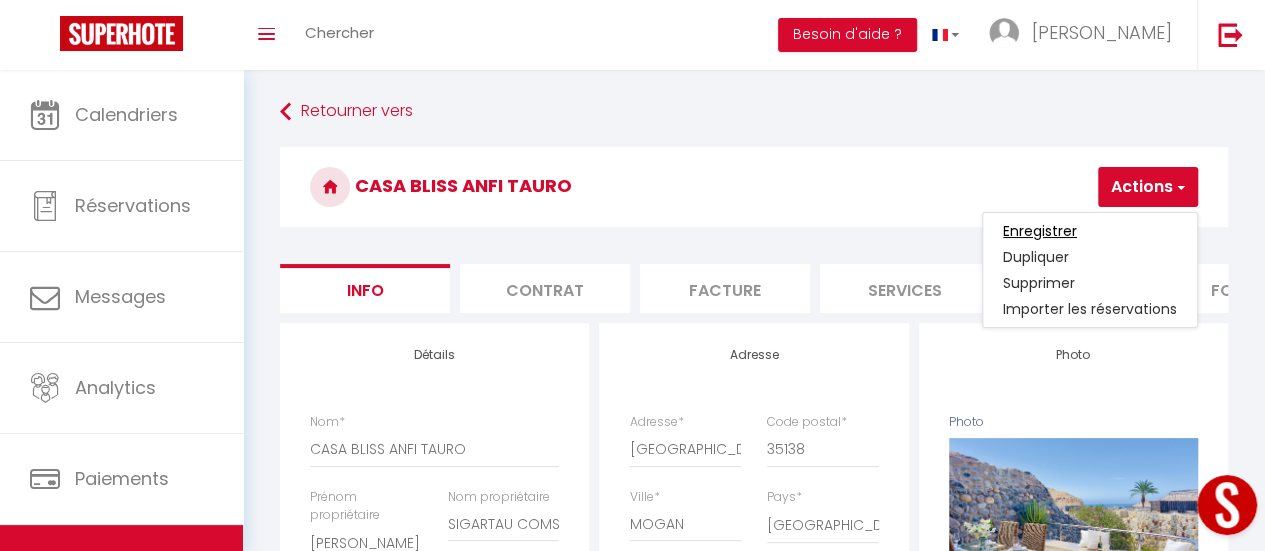 click on "Enregistrer" at bounding box center [1040, 231] 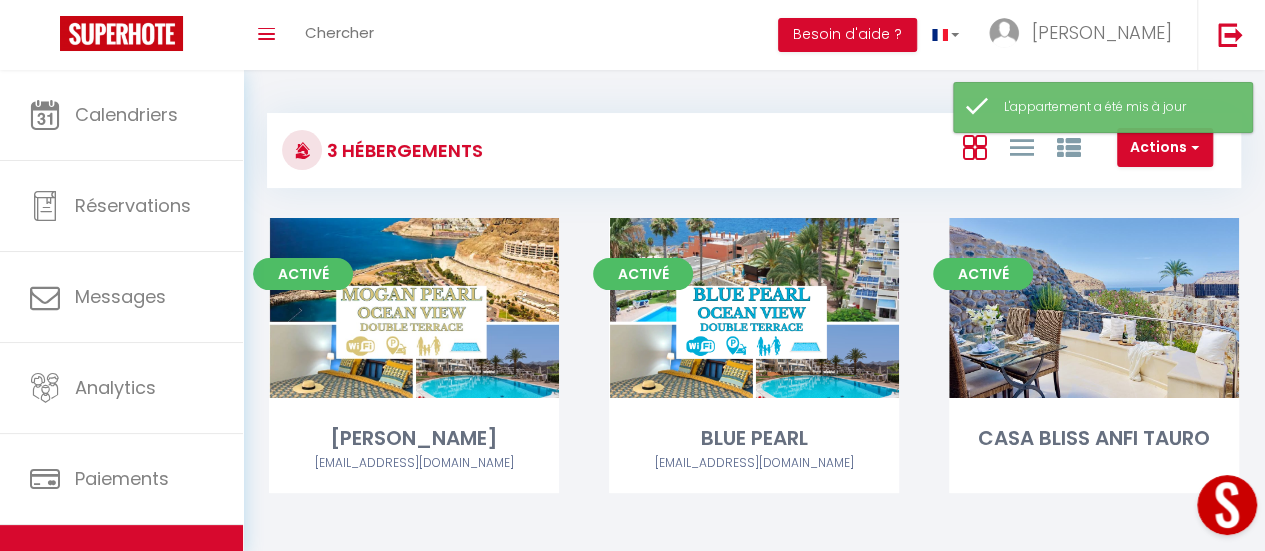 click on "Activé
Editer
BLUE PEARL   canarias411@gmail.com" at bounding box center (754, 380) 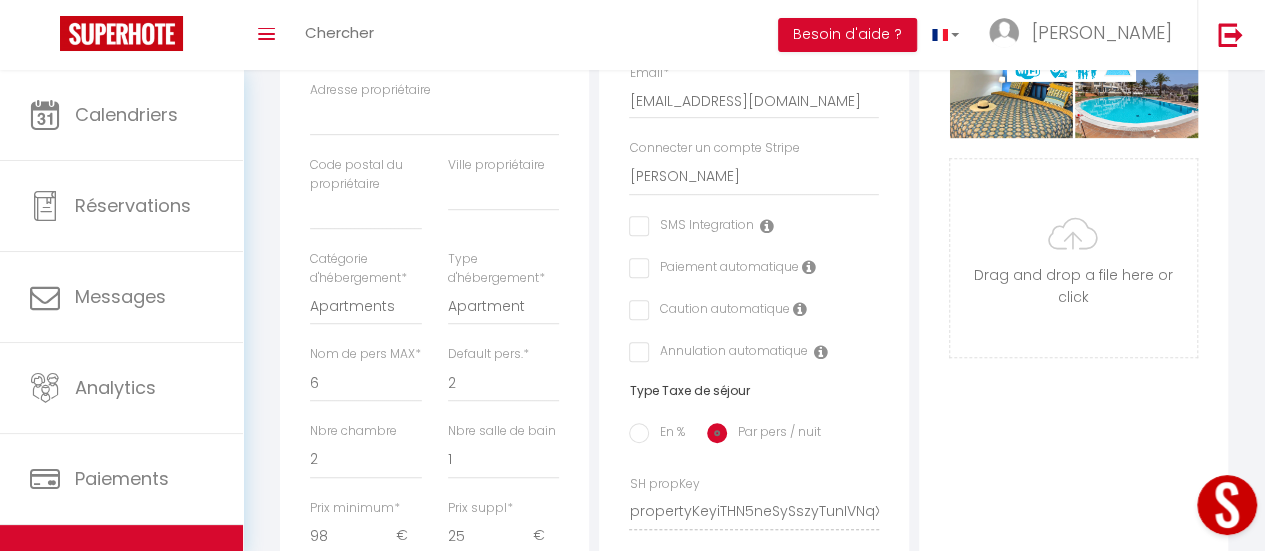 scroll, scrollTop: 1186, scrollLeft: 0, axis: vertical 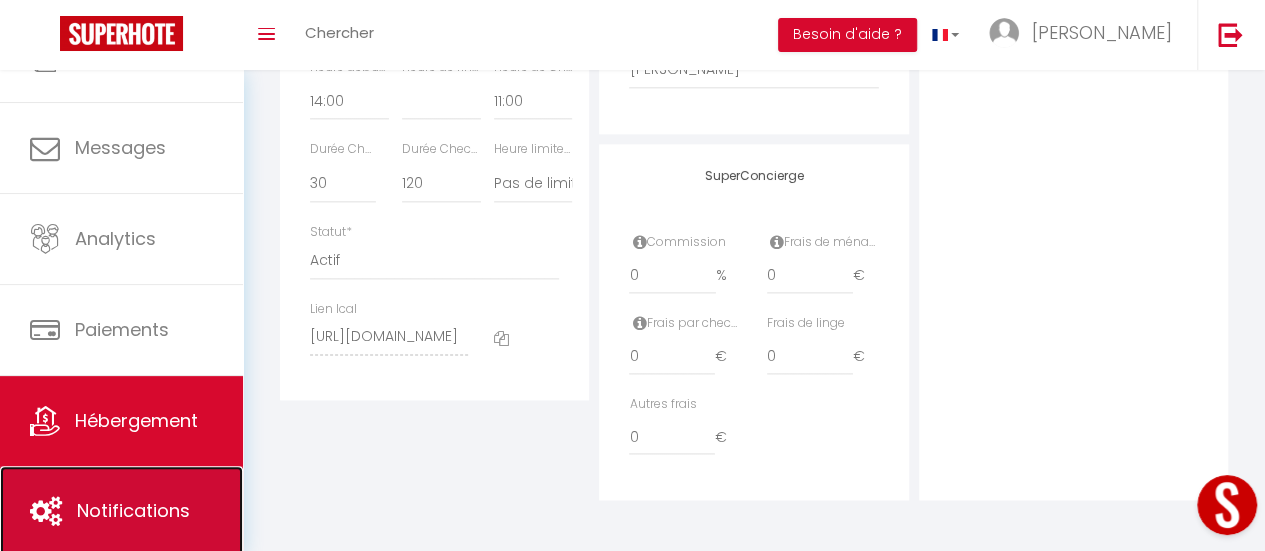 click on "Notifications" at bounding box center (133, 510) 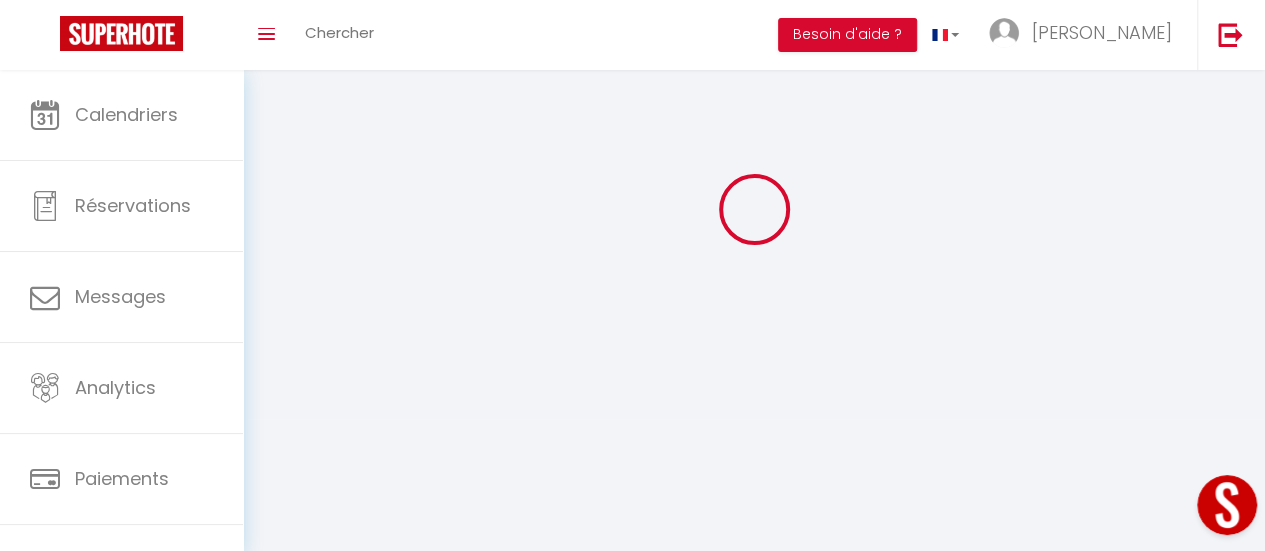 scroll, scrollTop: 0, scrollLeft: 0, axis: both 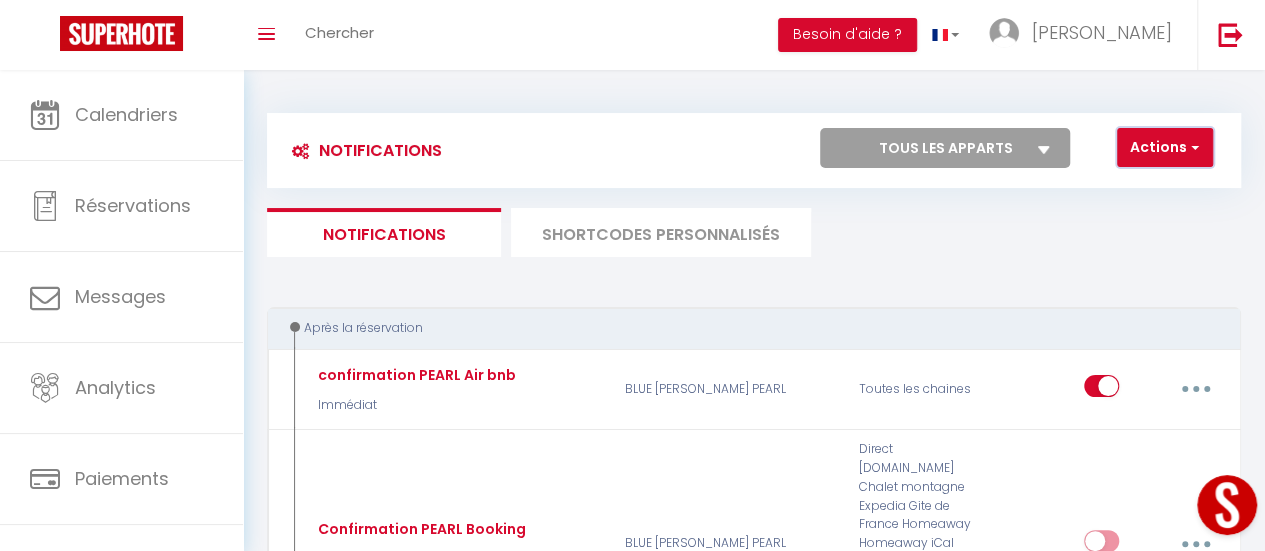 click on "Actions" at bounding box center [1165, 148] 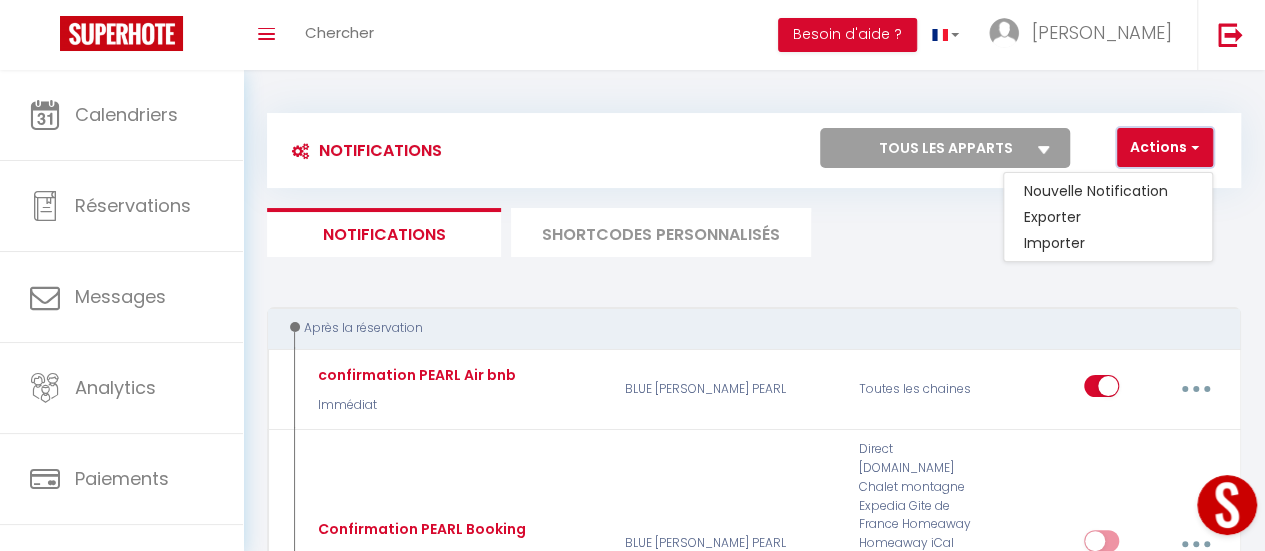 click on "Actions" at bounding box center [1165, 148] 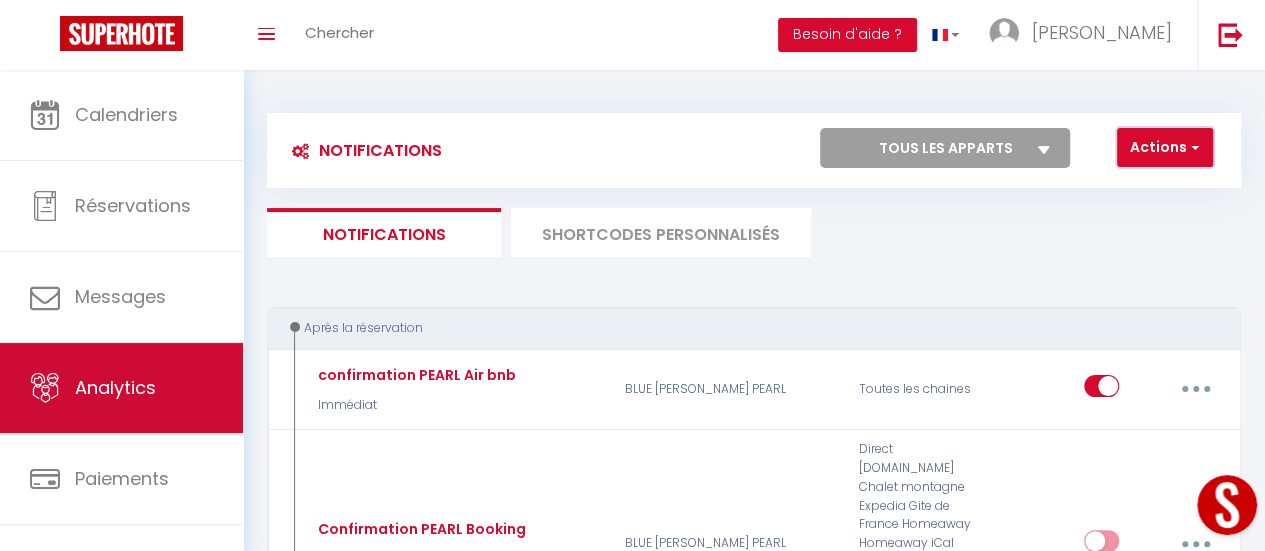 scroll, scrollTop: 149, scrollLeft: 0, axis: vertical 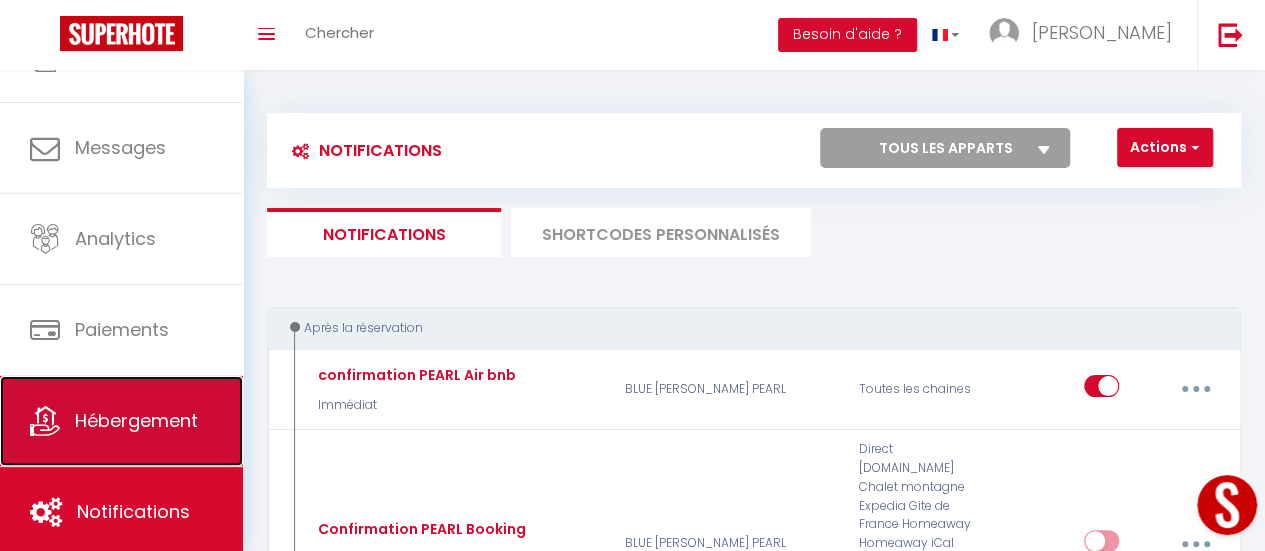 click on "Hébergement" at bounding box center [136, 420] 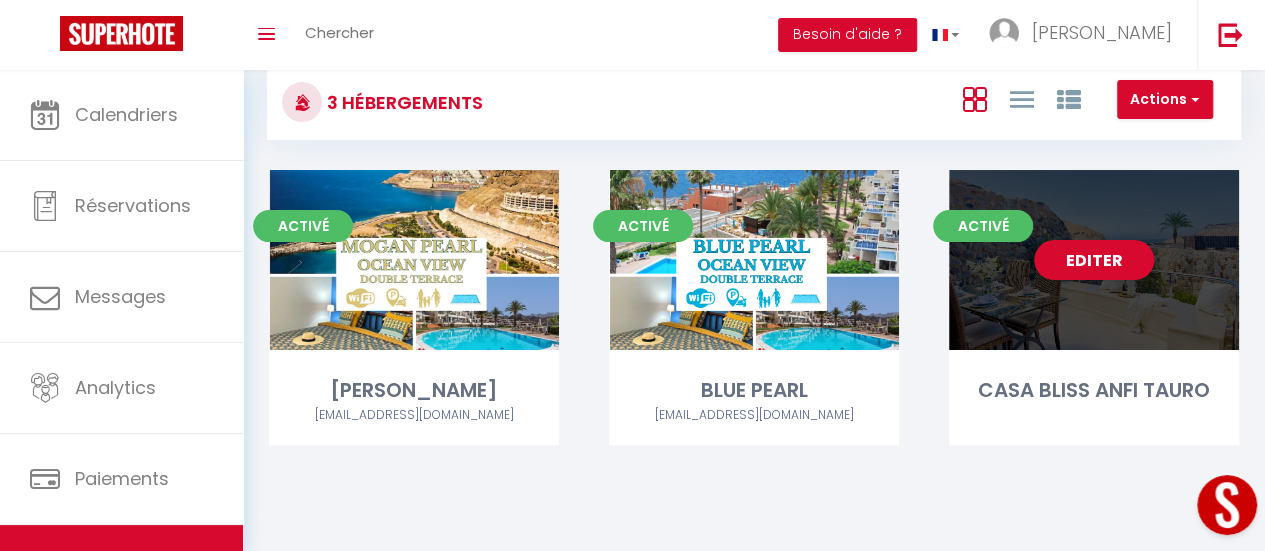 scroll, scrollTop: 70, scrollLeft: 0, axis: vertical 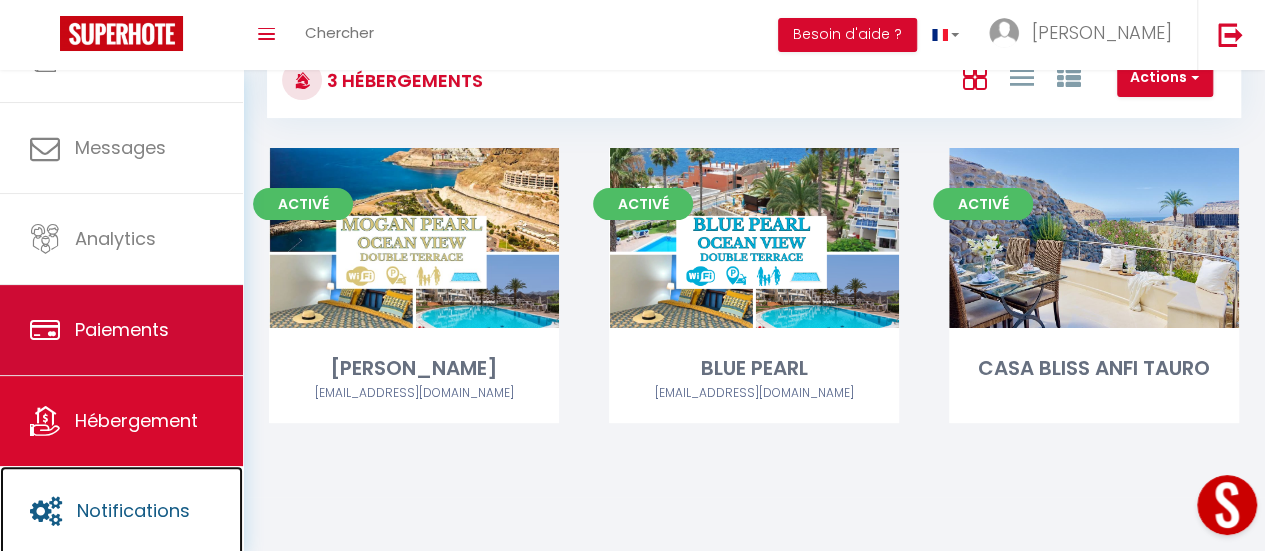 click on "Notifications" at bounding box center (121, 511) 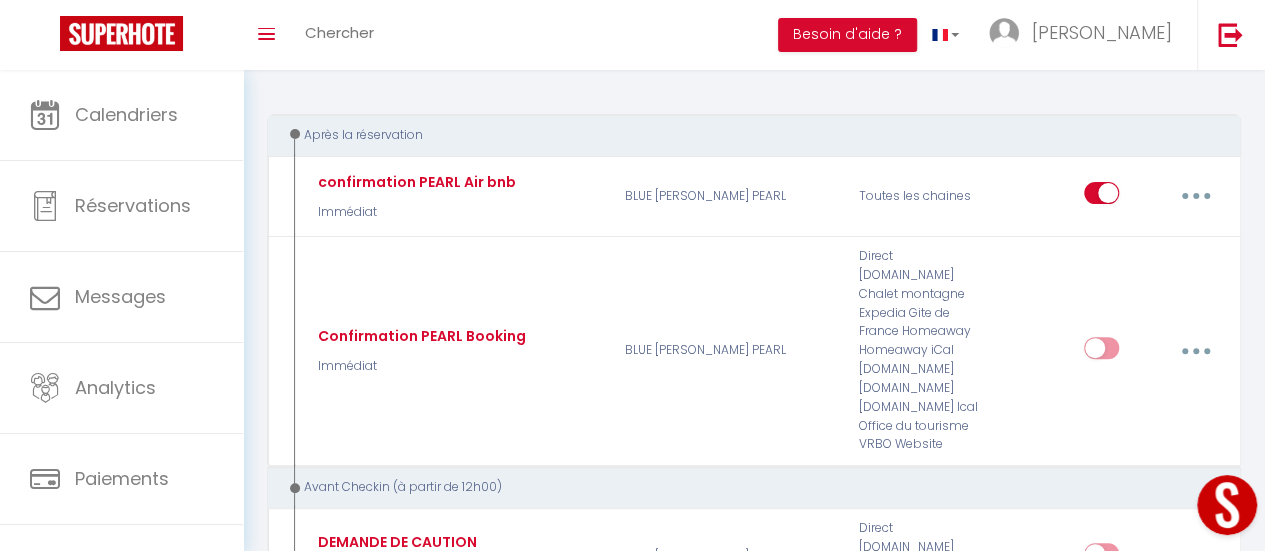 scroll, scrollTop: 200, scrollLeft: 0, axis: vertical 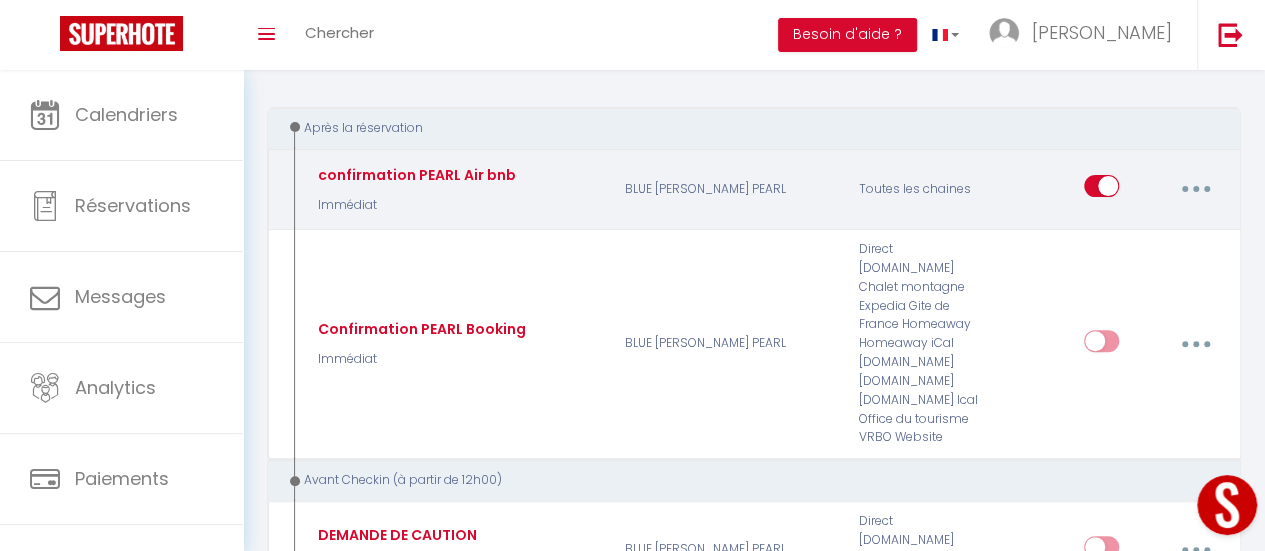 click at bounding box center (1195, 189) 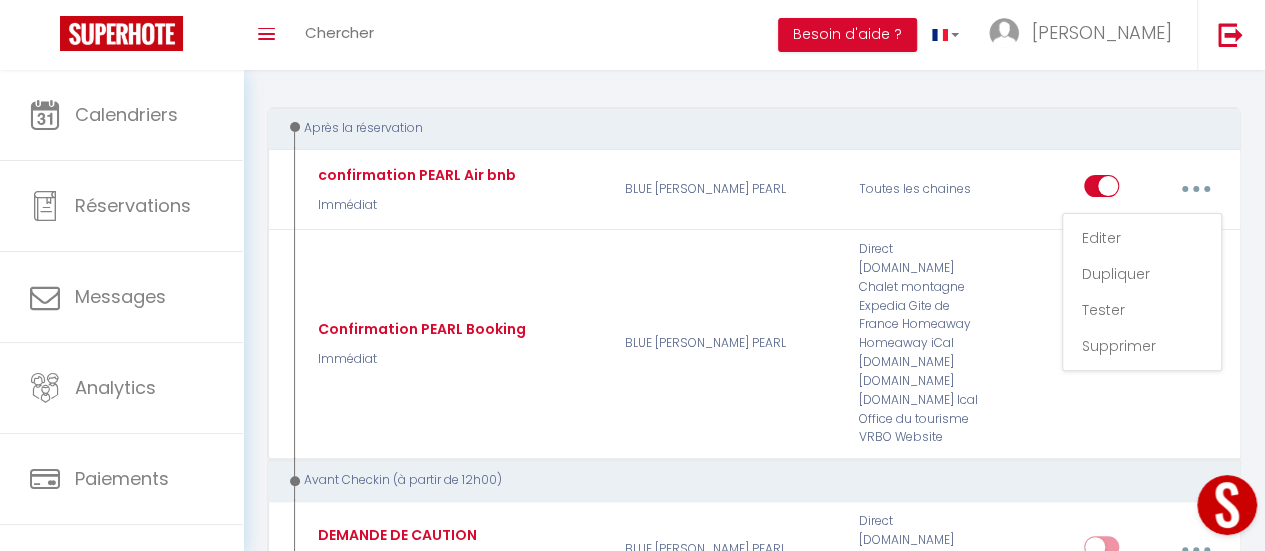 click on "Notifications
Actions
Nouvelle Notification    Exporter    Importer    Tous les apparts    MOGAN PEARL BLUE PEARL CASA BLISS ANFI TAURO
Actions
Nouveau shortcode personnalisé    Notifications   SHORTCODES PERSONNALISÉS
Après la réservation
confirmation PEARL Air bnb    Immédiat     BLUE PEARL
MOGAN PEARL
Toutes les chaines     Editer   Dupliquer   Tester   Supprimer         Confirmation PEARL Booking    Immédiat     BLUE PEARL
MOGAN PEARL
Direct
Booking.com
Chalet montagne
Expedia
Gite de France
Homeaway
Homeaway iCal
Homeaway.com
Hotels.com
Housetrip.com
Ical
Office du tourisme
VRBO
Website
Editer   Dupliquer   Tester   Supprimer
Avant Checkin (à partir de 12h00)
DEMANDE DE CAUTION    1 Jour     BLUE PEARL
MOGAN PEARL
Editer" at bounding box center [754, 1801] 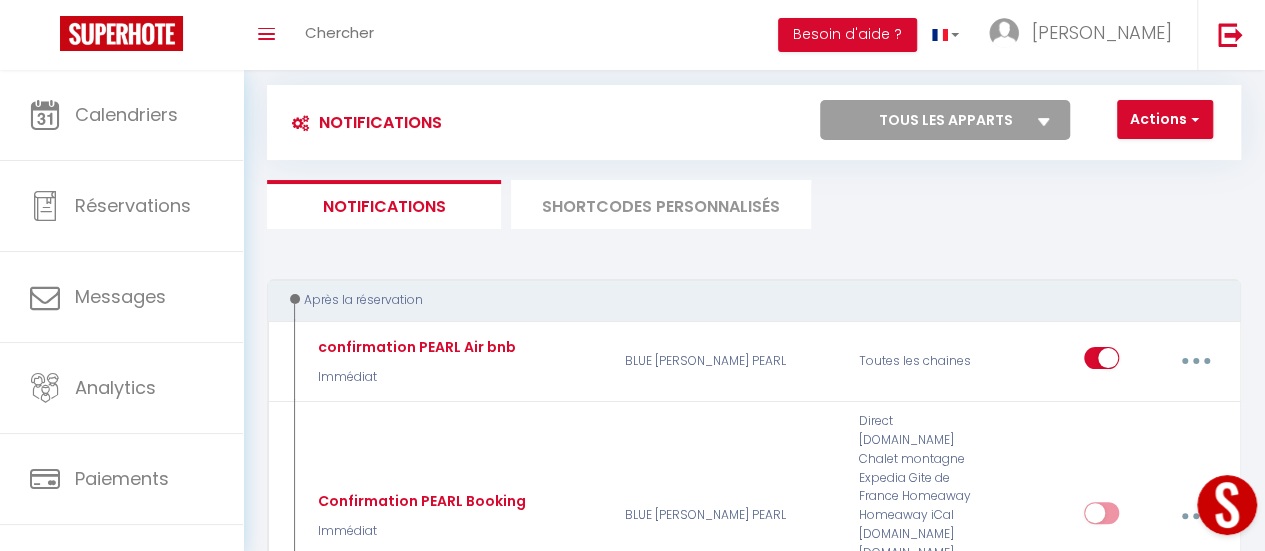scroll, scrollTop: 0, scrollLeft: 0, axis: both 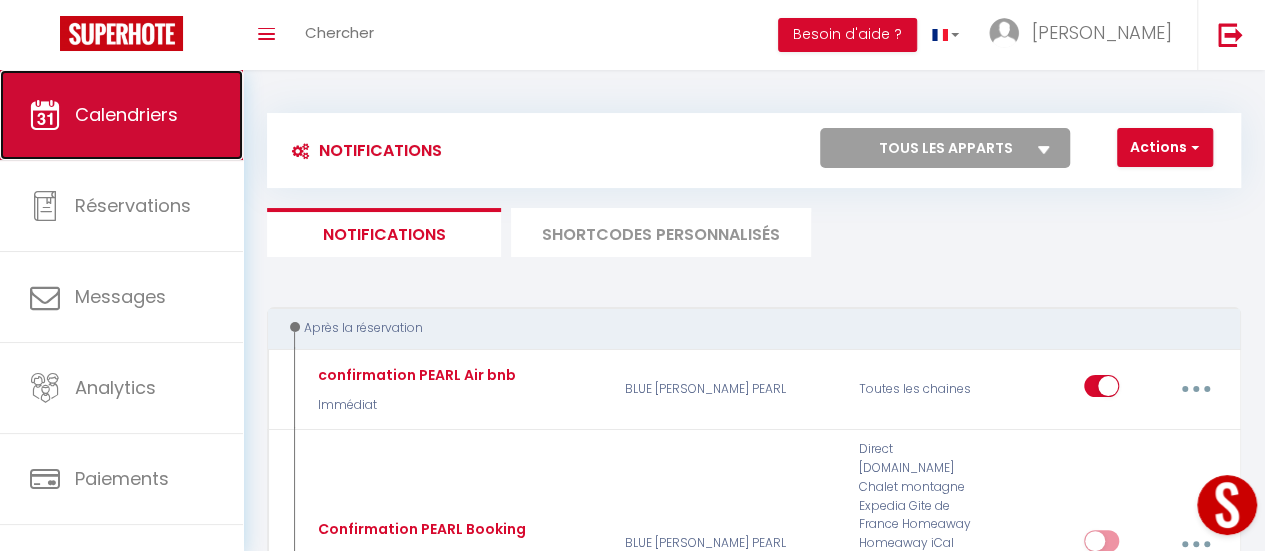 click on "Calendriers" at bounding box center (121, 115) 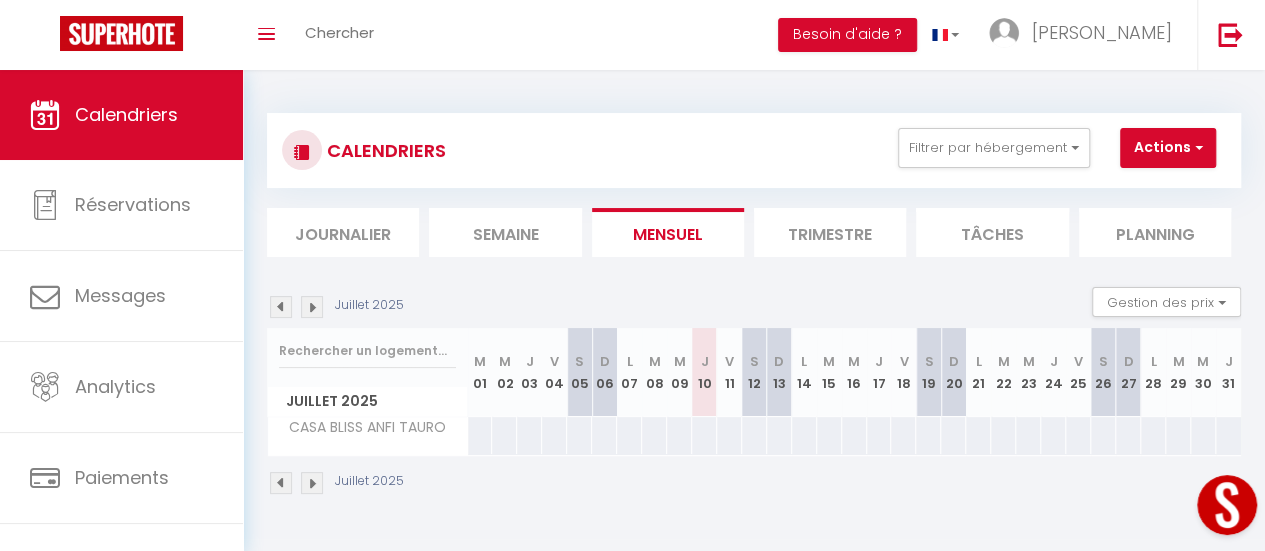 click at bounding box center (312, 307) 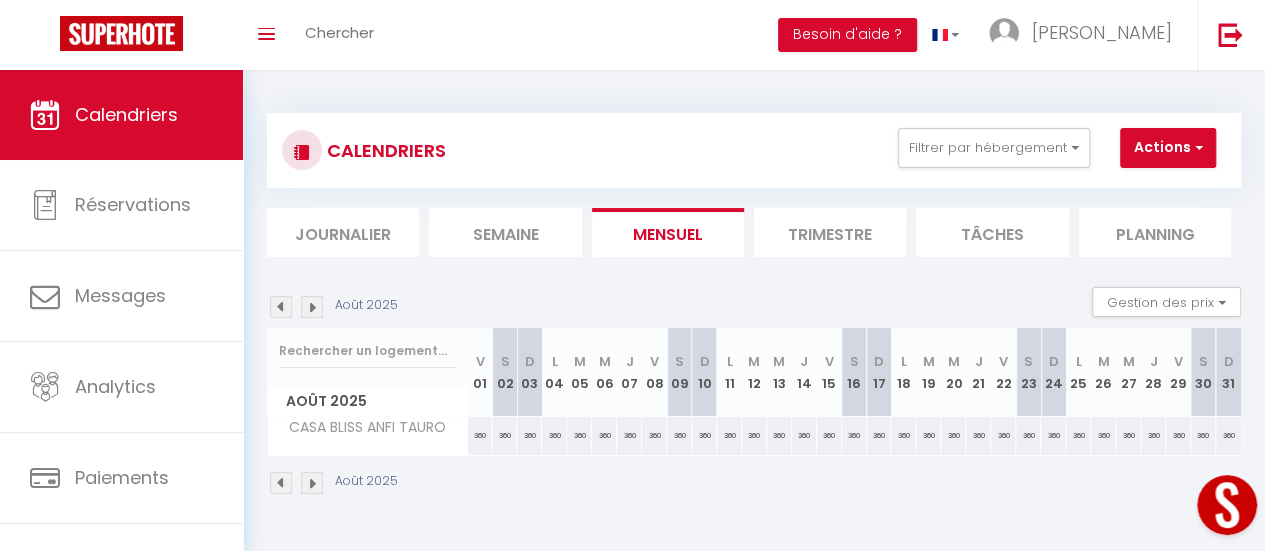 click on "360" at bounding box center (480, 435) 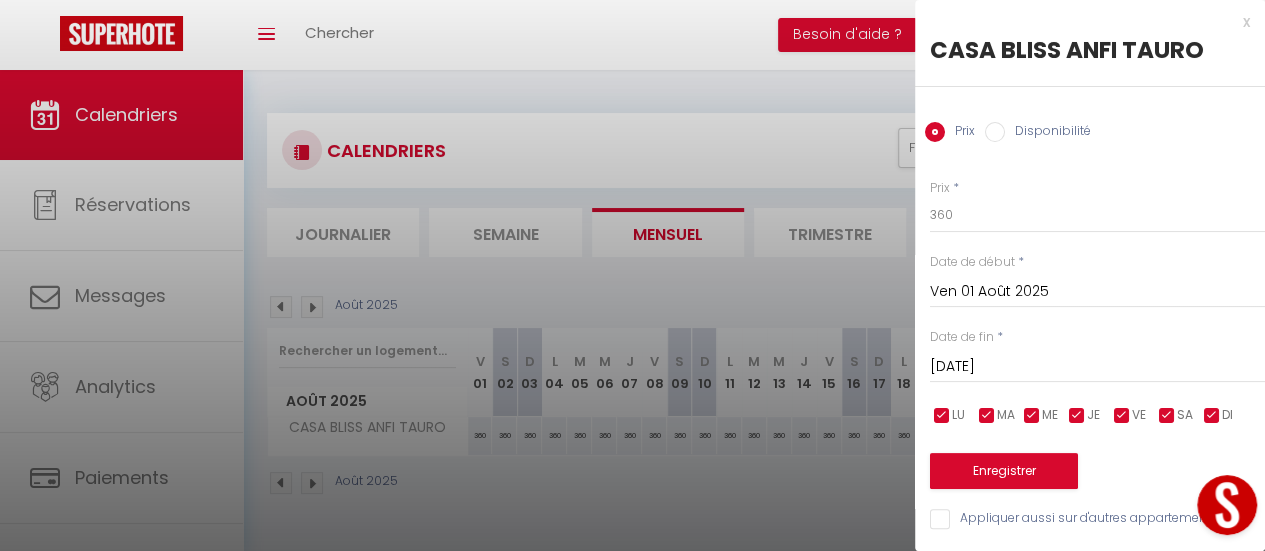 click on "Disponibilité" at bounding box center [995, 132] 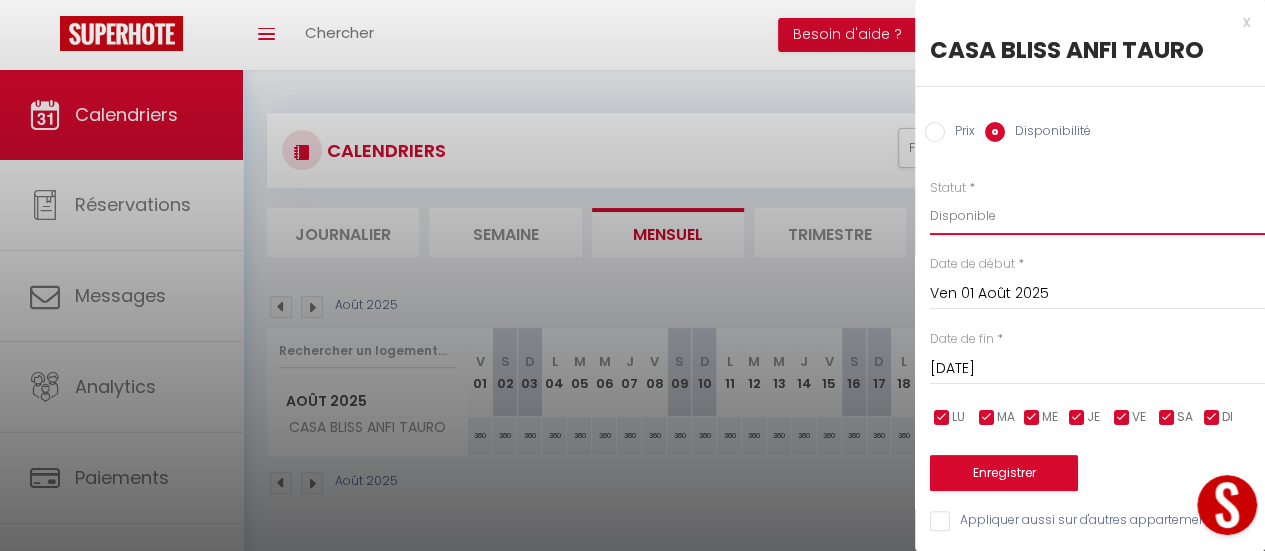 click on "Disponible
Indisponible" at bounding box center [1097, 216] 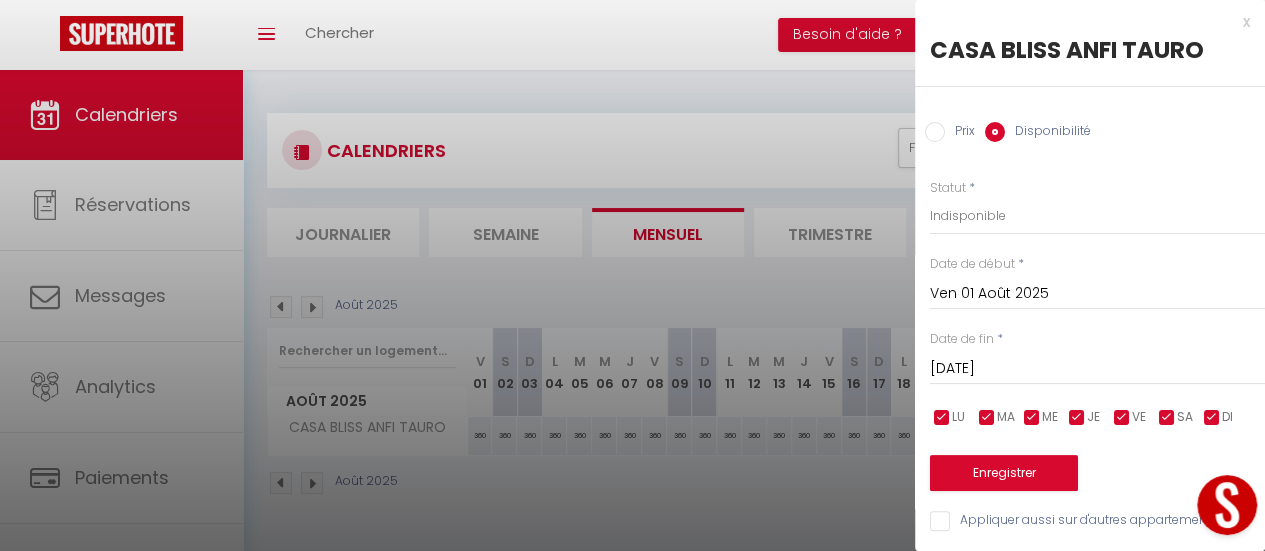 click on "Sam 02 Août 2025" at bounding box center (1097, 369) 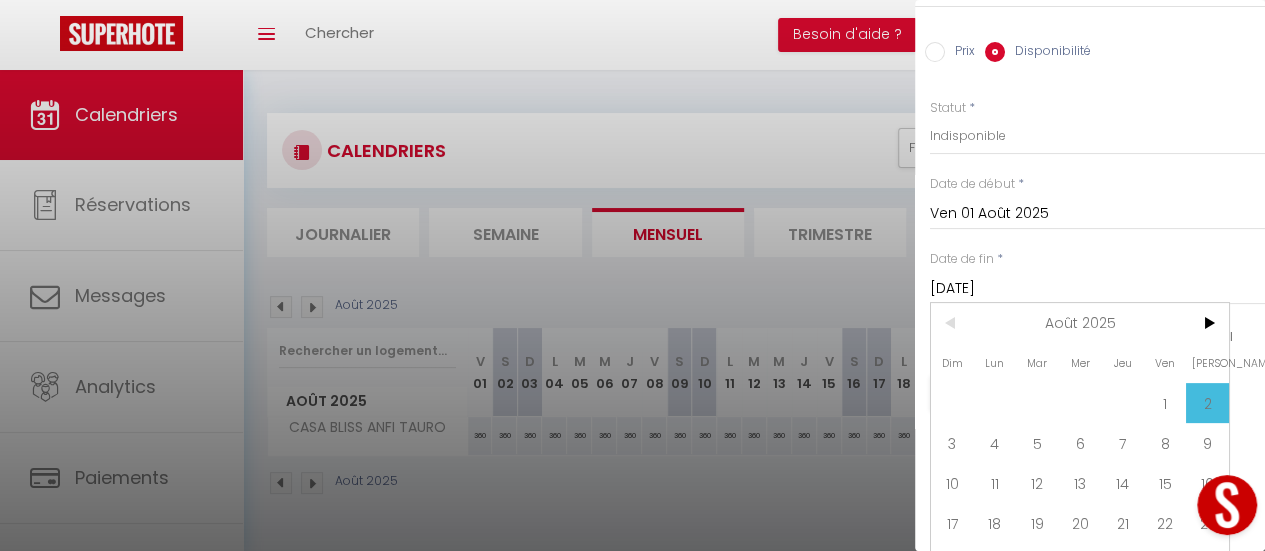 scroll, scrollTop: 166, scrollLeft: 0, axis: vertical 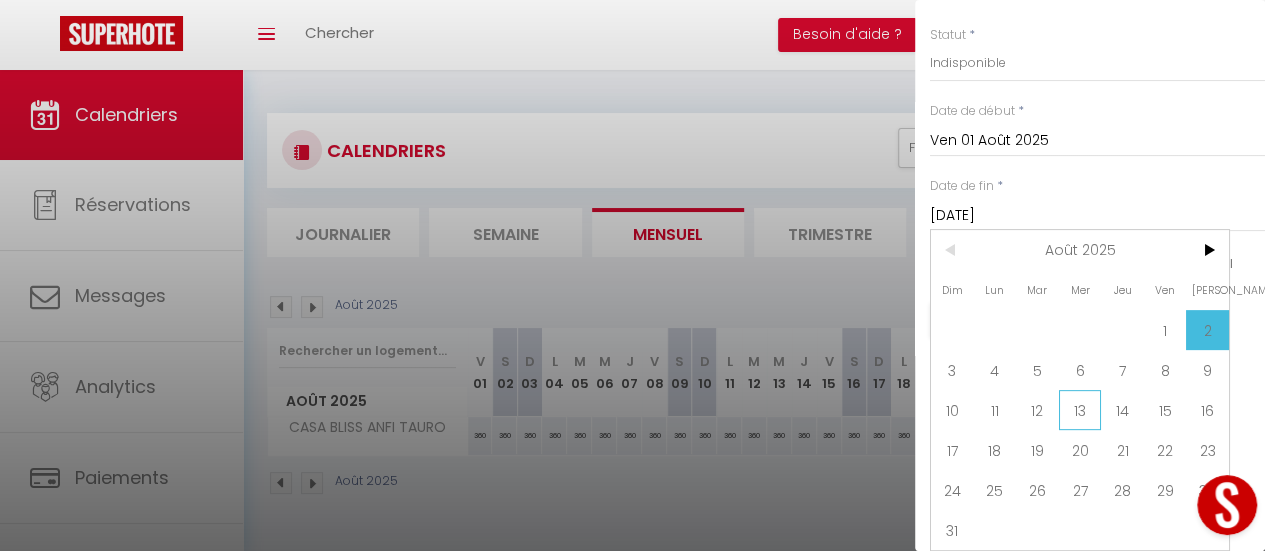 click on "13" at bounding box center [1080, 410] 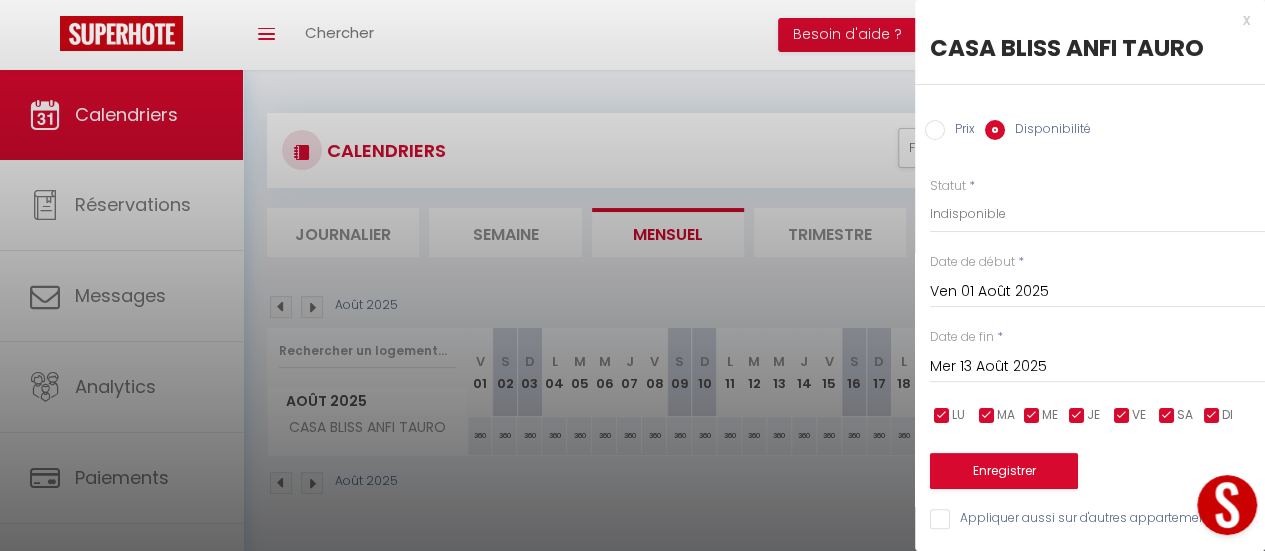 scroll, scrollTop: 16, scrollLeft: 0, axis: vertical 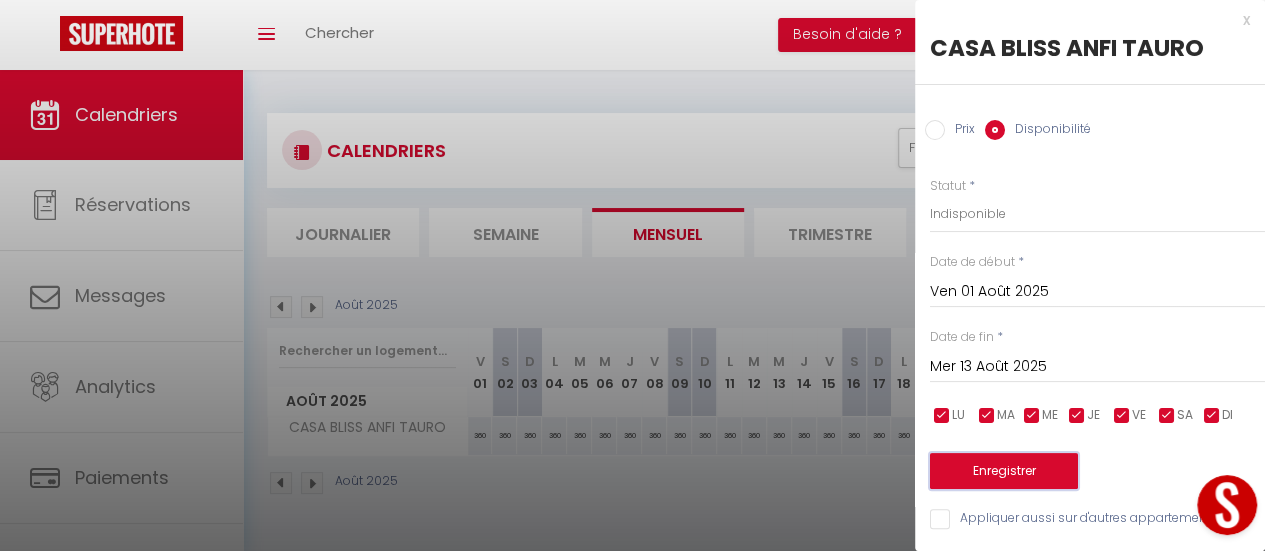 click on "Enregistrer" at bounding box center (1004, 471) 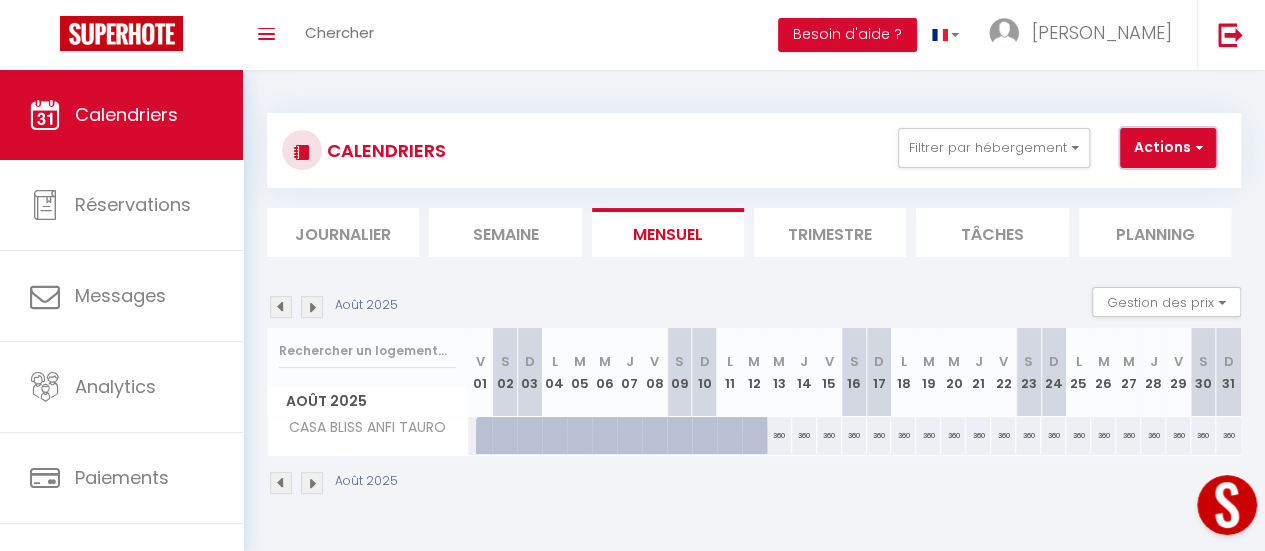 click on "Actions" at bounding box center (1168, 148) 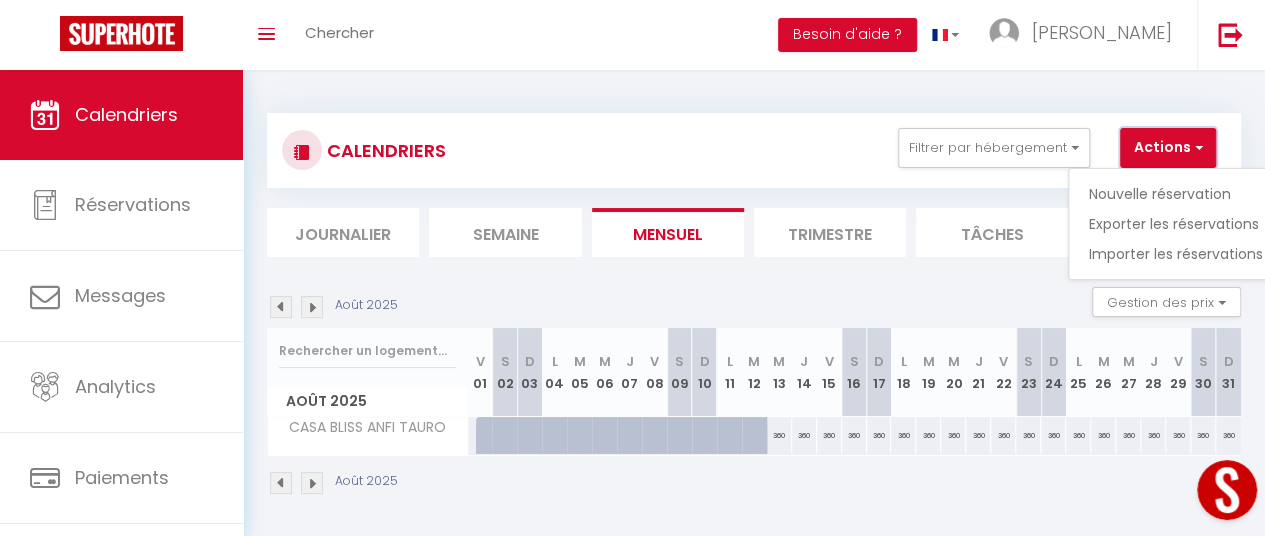 click on "Actions" at bounding box center (1168, 148) 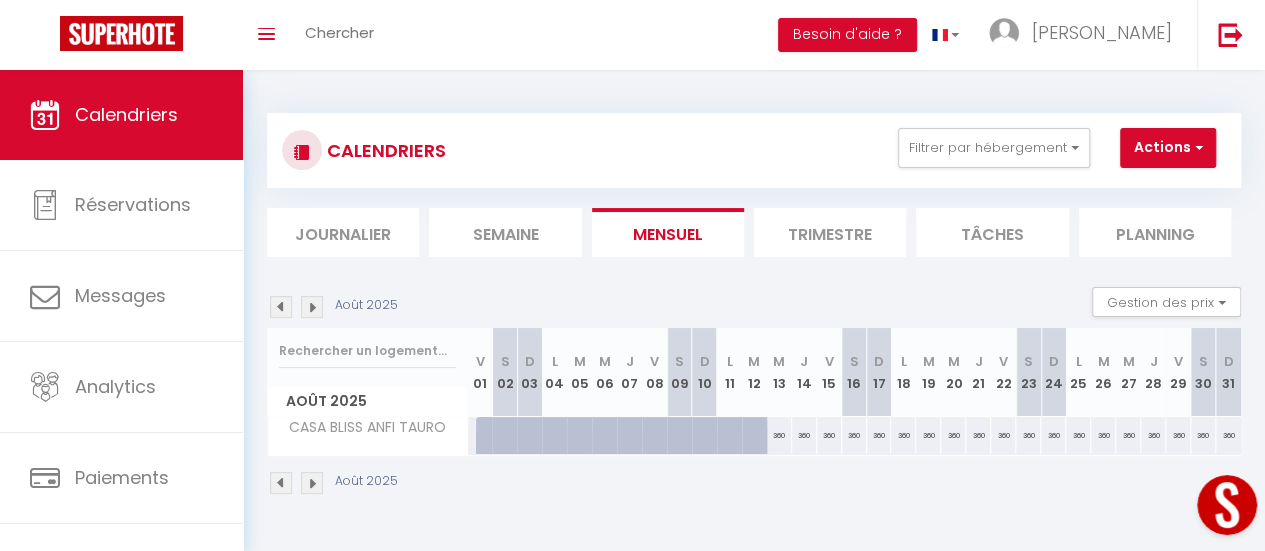 click on "Août 2025
Gestion des prix
Nb Nuits minimum   Règles   Disponibilité           Août 2025
V
01
S
02
D
03
L
04
M
05
M
06
J
07
V
08
S
09
D
10
L
11
M
12
M
13
J   V" at bounding box center (754, 391) 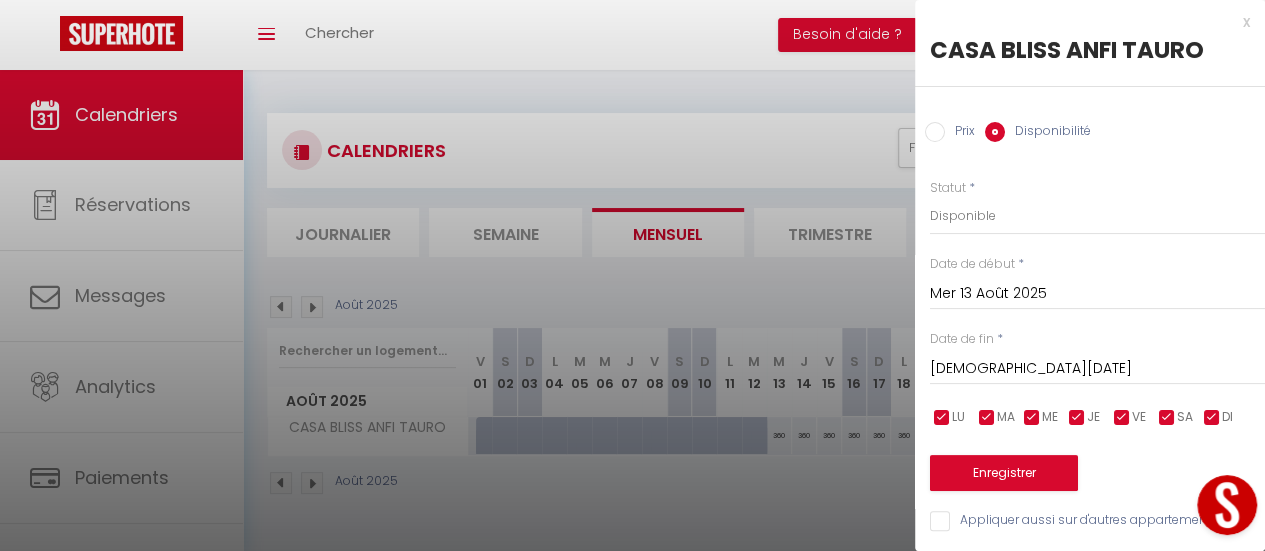 click at bounding box center (632, 275) 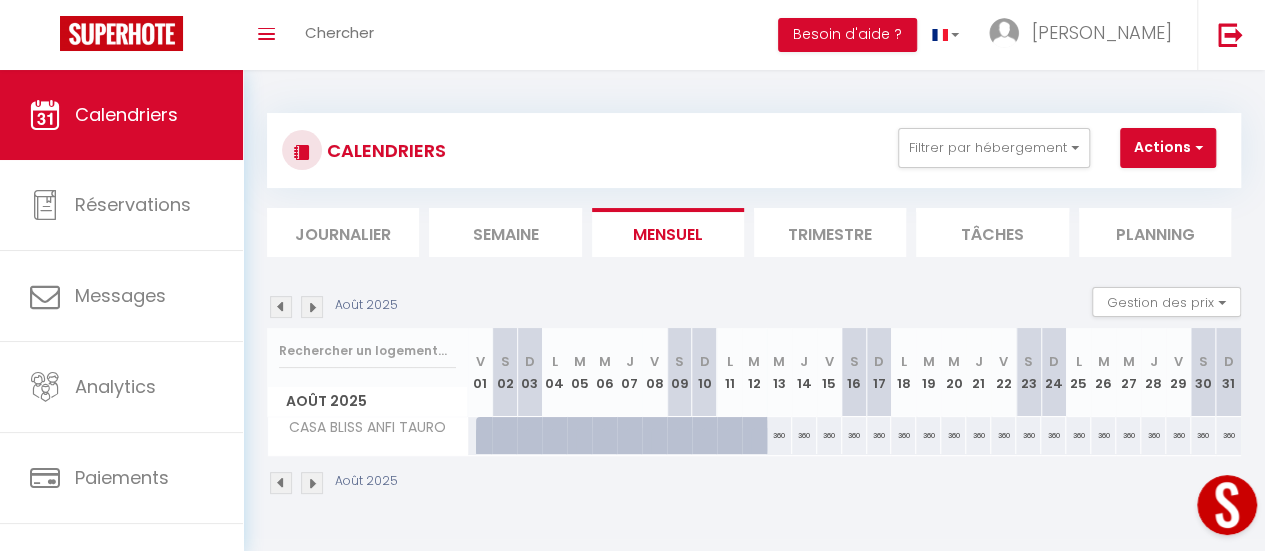 click on "360" at bounding box center [953, 435] 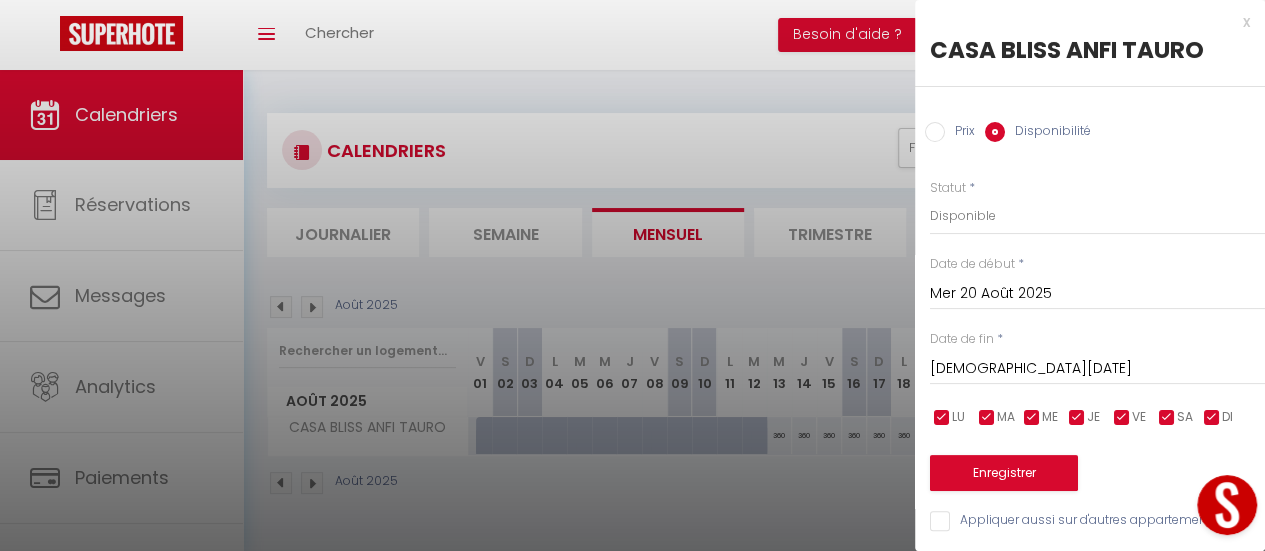 click at bounding box center [632, 275] 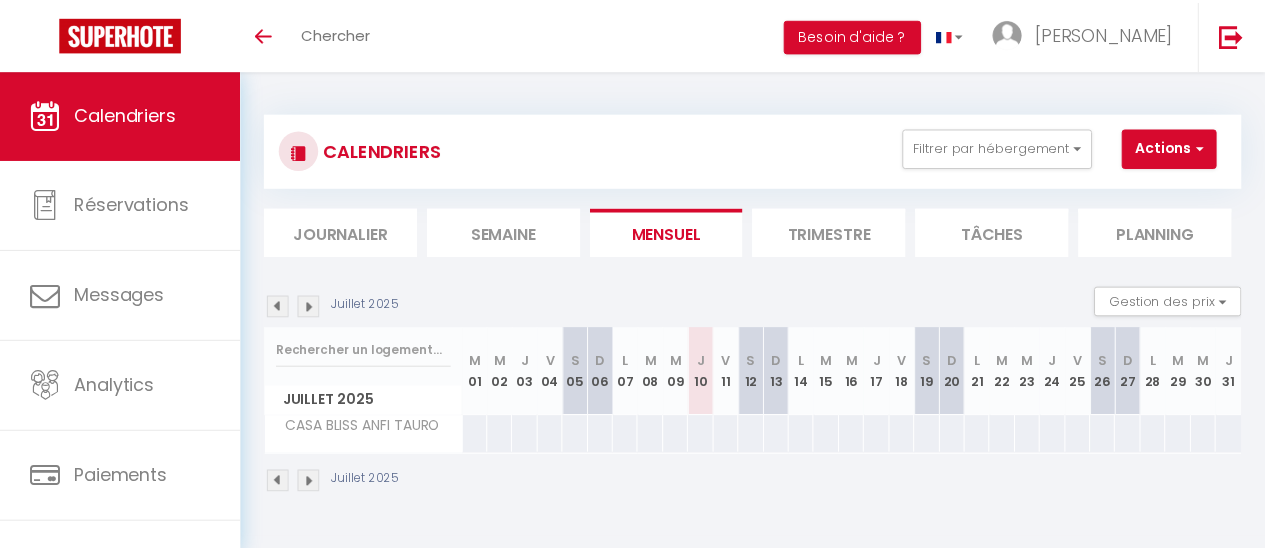 scroll, scrollTop: 0, scrollLeft: 0, axis: both 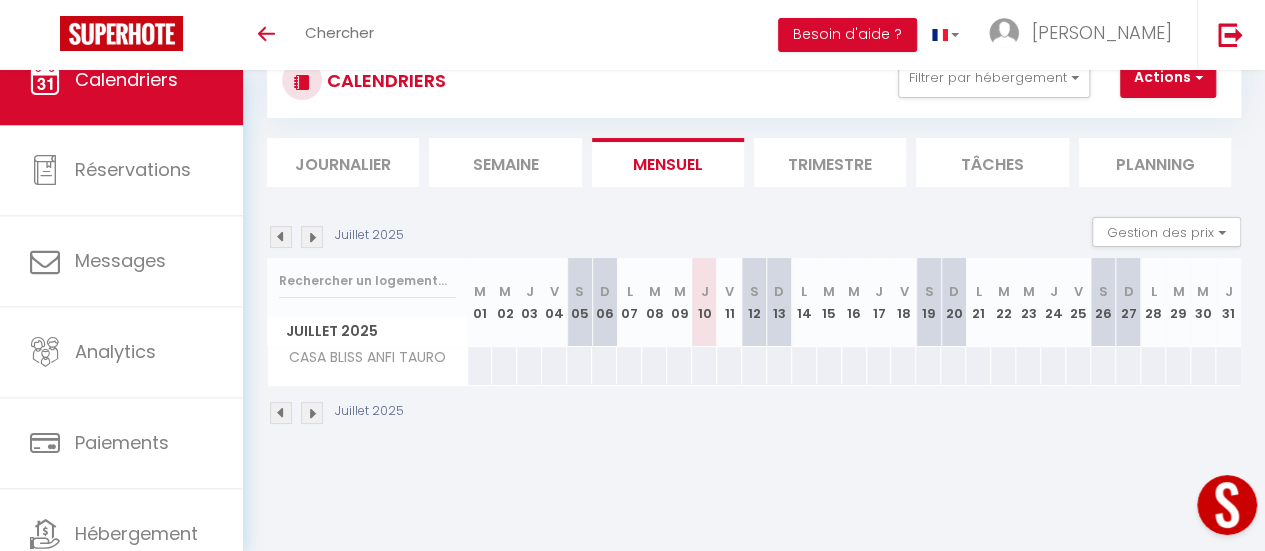 click on "Toggle menubar     Chercher   BUTTON
Besoin d'aide ?
[PERSON_NAME]        Équipe" at bounding box center [697, 35] 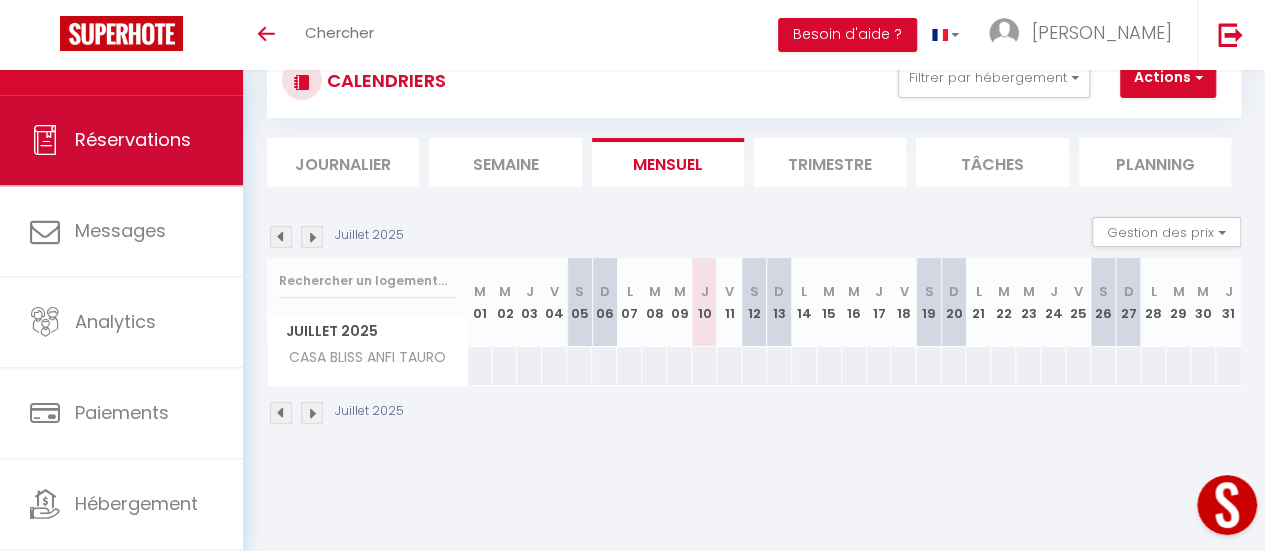 click on "Réservations" at bounding box center (121, 140) 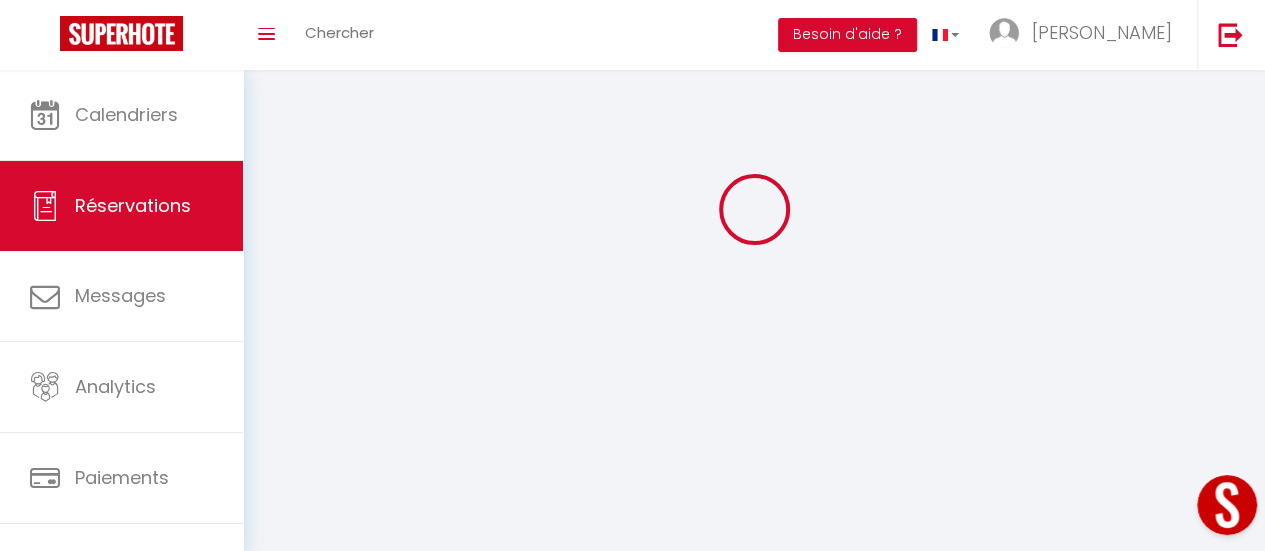 scroll, scrollTop: 0, scrollLeft: 0, axis: both 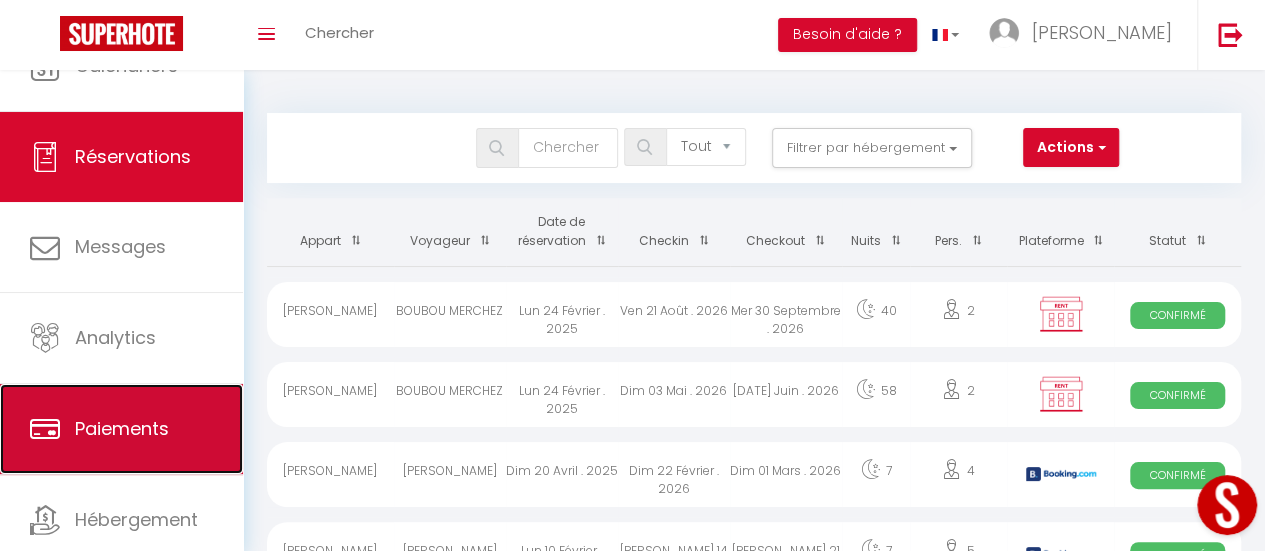 click on "Paiements" at bounding box center (122, 428) 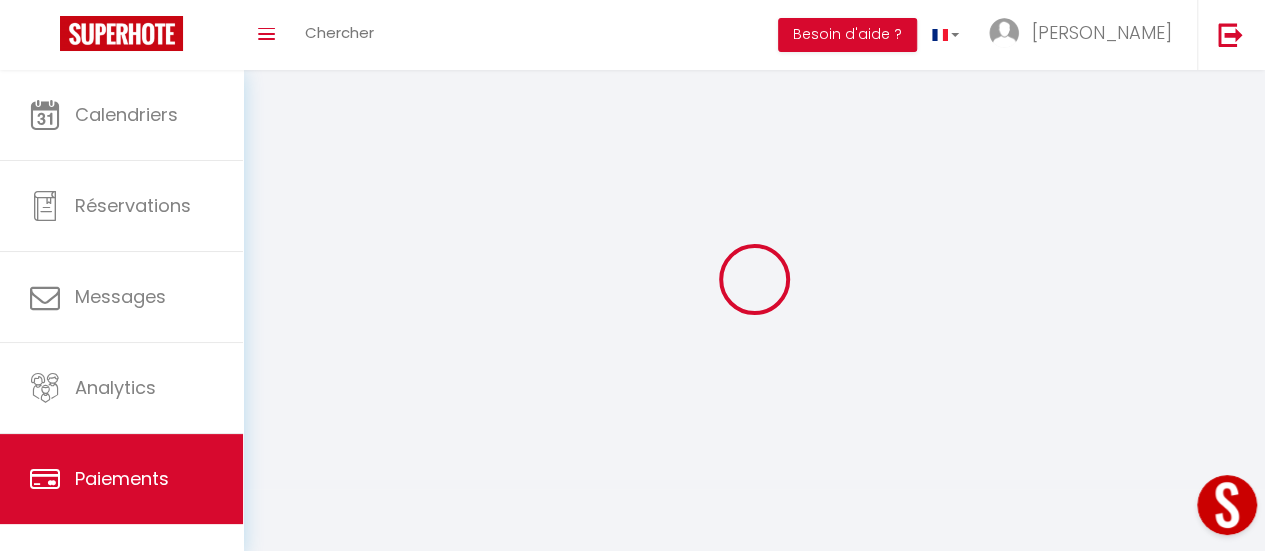 select on "2" 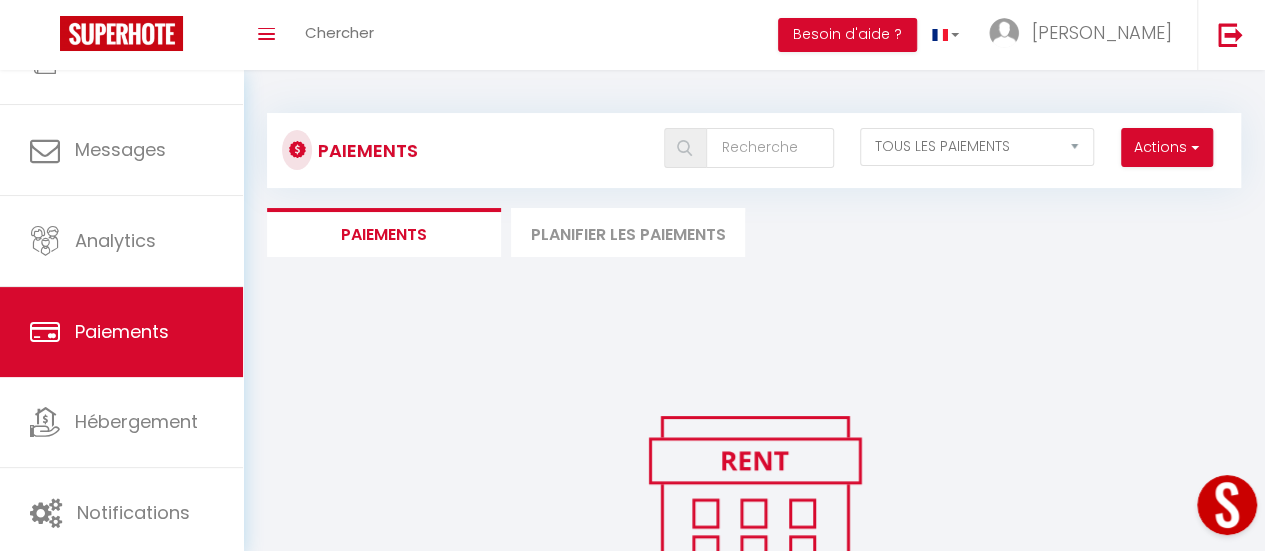 scroll, scrollTop: 149, scrollLeft: 0, axis: vertical 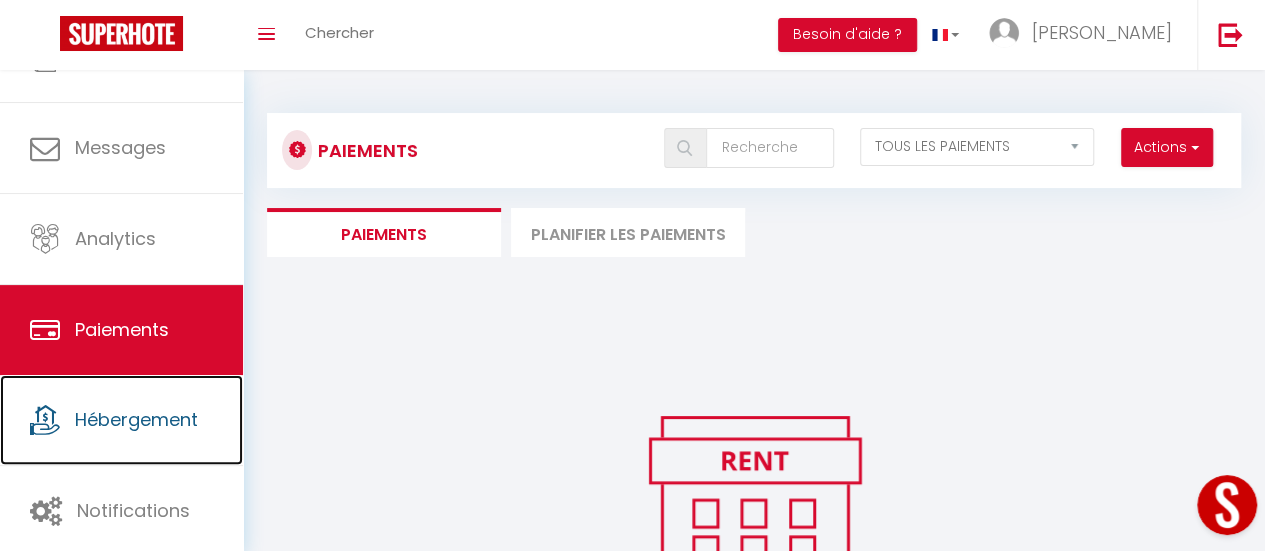 click on "Hébergement" at bounding box center (121, 420) 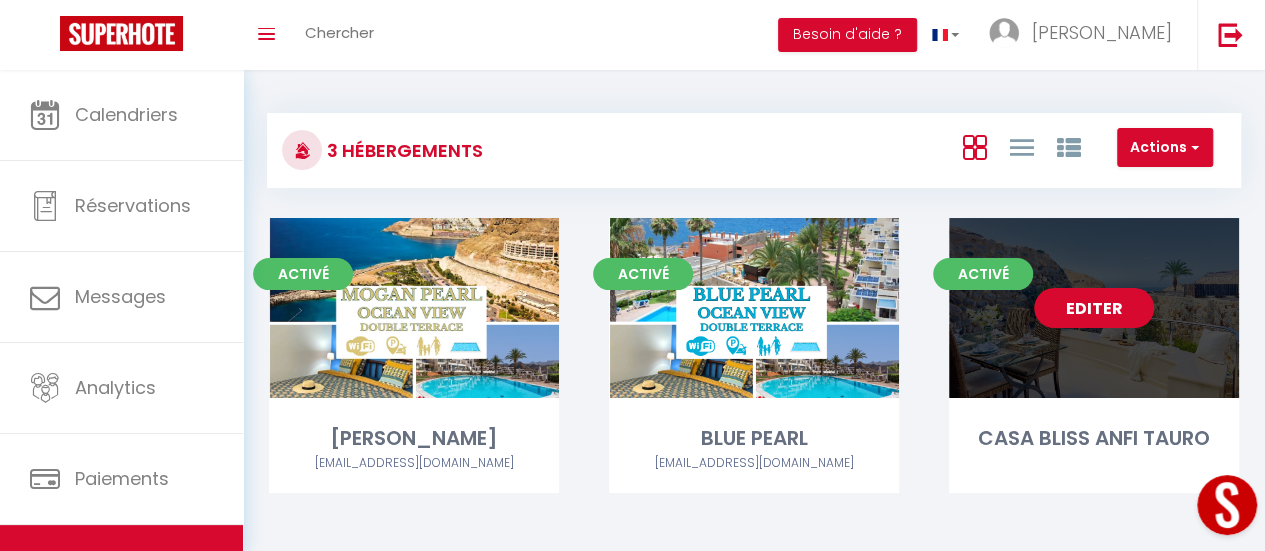click on "Editer" at bounding box center (1094, 308) 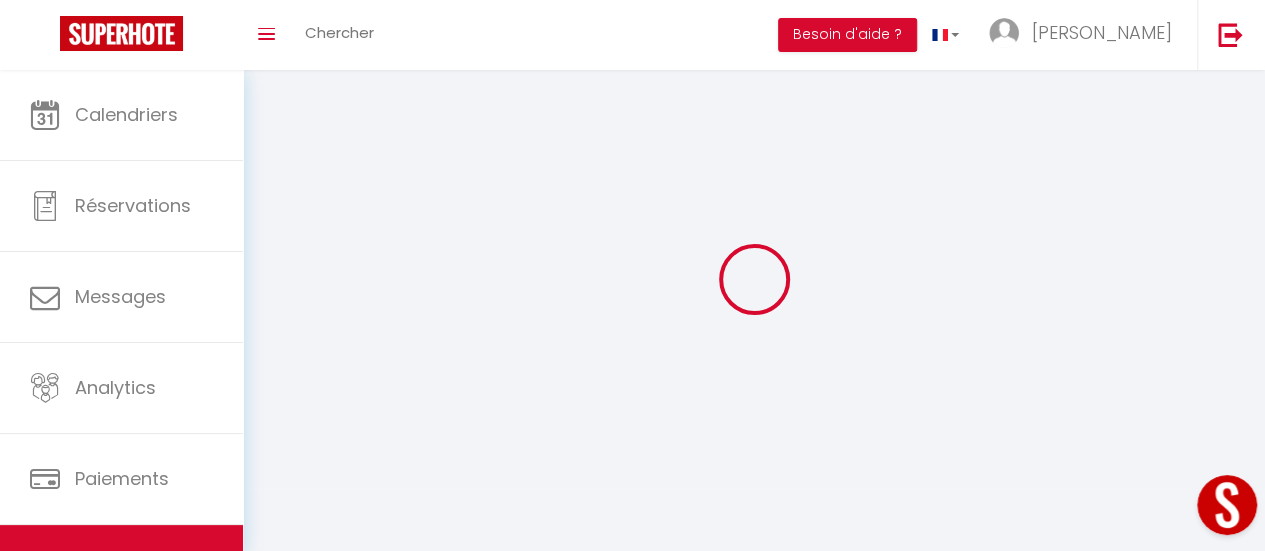 select 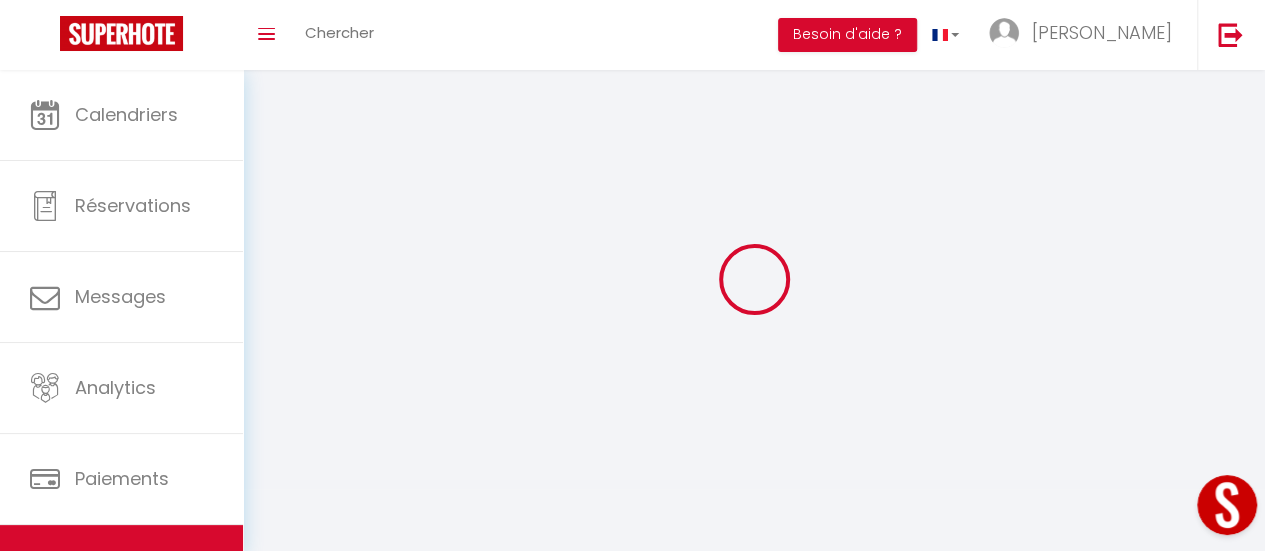 select 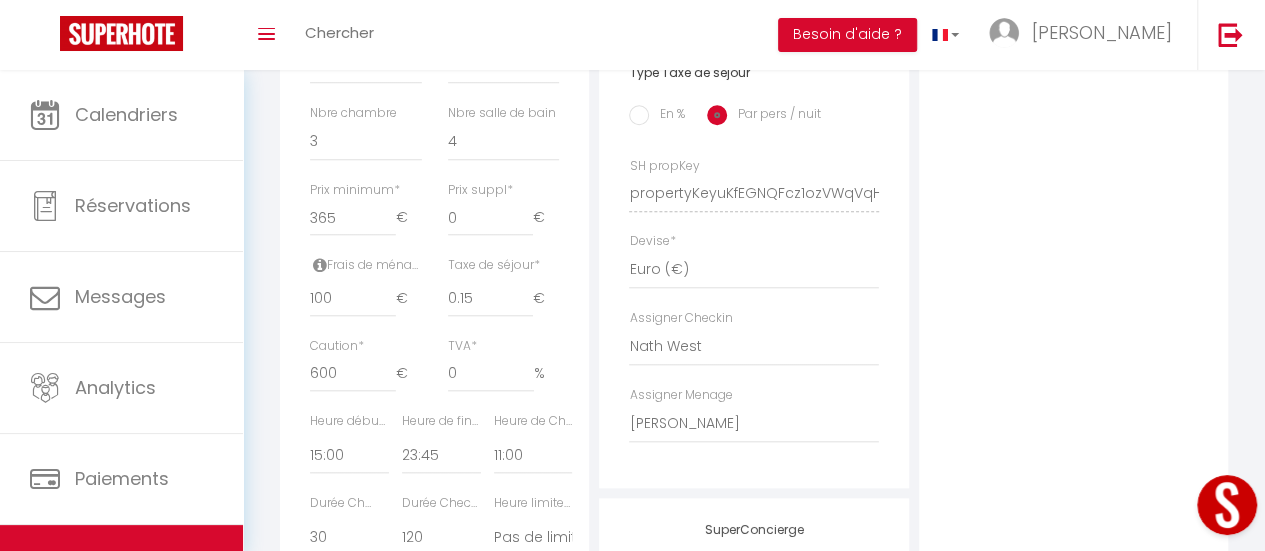 scroll, scrollTop: 900, scrollLeft: 0, axis: vertical 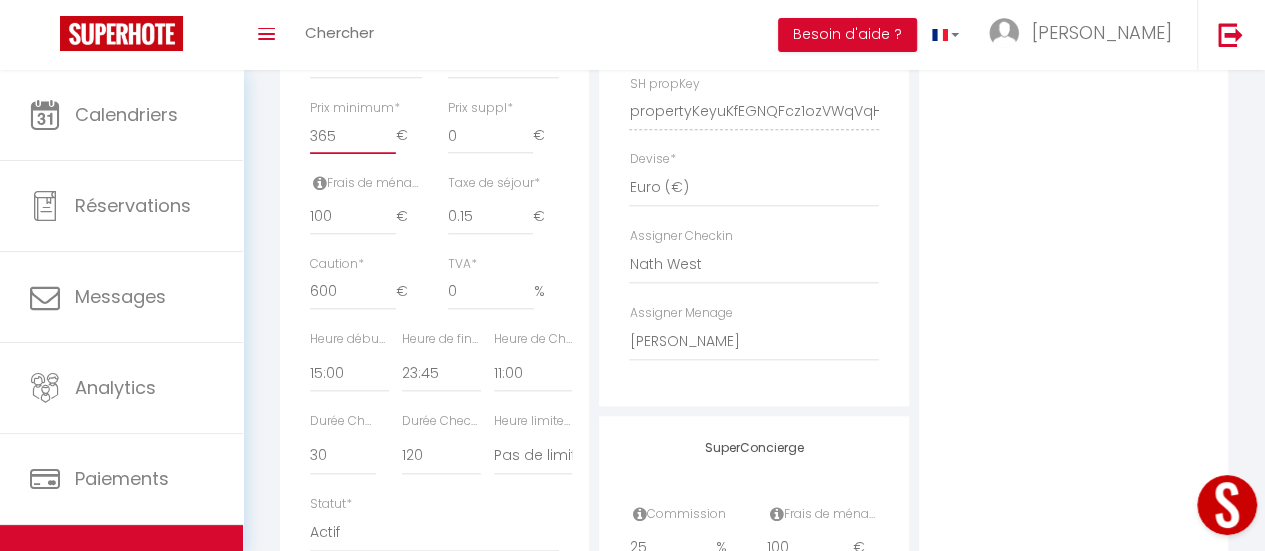 drag, startPoint x: 353, startPoint y: 162, endPoint x: 308, endPoint y: 162, distance: 45 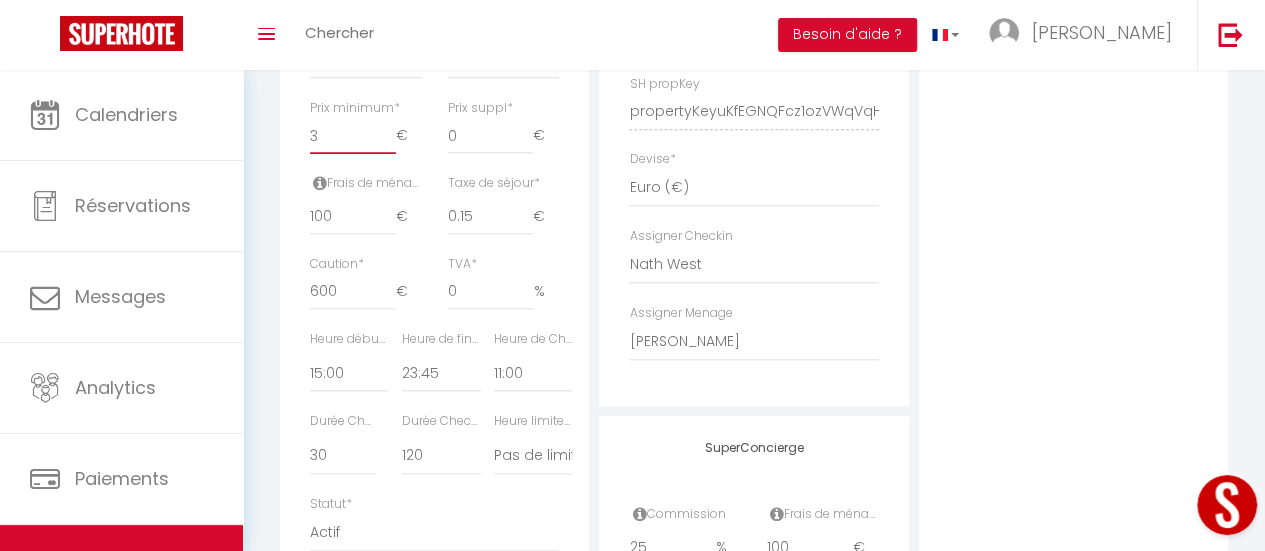 select 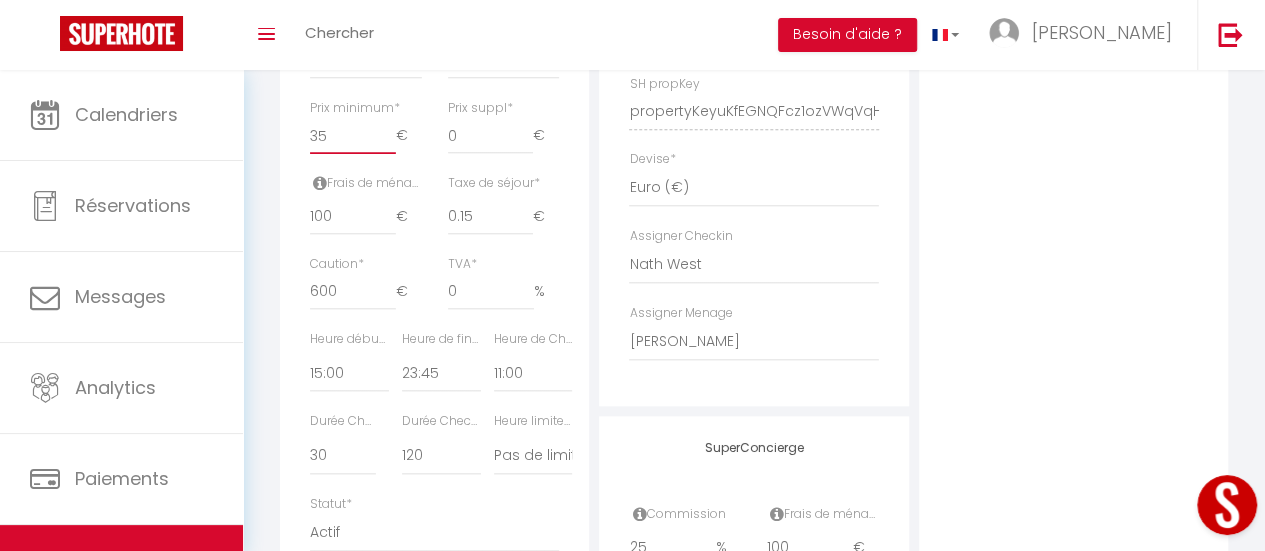 select 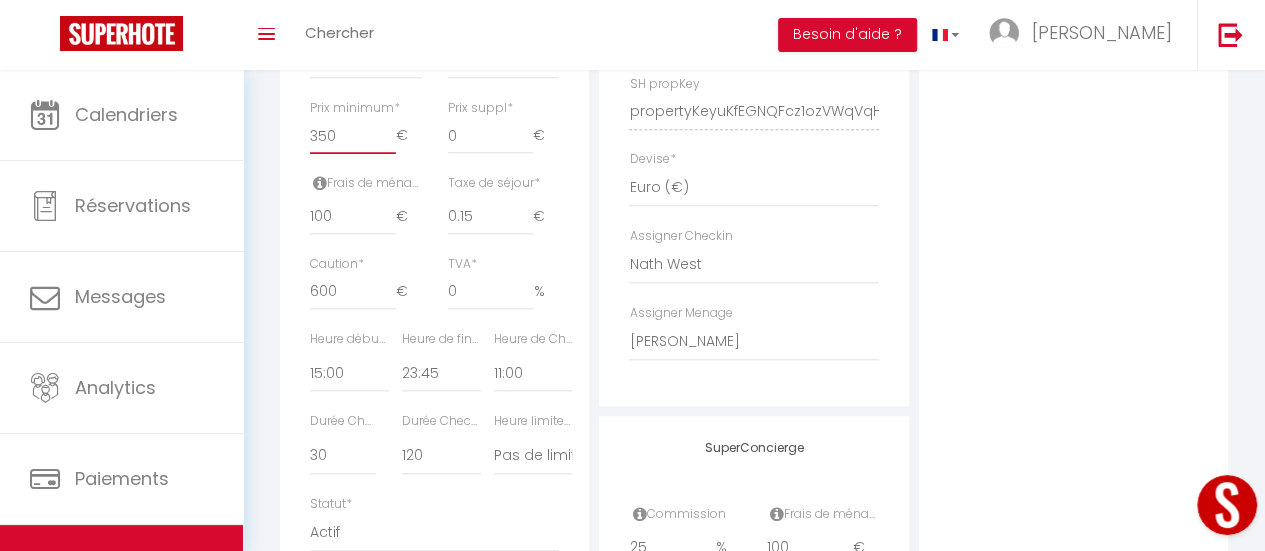 select 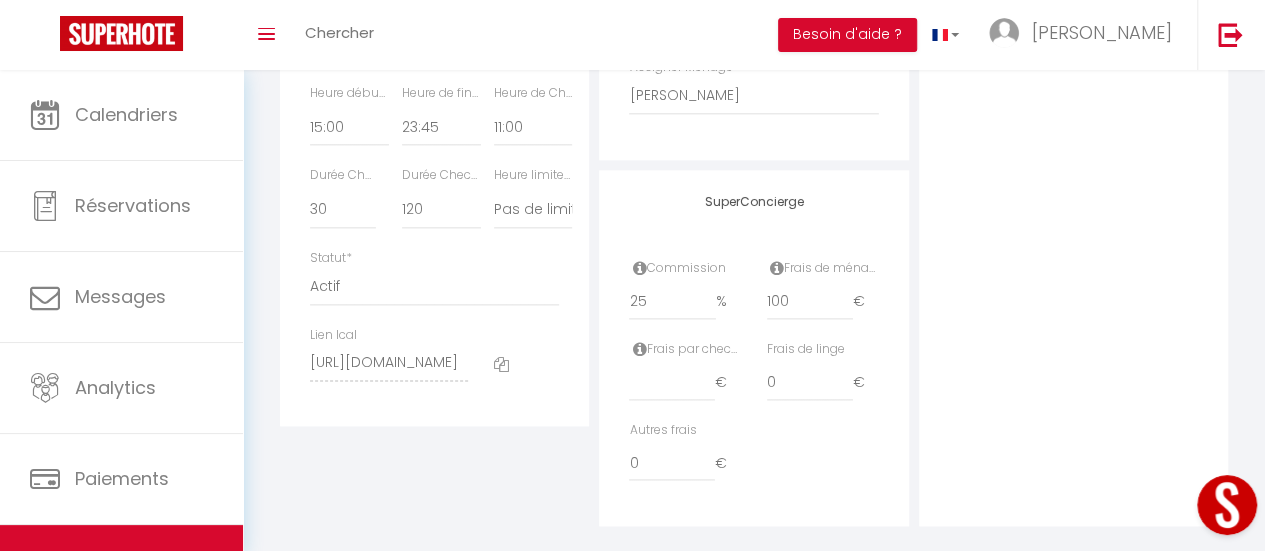 scroll, scrollTop: 1186, scrollLeft: 0, axis: vertical 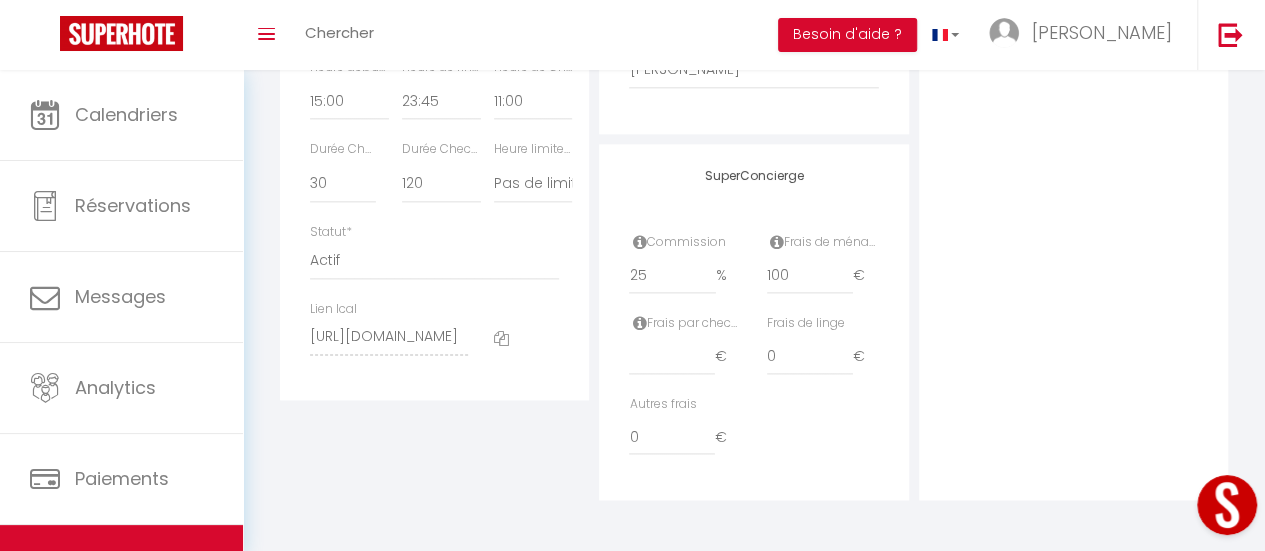 type on "350" 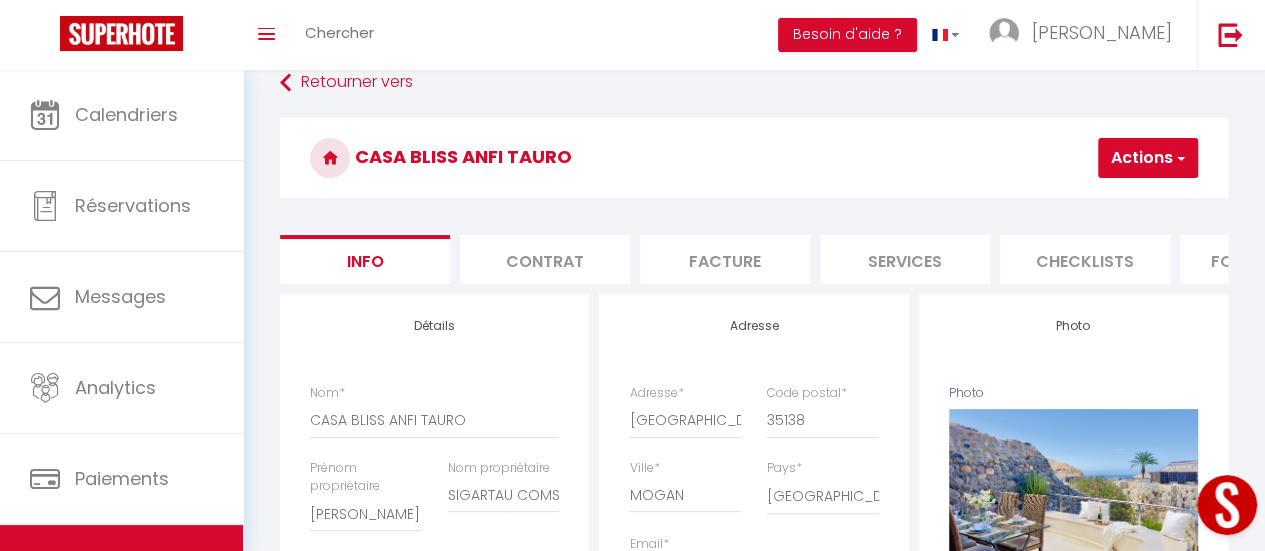 scroll, scrollTop: 0, scrollLeft: 0, axis: both 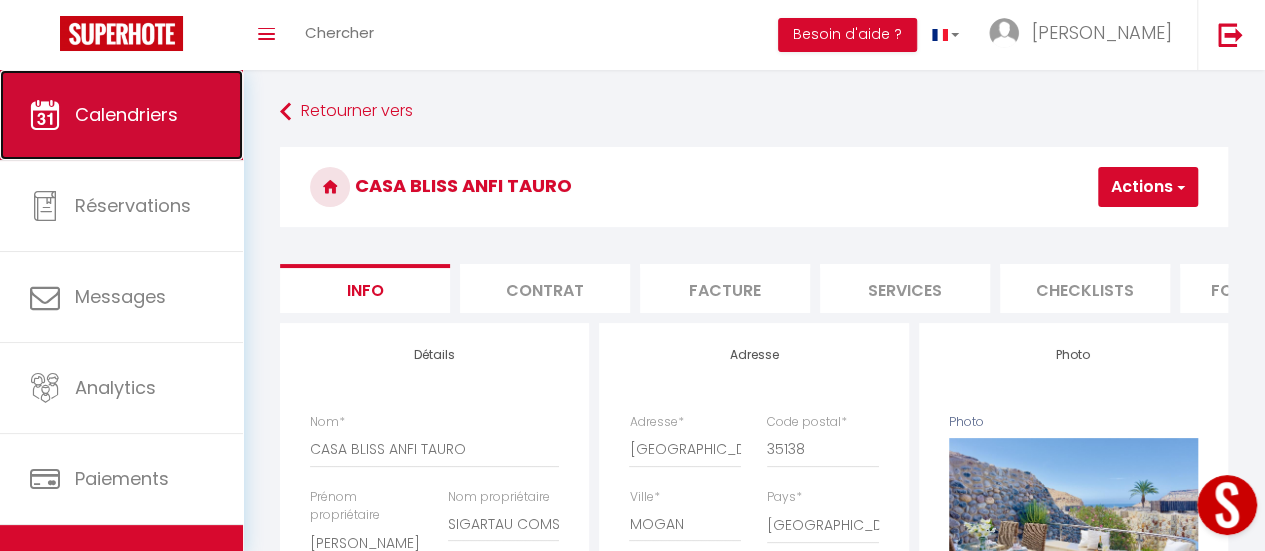 click on "Calendriers" at bounding box center [126, 114] 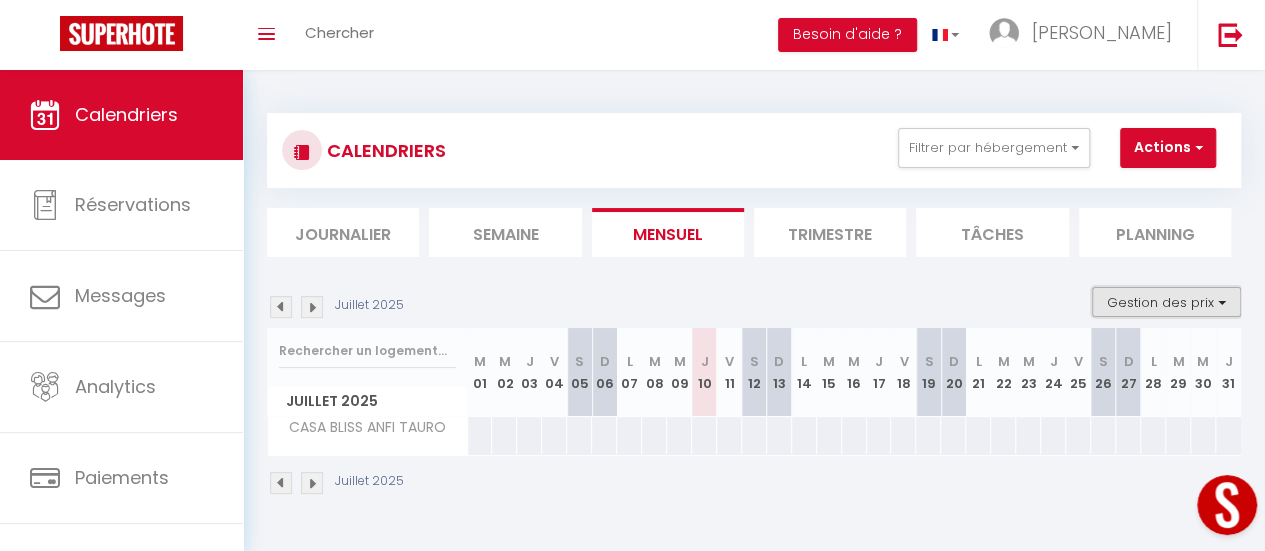 click on "Gestion des prix" at bounding box center (1166, 302) 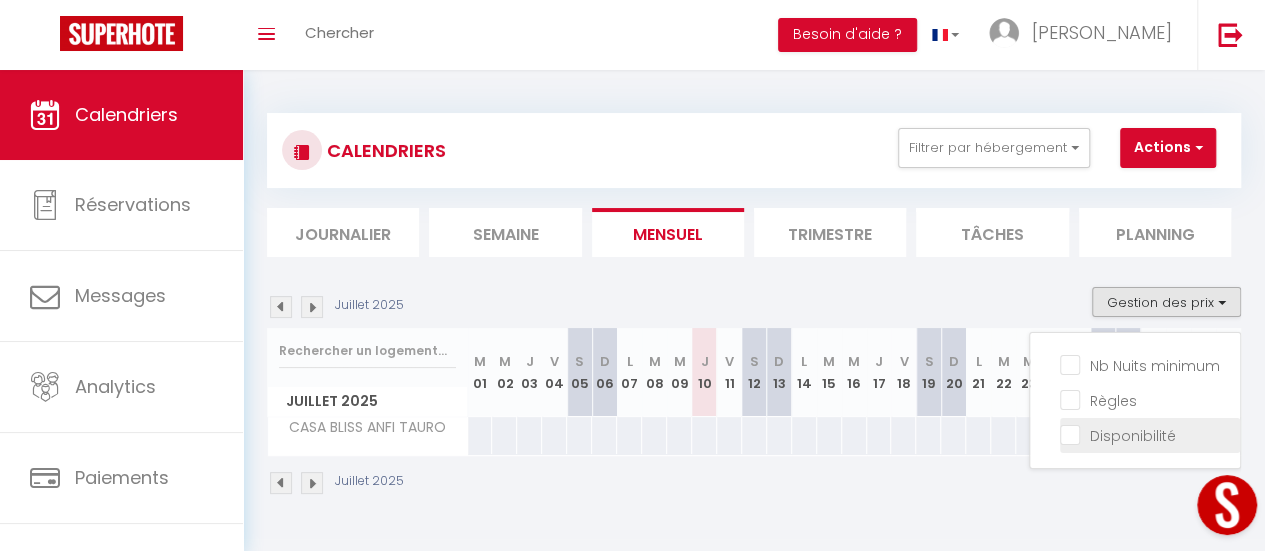 click on "Disponibilité" at bounding box center [1150, 434] 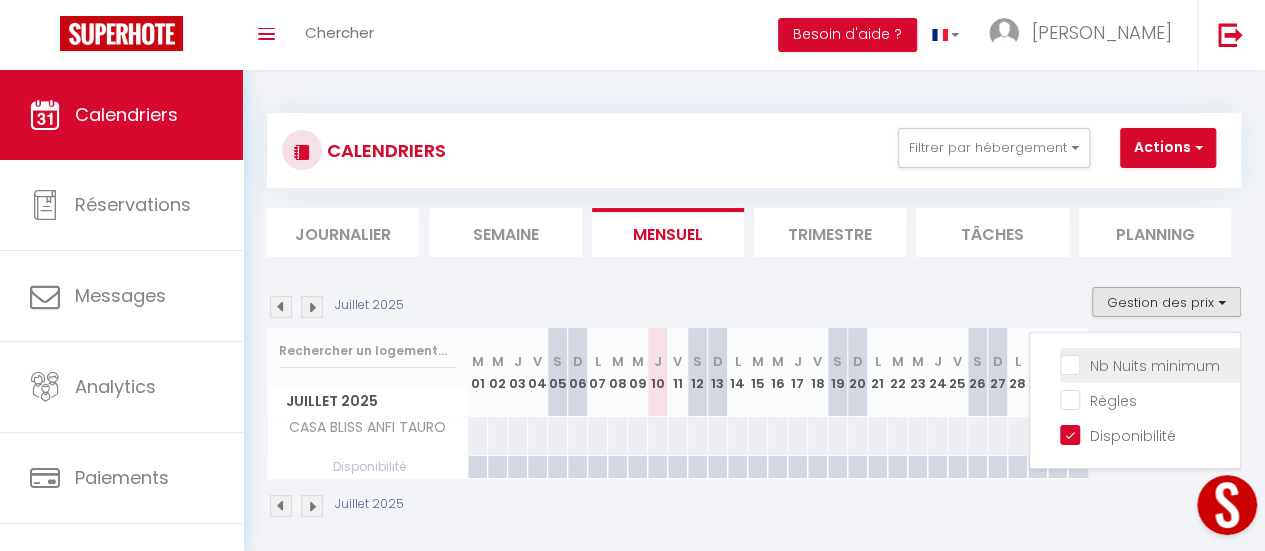 click on "Nb Nuits minimum" at bounding box center (1150, 364) 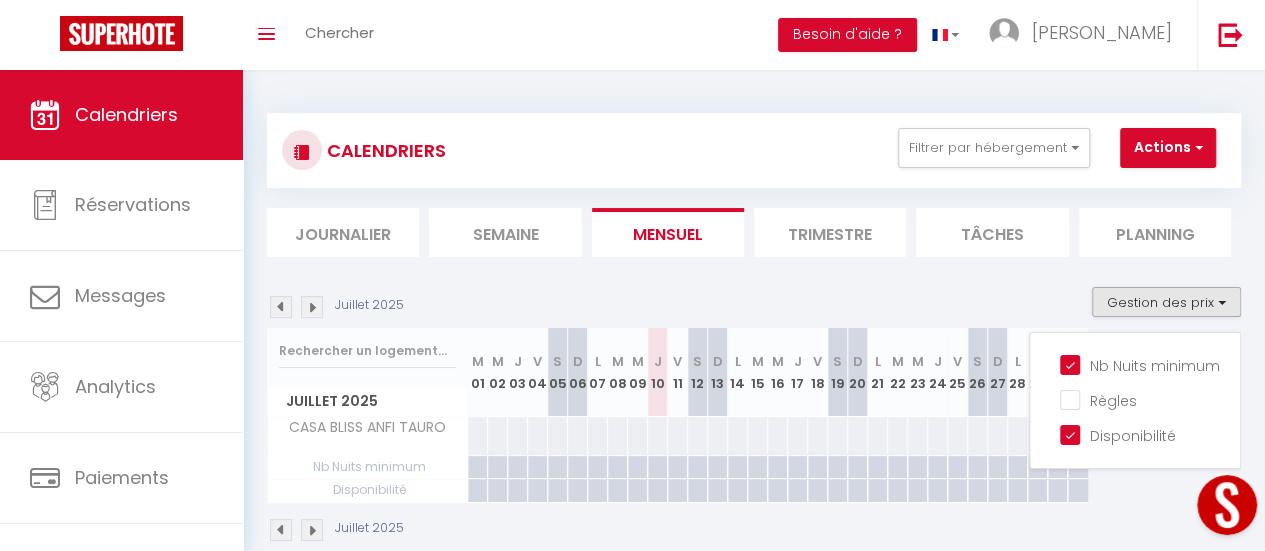 click at bounding box center (312, 307) 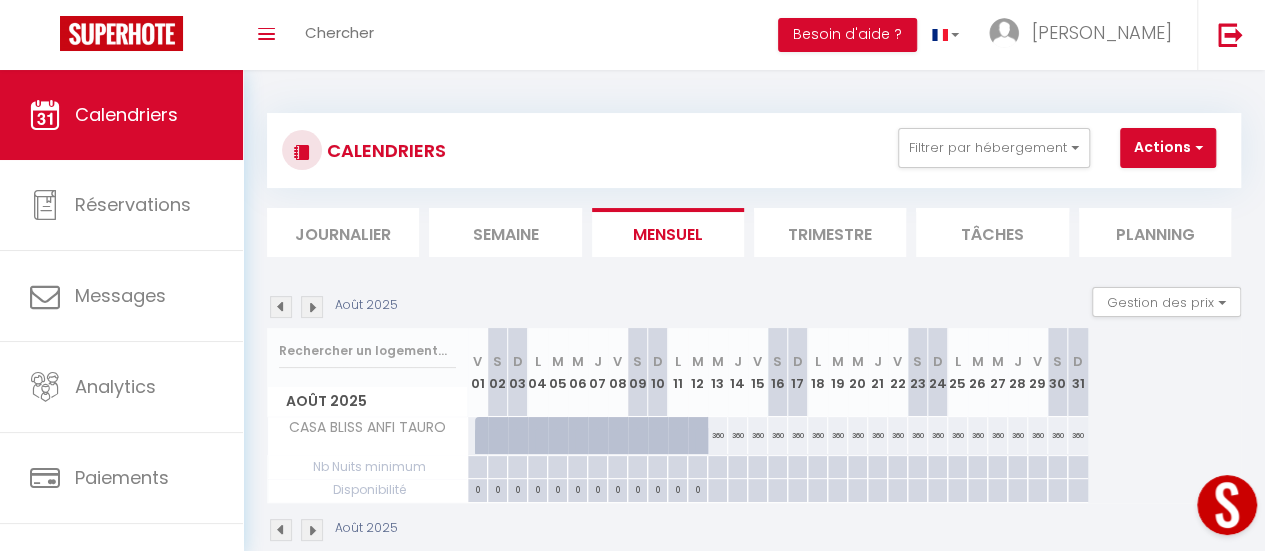 click at bounding box center (717, 467) 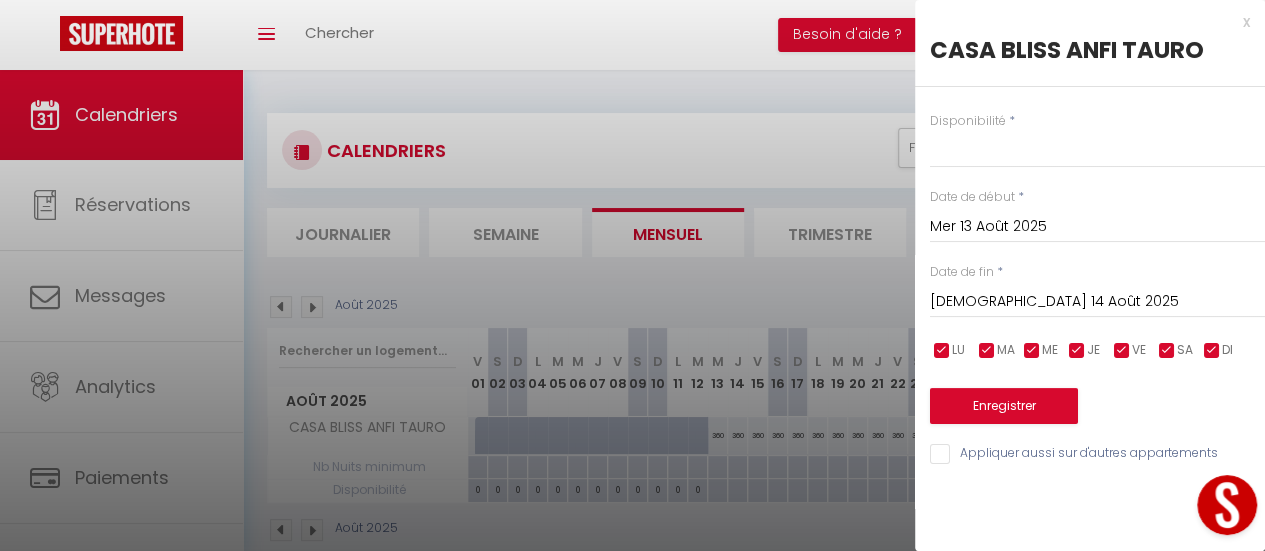 click at bounding box center [632, 275] 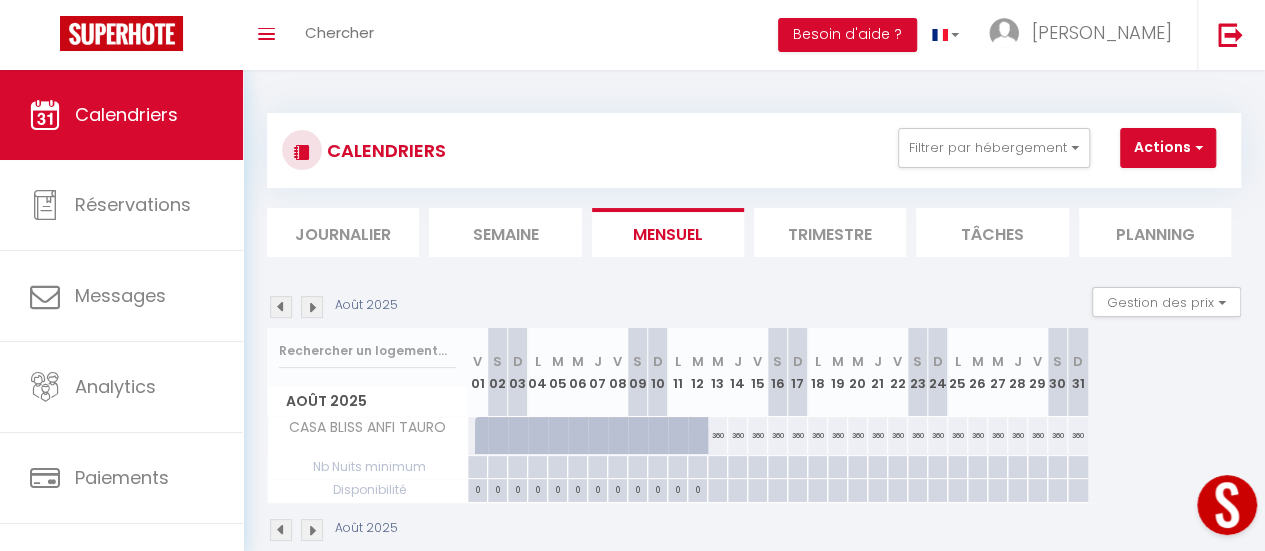 click at bounding box center (717, 467) 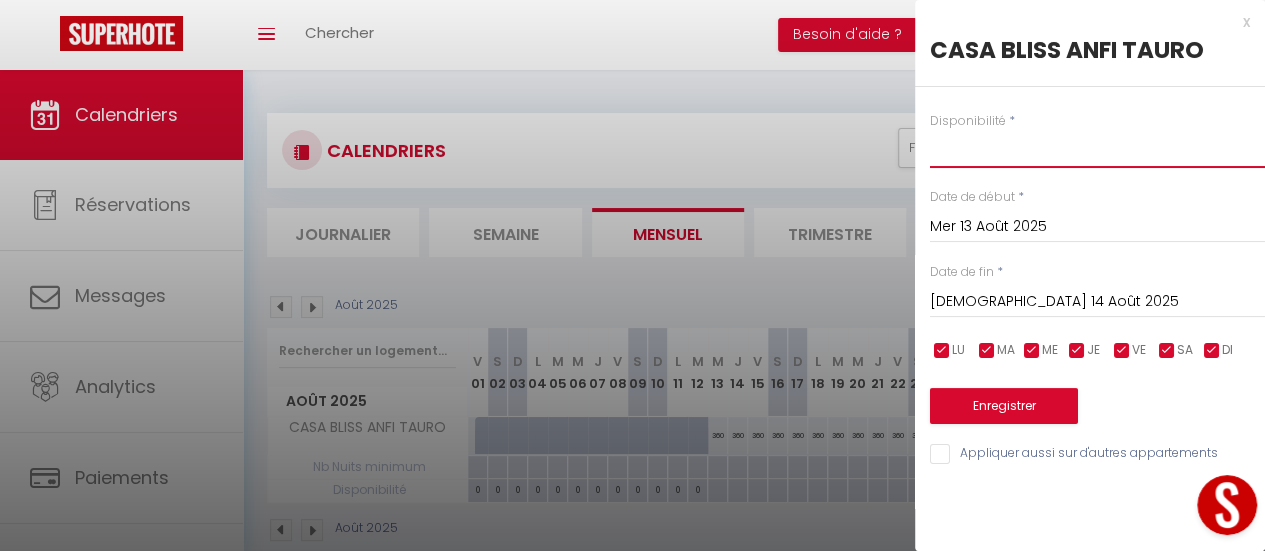 click on "Disponible
Indisponible" at bounding box center [1097, 149] 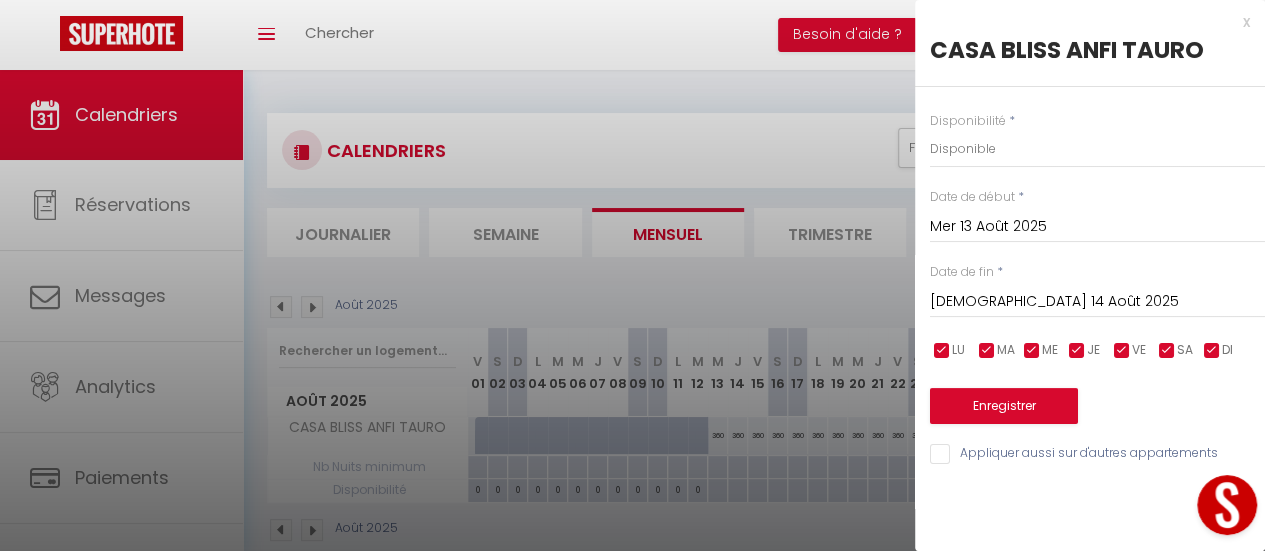 click on "Jeu 14 Août 2025" at bounding box center (1097, 302) 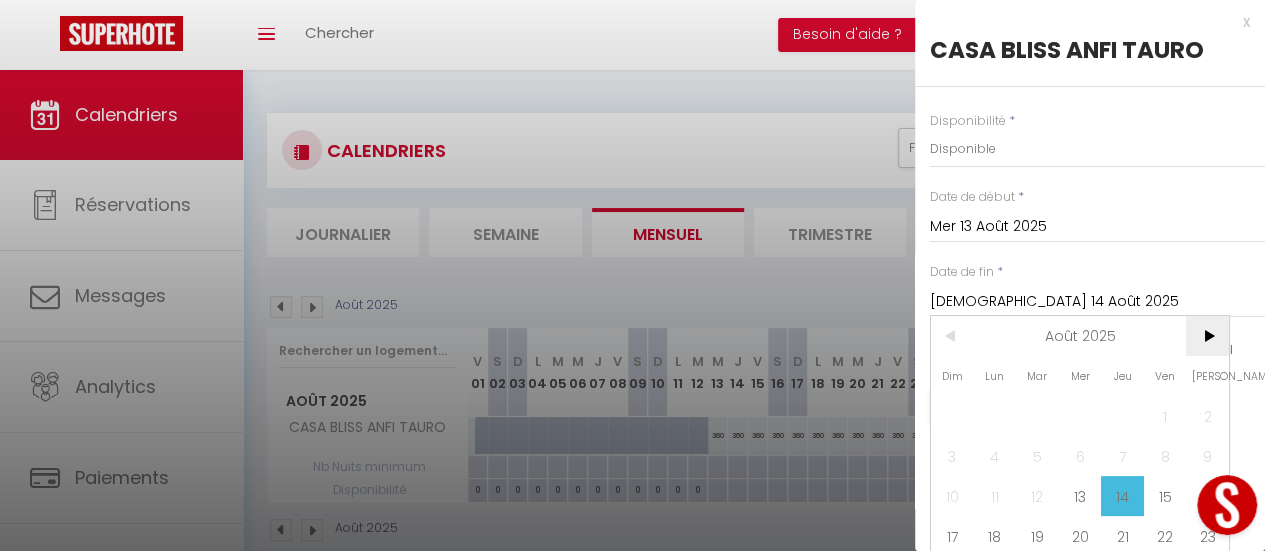 click on ">" at bounding box center (1207, 336) 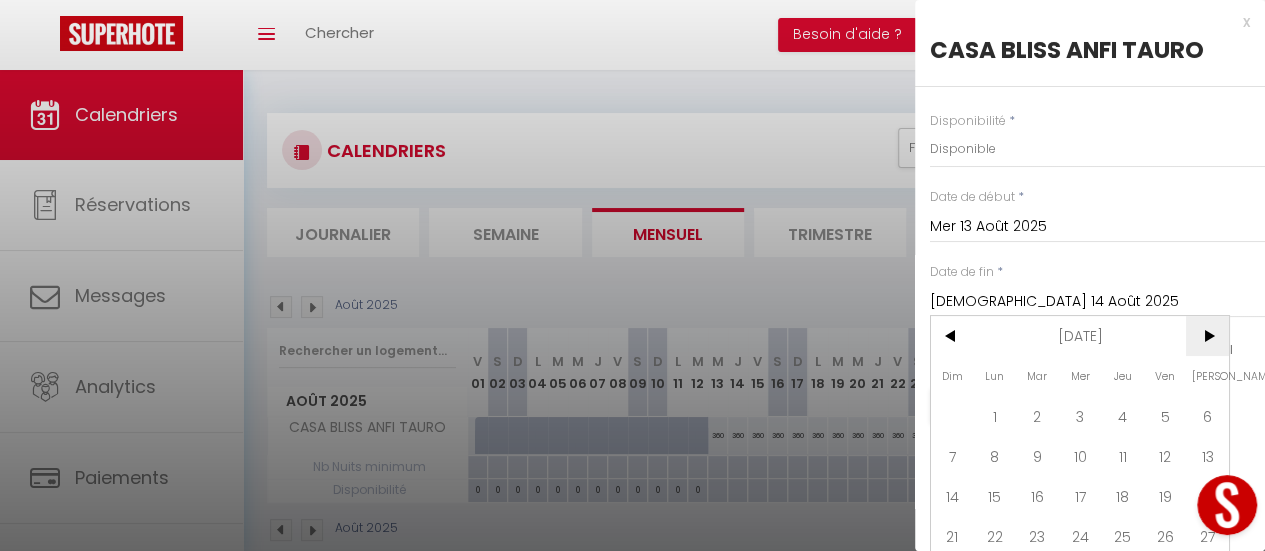 click on ">" at bounding box center [1207, 336] 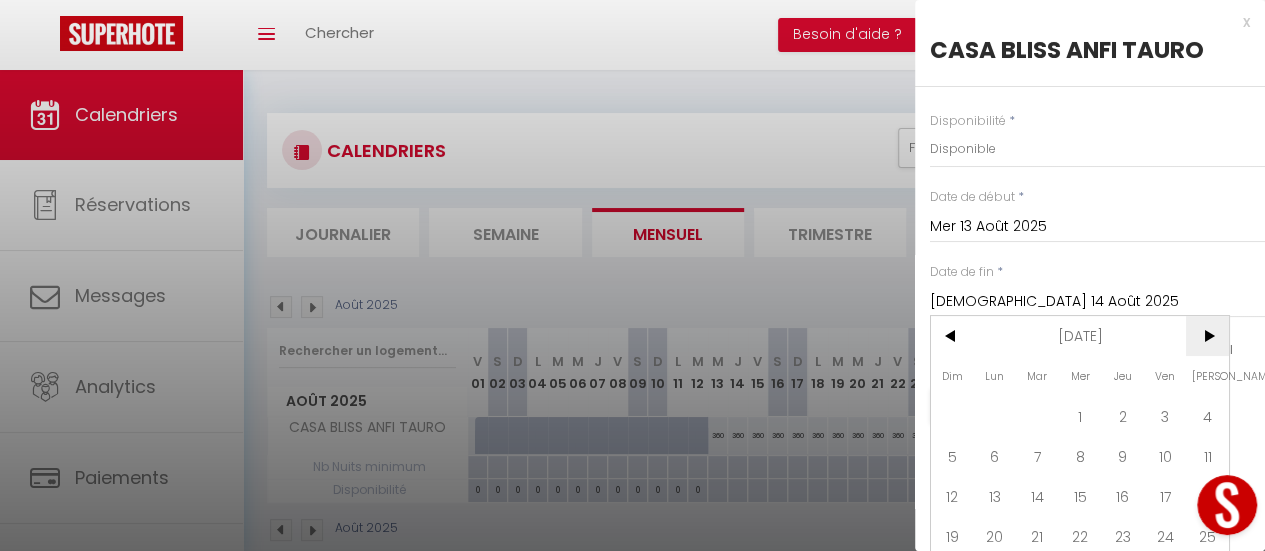 click on ">" at bounding box center [1207, 336] 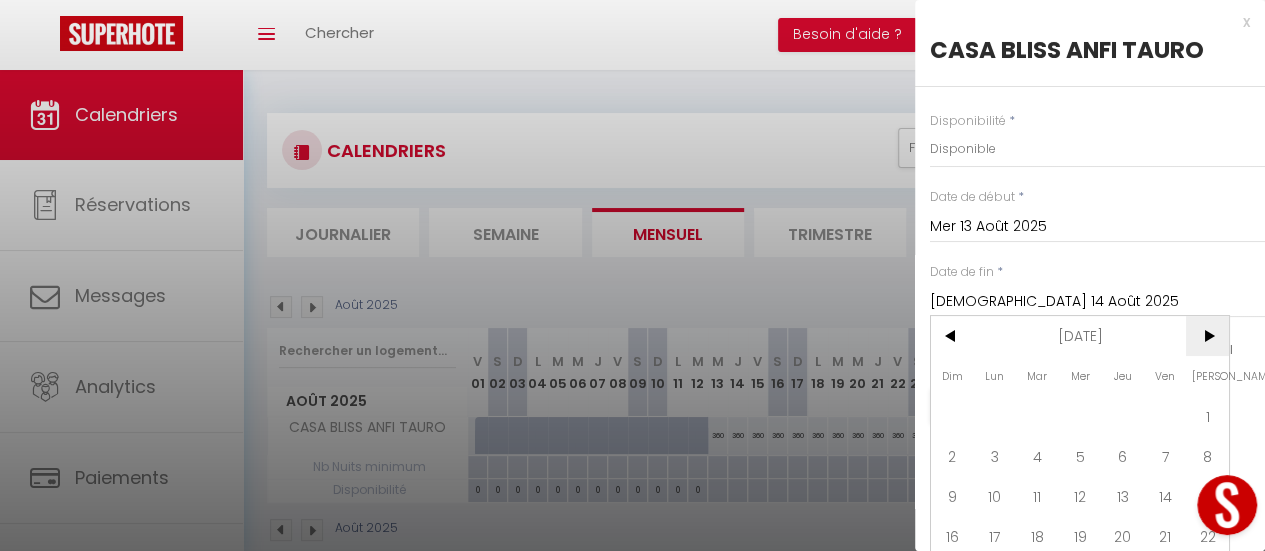 click on ">" at bounding box center (1207, 336) 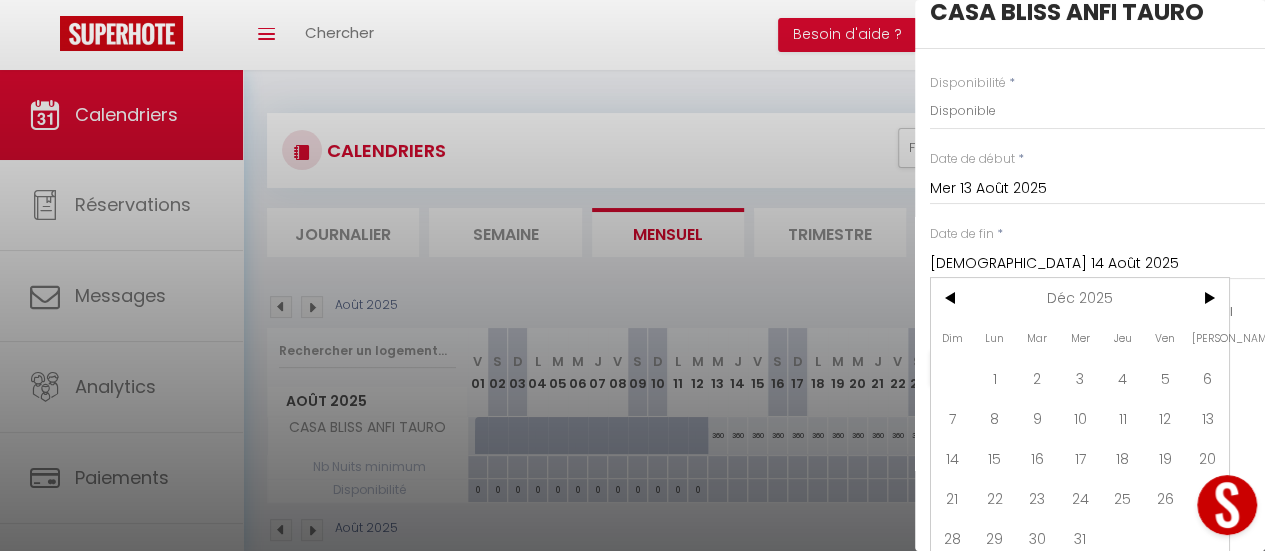 scroll, scrollTop: 60, scrollLeft: 0, axis: vertical 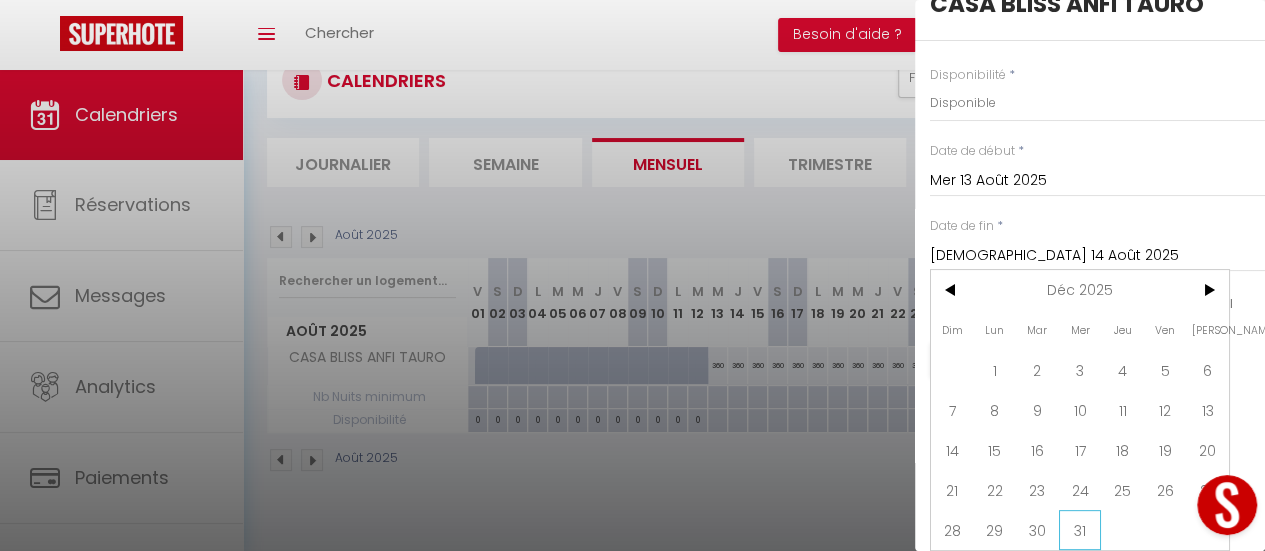 click on "31" at bounding box center (1080, 530) 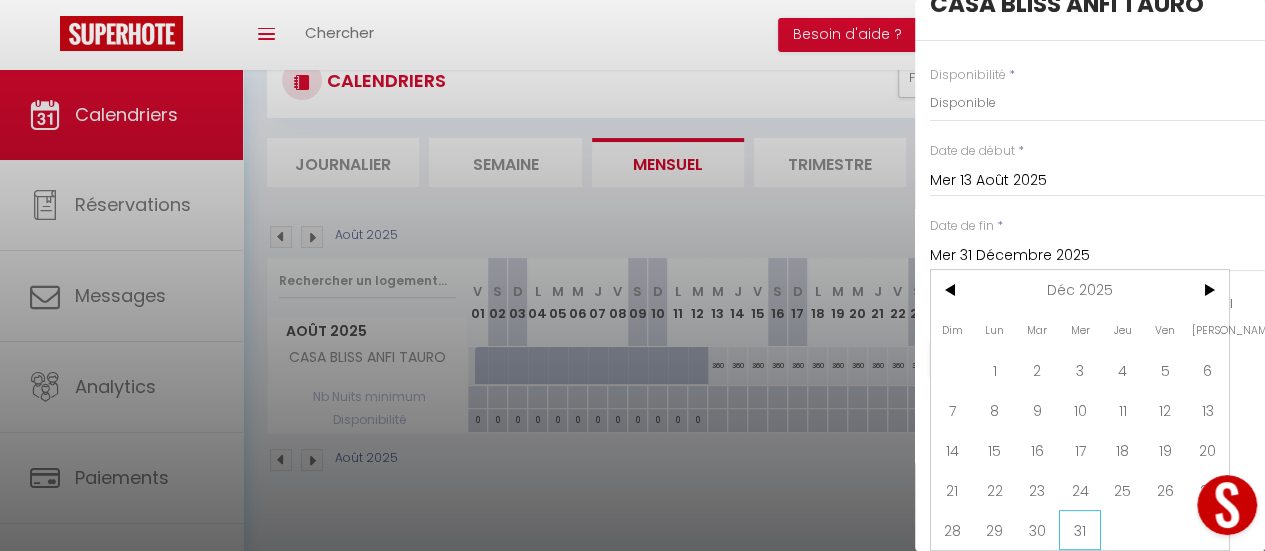 scroll, scrollTop: 0, scrollLeft: 0, axis: both 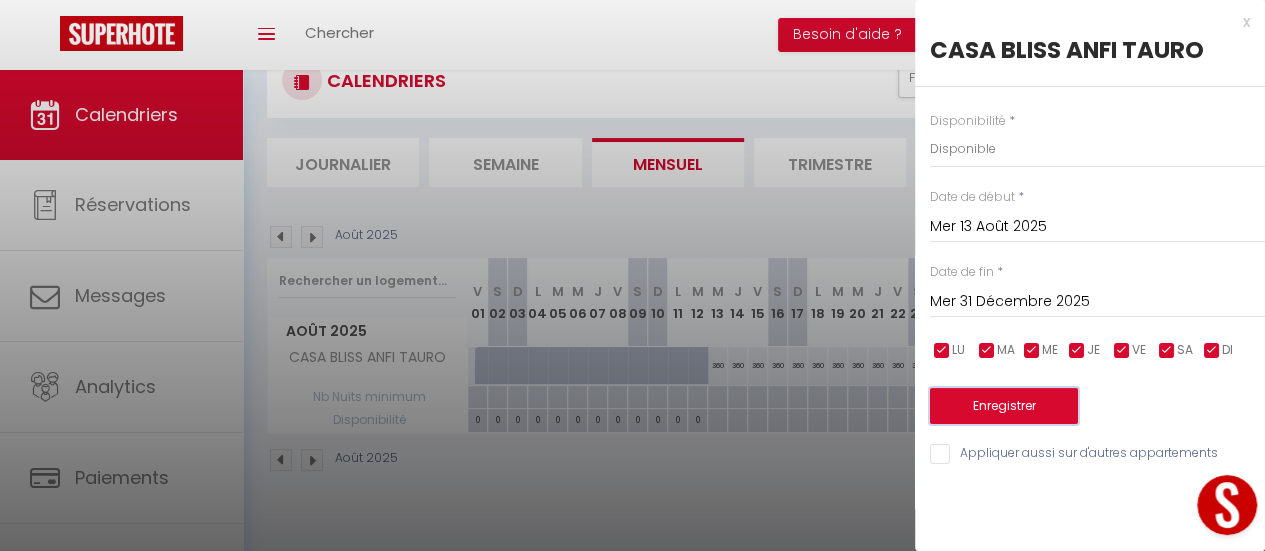 click on "Enregistrer" at bounding box center [1004, 406] 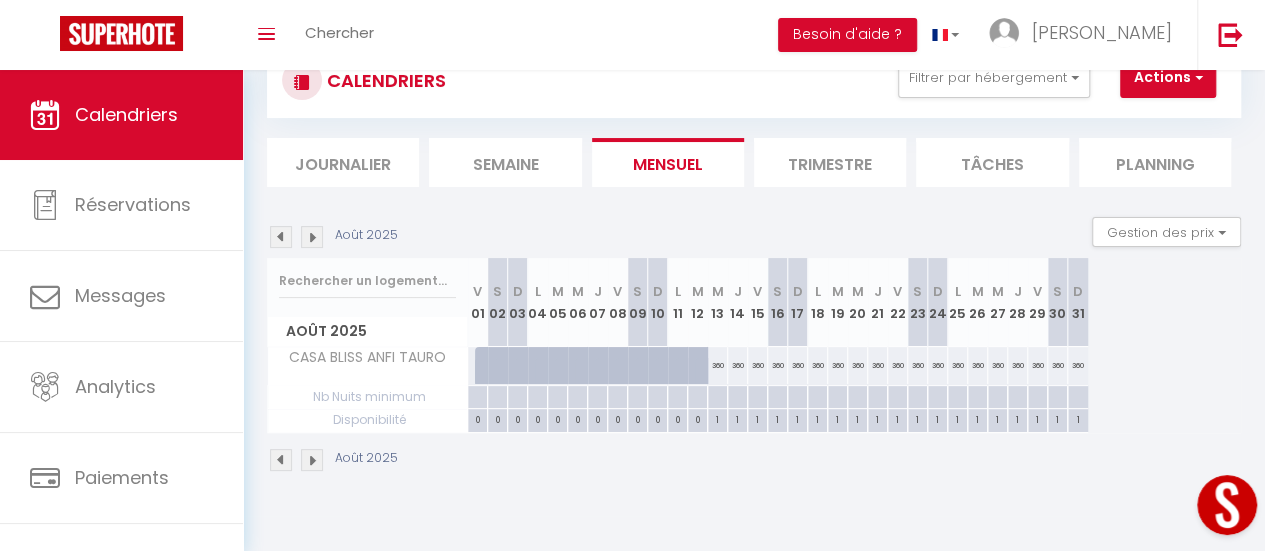 click at bounding box center [717, 397] 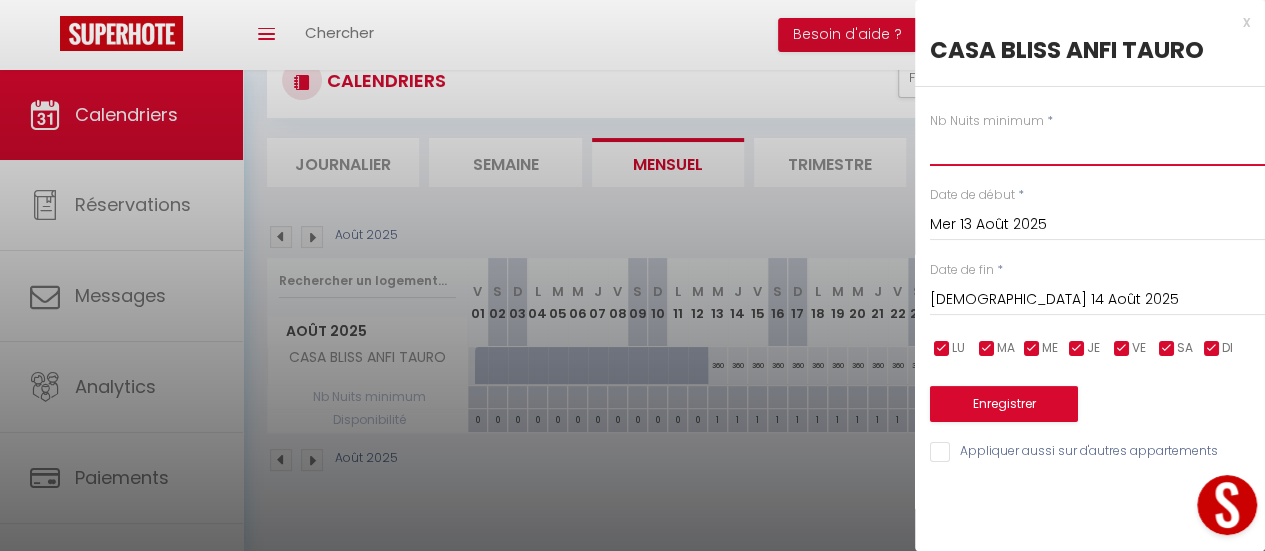 click at bounding box center (1097, 148) 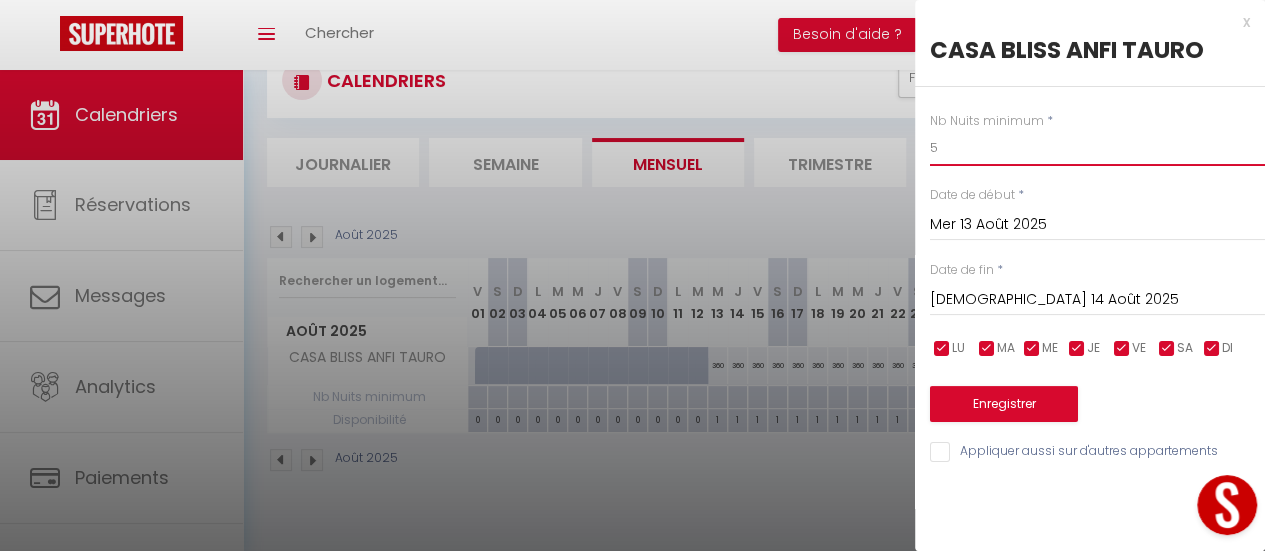 type on "5" 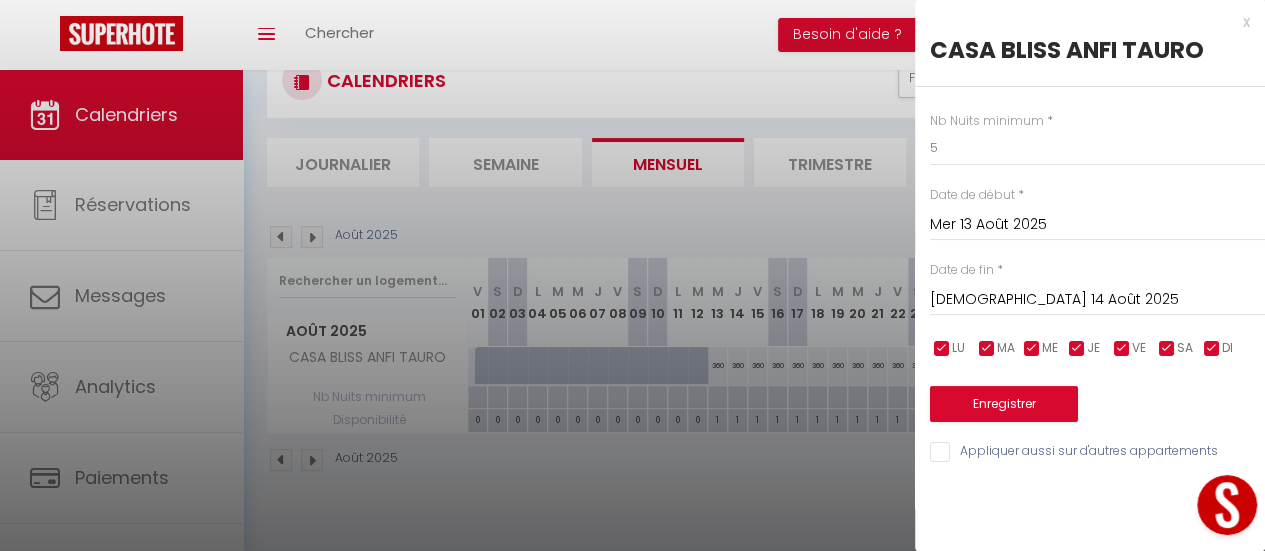 click on "Jeu 14 Août 2025" at bounding box center [1097, 300] 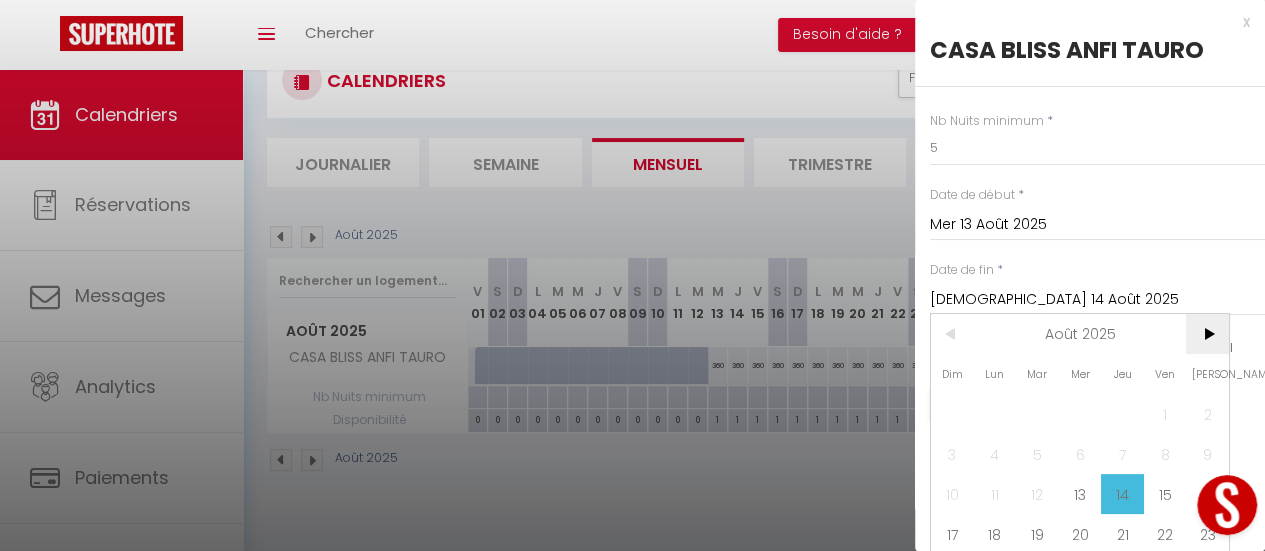 click on ">" at bounding box center (1207, 334) 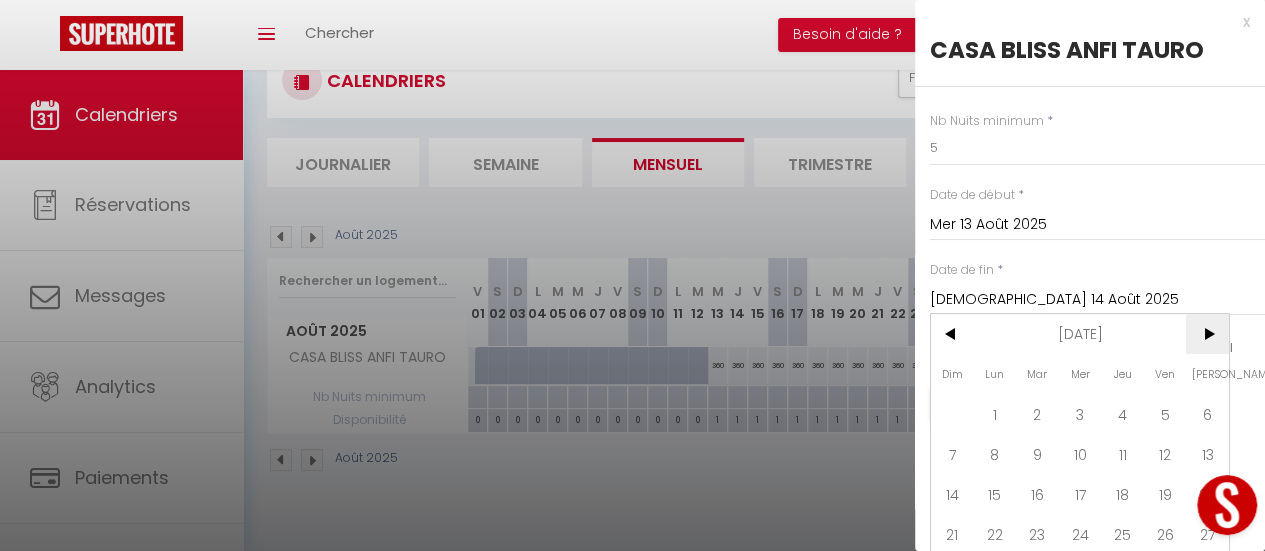 click on ">" at bounding box center [1207, 334] 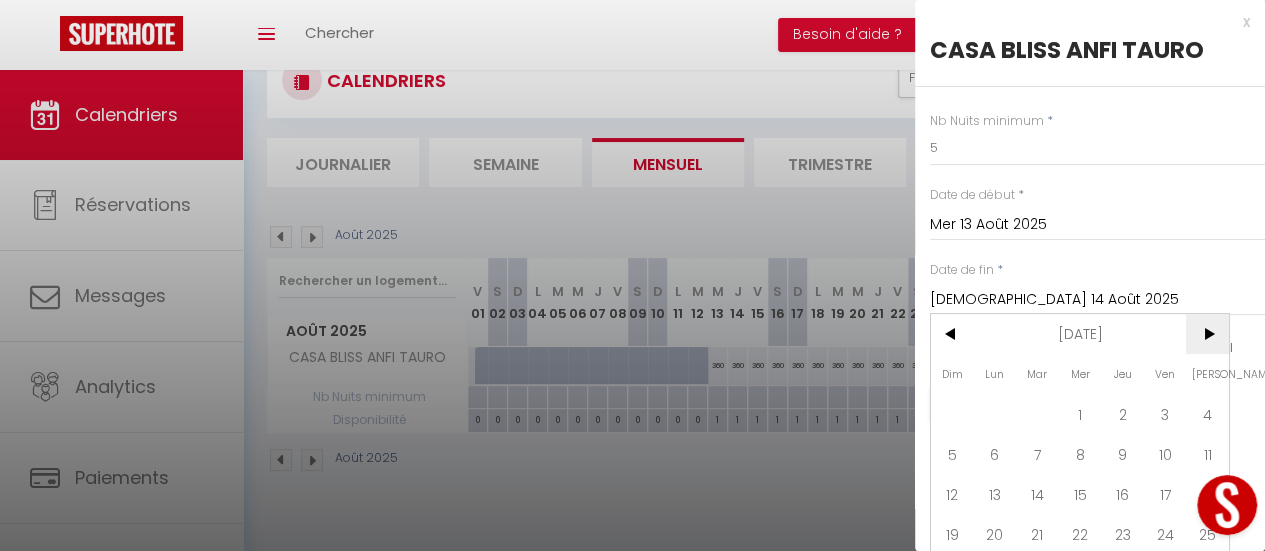 click on ">" at bounding box center [1207, 334] 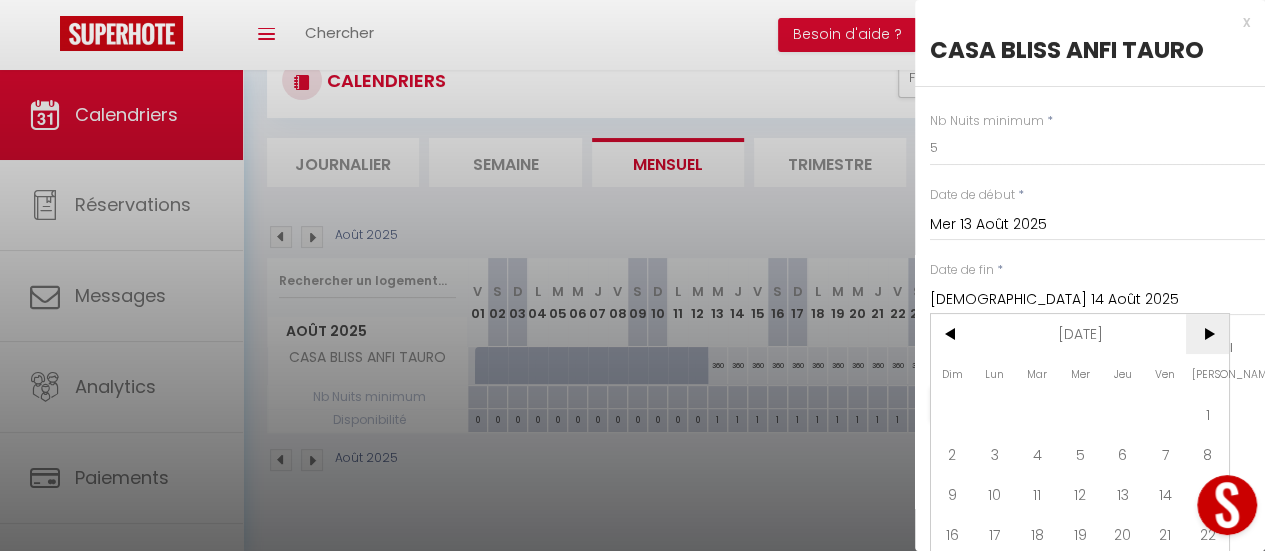 click on ">" at bounding box center [1207, 334] 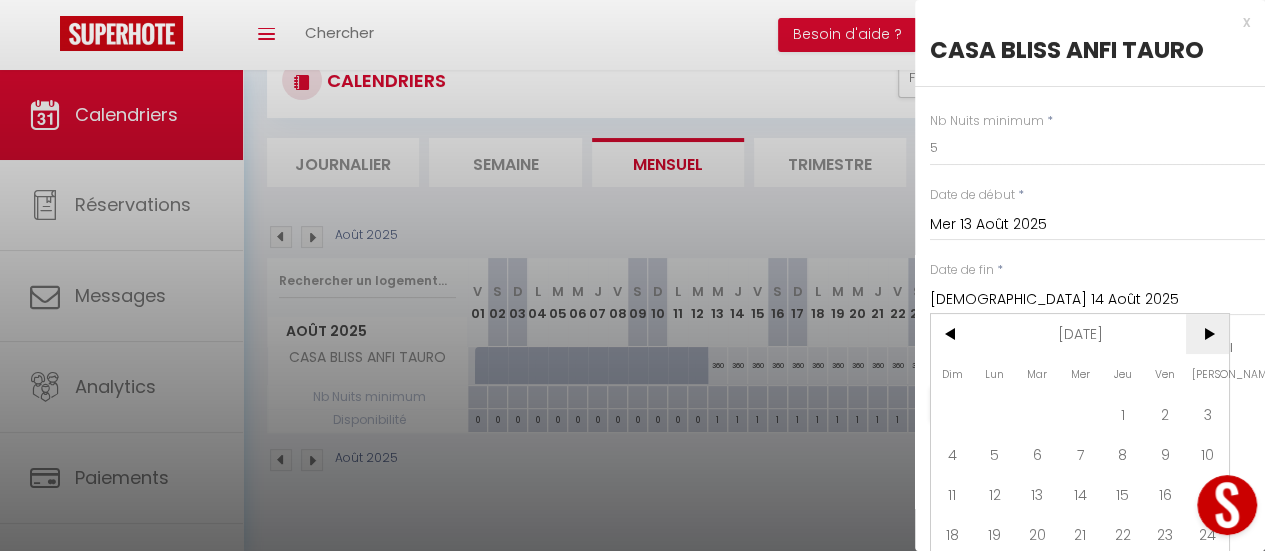 click on ">" at bounding box center (1207, 334) 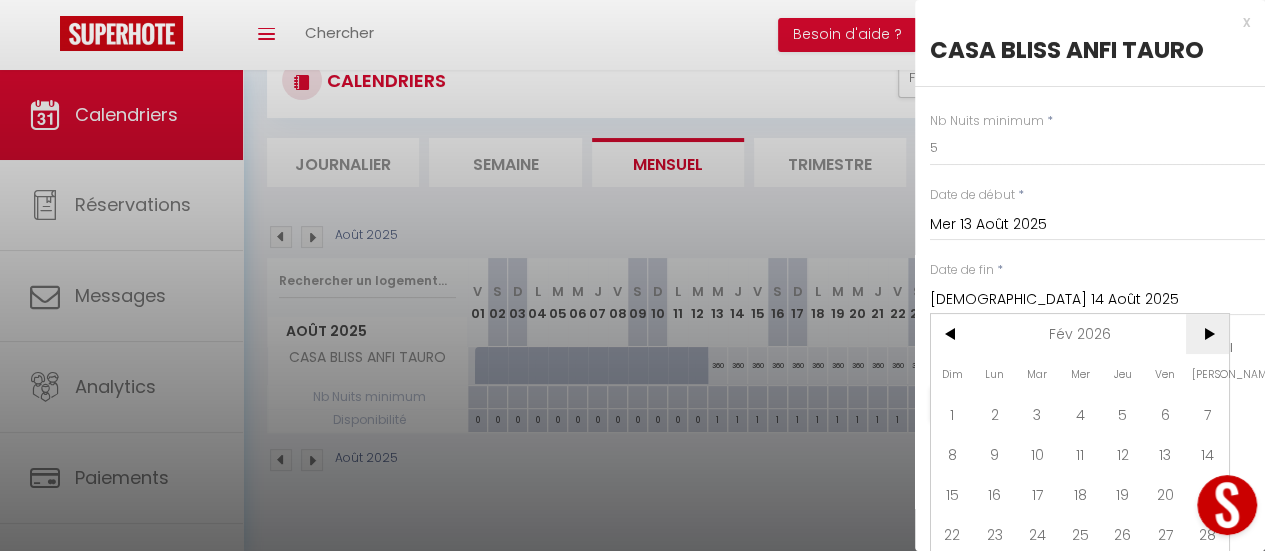 click on ">" at bounding box center [1207, 334] 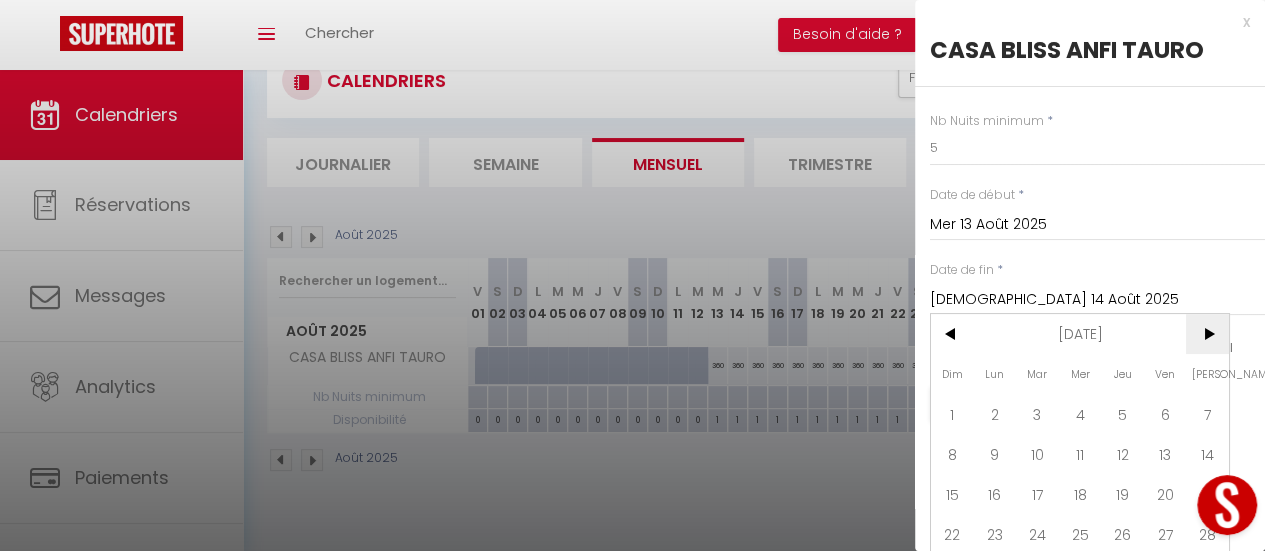 click on ">" at bounding box center (1207, 334) 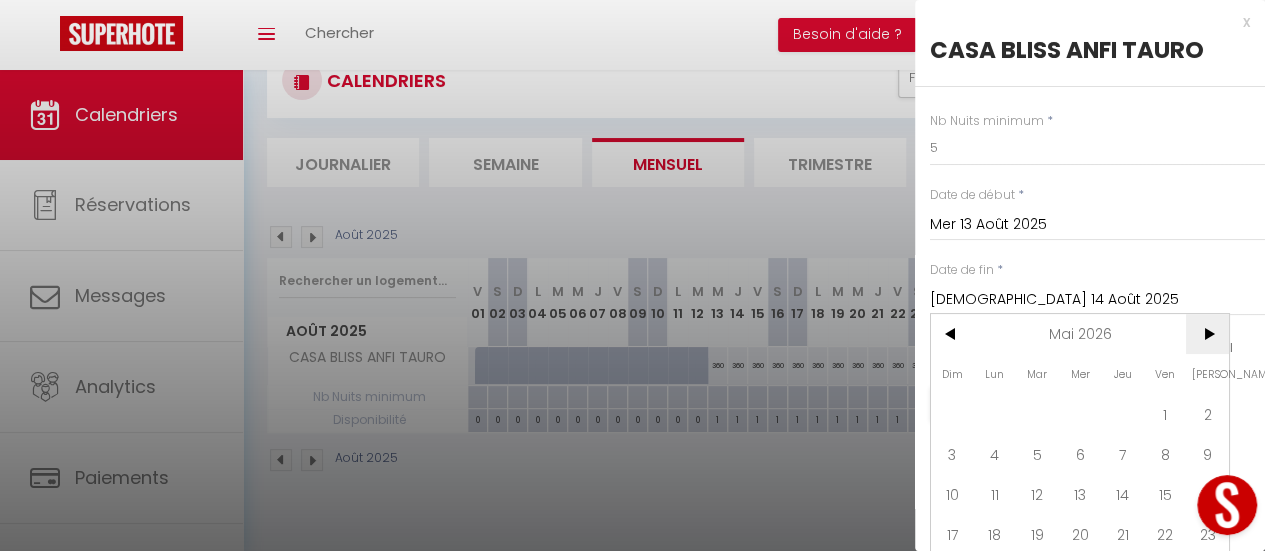 click on ">" at bounding box center (1207, 334) 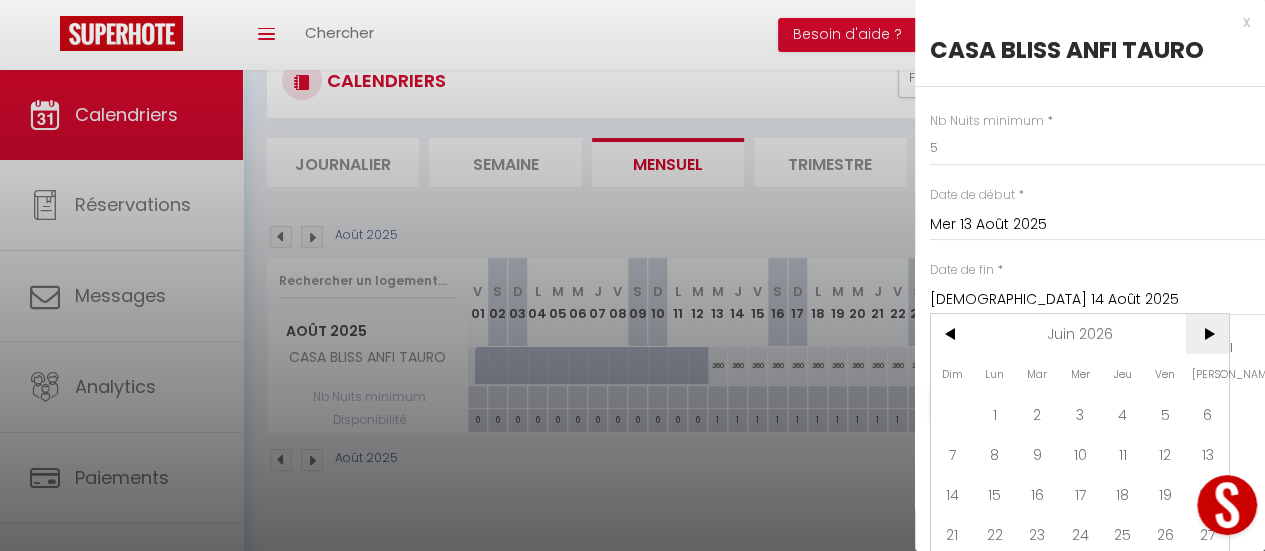 click on ">" at bounding box center [1207, 334] 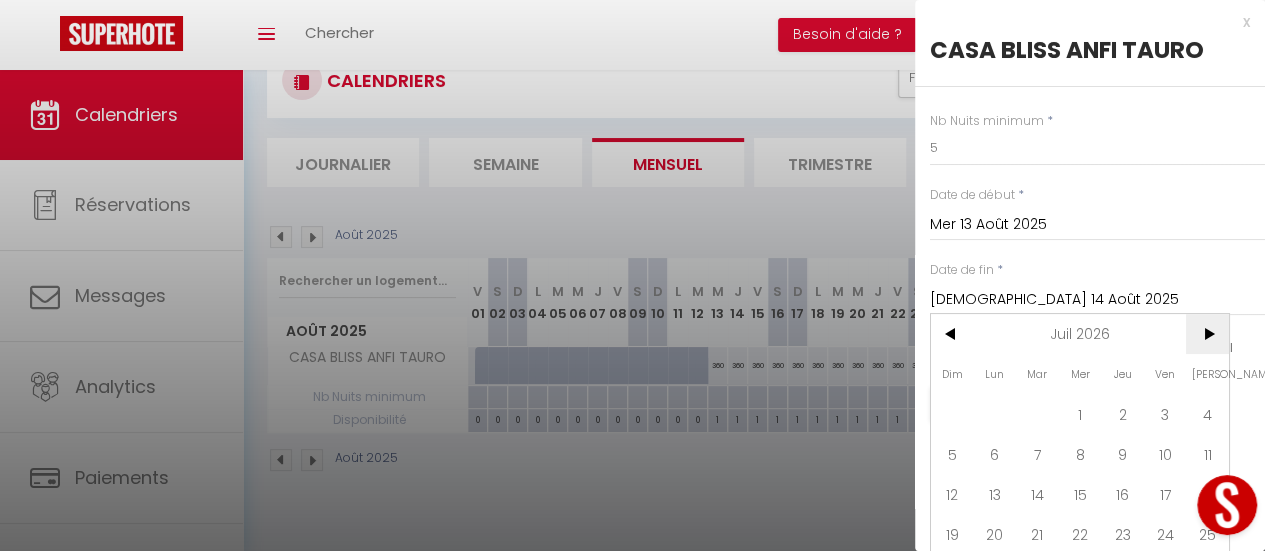click on ">" at bounding box center (1207, 334) 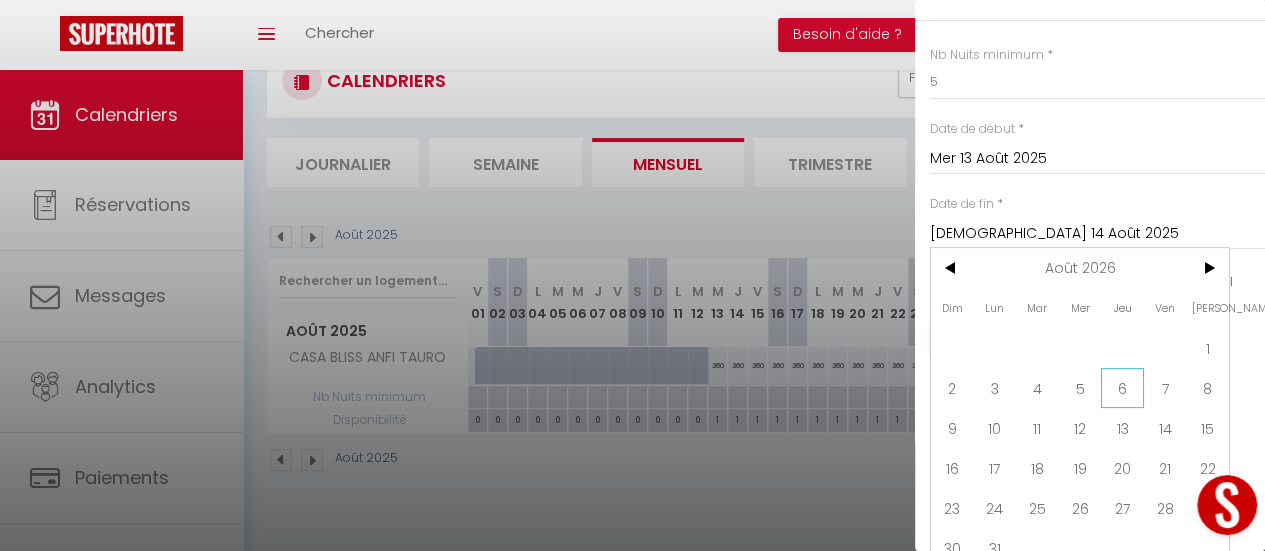 scroll, scrollTop: 98, scrollLeft: 0, axis: vertical 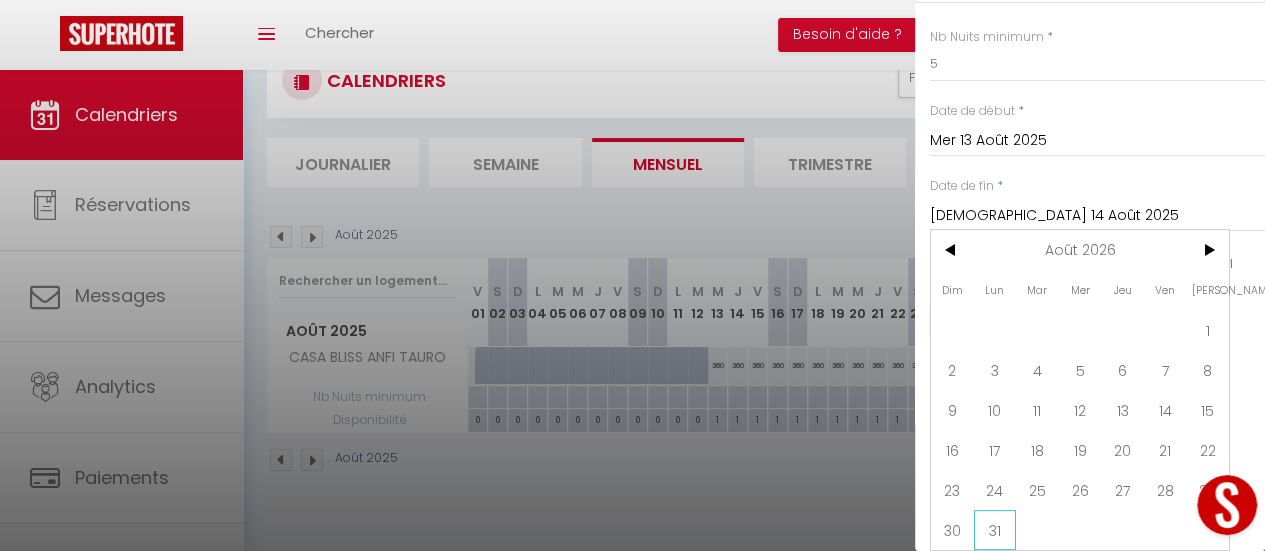 click on "31" at bounding box center (995, 530) 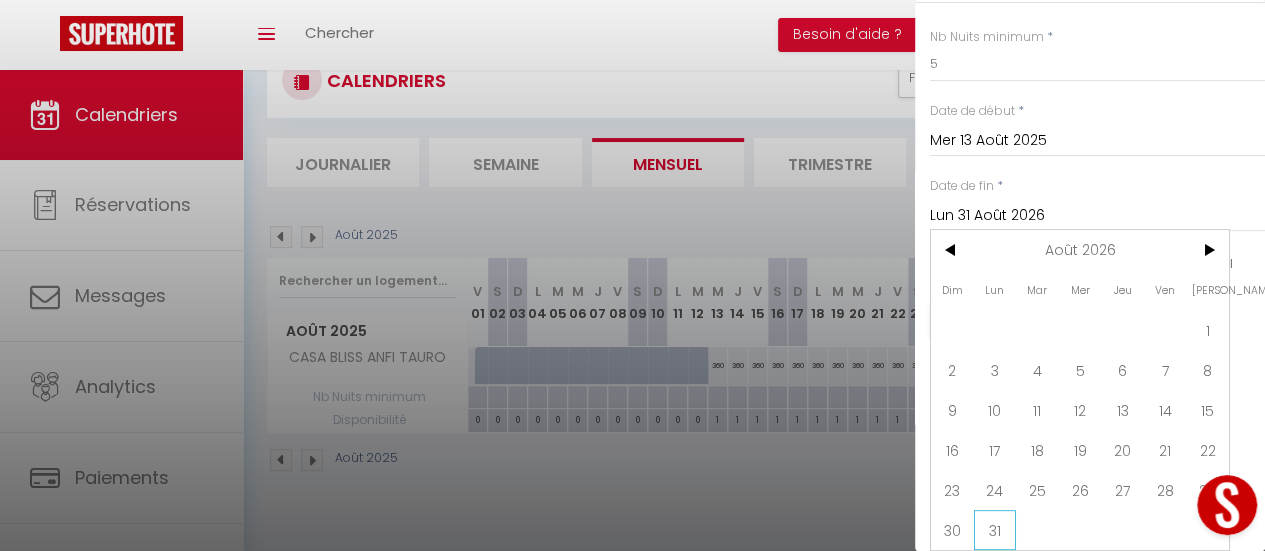 scroll, scrollTop: 0, scrollLeft: 0, axis: both 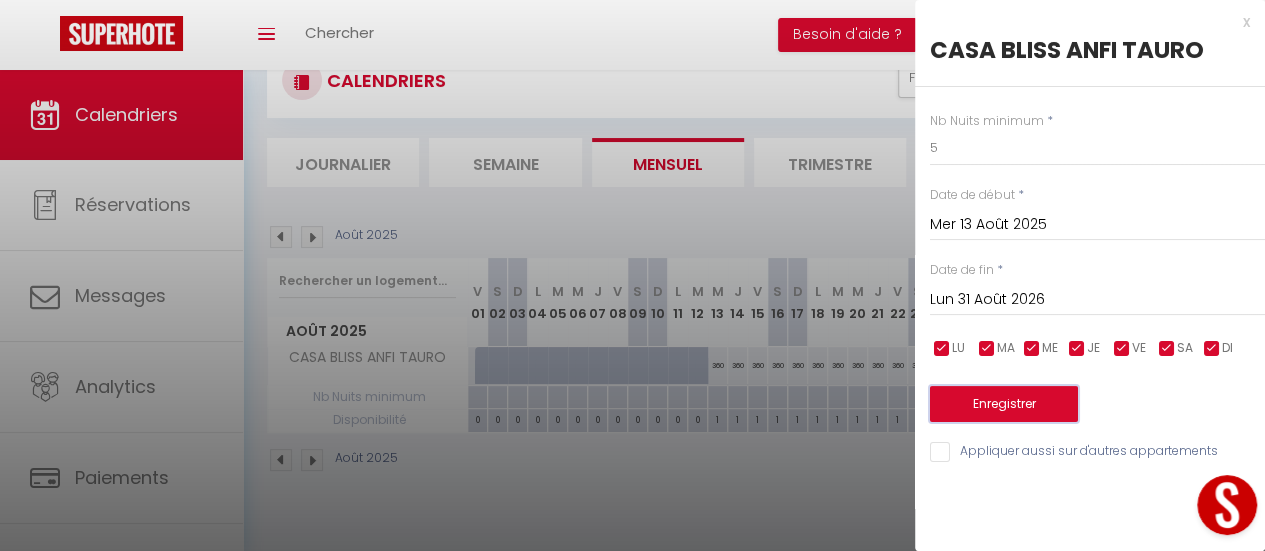 click on "Enregistrer" at bounding box center (1004, 404) 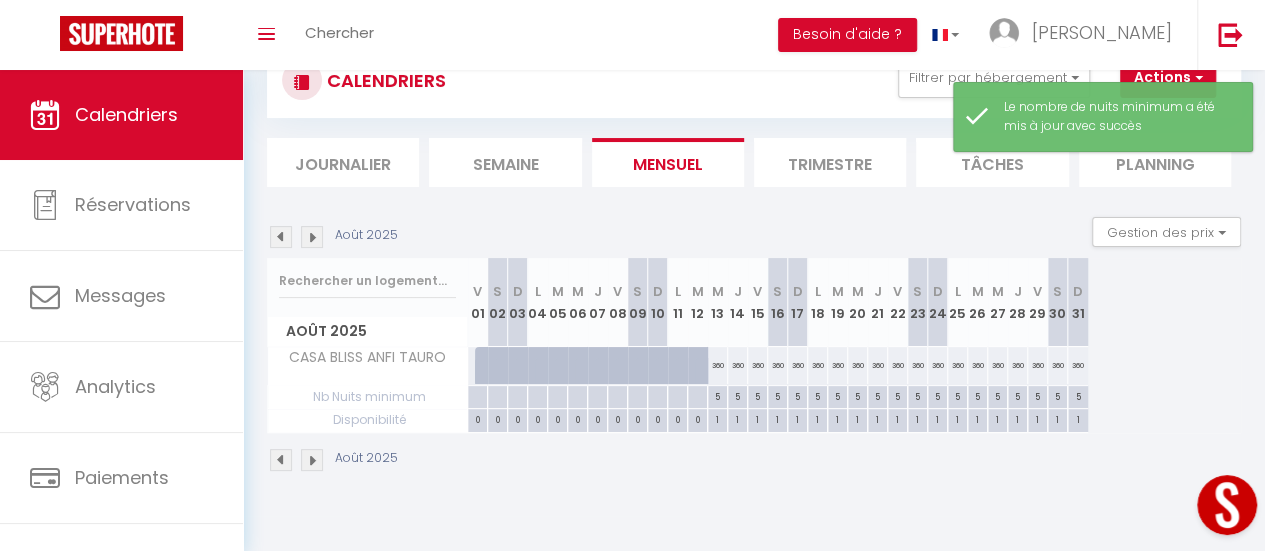 click at bounding box center (312, 237) 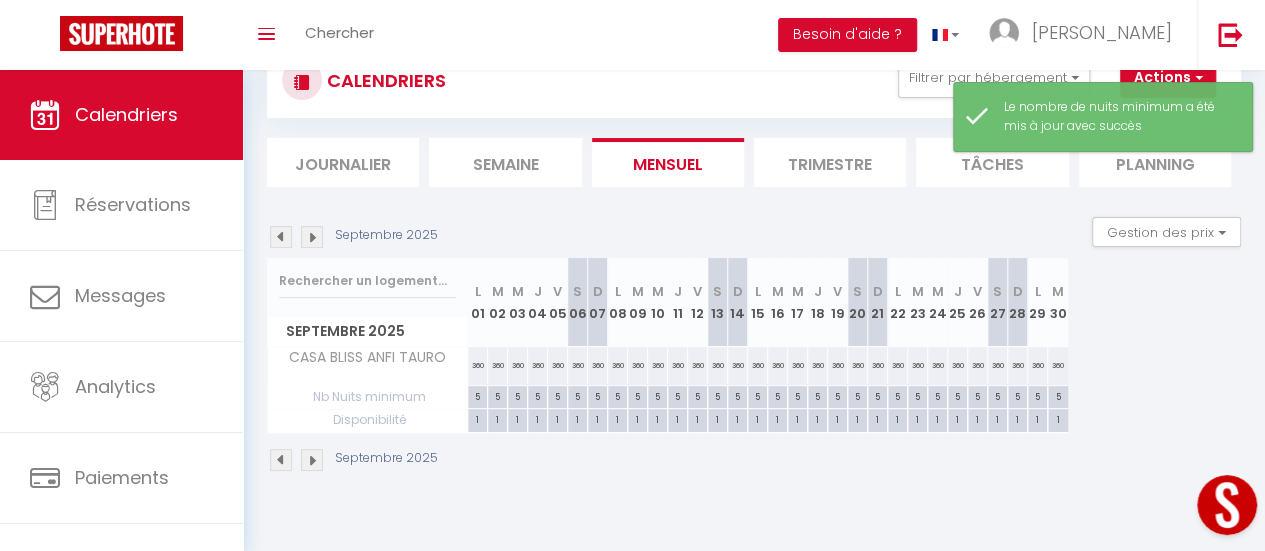 click at bounding box center [312, 237] 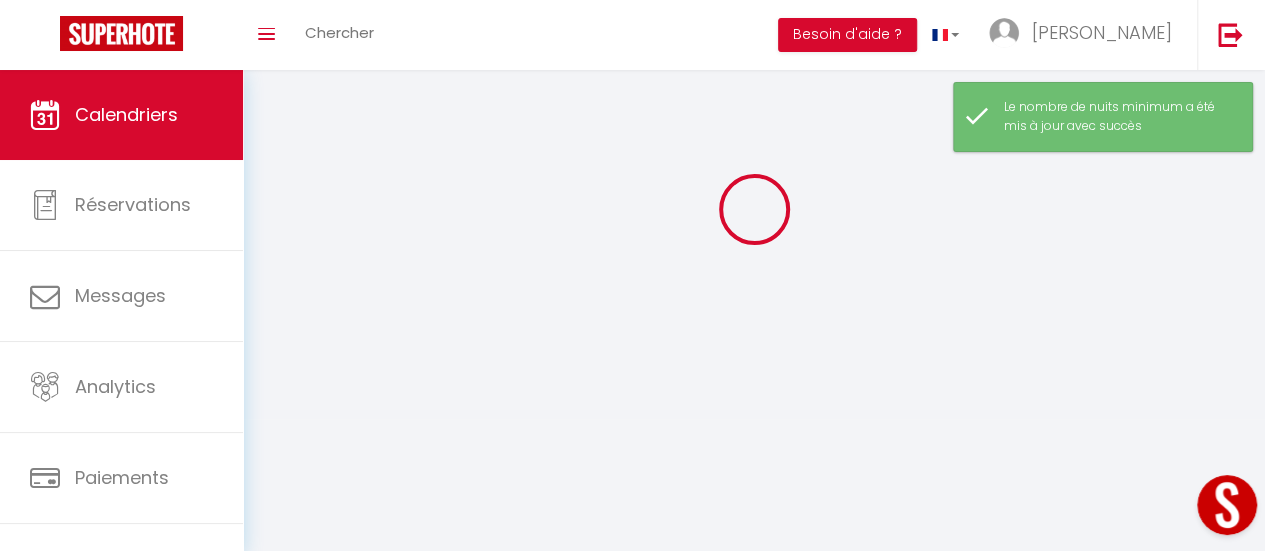 click at bounding box center [754, 209] 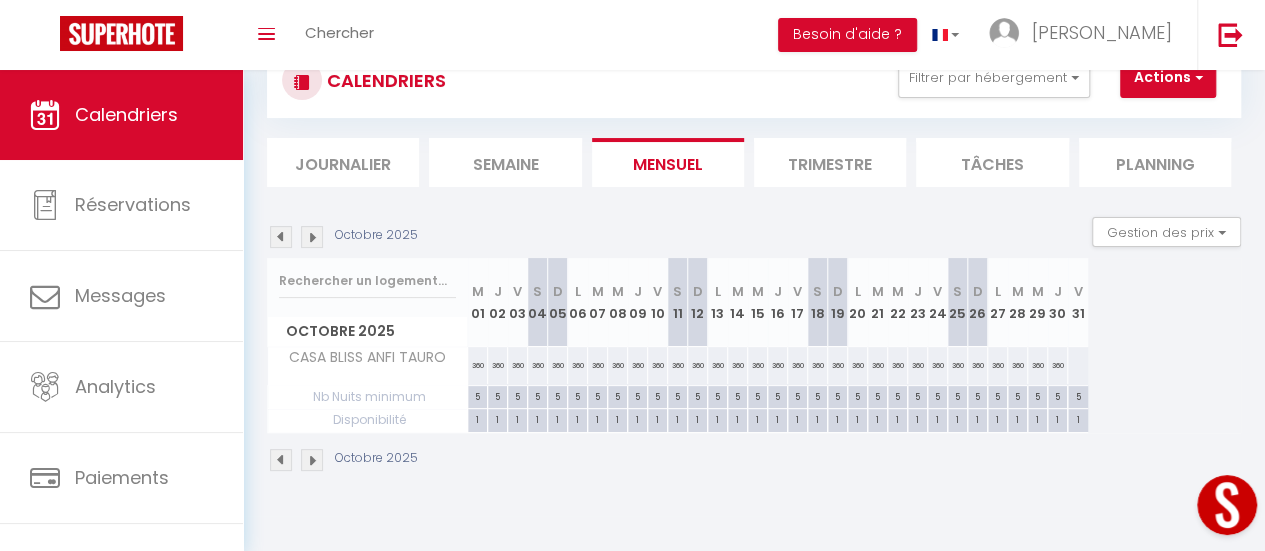 drag, startPoint x: 488, startPoint y: 218, endPoint x: 495, endPoint y: 241, distance: 24.04163 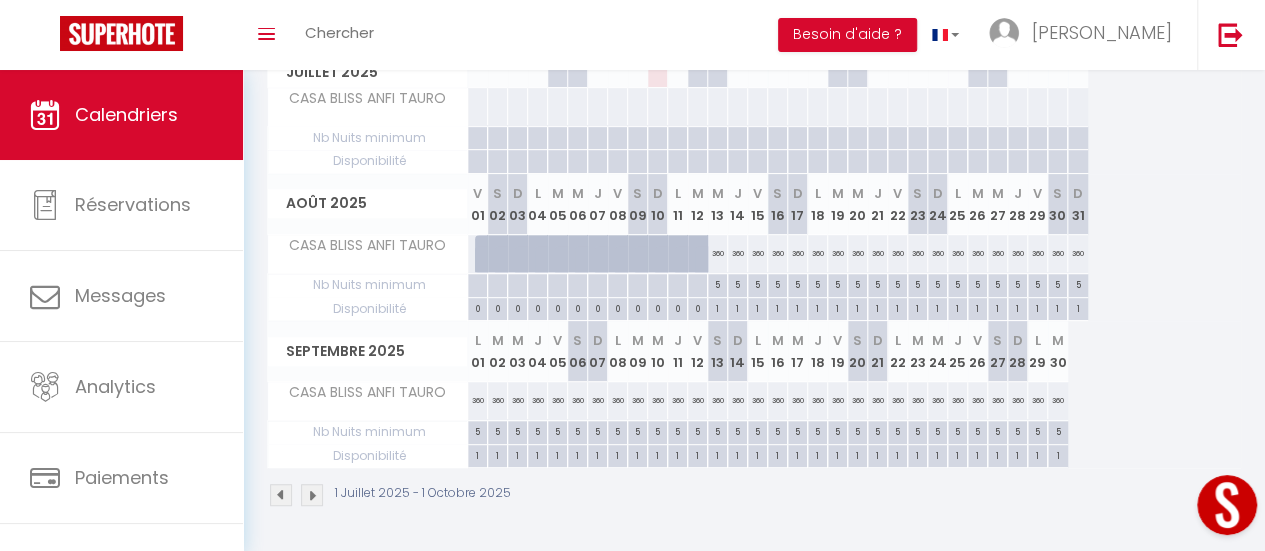 scroll, scrollTop: 0, scrollLeft: 0, axis: both 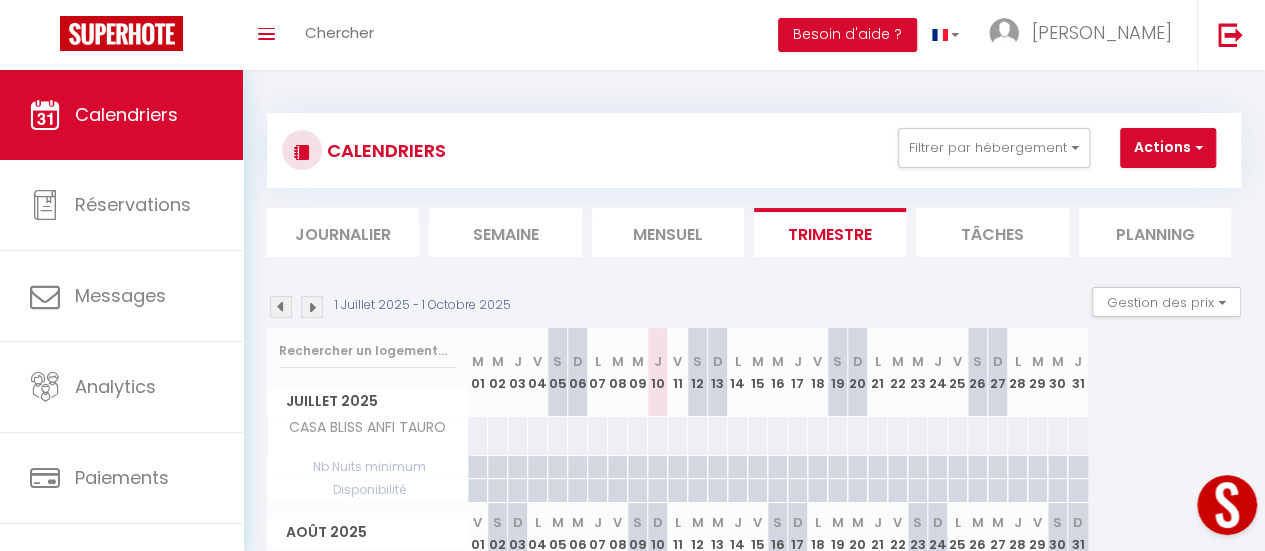 click on "CALENDRIERS
Filtrer par hébergement
Tous       MOGAN PEARL     BLUE PEARL     CASA BLISS ANFI TAURO    Effacer   Sauvegarder
Actions
Nouvelle réservation   Exporter les réservations   Importer les réservations
Journalier
Semaine
Mensuel
Trimestre
Tâches
Planning
1 Juillet 2025 - 1 Octobre 2025
Gestion des prix
Nb Nuits minimum   Règles   Disponibilité           Juillet 2025
M
01
M
02
J   V   S   D   L   M   M   J   V   S" at bounding box center (754, 475) 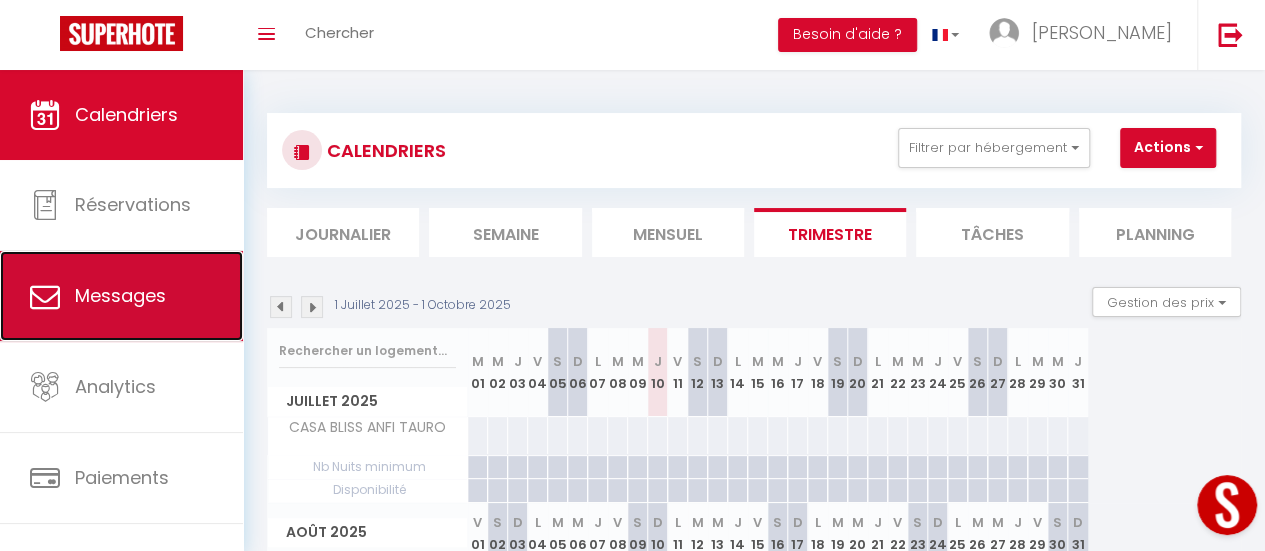 click on "Messages" at bounding box center (121, 296) 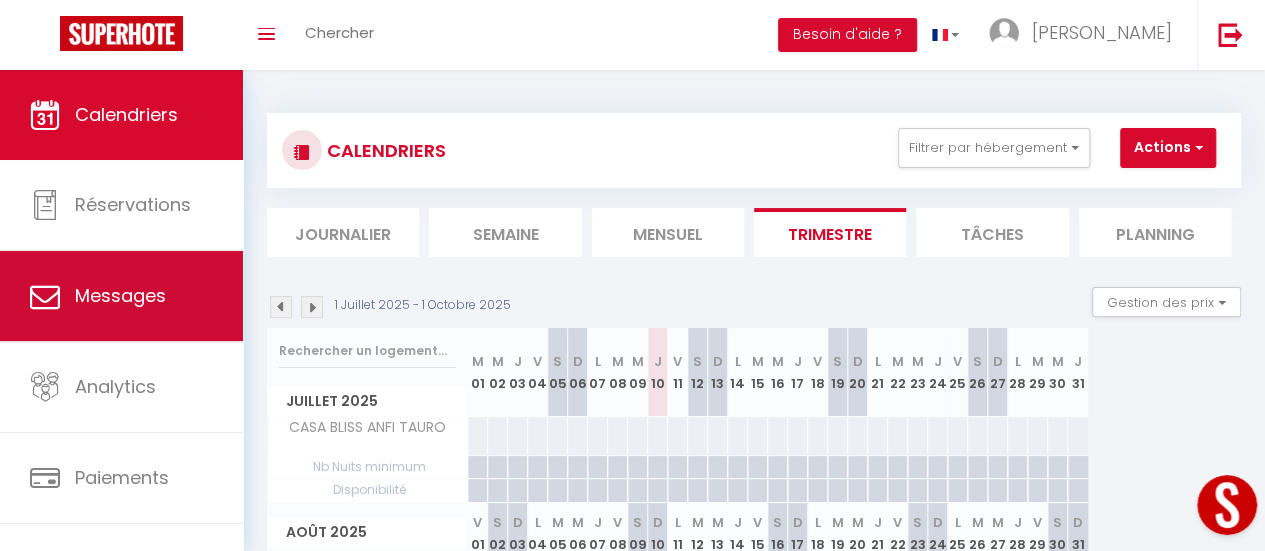 select on "message" 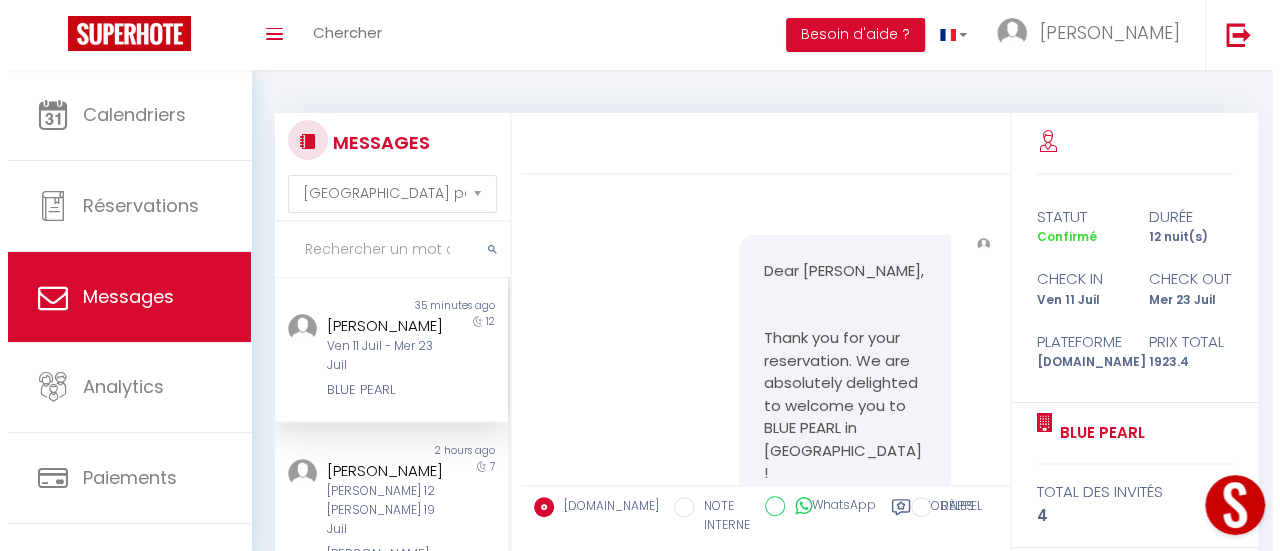 scroll, scrollTop: 6816, scrollLeft: 0, axis: vertical 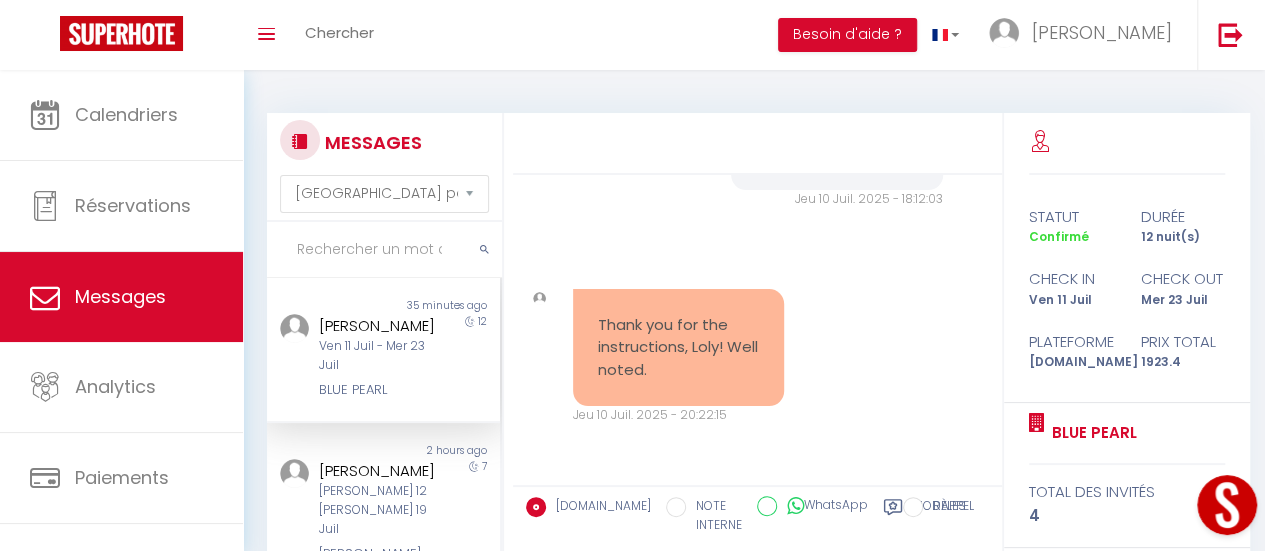 click on "Thank you for the instructions, Loly! Well noted.    Jeu 10 Juil. 2025 - 20:22:15     Note Sms     Thank you for the instructions, Loly! Well noted.    Jeu 10 Juil. 2025 - 20:22:15" at bounding box center (758, 357) 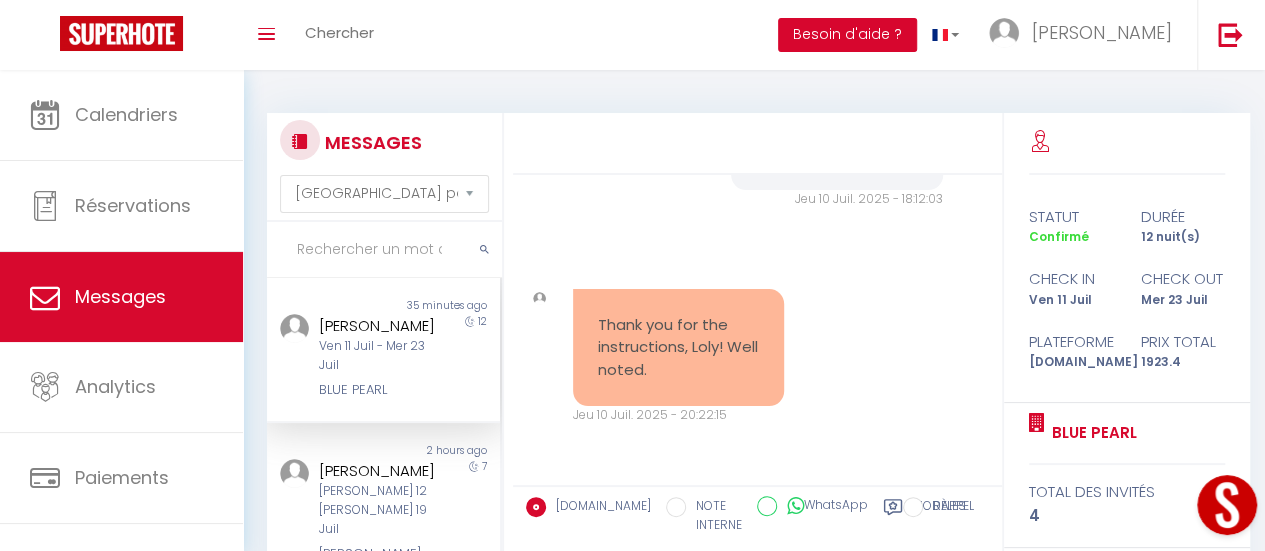 click on "Besoin d'aide ?" at bounding box center (847, 35) 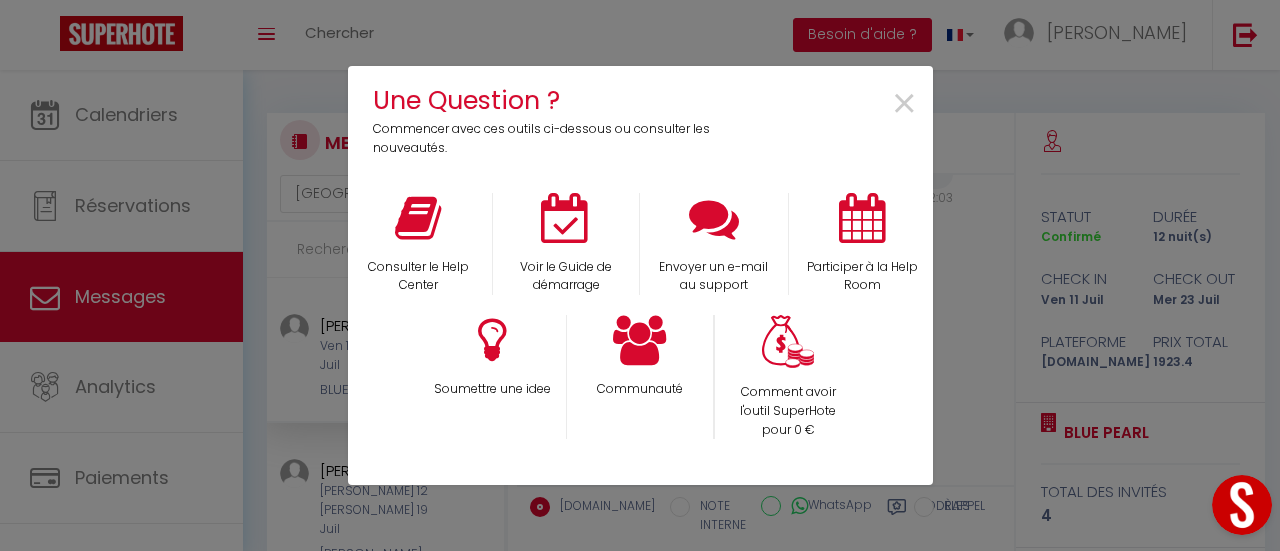 scroll, scrollTop: 6726, scrollLeft: 0, axis: vertical 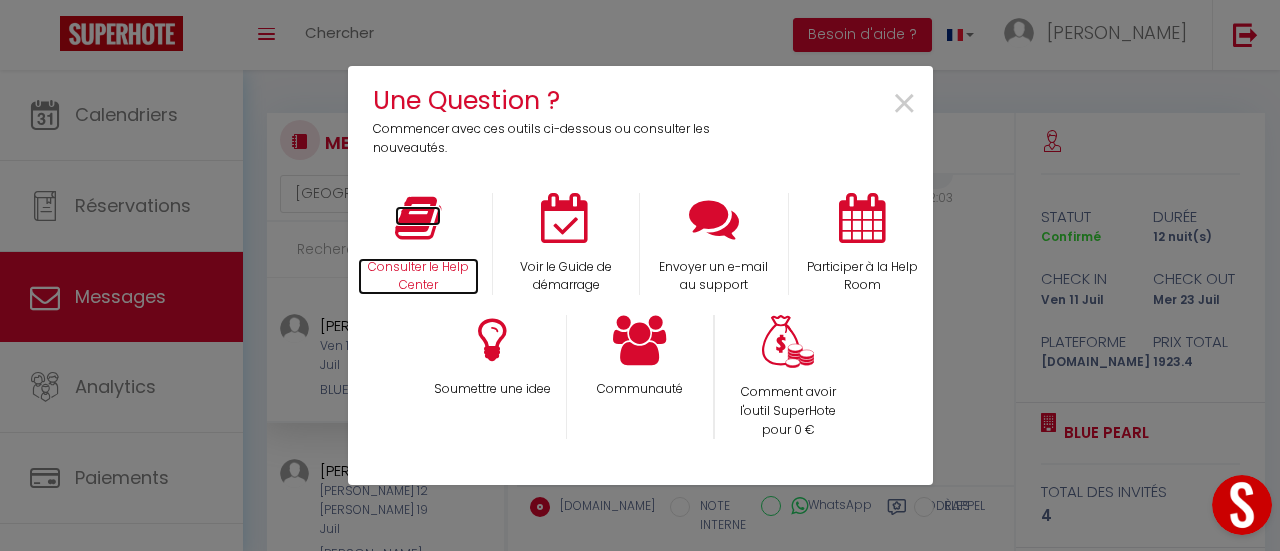 click at bounding box center (418, 218) 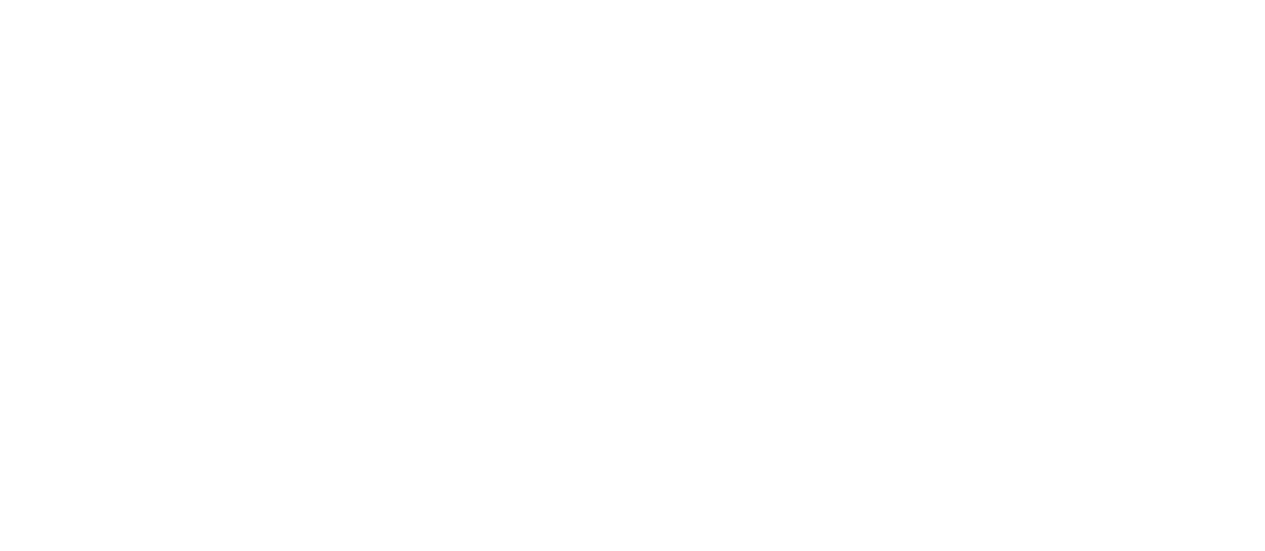 scroll, scrollTop: 0, scrollLeft: 0, axis: both 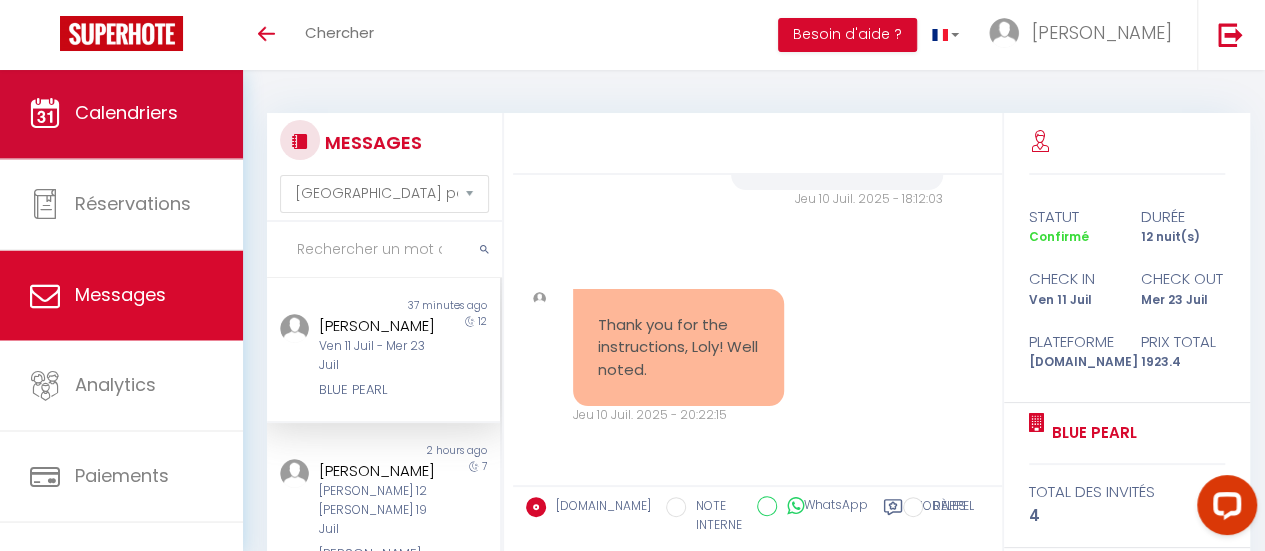 click on "Calendriers" at bounding box center [126, 112] 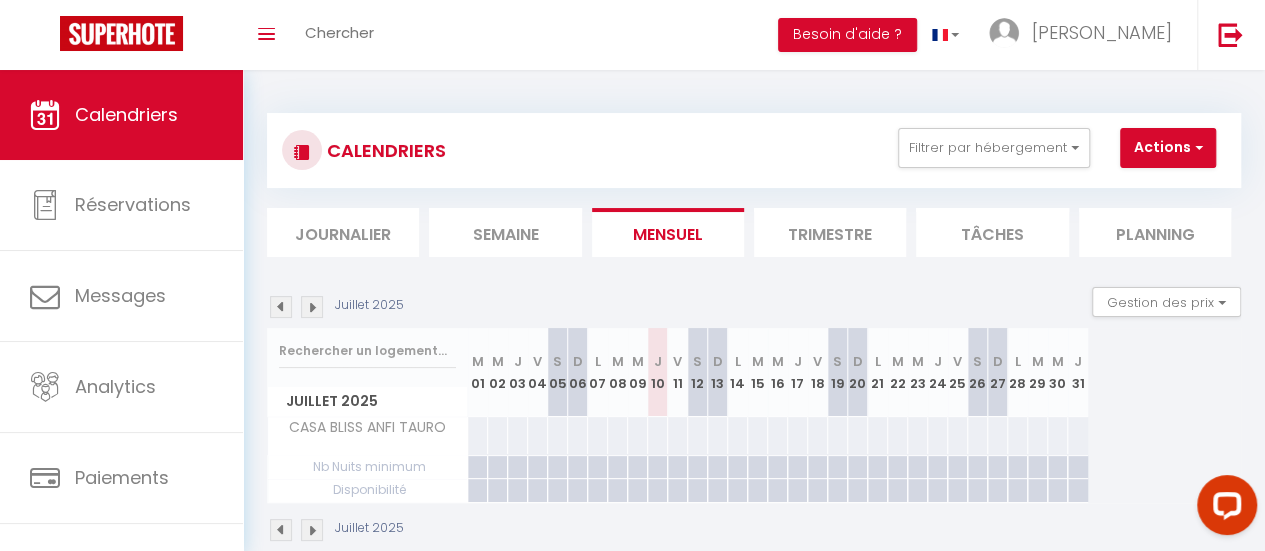 click at bounding box center (312, 307) 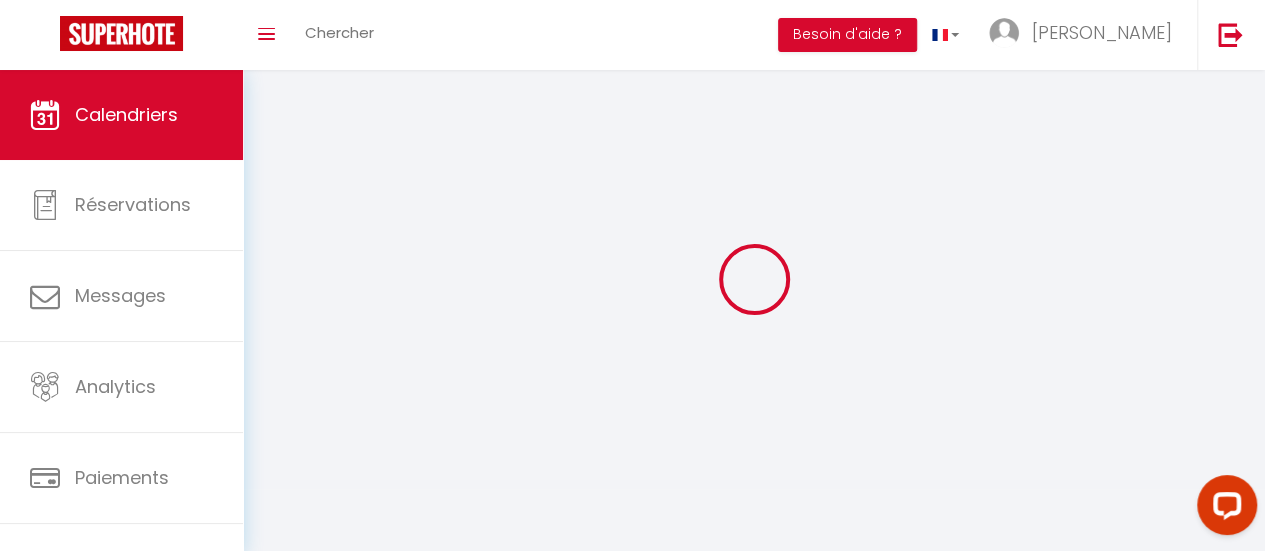 click at bounding box center [754, 279] 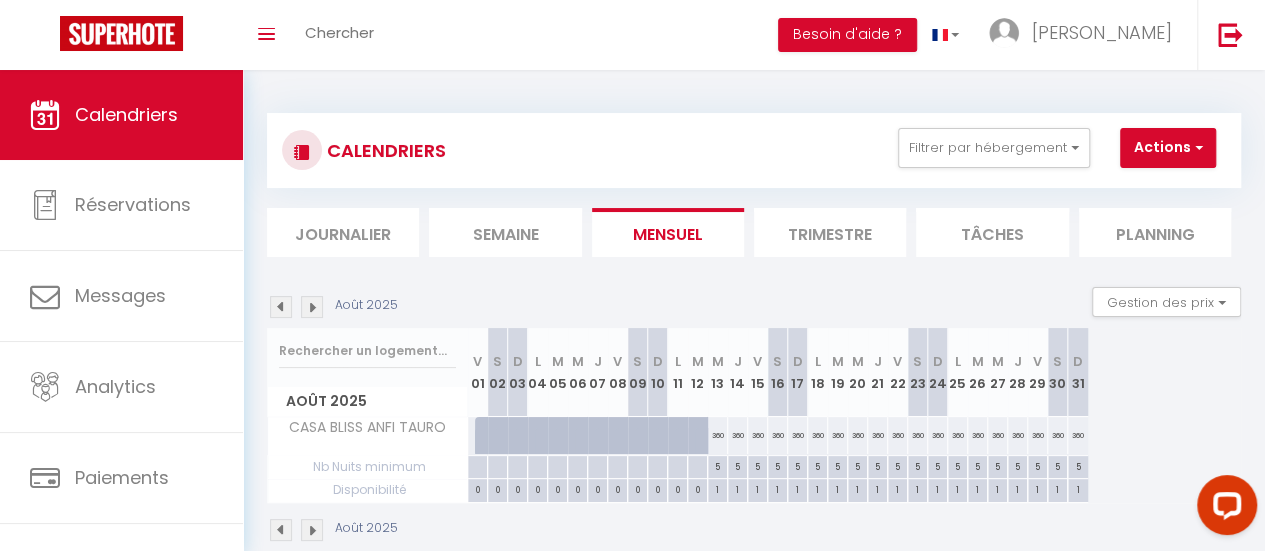 click at bounding box center [312, 307] 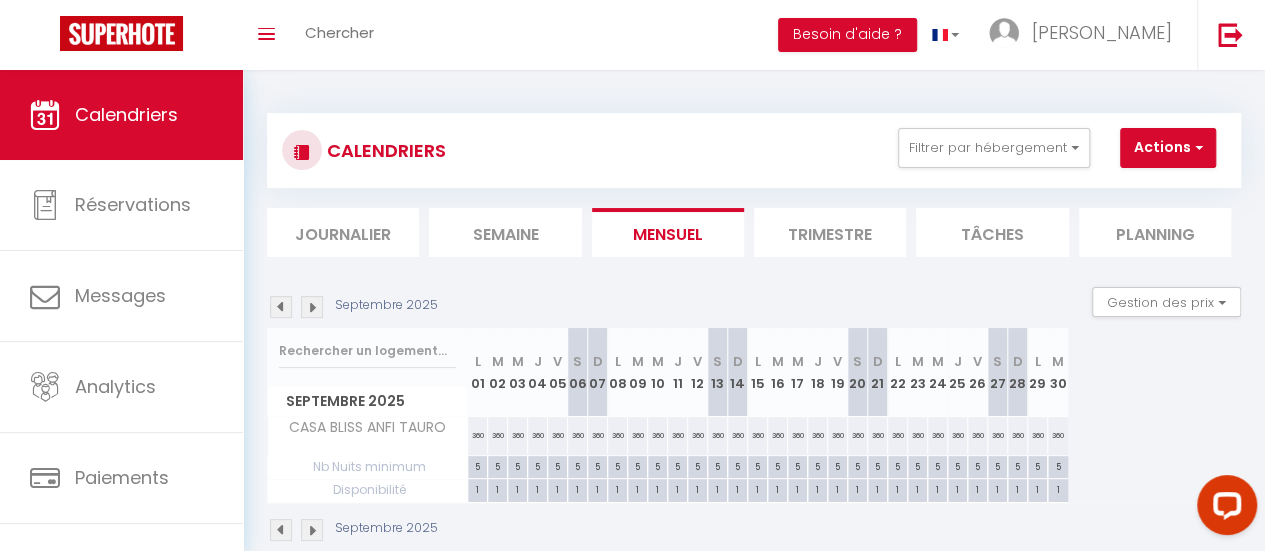 click at bounding box center (312, 307) 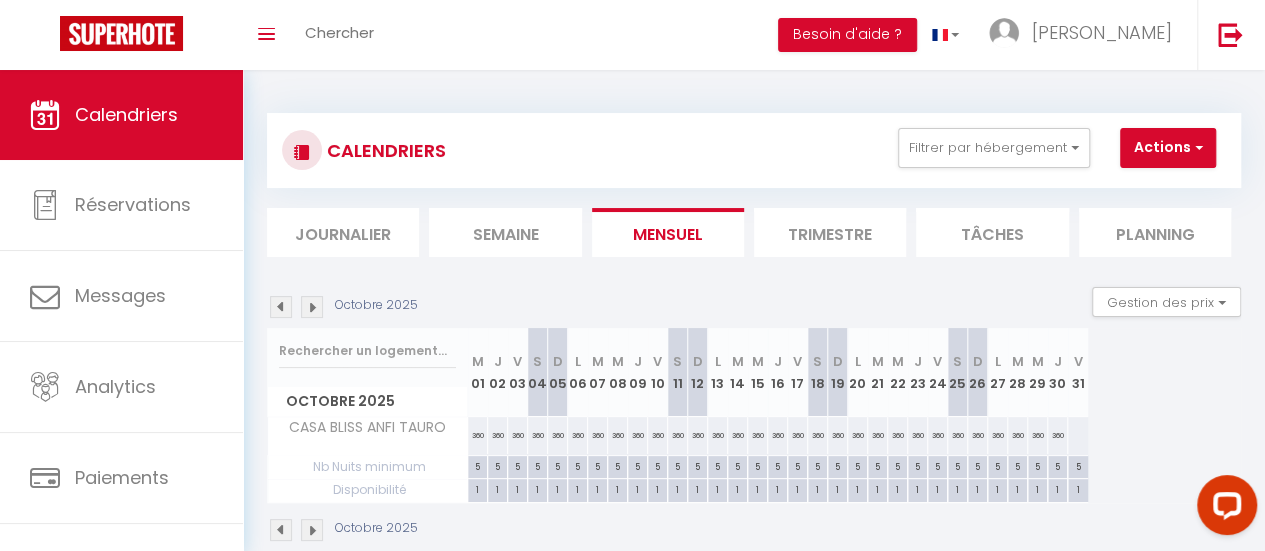 click at bounding box center (312, 307) 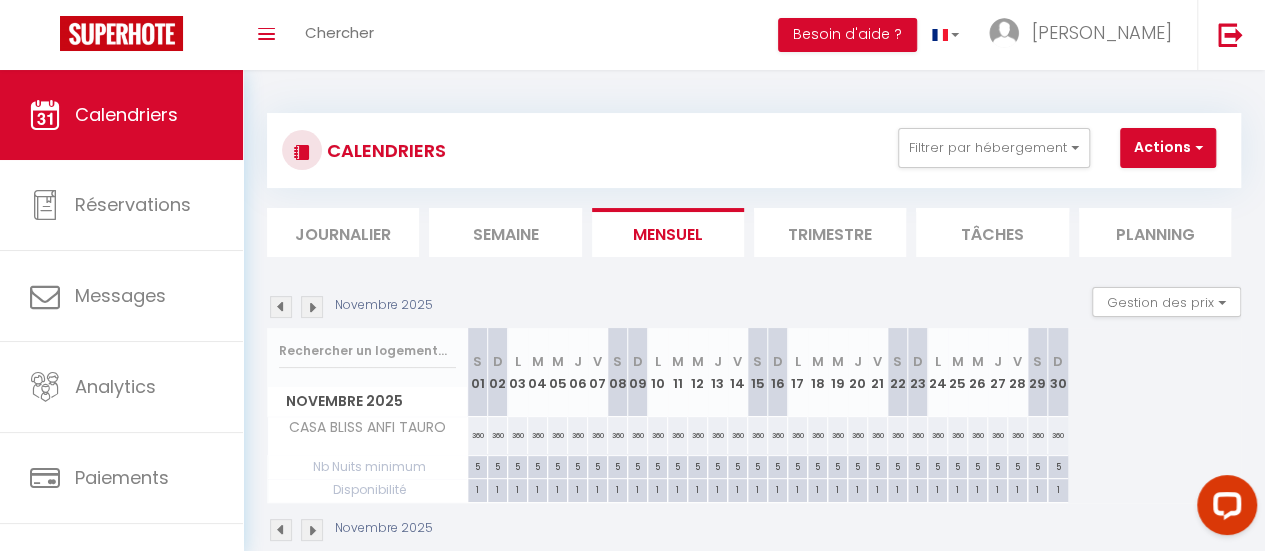 click at bounding box center [312, 307] 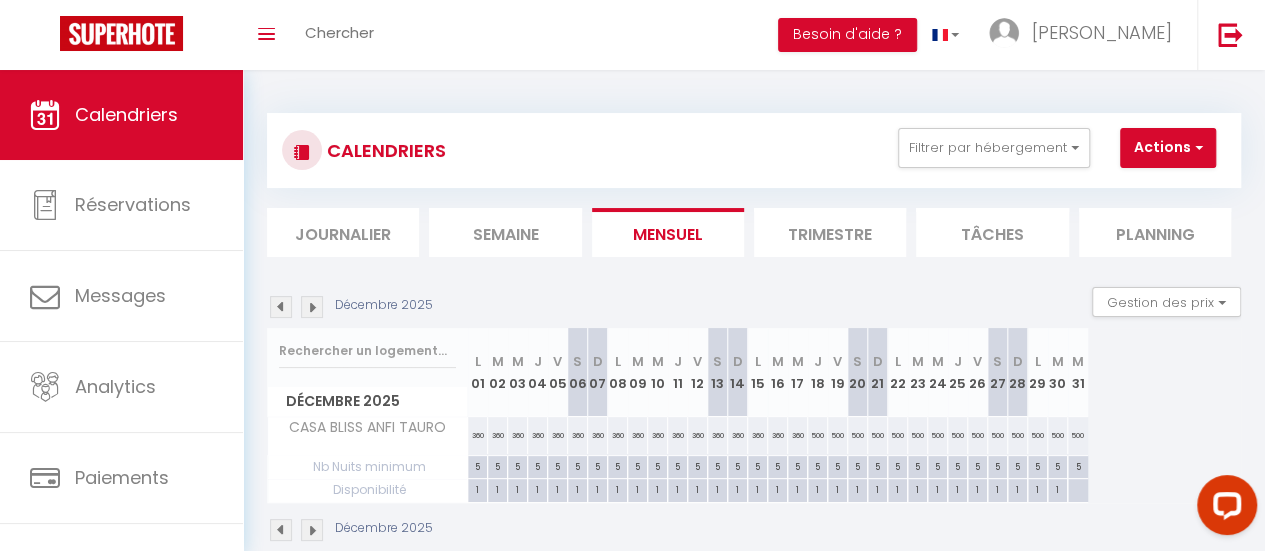 click on "500" at bounding box center [818, 435] 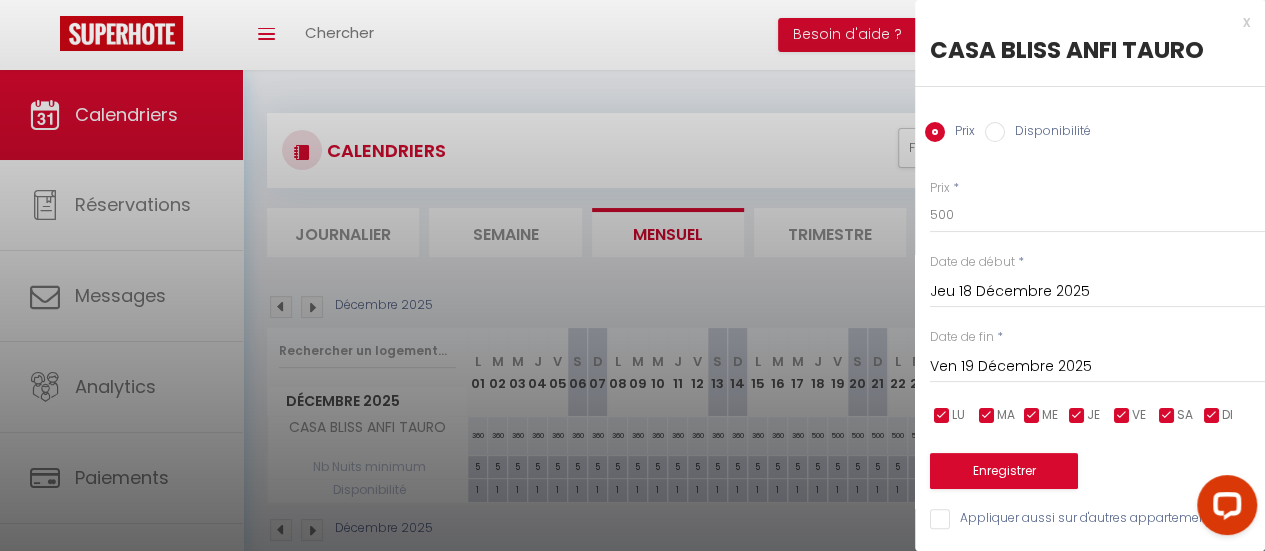 click on "Disponibilité" at bounding box center [995, 132] 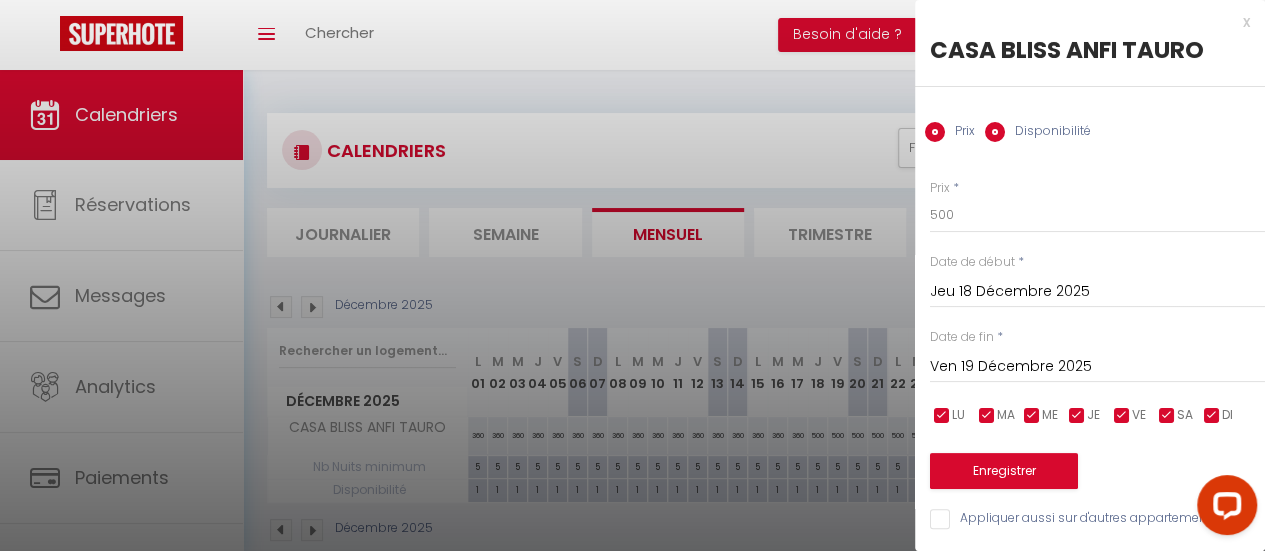 radio on "false" 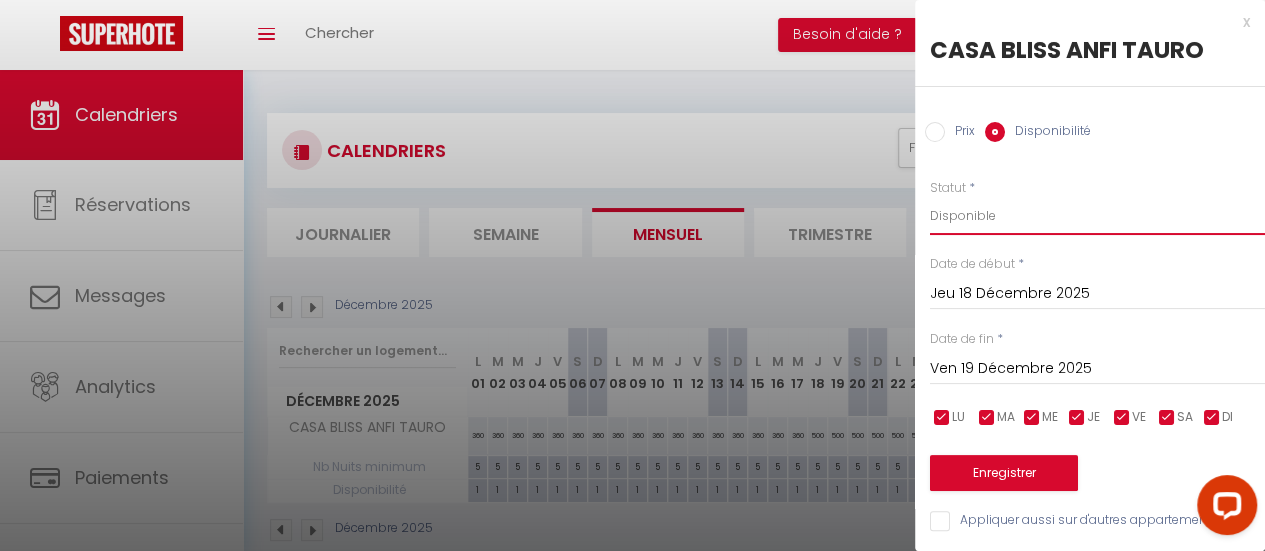 click on "Disponible
Indisponible" at bounding box center [1097, 216] 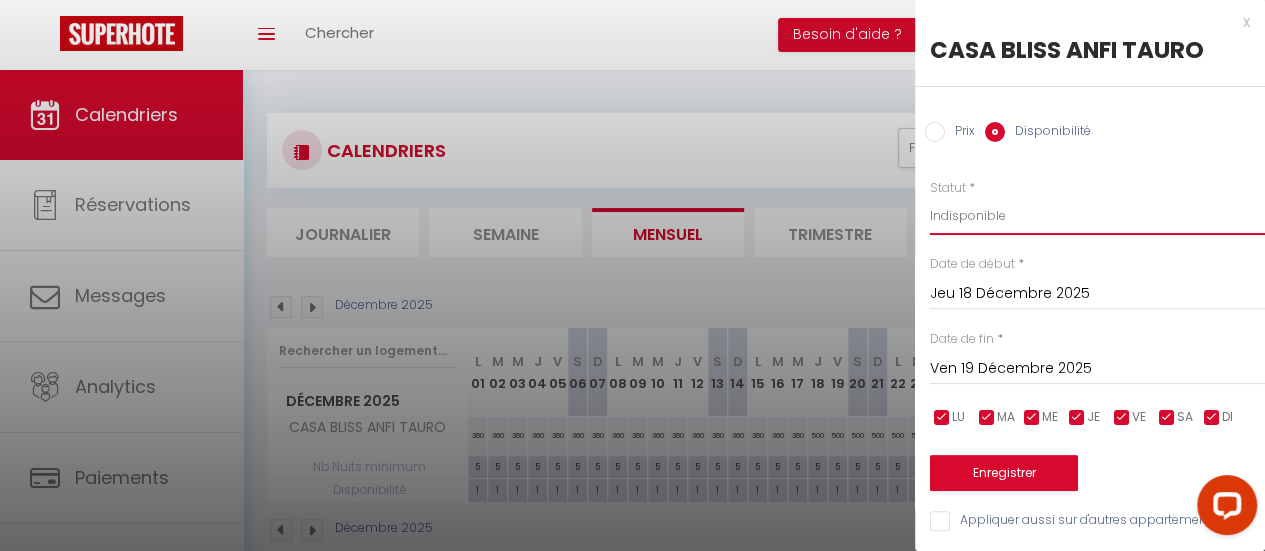 click on "Disponible
Indisponible" at bounding box center (1097, 216) 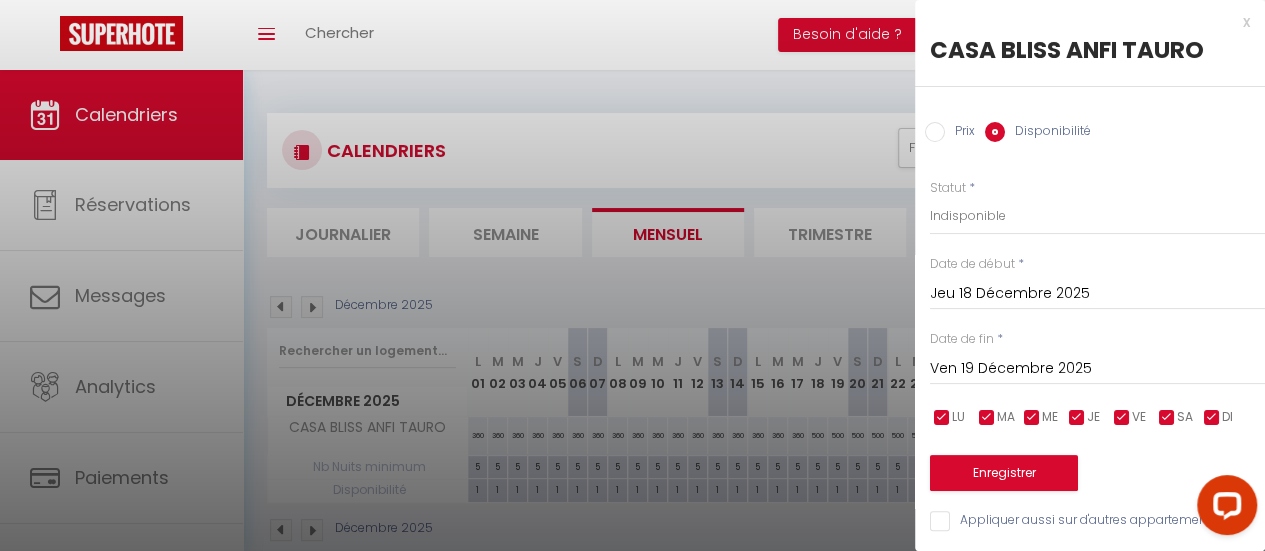 click on "Ven 19 Décembre 2025" at bounding box center (1097, 369) 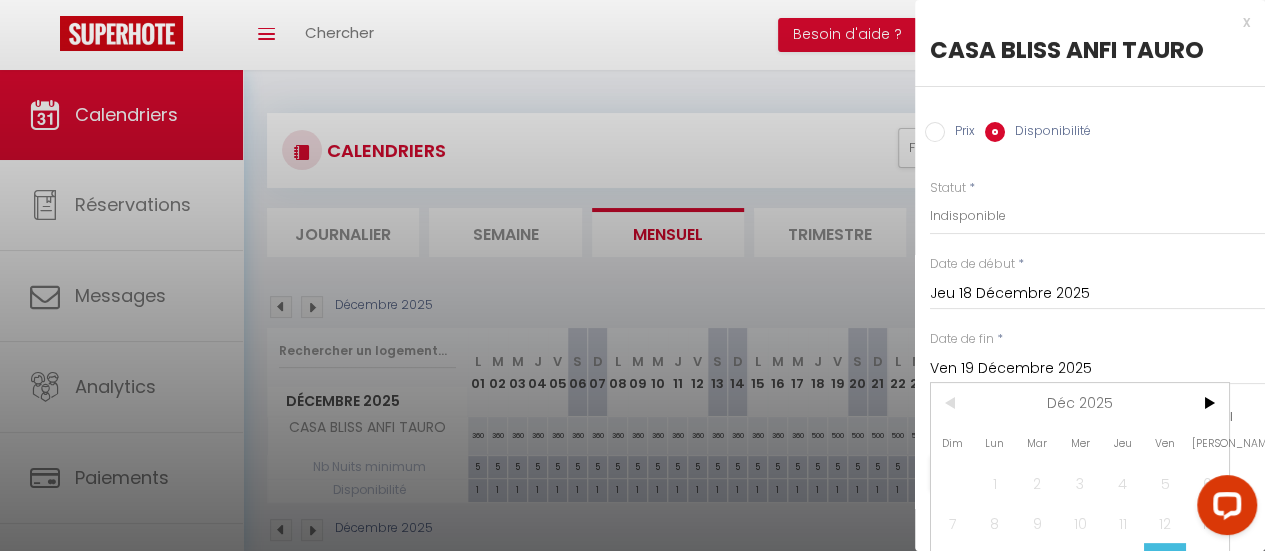 scroll, scrollTop: 0, scrollLeft: 0, axis: both 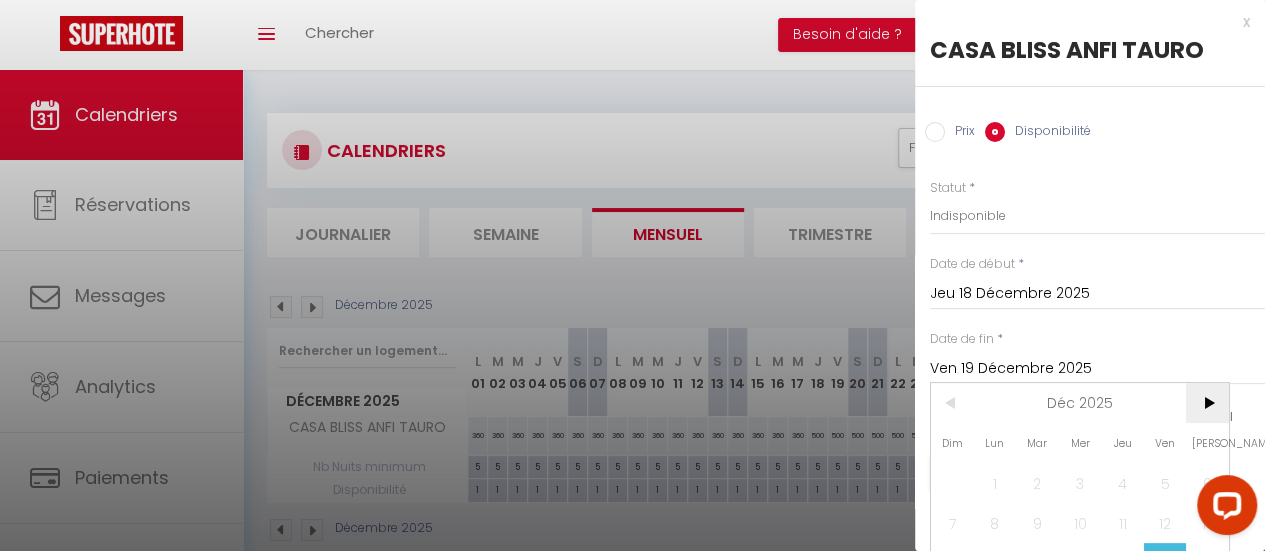 click on ">" at bounding box center (1207, 403) 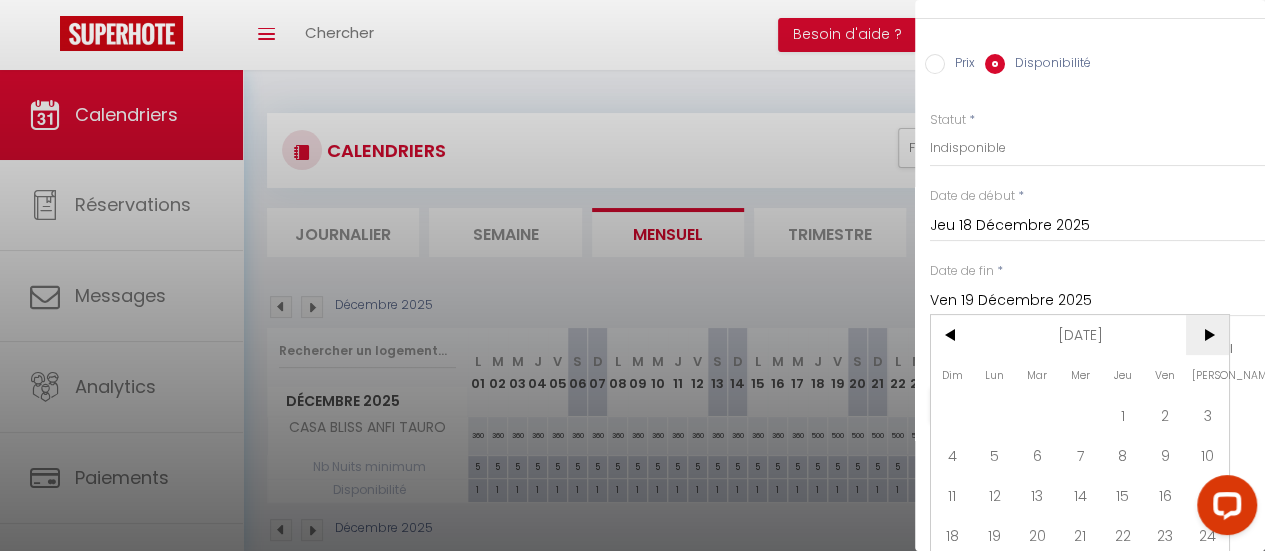 scroll, scrollTop: 100, scrollLeft: 0, axis: vertical 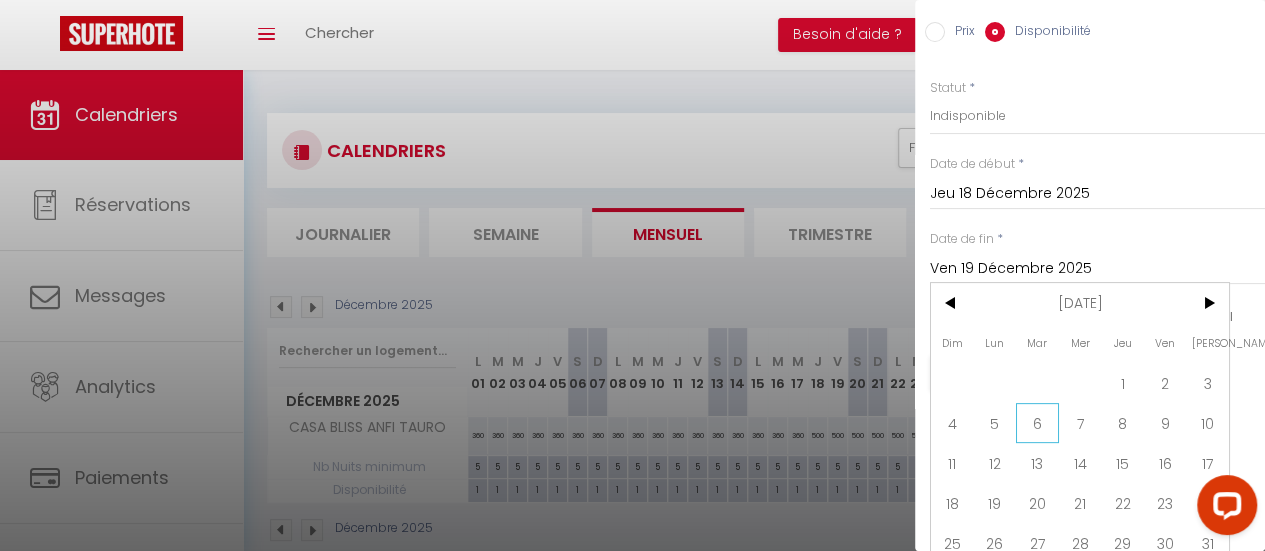 click on "6" at bounding box center [1037, 423] 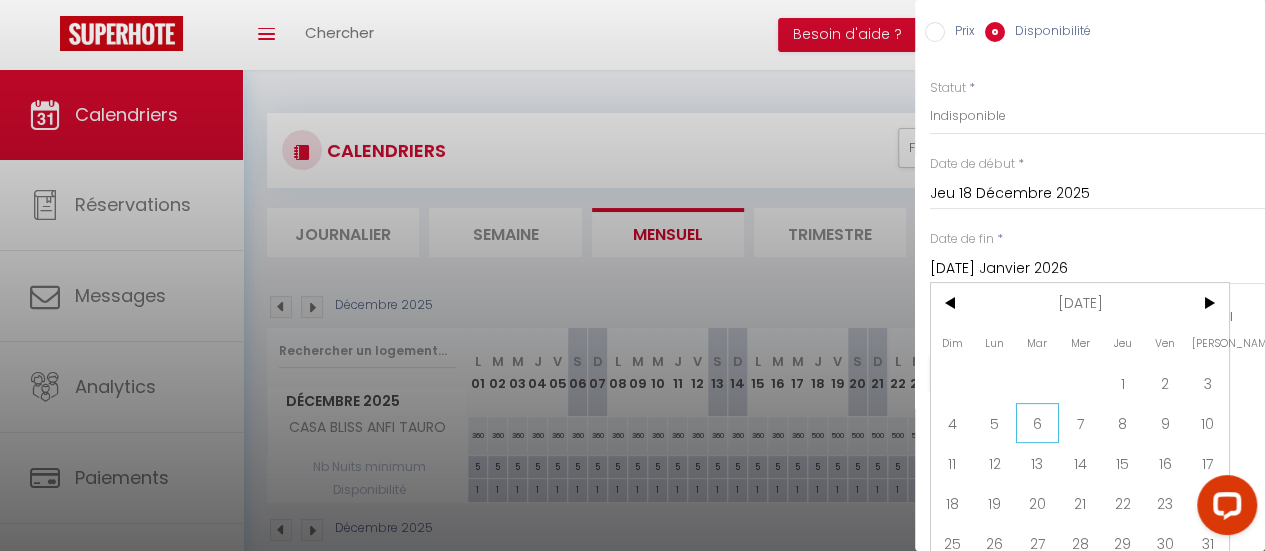 scroll, scrollTop: 16, scrollLeft: 0, axis: vertical 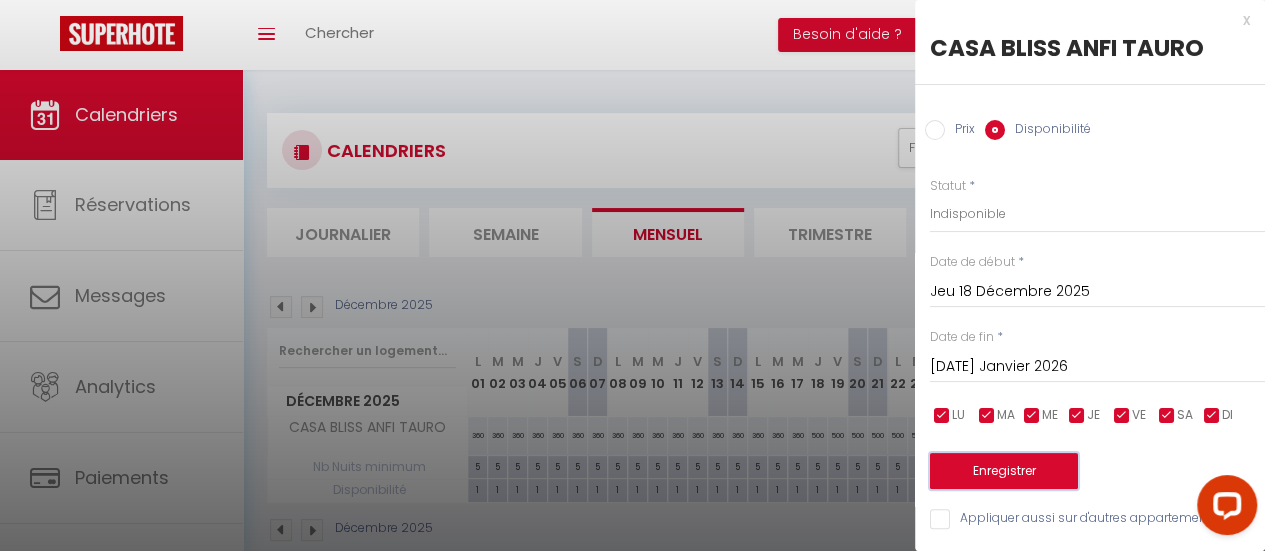 click on "Enregistrer" at bounding box center (1004, 471) 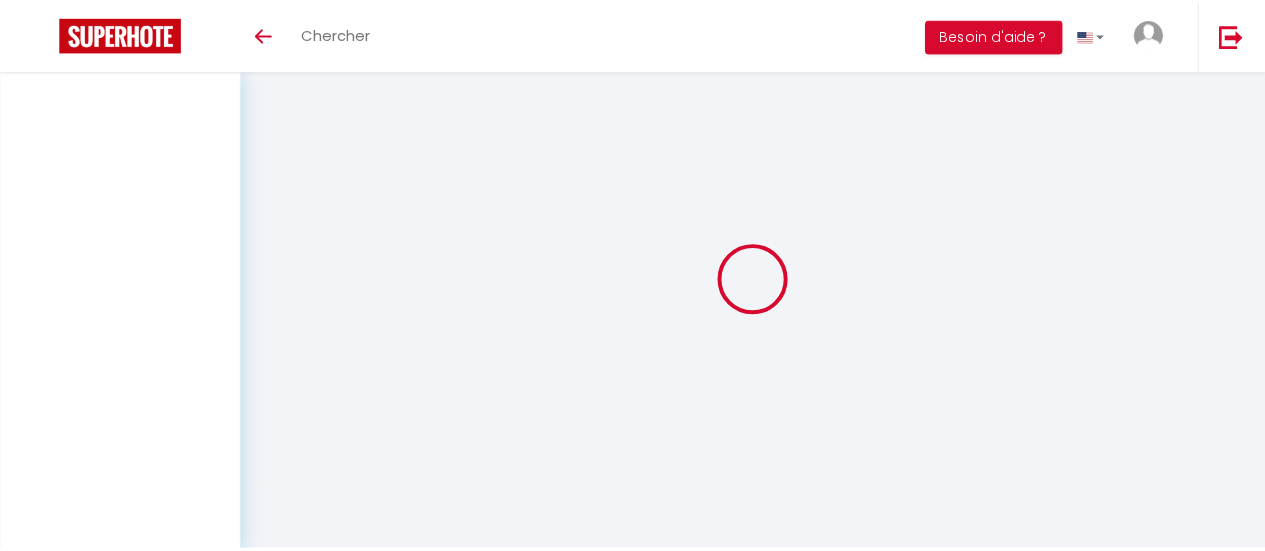 scroll, scrollTop: 0, scrollLeft: 0, axis: both 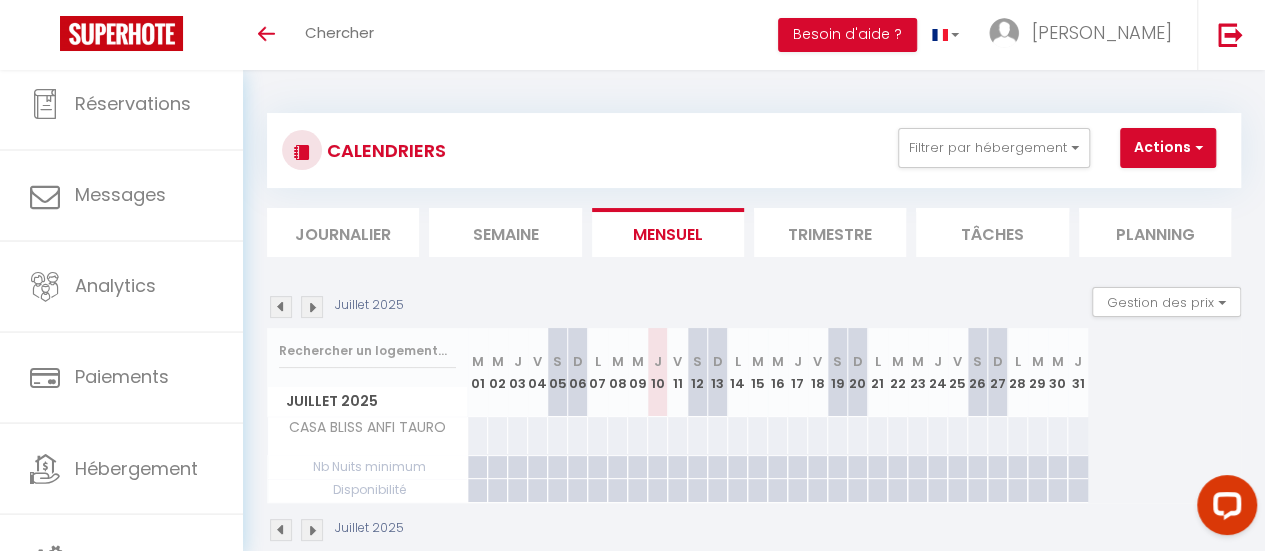 click at bounding box center [477, 435] 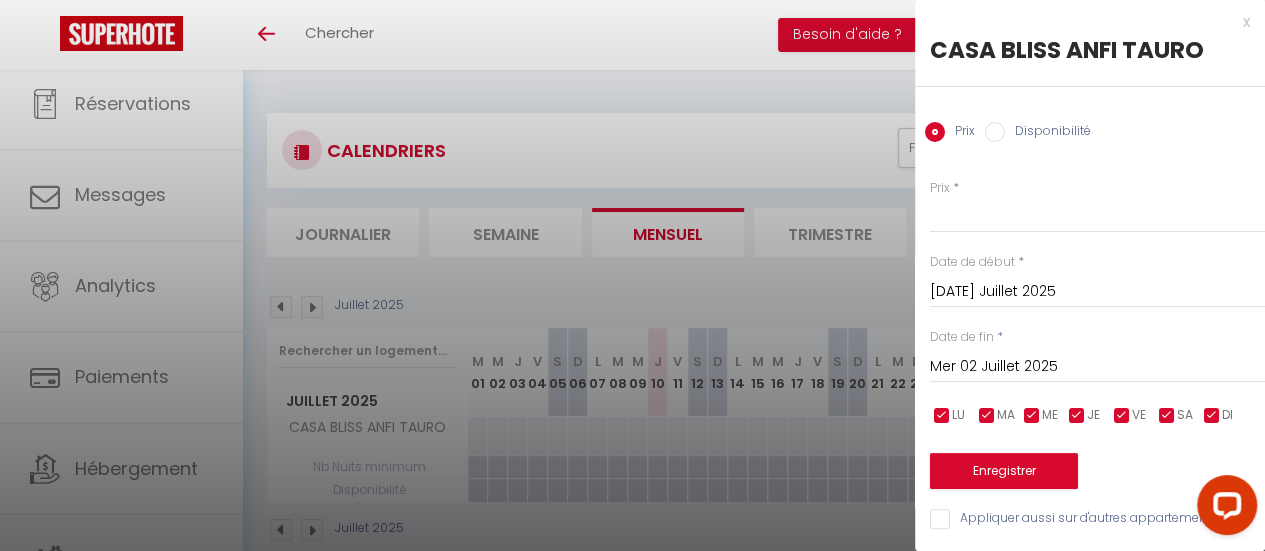 click on "Disponibilité" at bounding box center (995, 132) 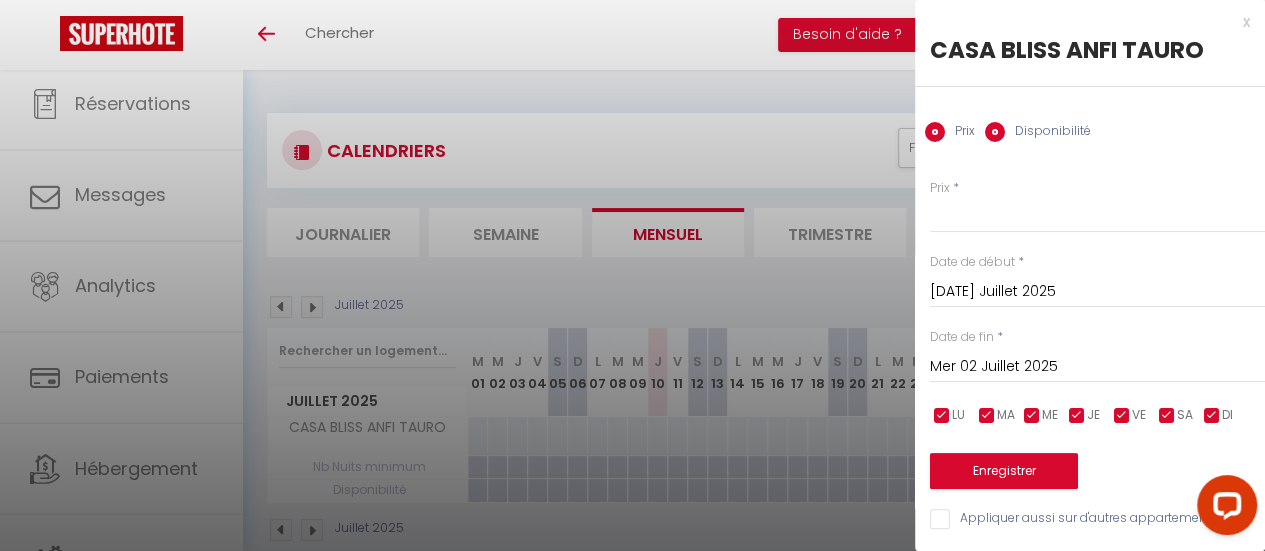 radio on "false" 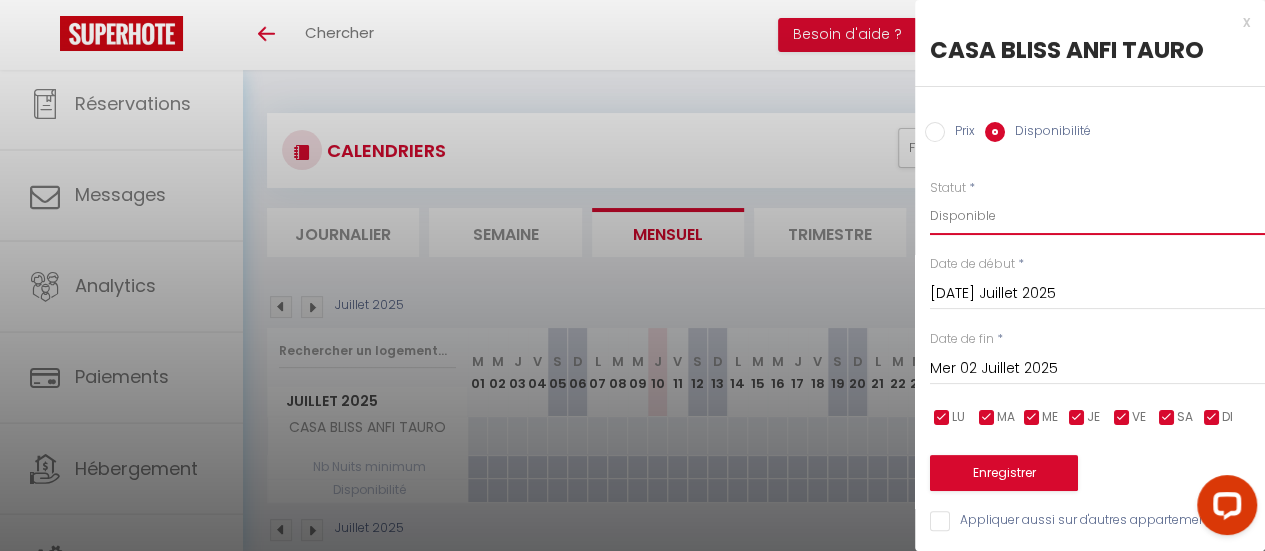click on "Disponible
Indisponible" at bounding box center [1097, 216] 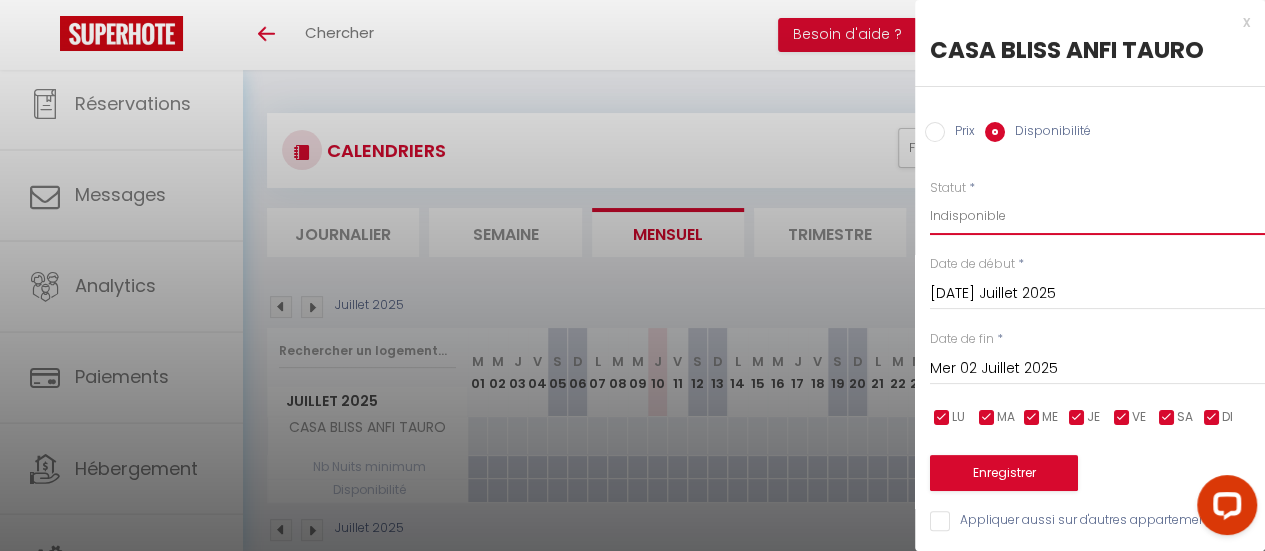 click on "Disponible
Indisponible" at bounding box center [1097, 216] 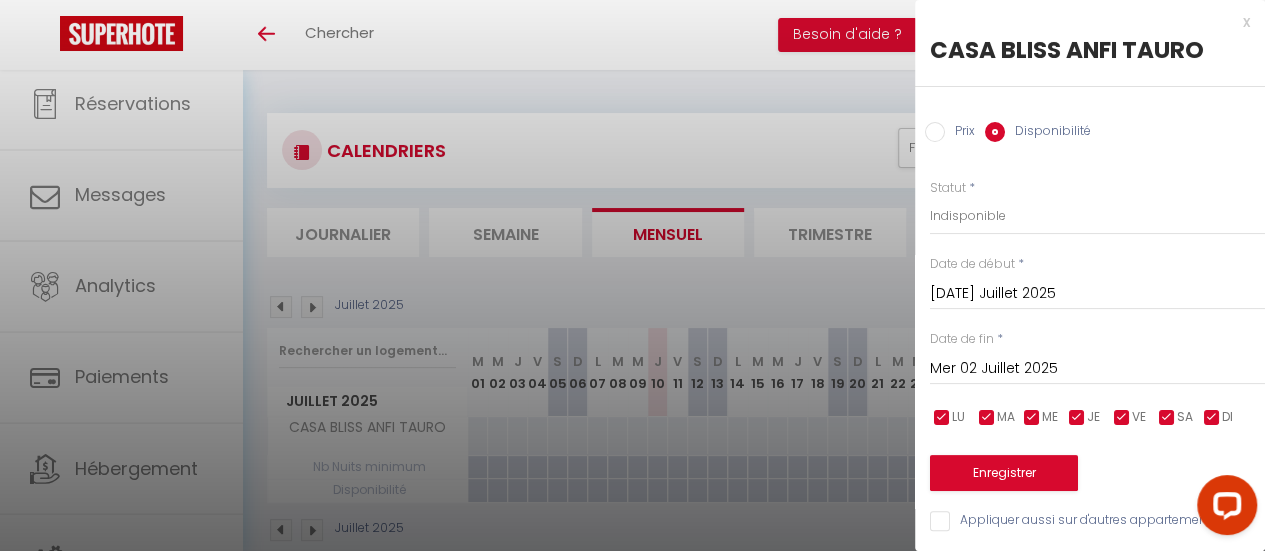 click on "Mer 02 Juillet 2025" at bounding box center (1097, 369) 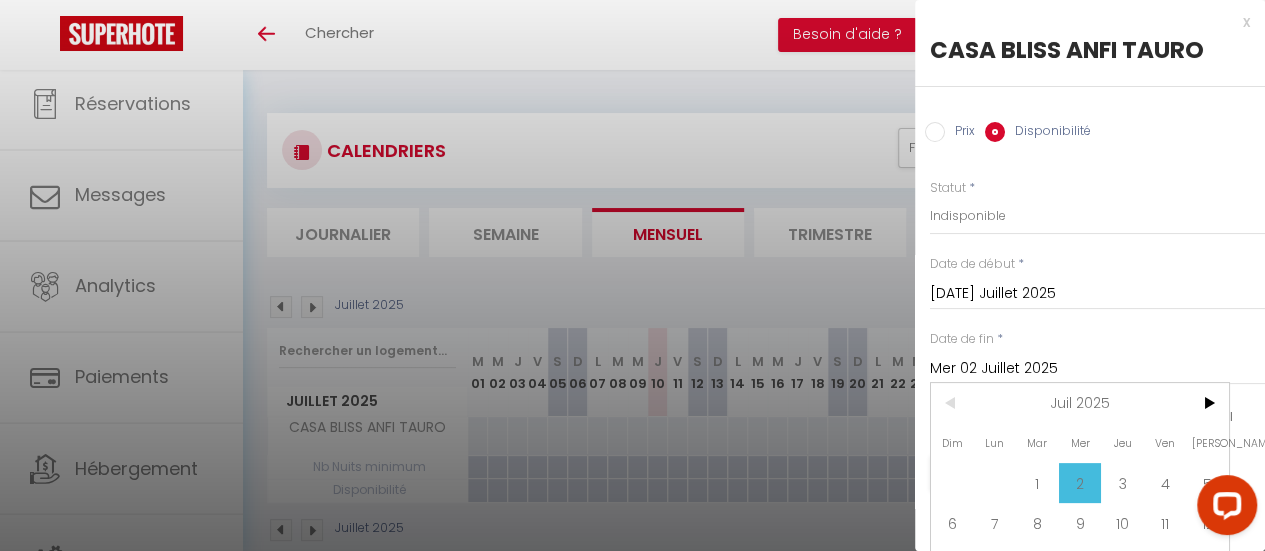 scroll, scrollTop: 0, scrollLeft: 0, axis: both 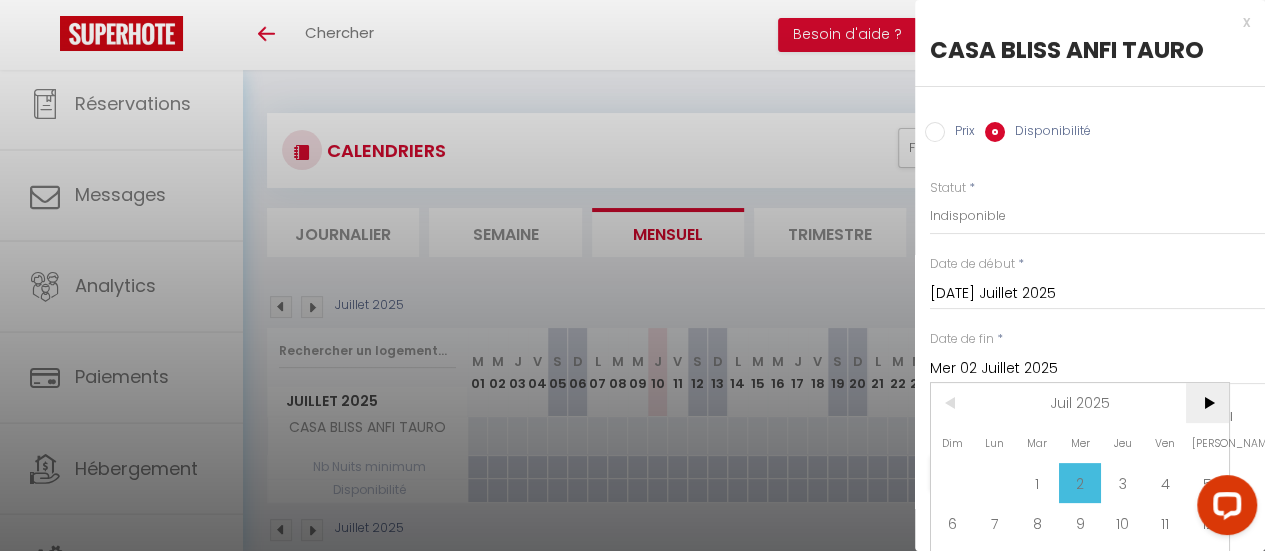 click on ">" at bounding box center (1207, 403) 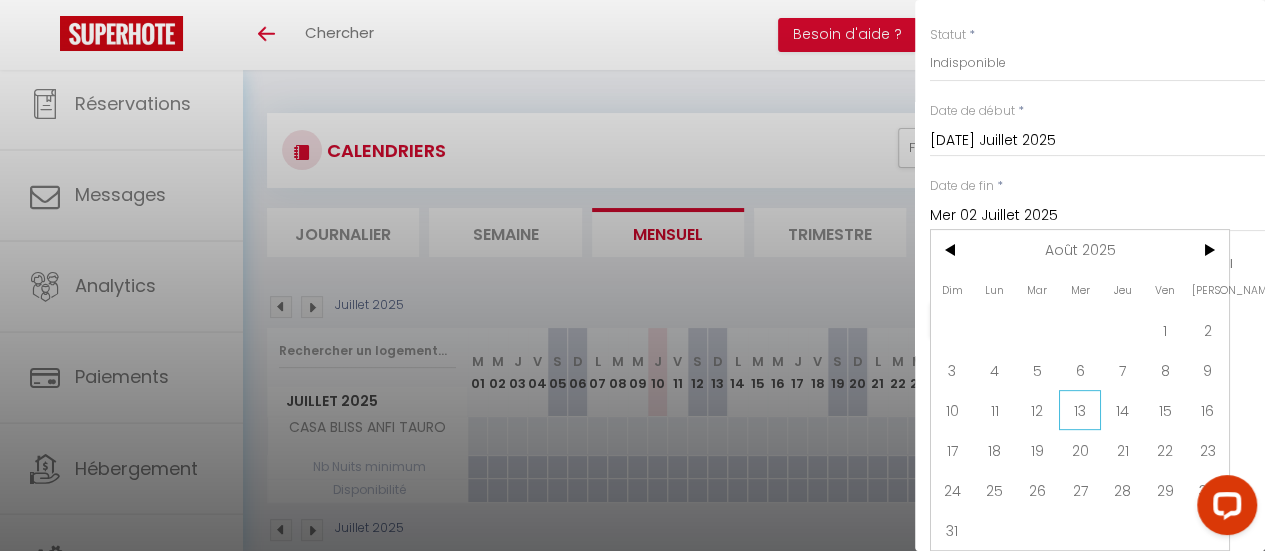 click on "13" at bounding box center [1080, 410] 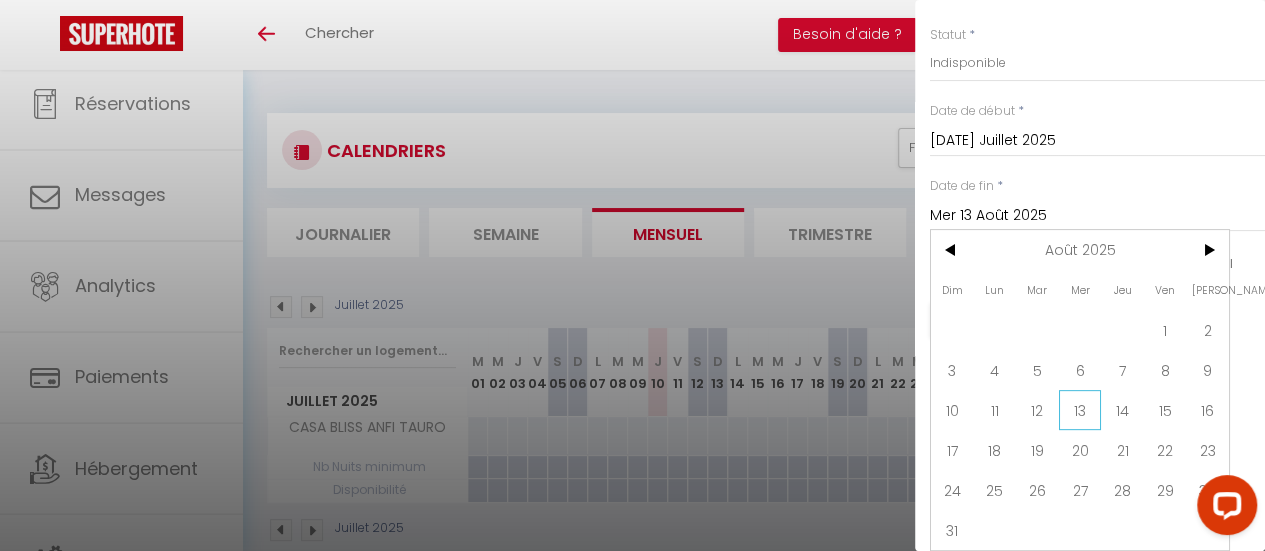 scroll, scrollTop: 16, scrollLeft: 0, axis: vertical 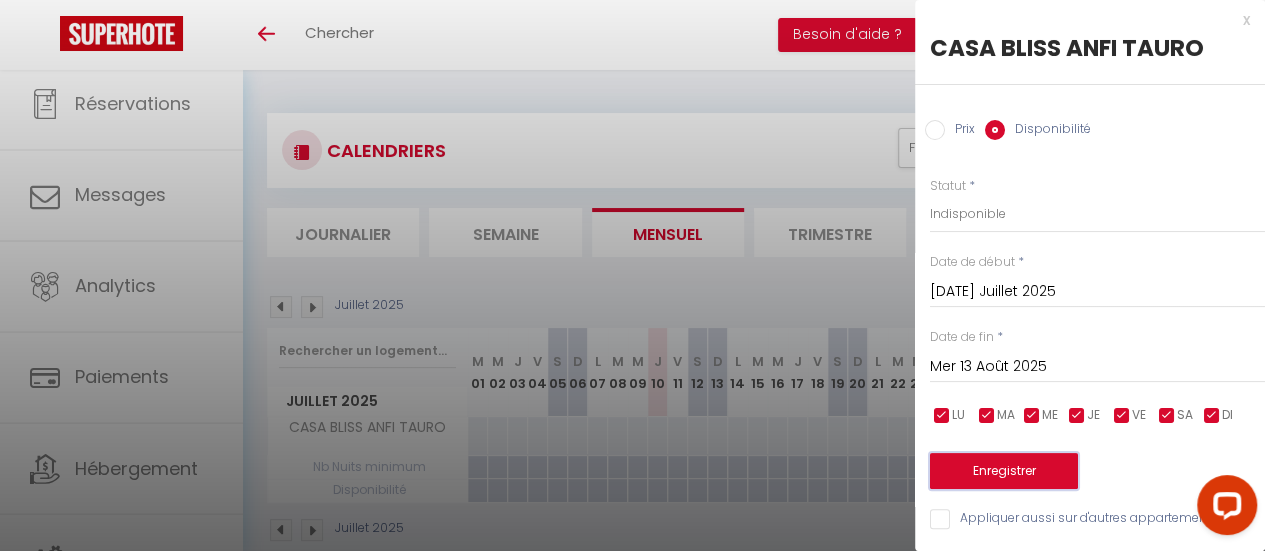 click on "Enregistrer" at bounding box center (1004, 471) 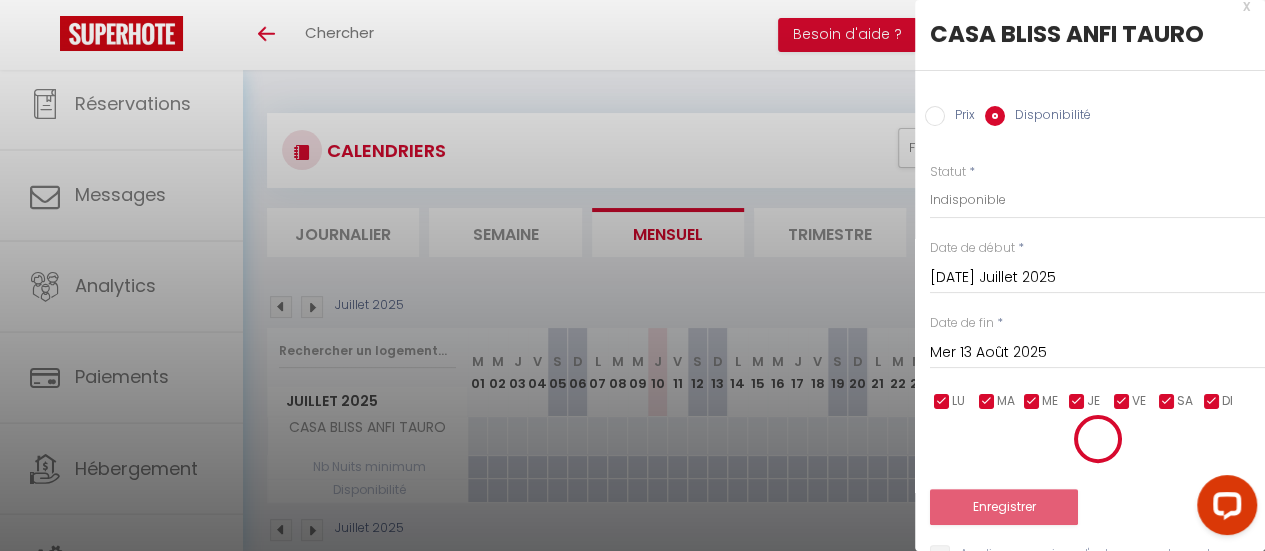 select on "0" 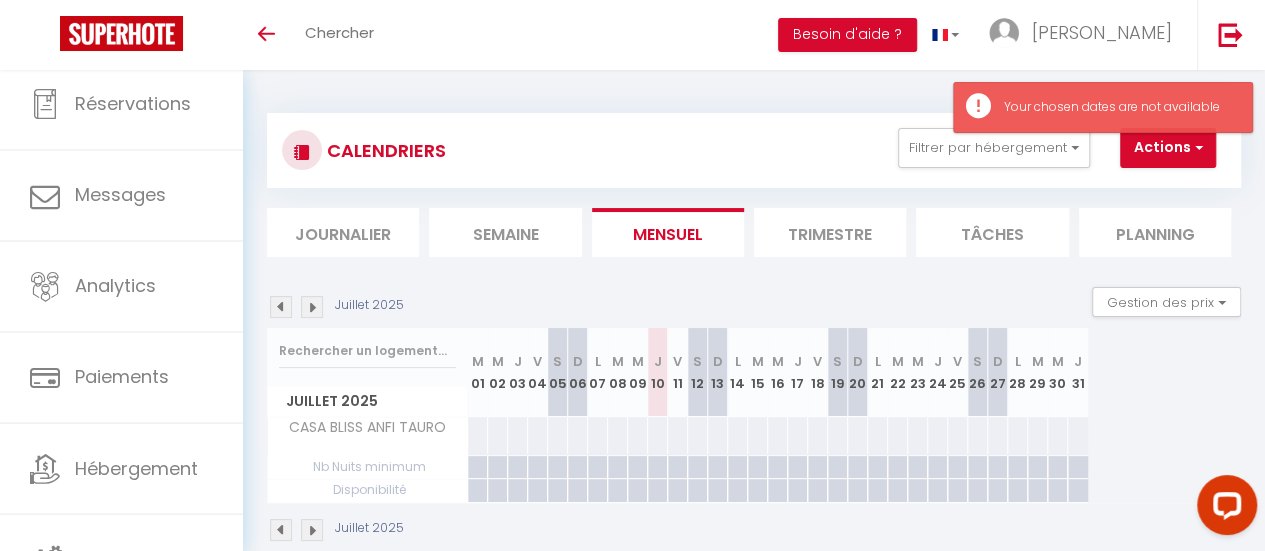 click at bounding box center [477, 435] 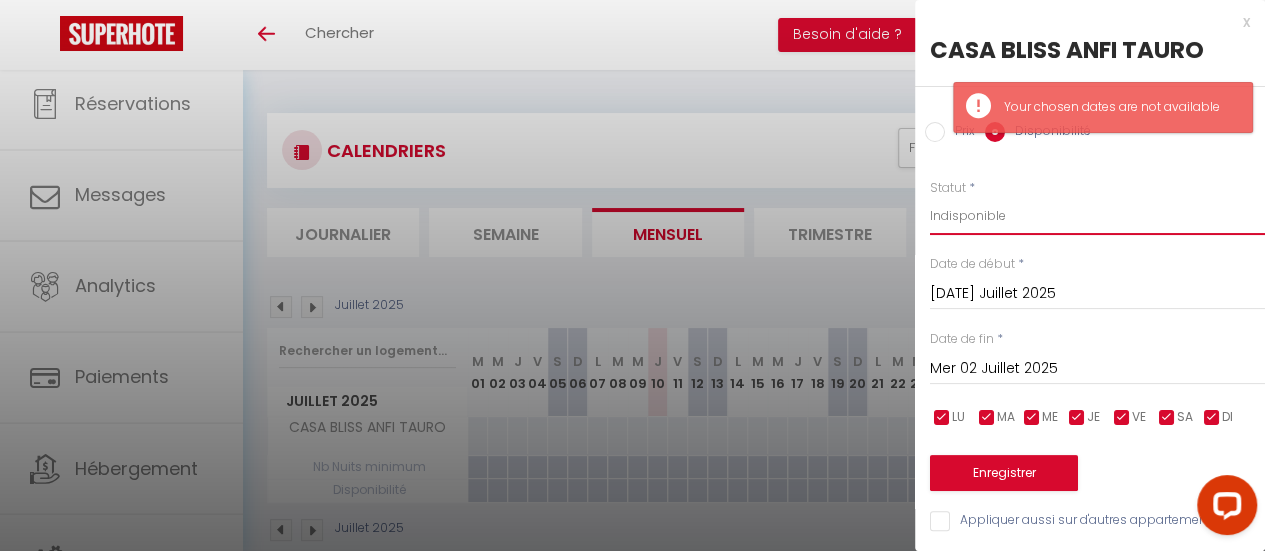 click on "Disponible
Indisponible" at bounding box center (1097, 216) 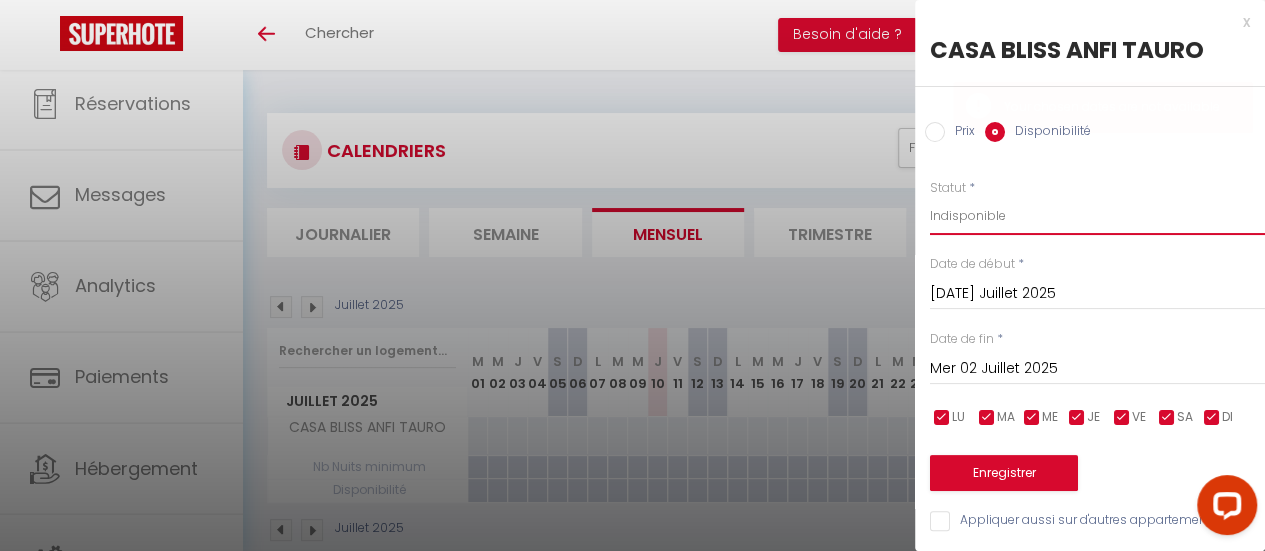 select on "0" 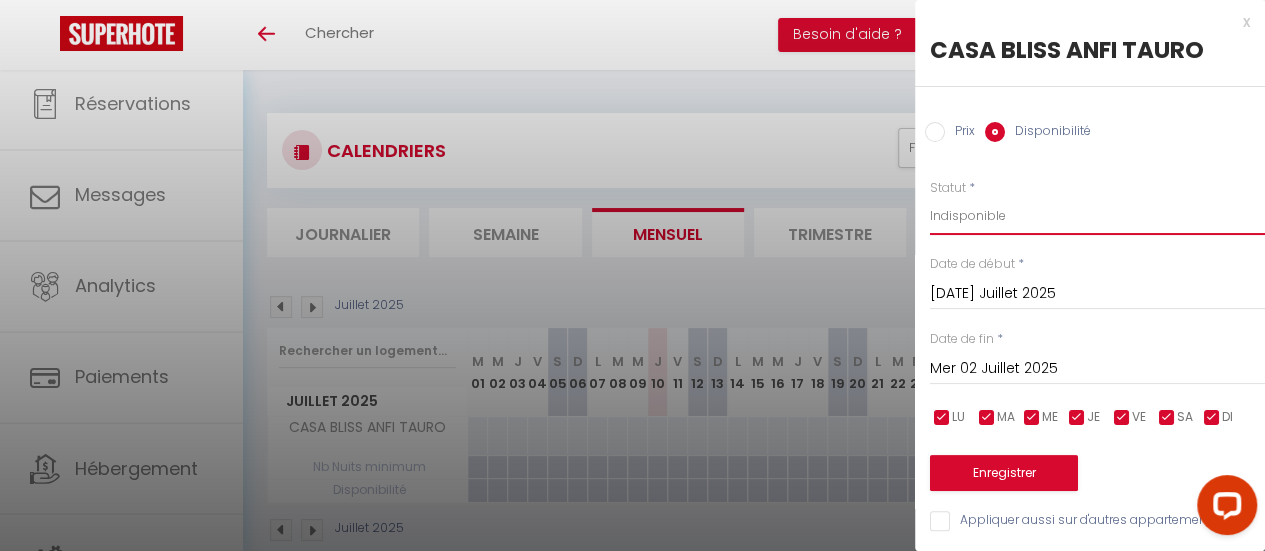 scroll, scrollTop: 70, scrollLeft: 0, axis: vertical 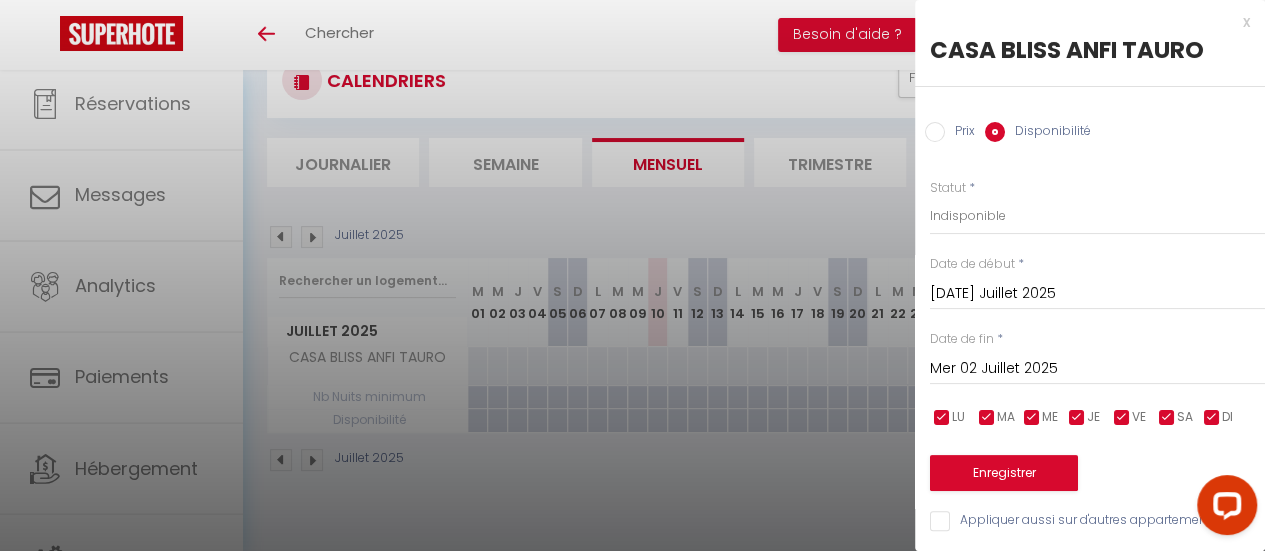 click at bounding box center [632, 275] 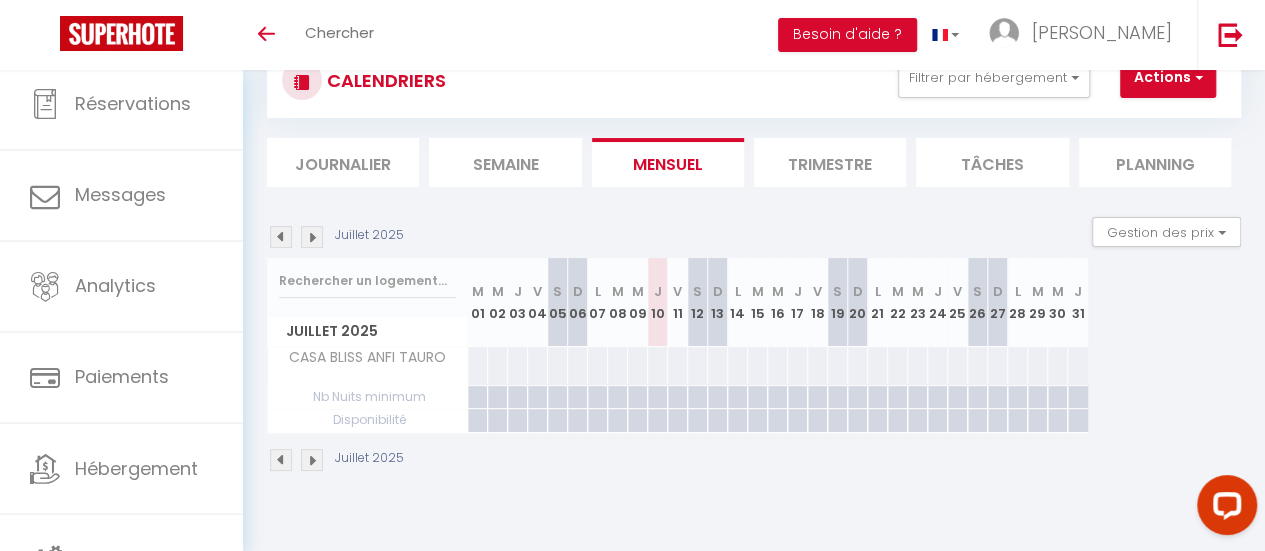 click at bounding box center [477, 397] 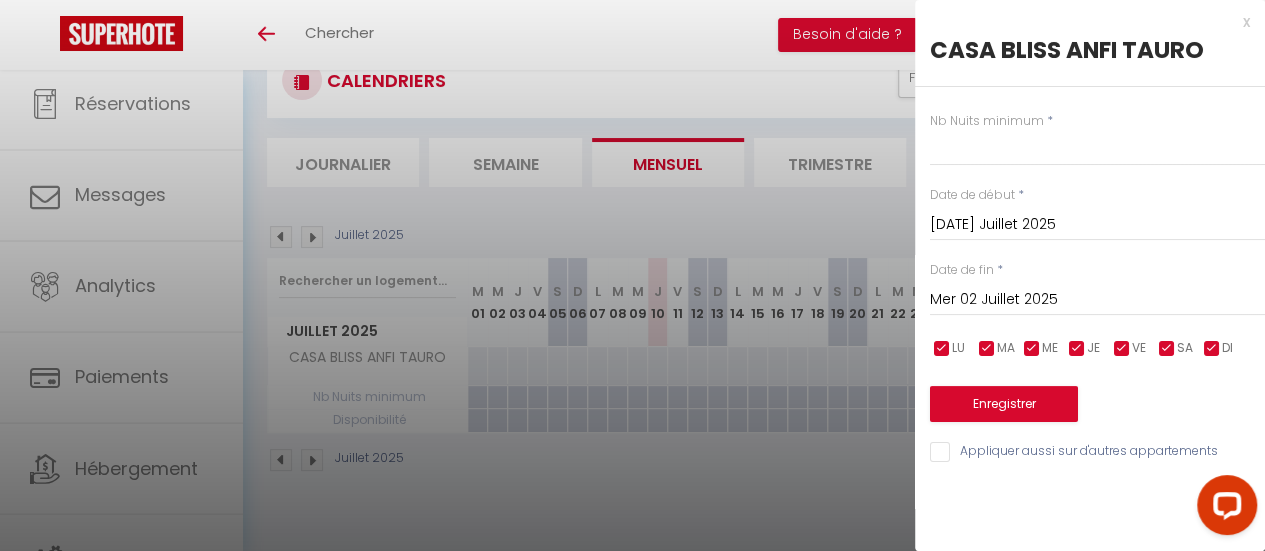 click at bounding box center [632, 275] 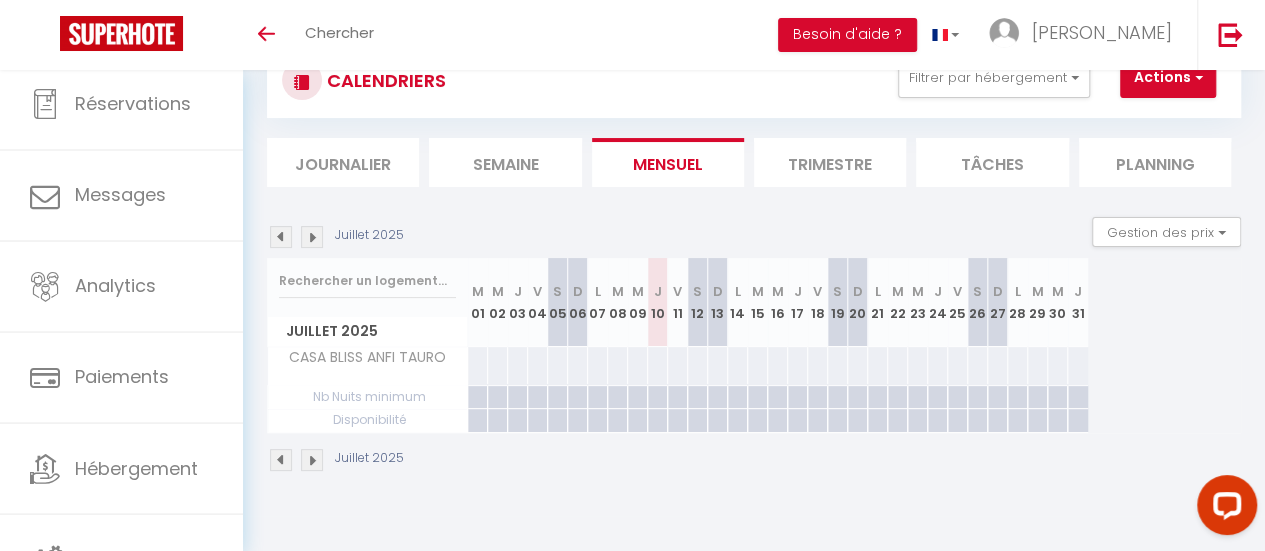 click at bounding box center (312, 237) 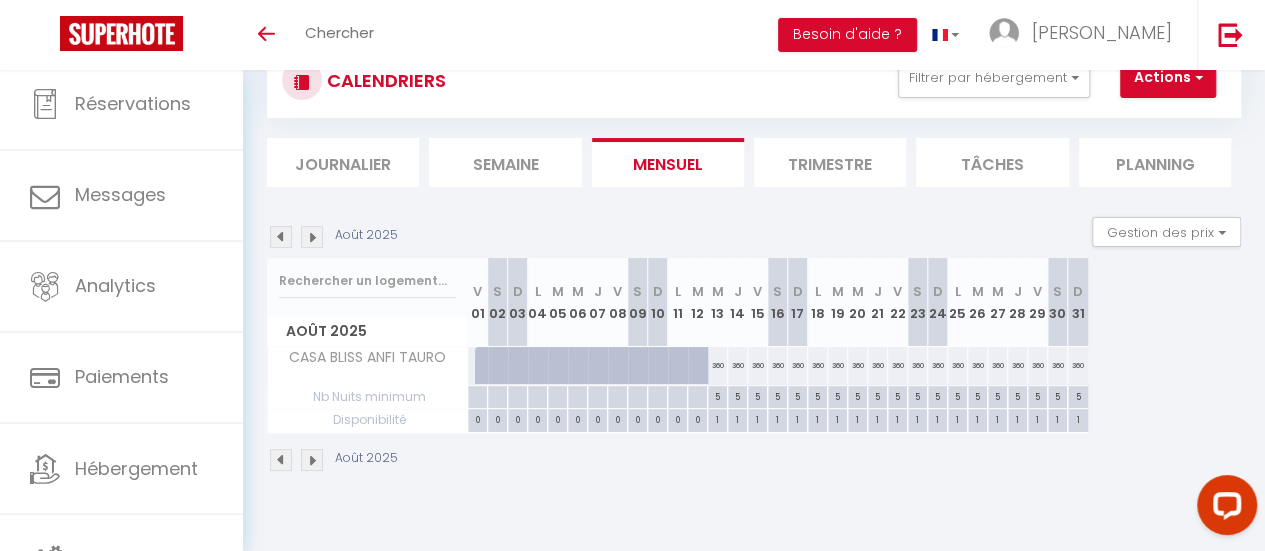click at bounding box center [281, 237] 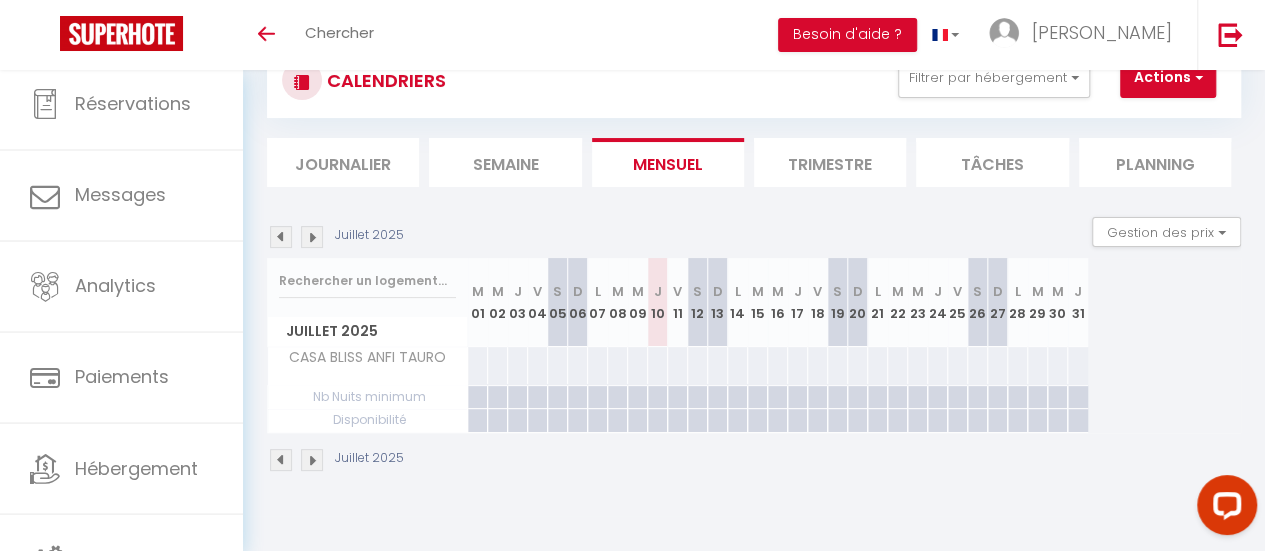click at bounding box center (477, 365) 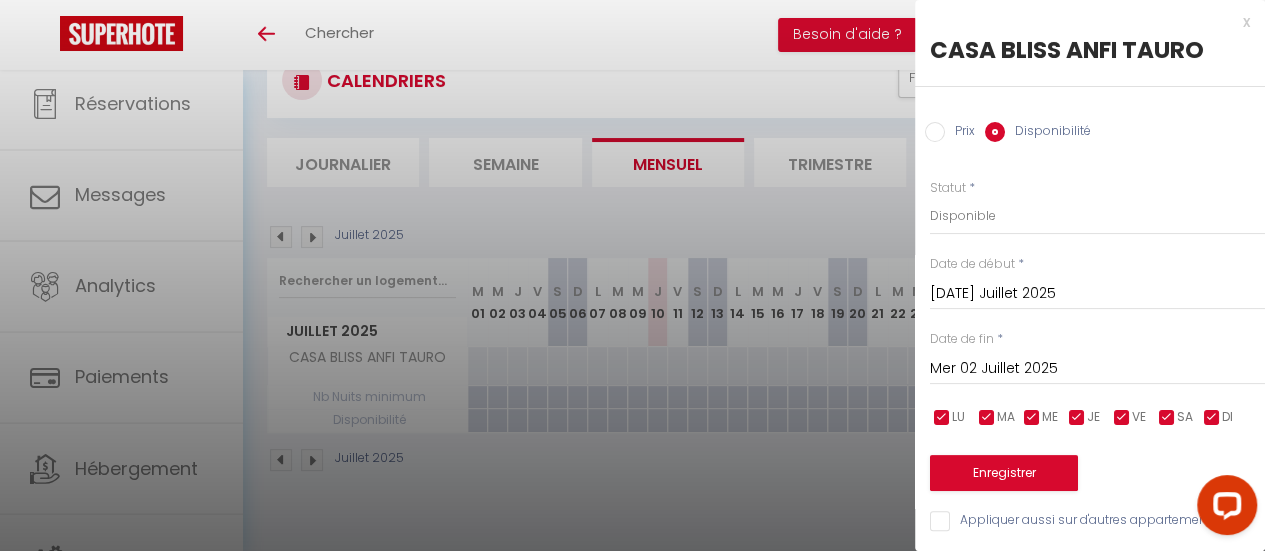 drag, startPoint x: 937, startPoint y: 130, endPoint x: 944, endPoint y: 181, distance: 51.47815 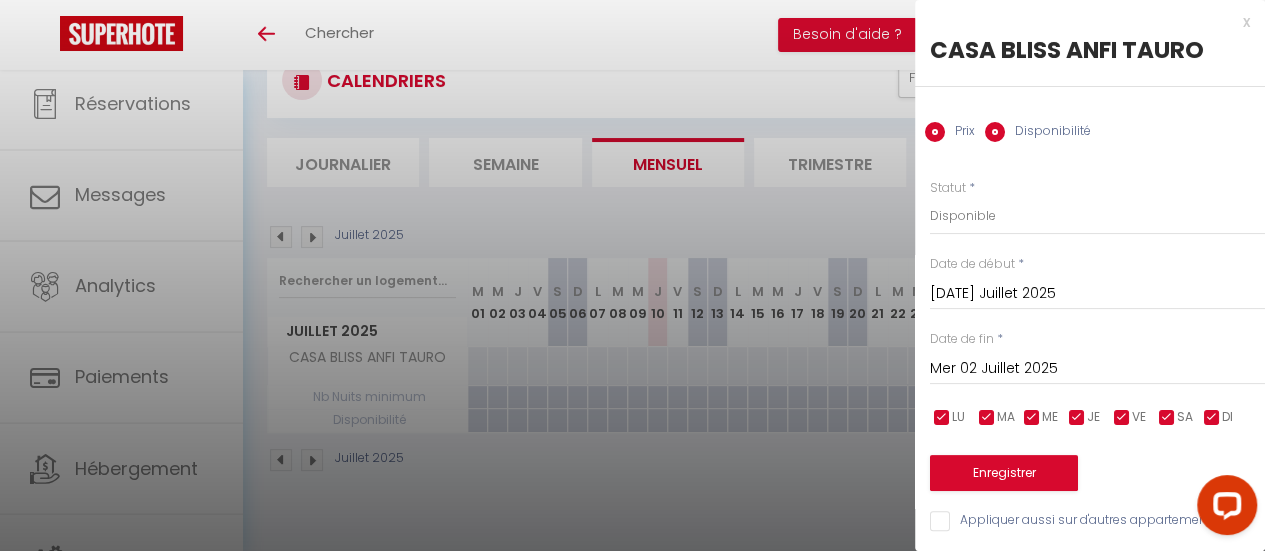 radio on "false" 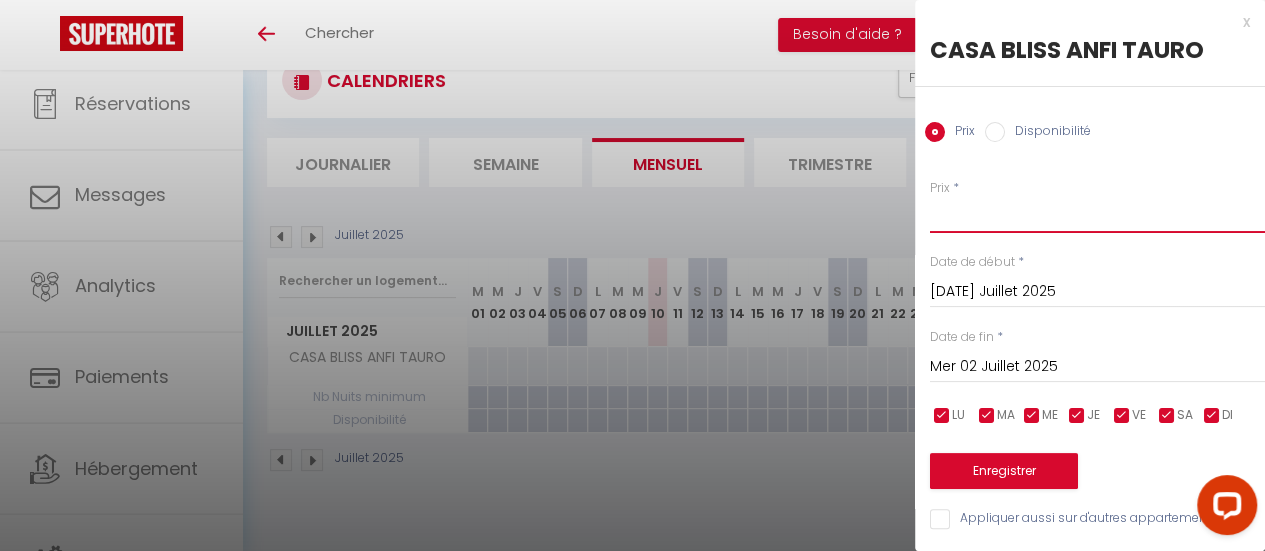 click on "Prix" at bounding box center (1097, 215) 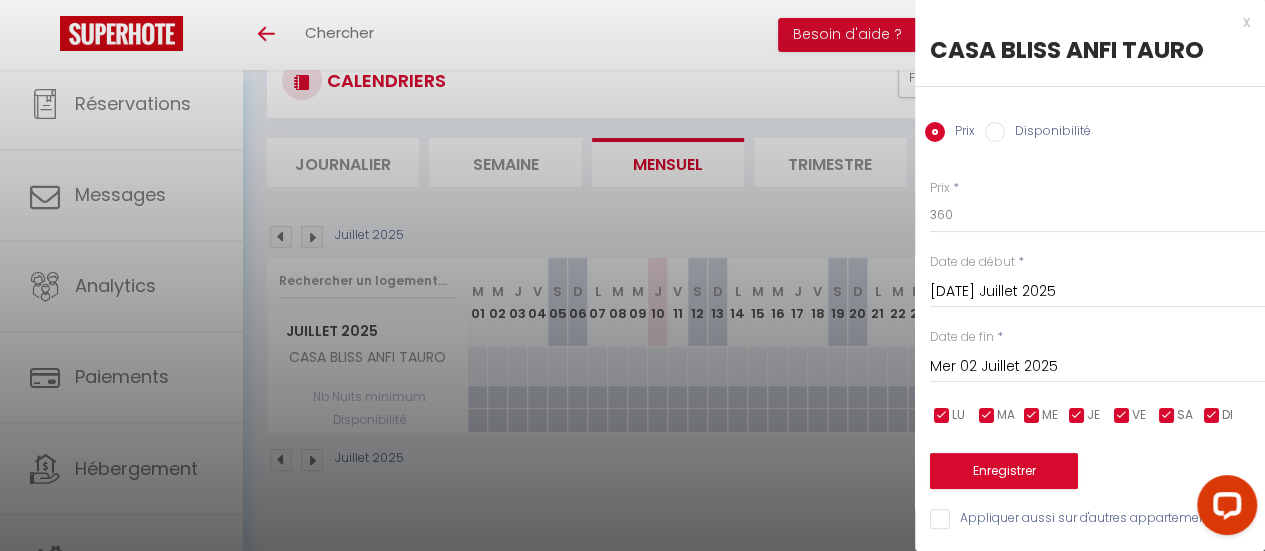 click on "Mer 02 Juillet 2025" at bounding box center (1097, 367) 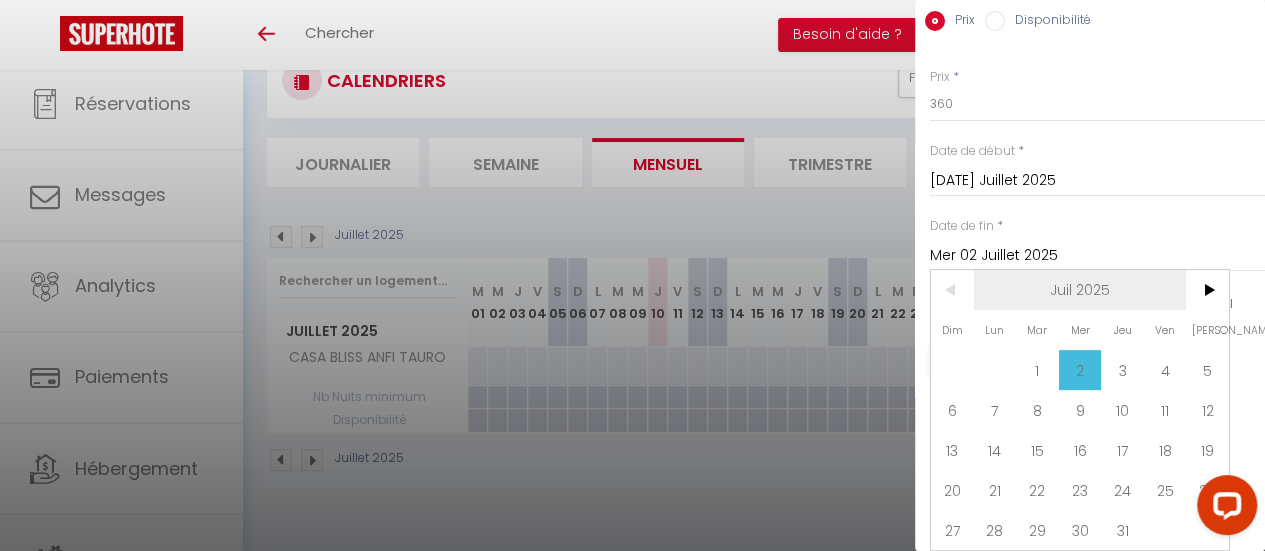 scroll, scrollTop: 124, scrollLeft: 0, axis: vertical 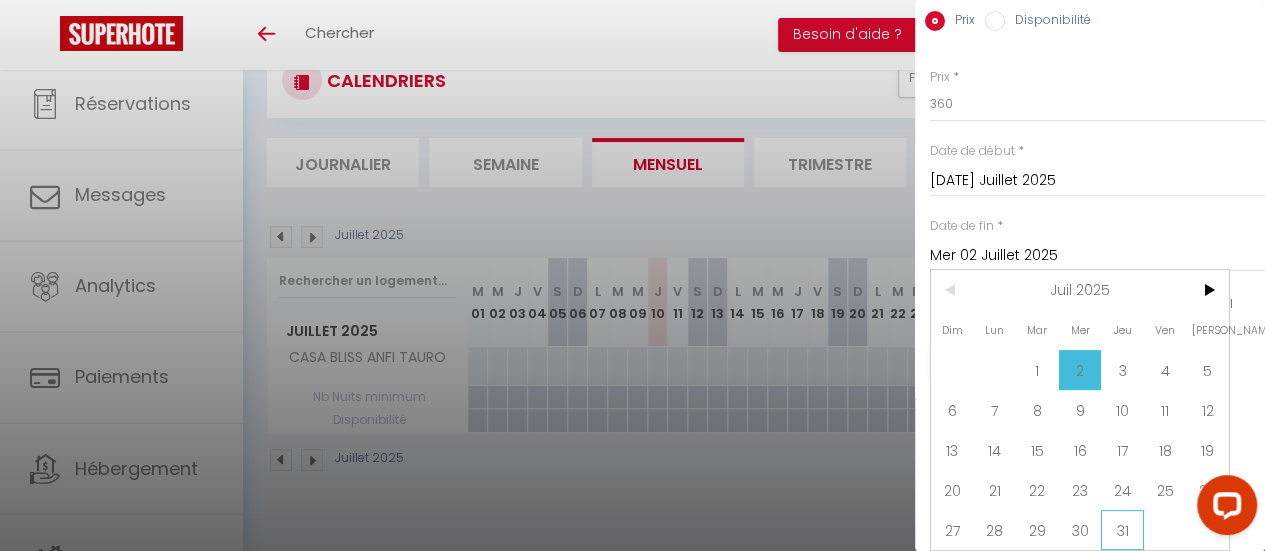 click on "31" at bounding box center (1122, 530) 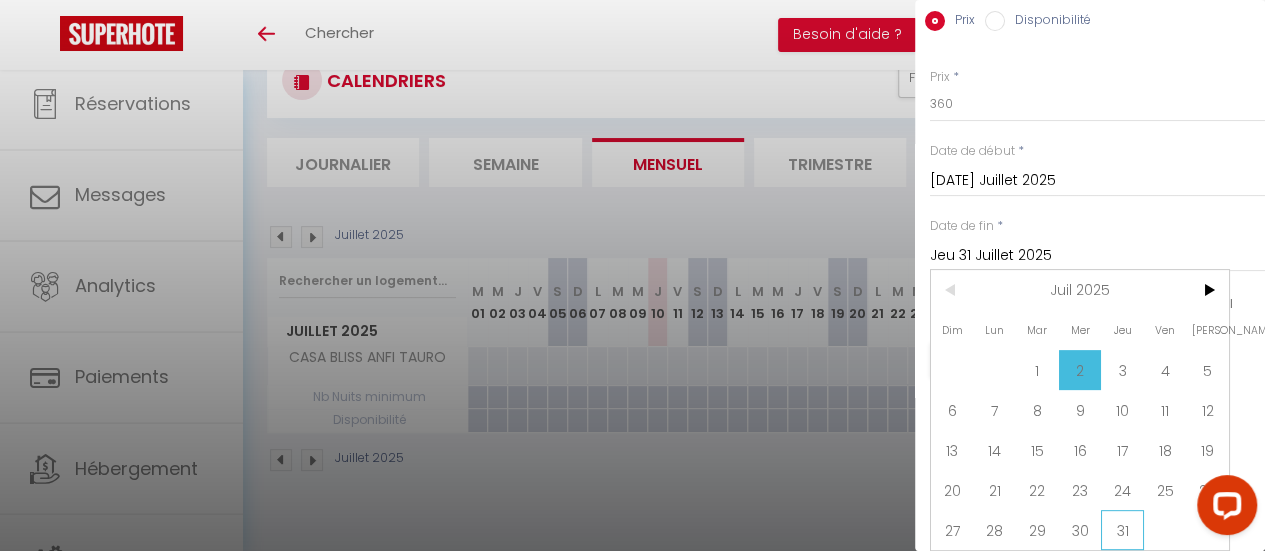 scroll, scrollTop: 14, scrollLeft: 0, axis: vertical 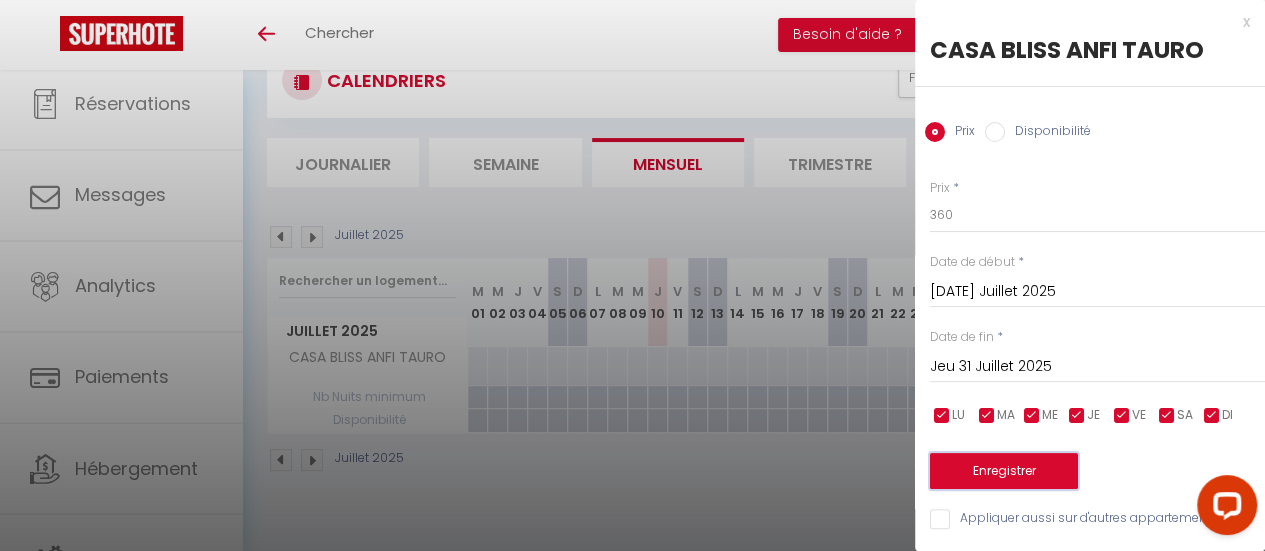 click on "Enregistrer" at bounding box center (1004, 471) 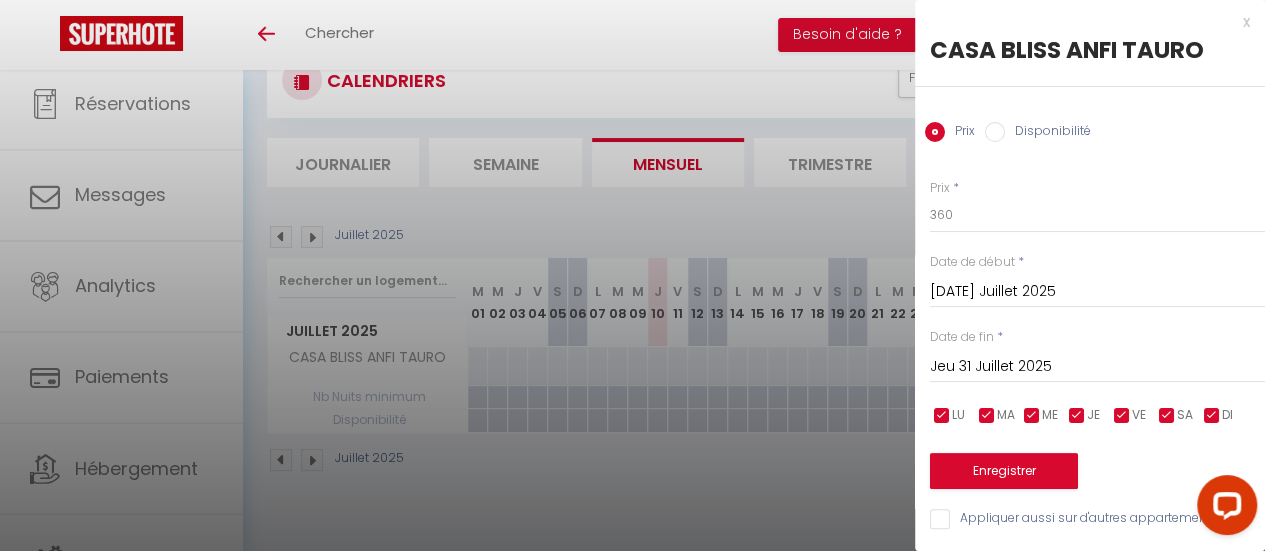scroll, scrollTop: 0, scrollLeft: 0, axis: both 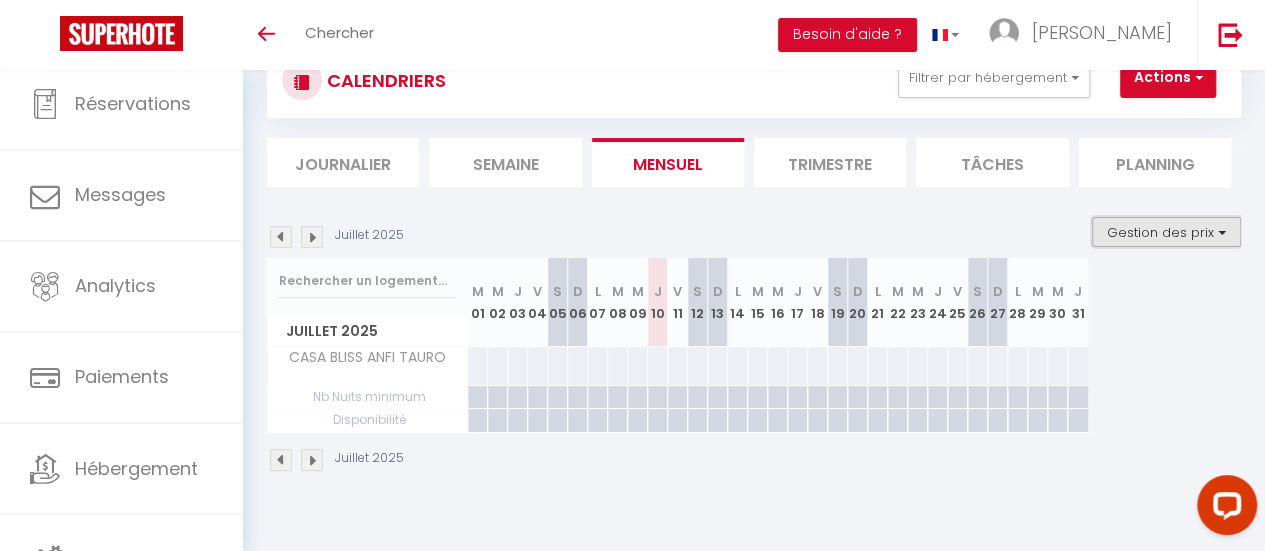 click on "Gestion des prix" at bounding box center (1166, 232) 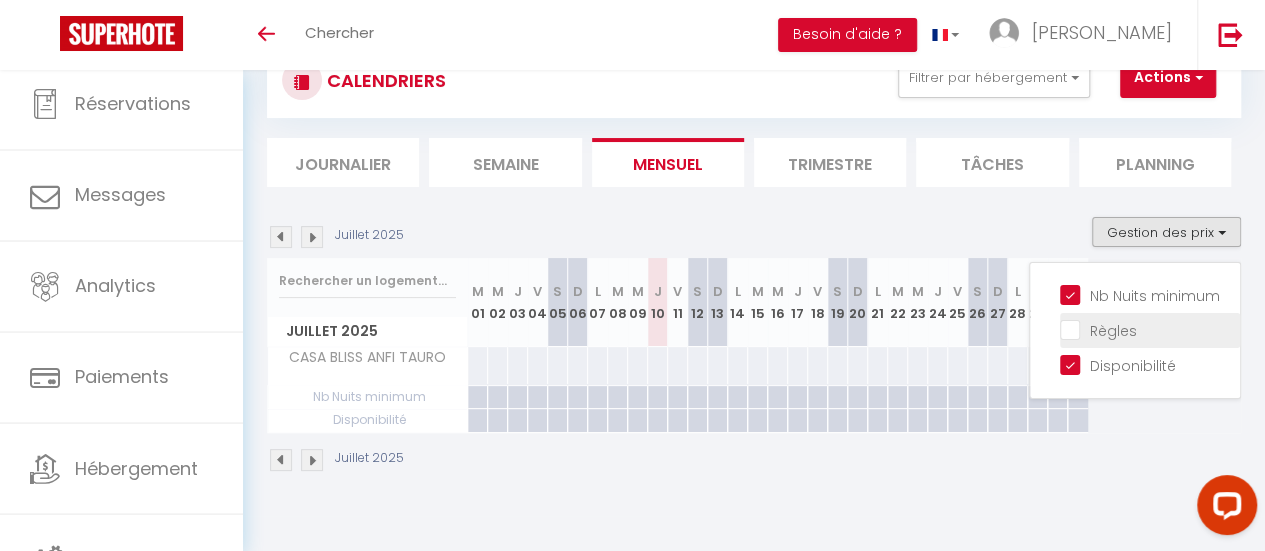 click on "Règles" at bounding box center [1150, 329] 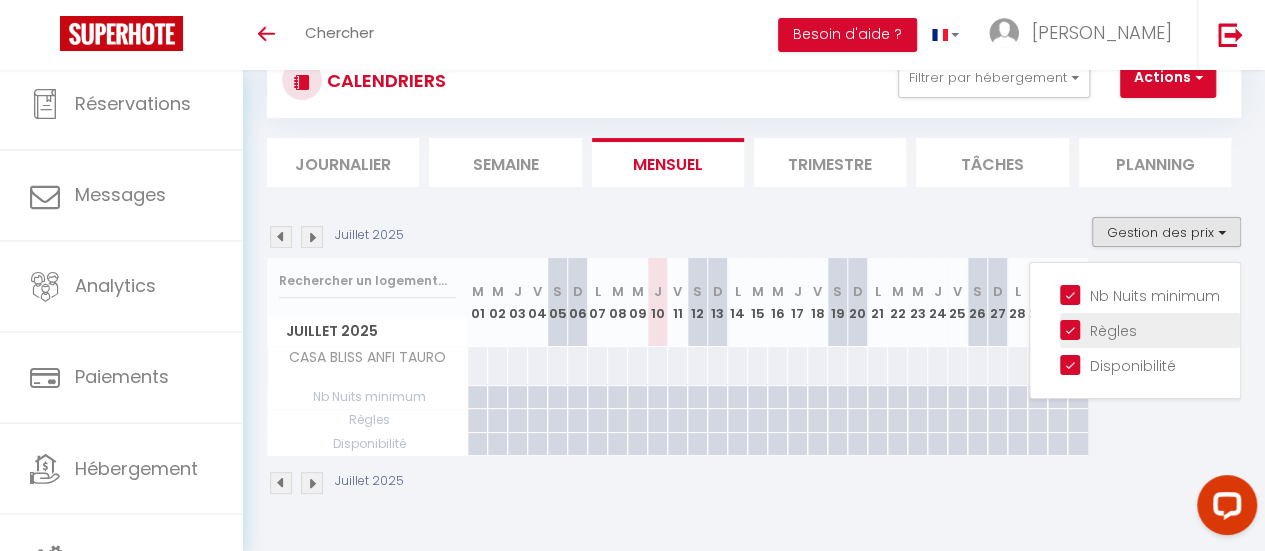 click on "Règles" at bounding box center (1150, 329) 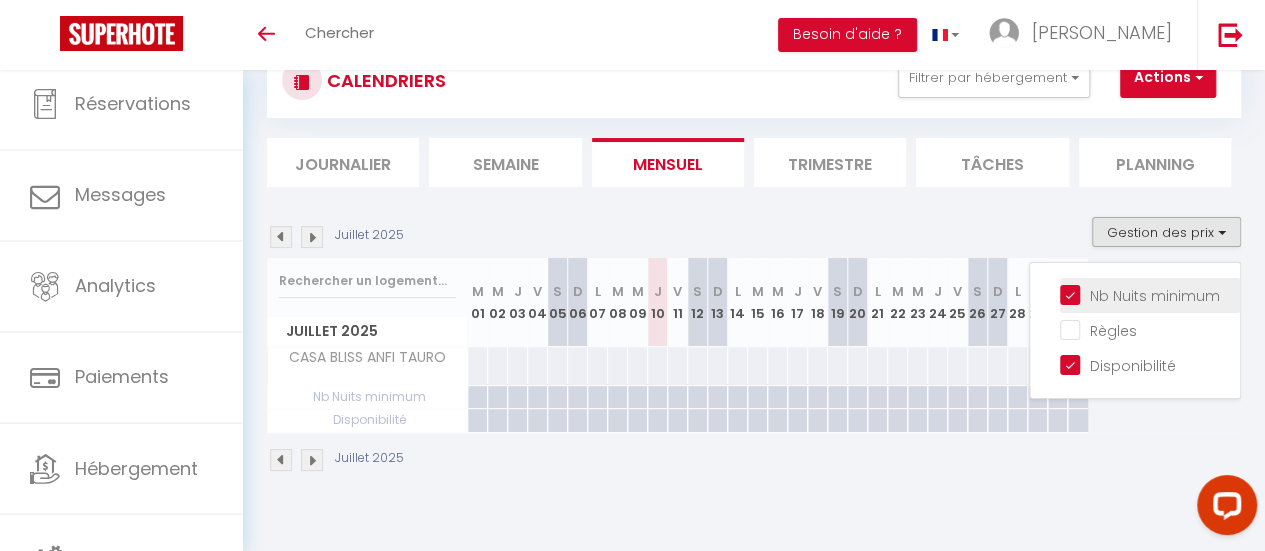 click on "Nb Nuits minimum" at bounding box center (1150, 294) 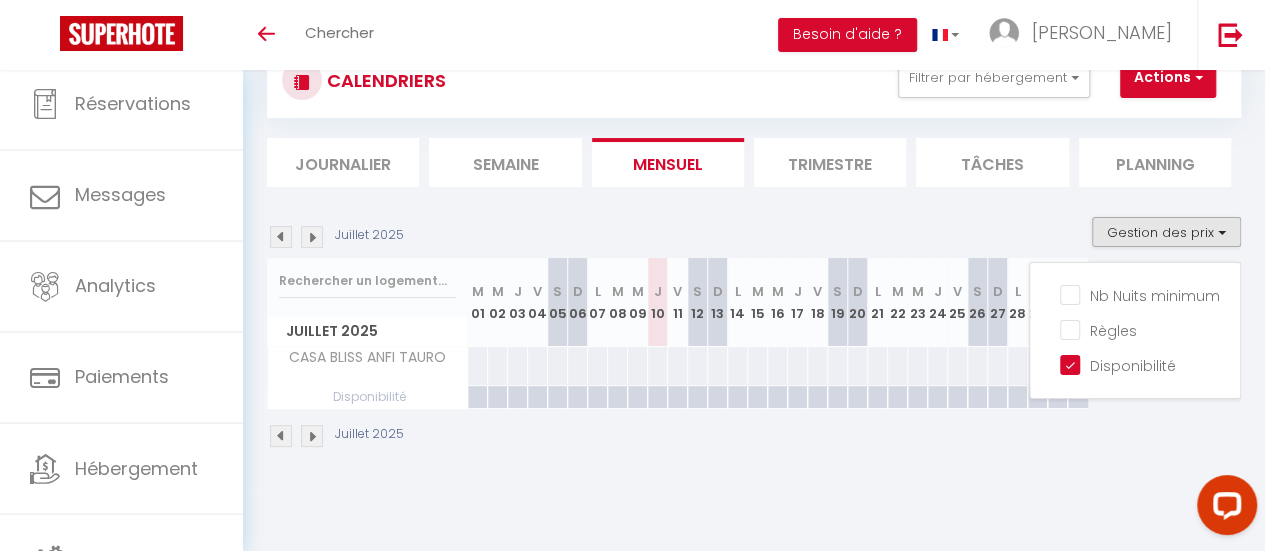 click at bounding box center (477, 397) 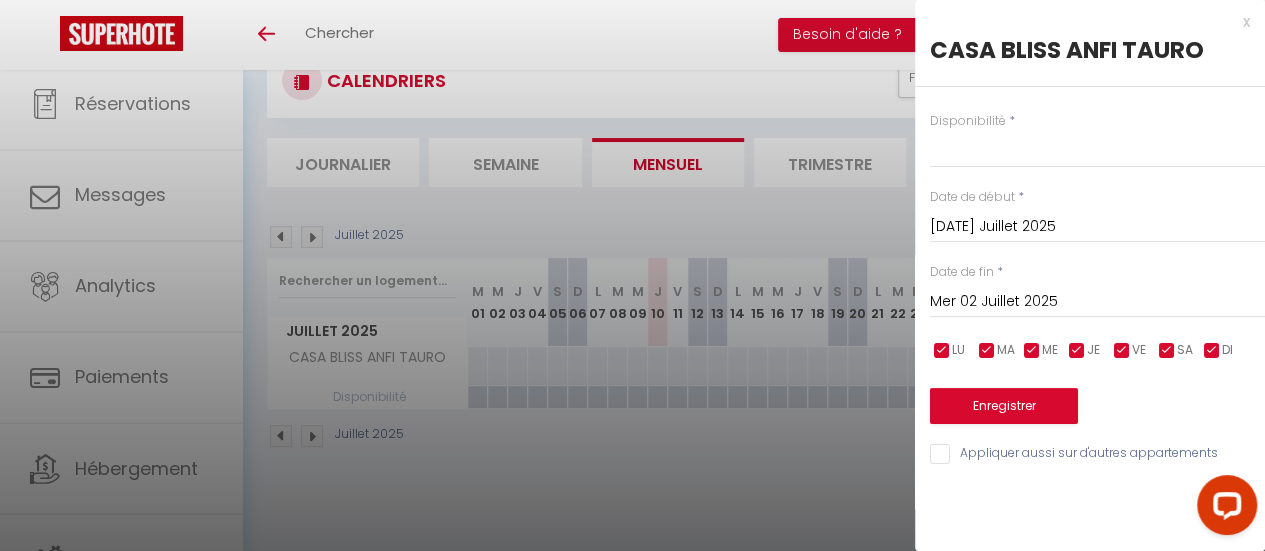 click on "Disponibilité" at bounding box center [968, 121] 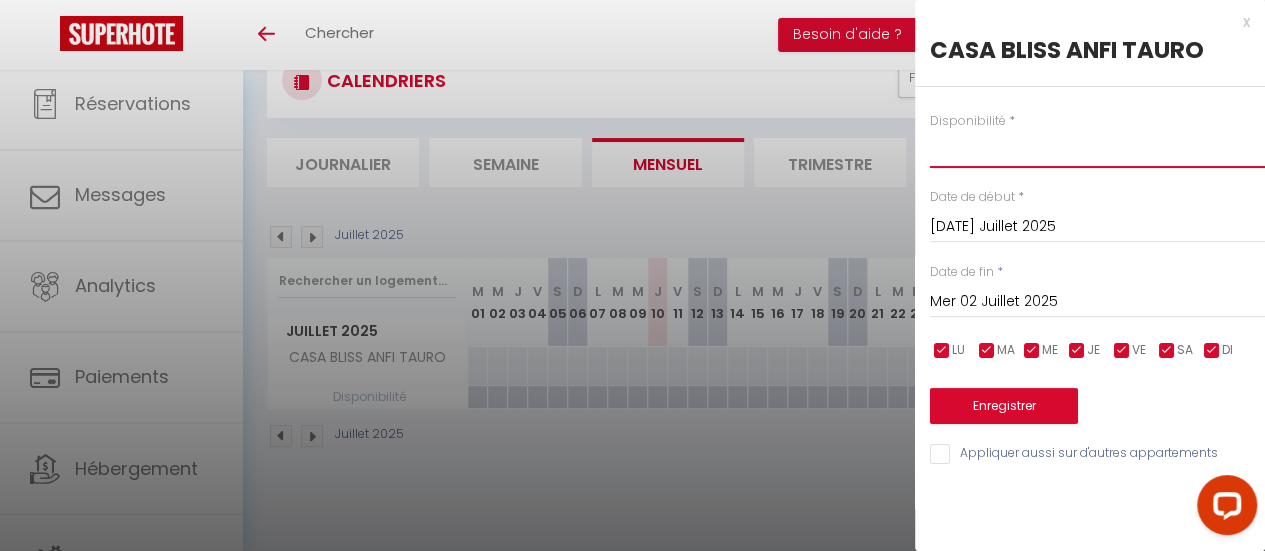 drag, startPoint x: 996, startPoint y: 141, endPoint x: 996, endPoint y: 161, distance: 20 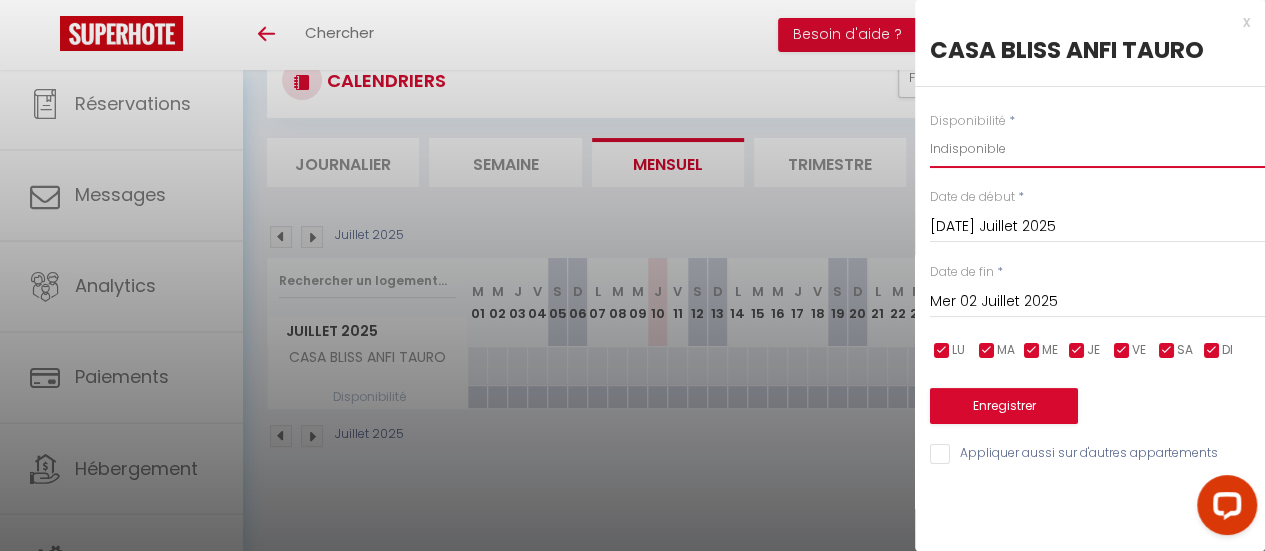 click on "Disponible
Indisponible" at bounding box center [1097, 149] 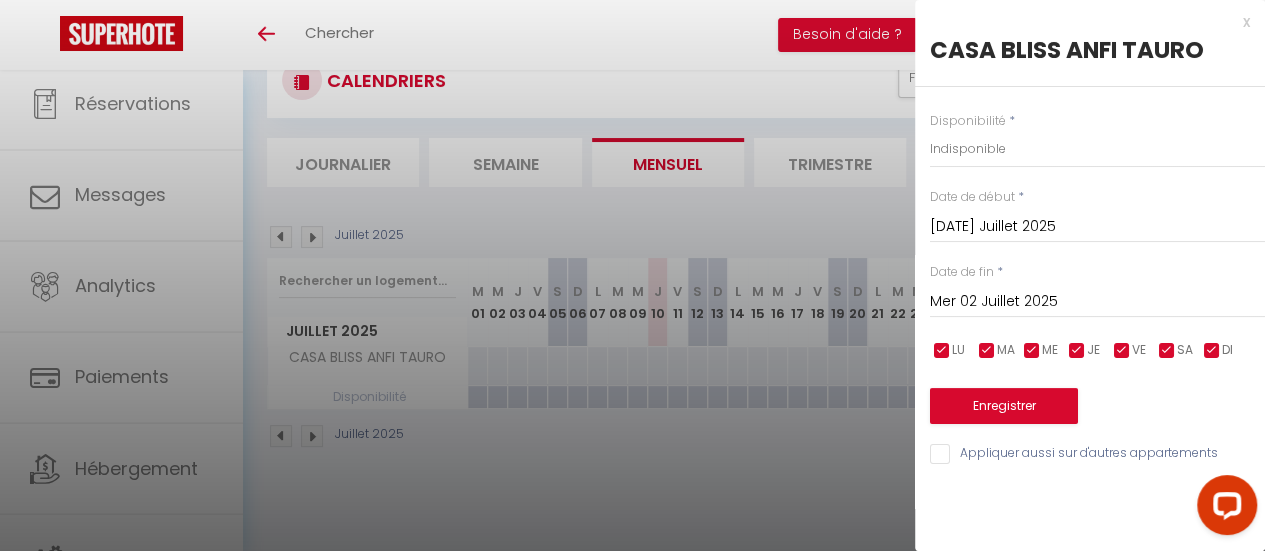 click on "Mer 02 Juillet 2025" at bounding box center (1097, 302) 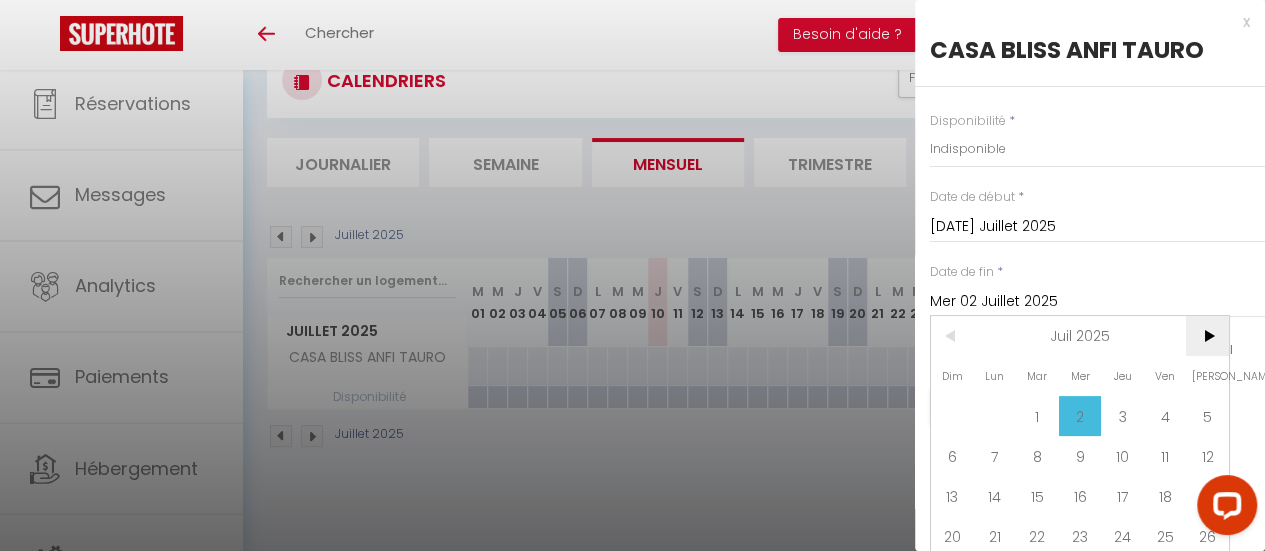 click on ">" at bounding box center (1207, 336) 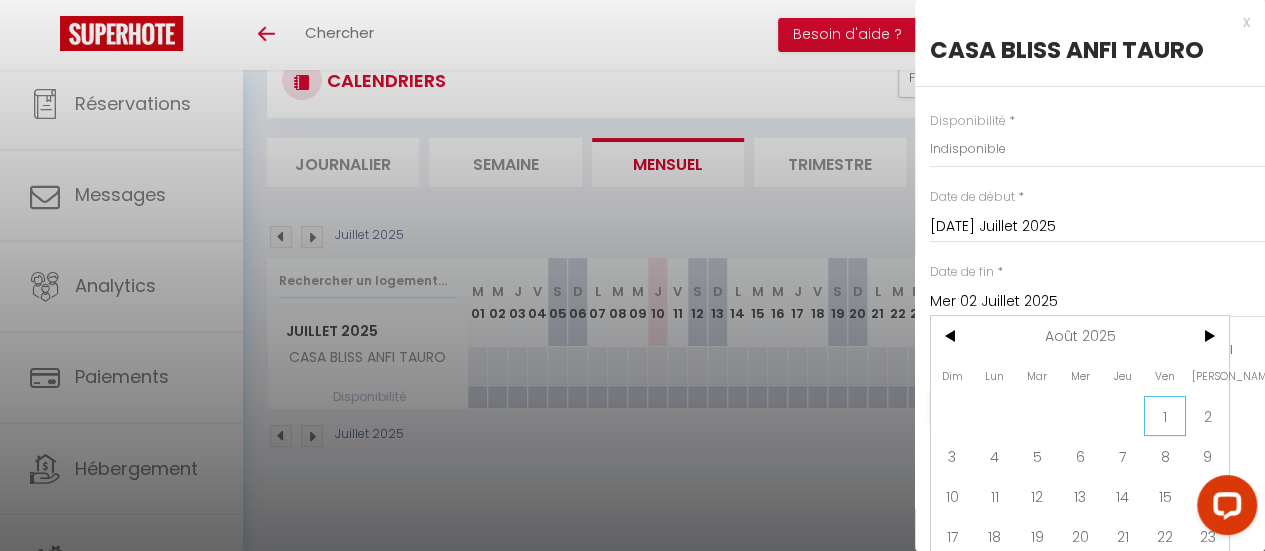 click on "1" at bounding box center [1165, 416] 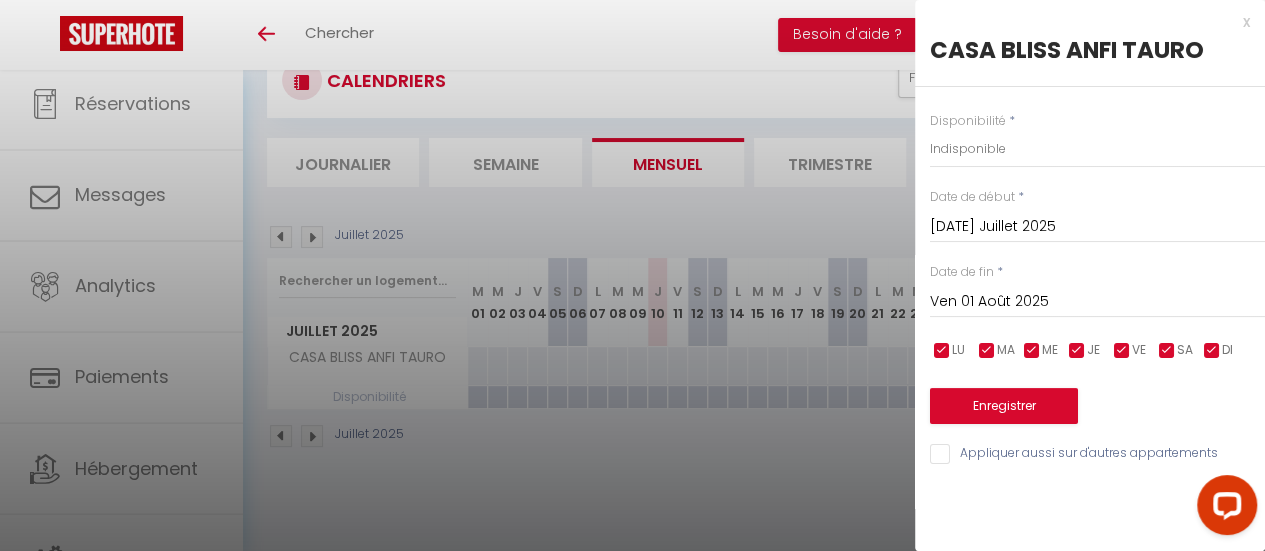 click on "Ven 01 Août 2025" at bounding box center (1097, 302) 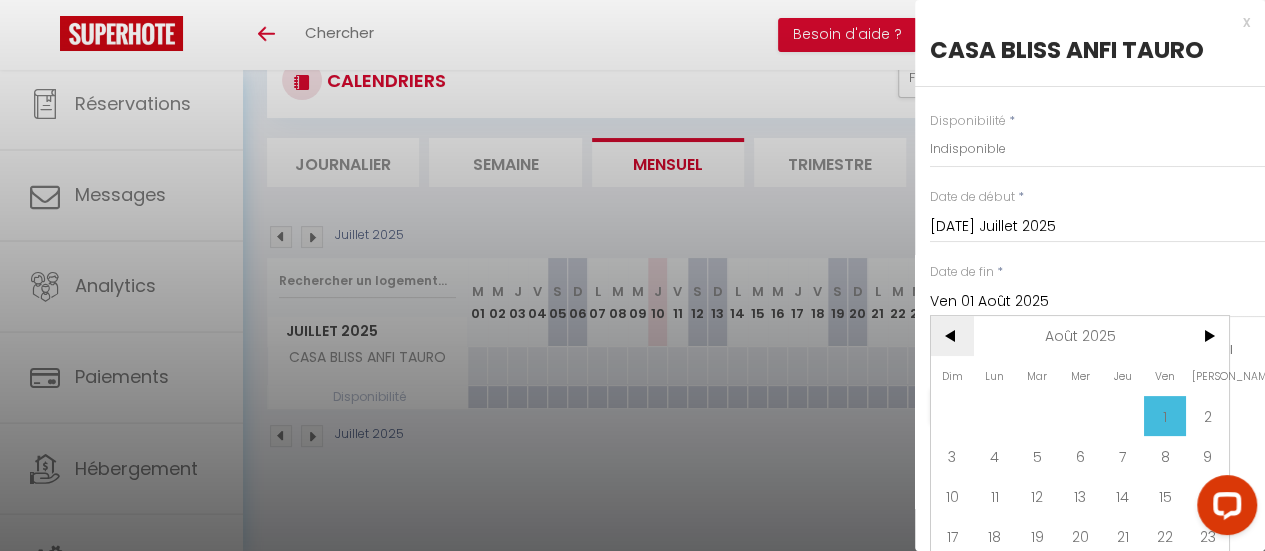 click on "<" at bounding box center (952, 336) 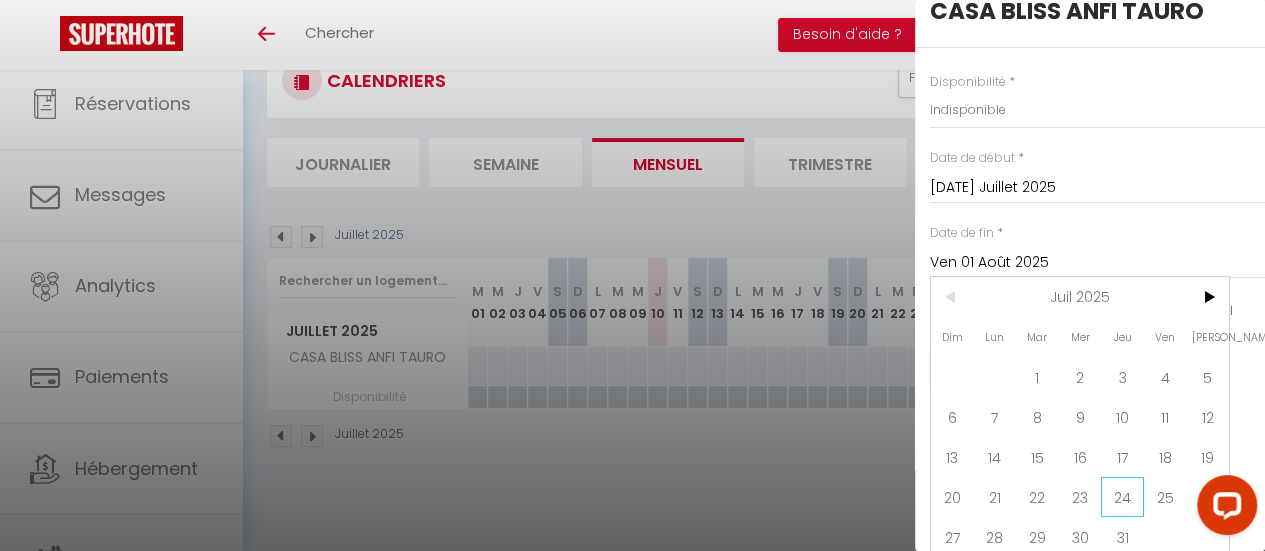 scroll, scrollTop: 60, scrollLeft: 0, axis: vertical 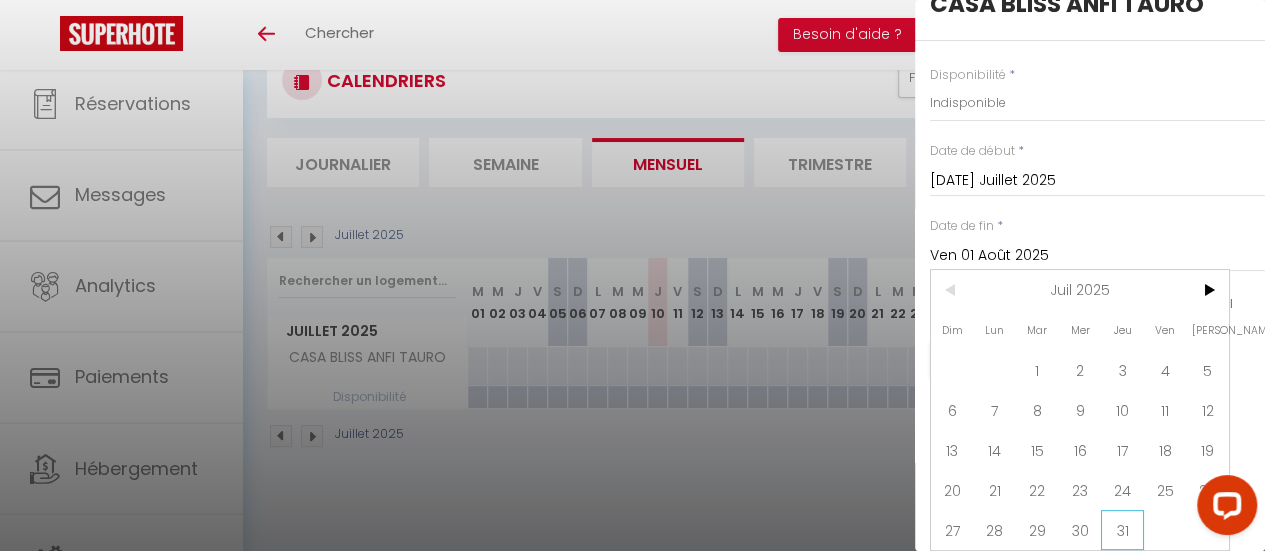 click on "31" at bounding box center [1122, 530] 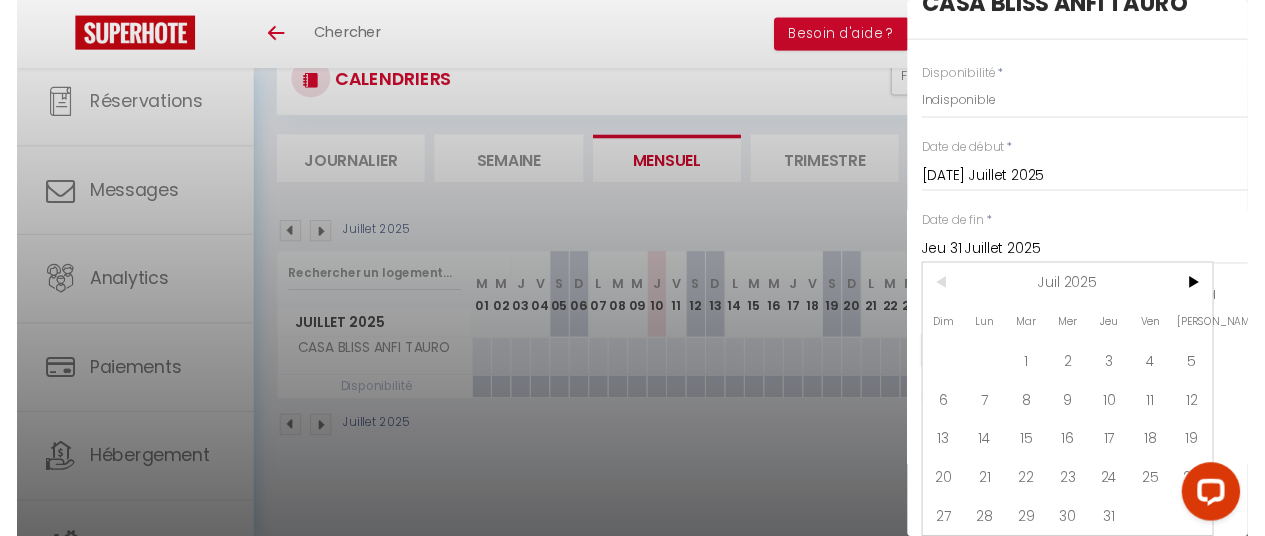 scroll, scrollTop: 0, scrollLeft: 0, axis: both 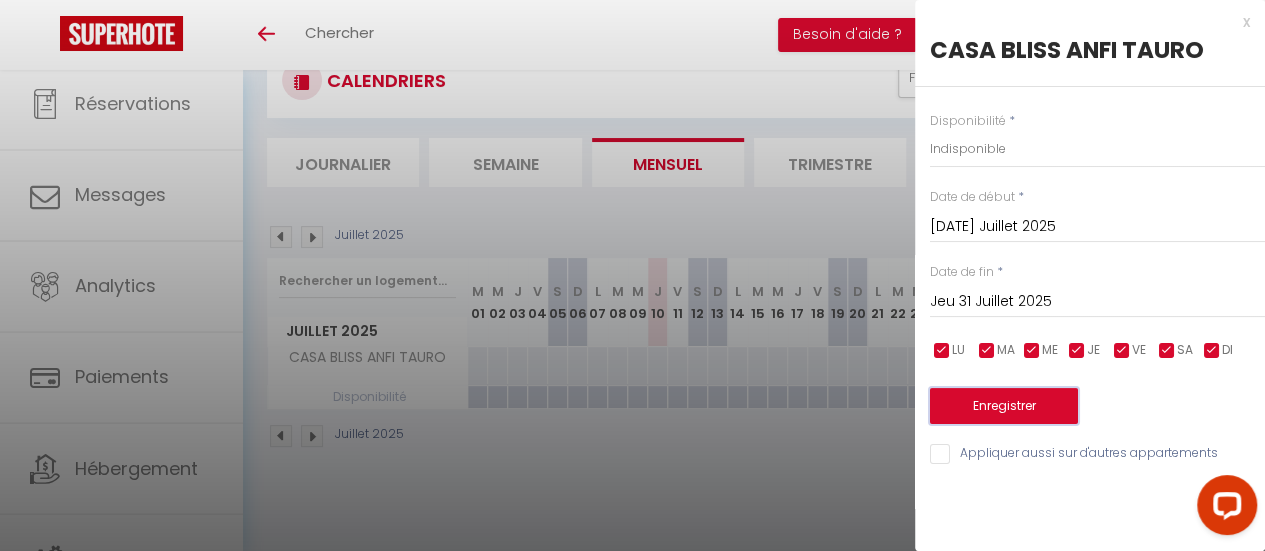 click on "Enregistrer" at bounding box center [1004, 406] 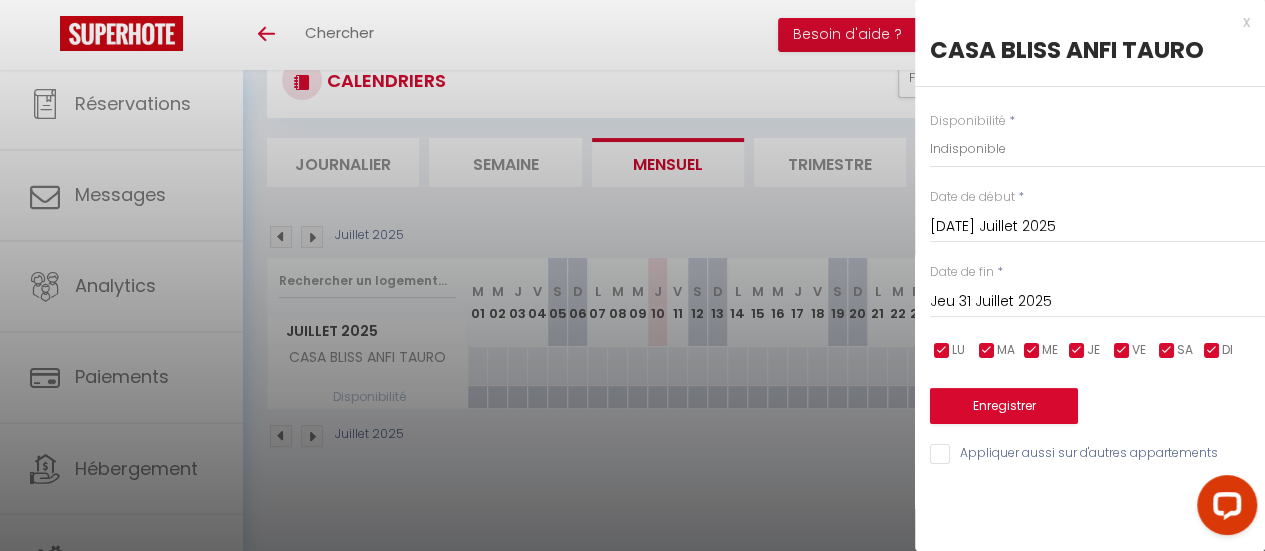 select on "0" 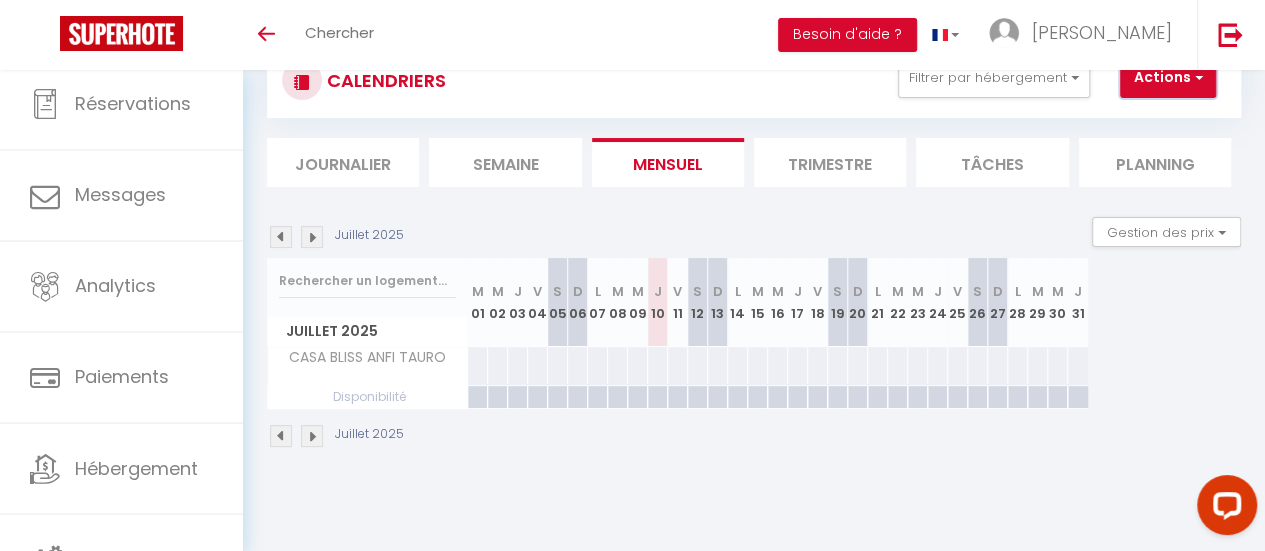 click on "Actions" at bounding box center [1168, 78] 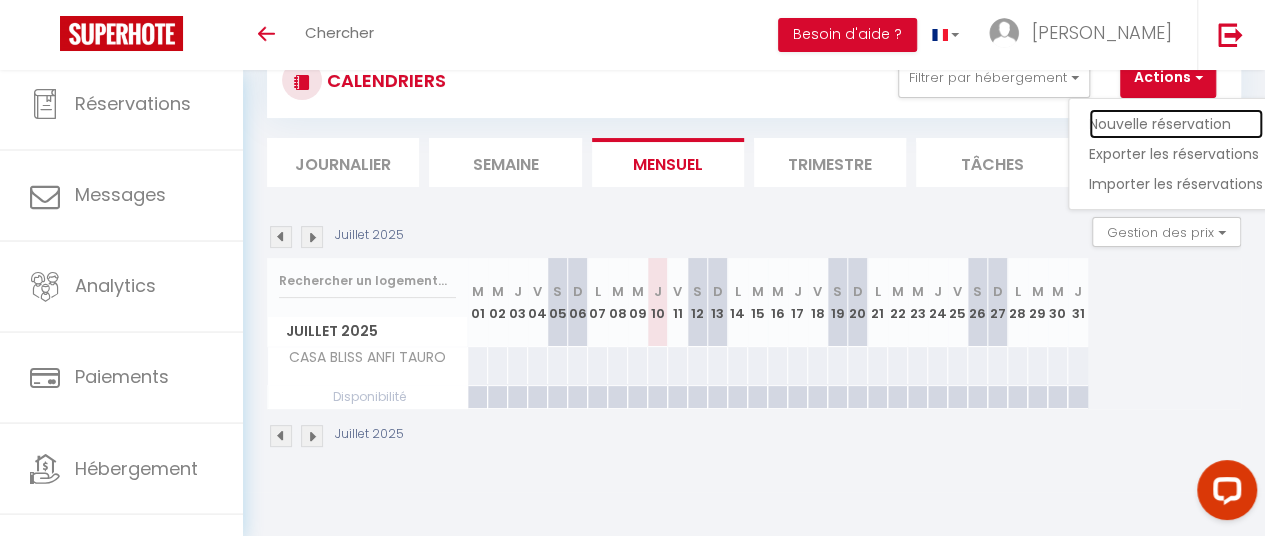 click on "Nouvelle réservation" at bounding box center [1176, 124] 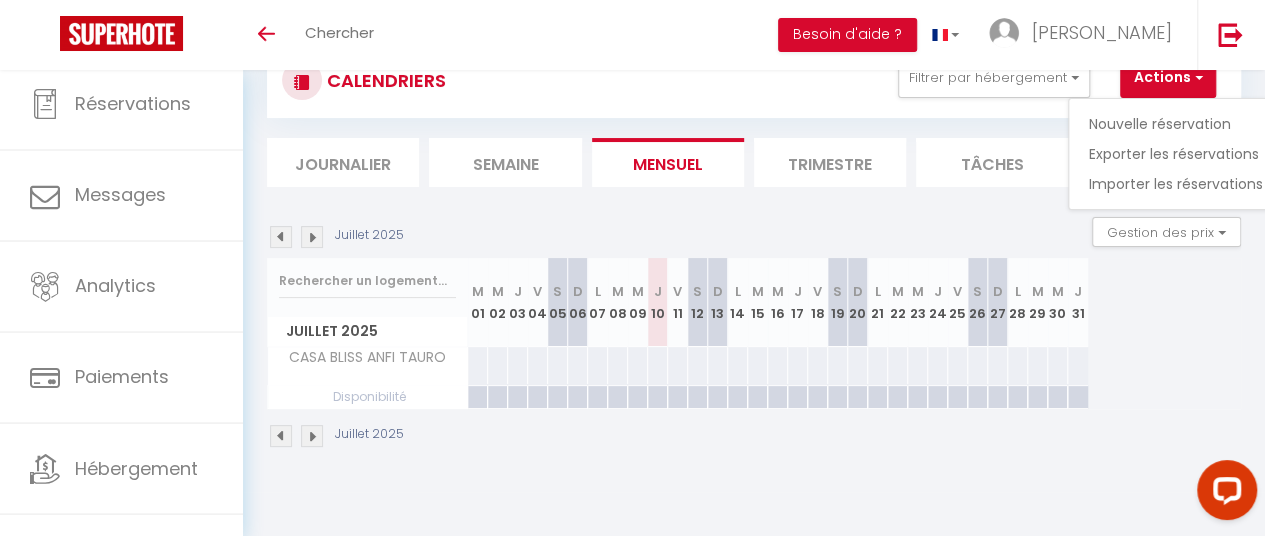 select 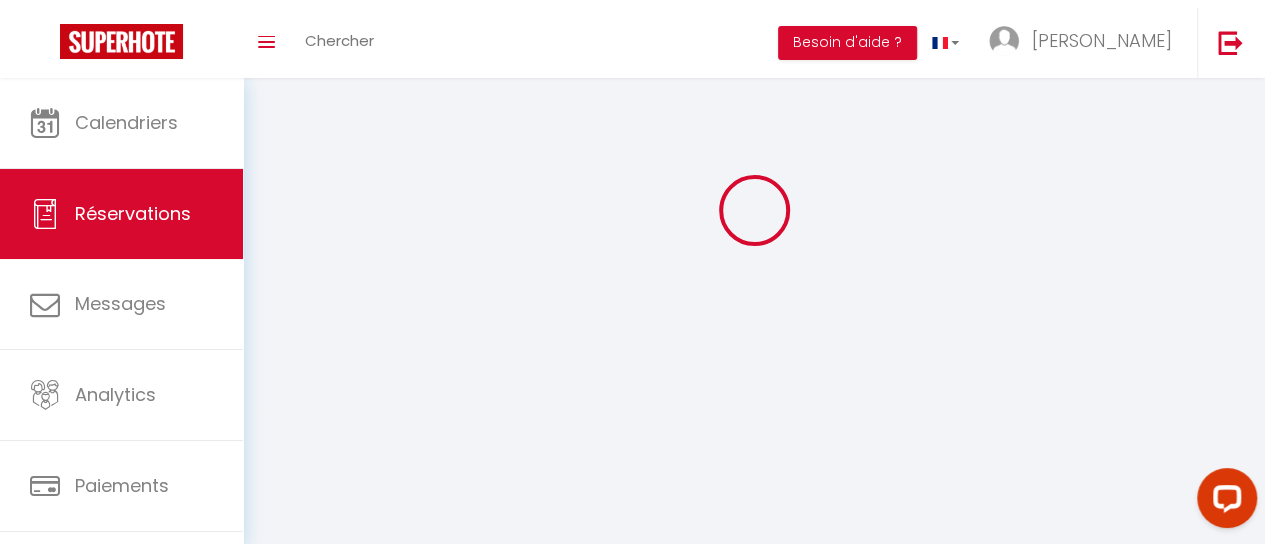 scroll, scrollTop: 0, scrollLeft: 0, axis: both 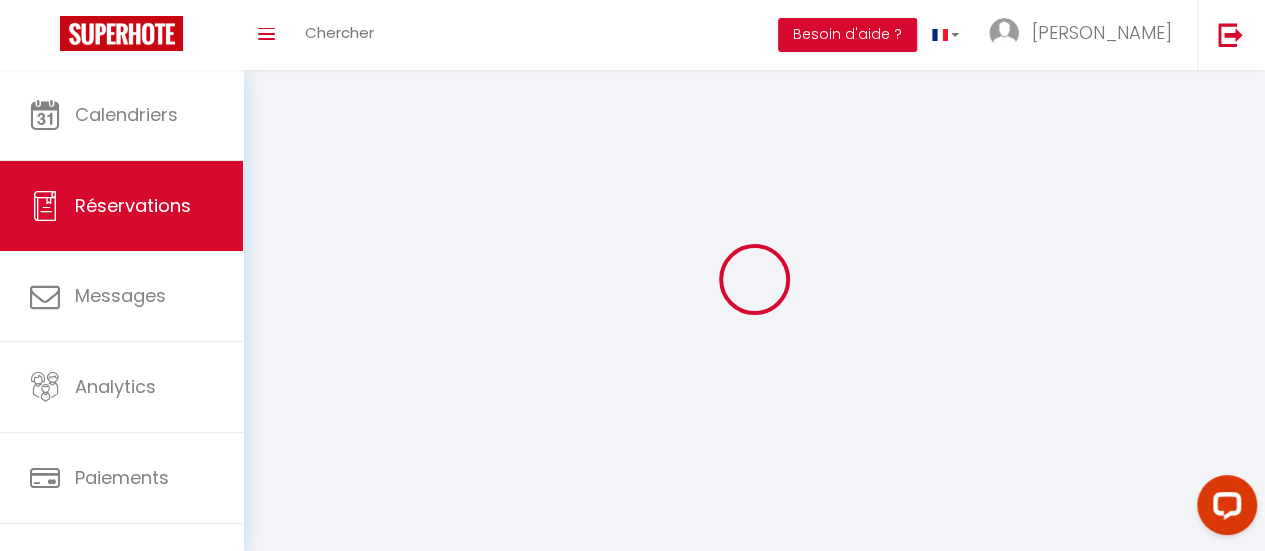 select 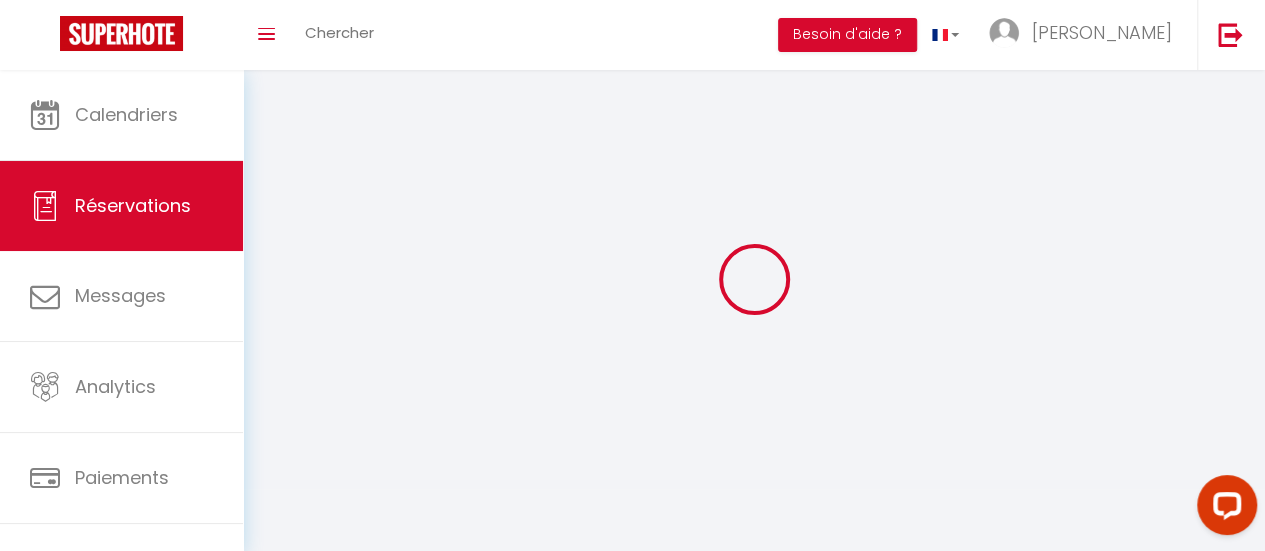 select 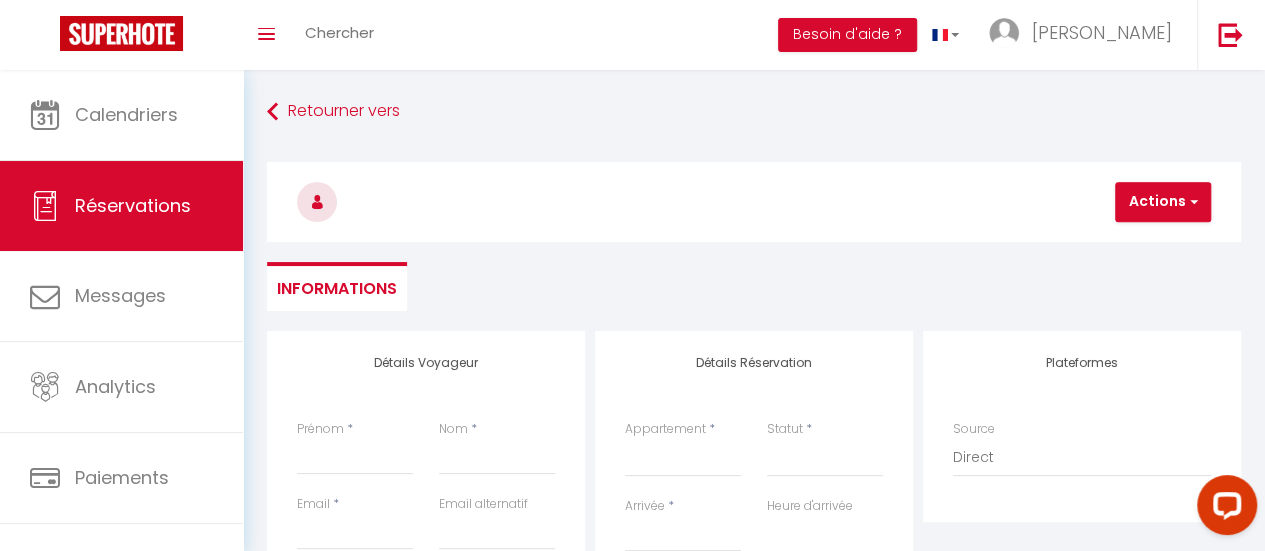 select 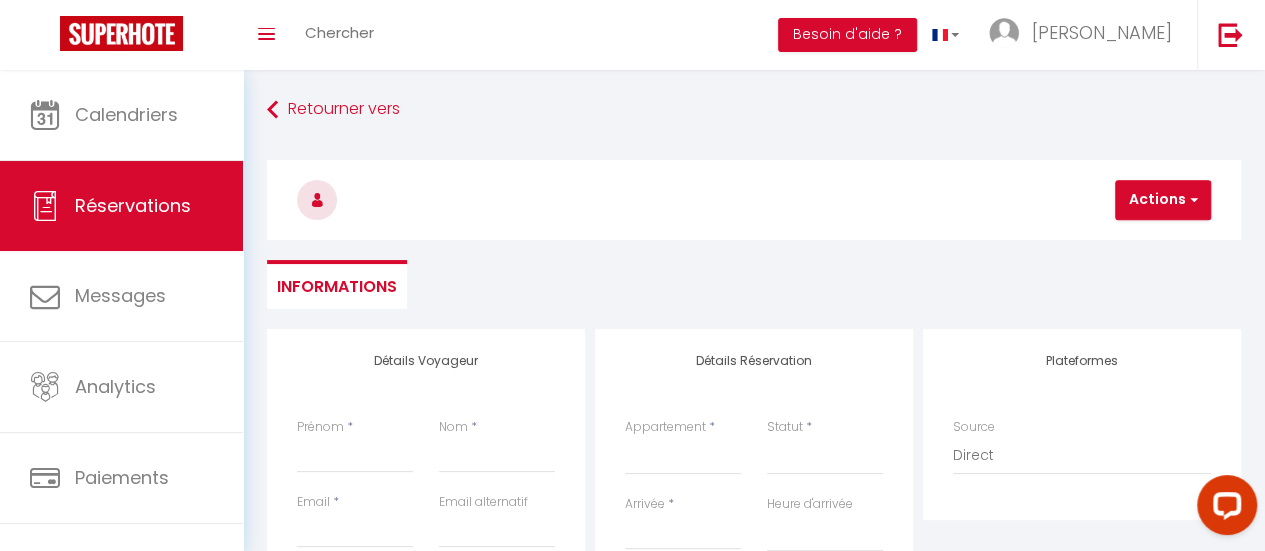 scroll, scrollTop: 0, scrollLeft: 0, axis: both 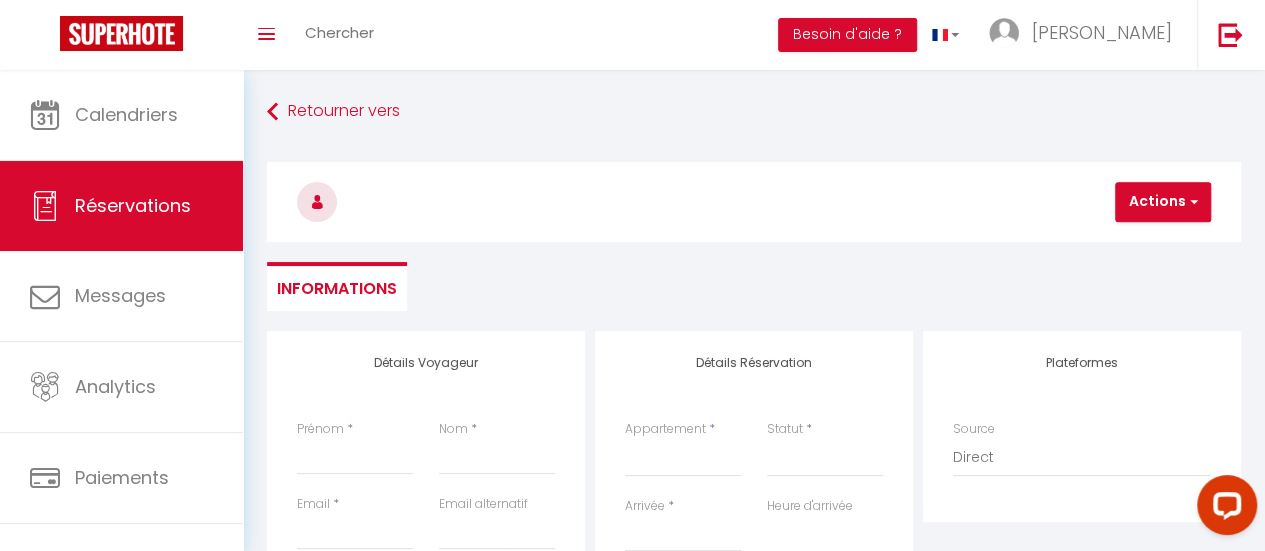 click on "Informations" at bounding box center [754, 286] 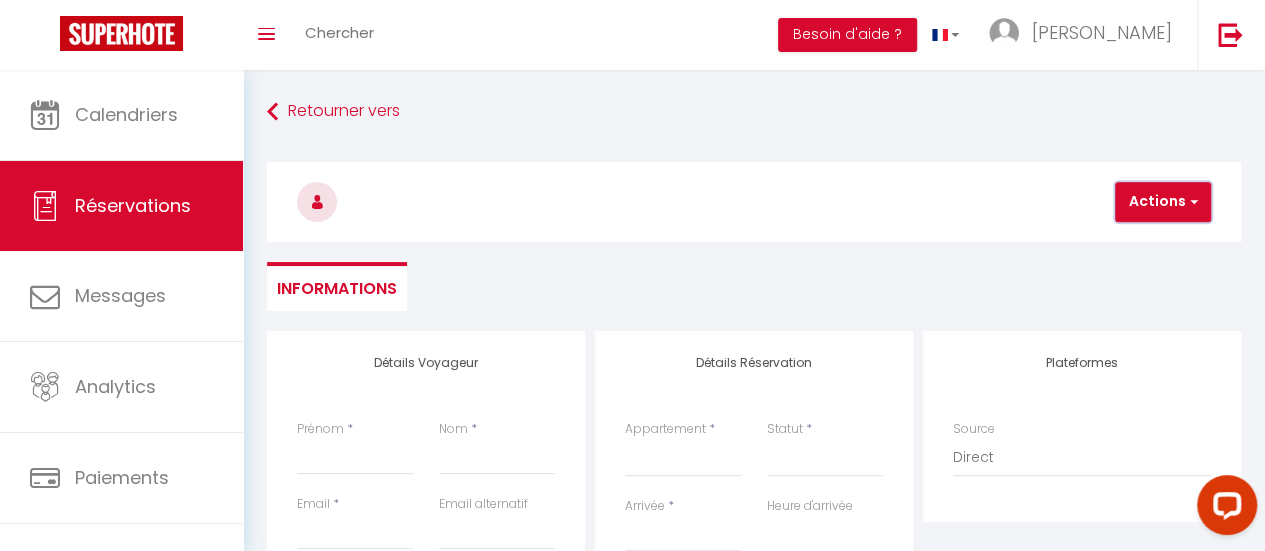 click on "Actions" at bounding box center (1163, 202) 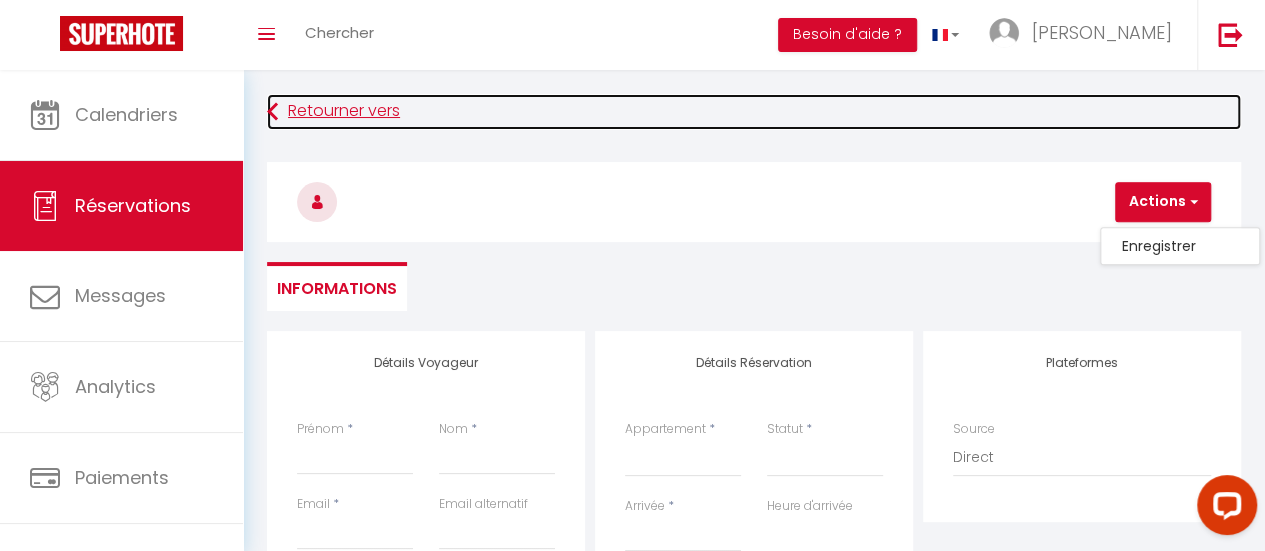 click on "Retourner vers" at bounding box center (754, 112) 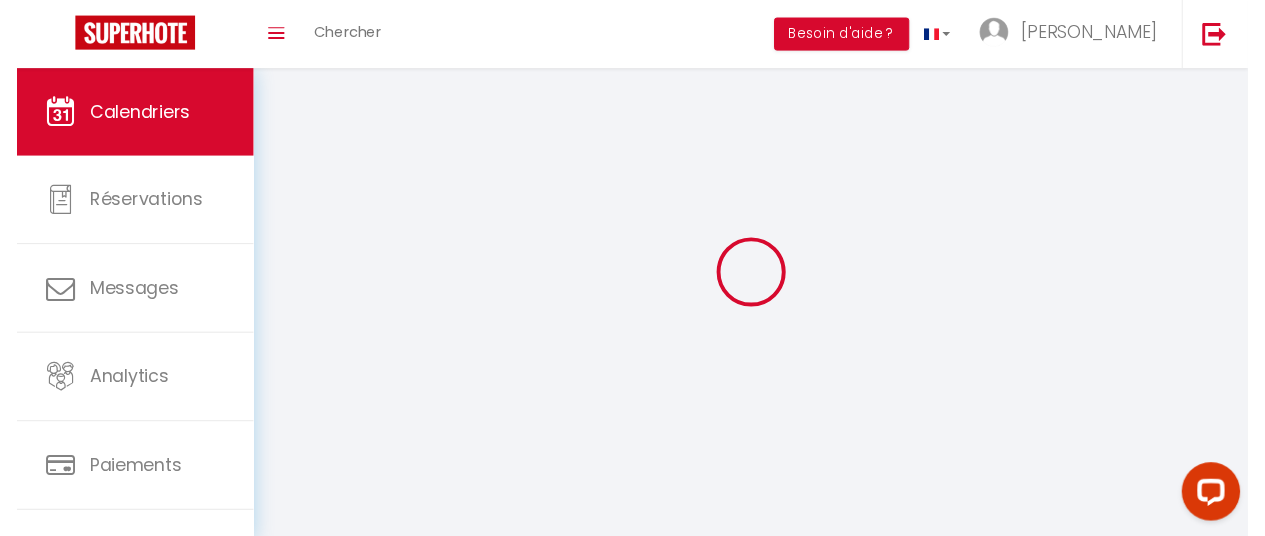 scroll, scrollTop: 70, scrollLeft: 0, axis: vertical 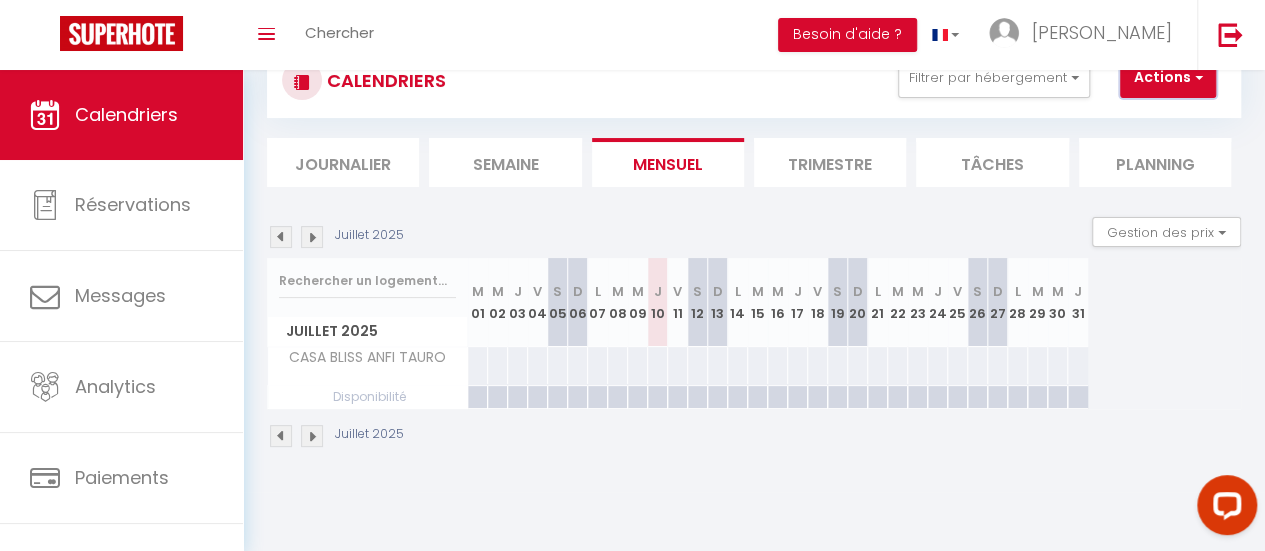 click on "Actions" at bounding box center [1168, 78] 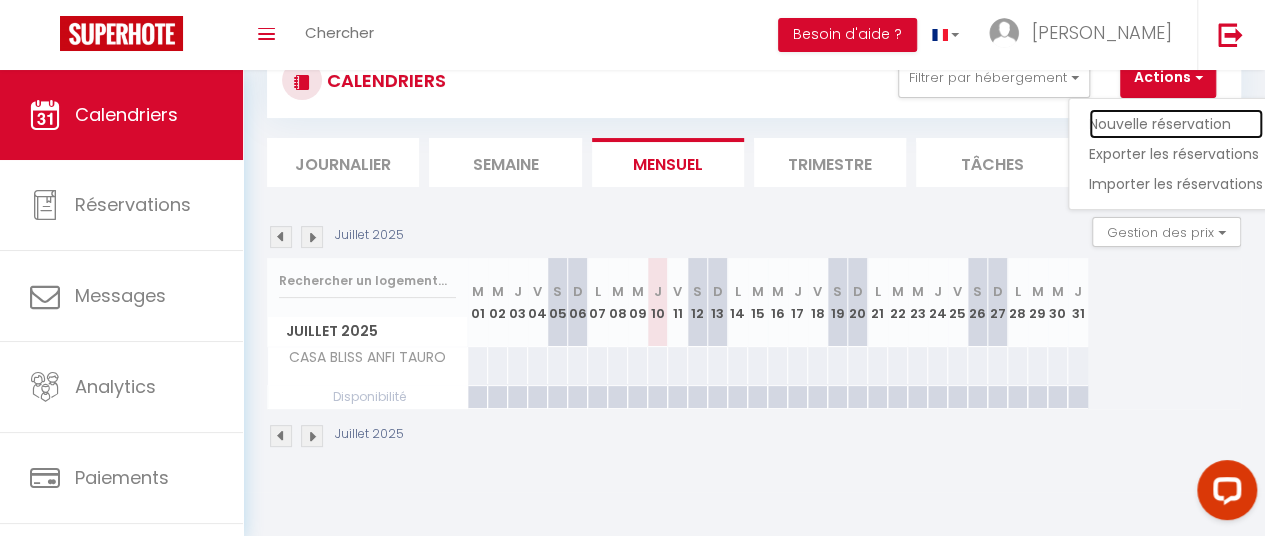 click on "Nouvelle réservation" at bounding box center [1176, 124] 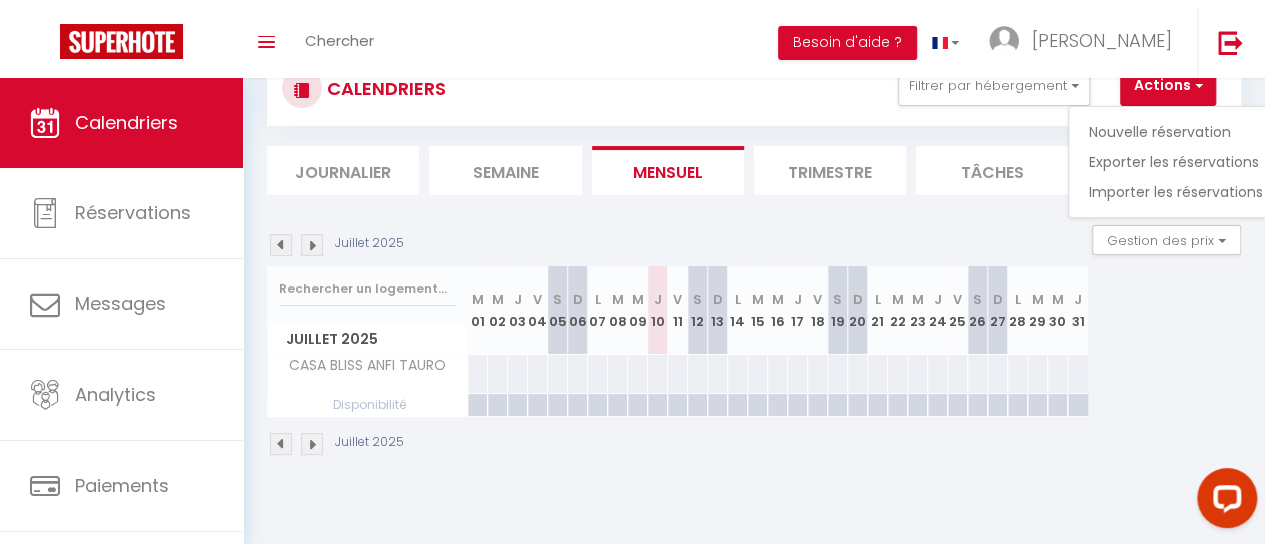 scroll, scrollTop: 0, scrollLeft: 0, axis: both 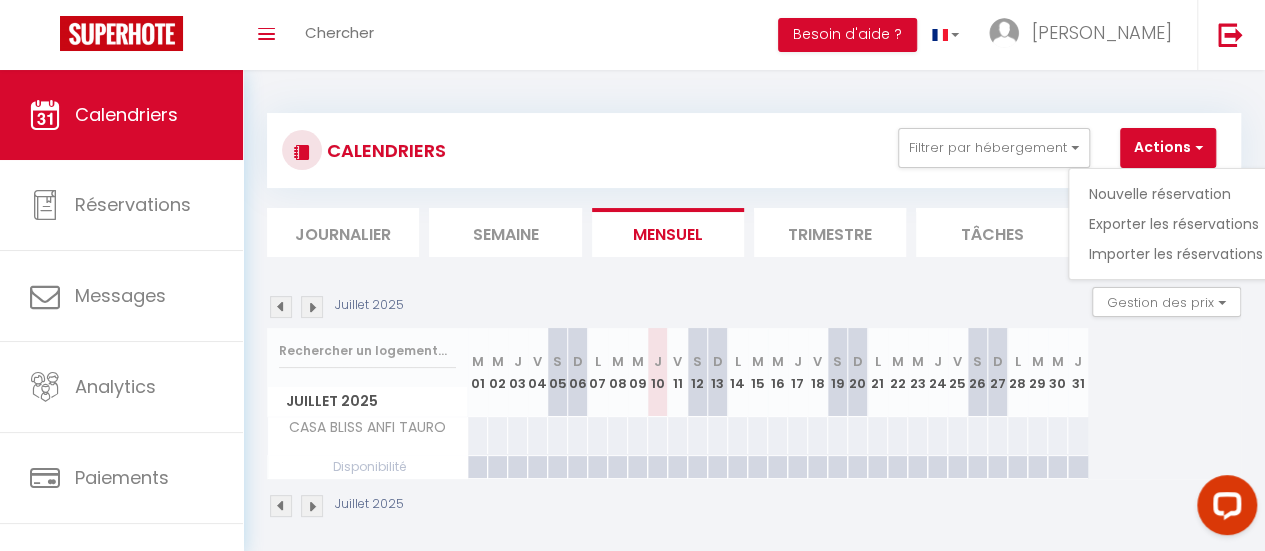 select 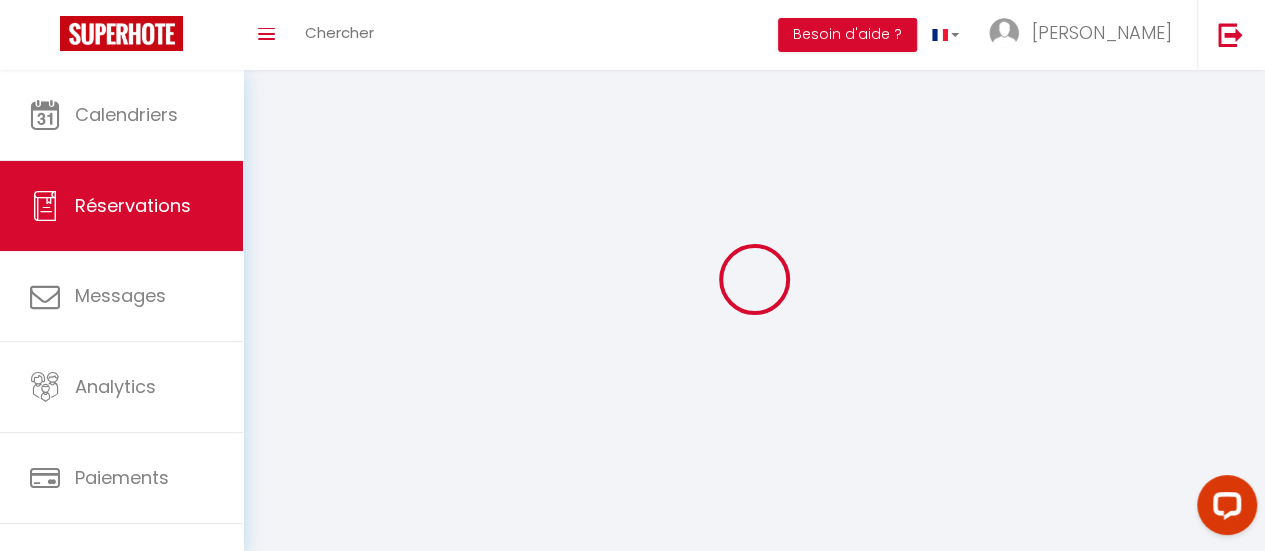 select 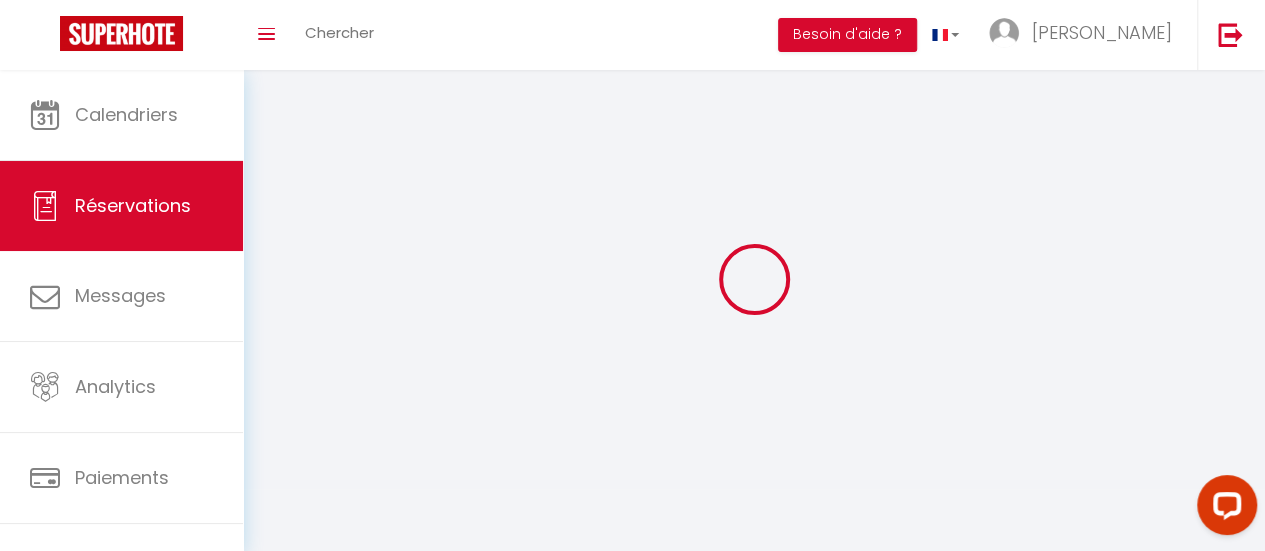select 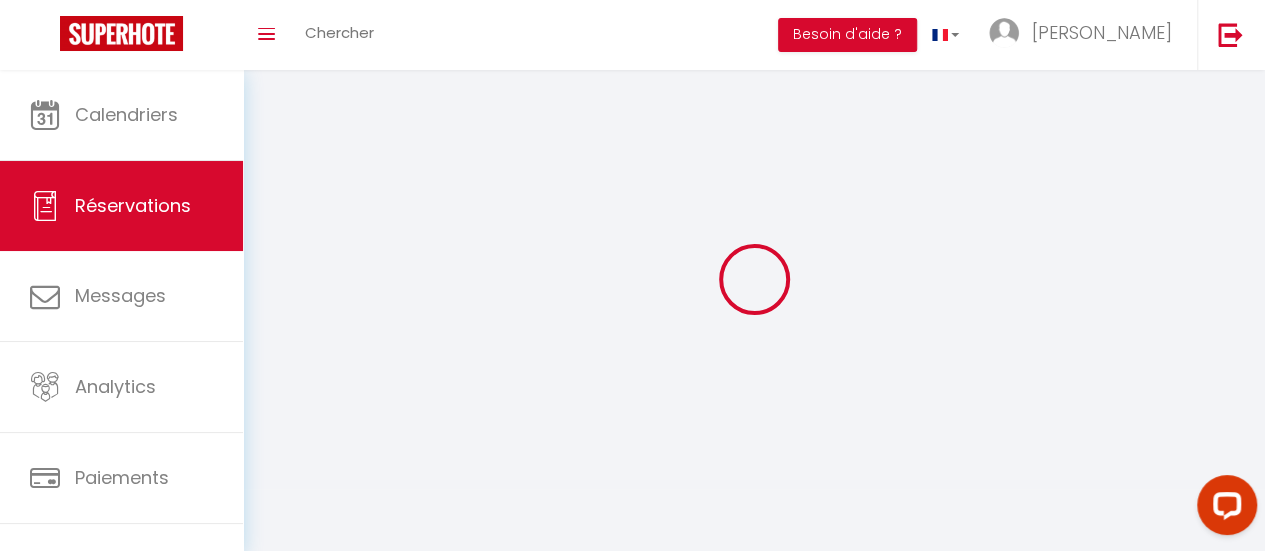 select 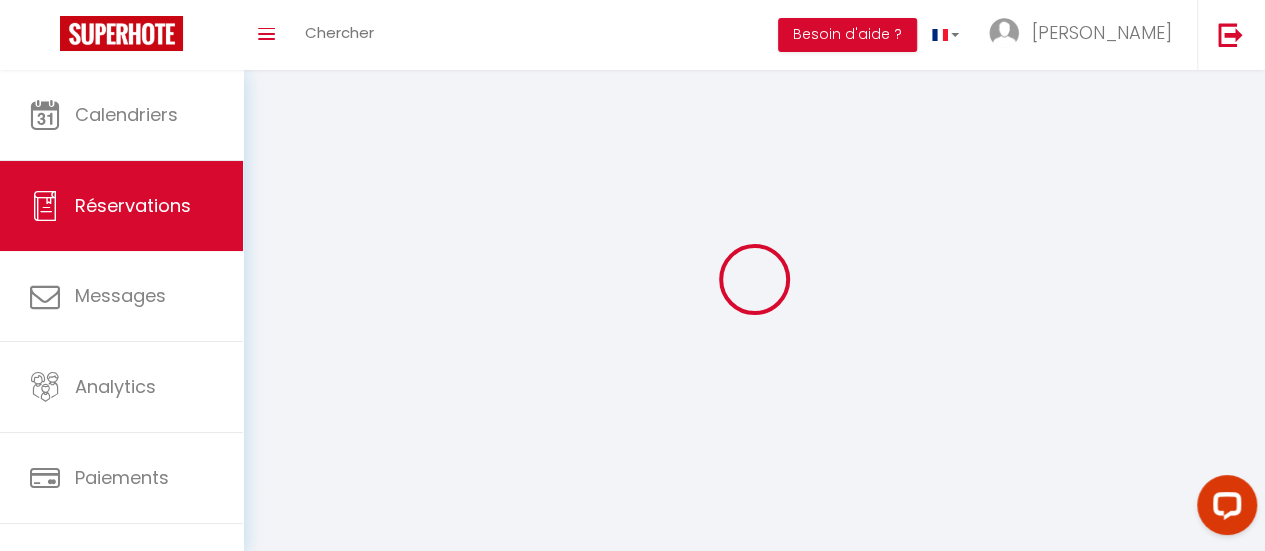 select 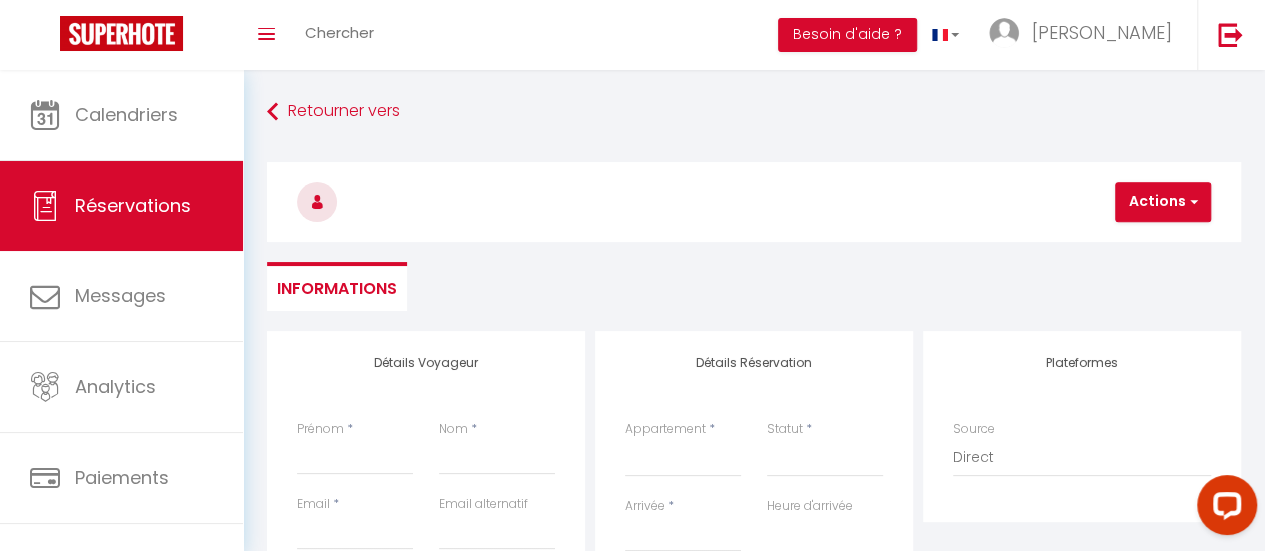 select 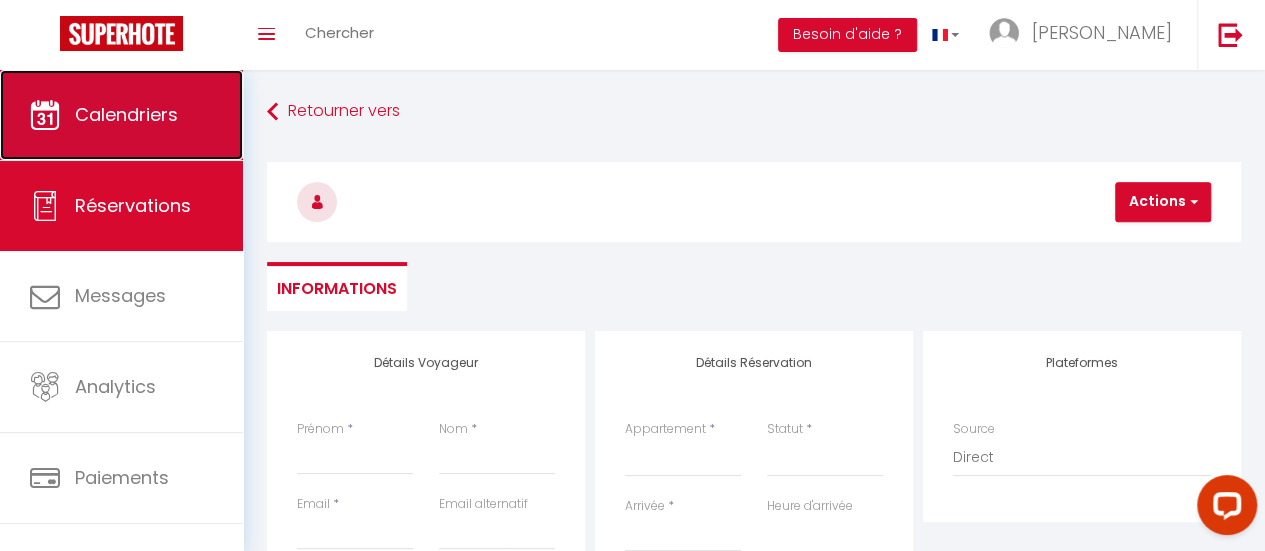 click on "Calendriers" at bounding box center [121, 115] 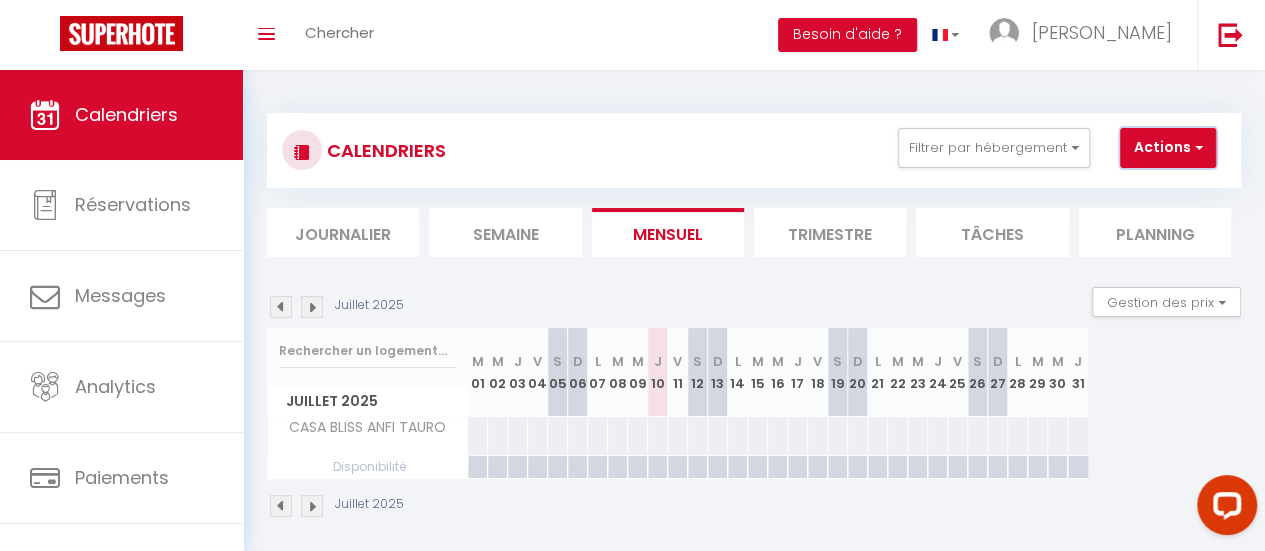 click on "Actions" at bounding box center (1168, 148) 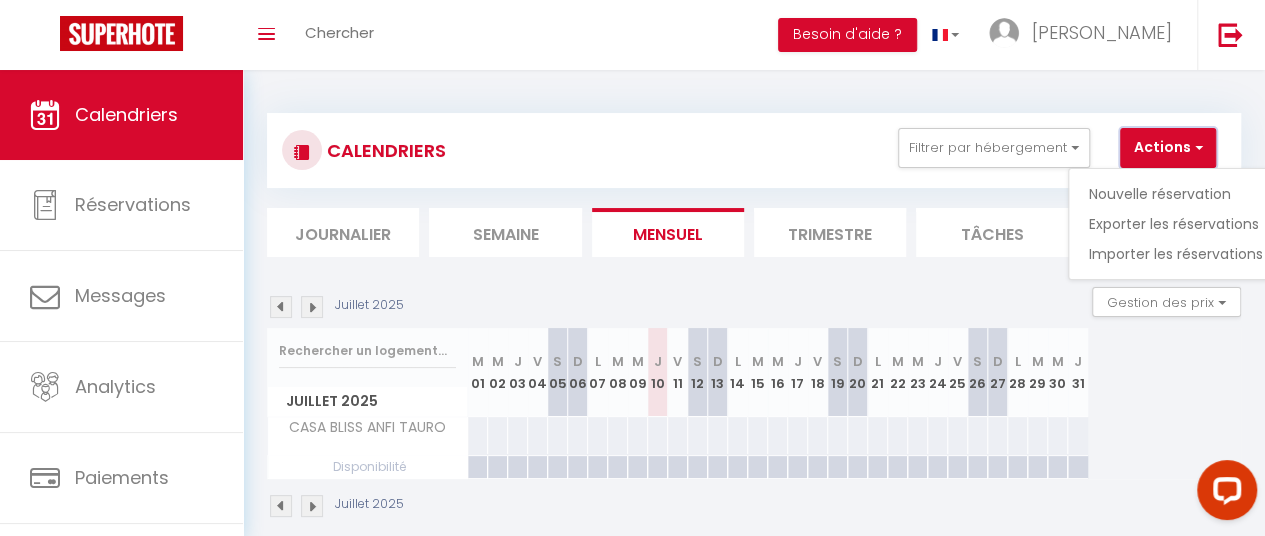 click on "Actions" at bounding box center [1168, 148] 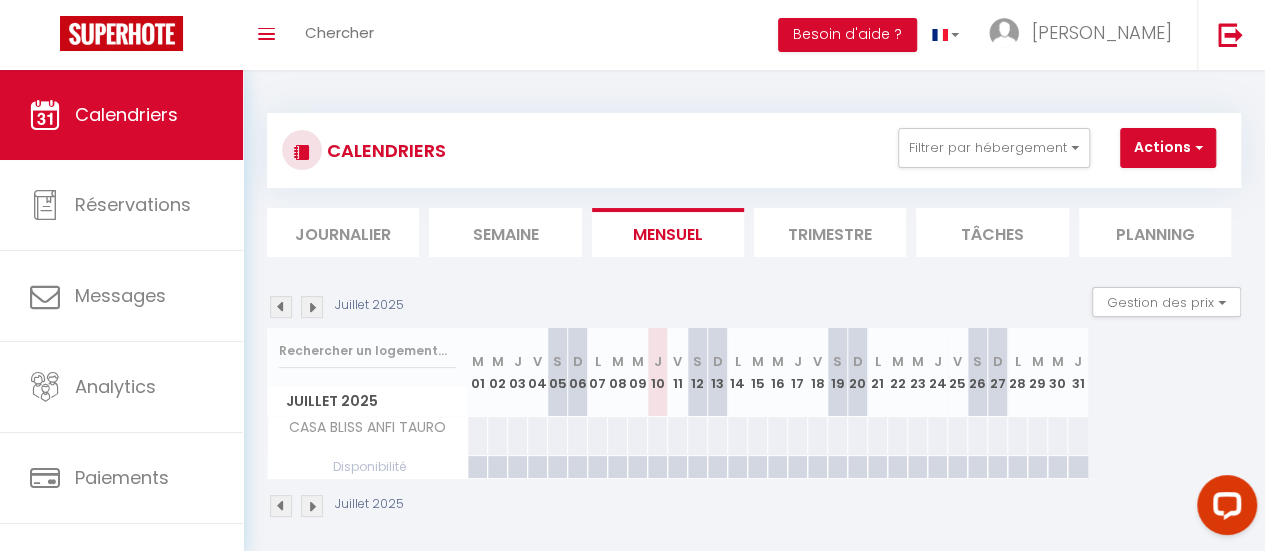 click at bounding box center [312, 307] 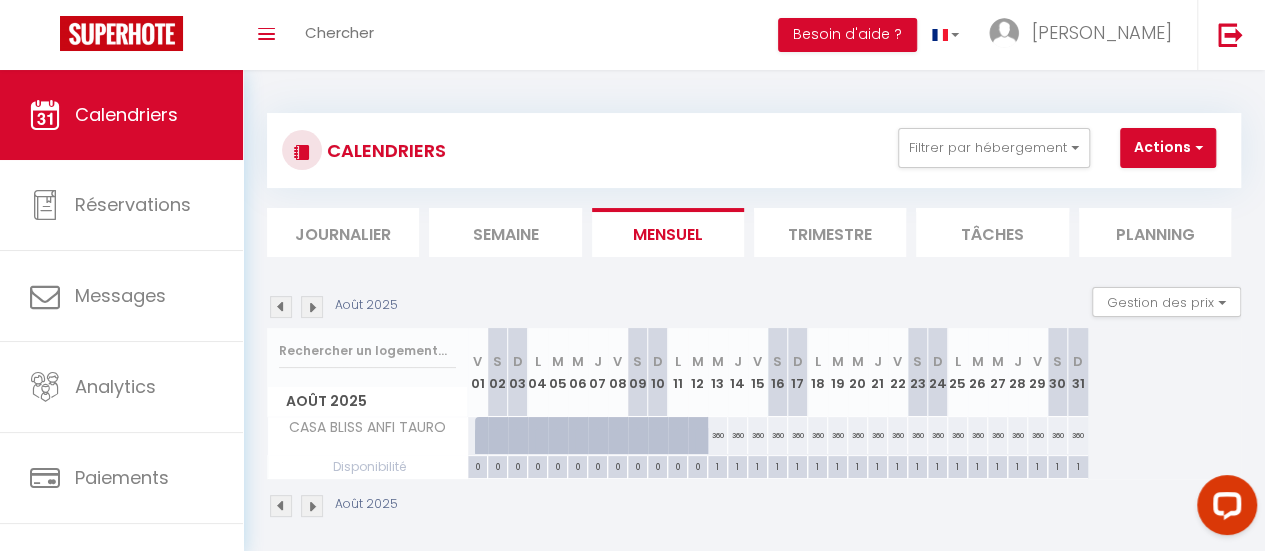 click on "Août 2025" at bounding box center [754, 508] 